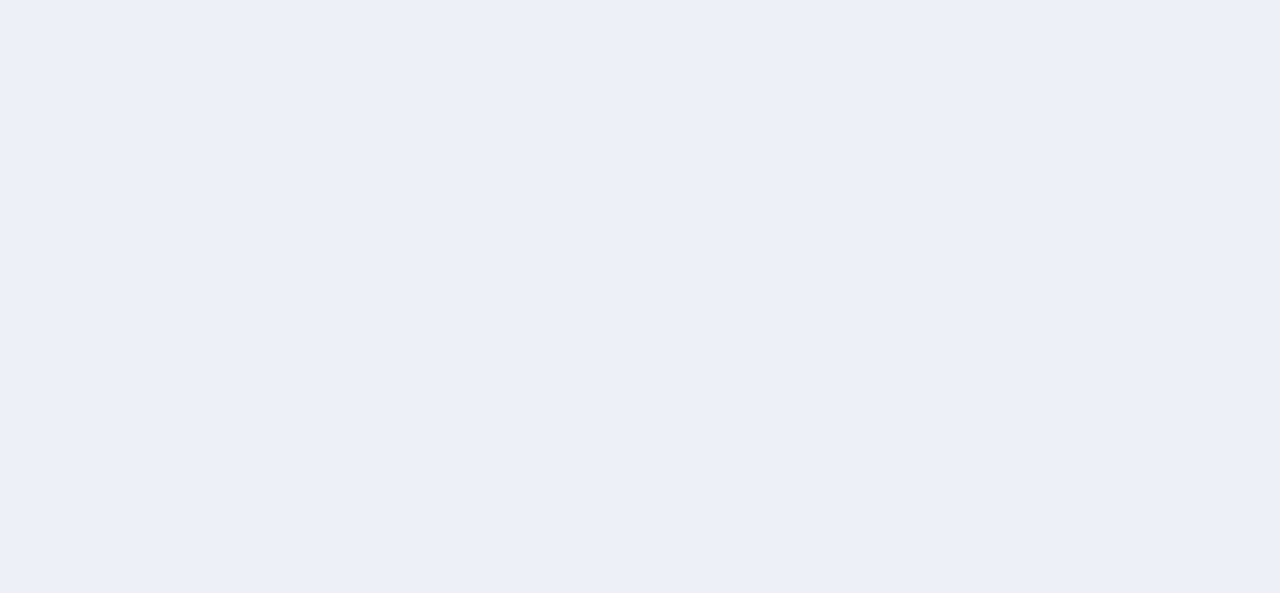 scroll, scrollTop: 0, scrollLeft: 0, axis: both 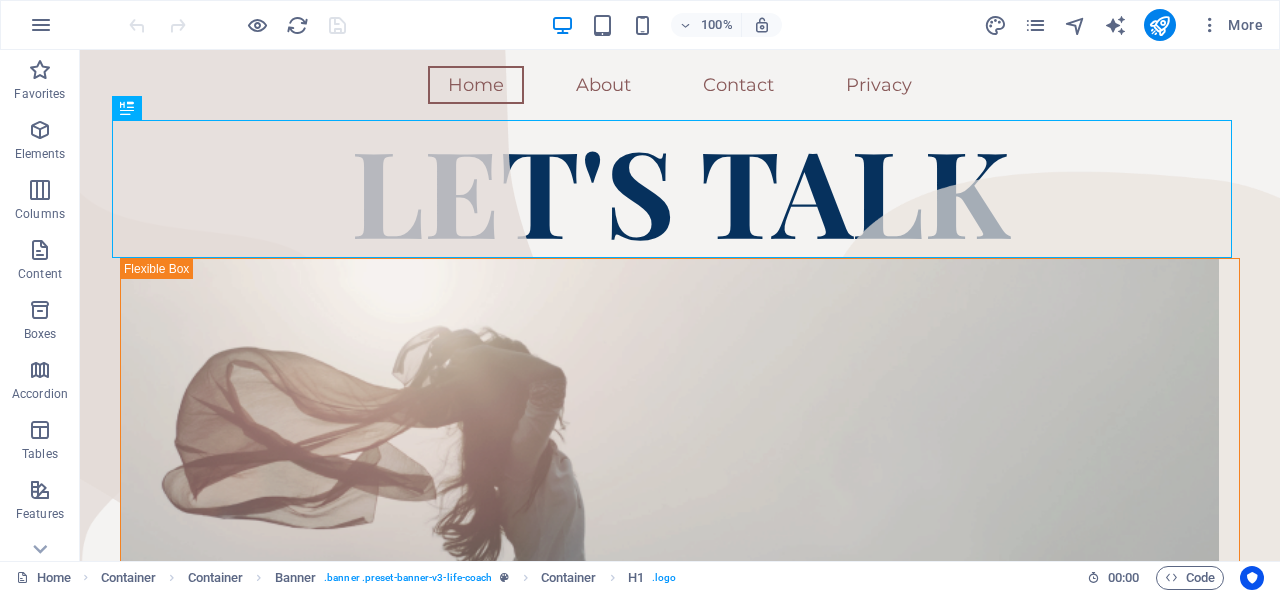 click 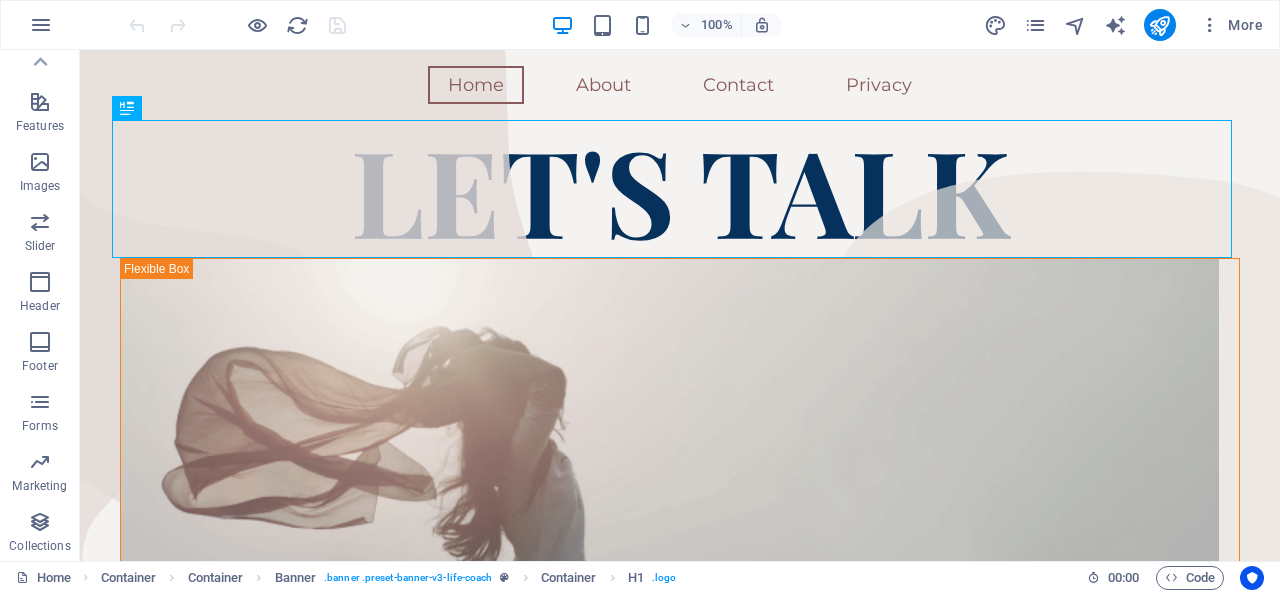 click at bounding box center (40, 162) 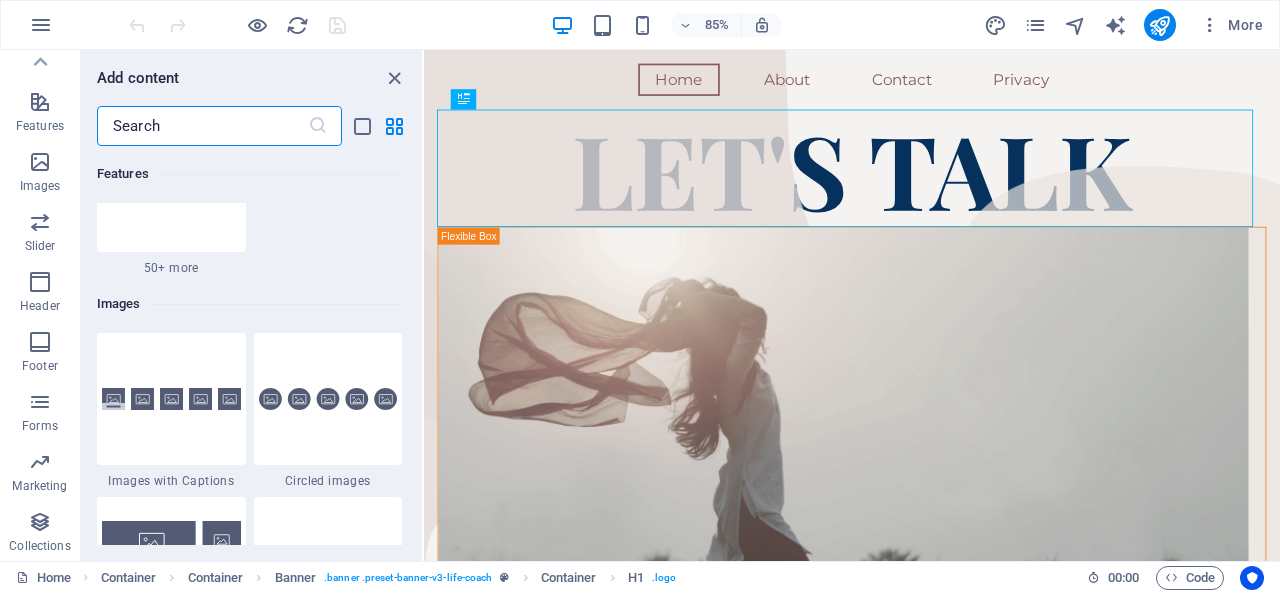 scroll, scrollTop: 10140, scrollLeft: 0, axis: vertical 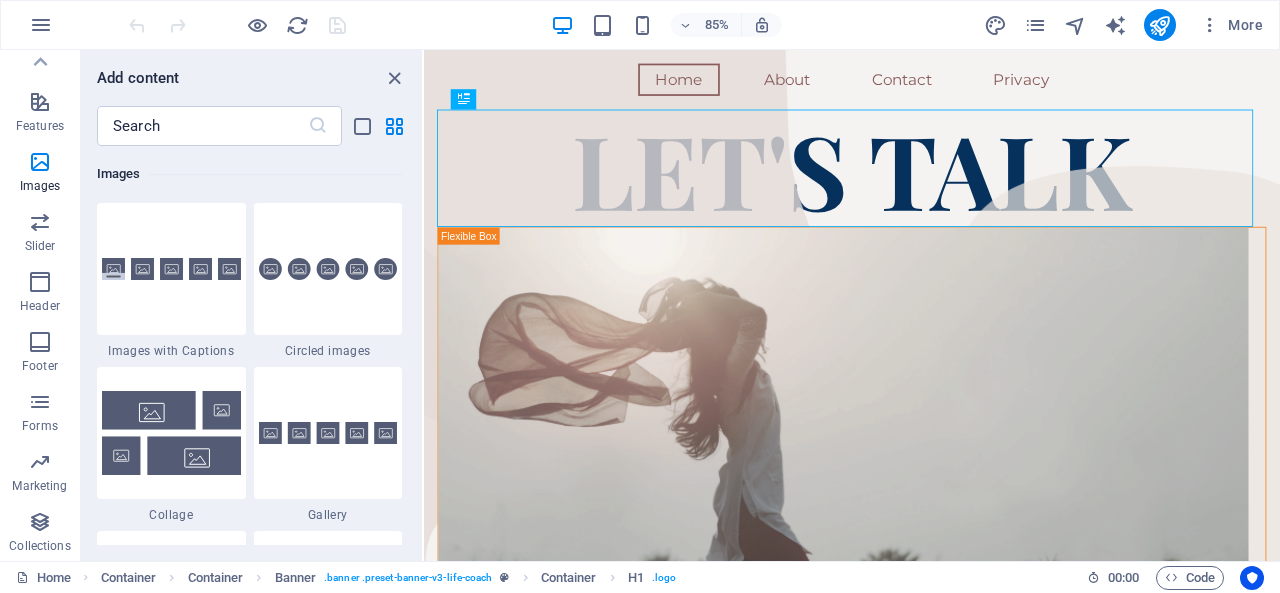 click at bounding box center (394, 78) 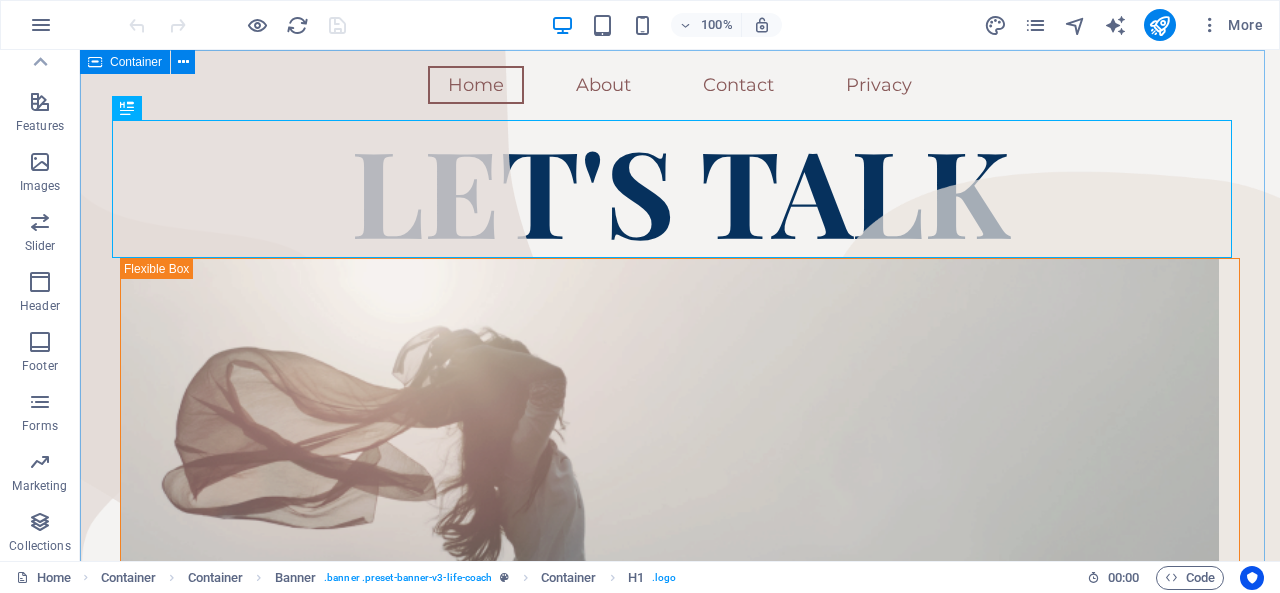 click 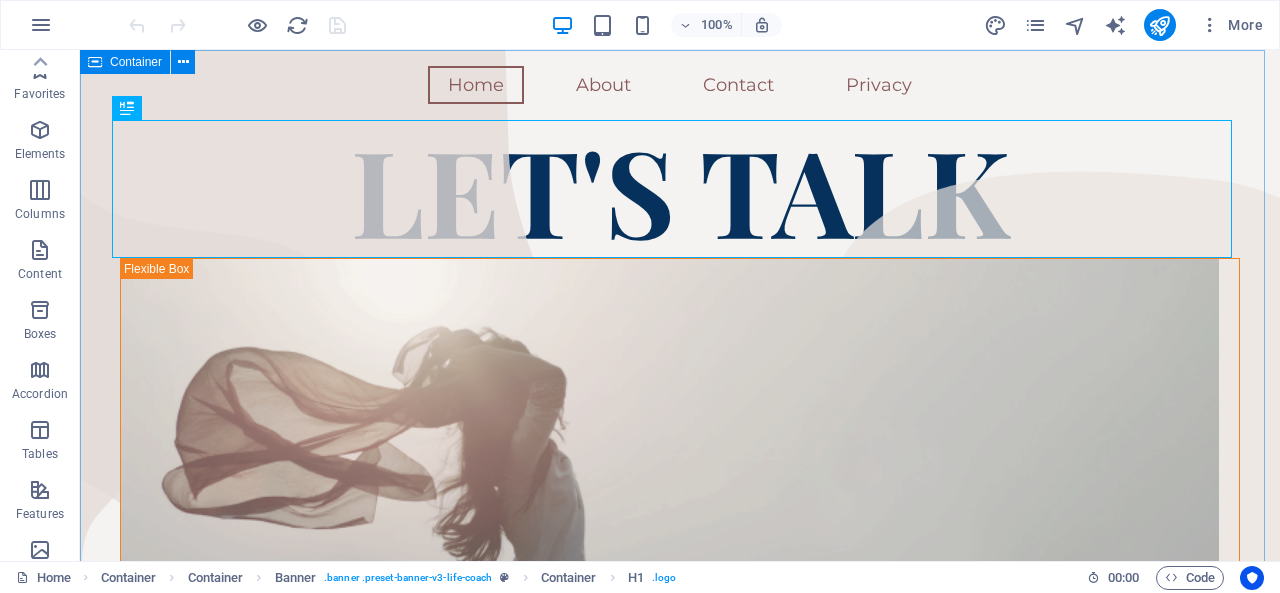 scroll, scrollTop: 0, scrollLeft: 0, axis: both 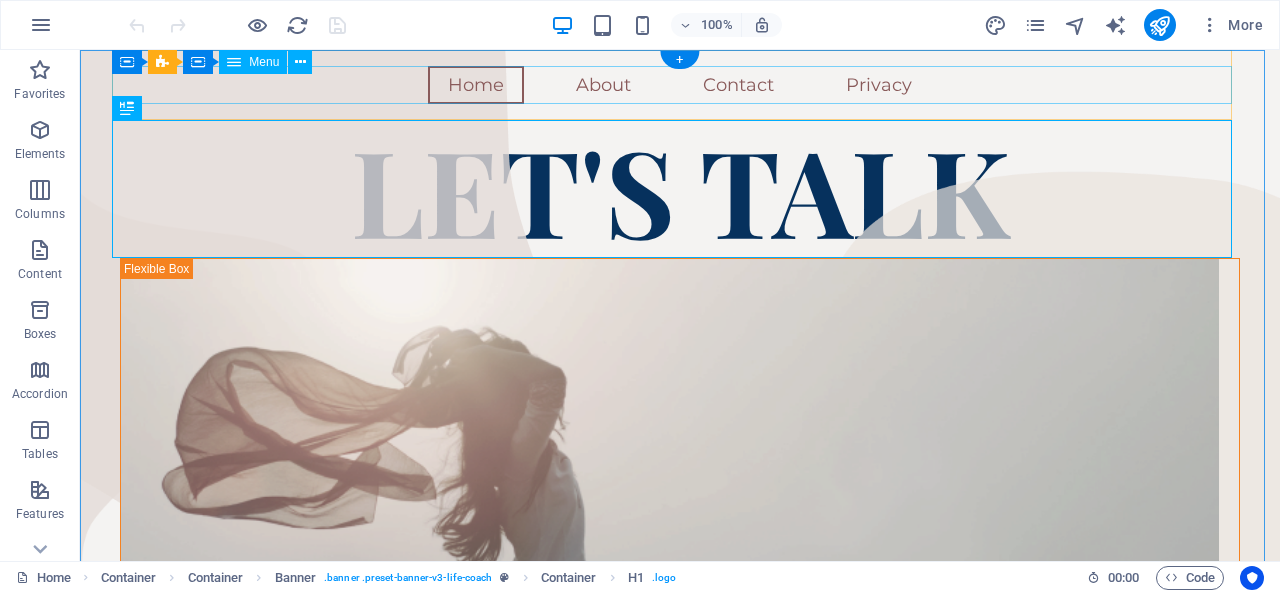 click on "Home About Contact Privacy" at bounding box center (680, 85) 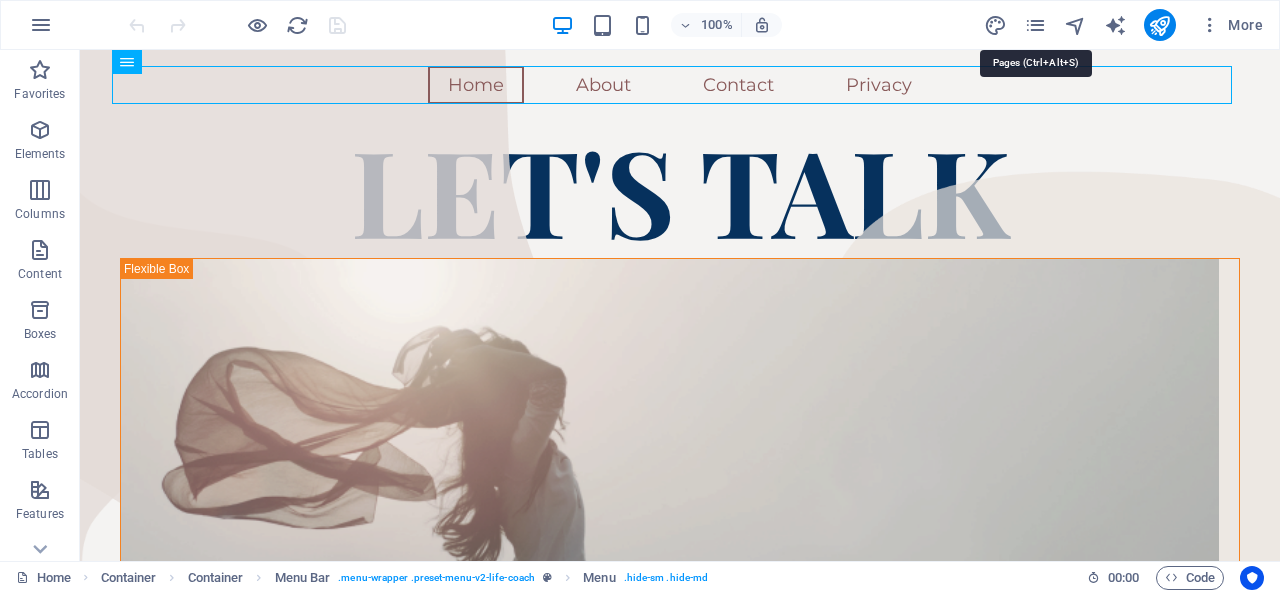 click at bounding box center (1035, 25) 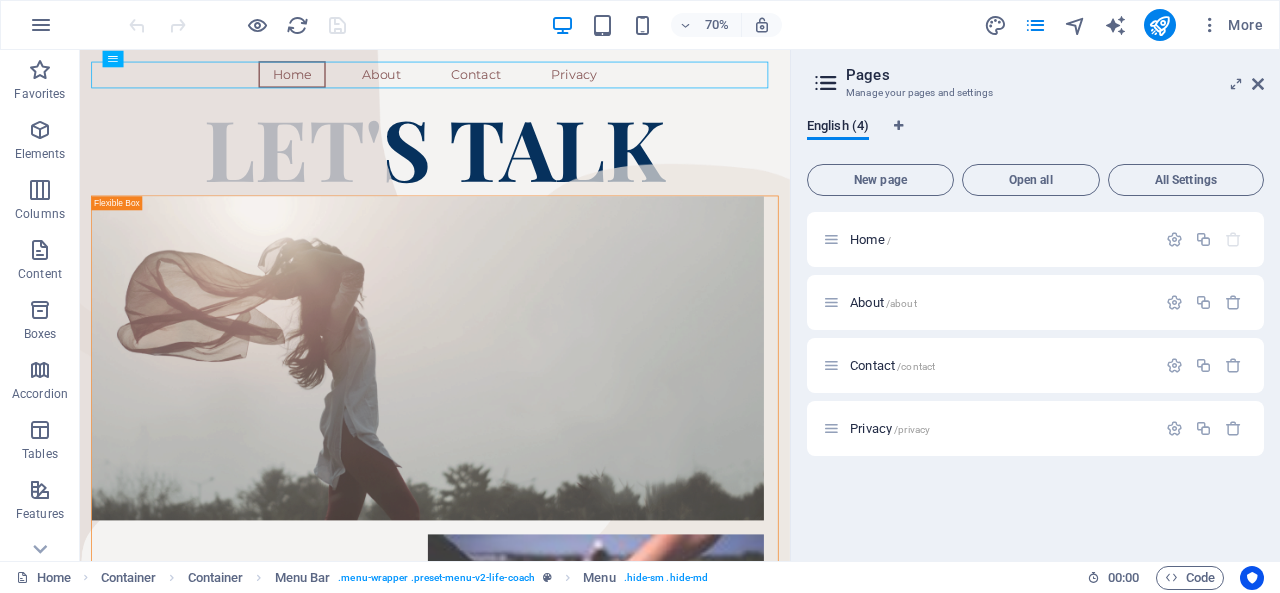 click on "Home /" at bounding box center [870, 239] 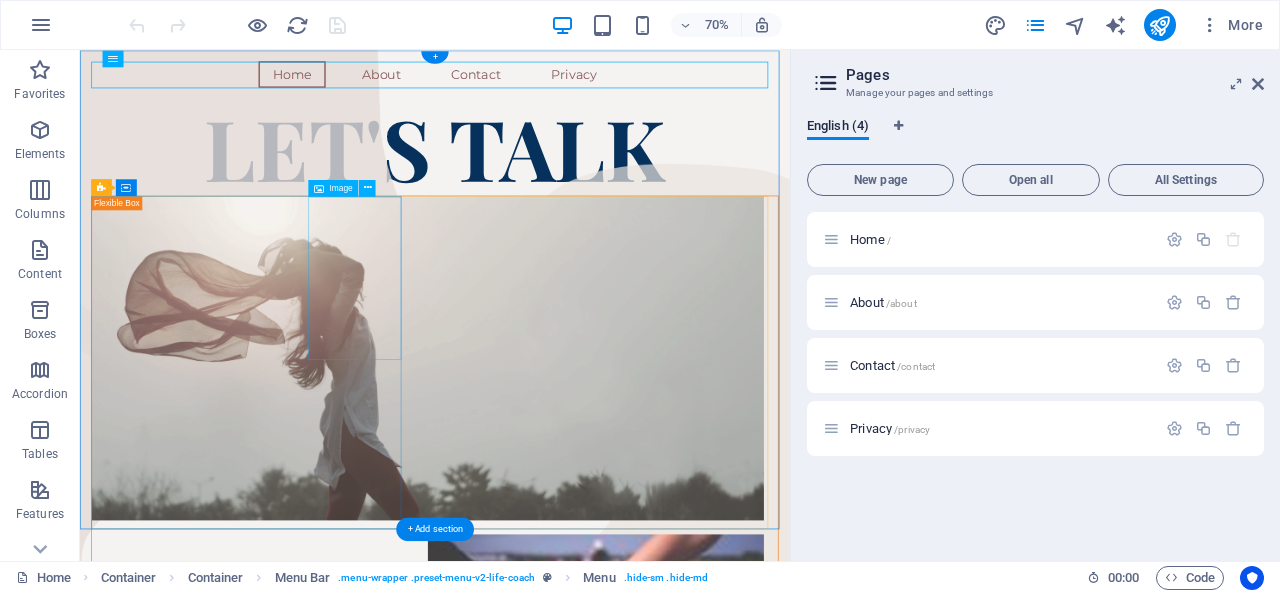 click at bounding box center [587, 1882] 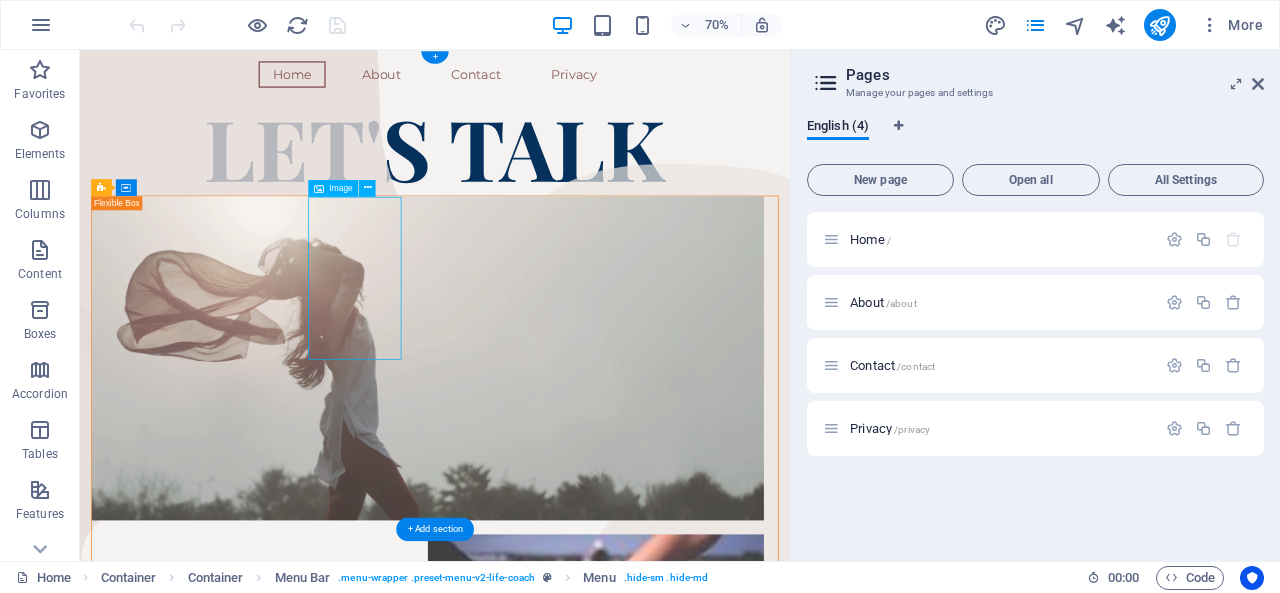 click at bounding box center (587, 1882) 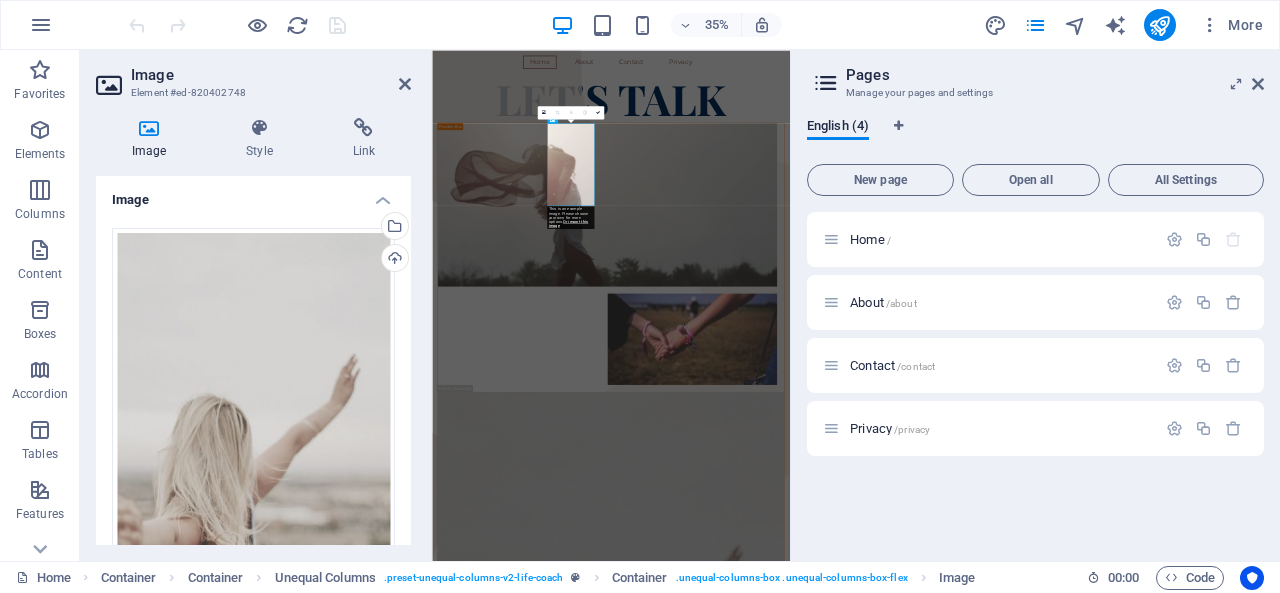 click on "Upload" at bounding box center (393, 260) 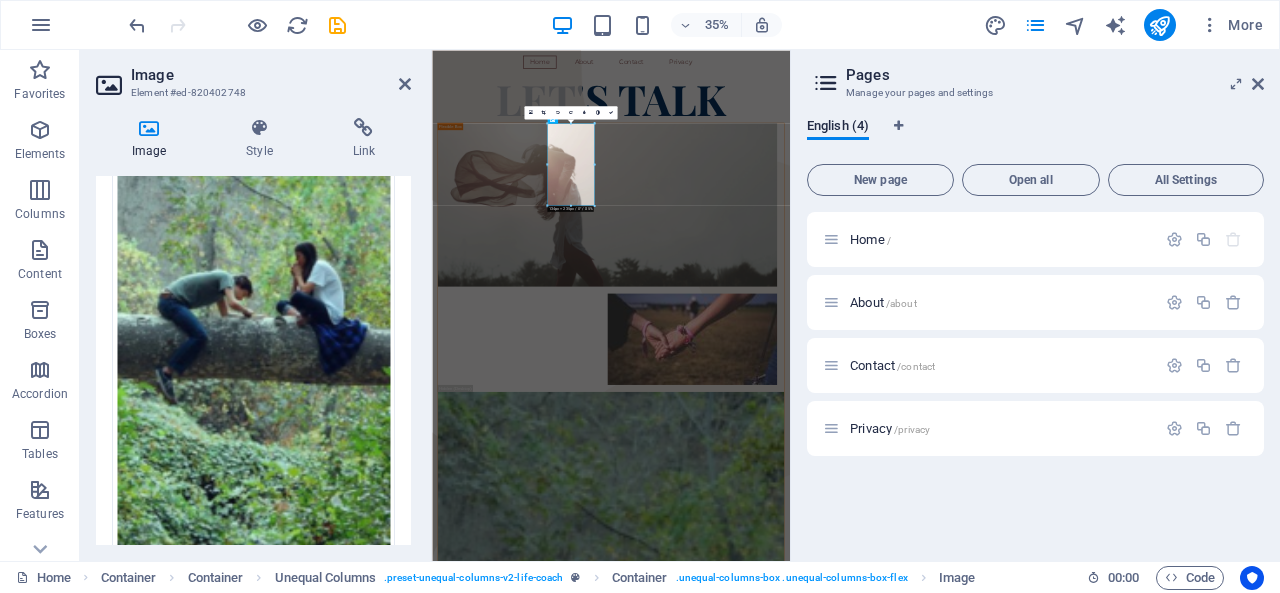 scroll, scrollTop: 146, scrollLeft: 0, axis: vertical 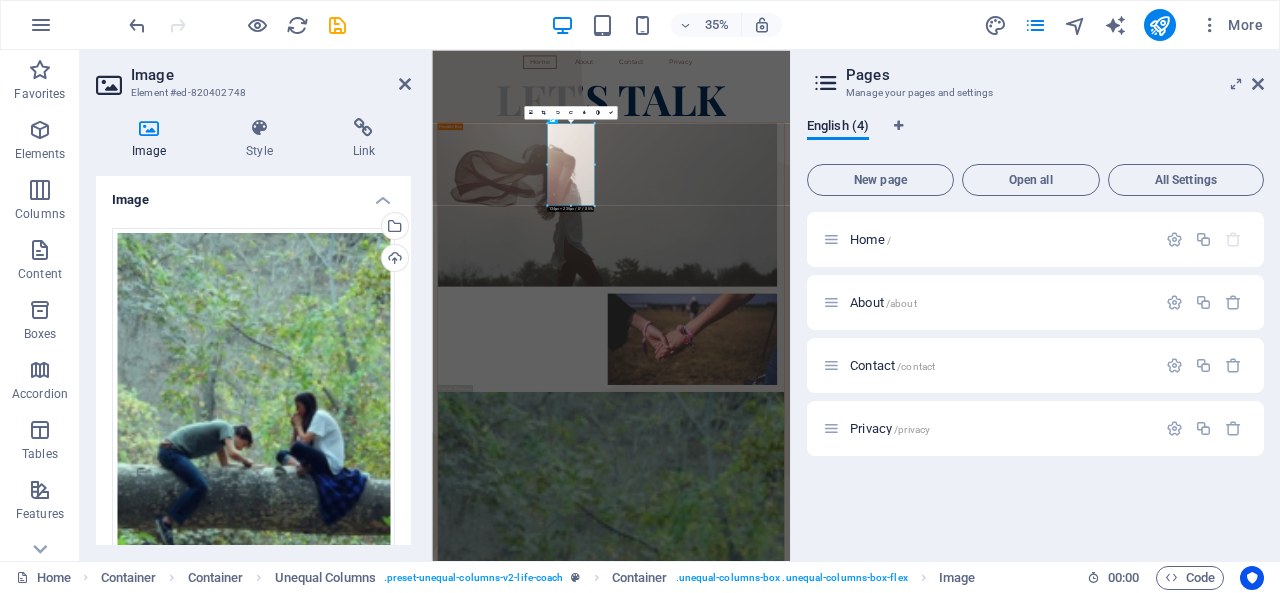 click on "Upload" at bounding box center (393, 260) 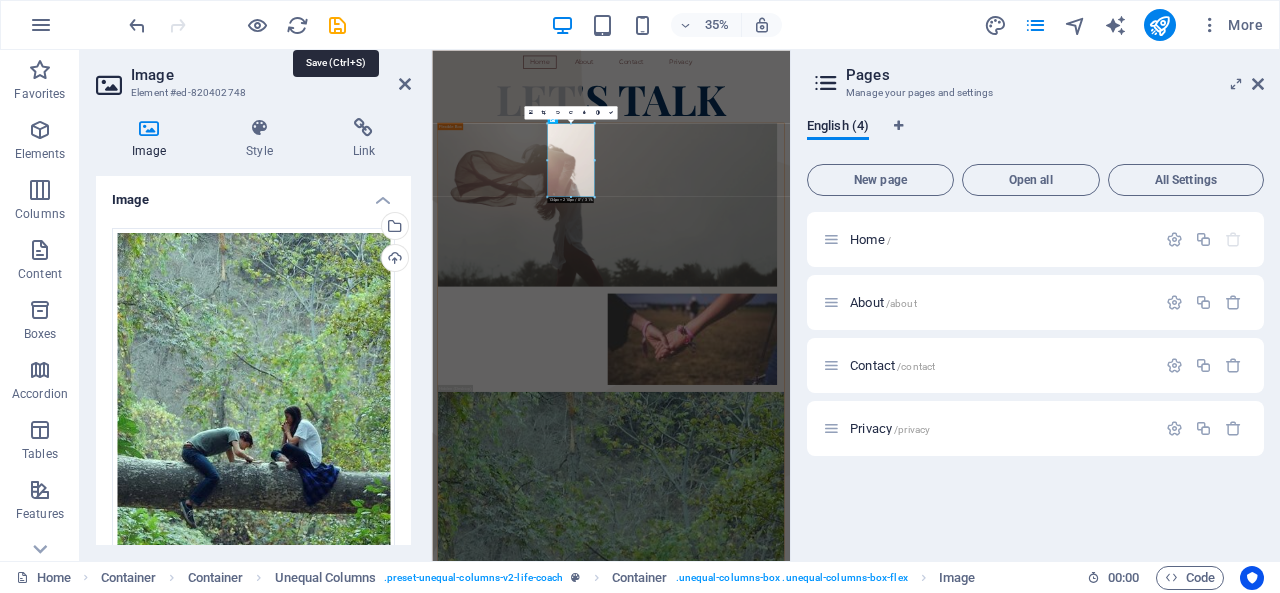 click at bounding box center [337, 25] 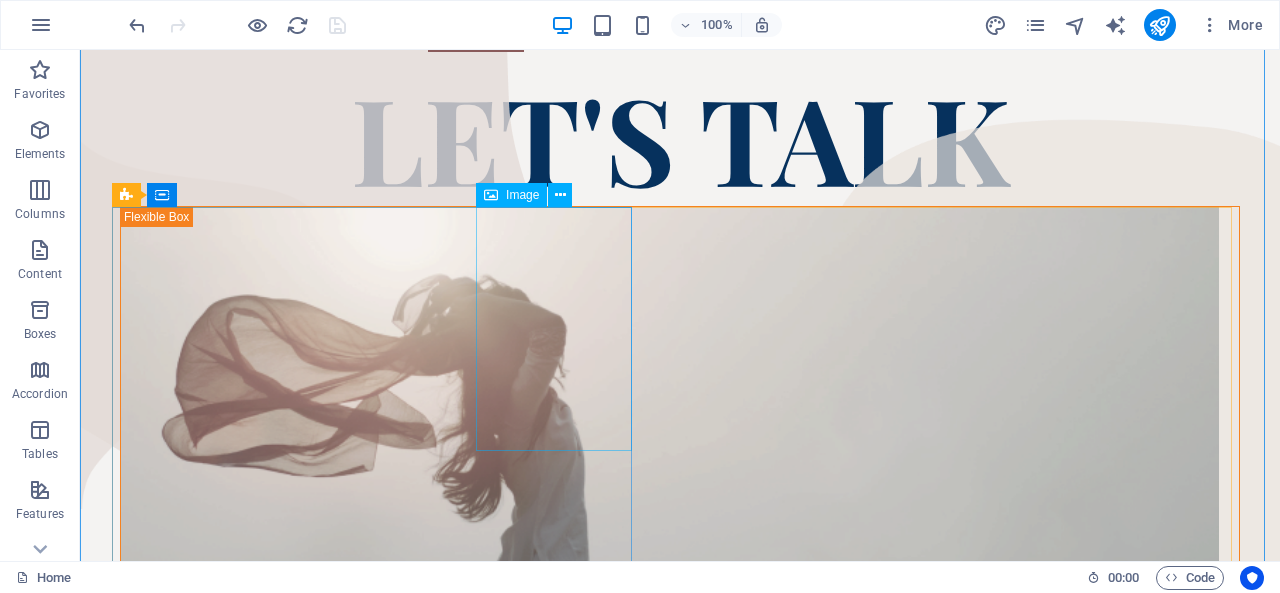 scroll, scrollTop: 51, scrollLeft: 0, axis: vertical 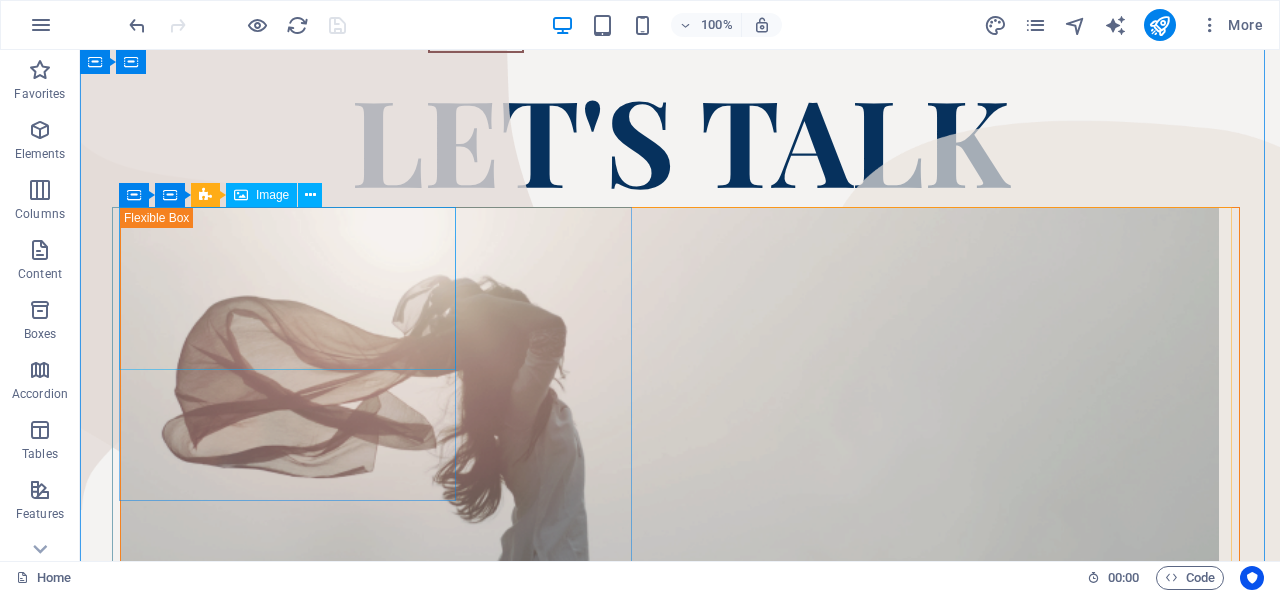 click at bounding box center (670, 472) 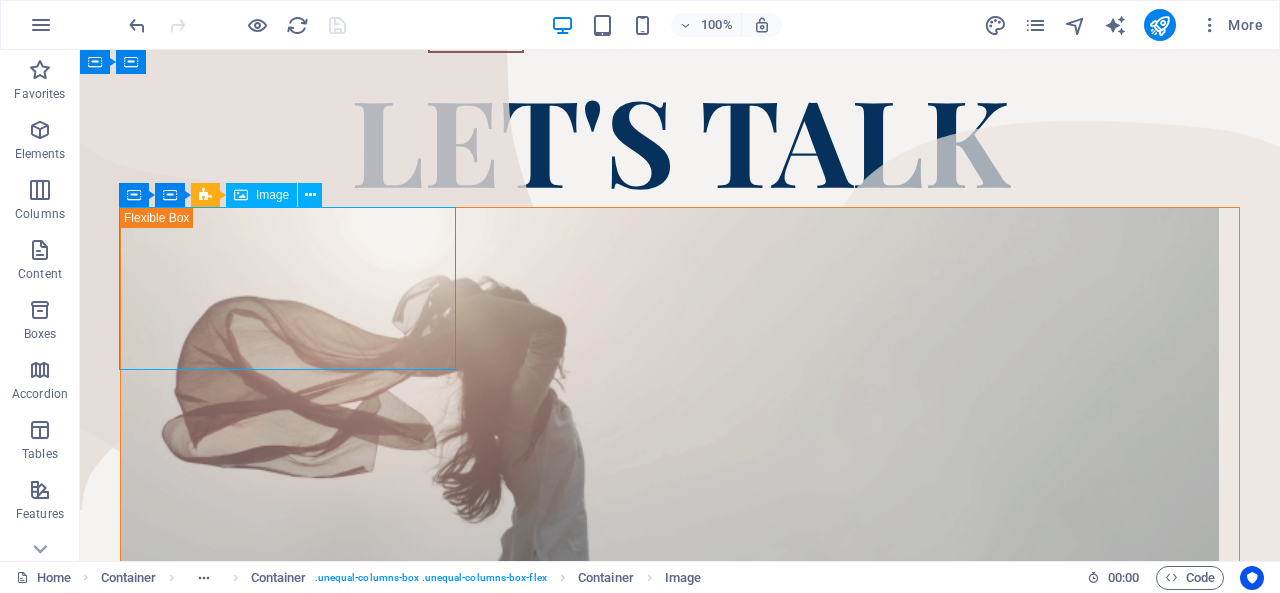 click at bounding box center [670, 472] 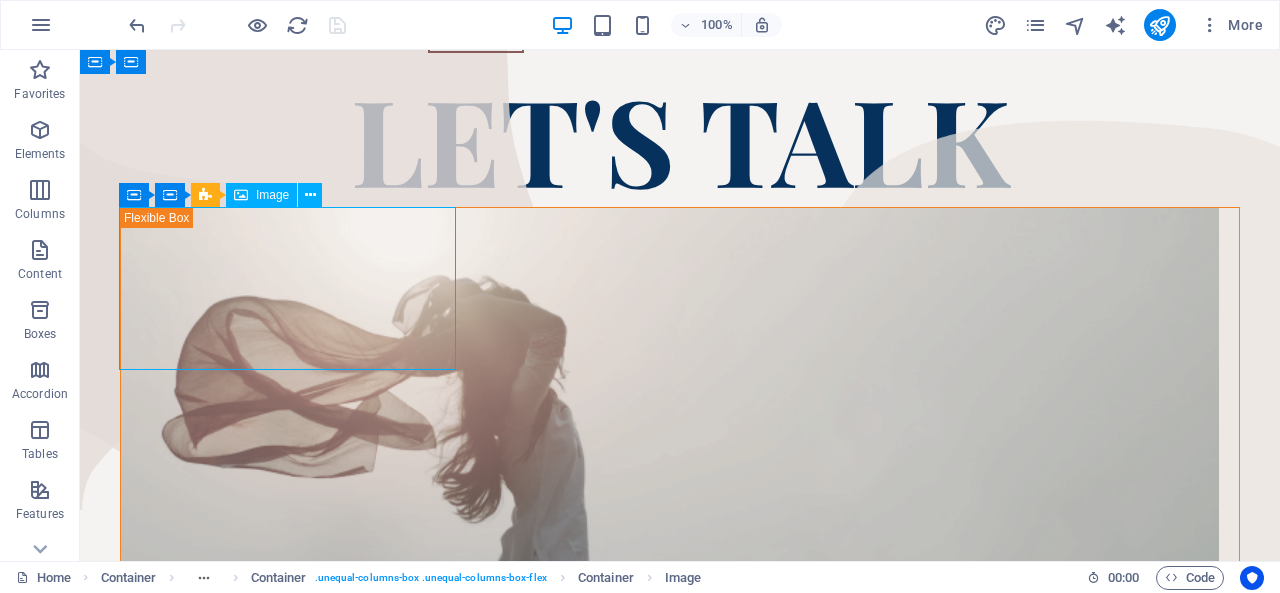 select on "%" 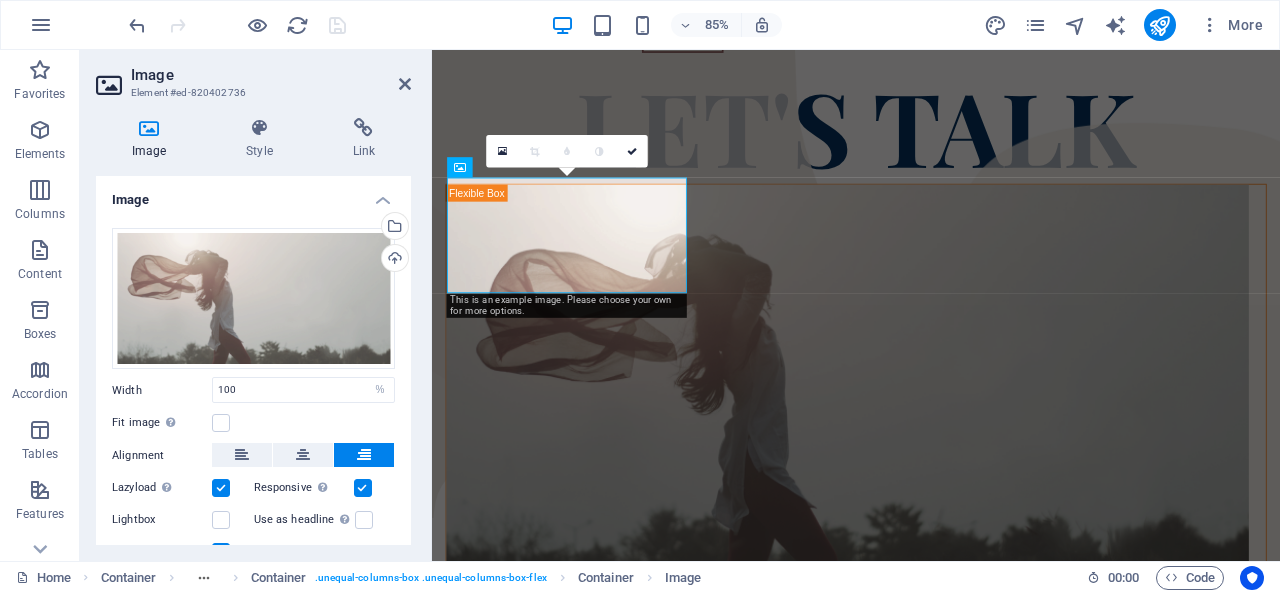 scroll, scrollTop: 58, scrollLeft: 0, axis: vertical 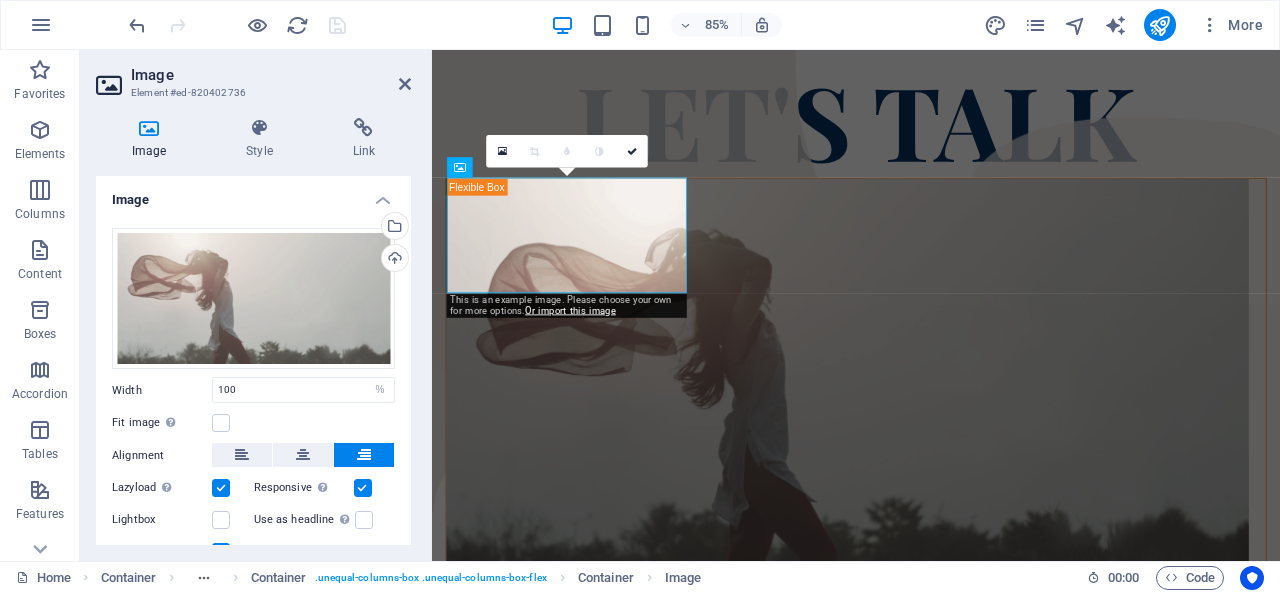click on "Upload" at bounding box center [393, 260] 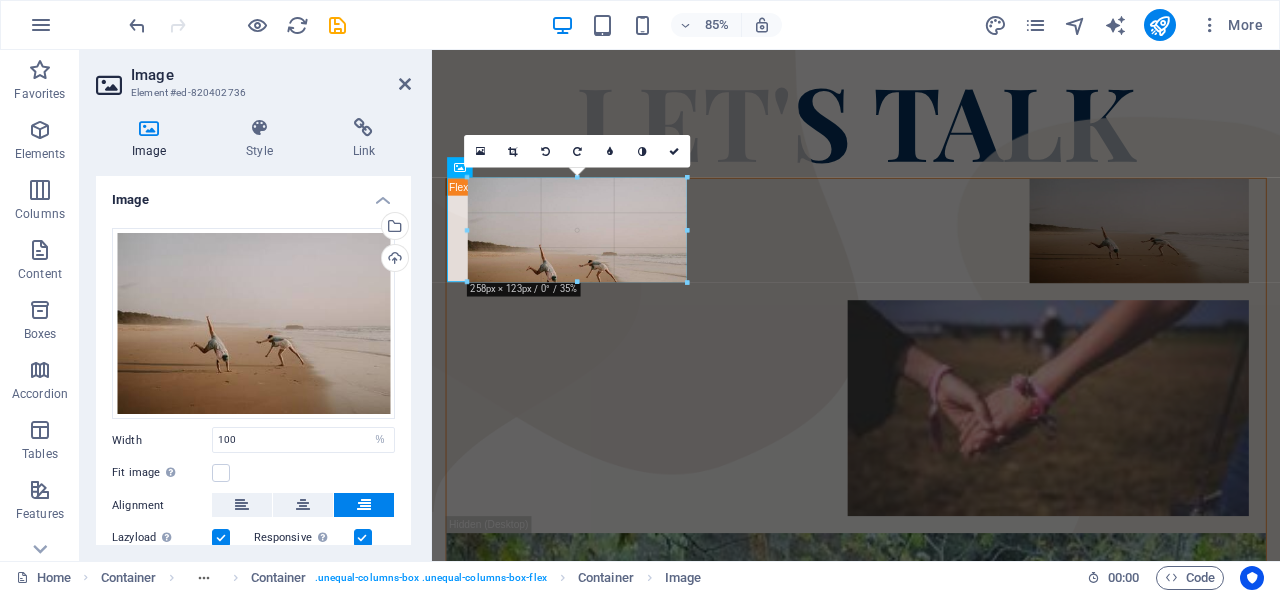 drag, startPoint x: 690, startPoint y: 295, endPoint x: 276, endPoint y: 251, distance: 416.3316 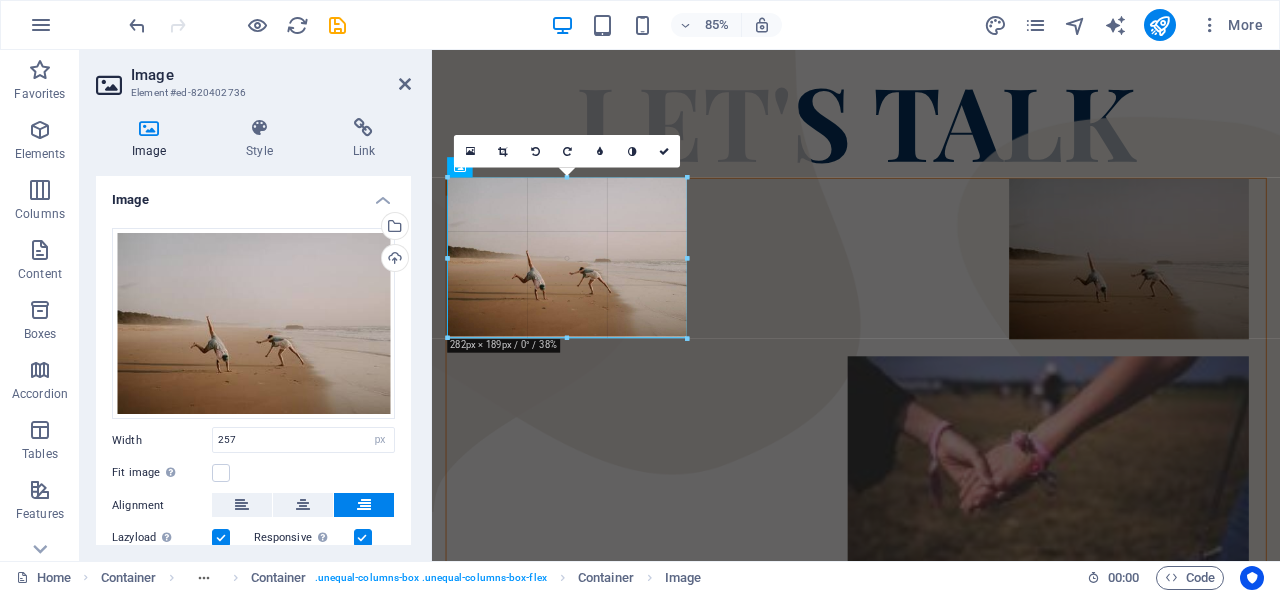 drag, startPoint x: 467, startPoint y: 247, endPoint x: 452, endPoint y: 247, distance: 15 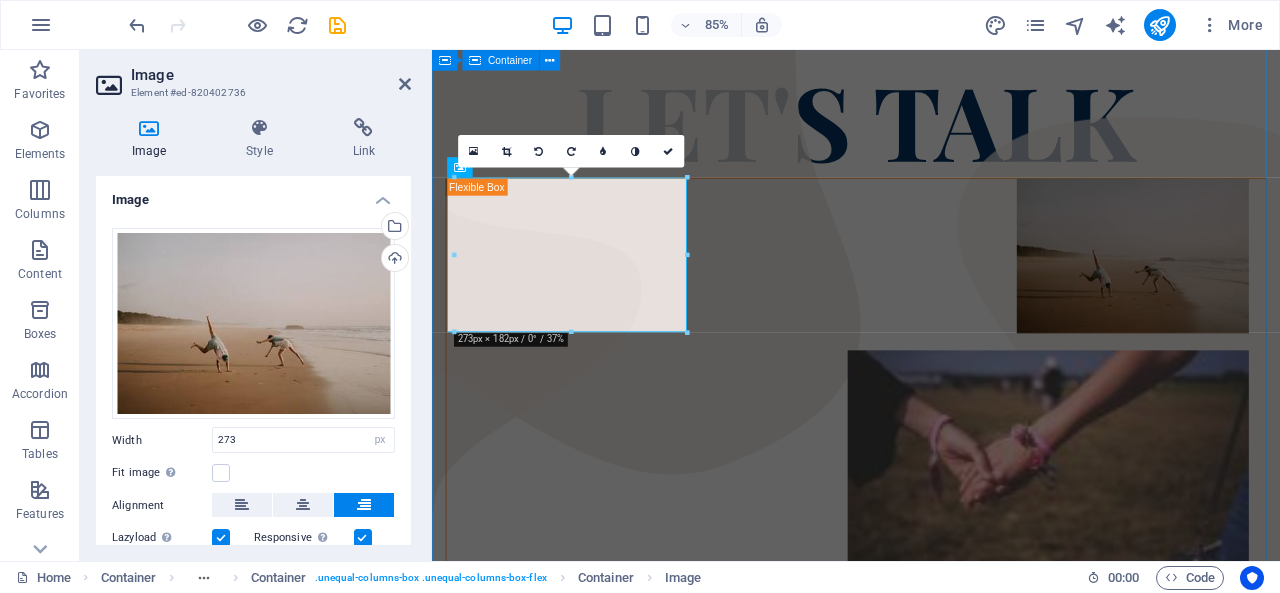 drag, startPoint x: 886, startPoint y: 308, endPoint x: 442, endPoint y: 299, distance: 444.09122 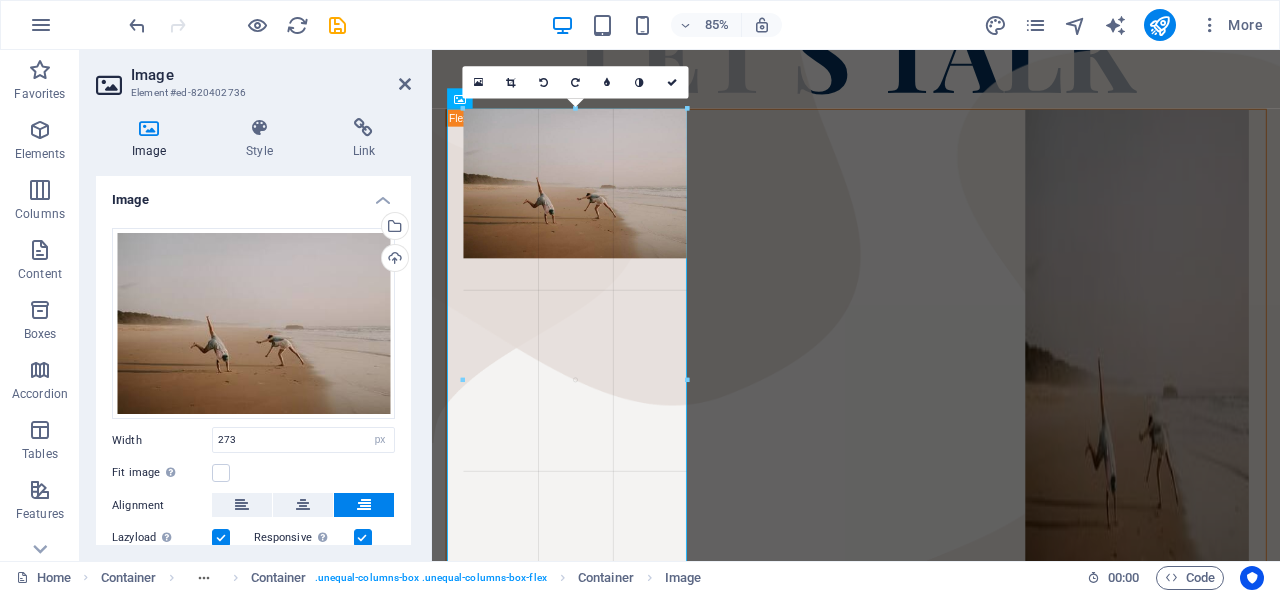 scroll, scrollTop: 148, scrollLeft: 0, axis: vertical 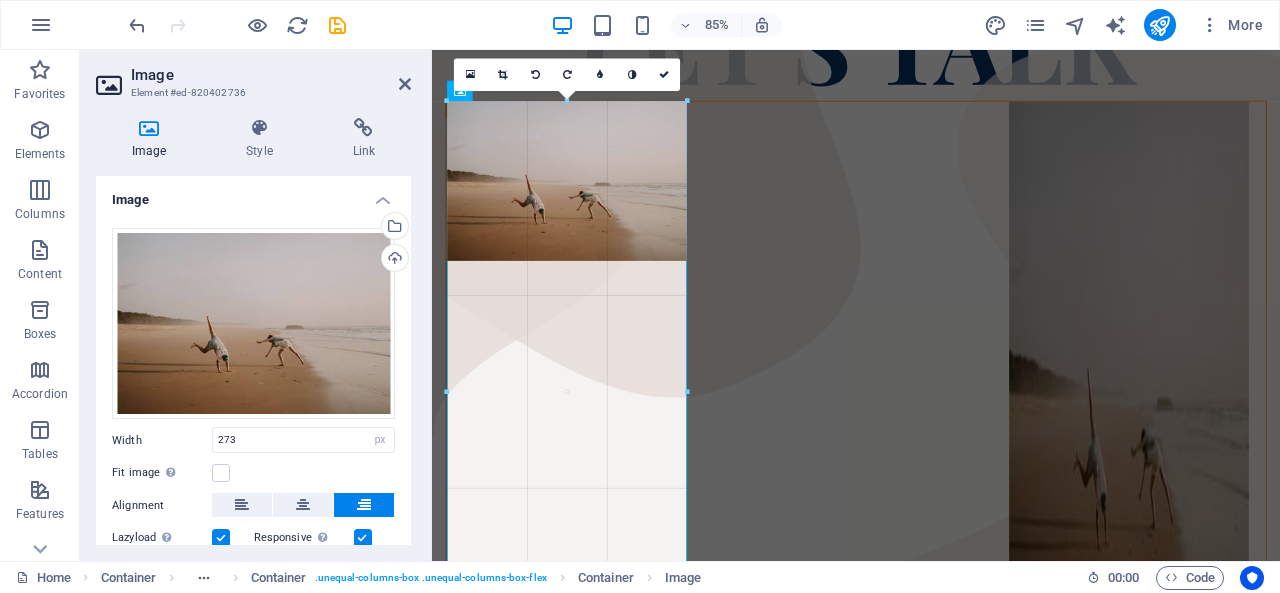 click at bounding box center [849, 405] 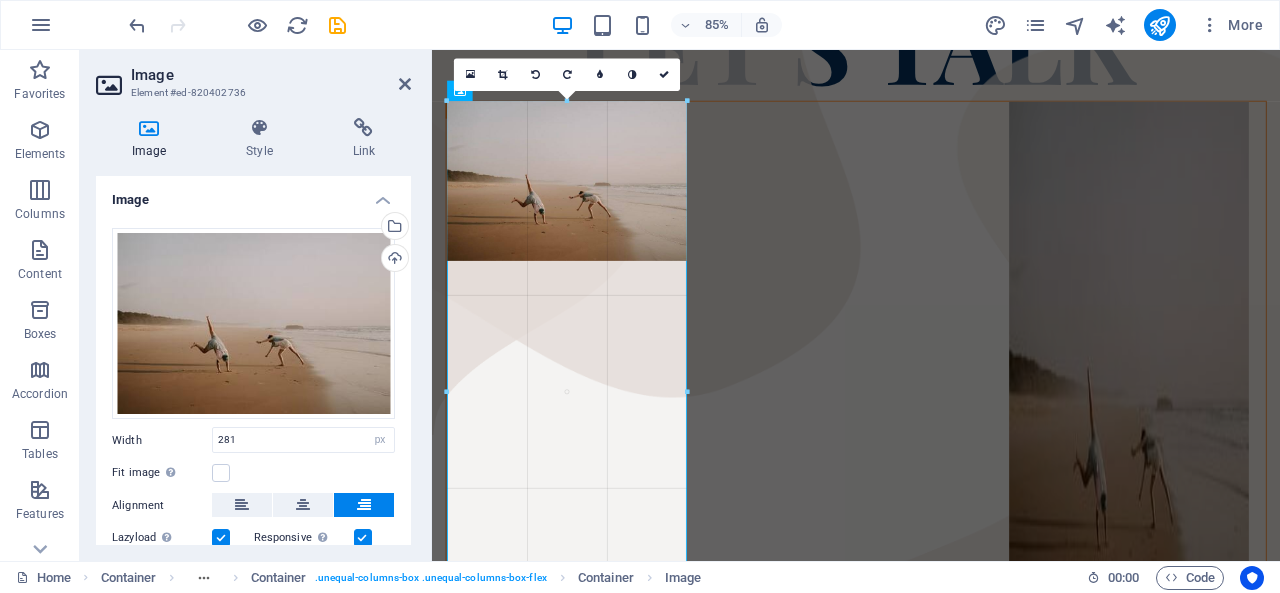 scroll, scrollTop: 58, scrollLeft: 0, axis: vertical 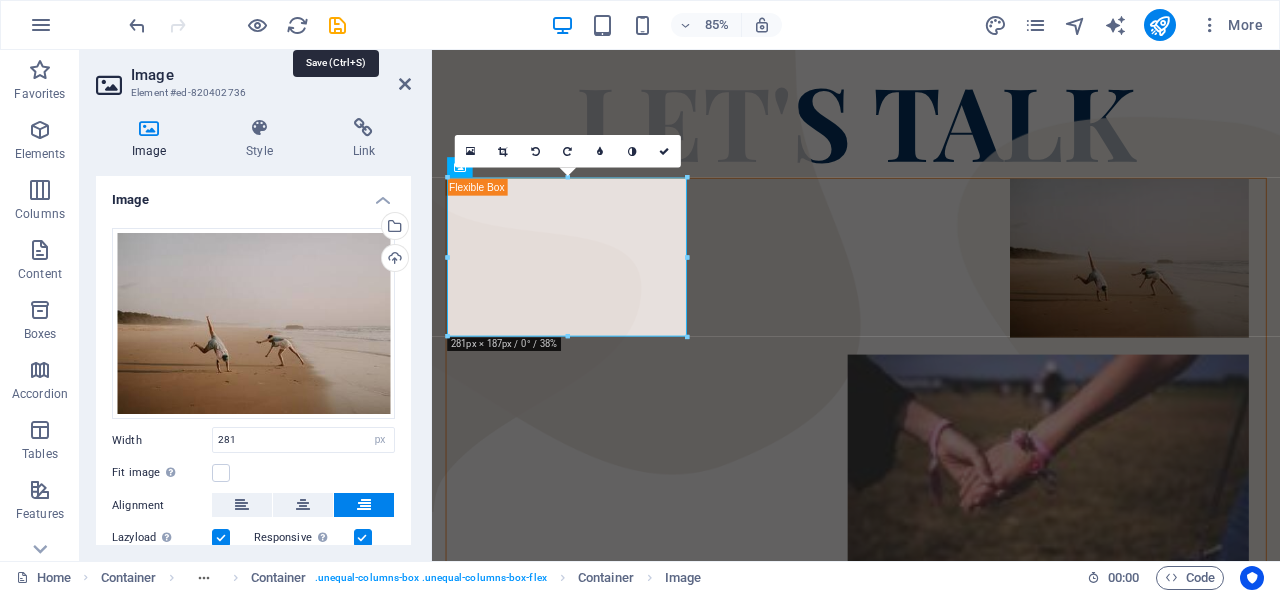click at bounding box center [337, 25] 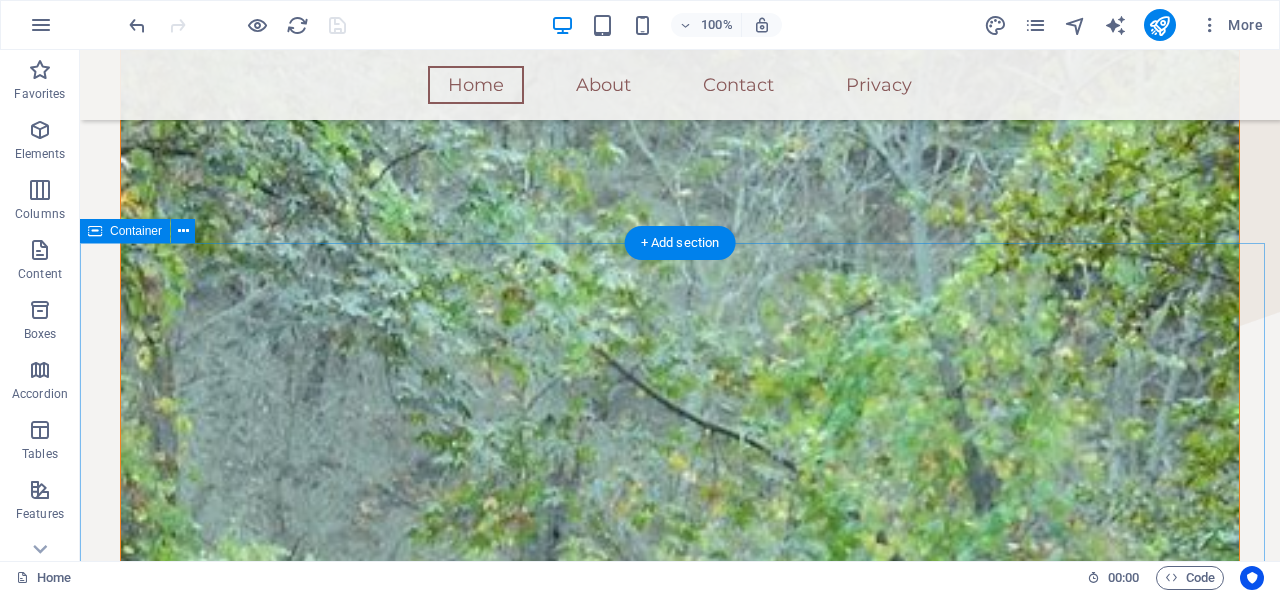 scroll, scrollTop: 0, scrollLeft: 0, axis: both 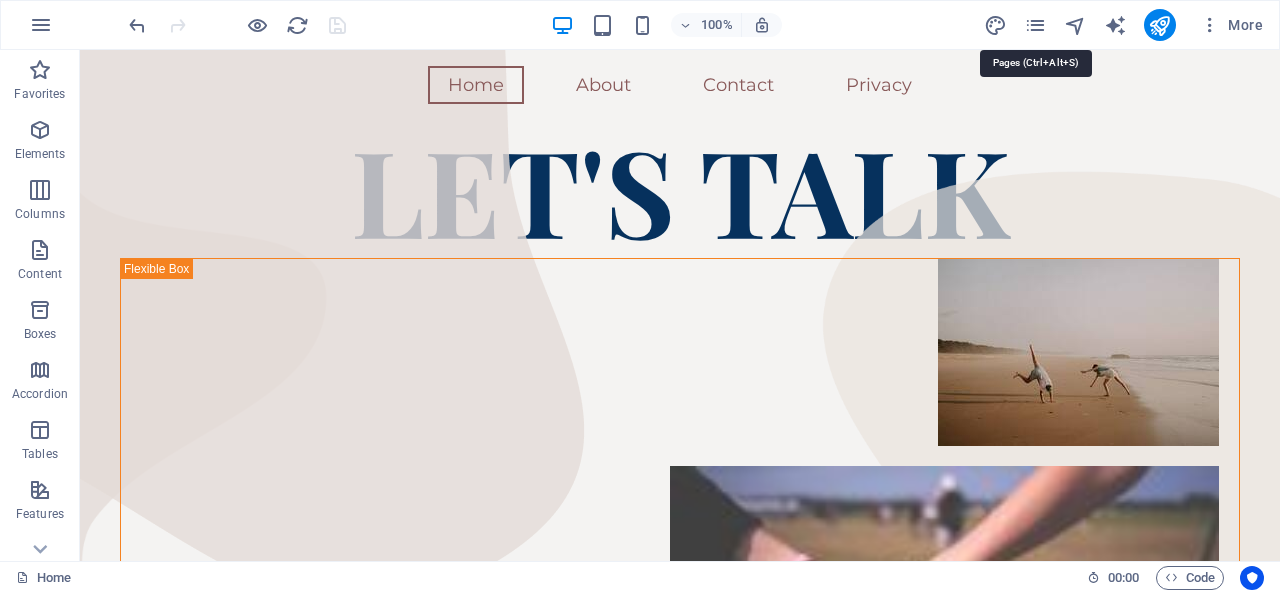 click at bounding box center (1035, 25) 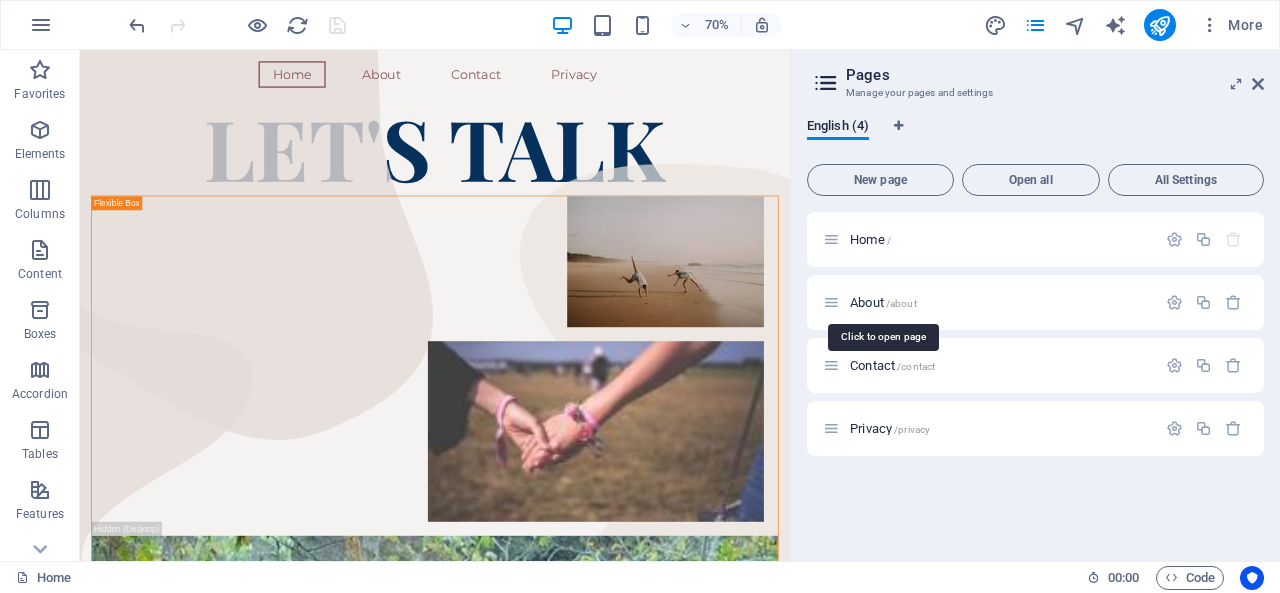 drag, startPoint x: 912, startPoint y: 320, endPoint x: 914, endPoint y: 302, distance: 18.110771 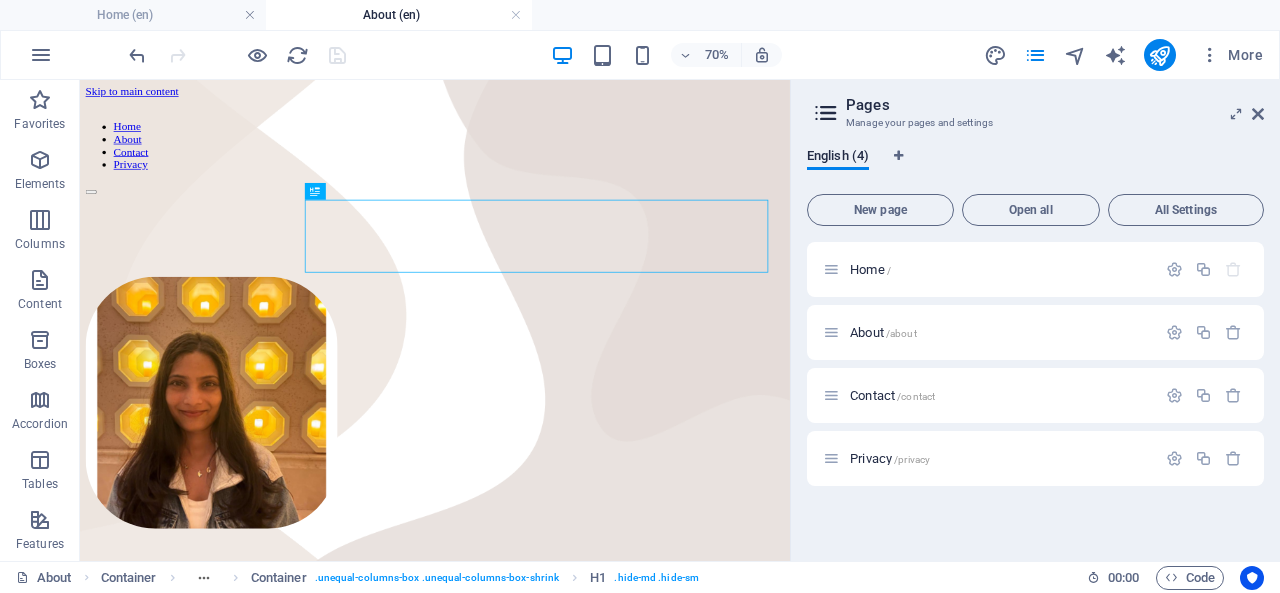scroll, scrollTop: 0, scrollLeft: 0, axis: both 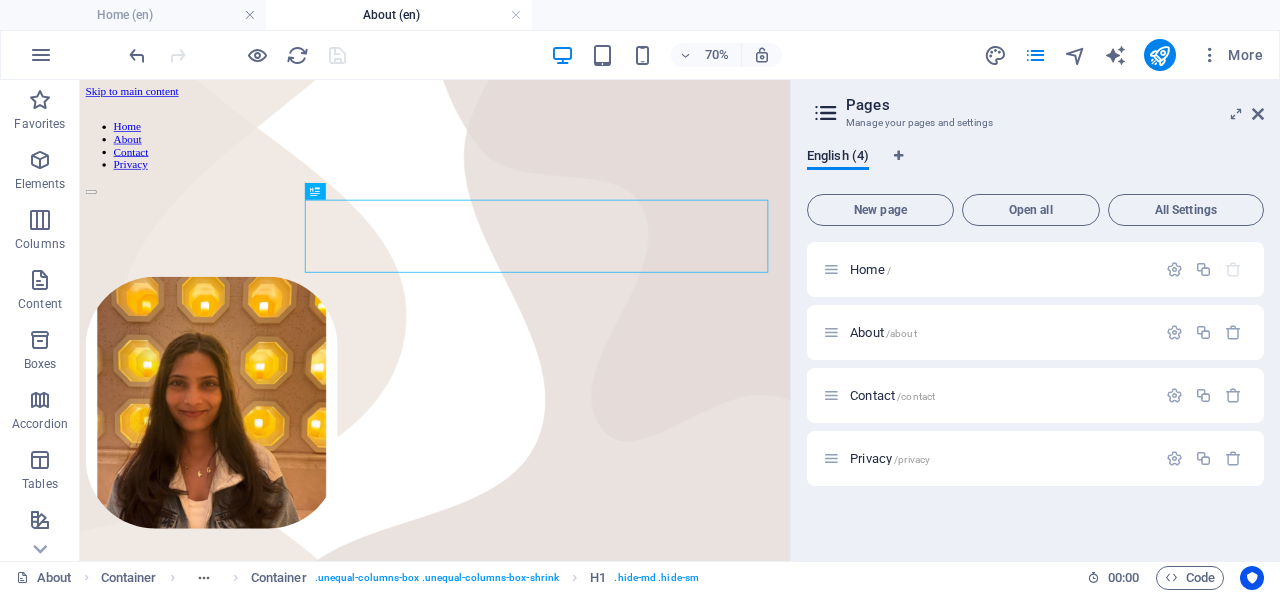 click on "Contact /contact" at bounding box center (989, 395) 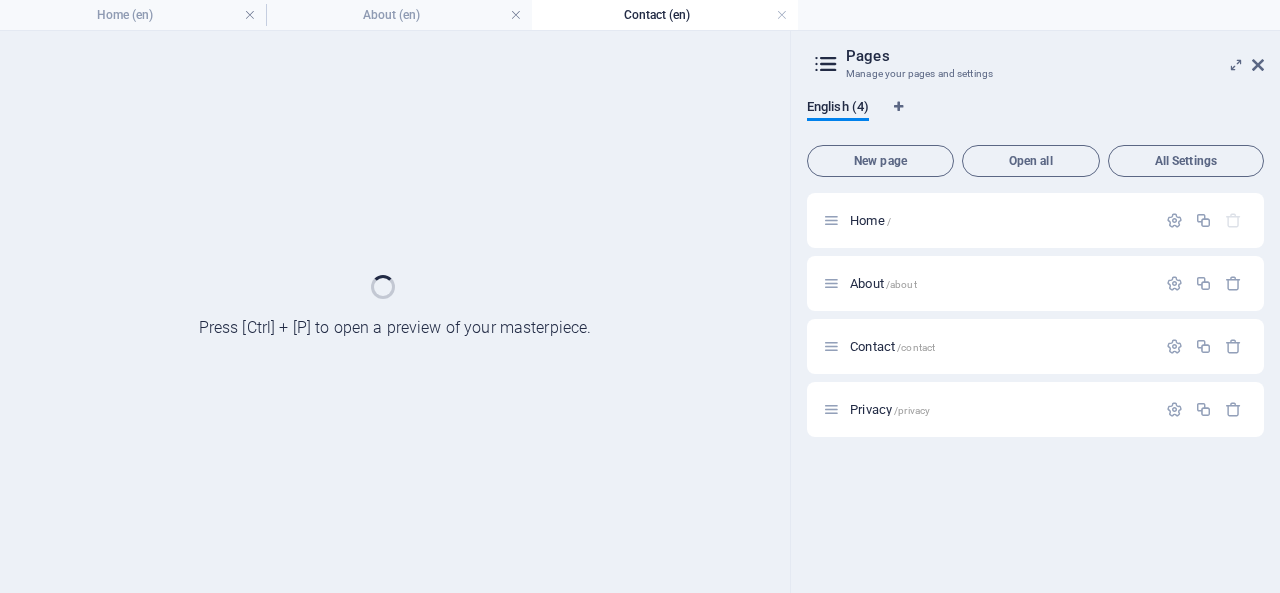 click on "Privacy /privacy" at bounding box center (1035, 409) 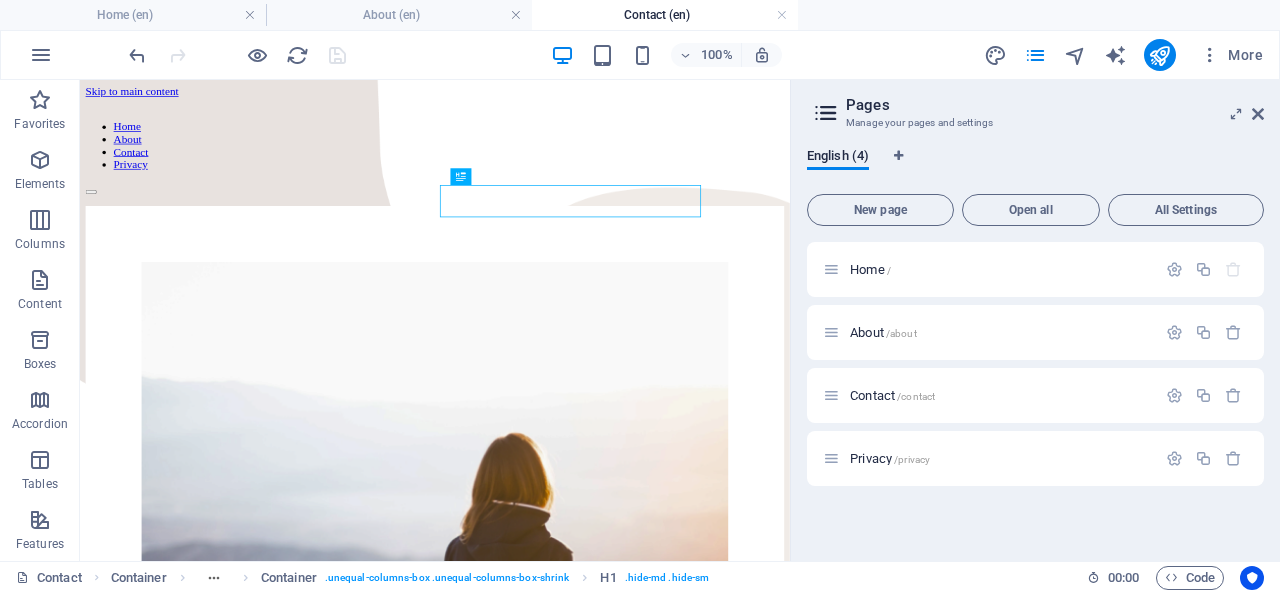scroll, scrollTop: 0, scrollLeft: 0, axis: both 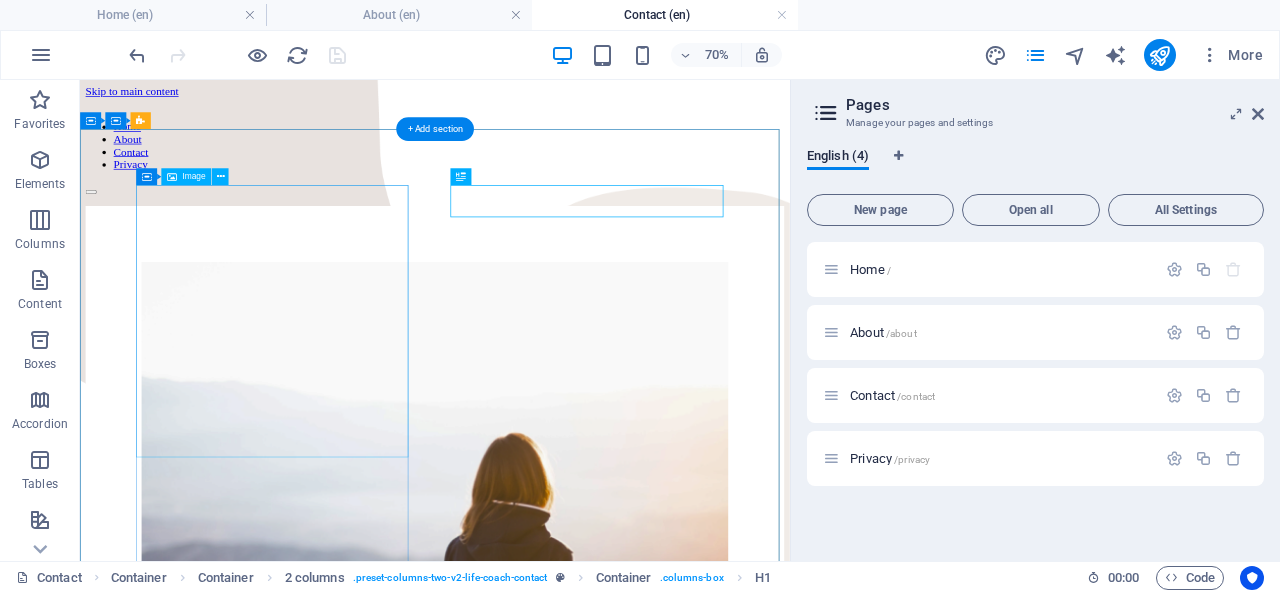 click at bounding box center [587, 761] 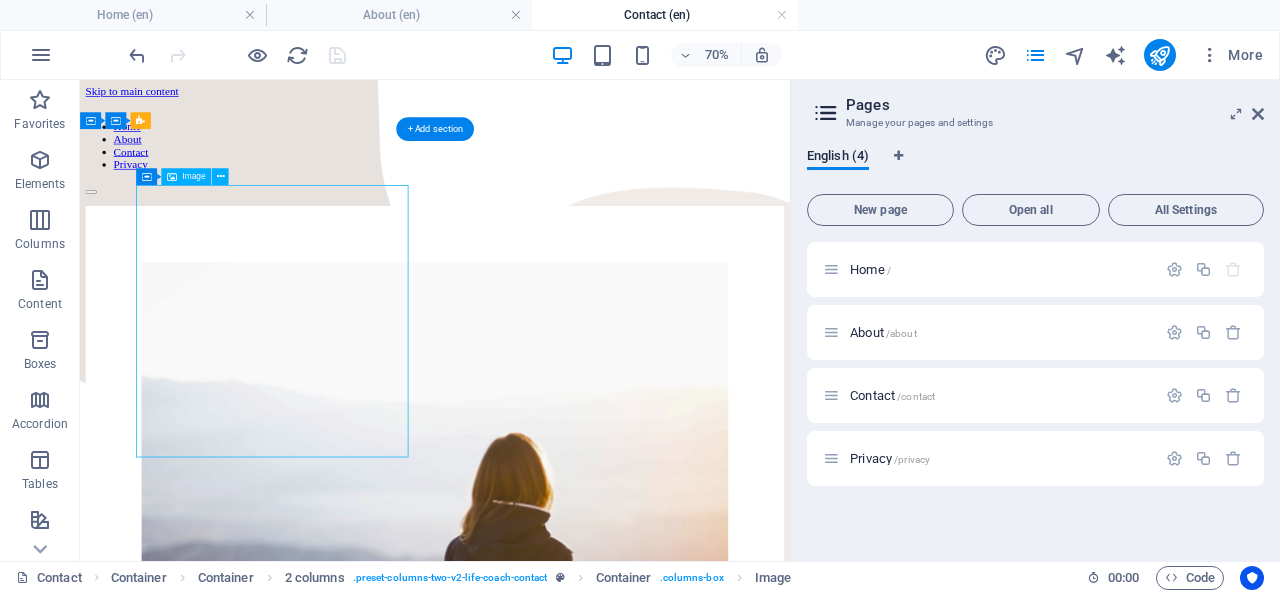 click at bounding box center (587, 761) 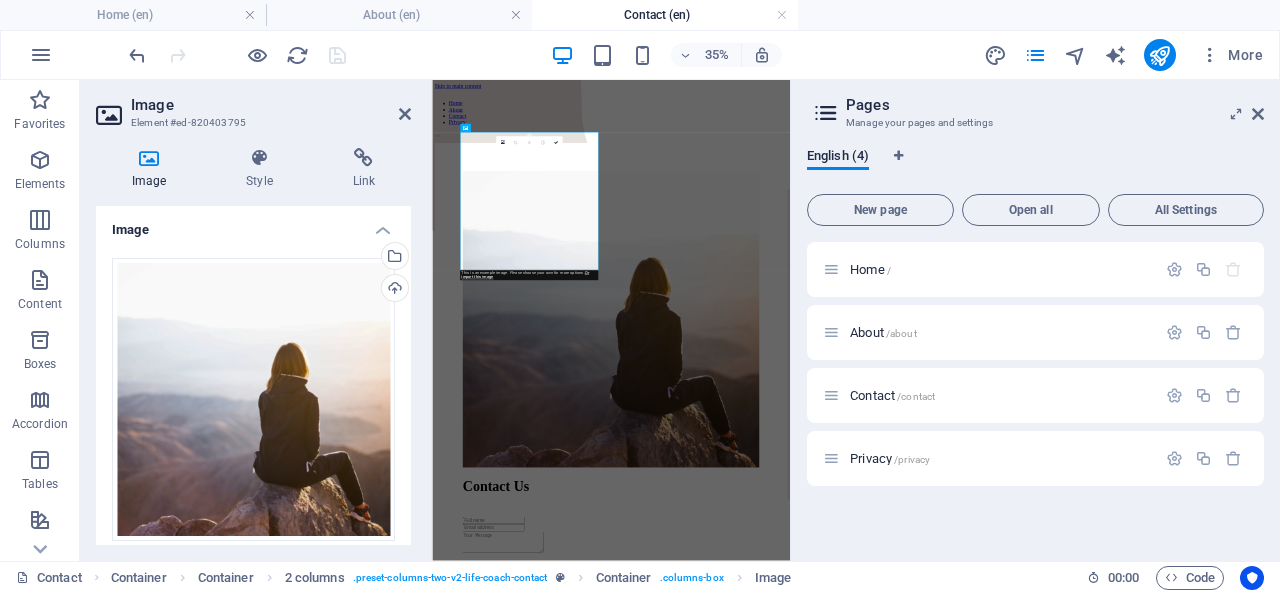 click on "Upload" at bounding box center (393, 290) 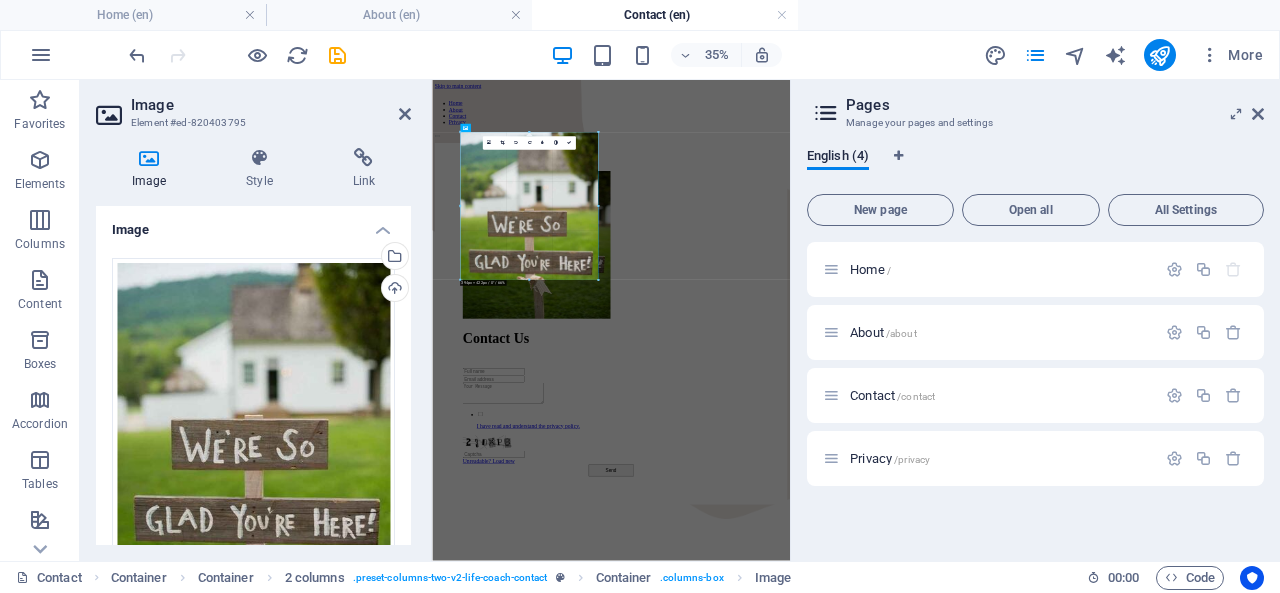 drag, startPoint x: 458, startPoint y: 234, endPoint x: 433, endPoint y: 238, distance: 25.317978 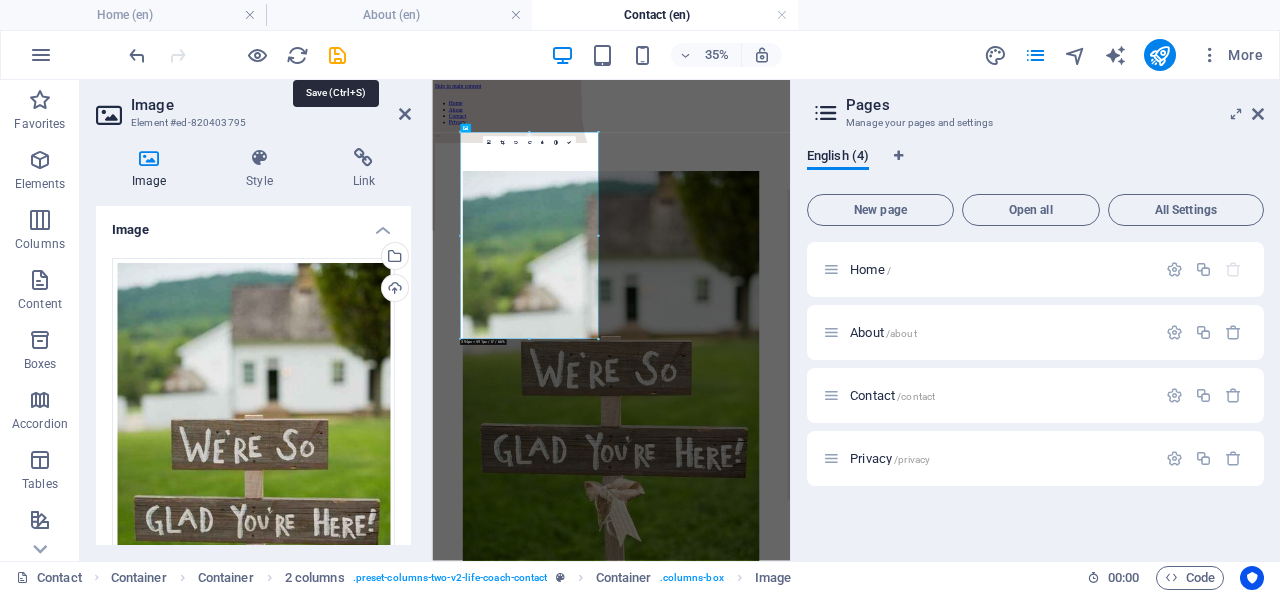 click at bounding box center [337, 55] 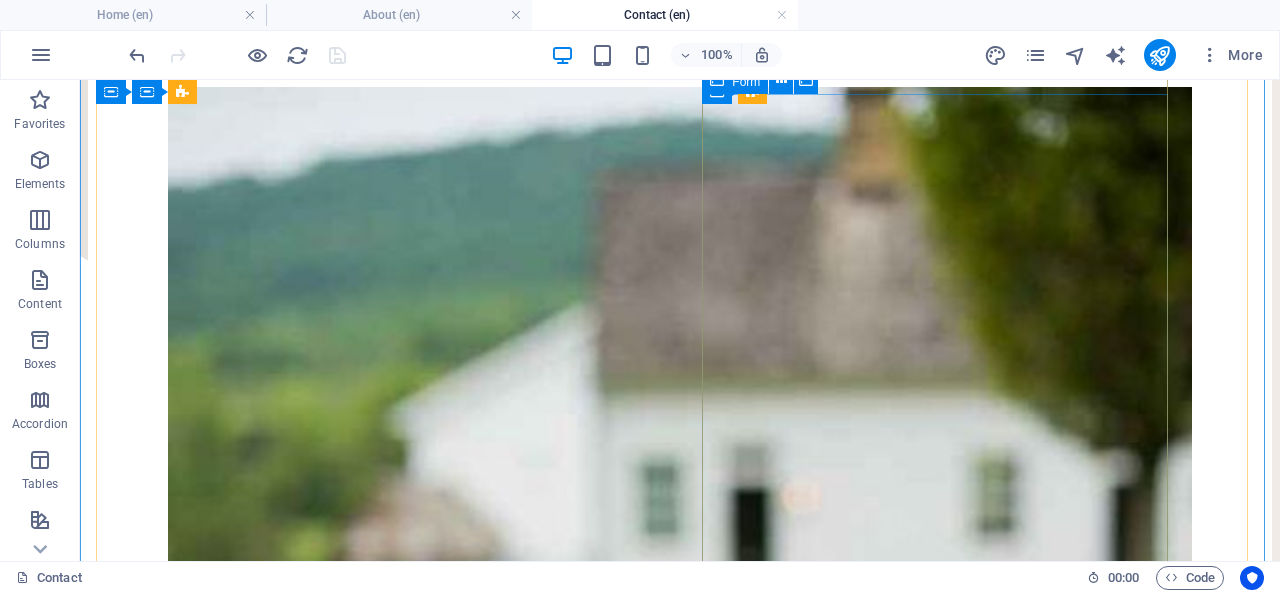 scroll, scrollTop: 252, scrollLeft: 0, axis: vertical 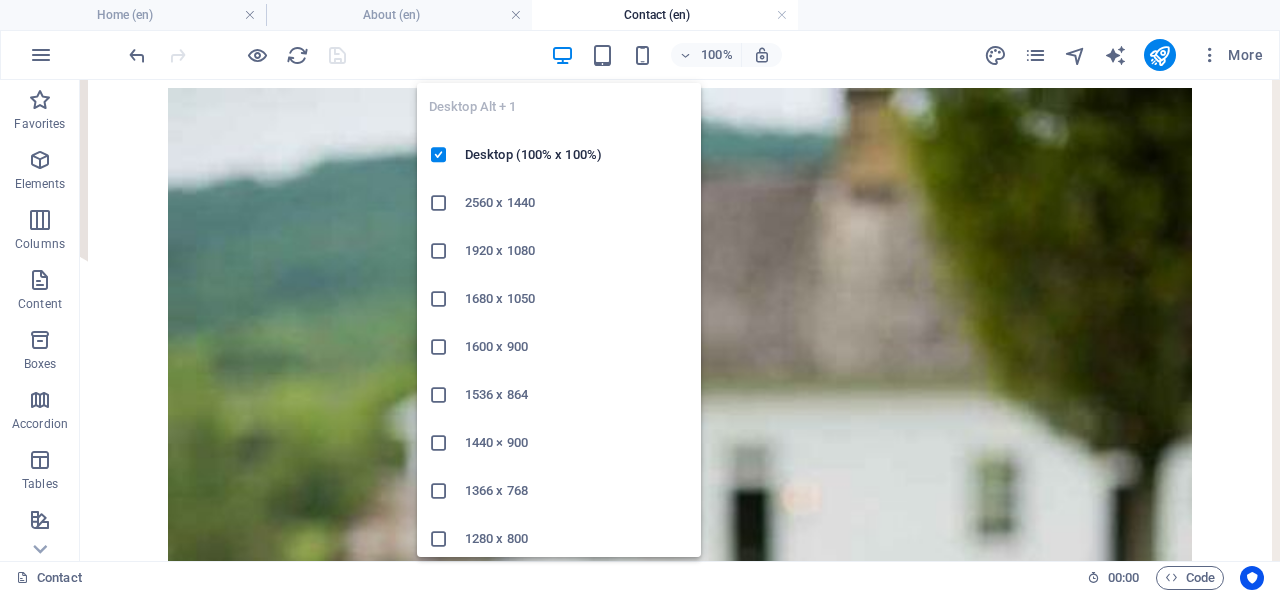 click at bounding box center (562, 55) 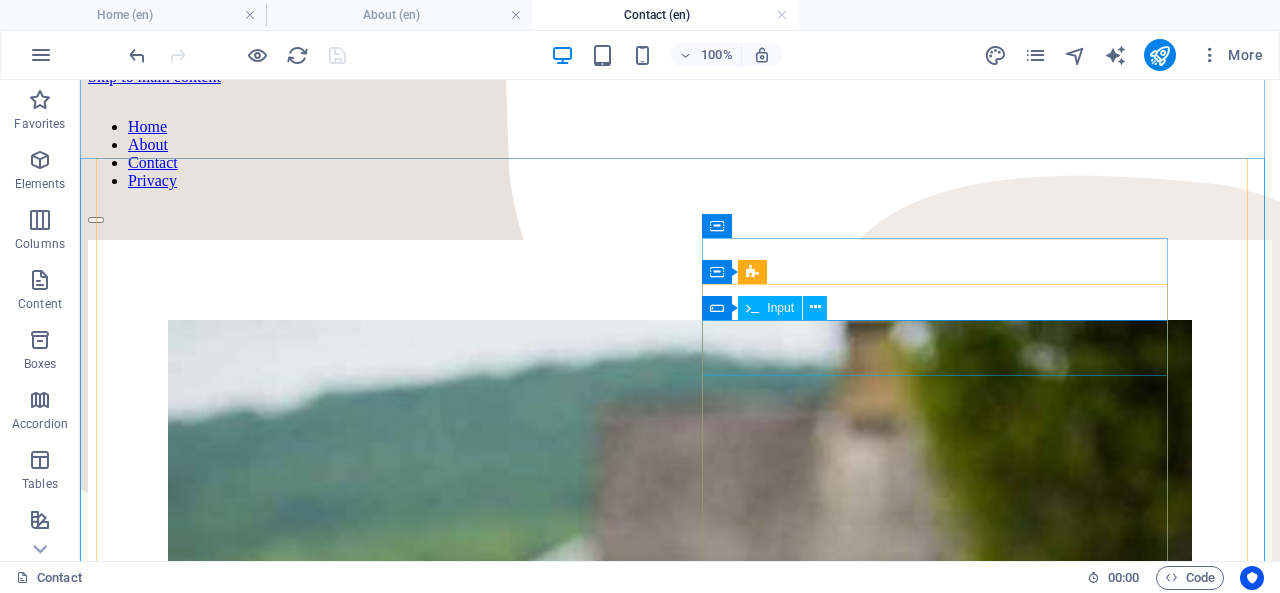 scroll, scrollTop: 0, scrollLeft: 0, axis: both 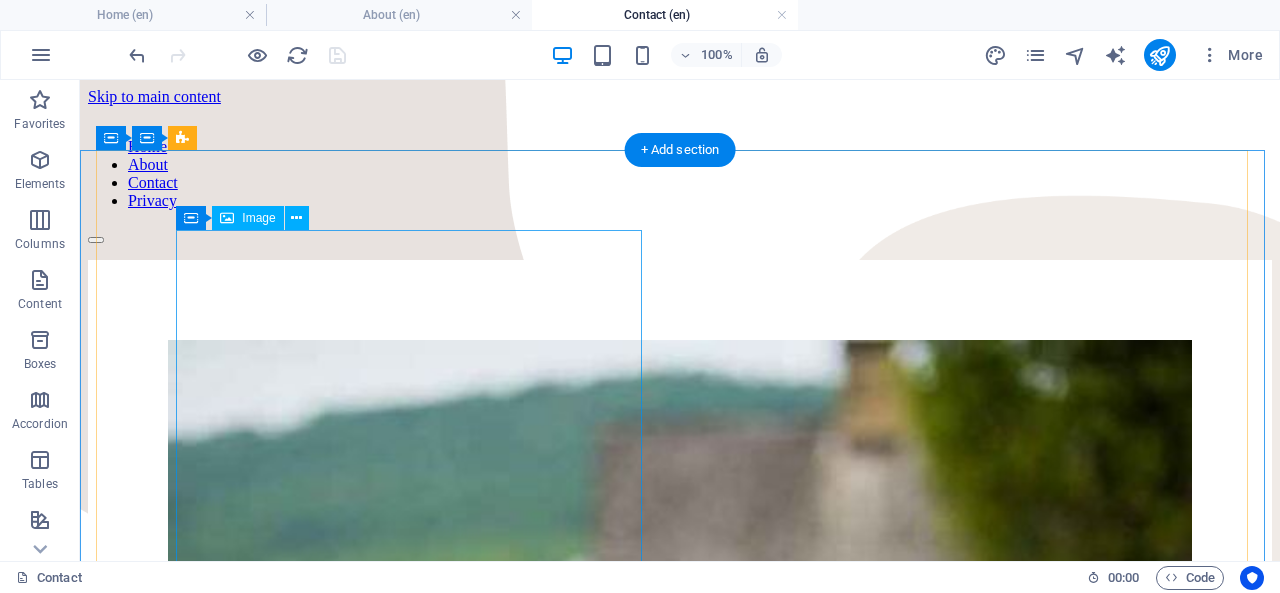 click at bounding box center [680, 1111] 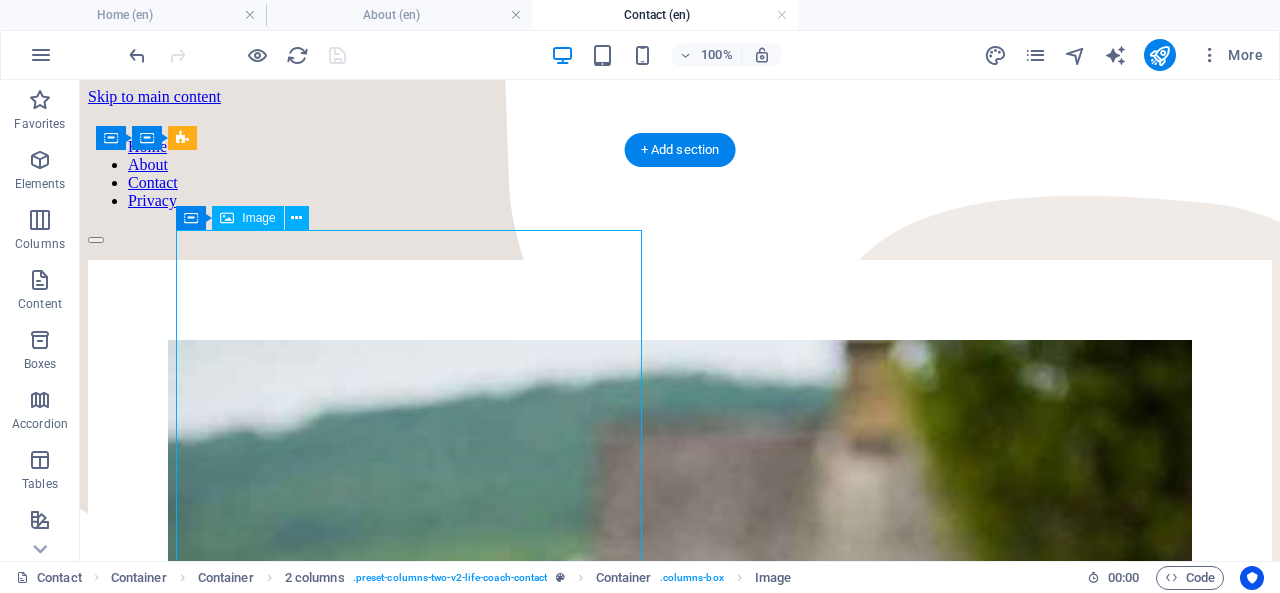 click at bounding box center [680, 1111] 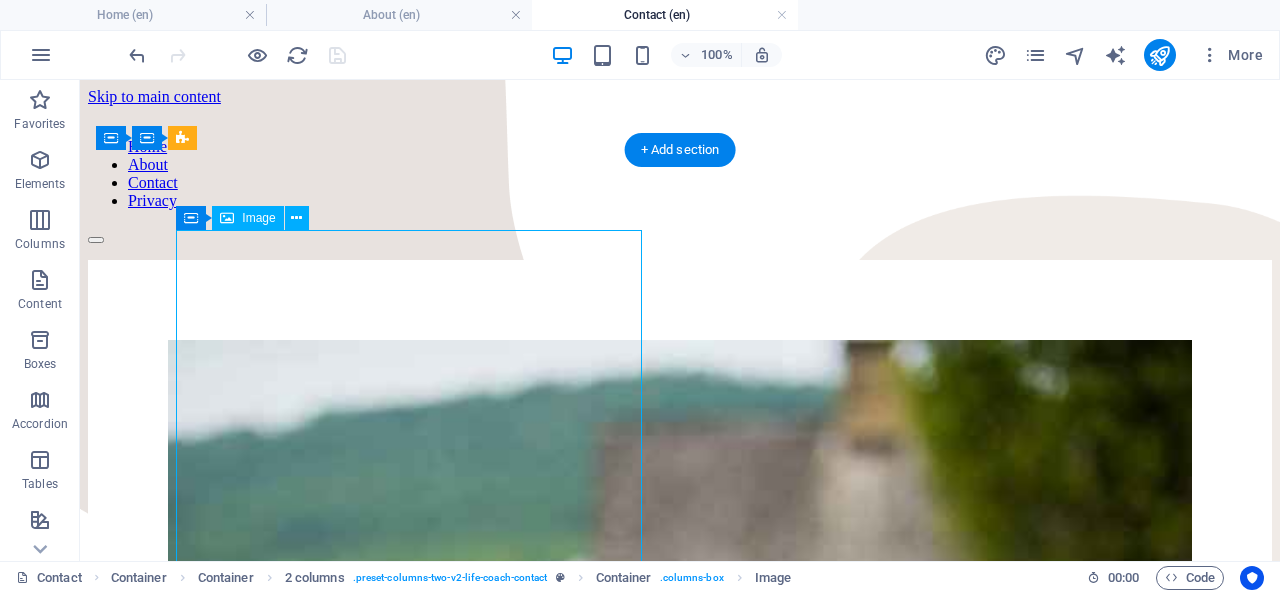 select on "%" 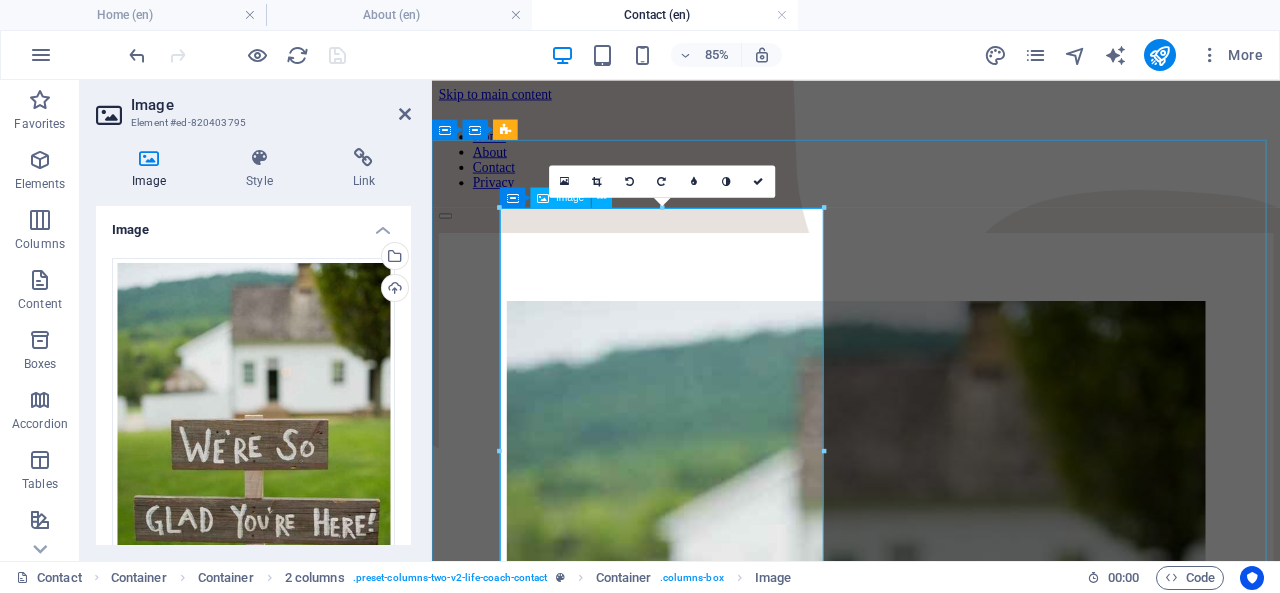 click at bounding box center (931, 959) 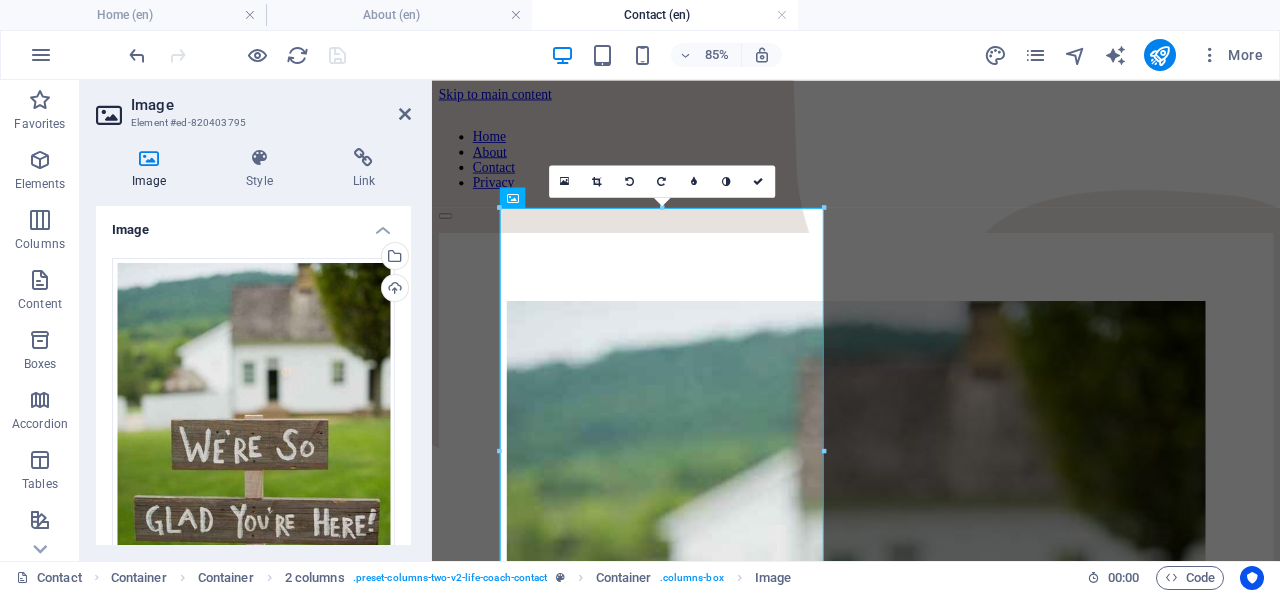 click on "16:10 16:9 4:3 1:1 1:2 0" at bounding box center [662, 181] 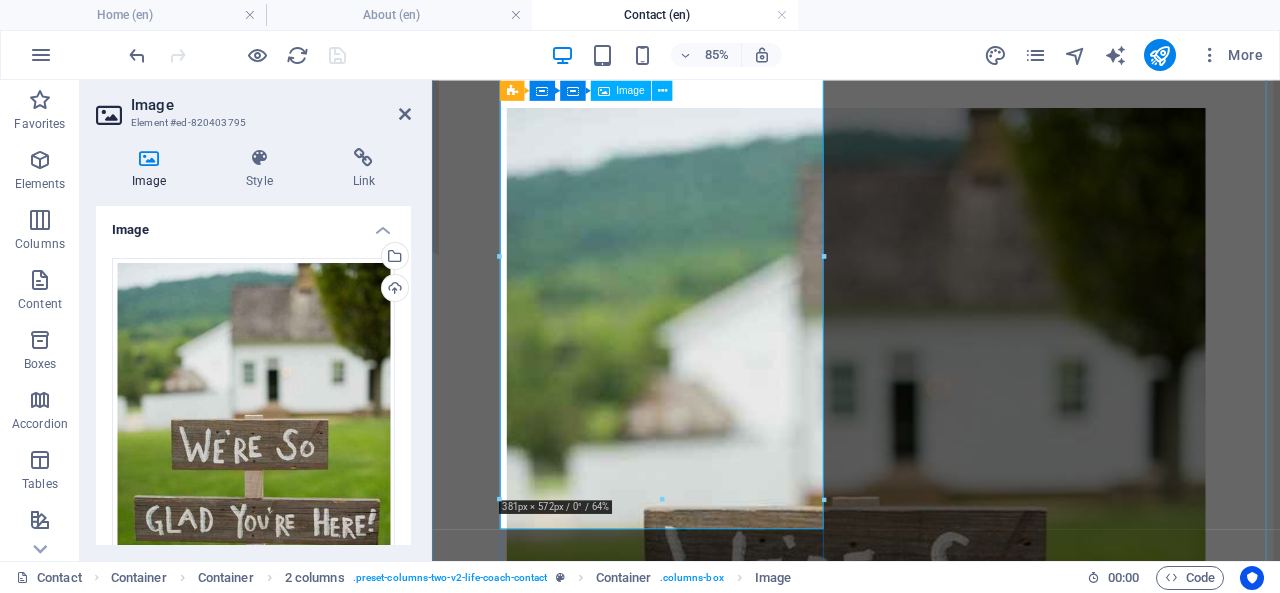 scroll, scrollTop: 229, scrollLeft: 0, axis: vertical 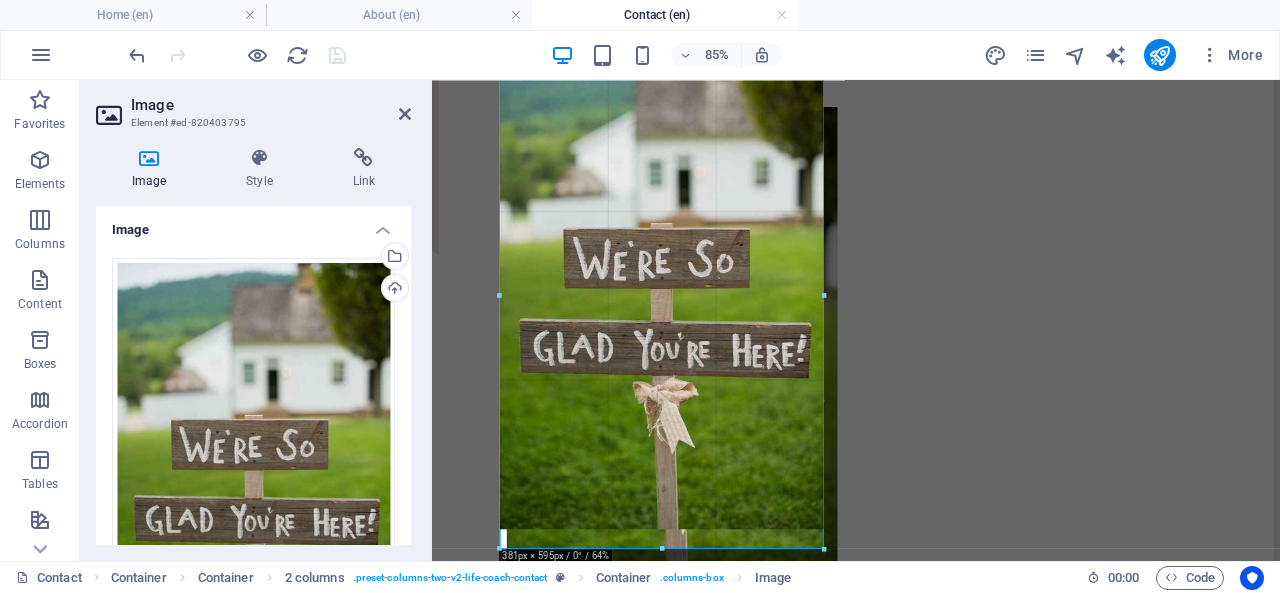 drag, startPoint x: 501, startPoint y: 256, endPoint x: 493, endPoint y: 241, distance: 17 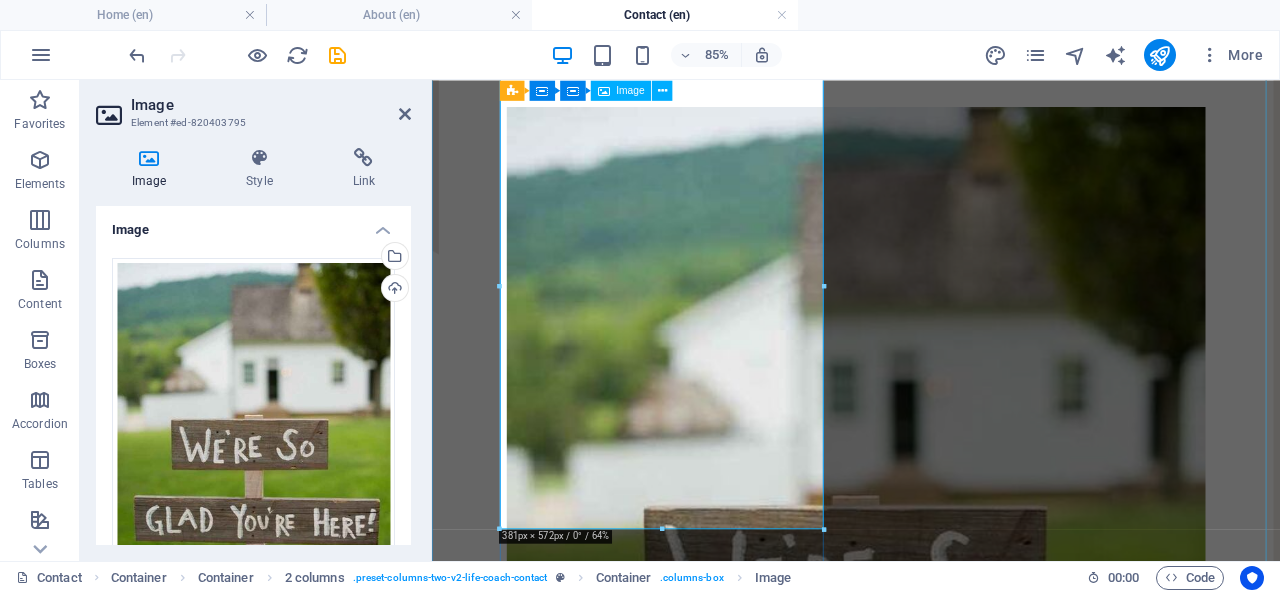 click at bounding box center [931, 730] 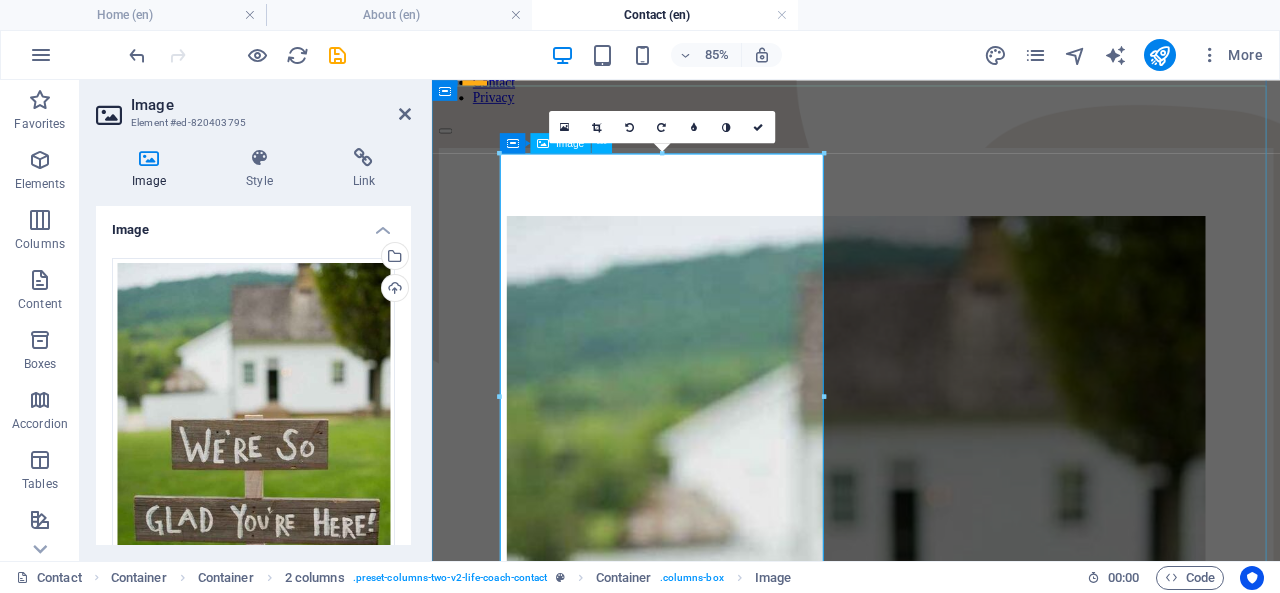 scroll, scrollTop: 99, scrollLeft: 0, axis: vertical 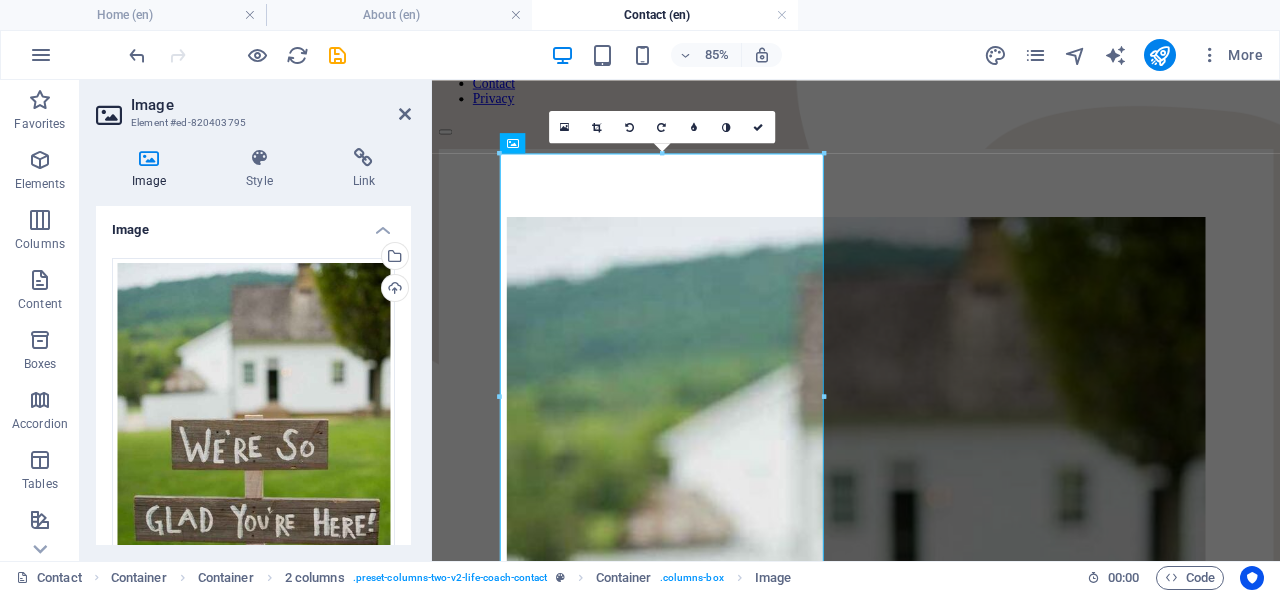 click on "16:10 16:9 4:3 1:1 1:2 0" at bounding box center (662, 126) 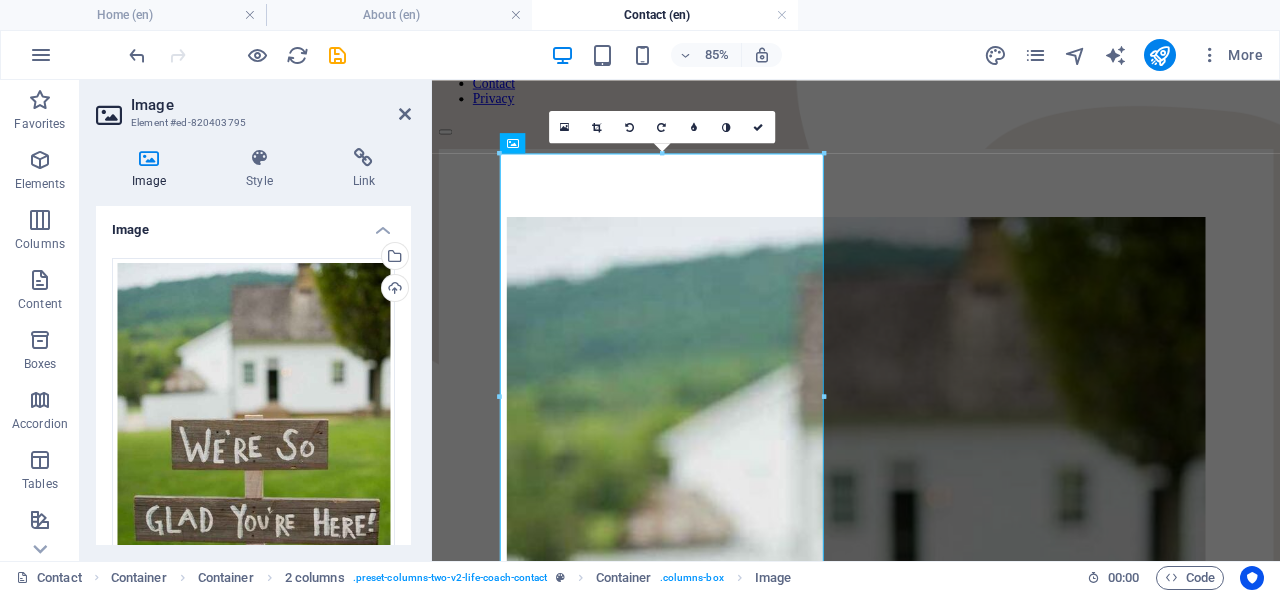 click on "16:10 16:9 4:3 1:1 1:2 0" at bounding box center [662, 126] 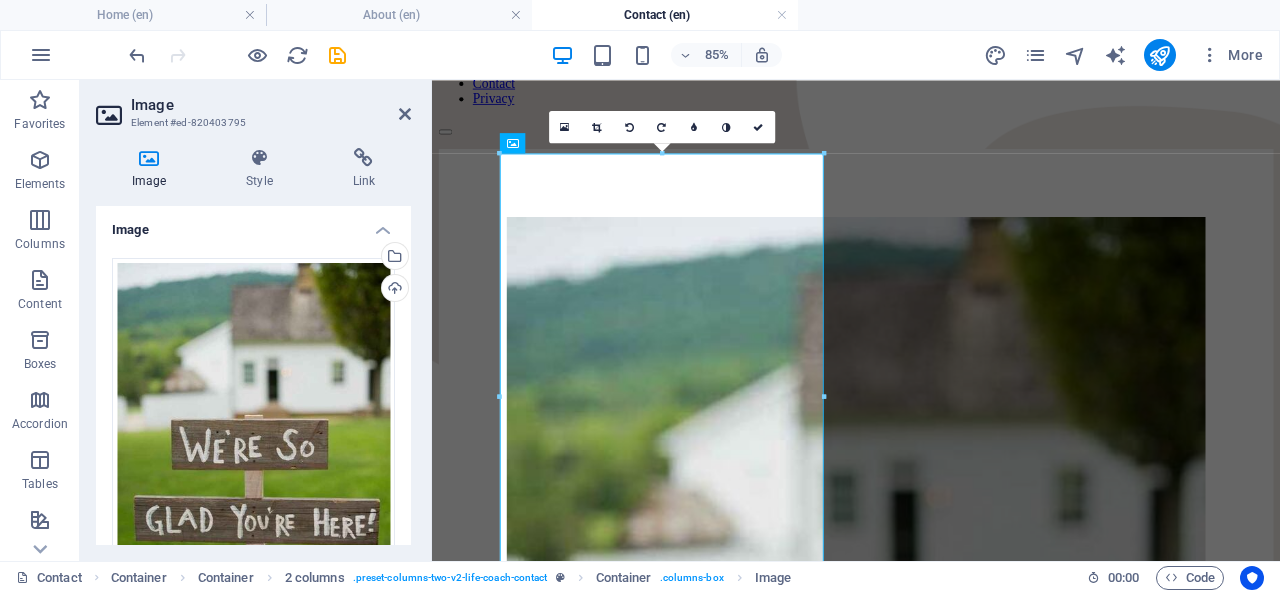 click on "16:10 16:9 4:3 1:1 1:2 0" at bounding box center [662, 126] 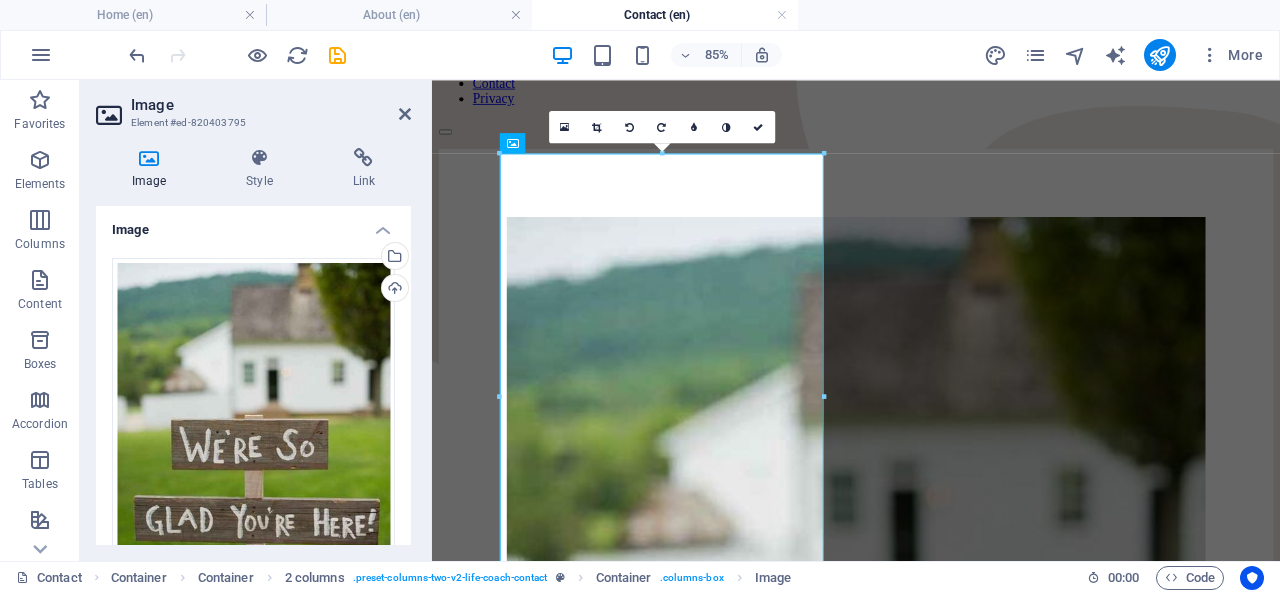 click on "16:10 16:9 4:3 1:1 1:2 0" at bounding box center (662, 126) 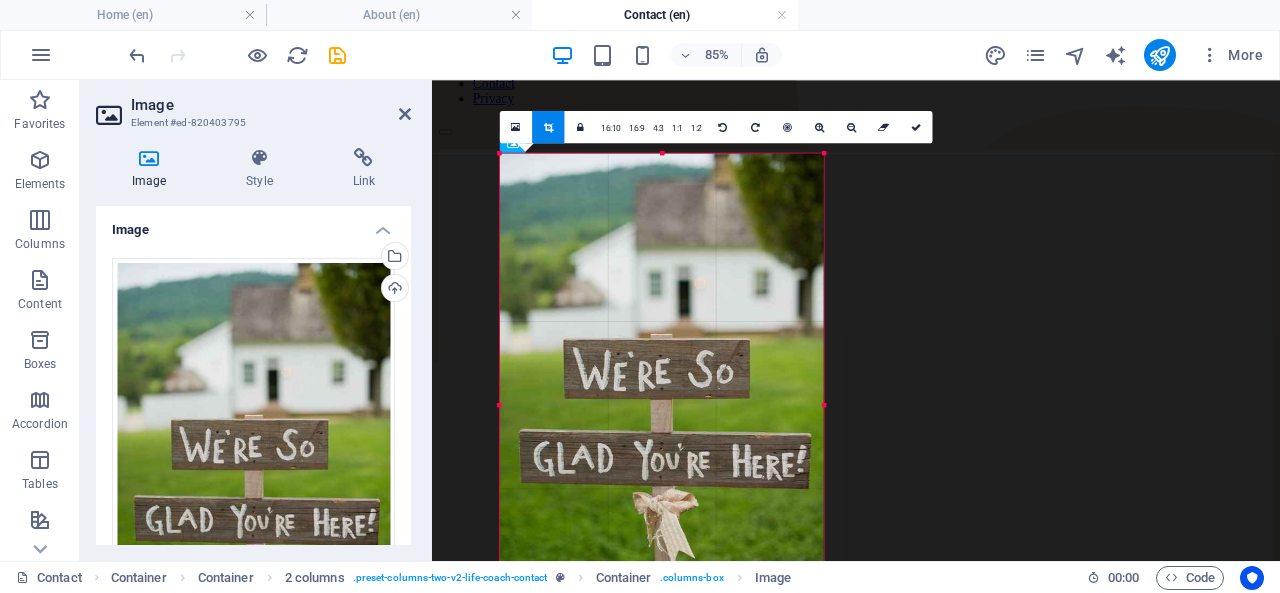 drag, startPoint x: 659, startPoint y: 155, endPoint x: 662, endPoint y: 136, distance: 19.235384 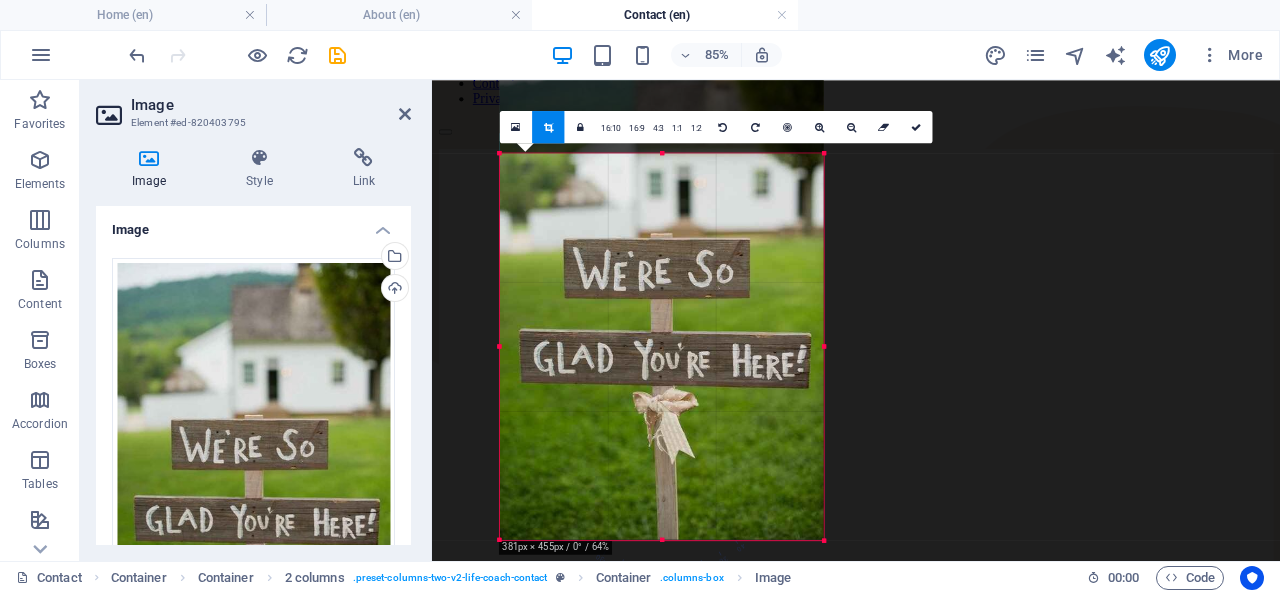 drag, startPoint x: 661, startPoint y: 151, endPoint x: 659, endPoint y: 269, distance: 118.016945 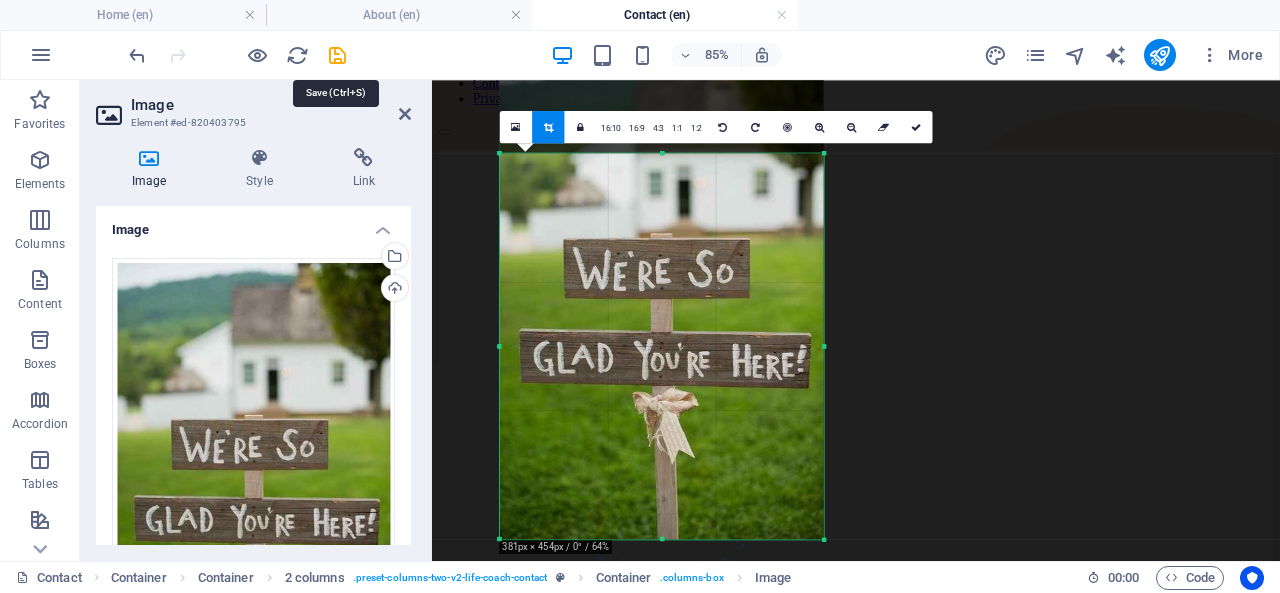 click at bounding box center (337, 55) 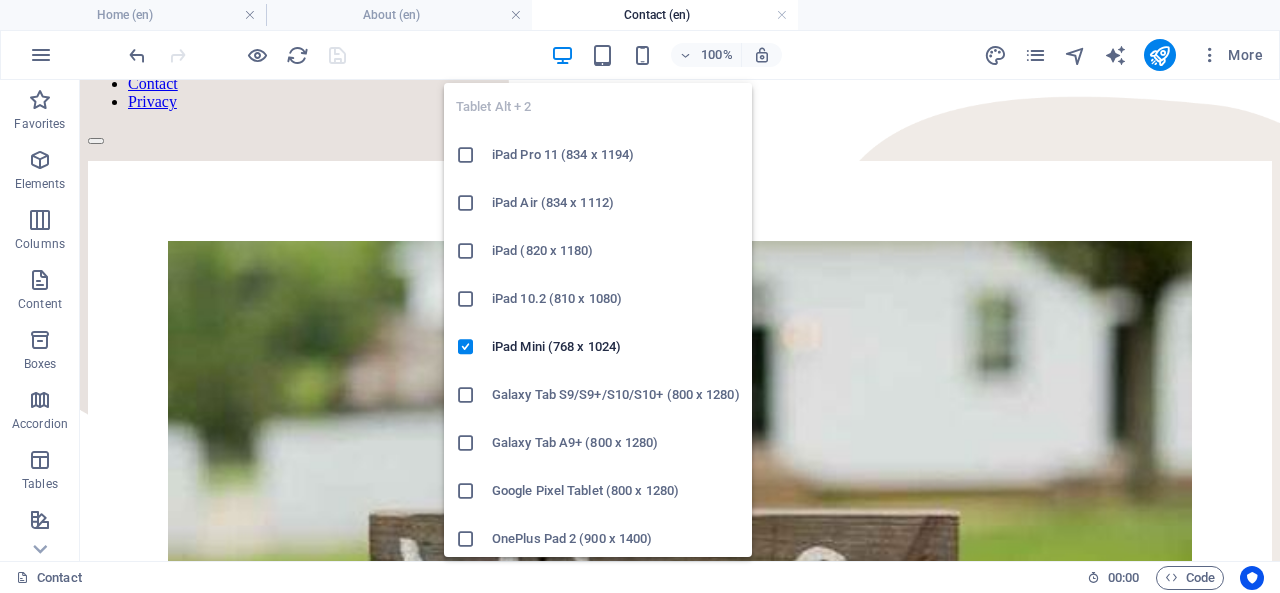 click at bounding box center [603, 55] 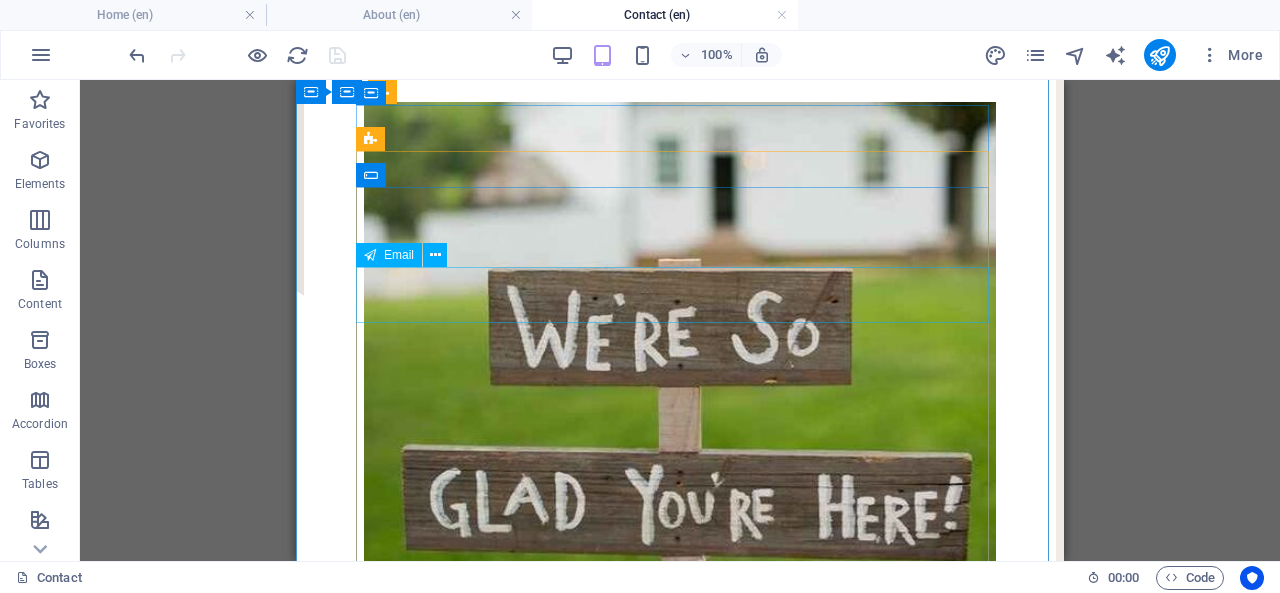 scroll, scrollTop: 140, scrollLeft: 0, axis: vertical 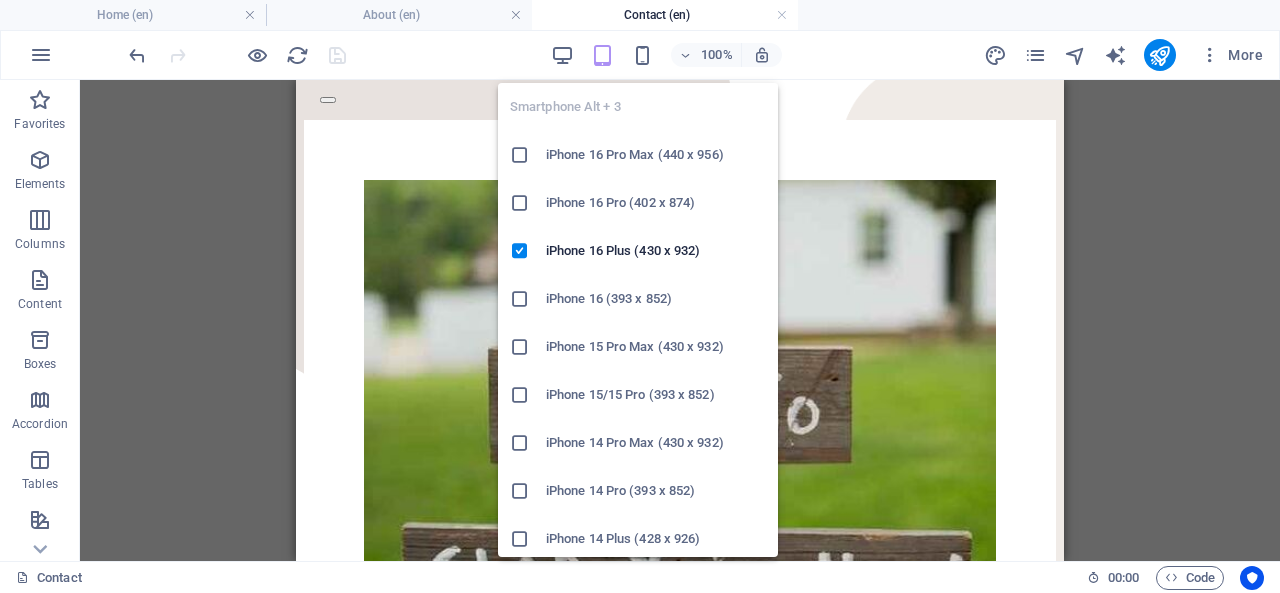 click at bounding box center (642, 55) 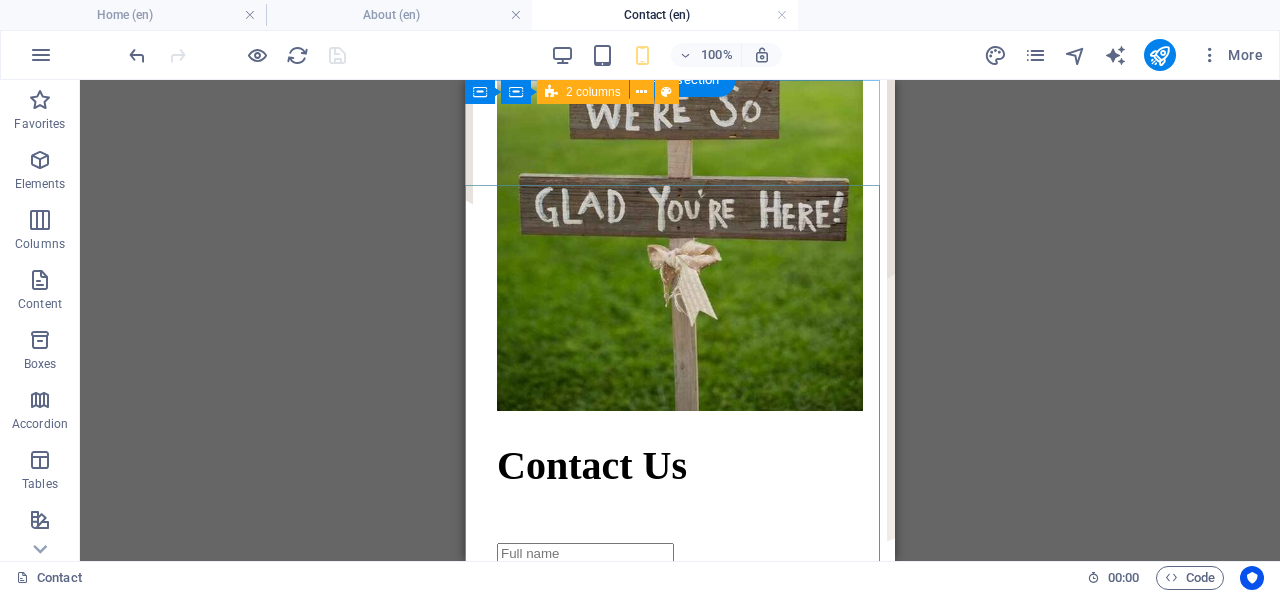 scroll, scrollTop: 0, scrollLeft: 0, axis: both 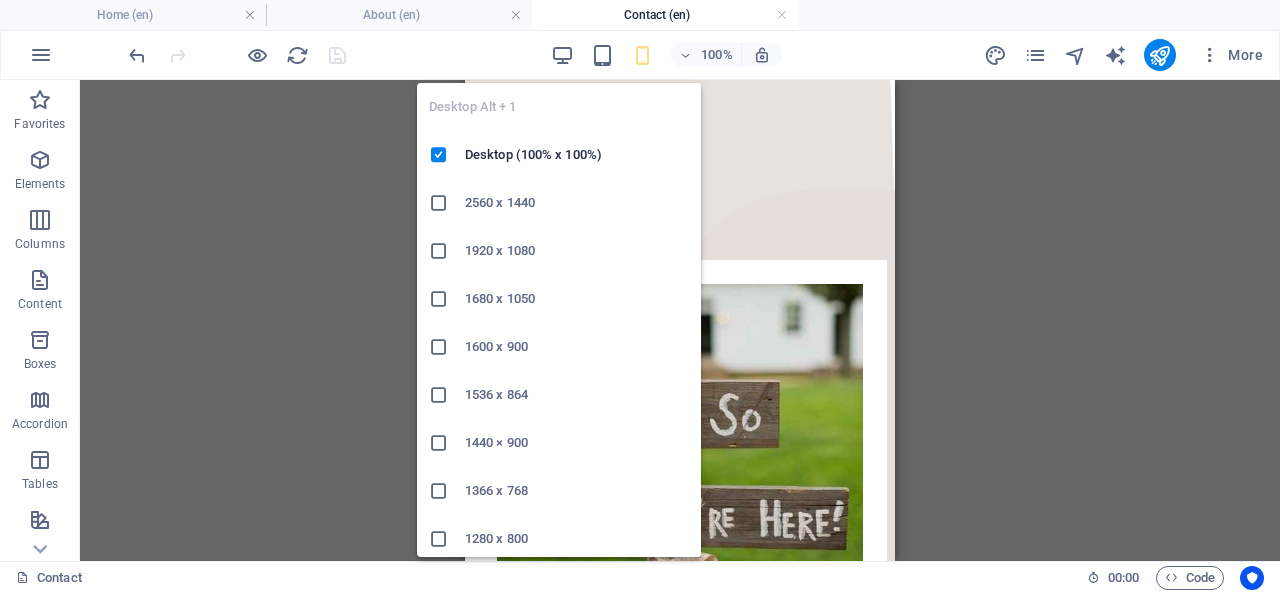 click at bounding box center (562, 55) 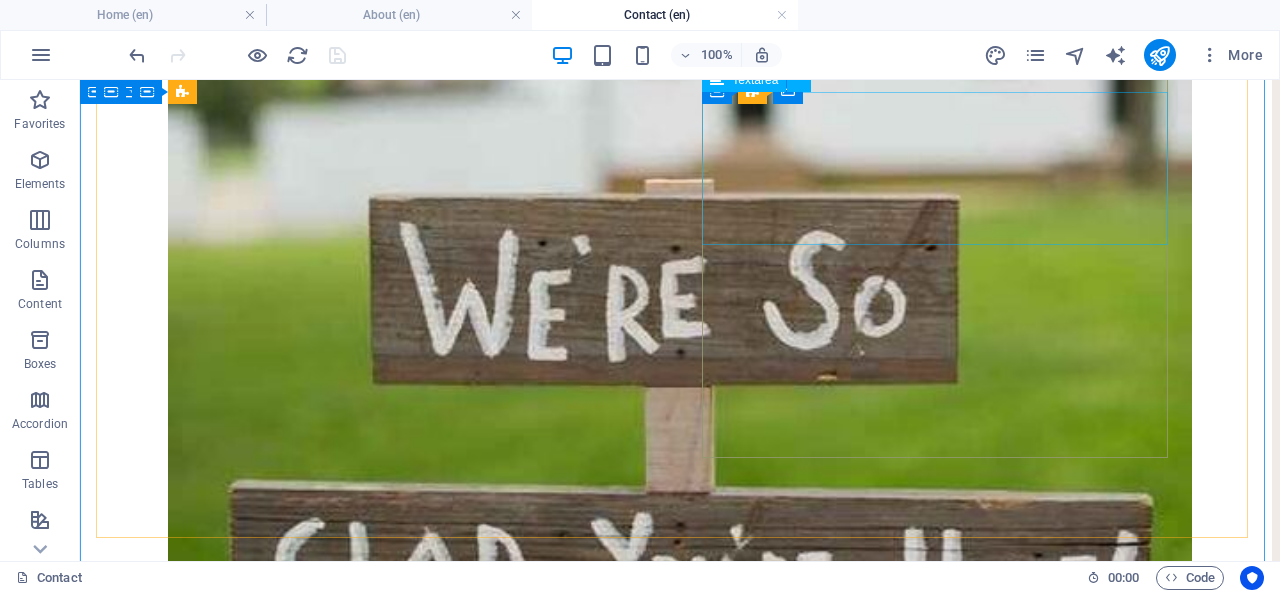 scroll, scrollTop: 0, scrollLeft: 0, axis: both 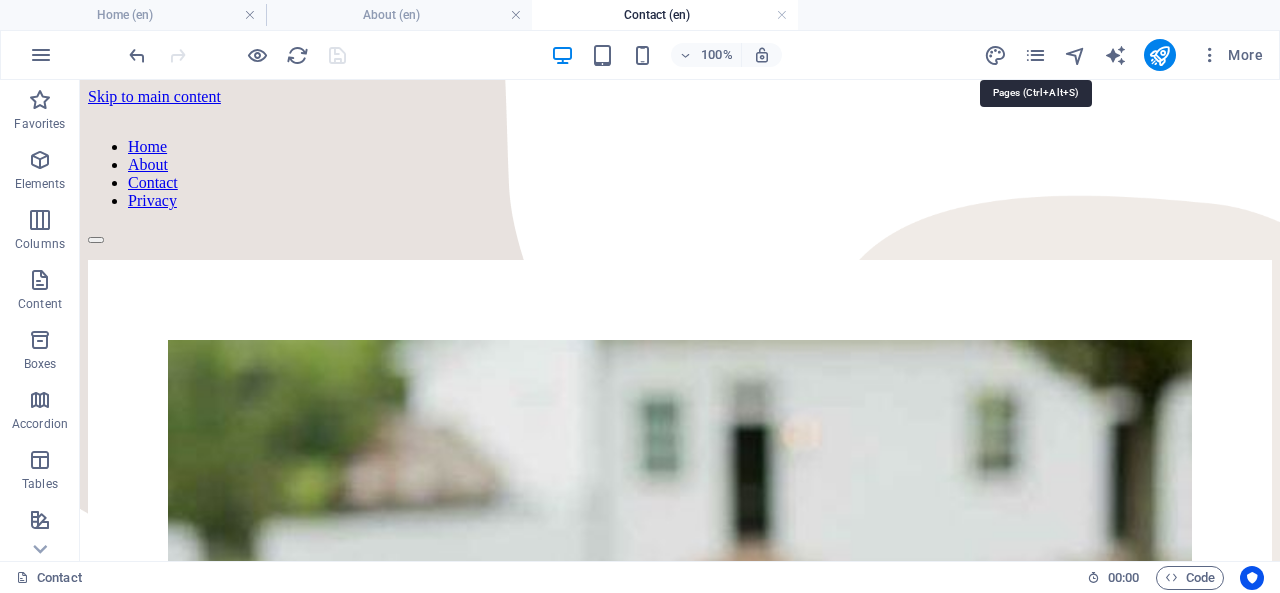 click at bounding box center [1035, 55] 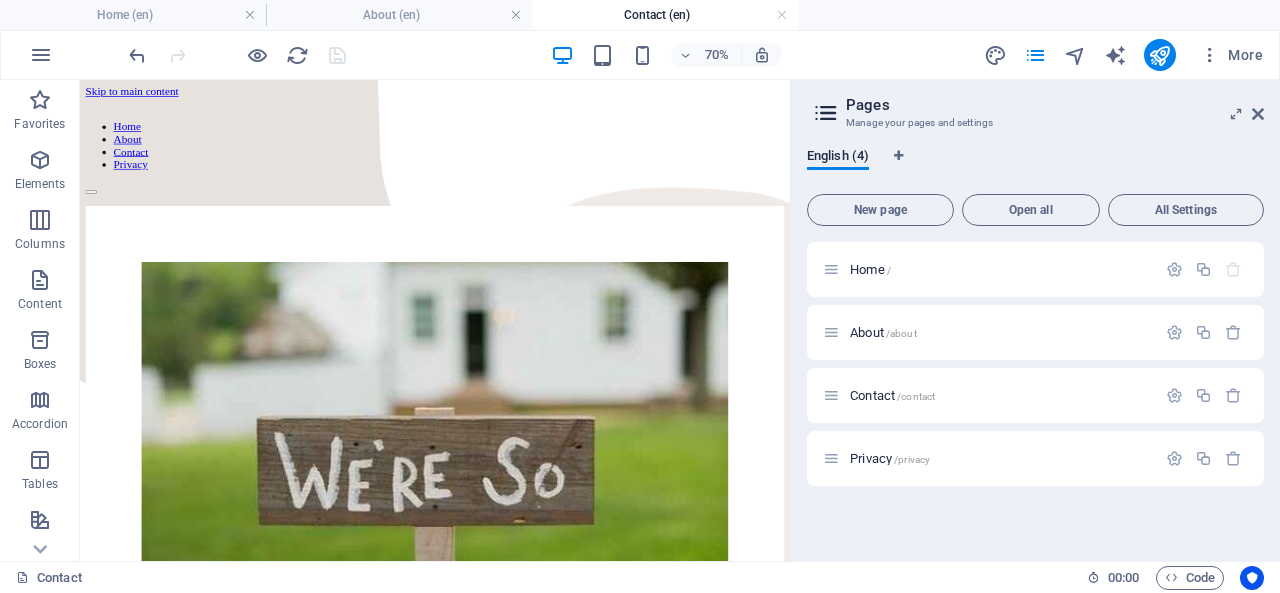click on "Home /" at bounding box center (989, 269) 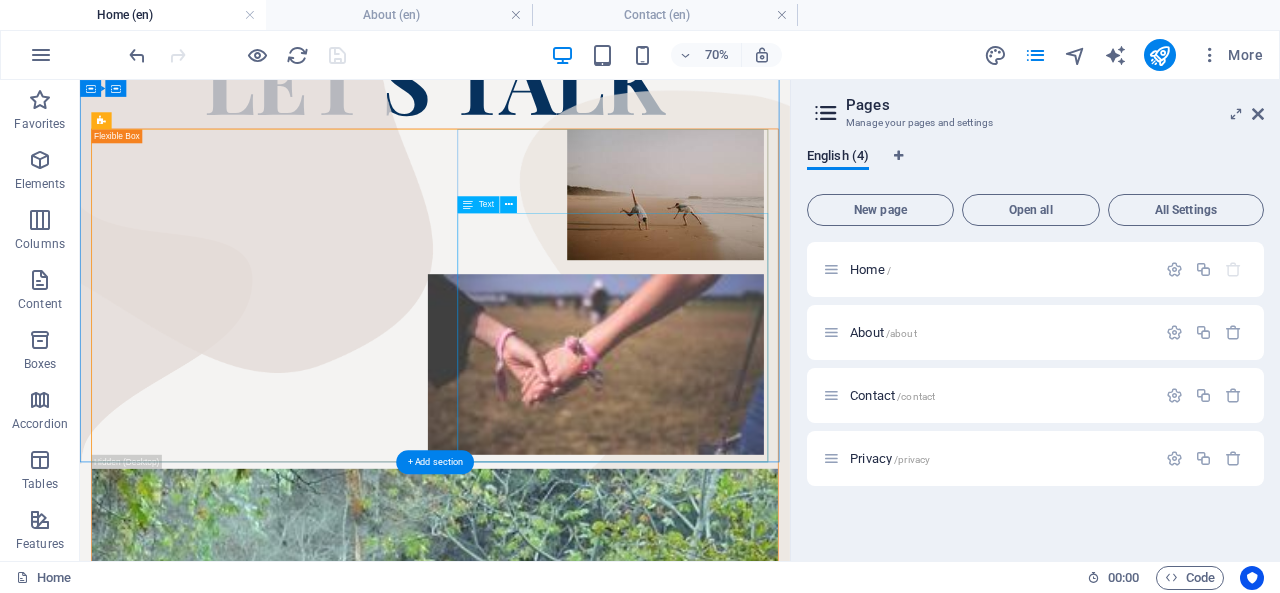 scroll, scrollTop: 139, scrollLeft: 0, axis: vertical 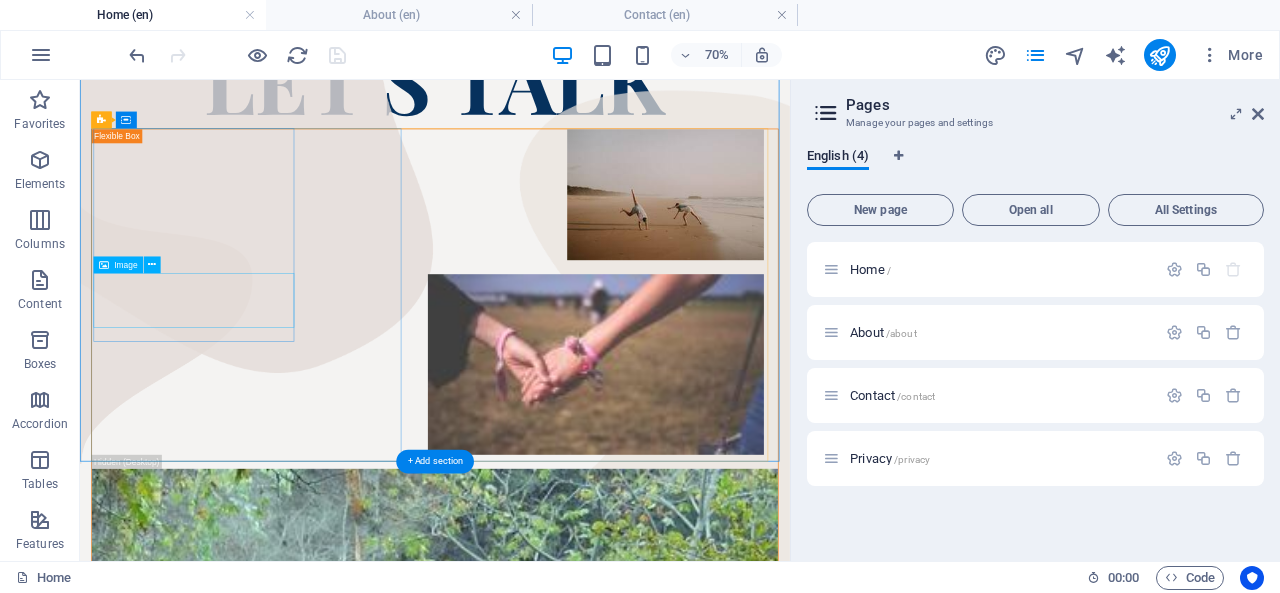 click at bounding box center [577, 486] 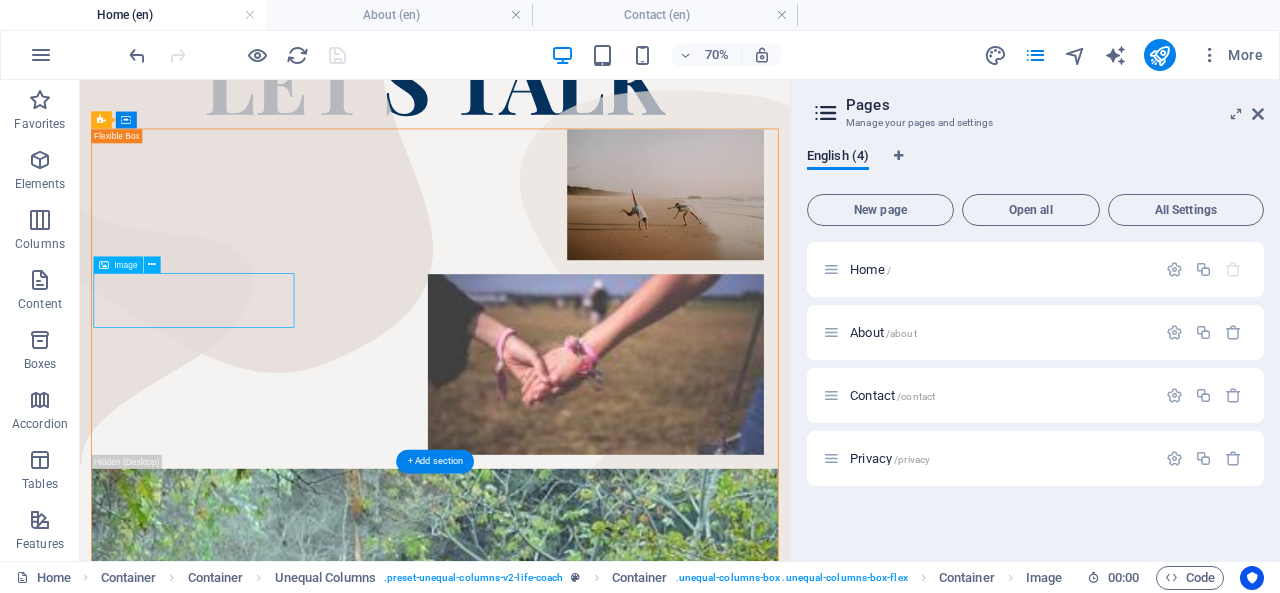 click at bounding box center [577, 486] 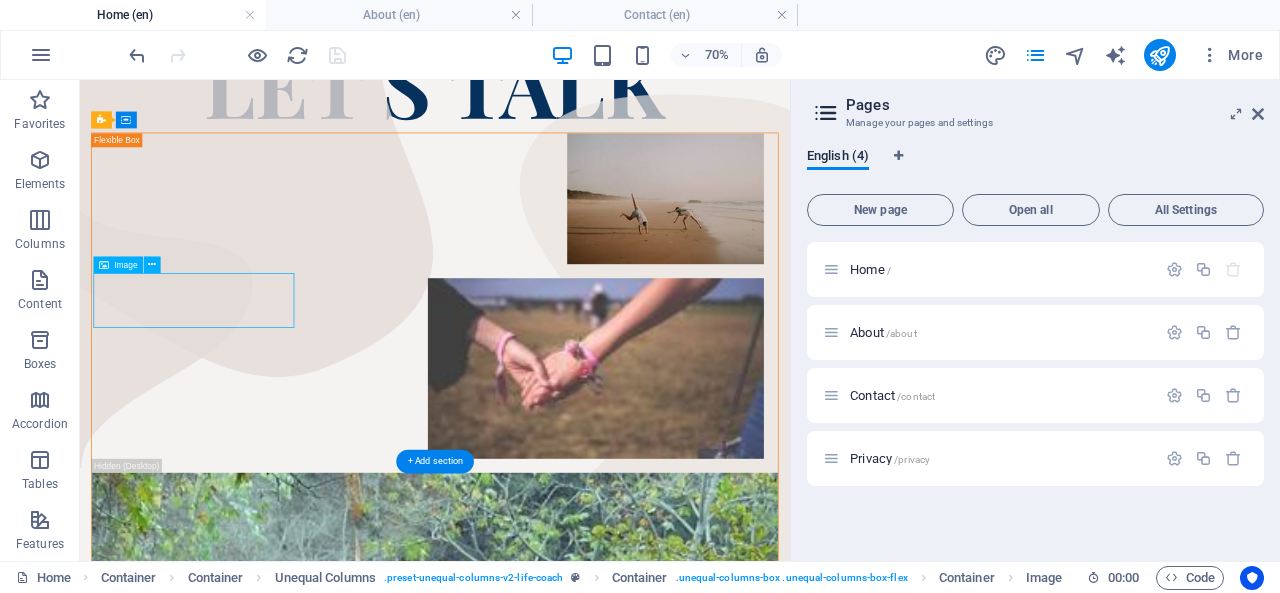 select on "%" 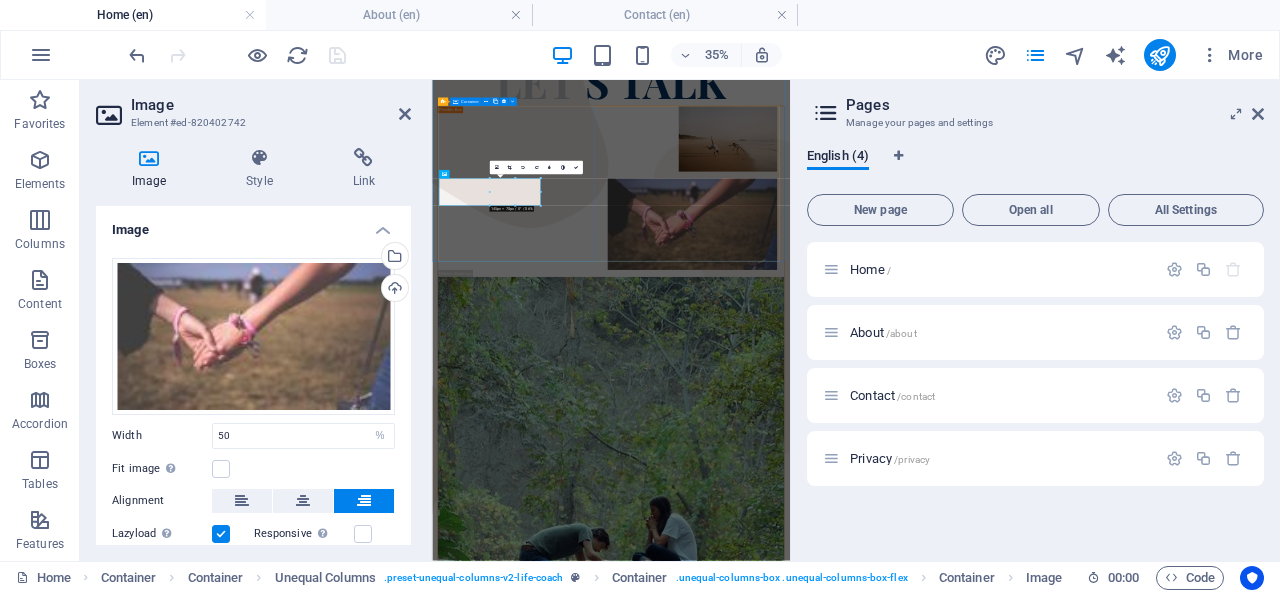 drag, startPoint x: 972, startPoint y: 272, endPoint x: 828, endPoint y: 381, distance: 180.60178 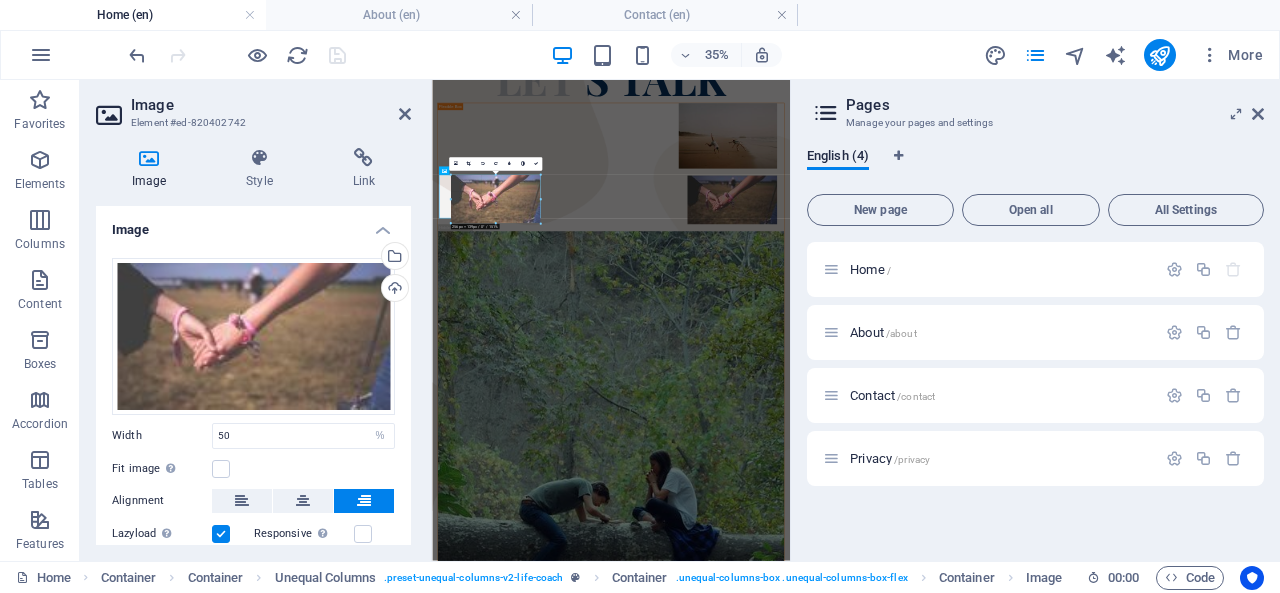 scroll, scrollTop: 144, scrollLeft: 0, axis: vertical 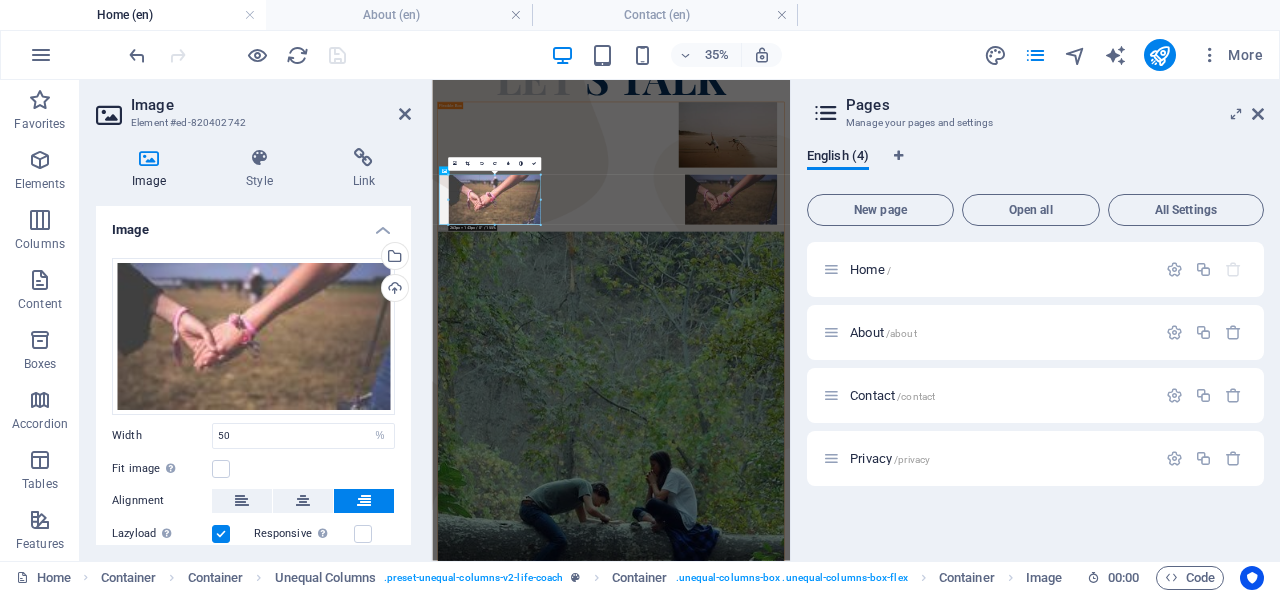 click at bounding box center (700, 210) 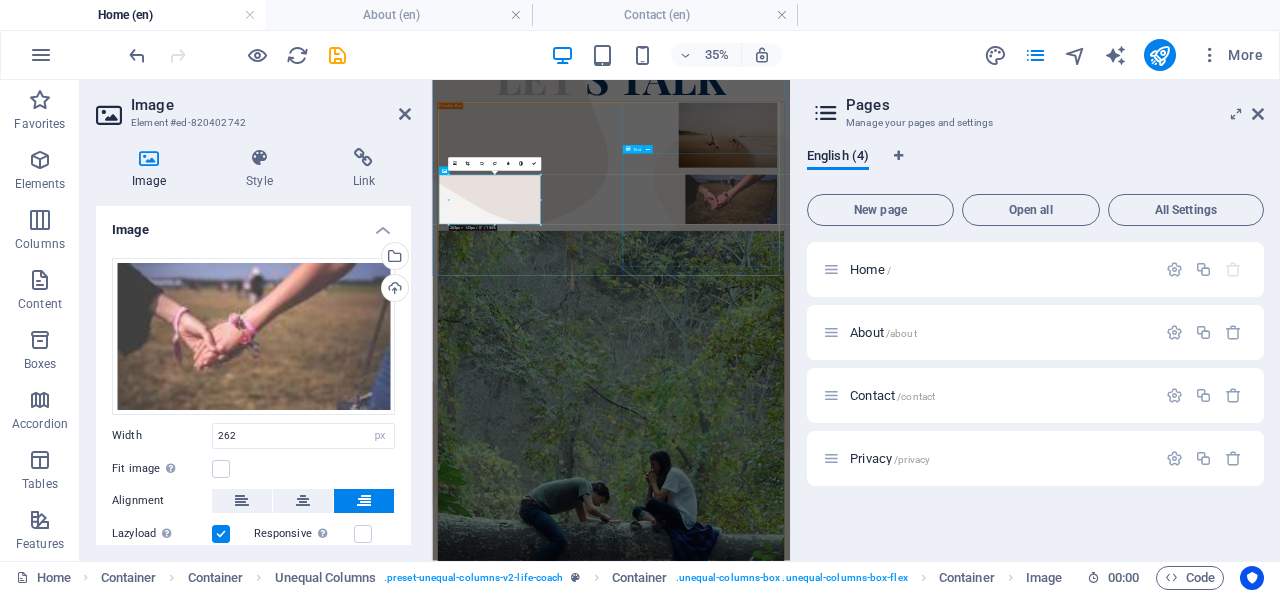 scroll, scrollTop: 143, scrollLeft: 0, axis: vertical 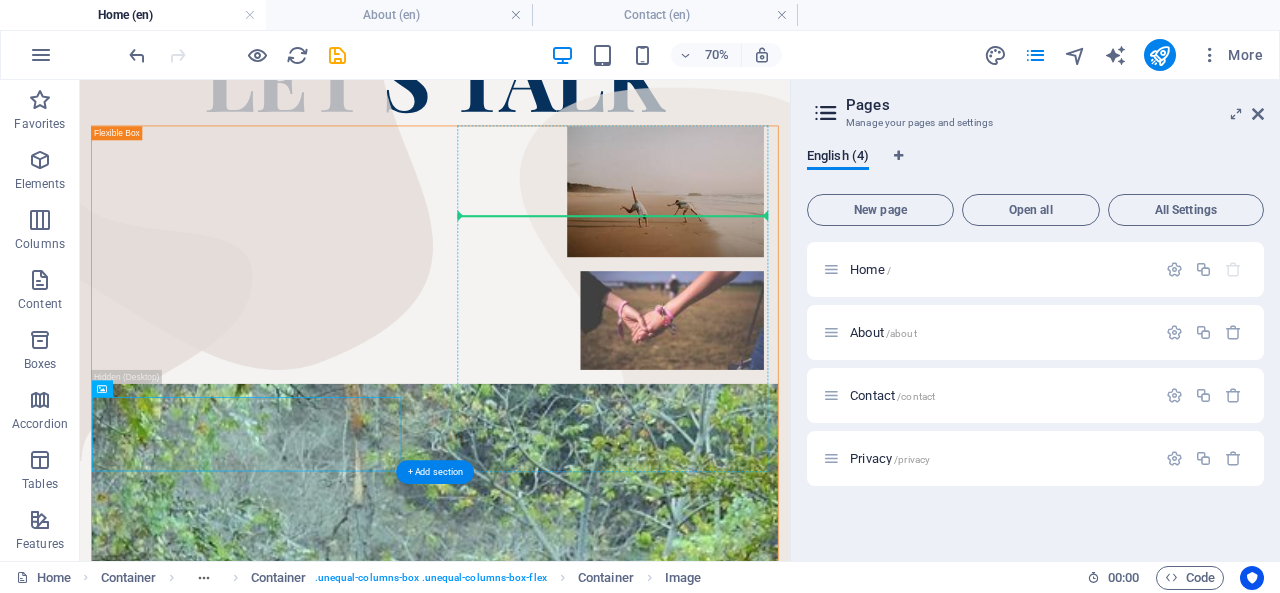 drag, startPoint x: 457, startPoint y: 572, endPoint x: 769, endPoint y: 315, distance: 404.219 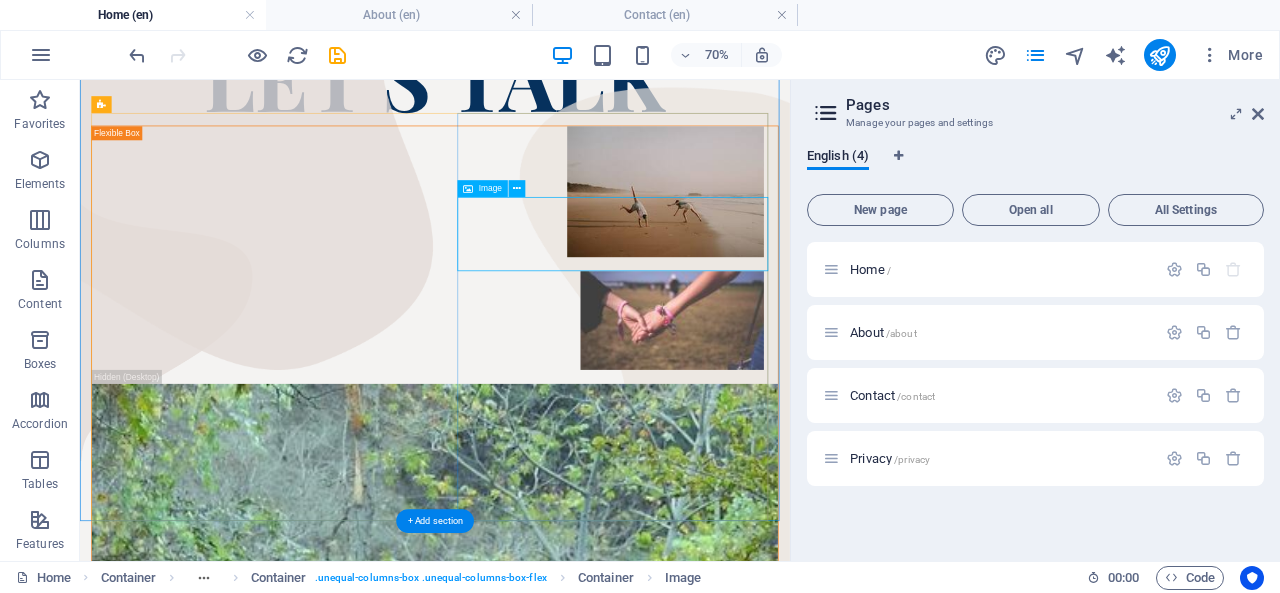 scroll, scrollTop: 160, scrollLeft: 0, axis: vertical 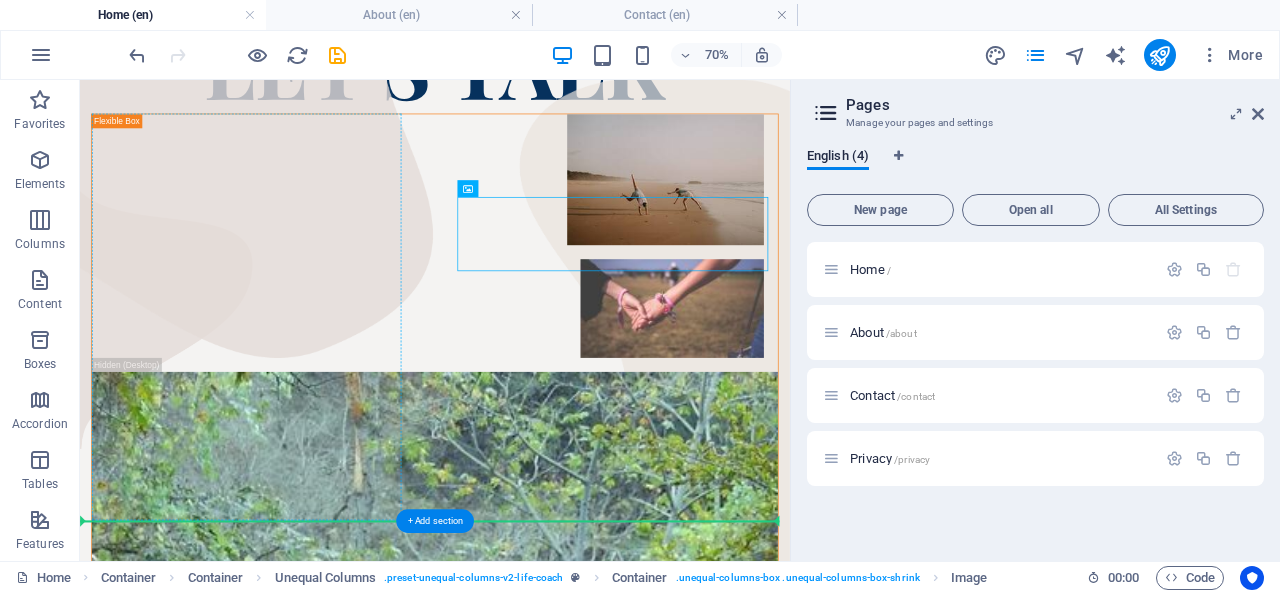 drag, startPoint x: 965, startPoint y: 320, endPoint x: 394, endPoint y: 496, distance: 597.509 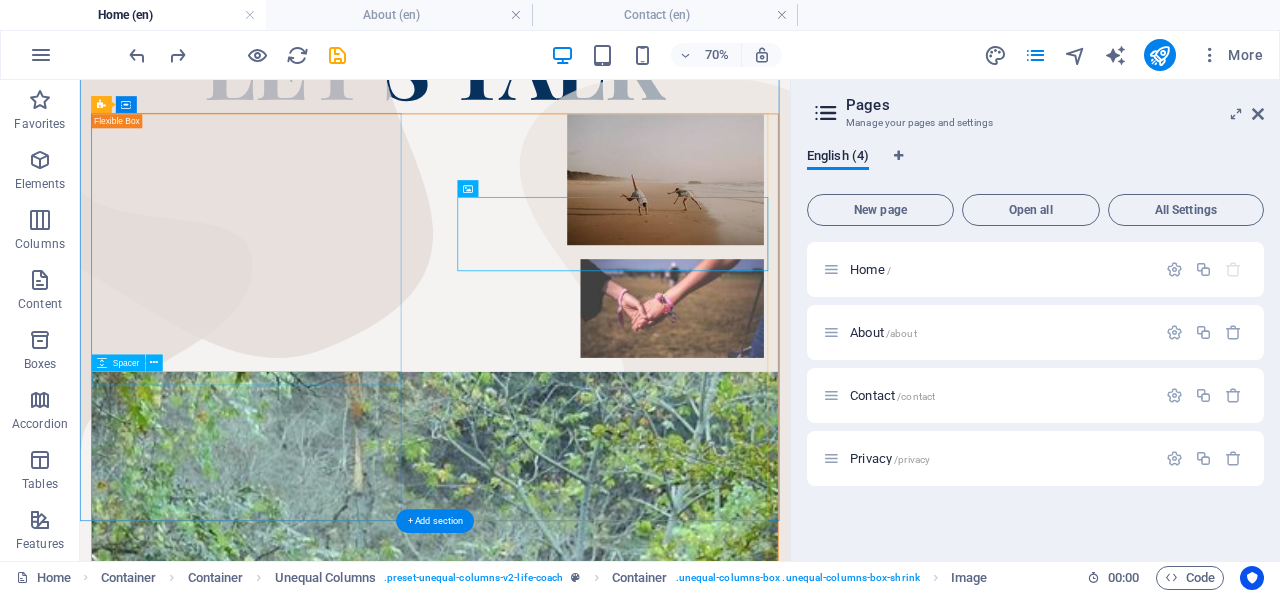 scroll, scrollTop: 143, scrollLeft: 0, axis: vertical 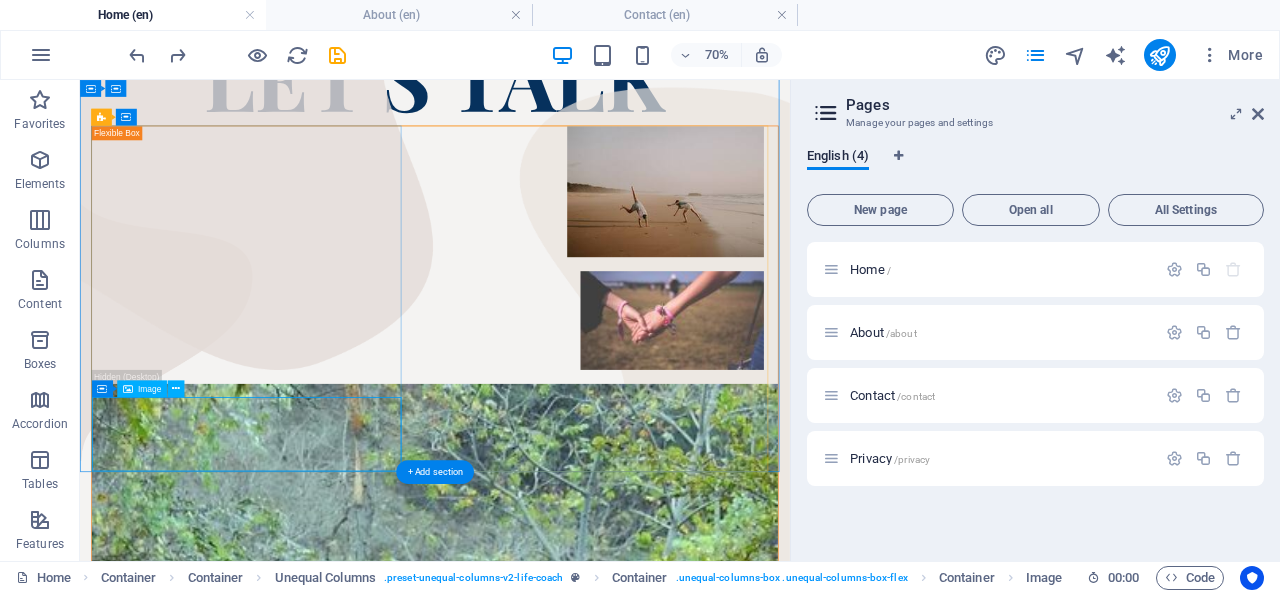 click at bounding box center (587, 2185) 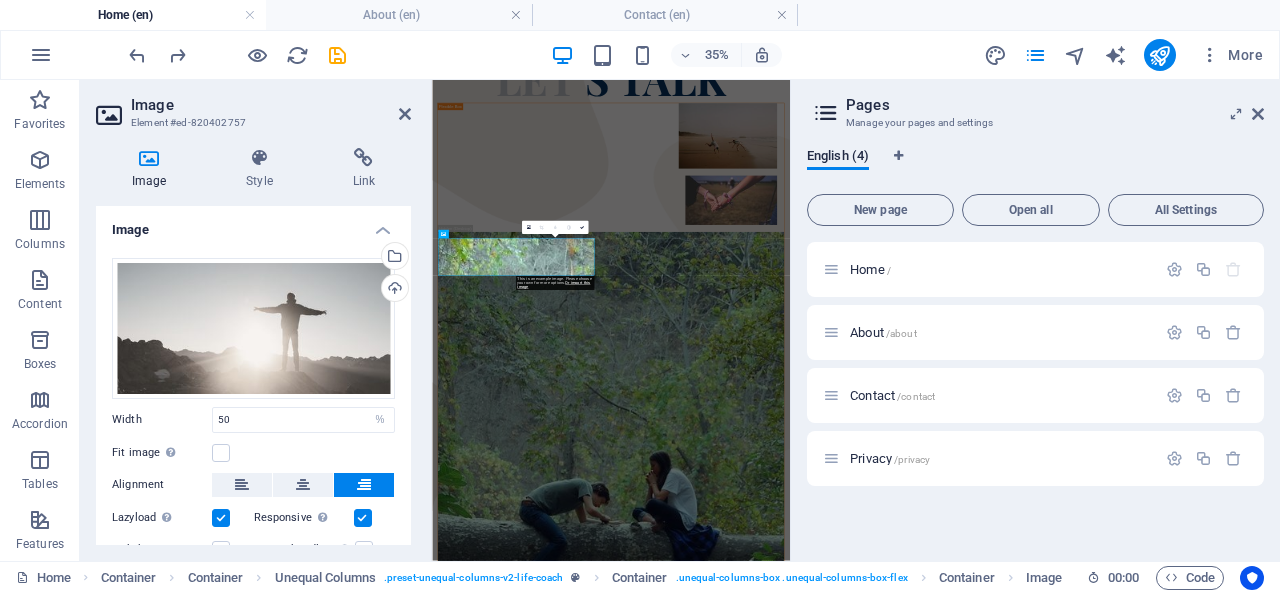 click at bounding box center (405, 114) 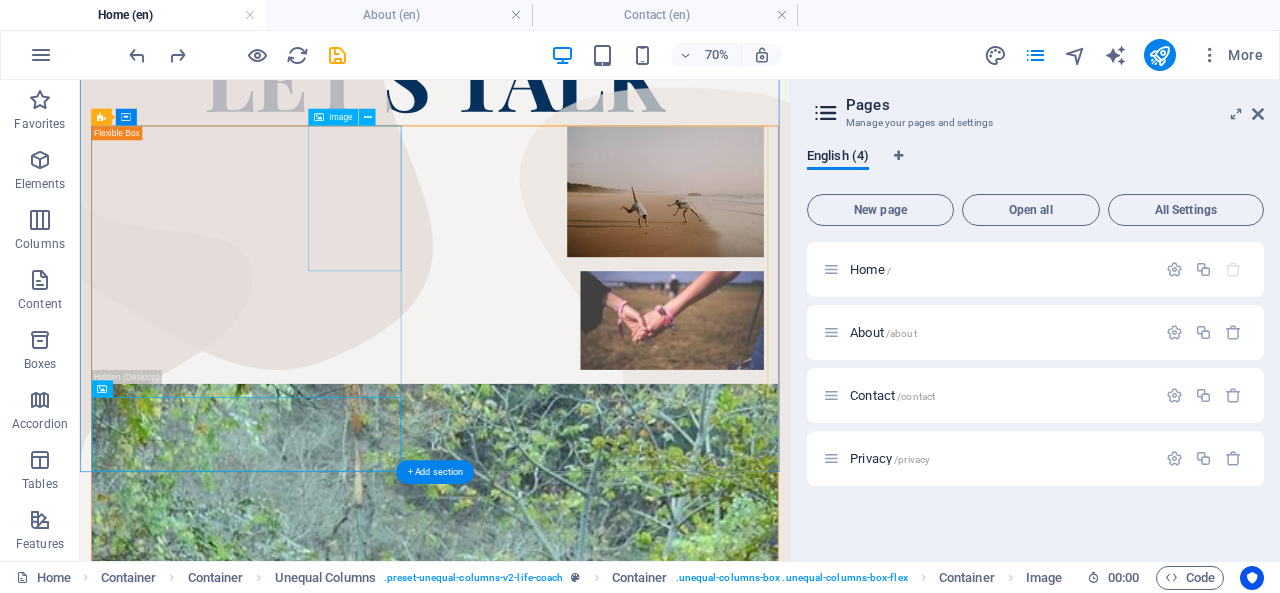 click at bounding box center [587, 1281] 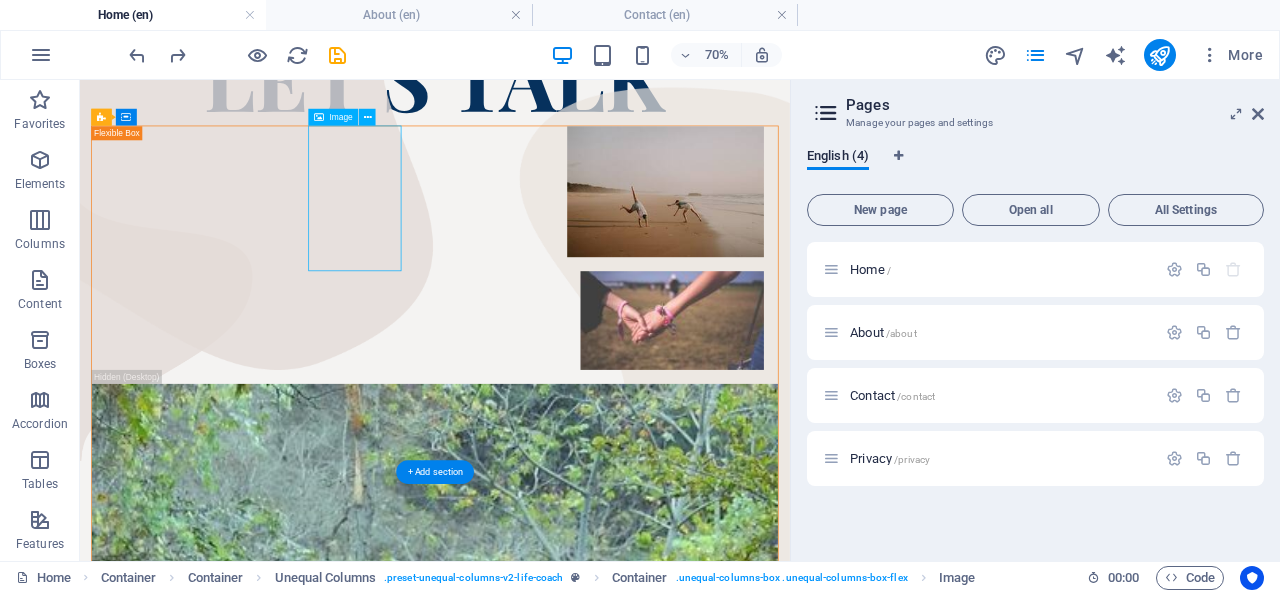 click at bounding box center [587, 1281] 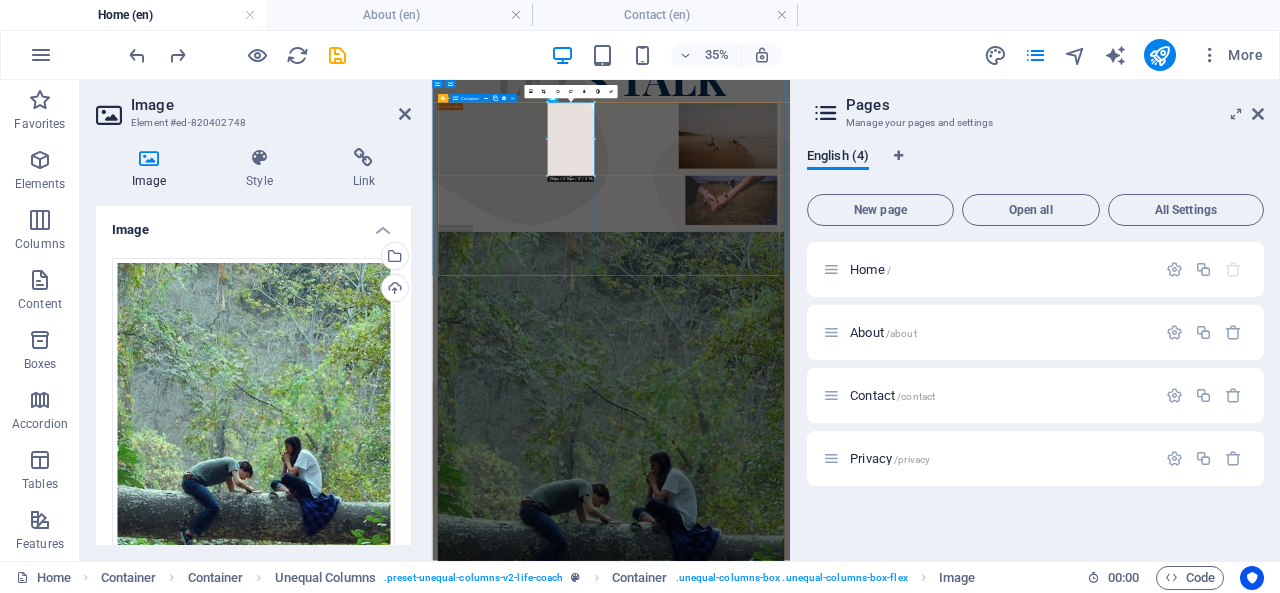 drag, startPoint x: 1003, startPoint y: 255, endPoint x: 822, endPoint y: 459, distance: 272.72147 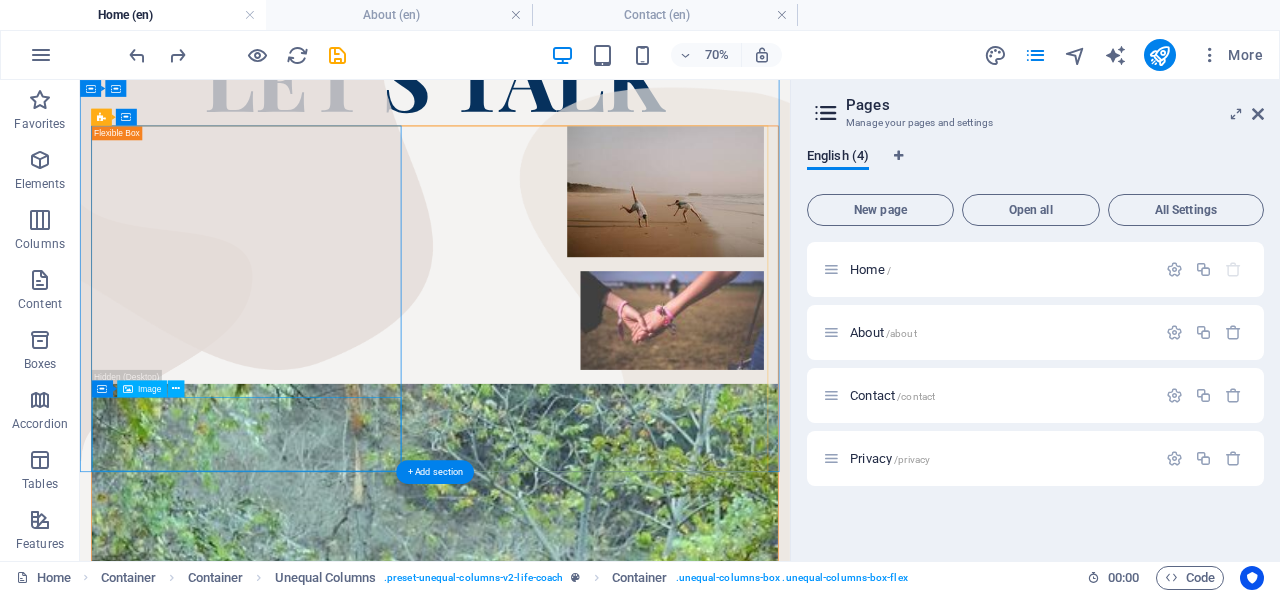 click at bounding box center (587, 2185) 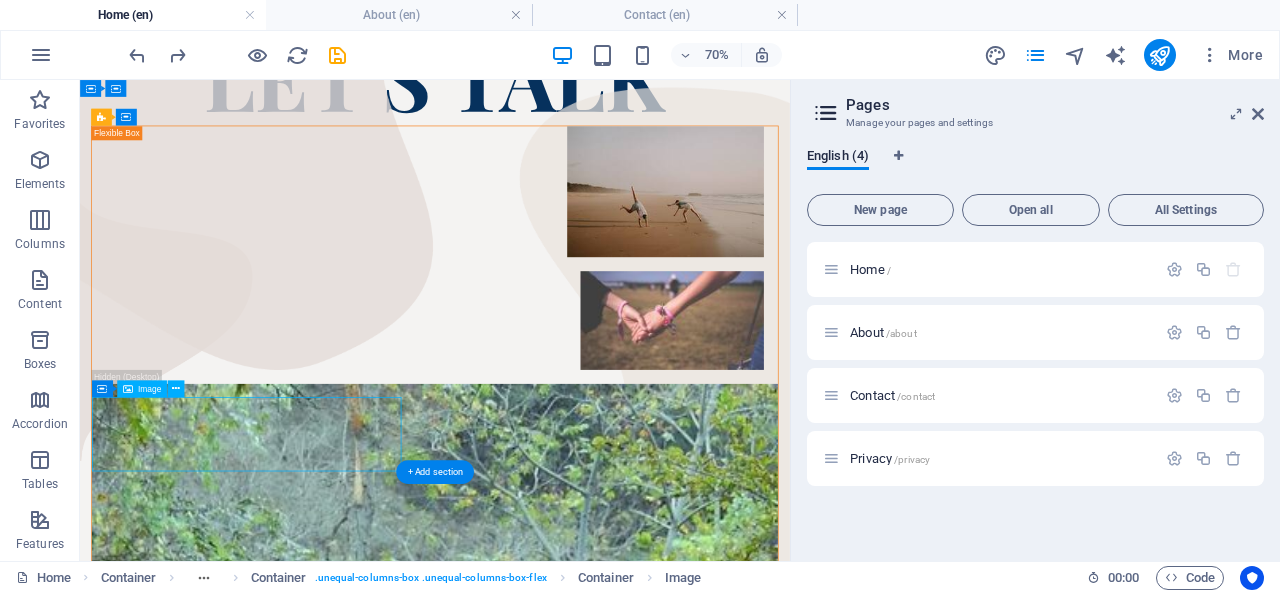 click at bounding box center (587, 2185) 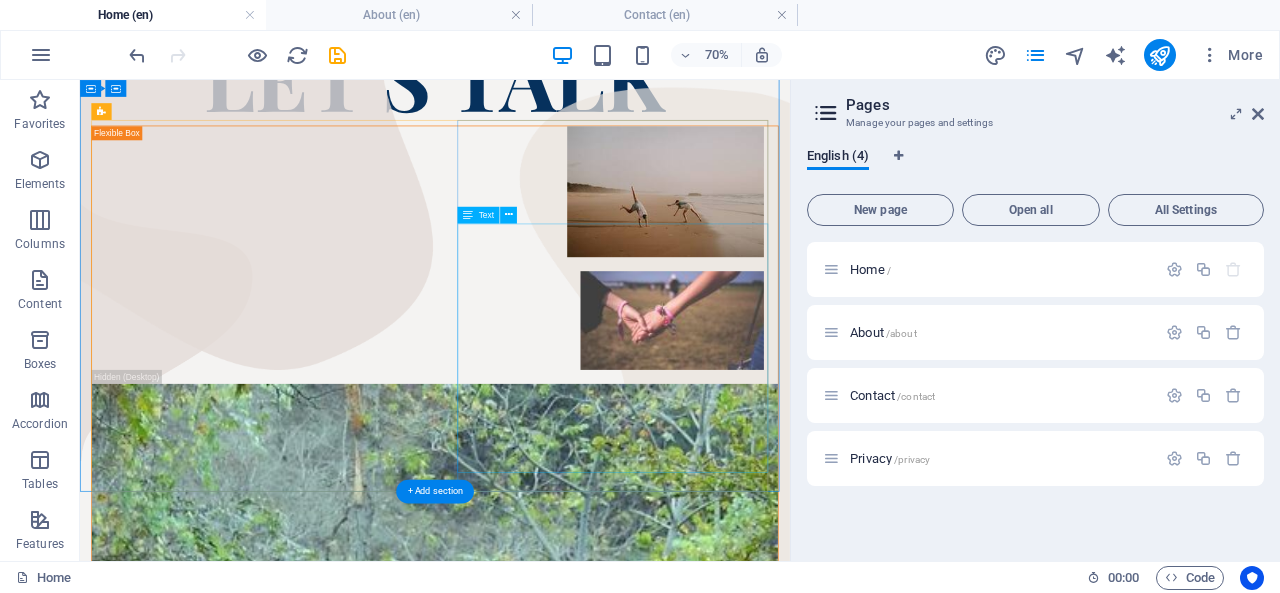 scroll, scrollTop: 150, scrollLeft: 0, axis: vertical 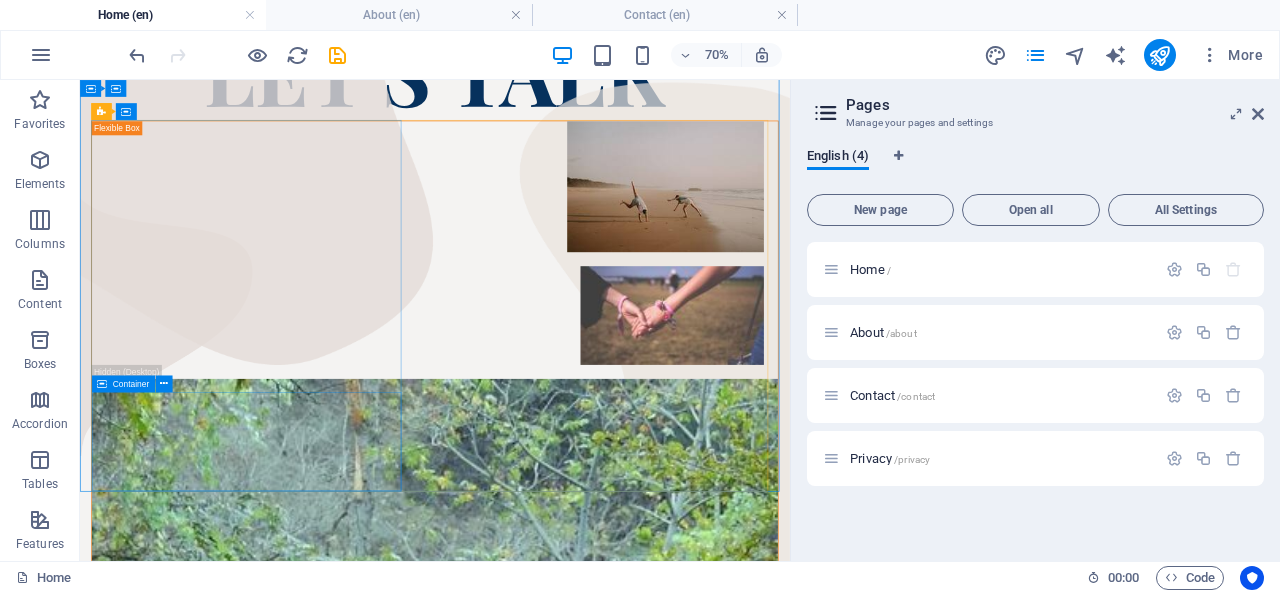 click at bounding box center [164, 384] 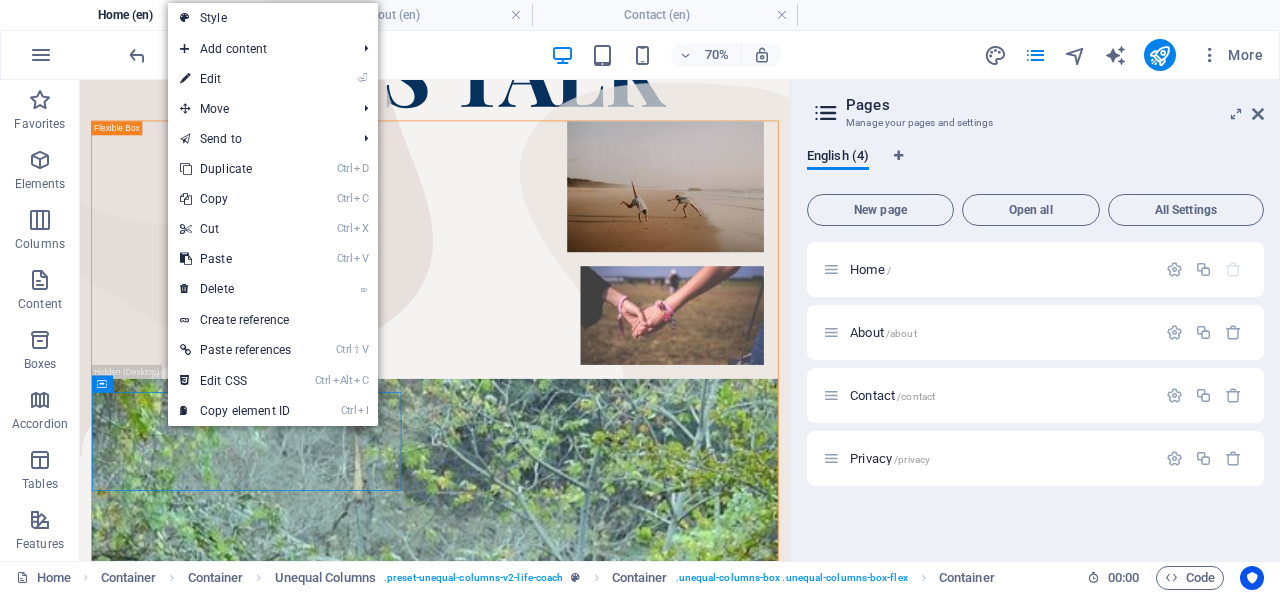 click on "⌦  Delete" at bounding box center [235, 289] 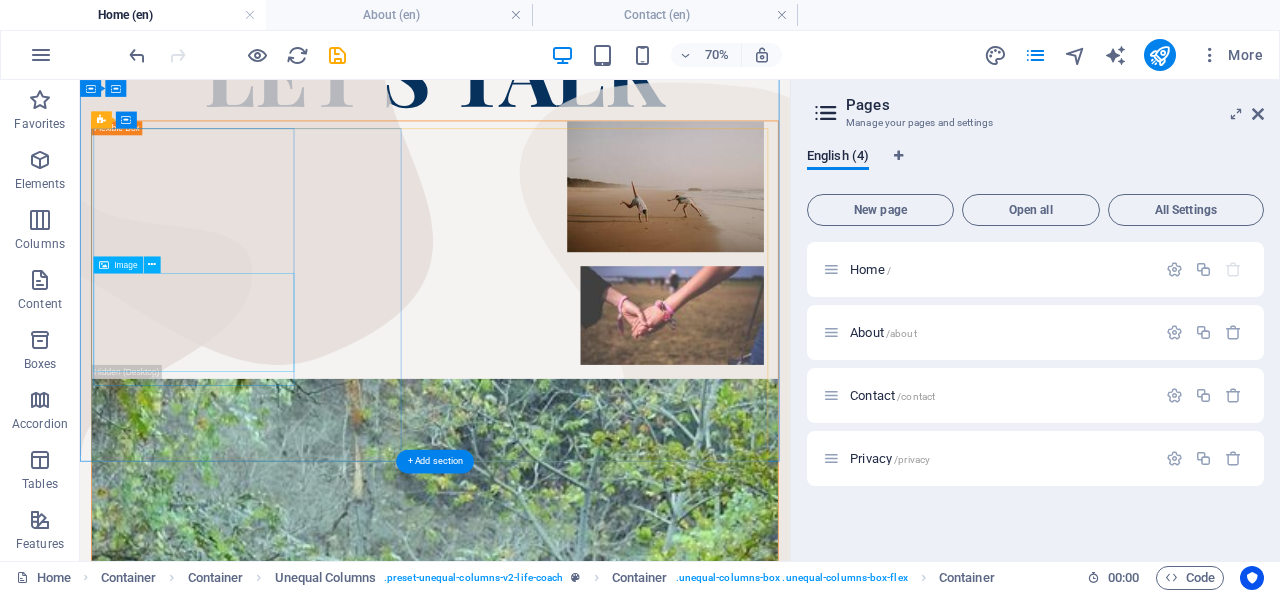 scroll, scrollTop: 139, scrollLeft: 0, axis: vertical 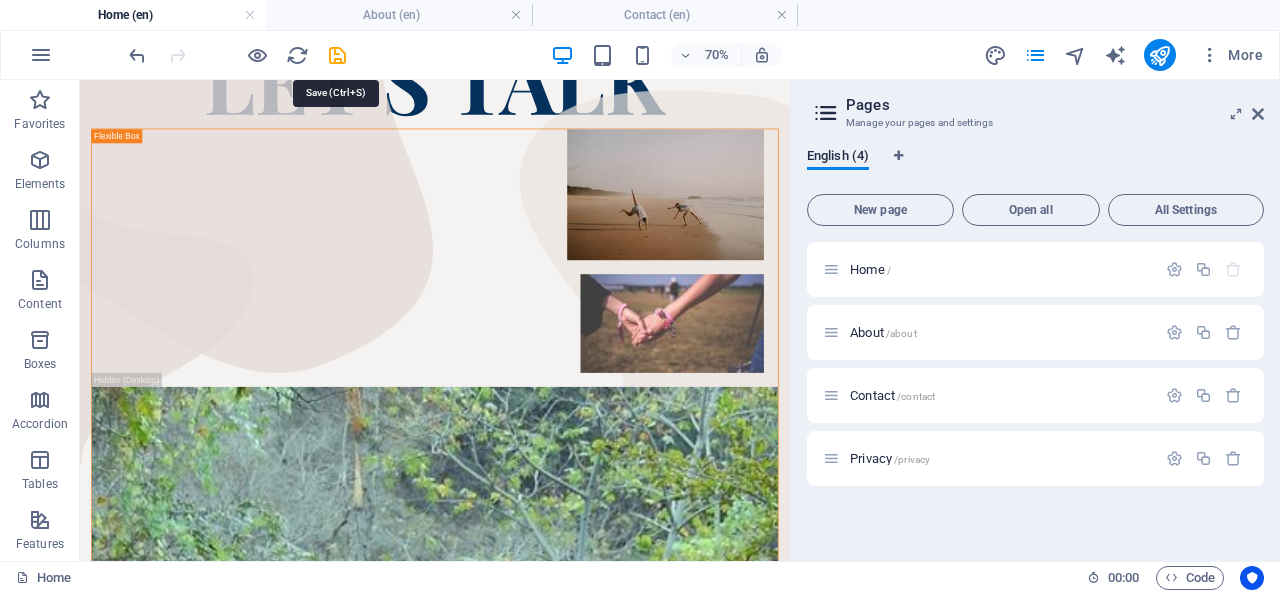 click at bounding box center (337, 55) 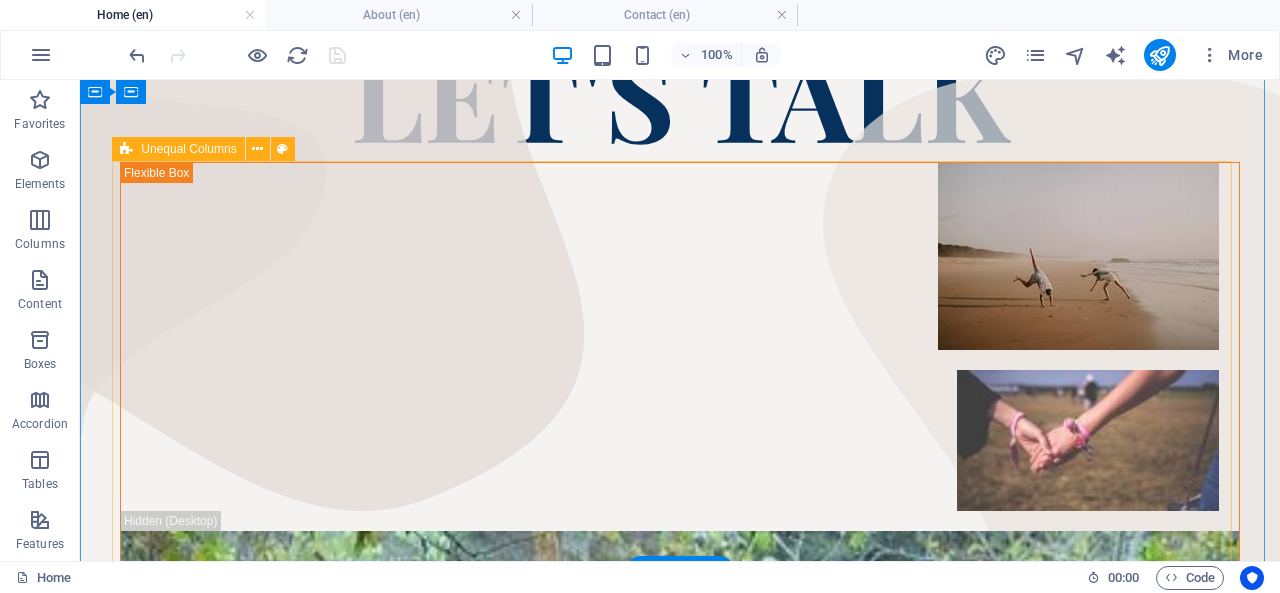 scroll, scrollTop: 0, scrollLeft: 0, axis: both 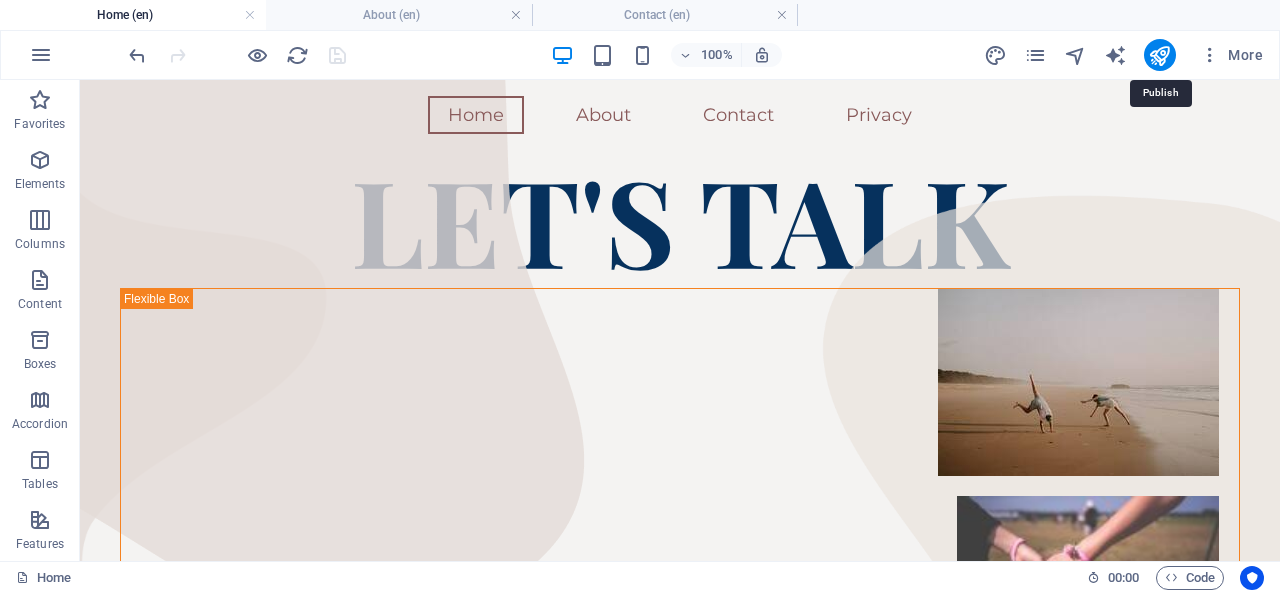 click at bounding box center (1159, 55) 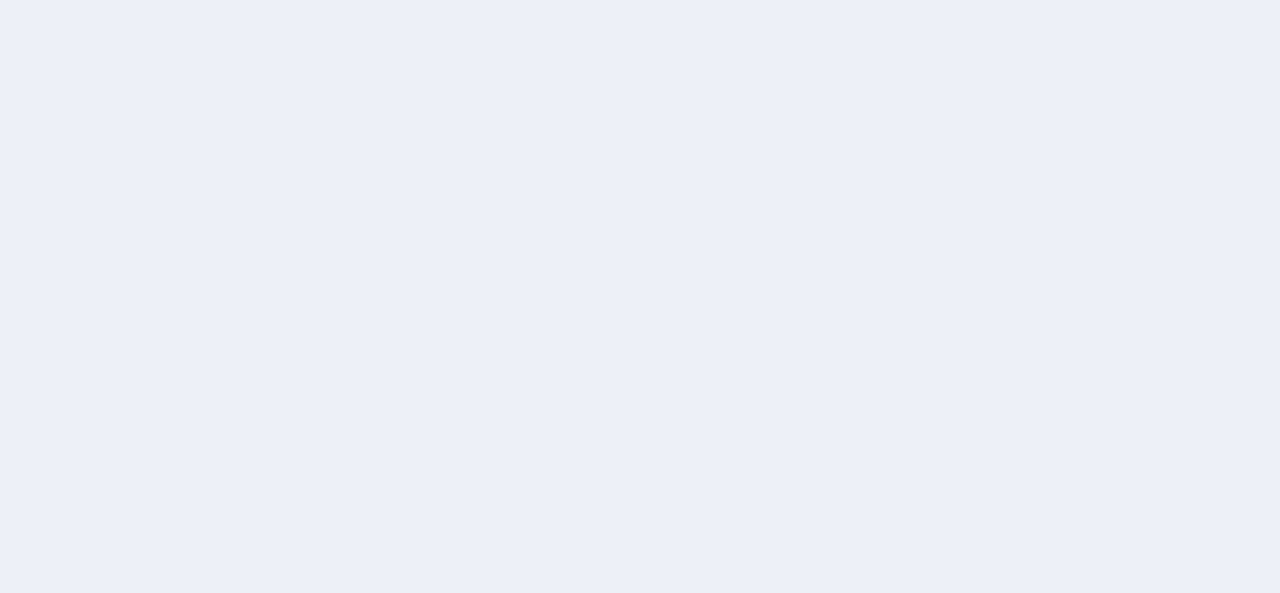 scroll, scrollTop: 0, scrollLeft: 0, axis: both 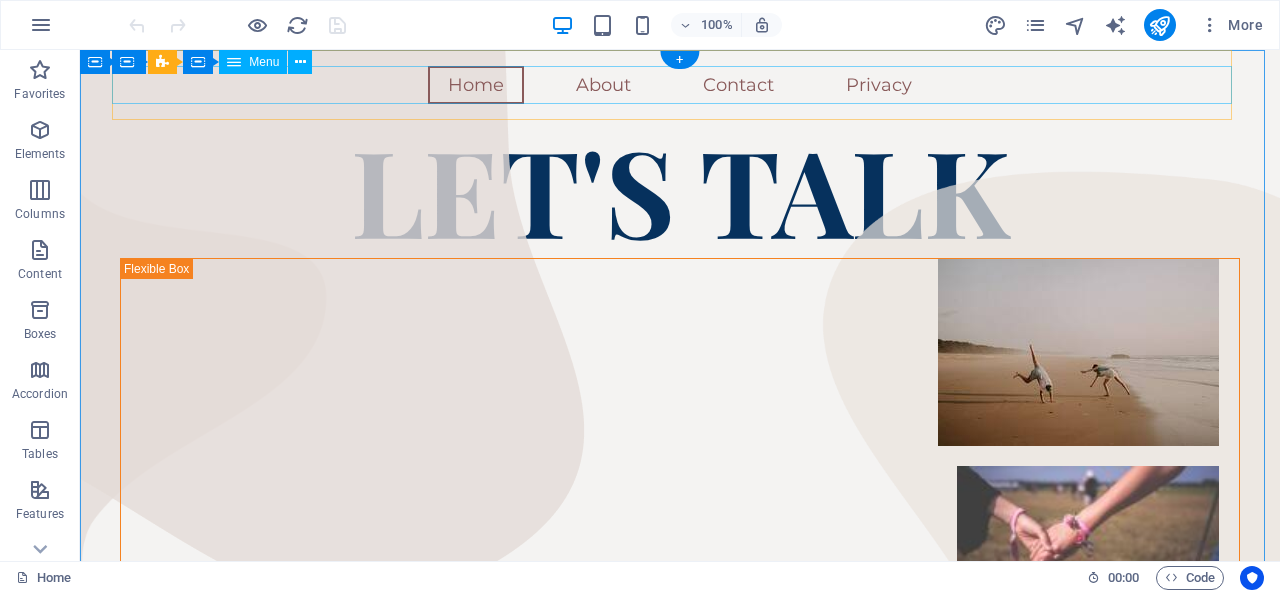 click on "Home About Contact Privacy" at bounding box center [680, 85] 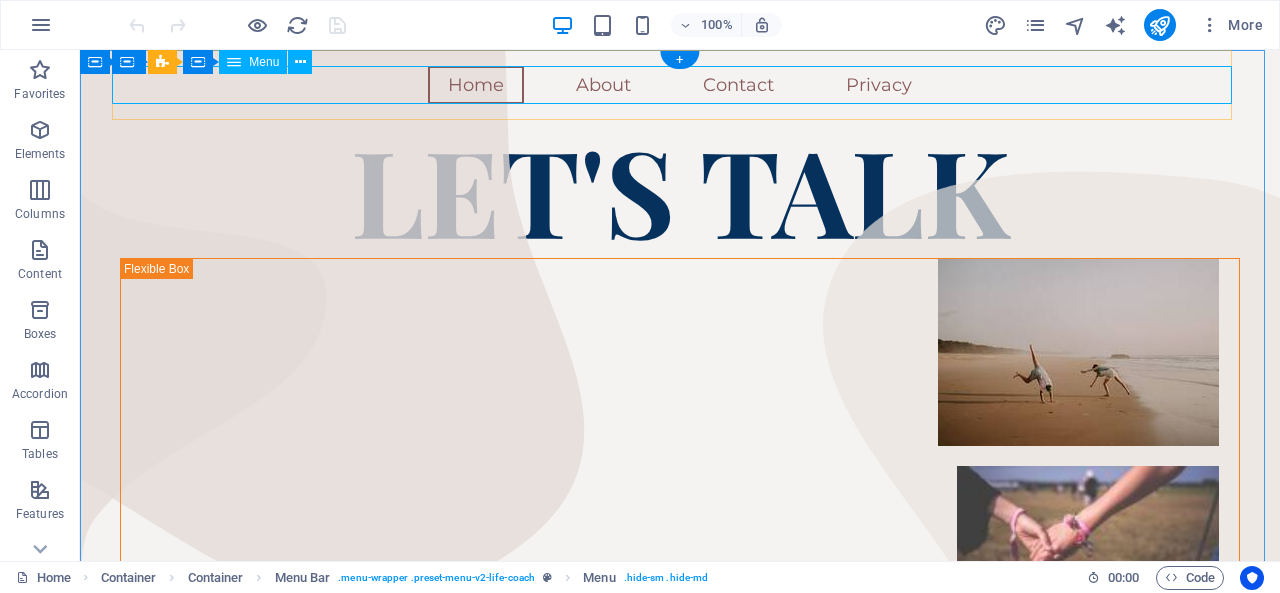 click on "Home About Contact Privacy" at bounding box center [680, 85] 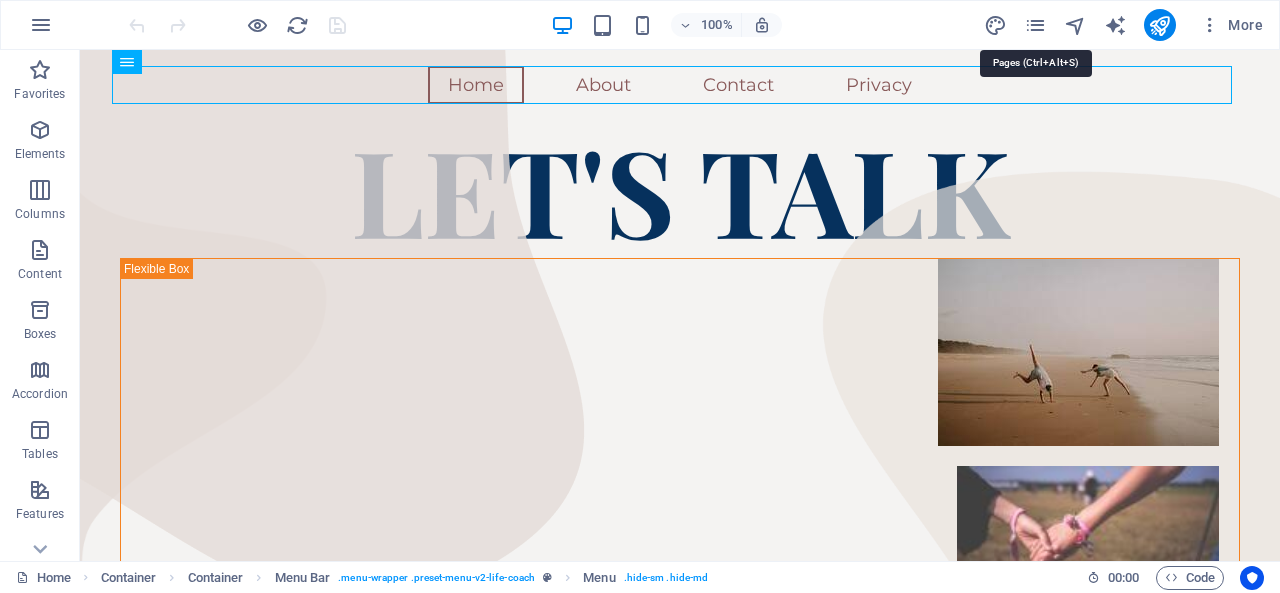 click at bounding box center (1035, 25) 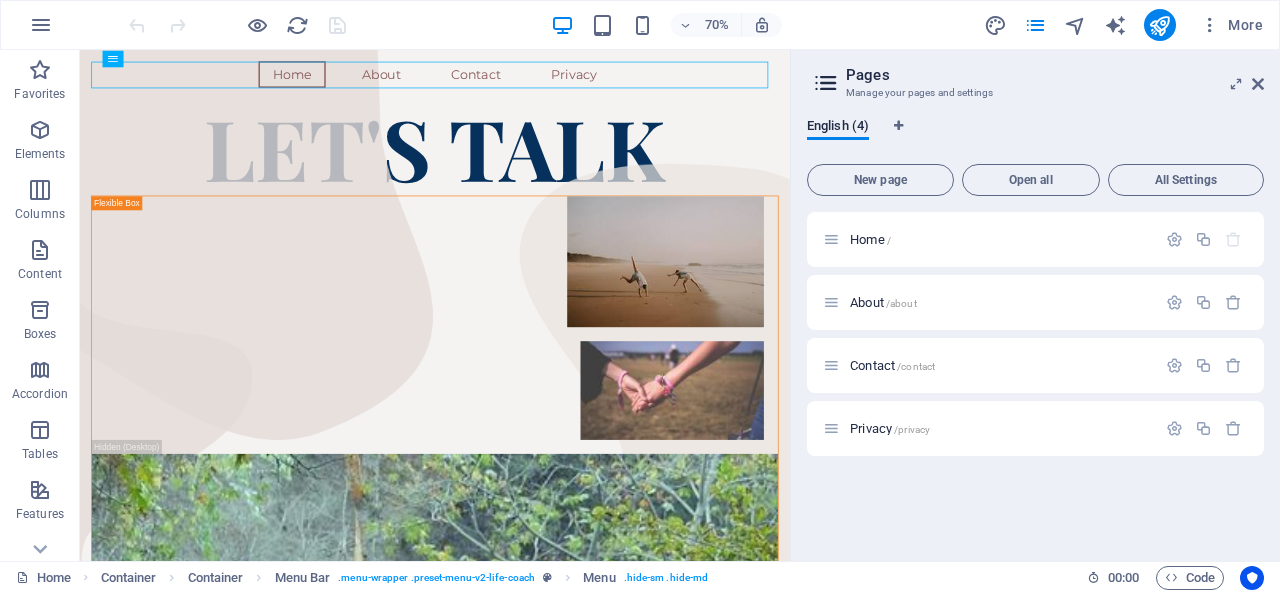 click on "About /about" at bounding box center (989, 302) 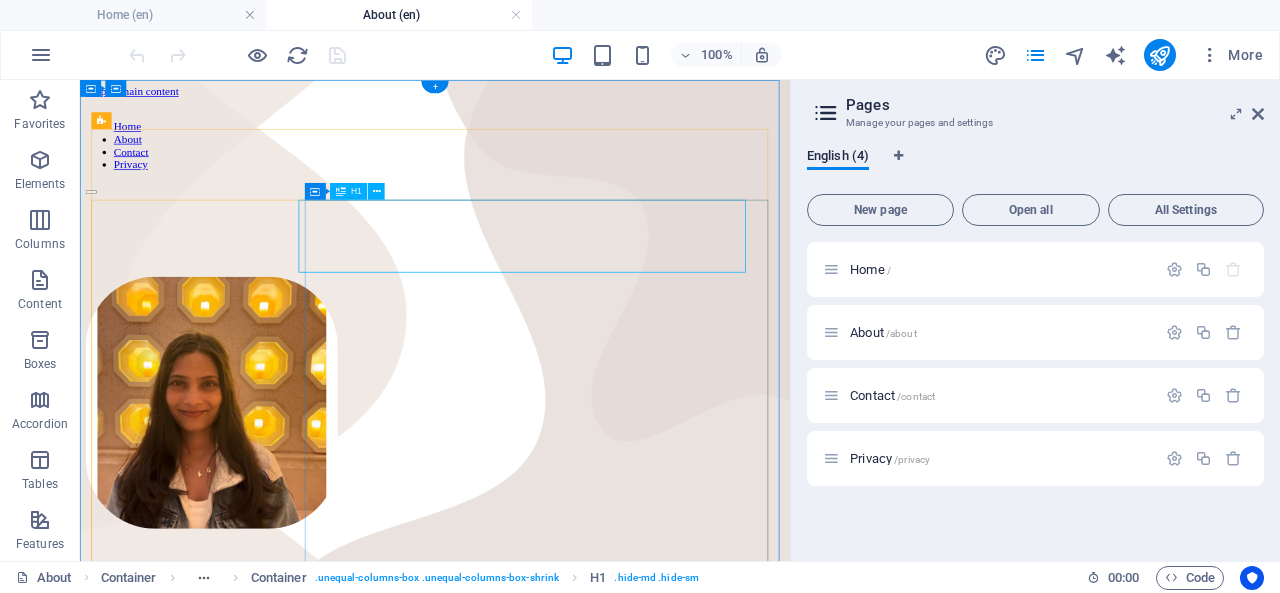 scroll, scrollTop: 0, scrollLeft: 0, axis: both 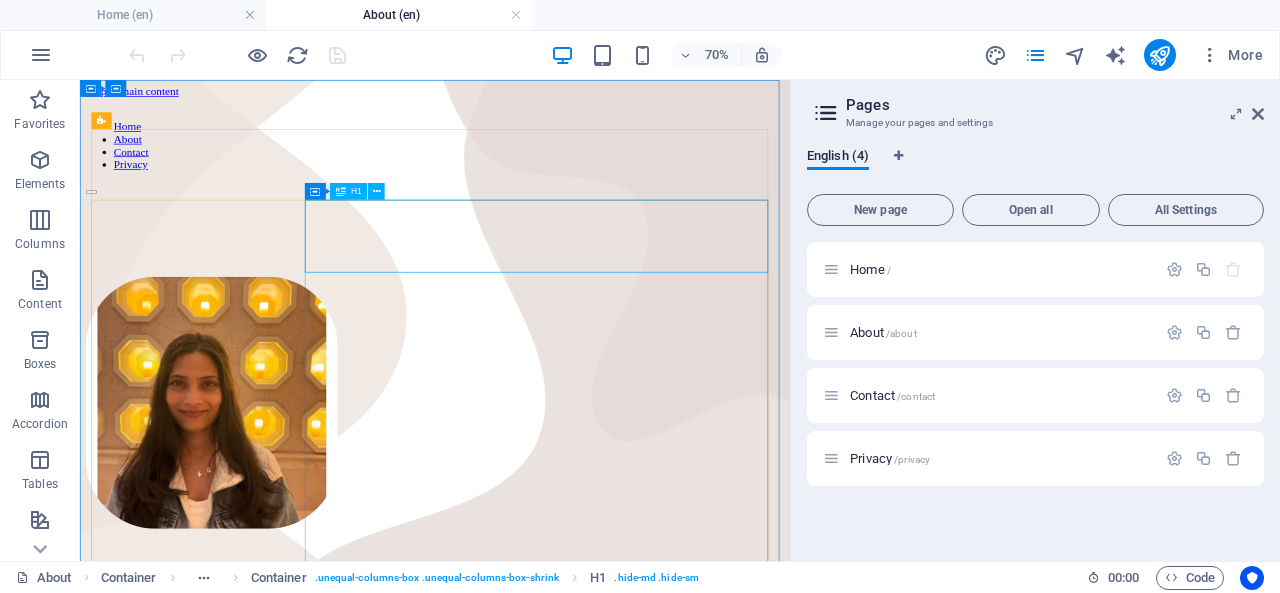 click at bounding box center [376, 191] 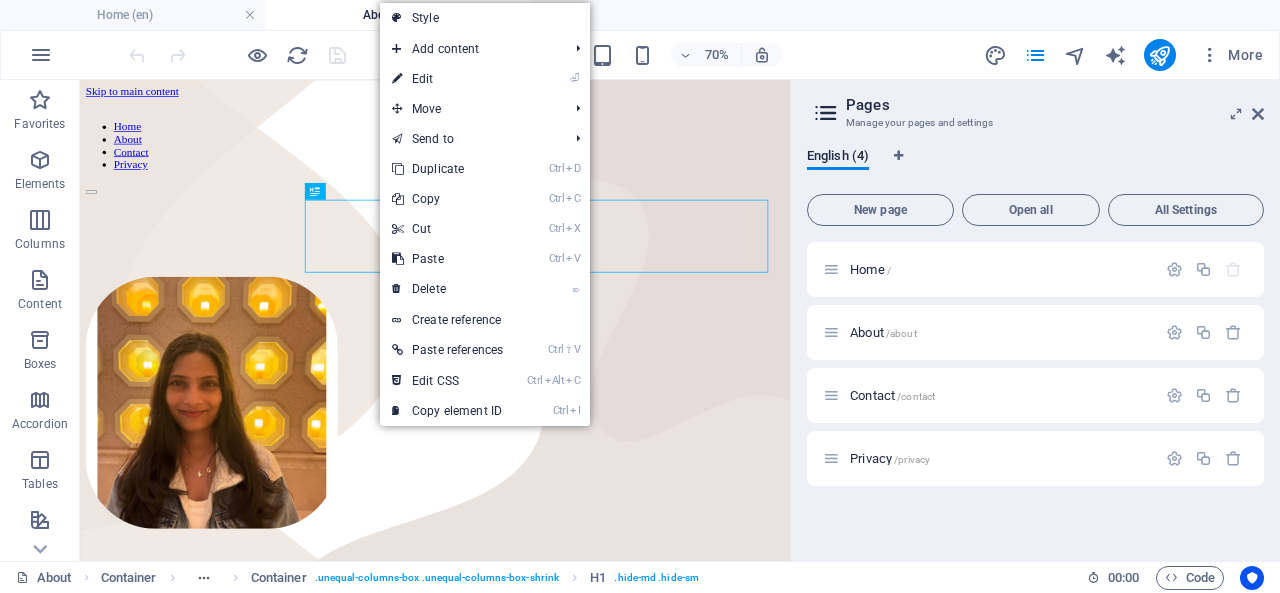click on "⏎  Edit" at bounding box center (447, 79) 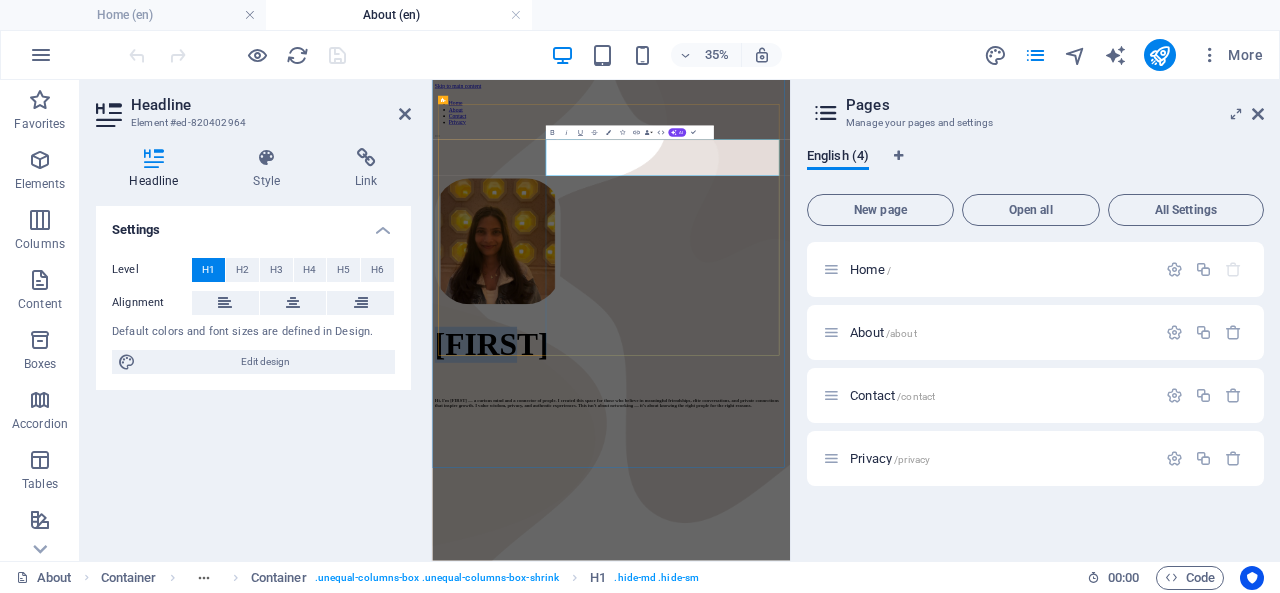 click on "[FIRST]" at bounding box center [943, 836] 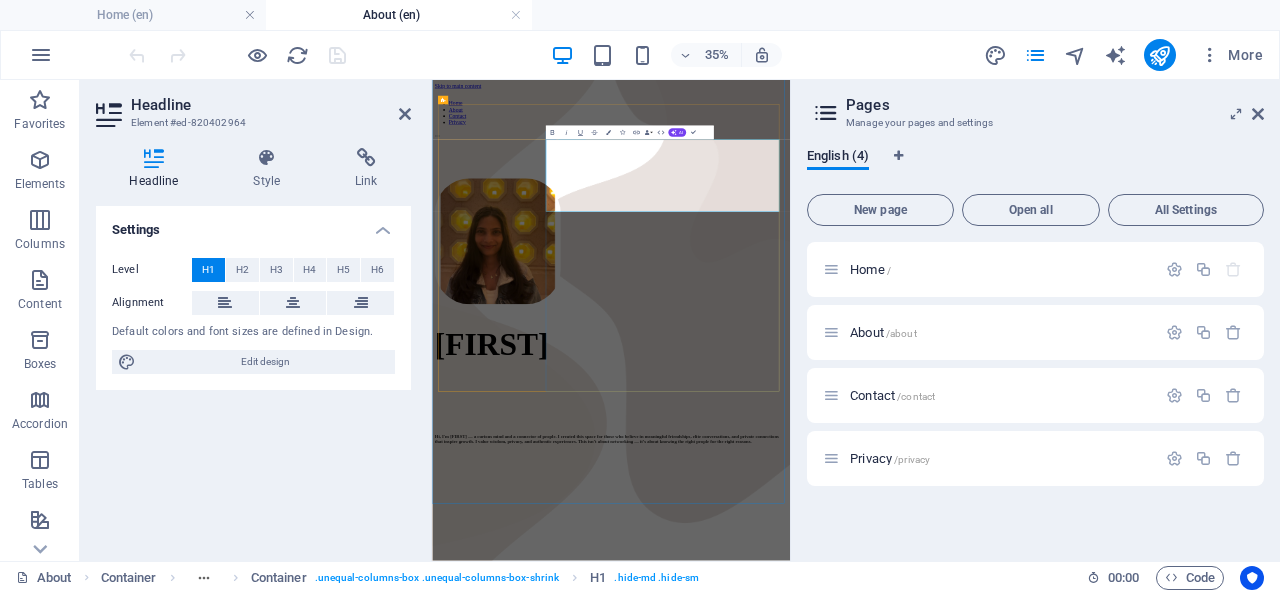 type 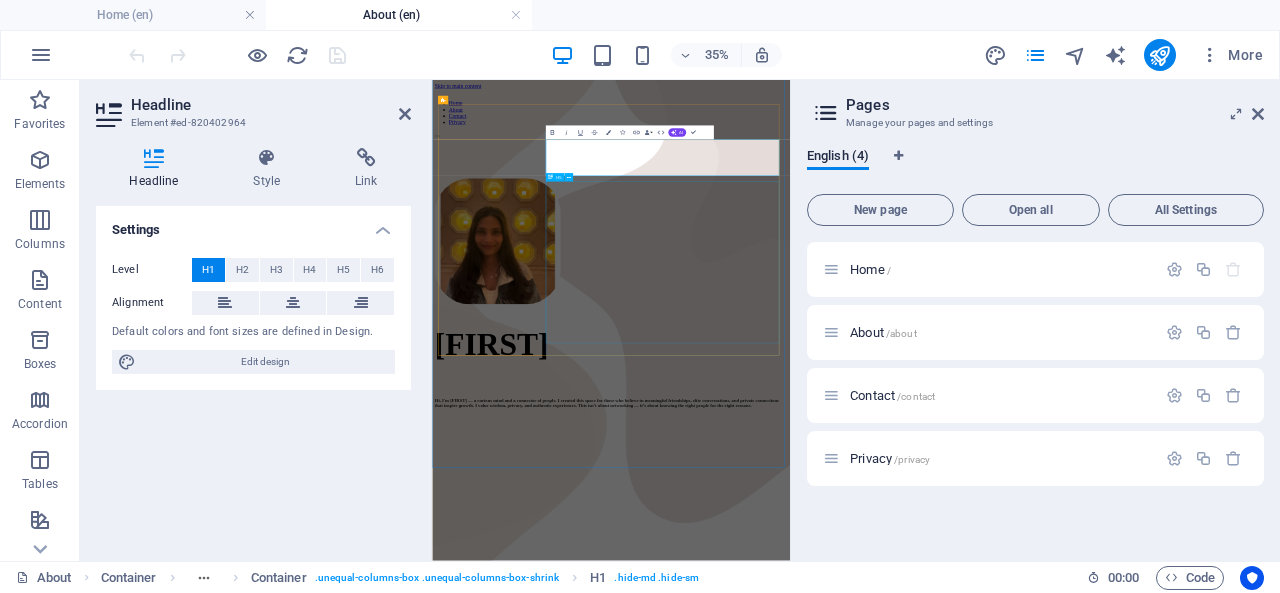 click on "Hi, I'm [FIRST] — a curious mind and a connector of people. I created this space for those who believe in meaningful friendships, elite conversations, and private connections that inspire growth. I value wisdom, privacy, and authentic experiences. This isn’t about networking — it’s about knowing the right people for the right reasons." at bounding box center [943, 1003] 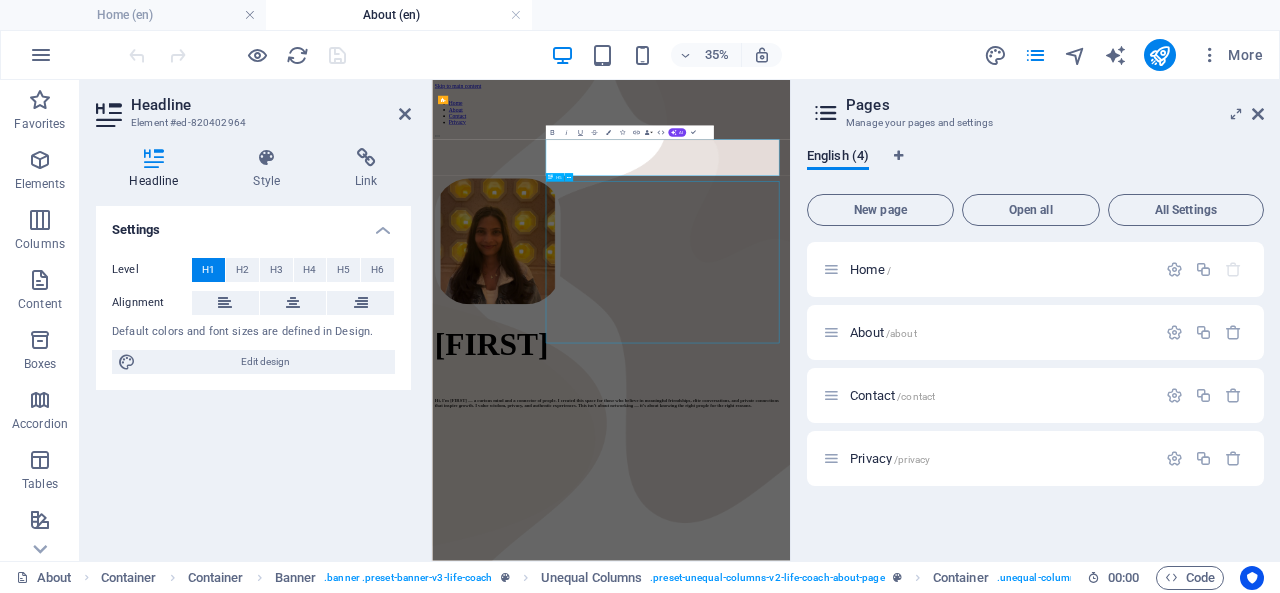 click on "Hi, I'm [FIRST] — a curious mind and a connector of people. I created this space for those who believe in meaningful friendships, elite conversations, and private connections that inspire growth. I value wisdom, privacy, and authentic experiences. This isn’t about networking — it’s about knowing the right people for the right reasons." at bounding box center [943, 1003] 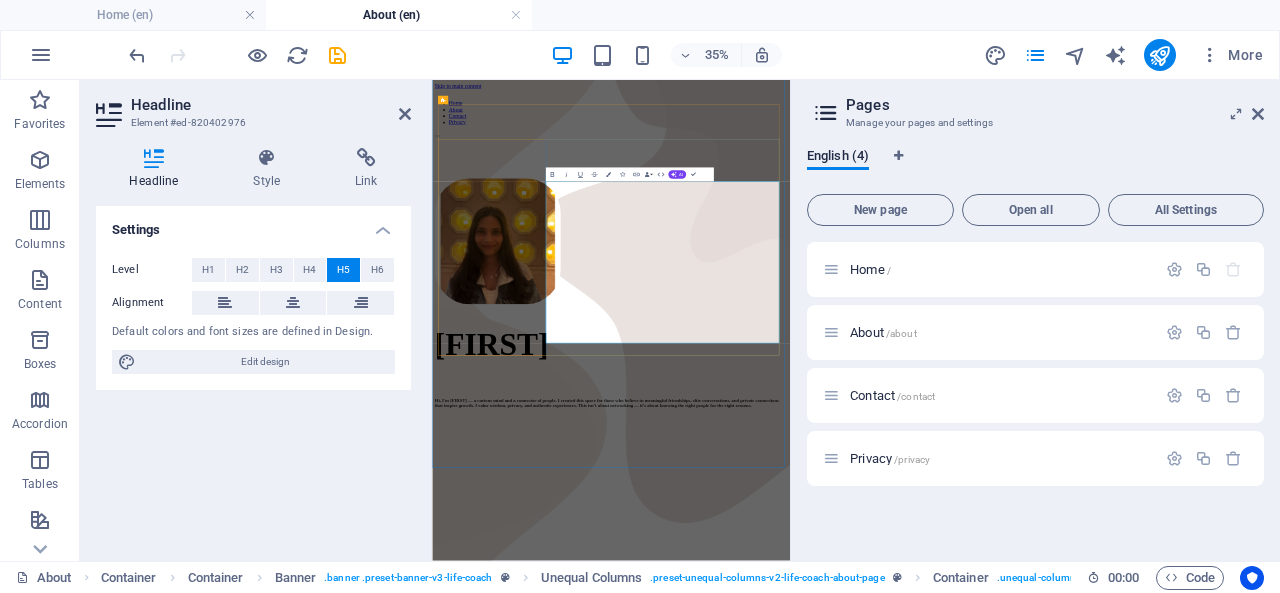 click on "Hi, I'm [FIRST] — a curious mind and a connector of people. I created this space for those who believe in meaningful friendships, elite conversations, and private connections that inspire growth. I value wisdom, privacy, and authentic experiences. This isn’t about networking — it’s about knowing the right people for the right reasons." at bounding box center [943, 1003] 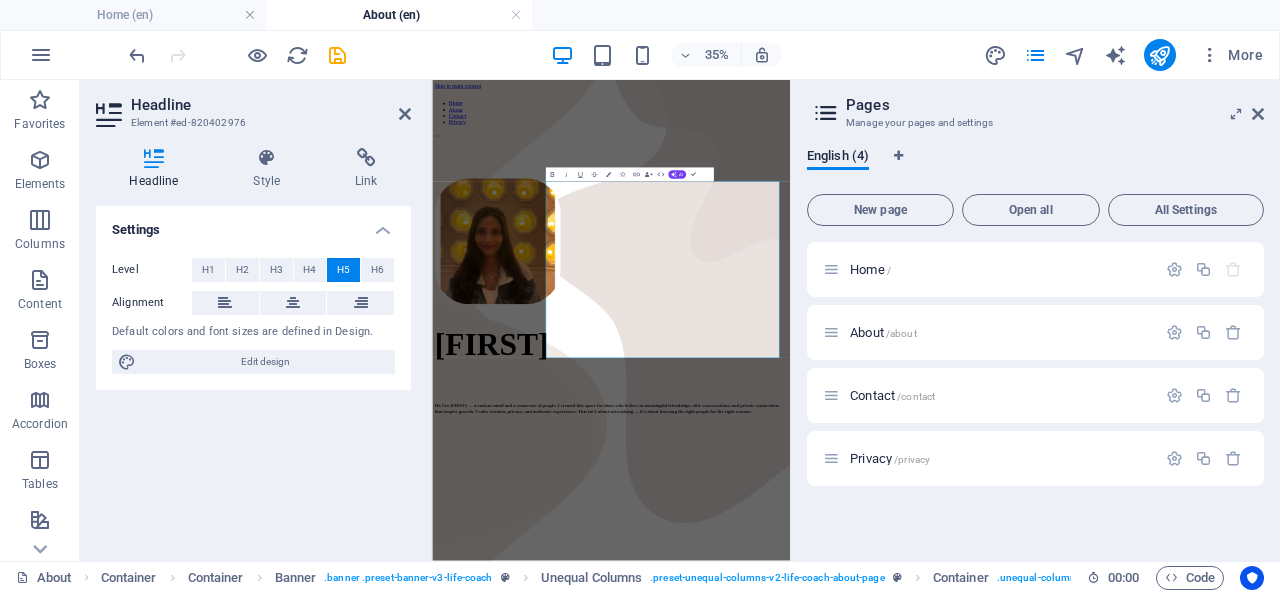 type 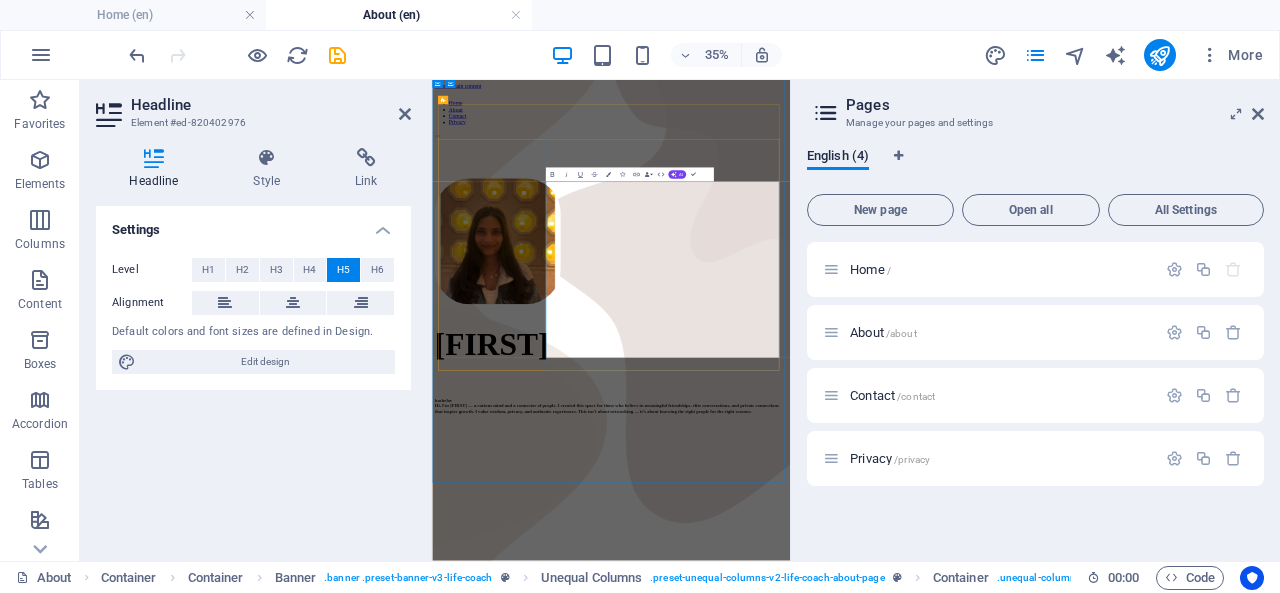 click on "[DEGREE] Hi, I'm [FIRST] — a curious mind and a connector of people. I created this space for those who believe in meaningful friendships, elite conversations, and private connections that inspire growth. I value wisdom, privacy, and authentic experiences. This isn’t about networking — it’s about knowing the right people for the right reasons." at bounding box center (943, 1011) 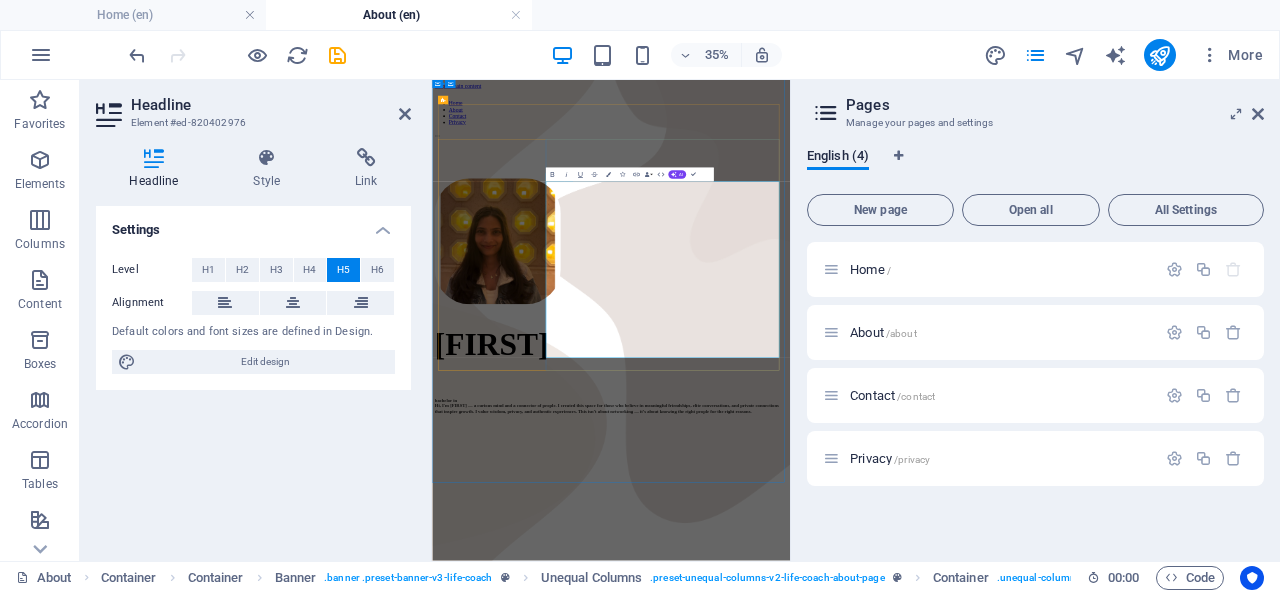 click on "[DEGREE] ‌Hi, I'm [FIRST] — a curious mind and a connector of people. I created this space for those who believe in meaningful friendships, elite conversations, and private connections that inspire growth. I value wisdom, privacy, and authentic experiences. This isn’t about networking — it’s about knowing the right people for the right reasons." at bounding box center (943, 1011) 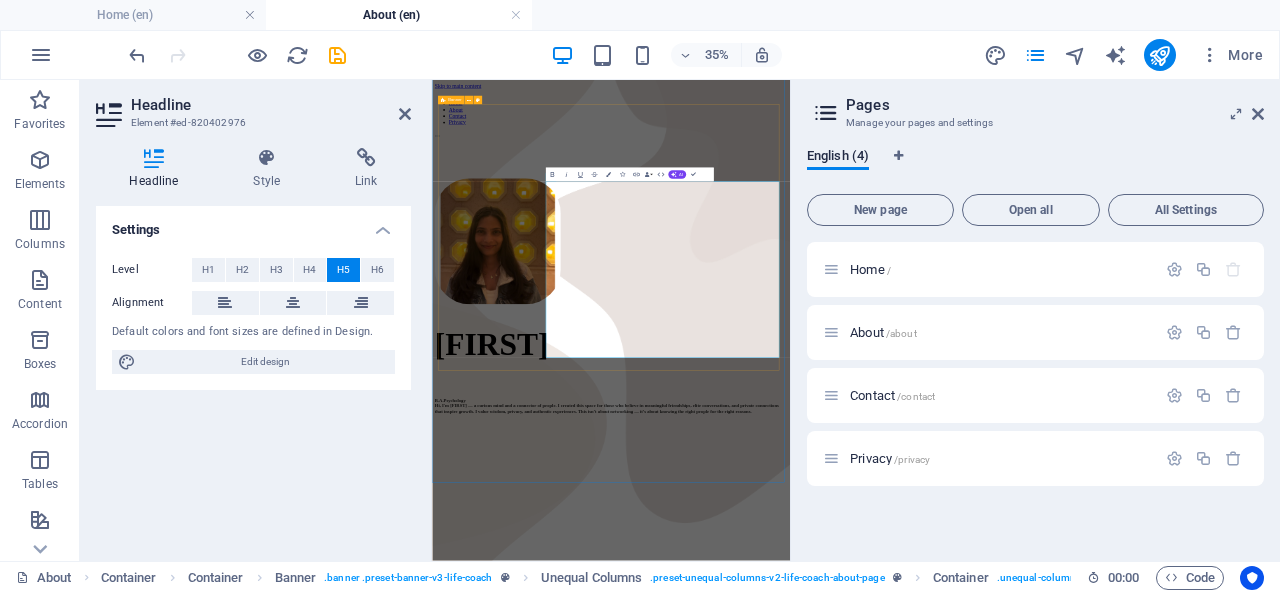 click on "[FIRST] [DEGREE] ‌Hi, I'm [FIRST] — a curious mind and a connector of people. I created this space for those who believe in meaningful friendships, elite conversations, and private connections that inspire growth. I value wisdom, privacy, and authentic experiences. This isn’t about networking — it’s about knowing the right people for the right reasons." at bounding box center [943, 676] 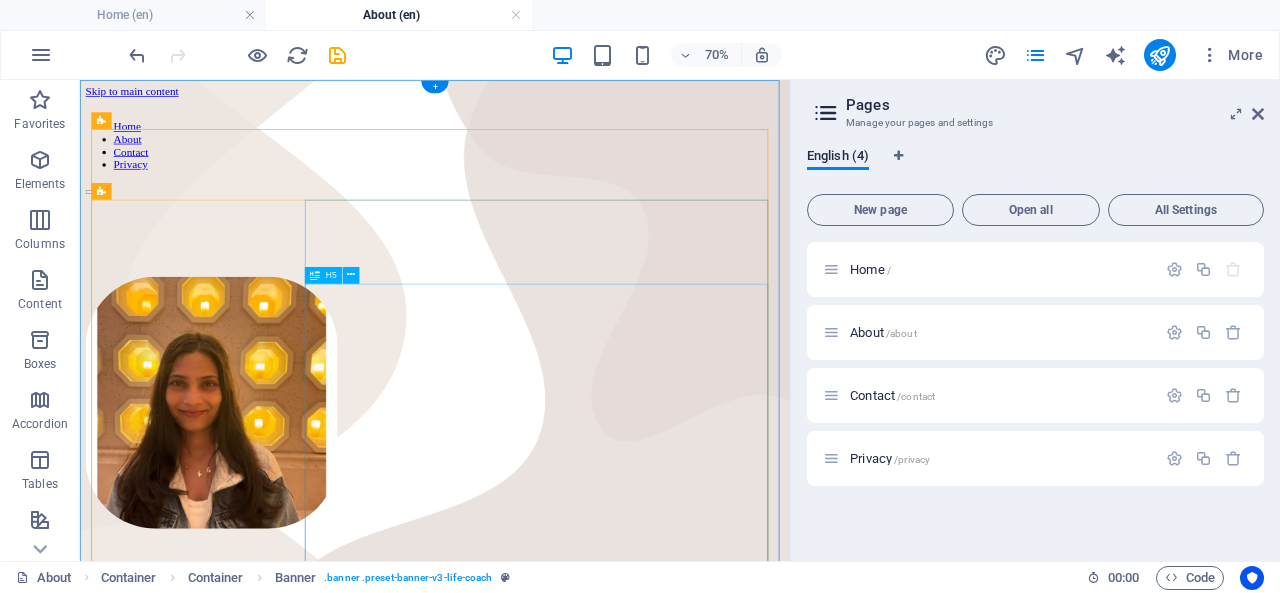 click on "[DEGREE] Hi, I'm [FIRST] — a curious mind and a connector of people. I created this space for those who believe in meaningful friendships, elite conversations, and private connections that inspire growth. I value wisdom, privacy, and authentic experiences. This isn’t about networking — it’s about knowing the right people for the right reasons." at bounding box center [587, 1011] 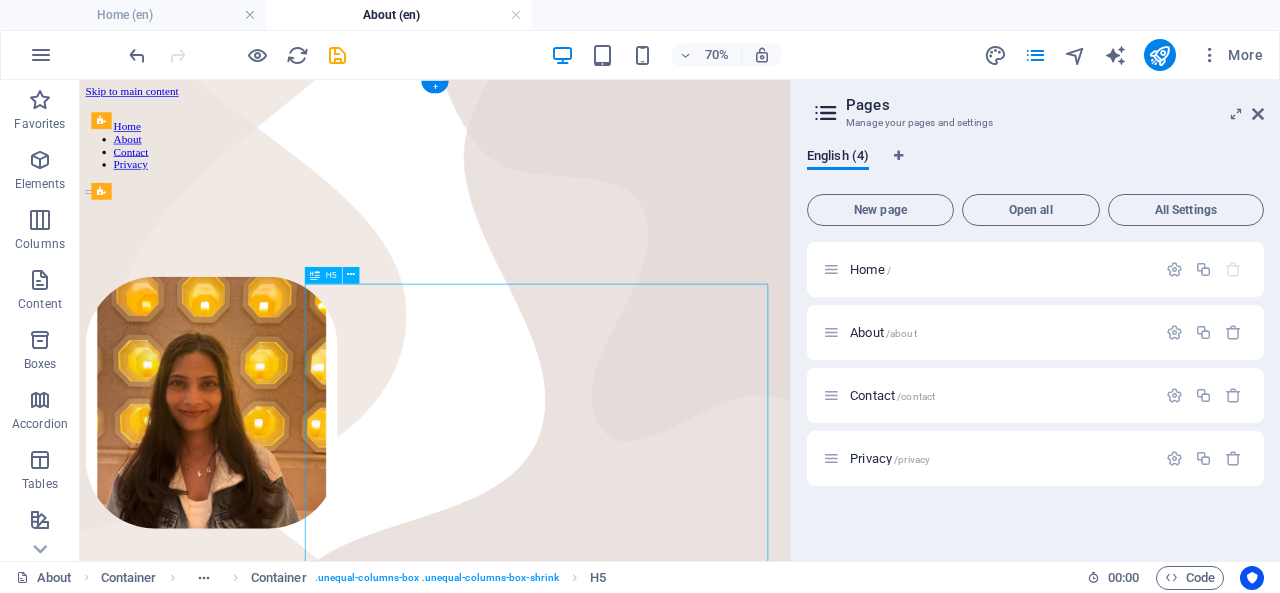 click on "[DEGREE] Hi, I'm [FIRST] — a curious mind and a connector of people. I created this space for those who believe in meaningful friendships, elite conversations, and private connections that inspire growth. I value wisdom, privacy, and authentic experiences. This isn’t about networking — it’s about knowing the right people for the right reasons." at bounding box center [587, 1011] 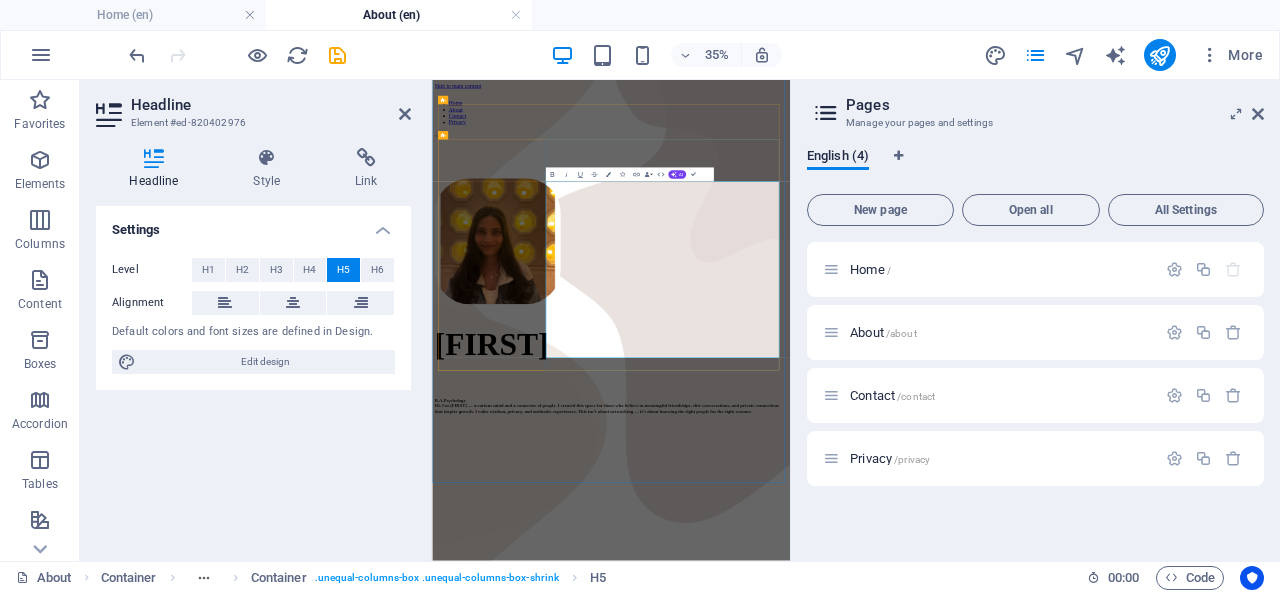 click on "[DEGREE] Hi, I'm [FIRST] — a curious mind and a connector of people. I created this space for those who believe in meaningful friendships, elite conversations, and private connections that inspire growth. I value wisdom, privacy, and authentic experiences. This isn’t about networking — it’s about knowing the right people for the right reasons." at bounding box center (943, 1011) 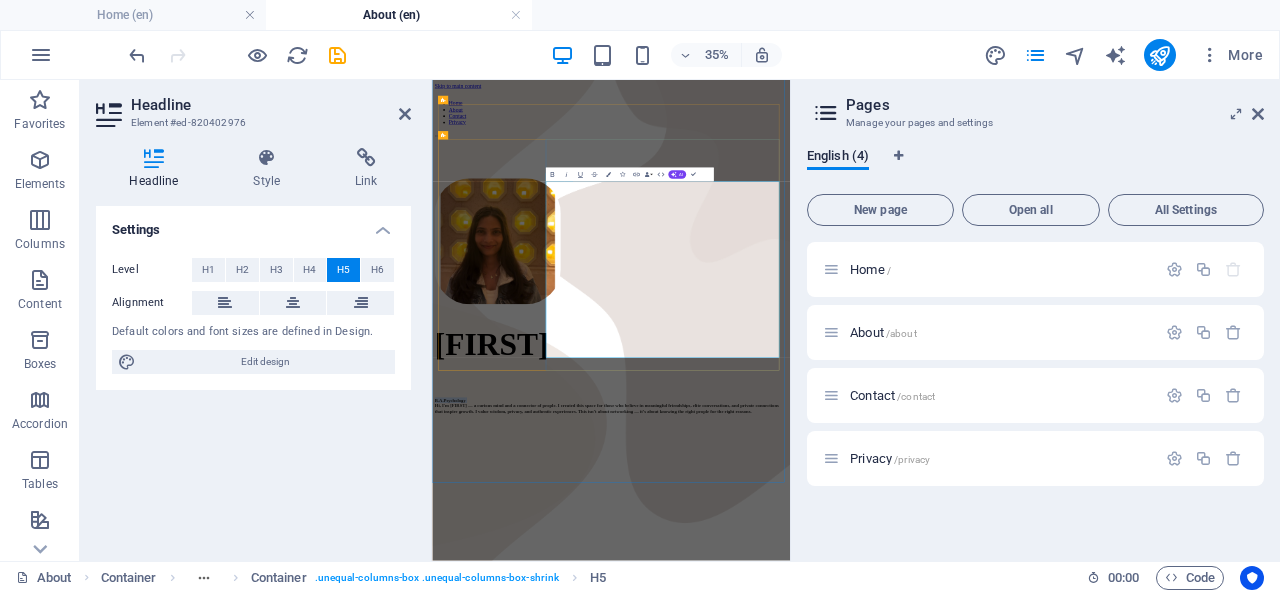 click on "[DEGREE] Hi, I'm [FIRST] — a curious mind and a connector of people. I created this space for those who believe in meaningful friendships, elite conversations, and private connections that inspire growth. I value wisdom, privacy, and authentic experiences. This isn’t about networking — it’s about knowing the right people for the right reasons." at bounding box center [943, 1011] 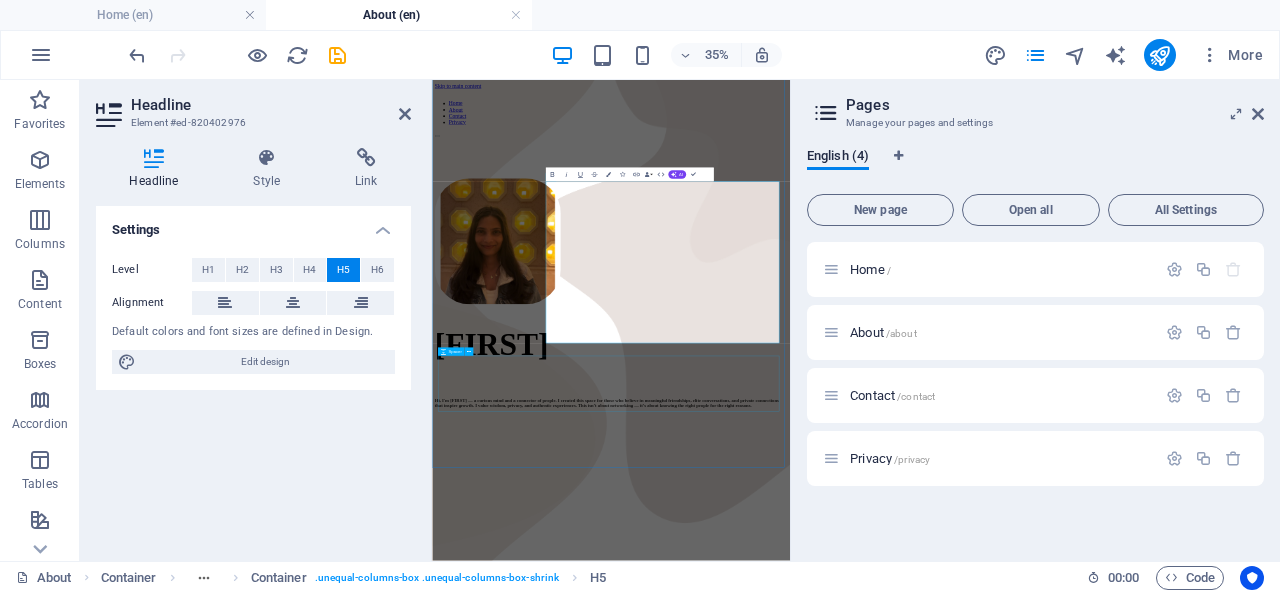 click at bounding box center [943, 1157] 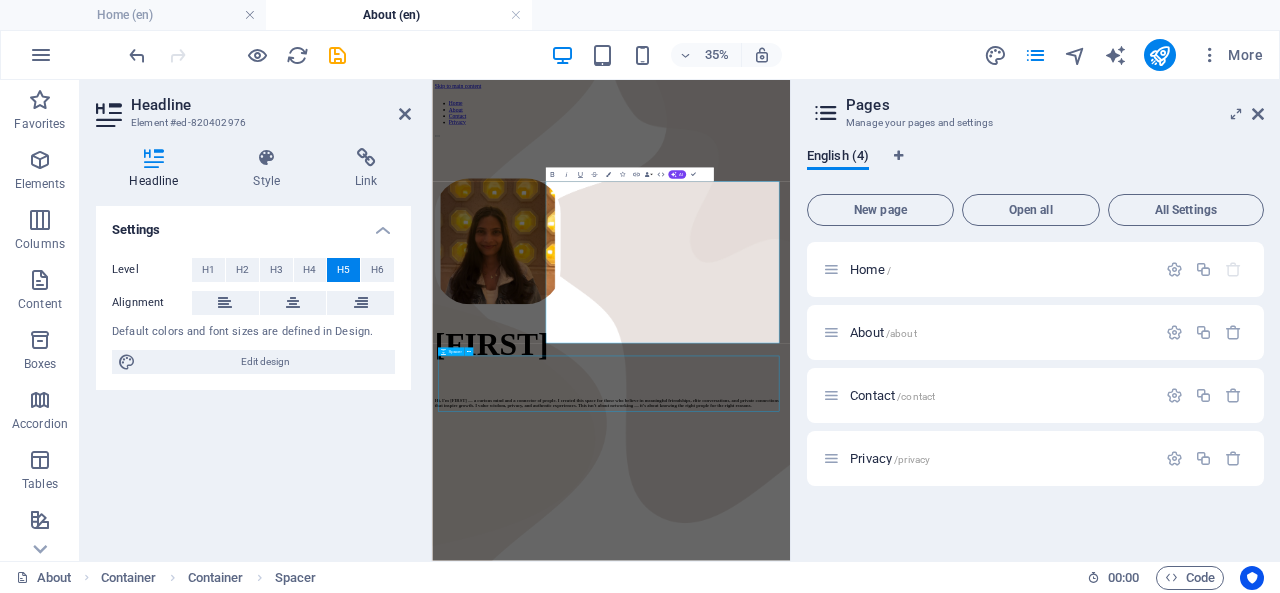scroll, scrollTop: 525, scrollLeft: 0, axis: vertical 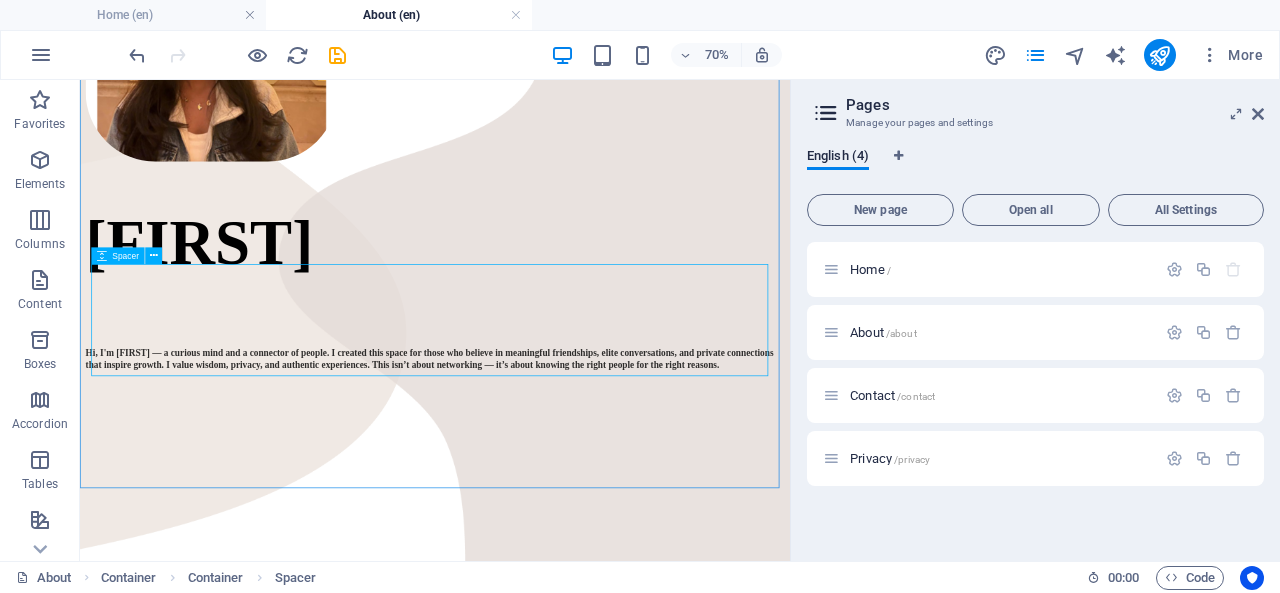 click at bounding box center [153, 255] 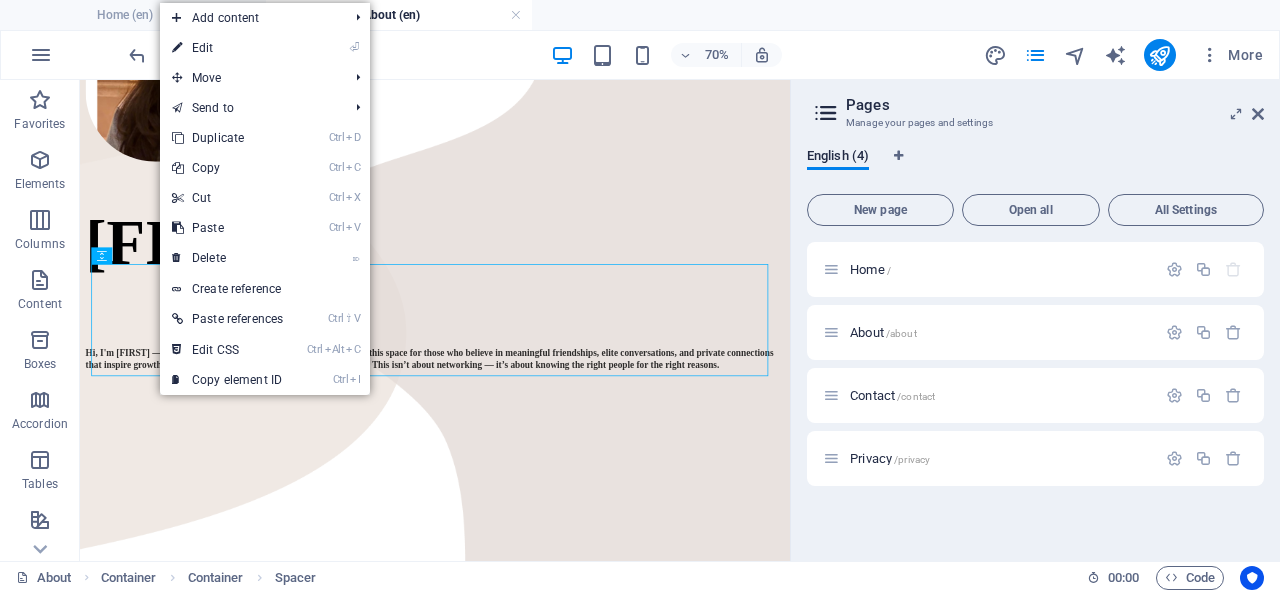 click on "⌦  Delete" at bounding box center [227, 258] 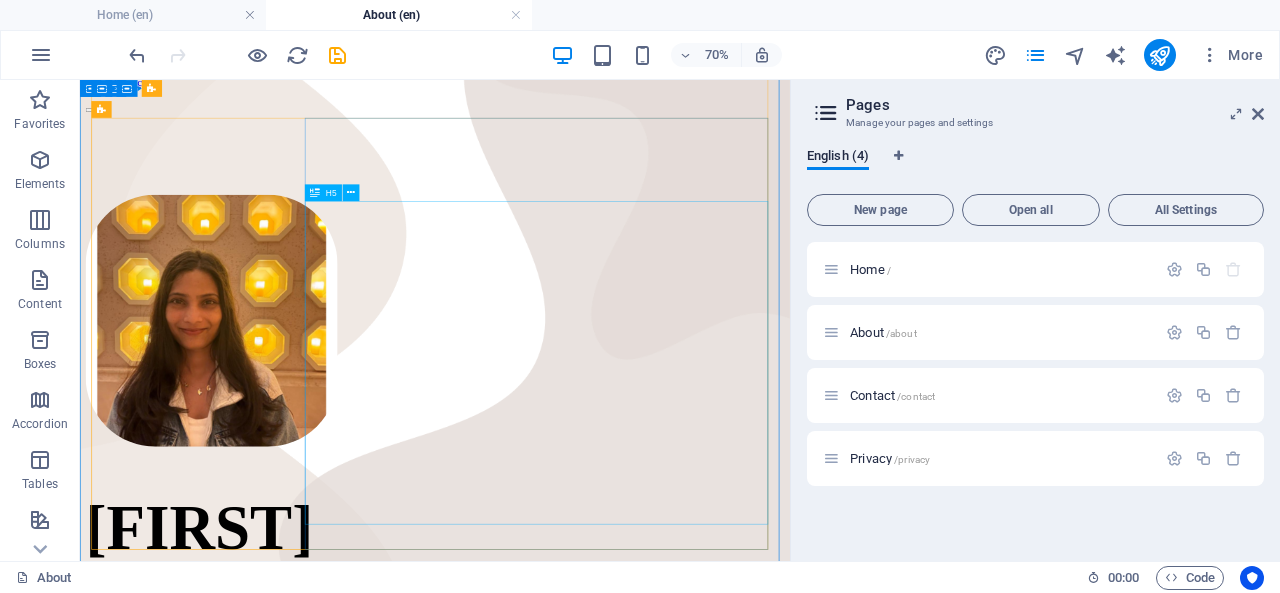 click on "Hi, I'm [FIRST] — a curious mind and a connector of people. I created this space for those who believe in meaningful friendships, elite conversations, and private connections that inspire growth. I value wisdom, privacy, and authentic experiences. This isn’t about networking — it’s about knowing the right people for the right reasons." at bounding box center [587, 886] 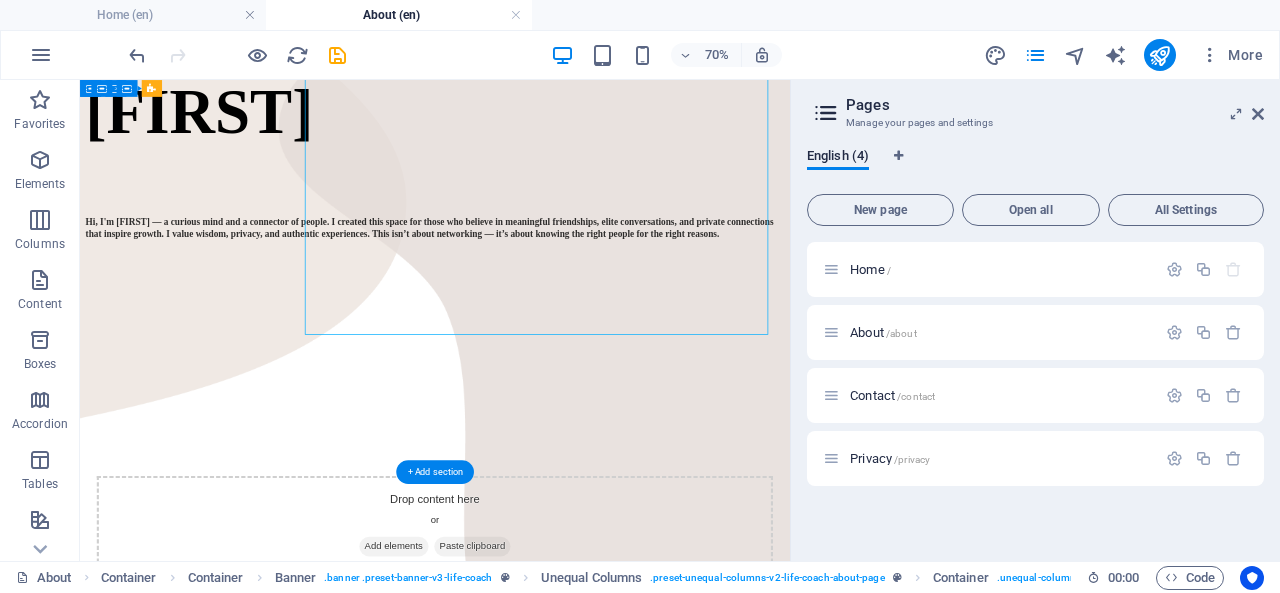scroll, scrollTop: 836, scrollLeft: 0, axis: vertical 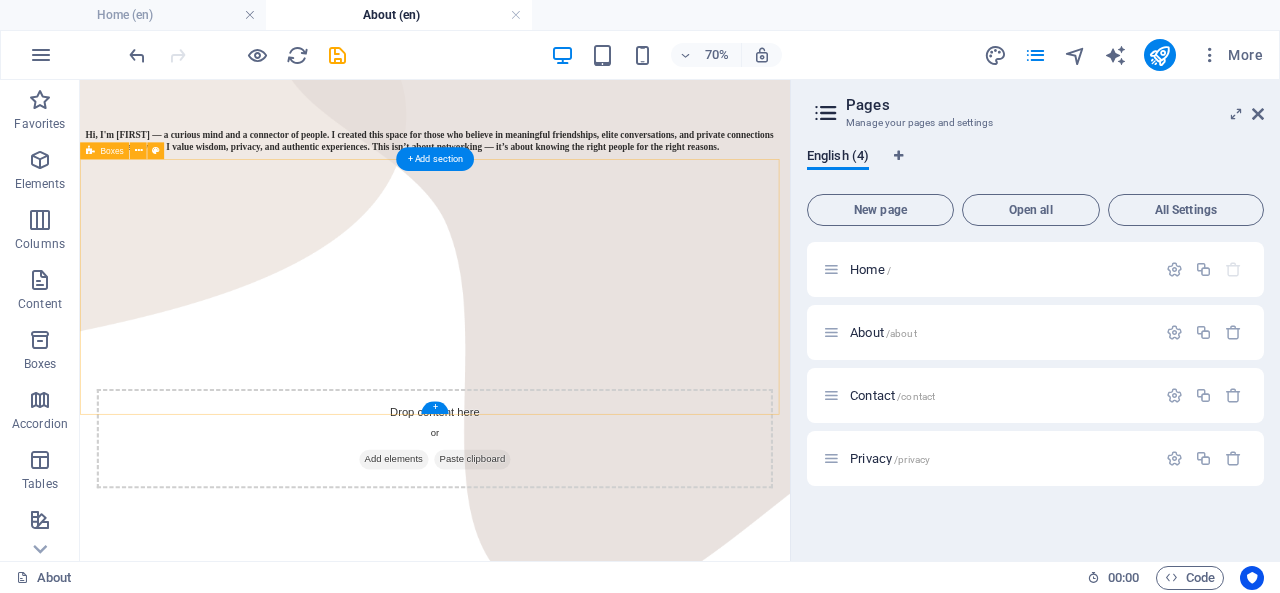click on "Drop content here or  Add elements  Paste clipboard" at bounding box center (587, 592) 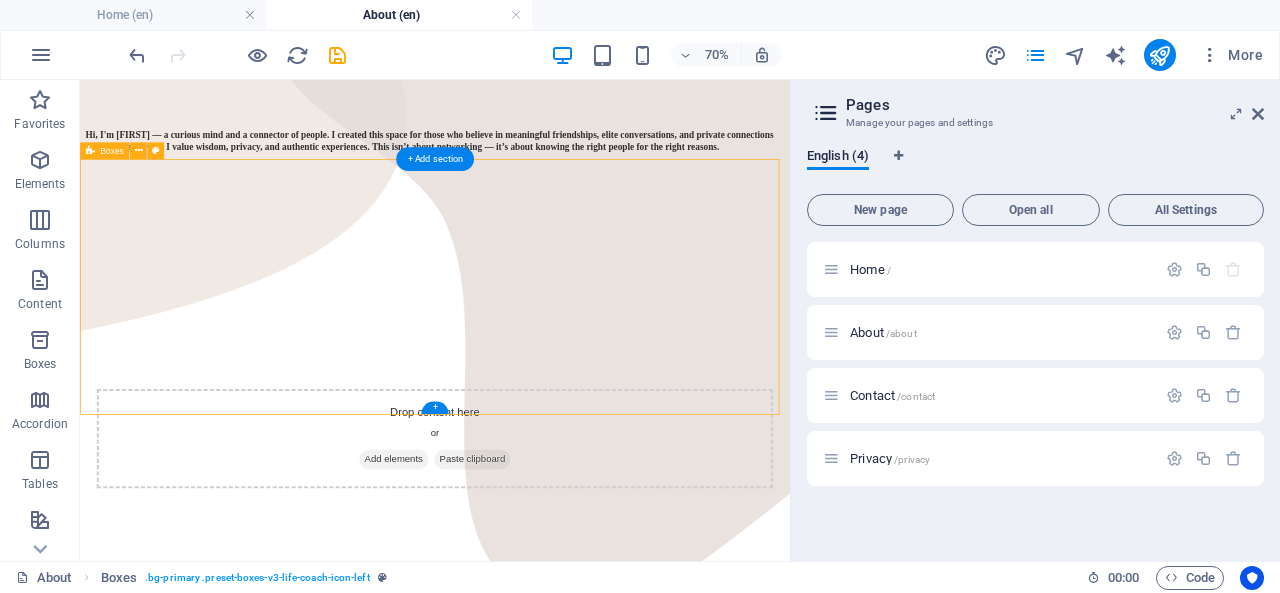 click on "Drop content here or  Add elements  Paste clipboard" at bounding box center [587, 592] 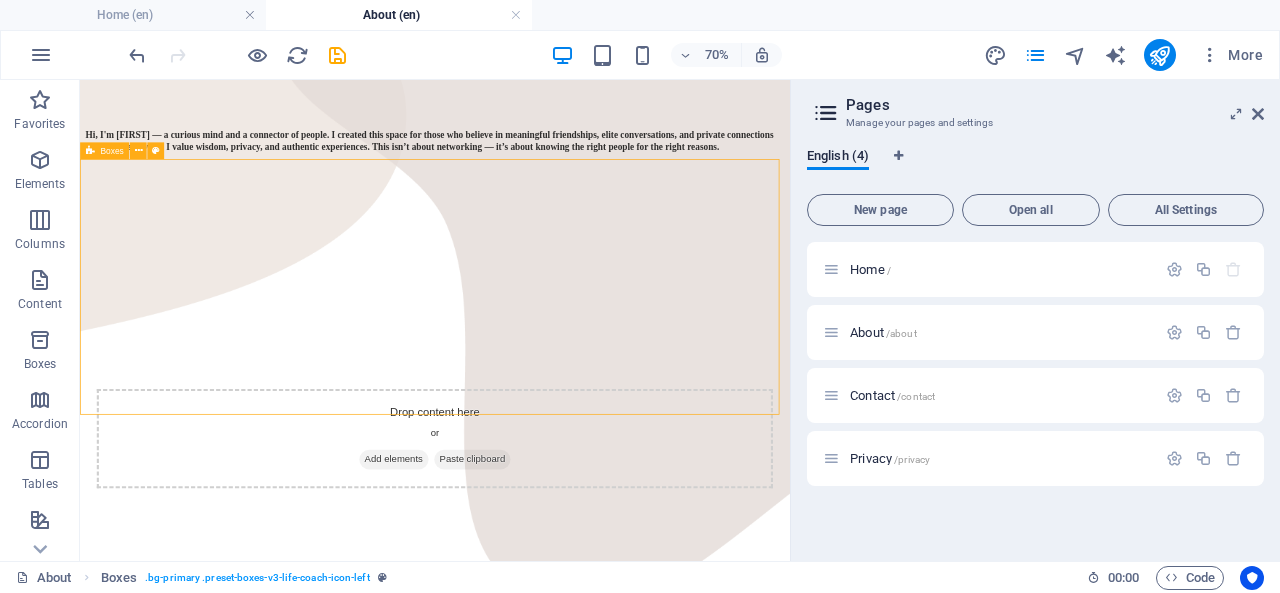click at bounding box center [139, 150] 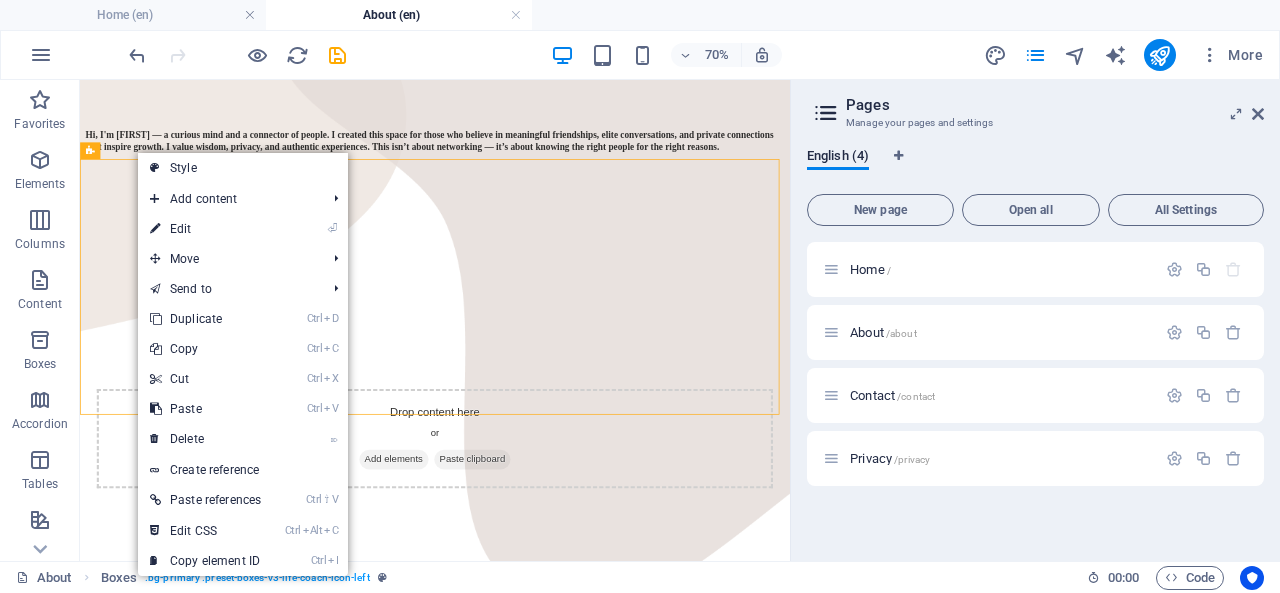 click on "⌦  Delete" at bounding box center [205, 439] 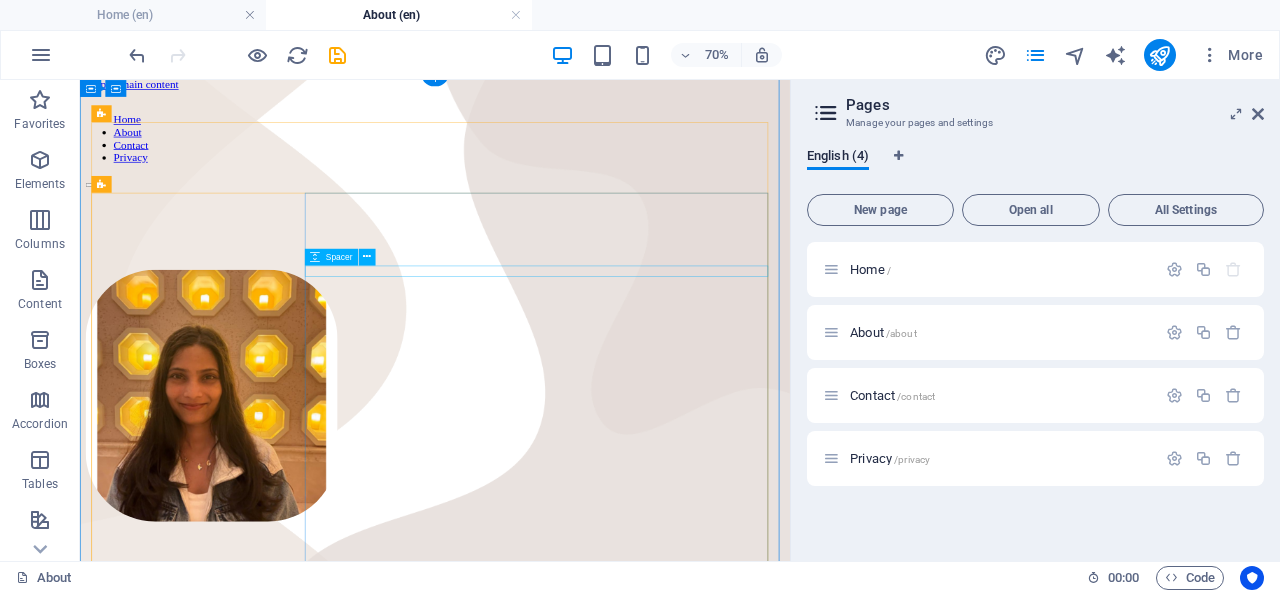 scroll, scrollTop: 0, scrollLeft: 0, axis: both 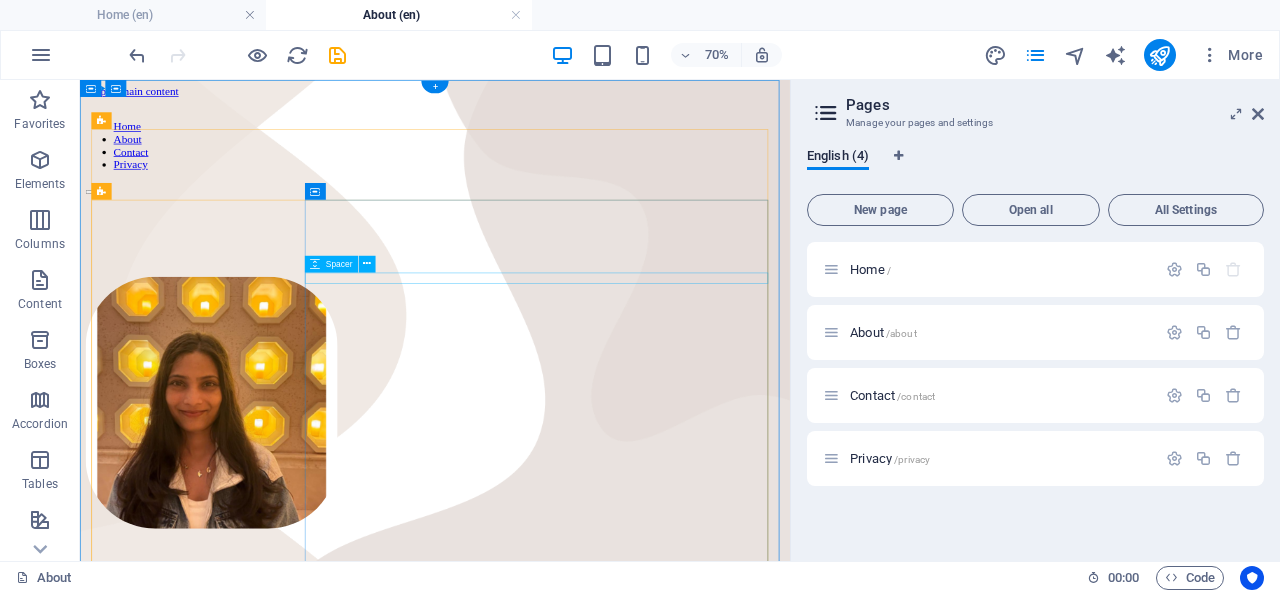 click at bounding box center (587, 957) 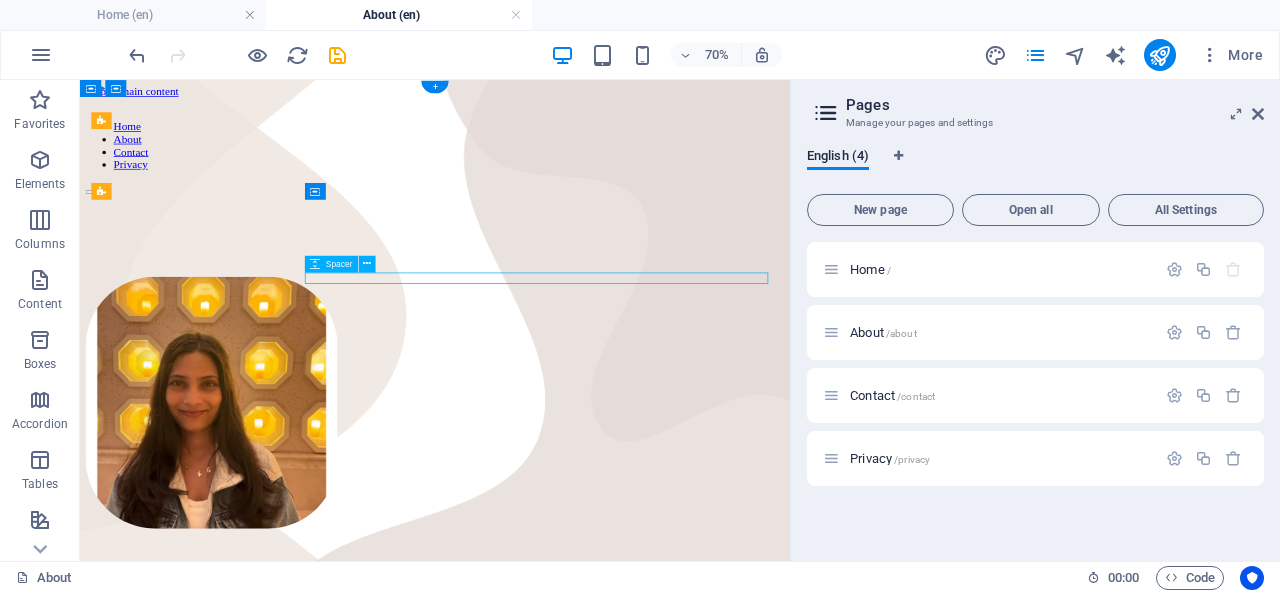 click at bounding box center (587, 957) 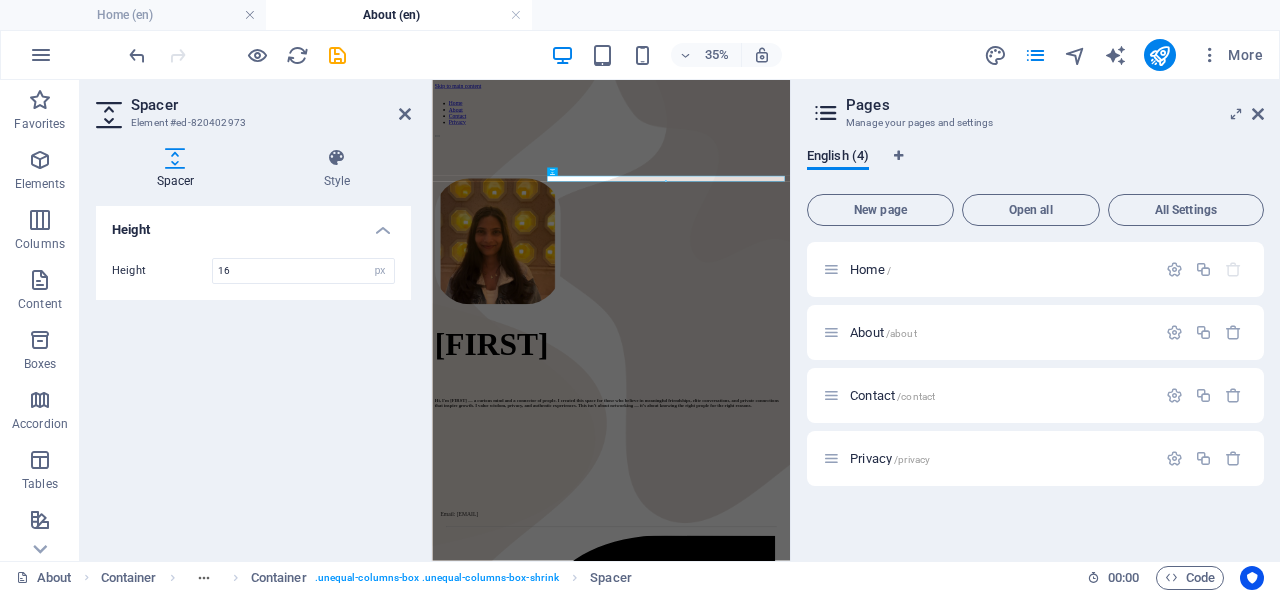 click at bounding box center (665, 181) 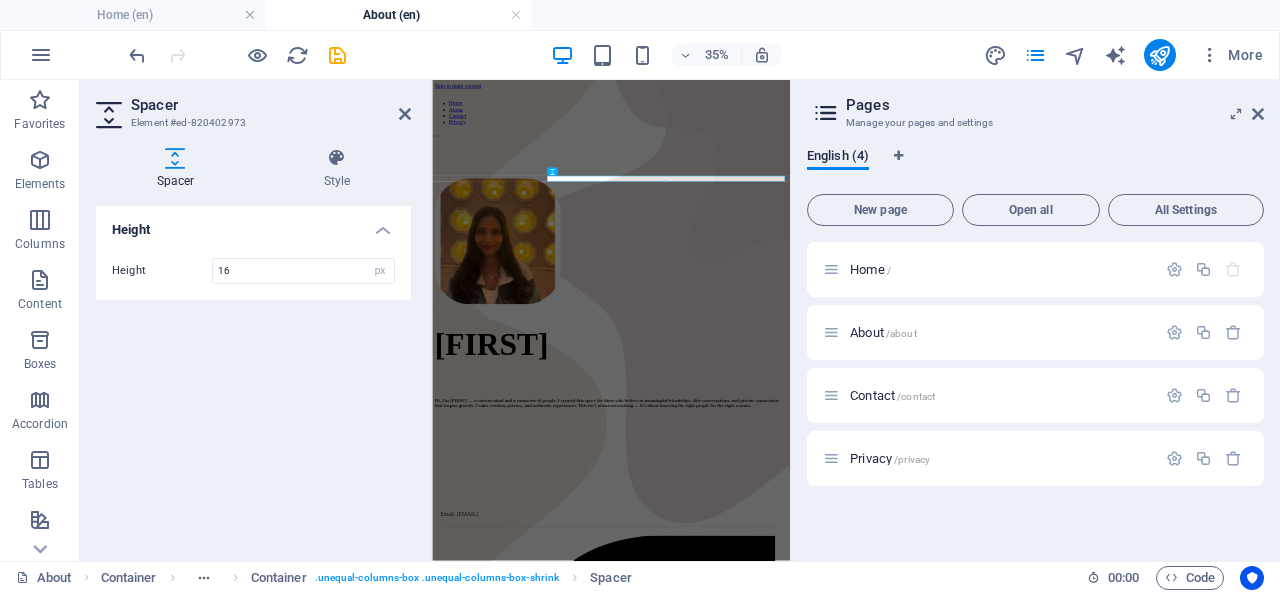 click at bounding box center [405, 114] 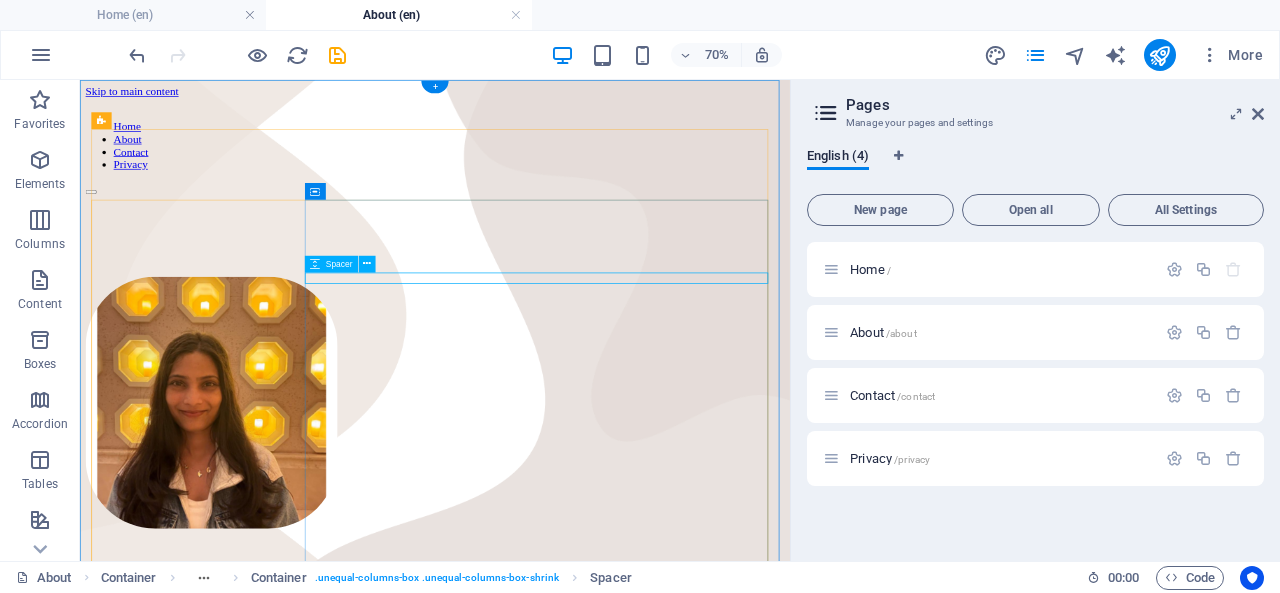 click at bounding box center [587, 957] 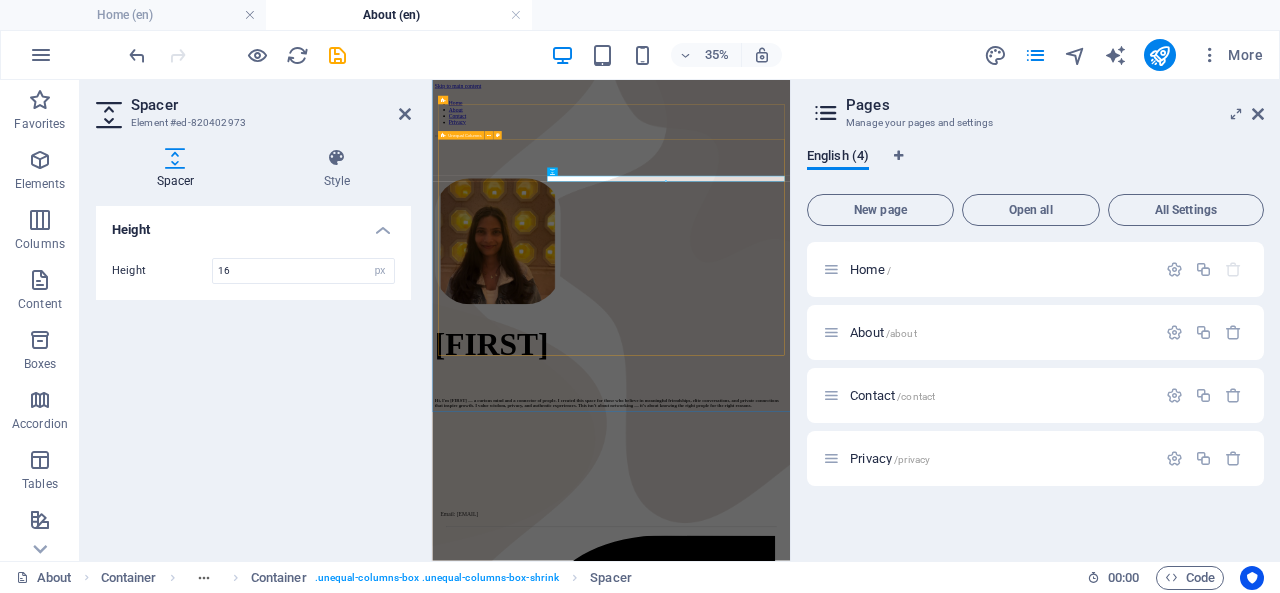 click on "[FIRST] Hi, I'm [FIRST] — a curious mind and a connector of people. I created this space for those who believe in meaningful friendships, elite conversations, and private connections that inspire growth. I value wisdom, privacy, and authentic experiences. This isn’t about networking — it’s about knowing the right people for the right reasons." at bounding box center [943, 719] 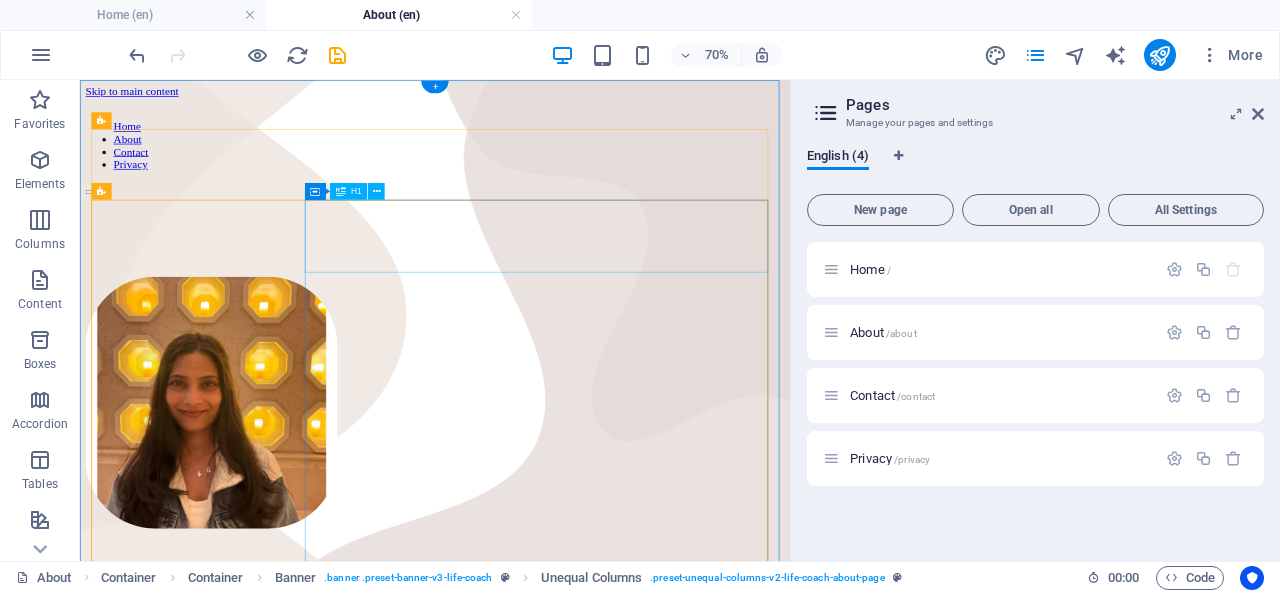 click on "[FIRST]" at bounding box center (587, 836) 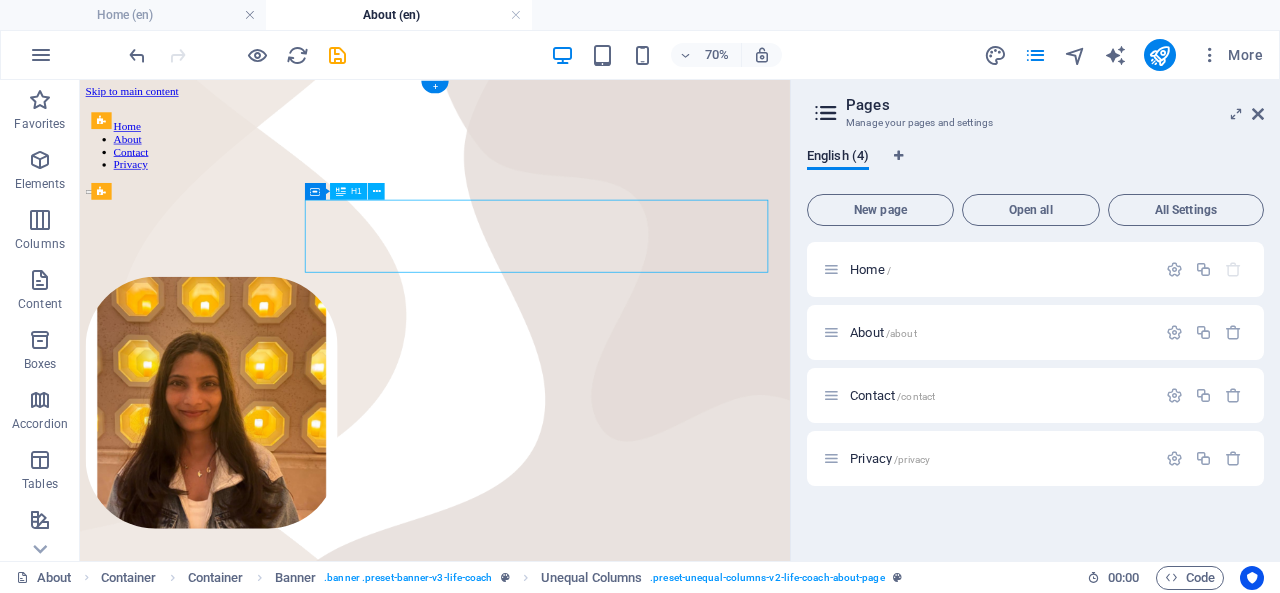 click on "[FIRST]" at bounding box center [587, 836] 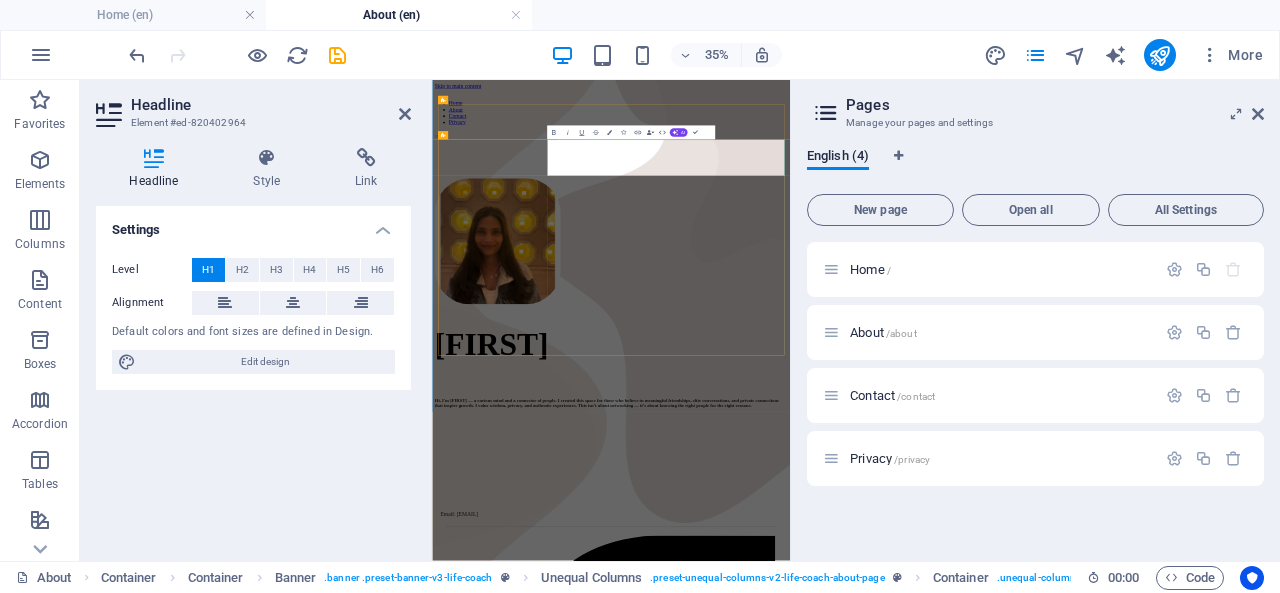 click on "[FIRST]" at bounding box center (943, 836) 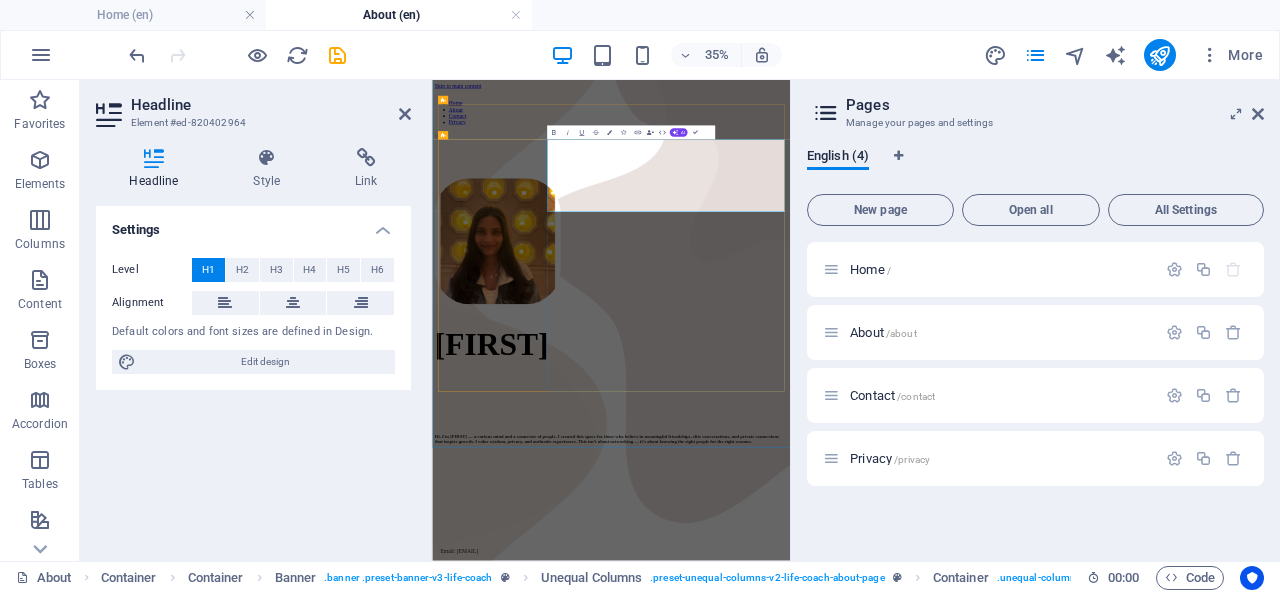 type 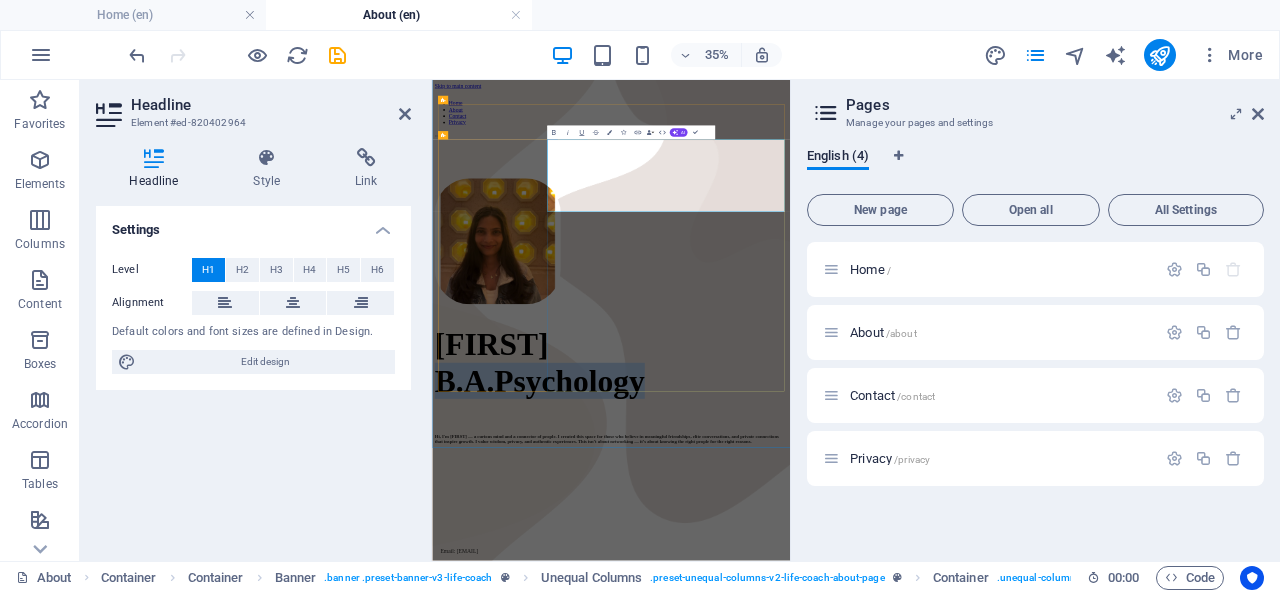 drag, startPoint x: 771, startPoint y: 406, endPoint x: 1372, endPoint y: 404, distance: 601.00336 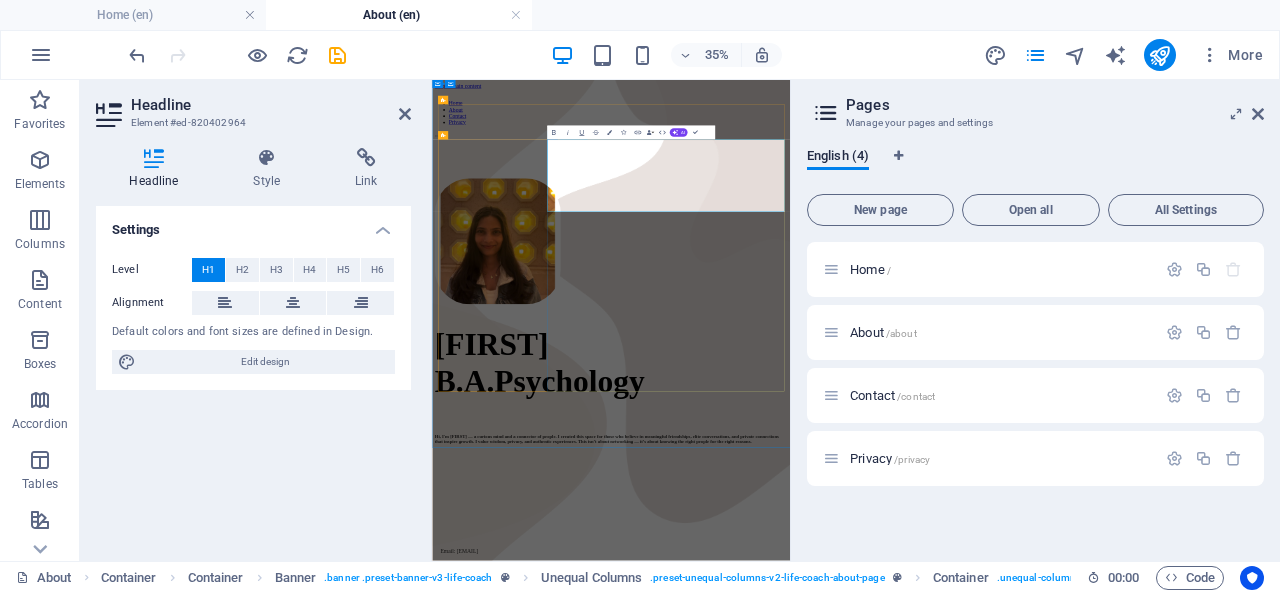 click on "[FIRST] [DEGREE]" at bounding box center [943, 888] 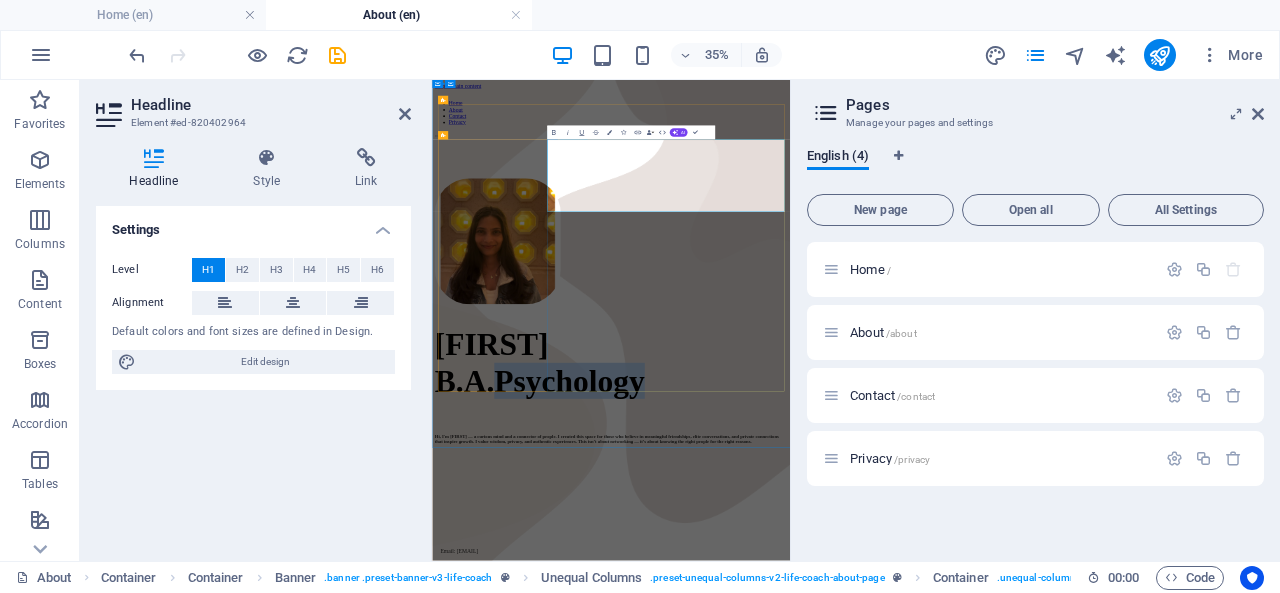 click on "[FIRST] [DEGREE]" at bounding box center (740, 888) 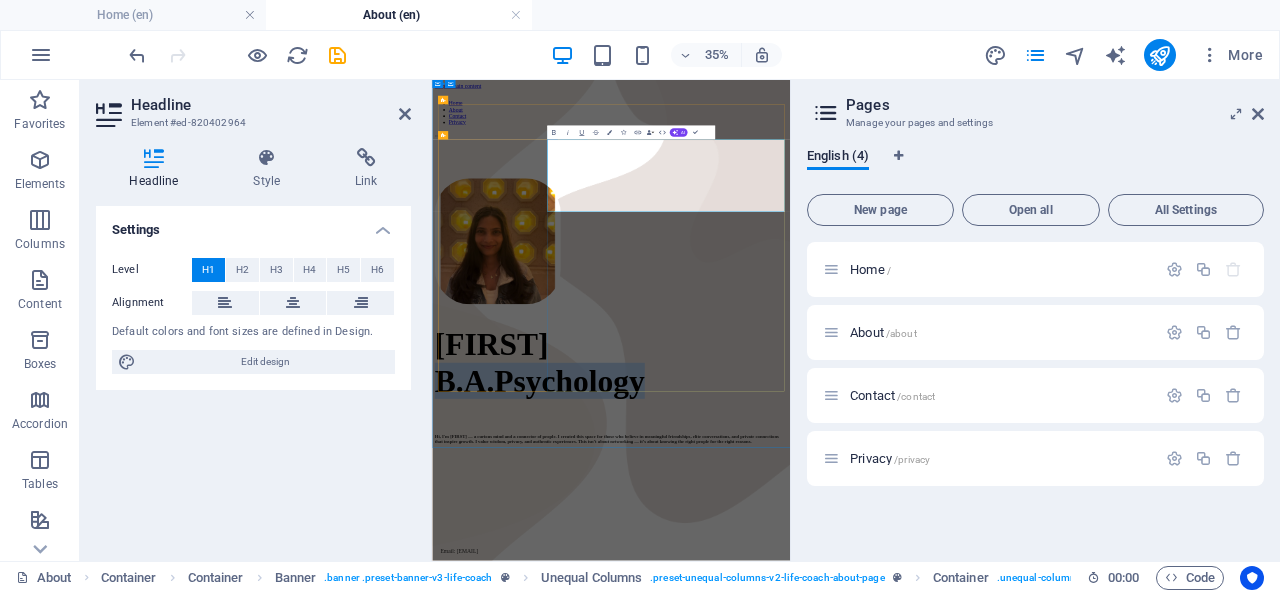 click on "[FIRST] [DEGREE]" at bounding box center (740, 888) 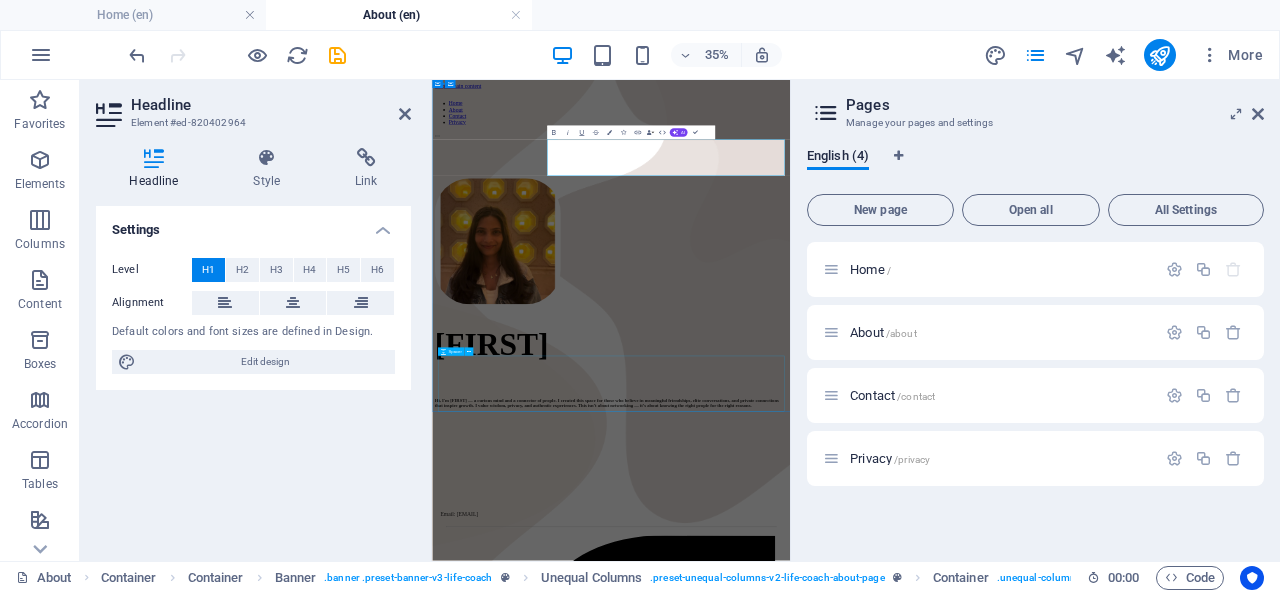 click at bounding box center [943, 1157] 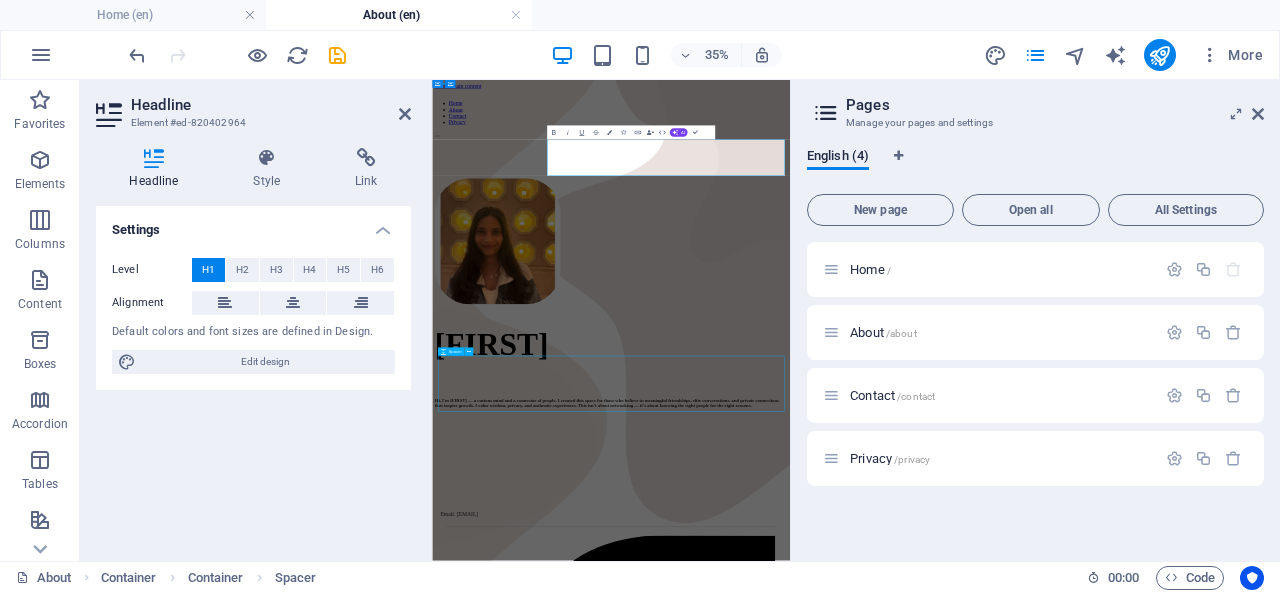 click at bounding box center [943, 1157] 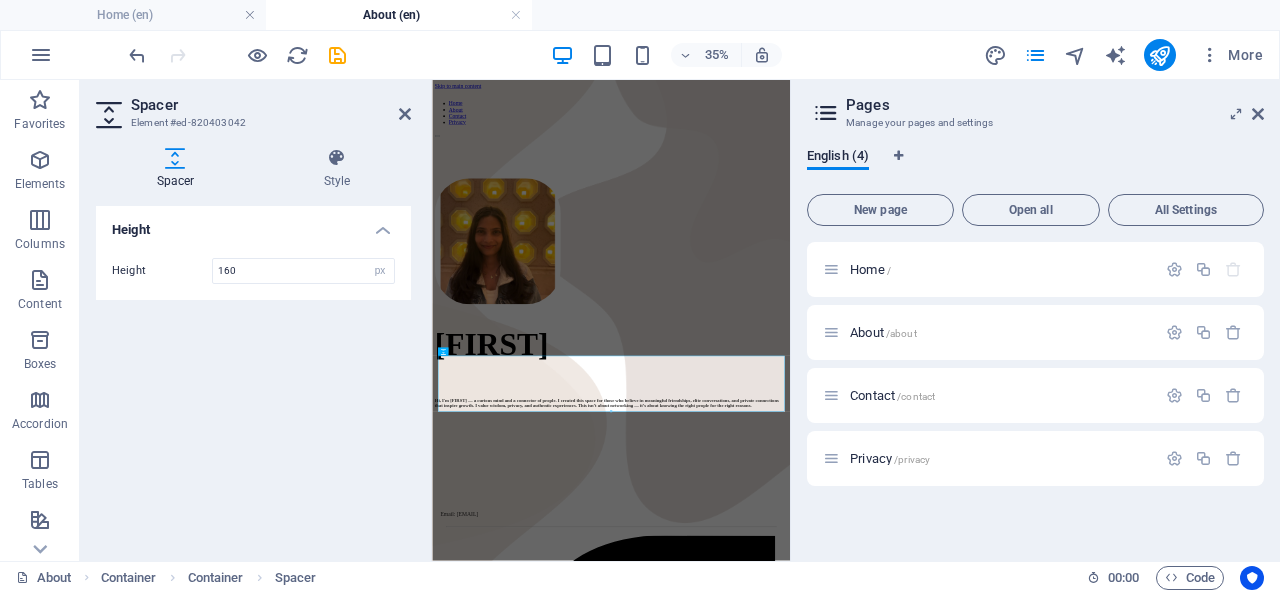 click at bounding box center [405, 114] 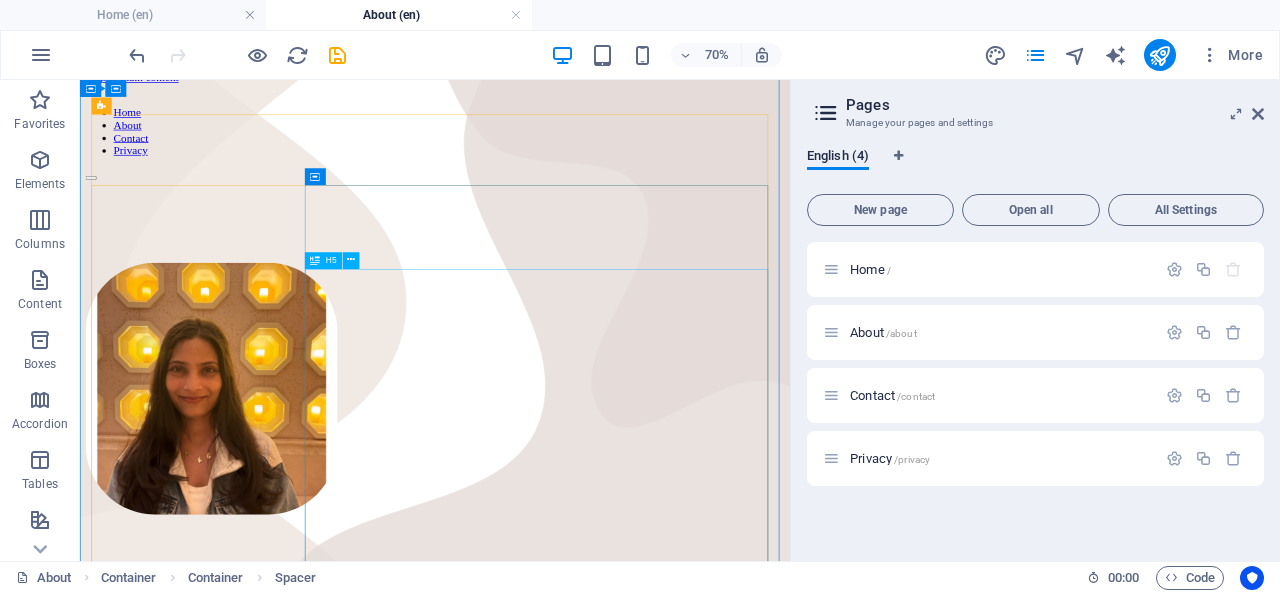 scroll, scrollTop: 0, scrollLeft: 0, axis: both 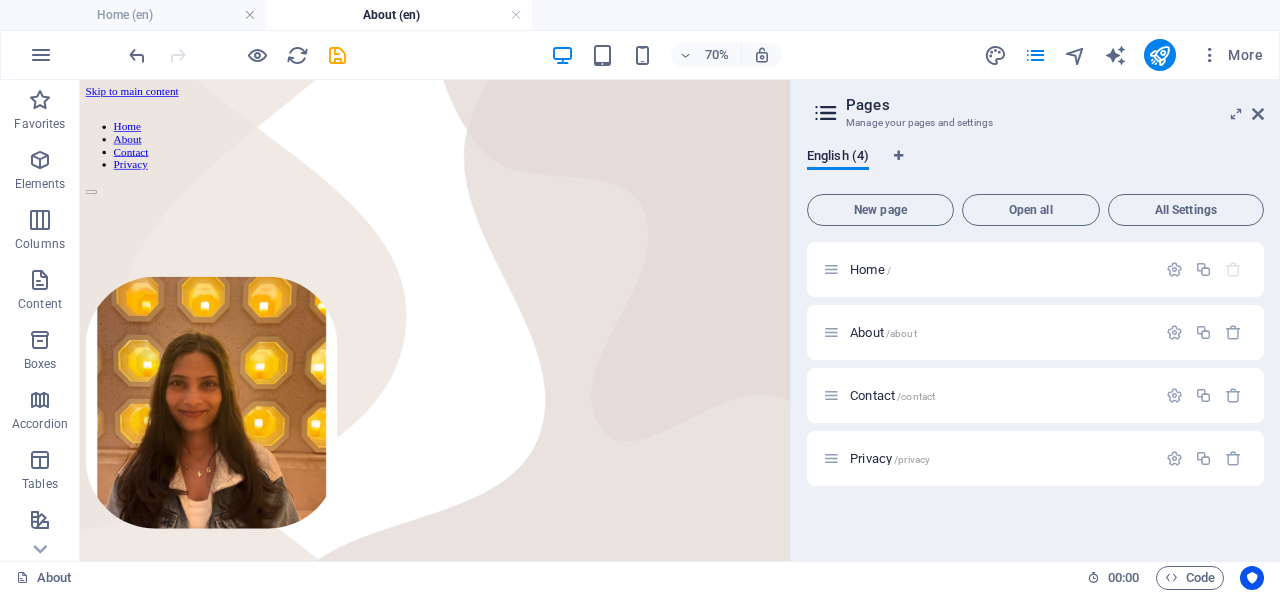 click on "Columns" at bounding box center [40, 244] 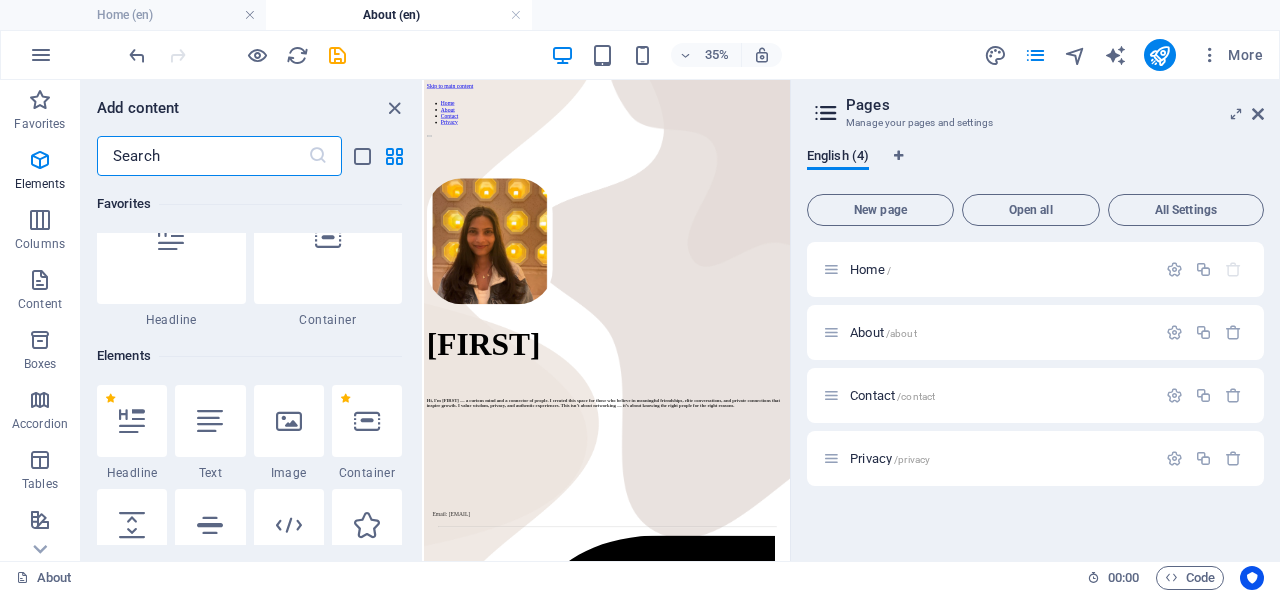 scroll, scrollTop: 0, scrollLeft: 0, axis: both 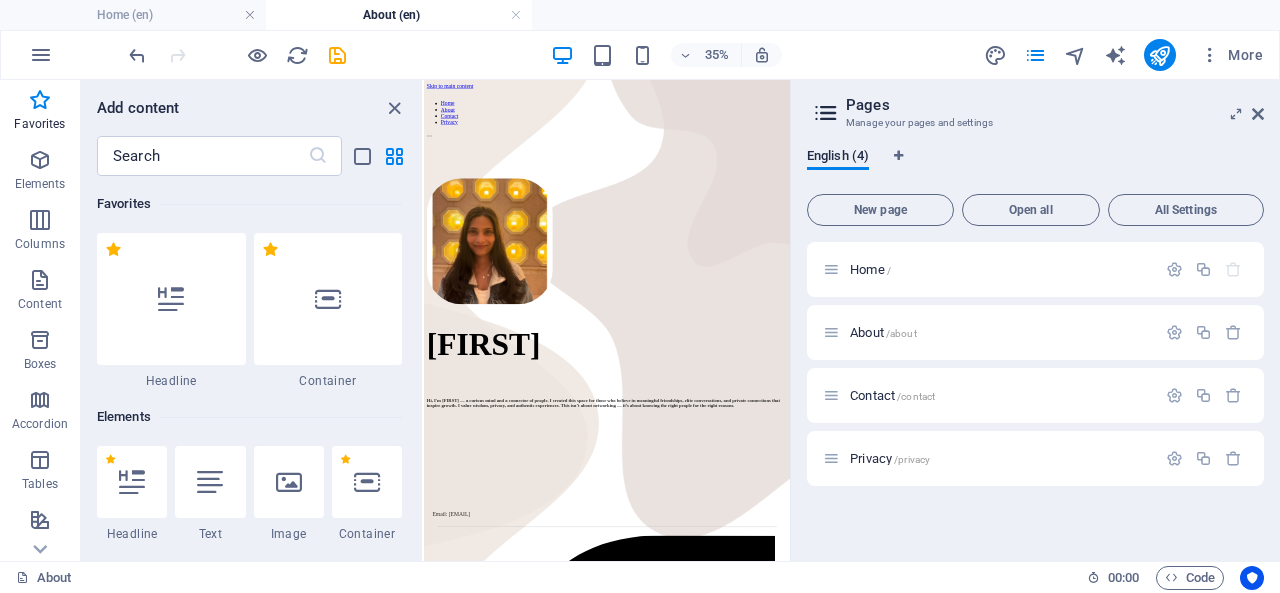 click at bounding box center (328, 299) 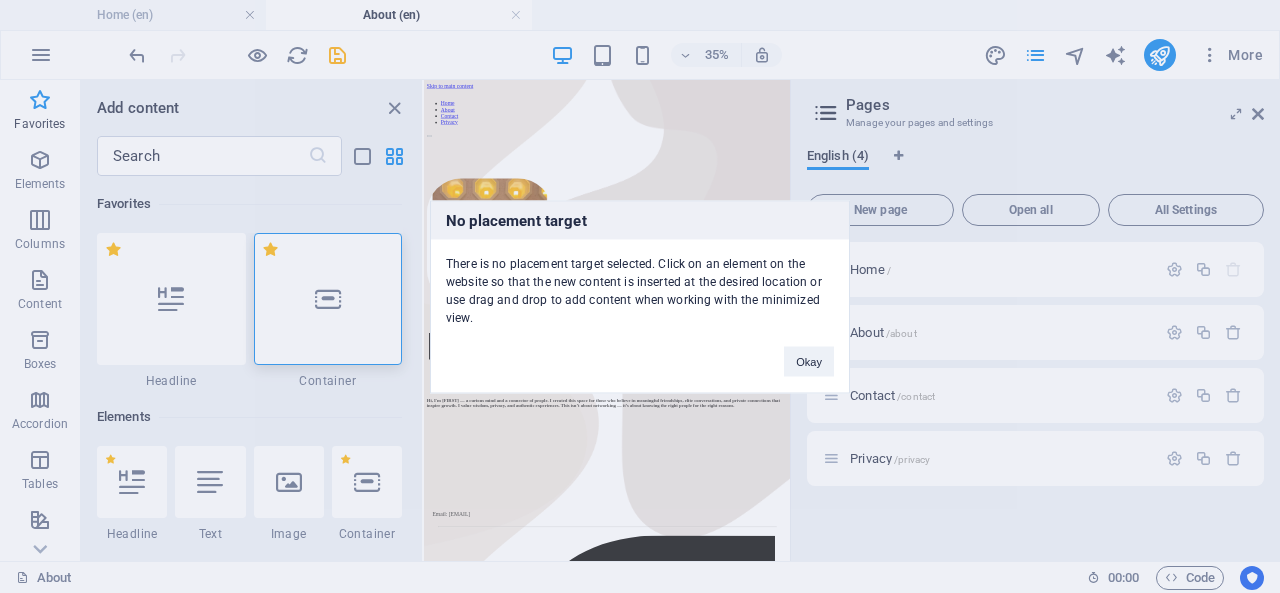 click on "Okay" at bounding box center [809, 361] 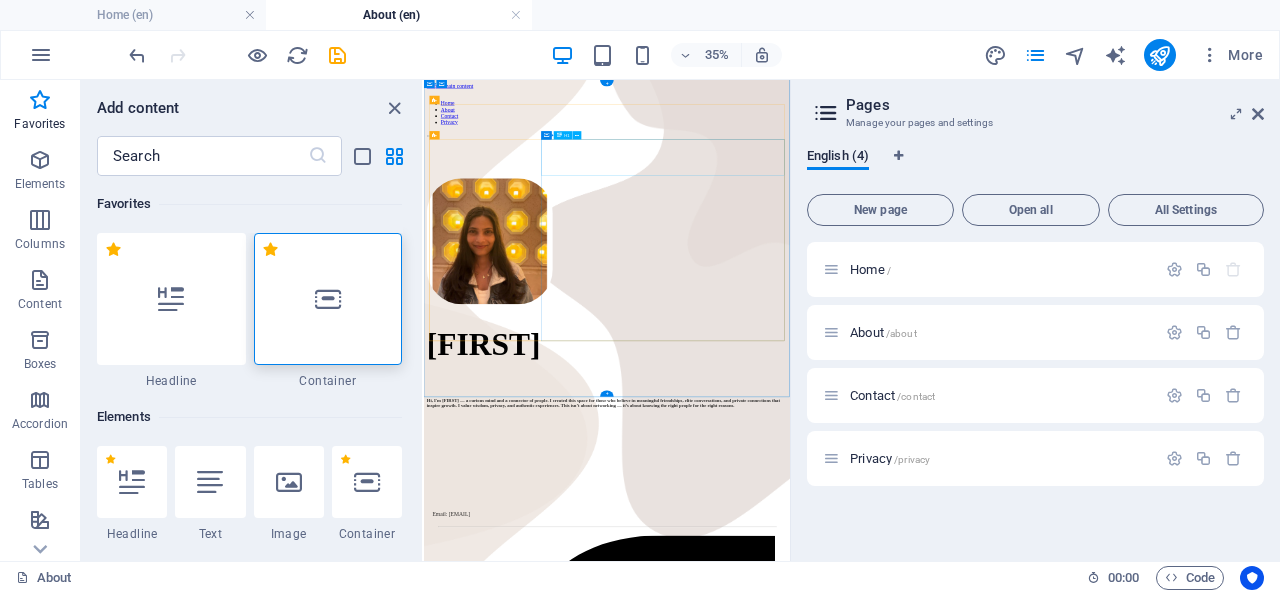click on "[FIRST]" at bounding box center [947, 836] 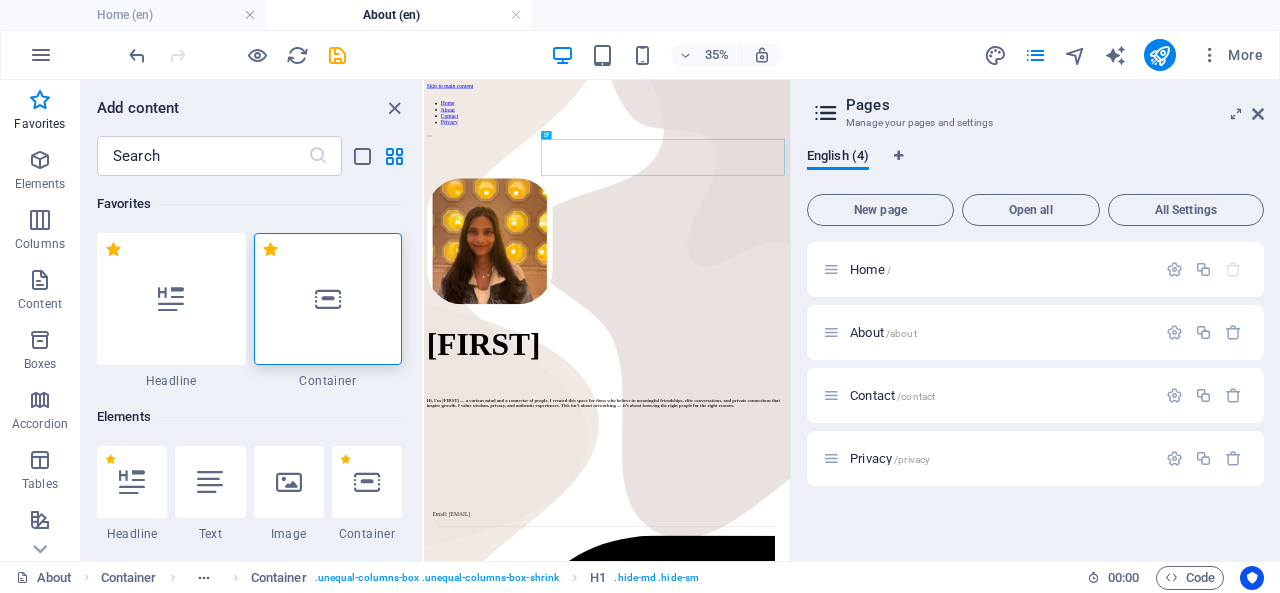 click at bounding box center (328, 299) 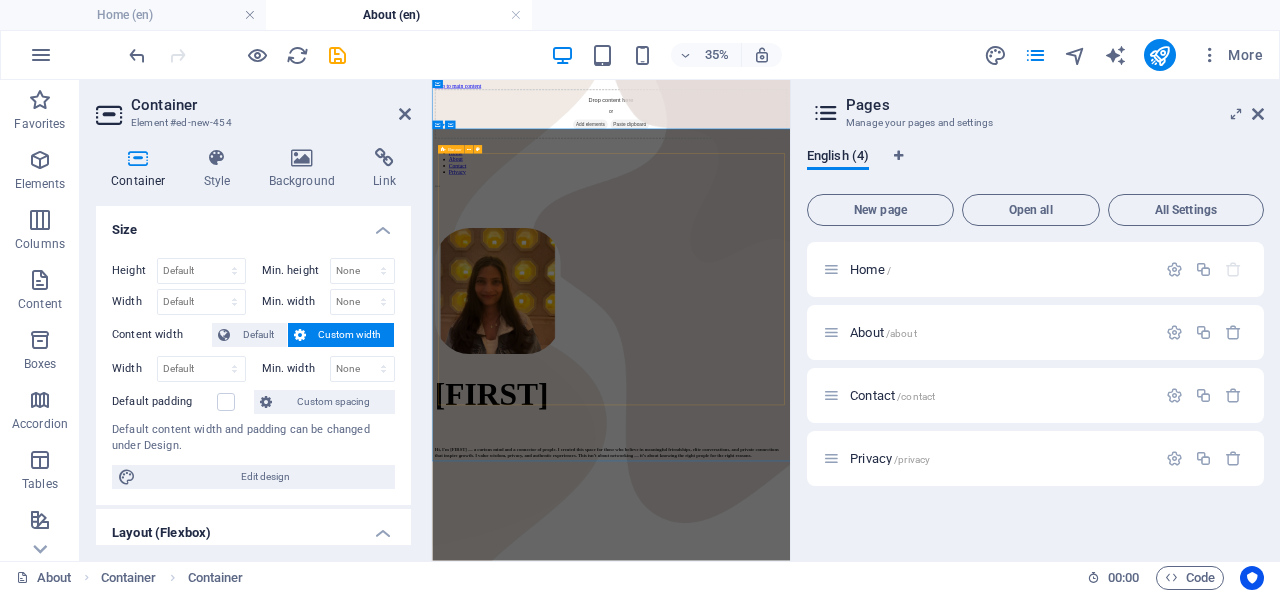click on "[FIRST] Hi, I'm [FIRST] — a curious mind and a connector of people. I created this space for those who believe in meaningful friendships, elite conversations, and private connections that inspire growth. I value wisdom, privacy, and authentic experiences. This isn’t about networking — it’s about knowing the right people for the right reasons." at bounding box center [943, 810] 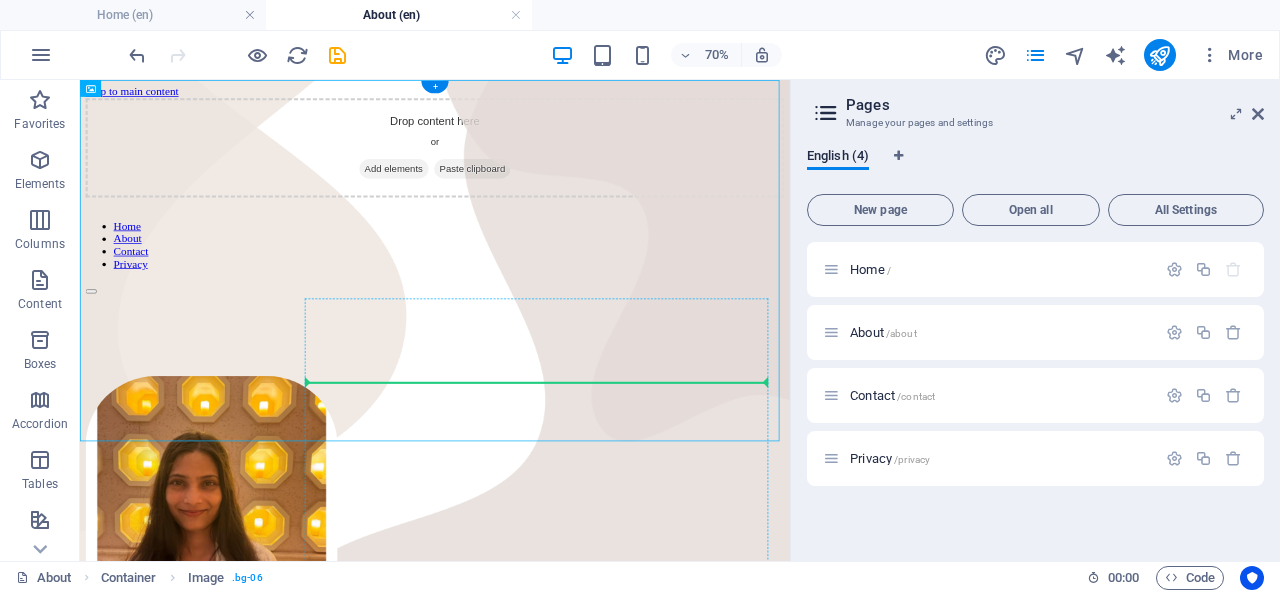 drag, startPoint x: 717, startPoint y: 130, endPoint x: 633, endPoint y: 520, distance: 398.9436 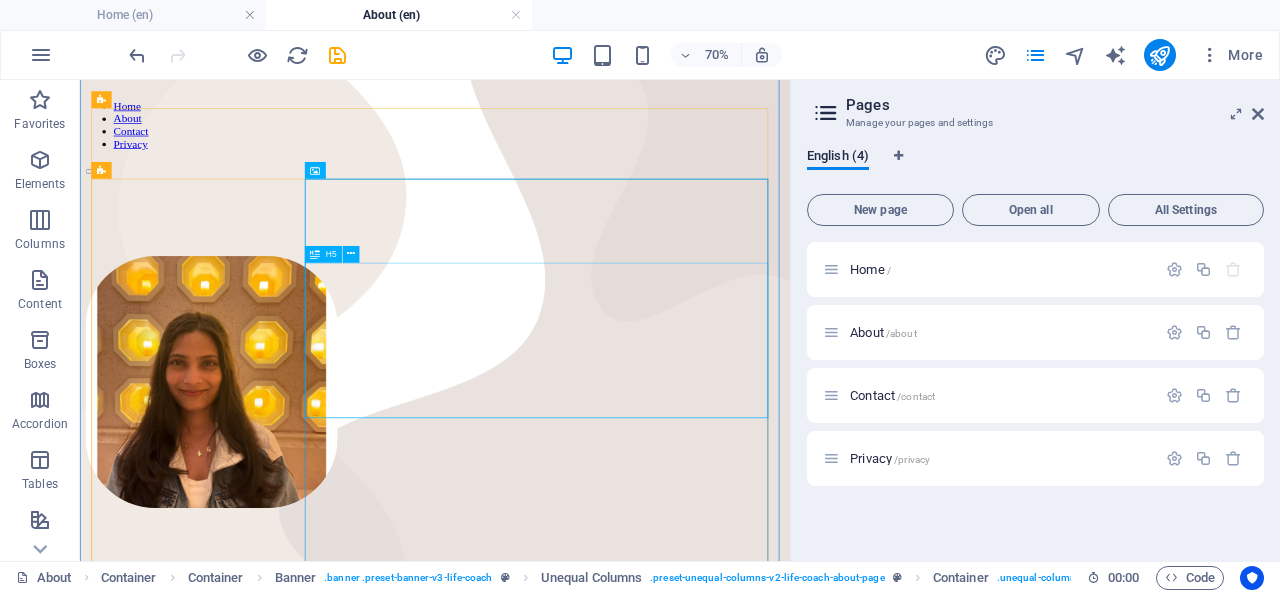 scroll, scrollTop: 172, scrollLeft: 0, axis: vertical 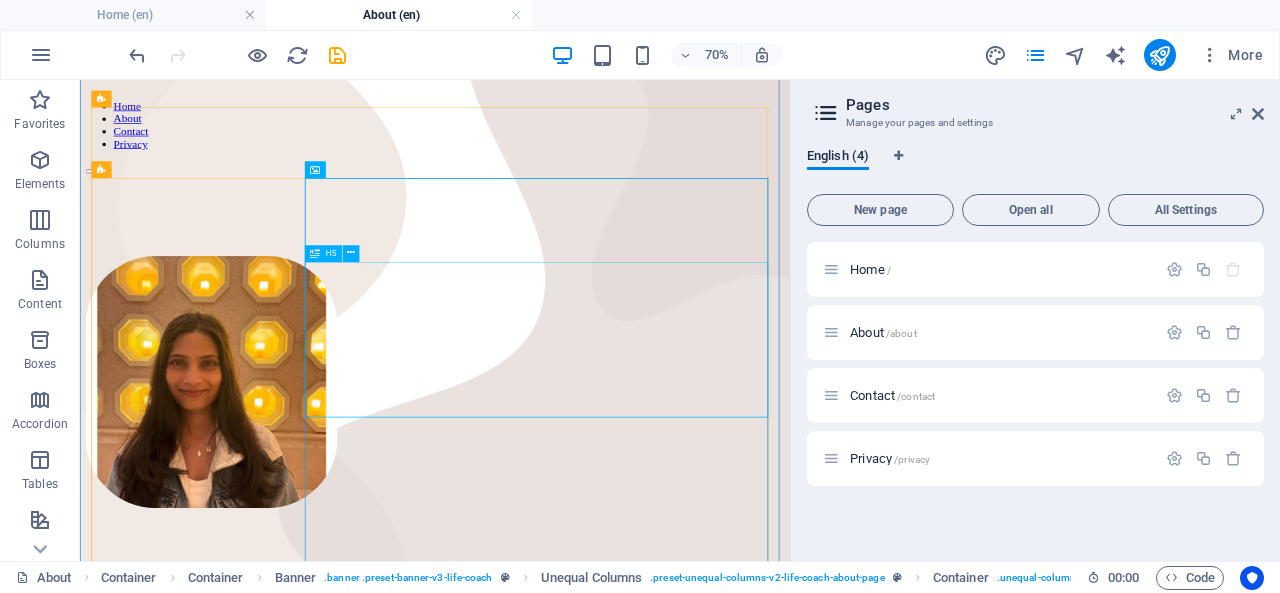 click on "Hi, I'm [FIRST] — a curious mind and a connector of people. I created this space for those who believe in meaningful friendships, elite conversations, and private connections that inspire growth. I value wisdom, privacy, and authentic experiences. This isn’t about networking — it’s about knowing the right people for the right reasons." at bounding box center (587, 973) 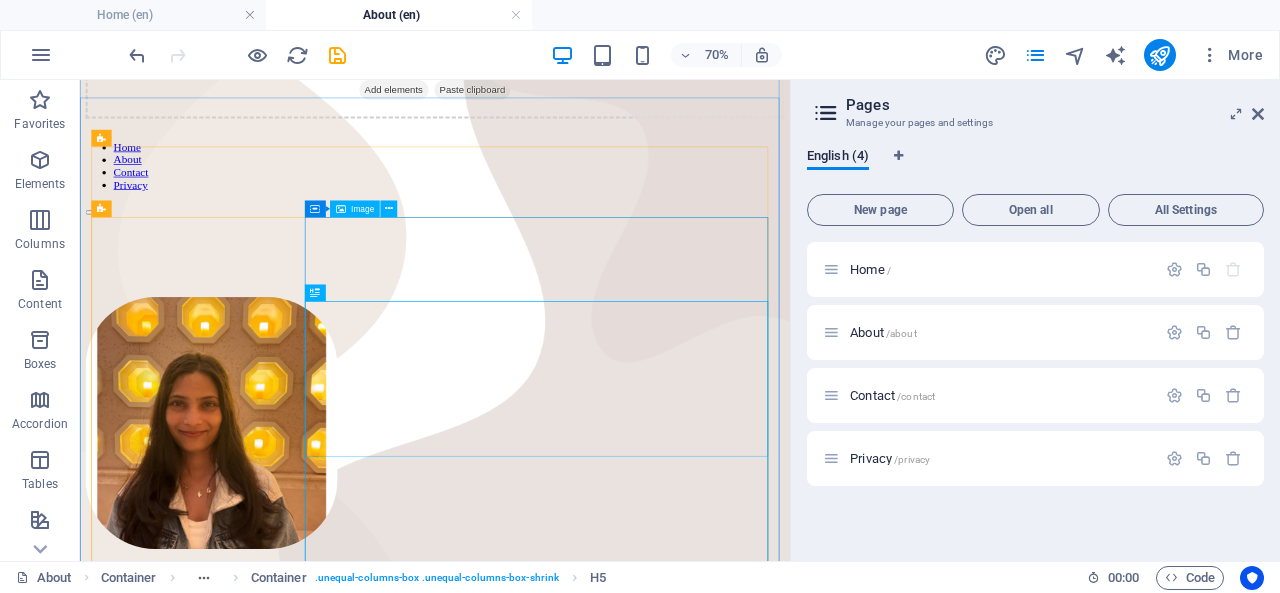 scroll, scrollTop: 111, scrollLeft: 0, axis: vertical 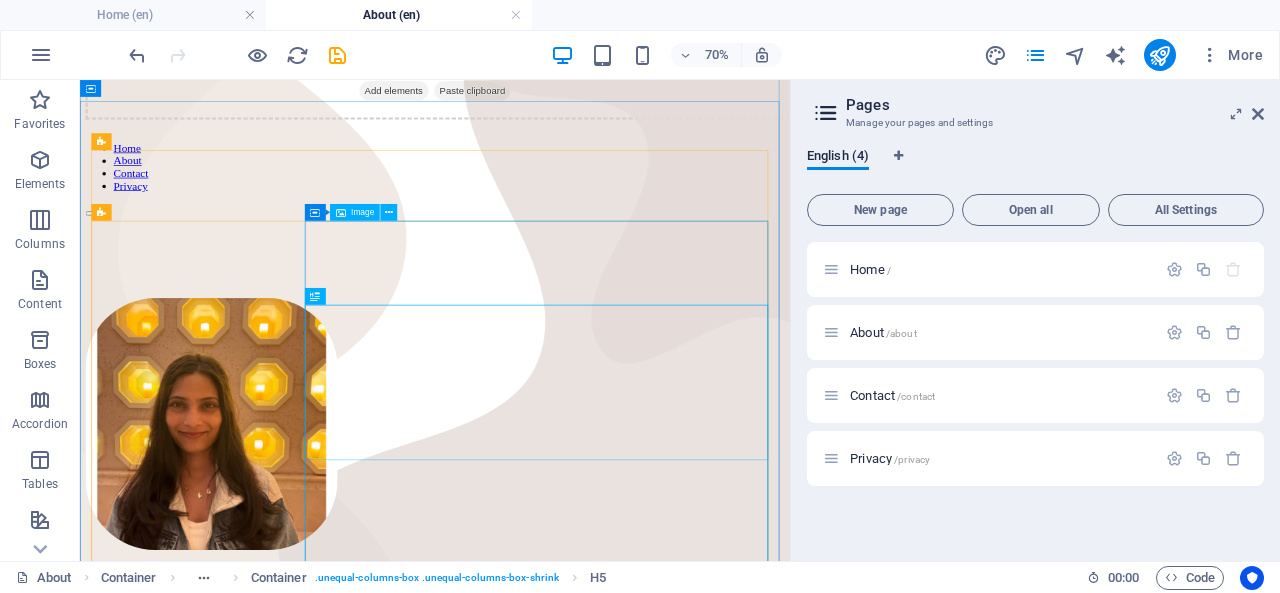 click at bounding box center (587, 233) 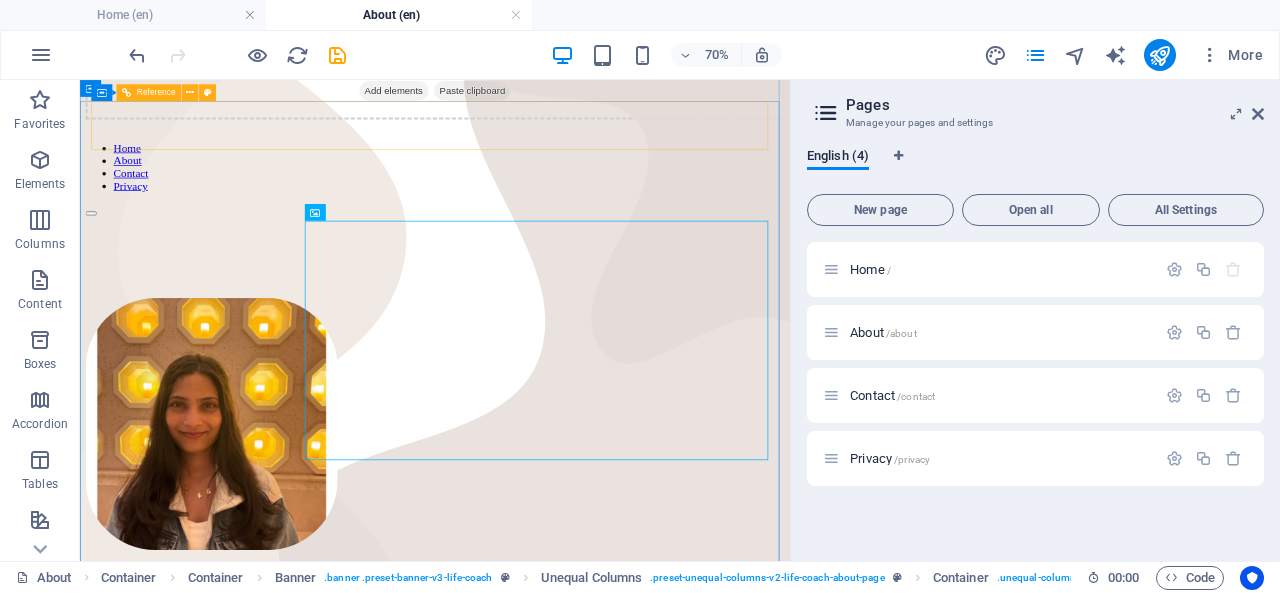 scroll, scrollTop: 0, scrollLeft: 0, axis: both 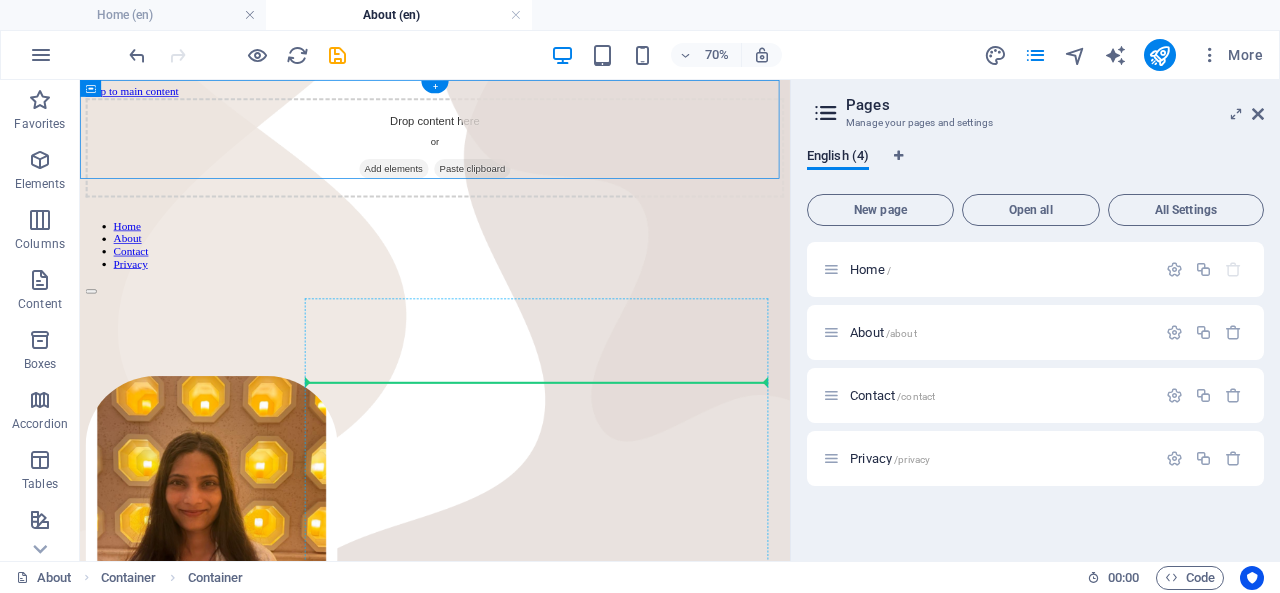 drag, startPoint x: 666, startPoint y: 133, endPoint x: 565, endPoint y: 531, distance: 410.6154 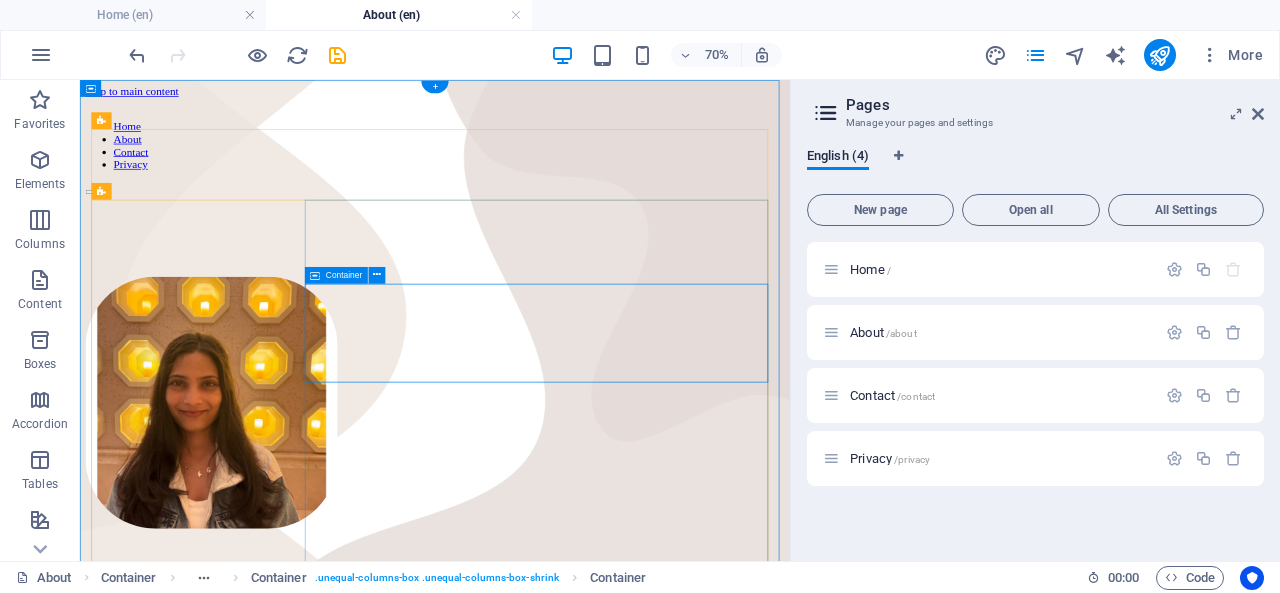 click on "Drop content here or  Add elements  Paste clipboard" at bounding box center (587, 1036) 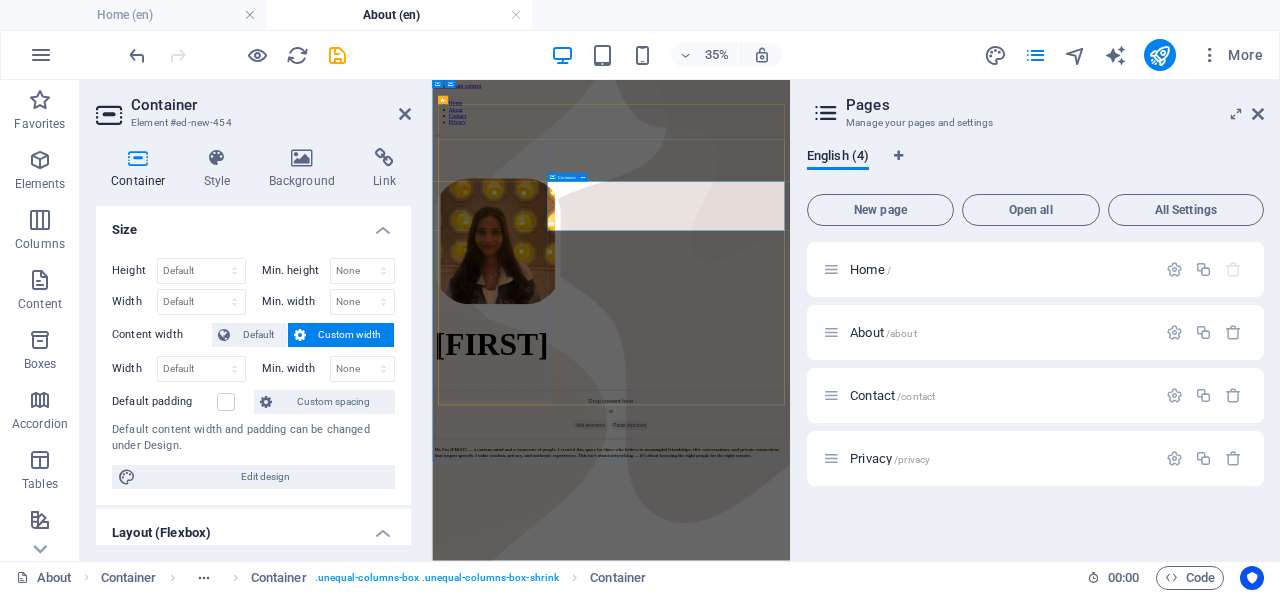 click on "Drop content here or  Add elements  Paste clipboard" at bounding box center [943, 1036] 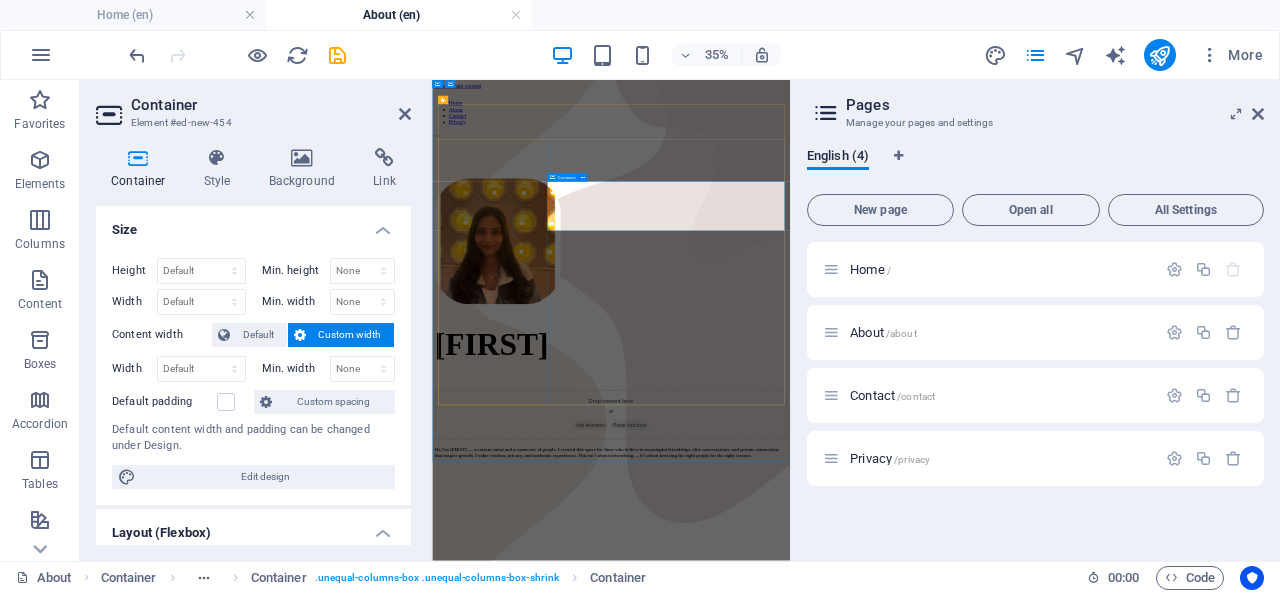 click on "Drop content here or  Add elements  Paste clipboard" at bounding box center [943, 1036] 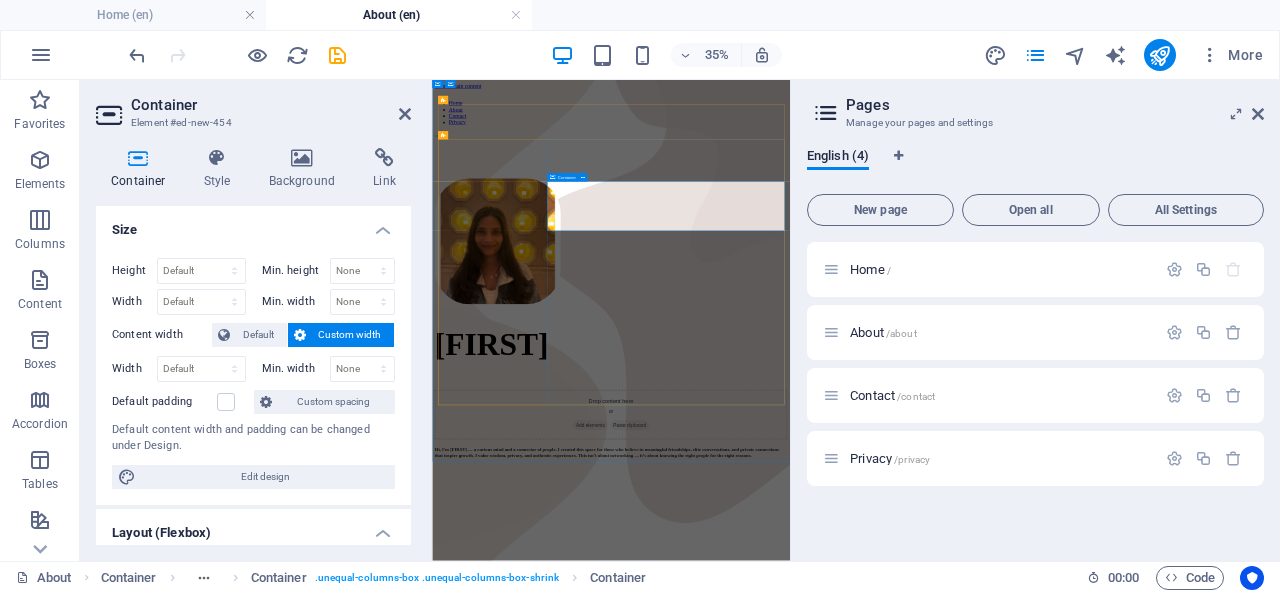 click on "Drop content here or  Add elements  Paste clipboard" at bounding box center [943, 1036] 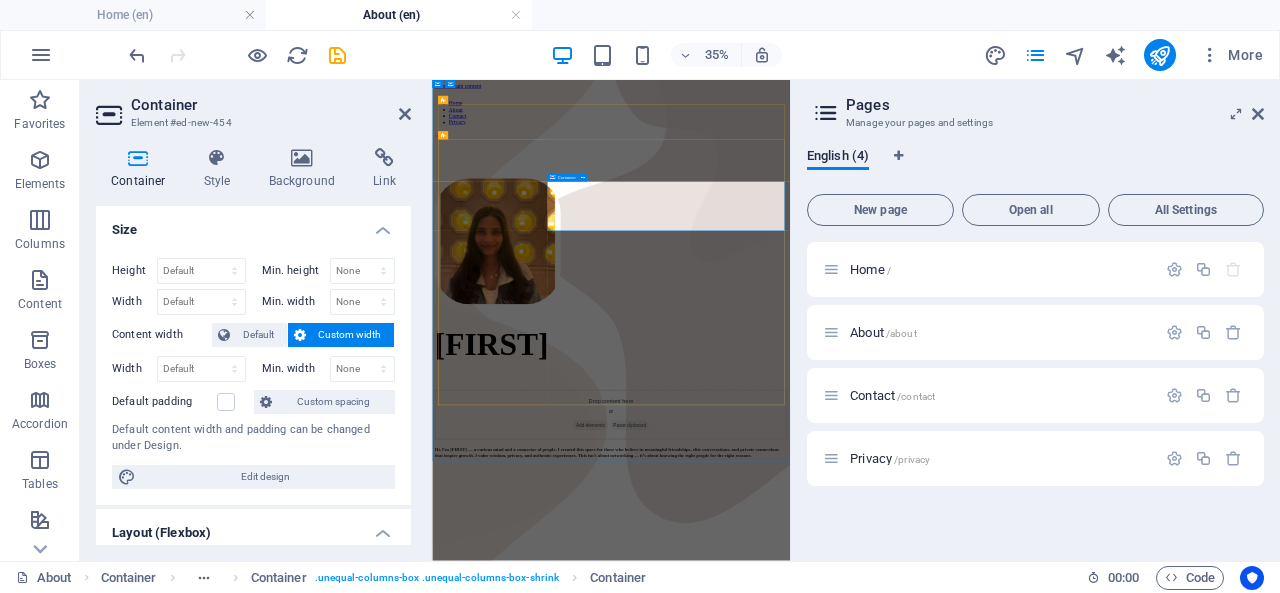 click at bounding box center (583, 177) 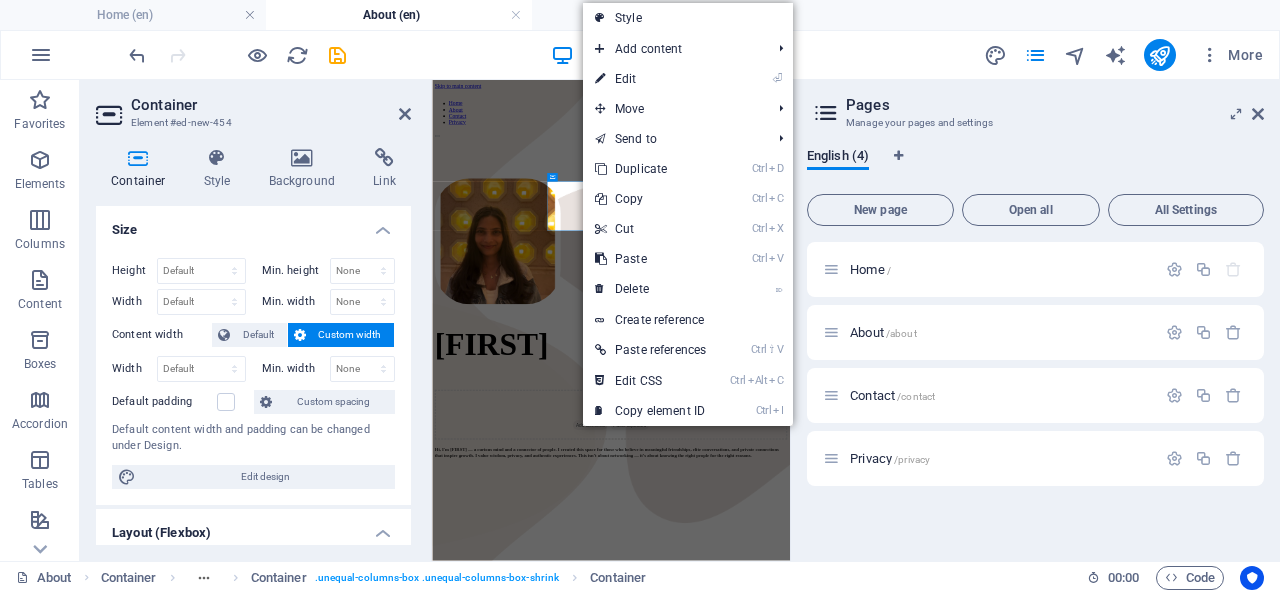 click on "⏎  Edit" at bounding box center [650, 79] 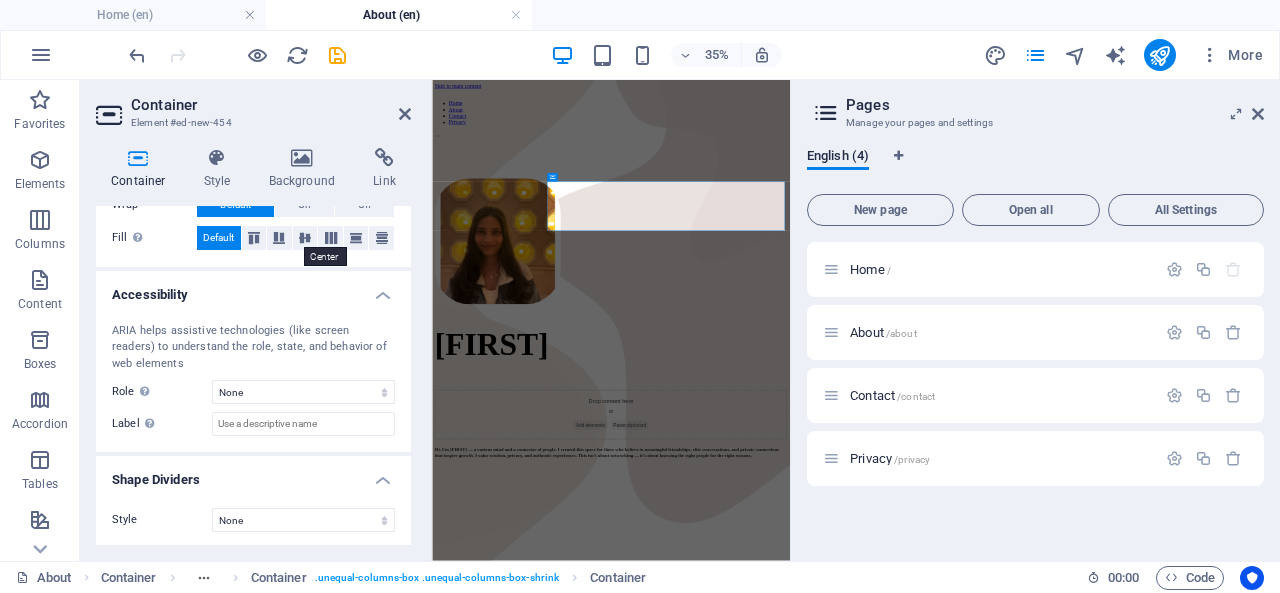scroll, scrollTop: 0, scrollLeft: 0, axis: both 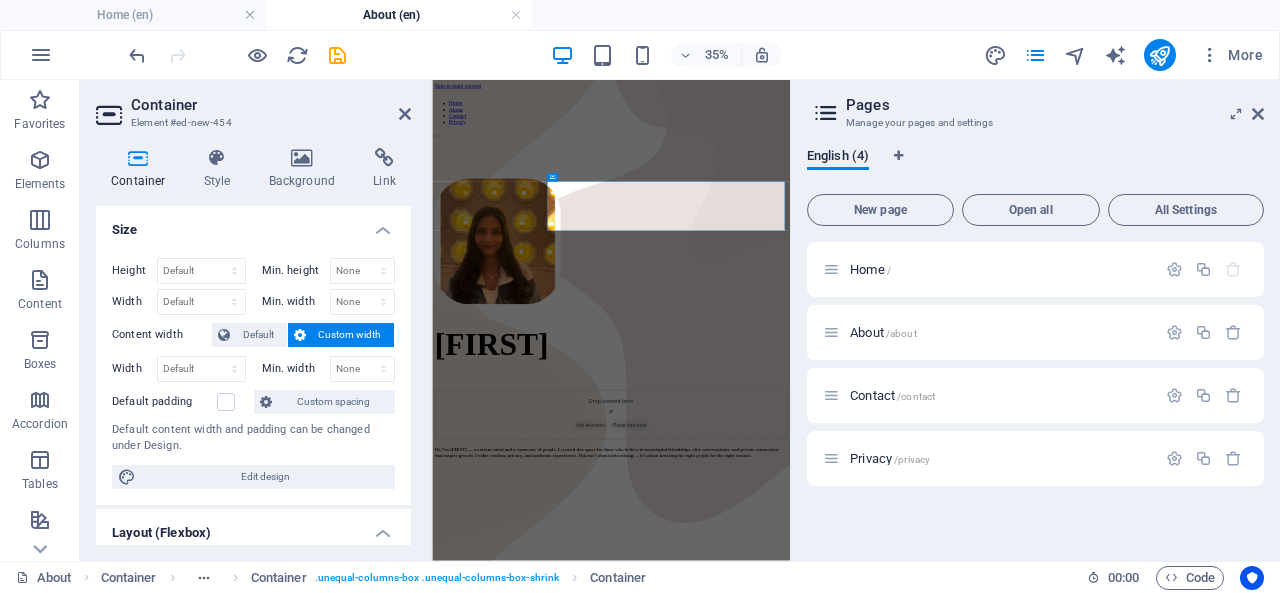 click on "Container" at bounding box center [142, 169] 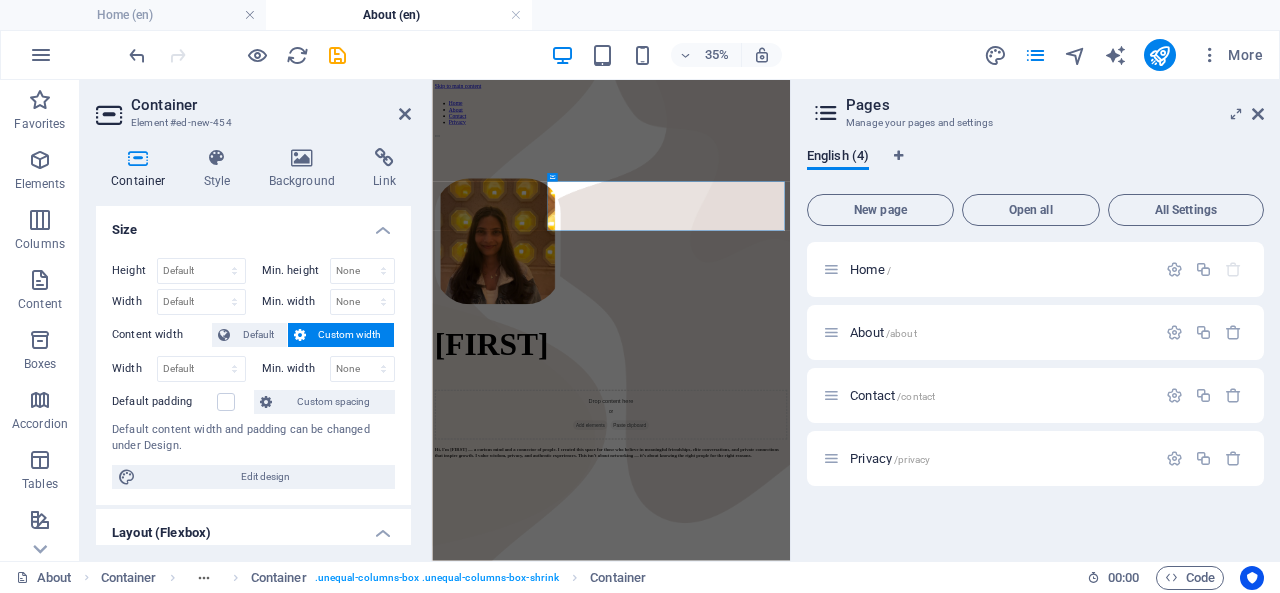 click on "Container Element #ed-new-454
Container Style Background Link Size Height Default px rem % vh vw Min. height None px rem % vh vw Width Default px rem % em vh vw Min. width None px rem % vh vw Content width Default Custom width Width Default px rem % em vh vw Min. width None px rem % vh vw Default padding Custom spacing Default content width and padding can be changed under Design. Edit design Layout (Flexbox) Alignment Determines the flex direction. Default Main axis Determine how elements should behave along the main axis inside this container (justify content). Default Side axis Control the vertical direction of the element inside of the container (align items). Default Wrap Default On Off Fill Controls the distances and direction of elements on the y-axis across several lines (align content). Default Accessibility ARIA helps assistive technologies (like screen readers) to understand the role, state, and behavior of web elements Role The ARIA role defines the purpose of an element.  None %" at bounding box center [256, 320] 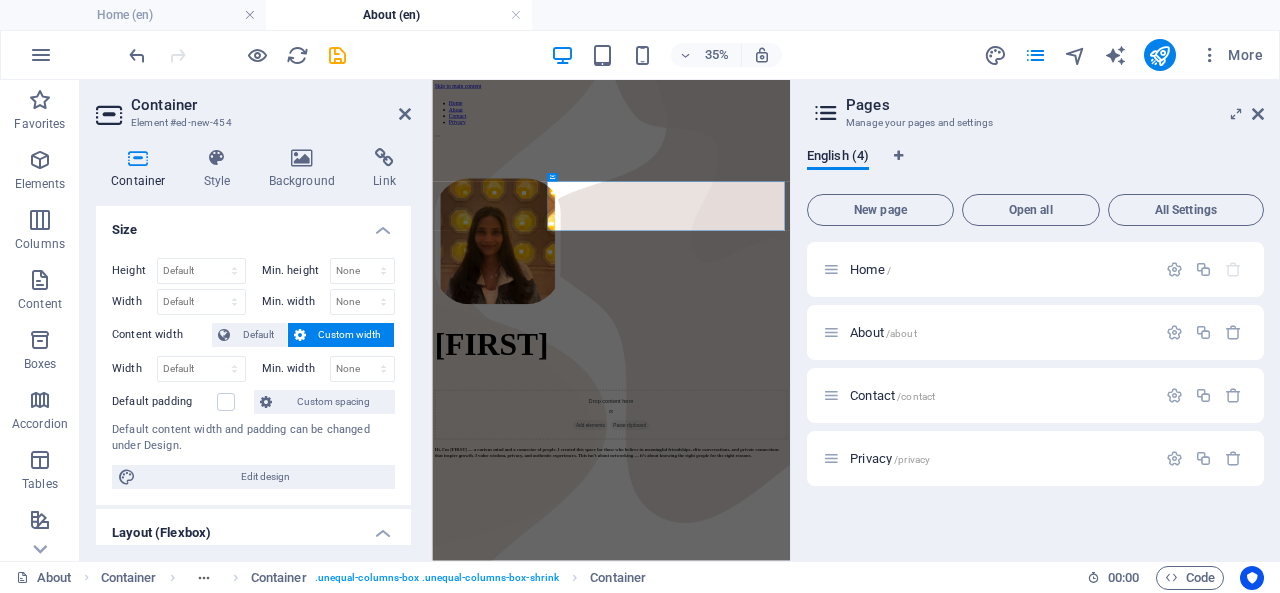 click at bounding box center (405, 114) 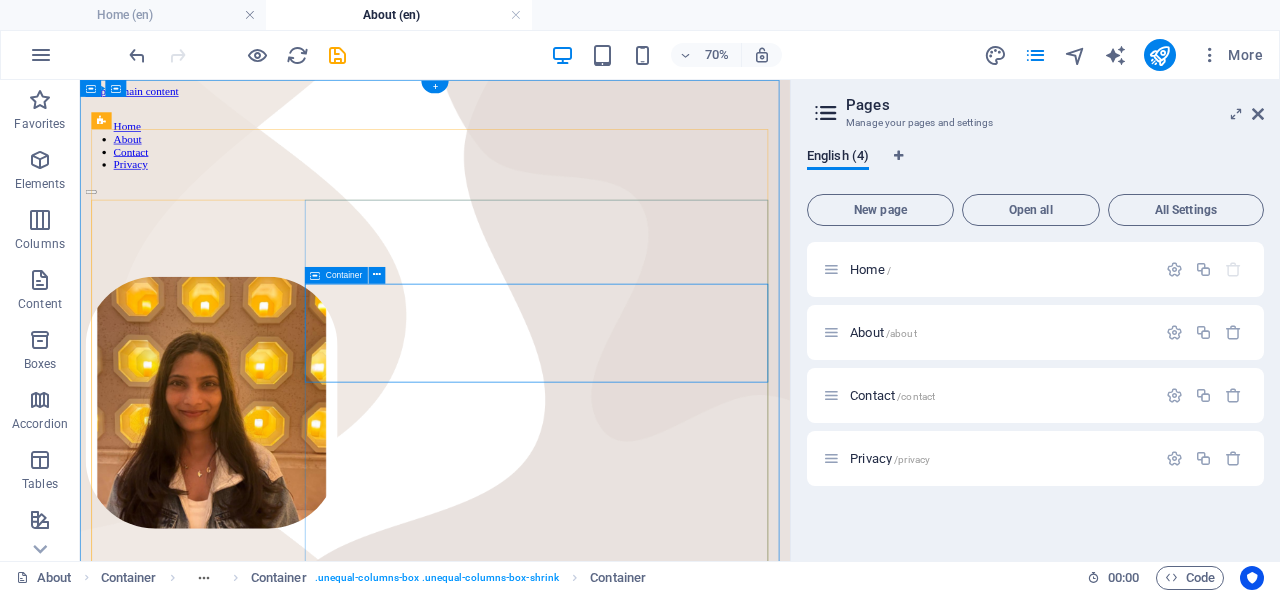 click on "Paste clipboard" at bounding box center (641, 1066) 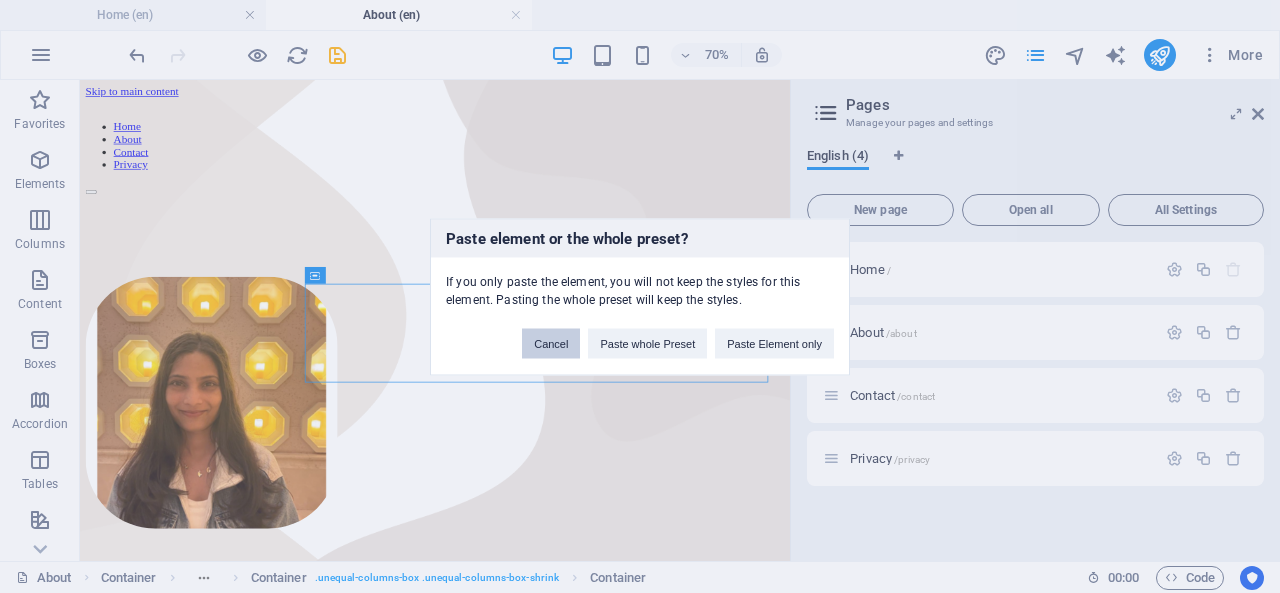 click on "Cancel" at bounding box center [551, 343] 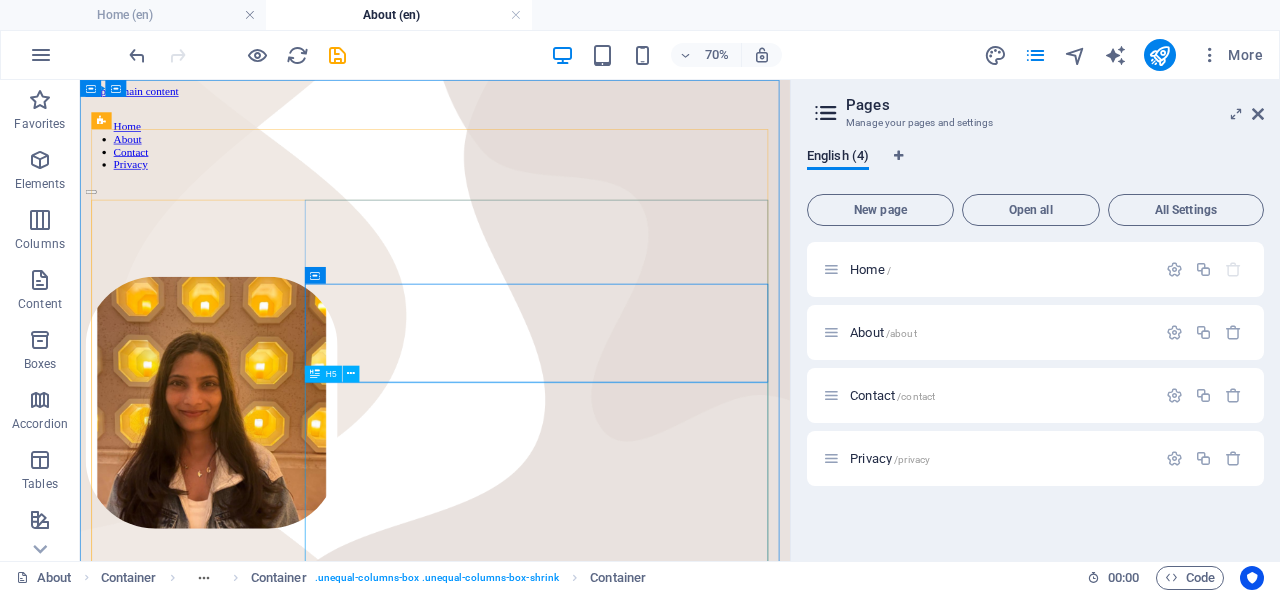 click at bounding box center [351, 374] 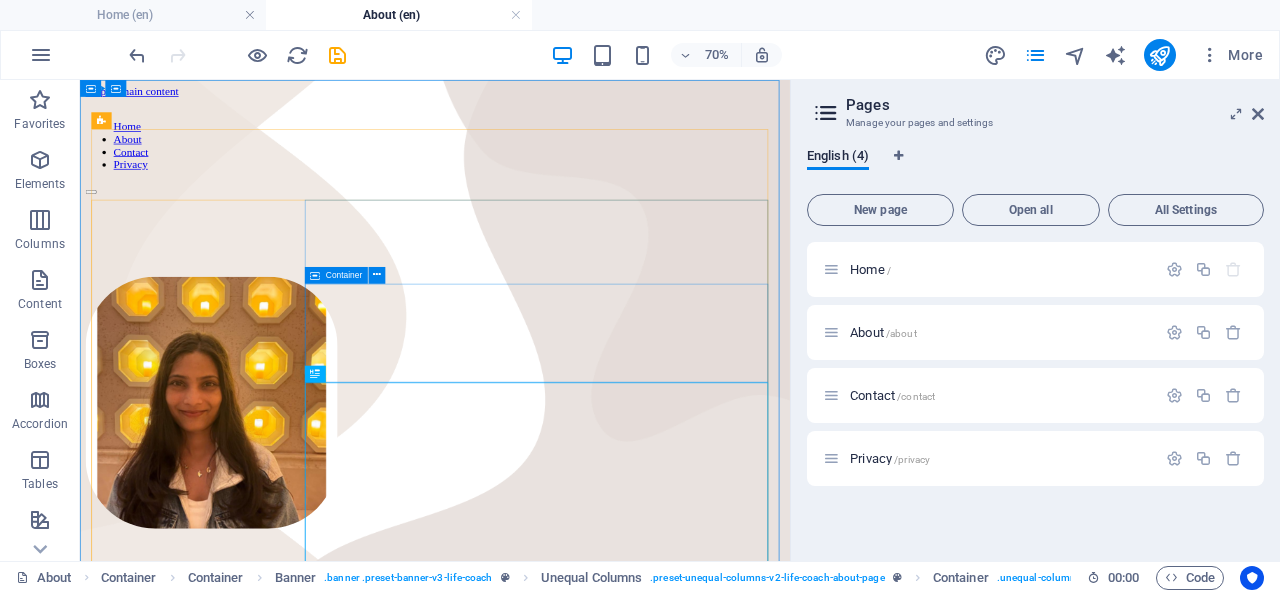 click at bounding box center [376, 275] 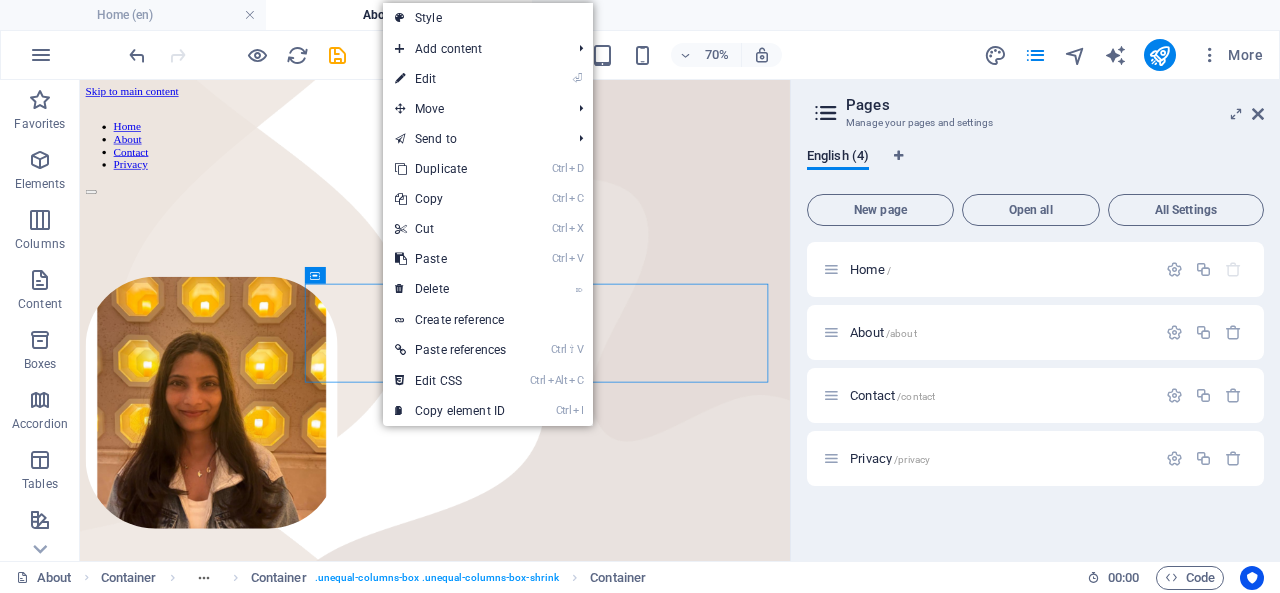 click on "⏎  Edit" at bounding box center (450, 79) 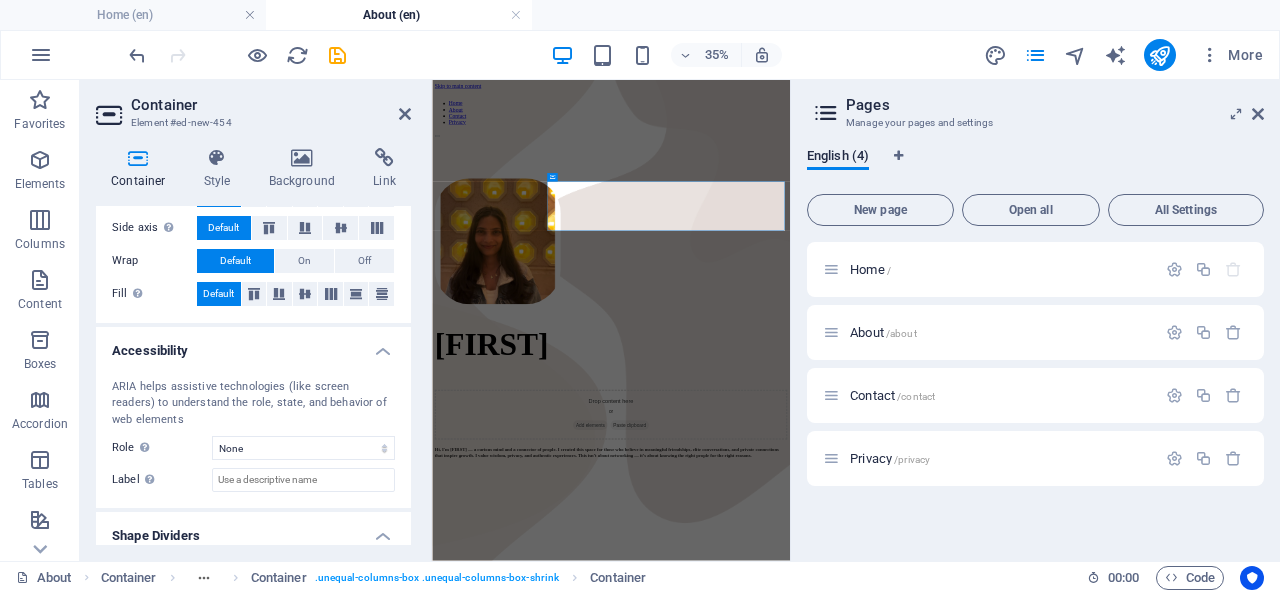 scroll, scrollTop: 412, scrollLeft: 0, axis: vertical 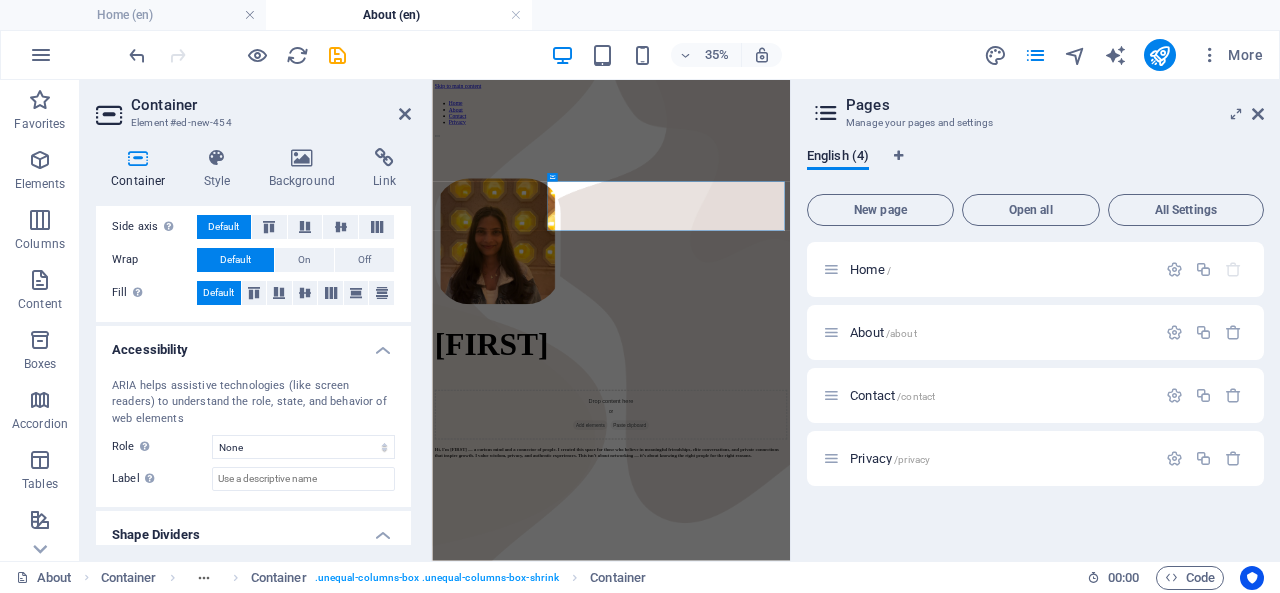 click at bounding box center (405, 114) 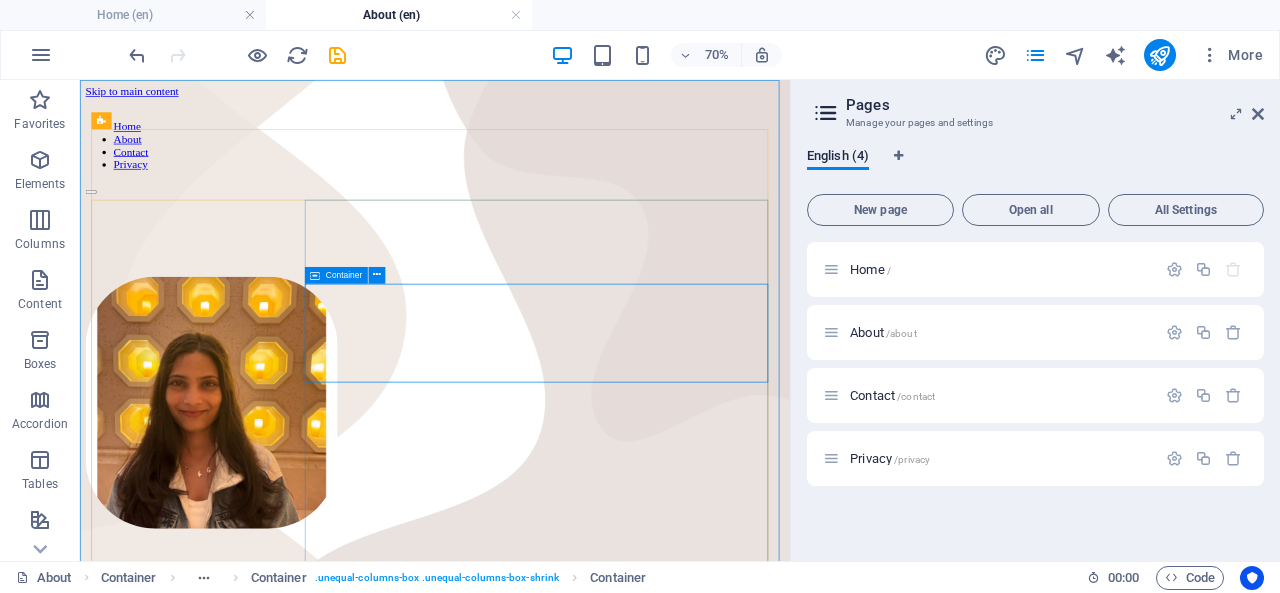 click at bounding box center [376, 275] 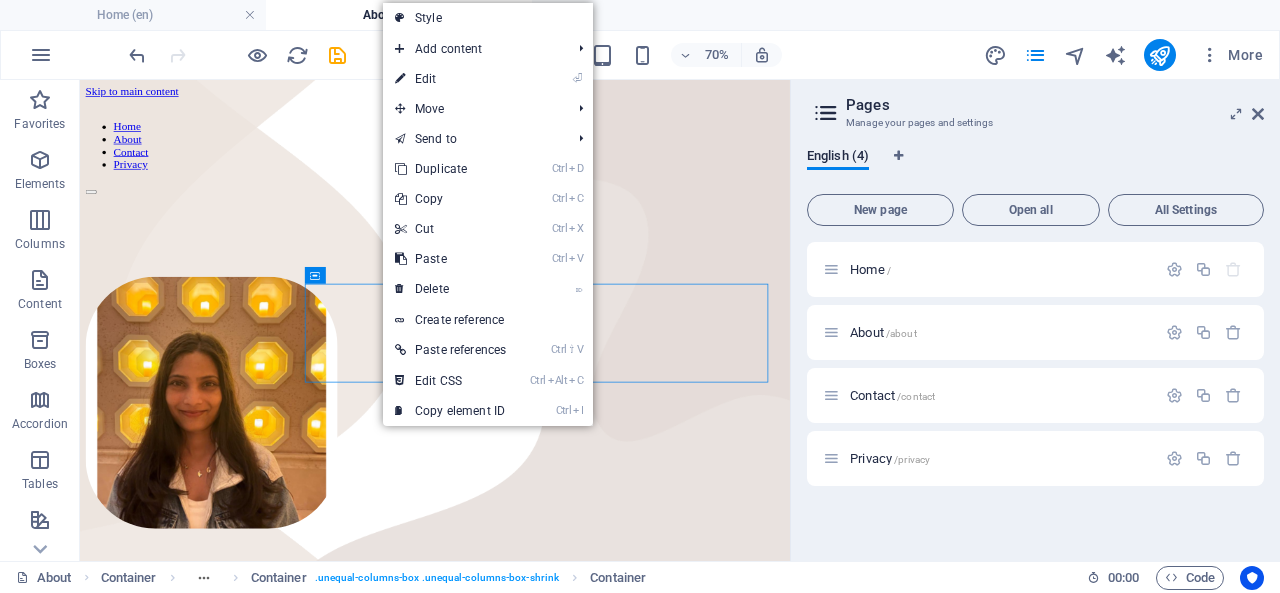 click on "⌦  Delete" at bounding box center [450, 289] 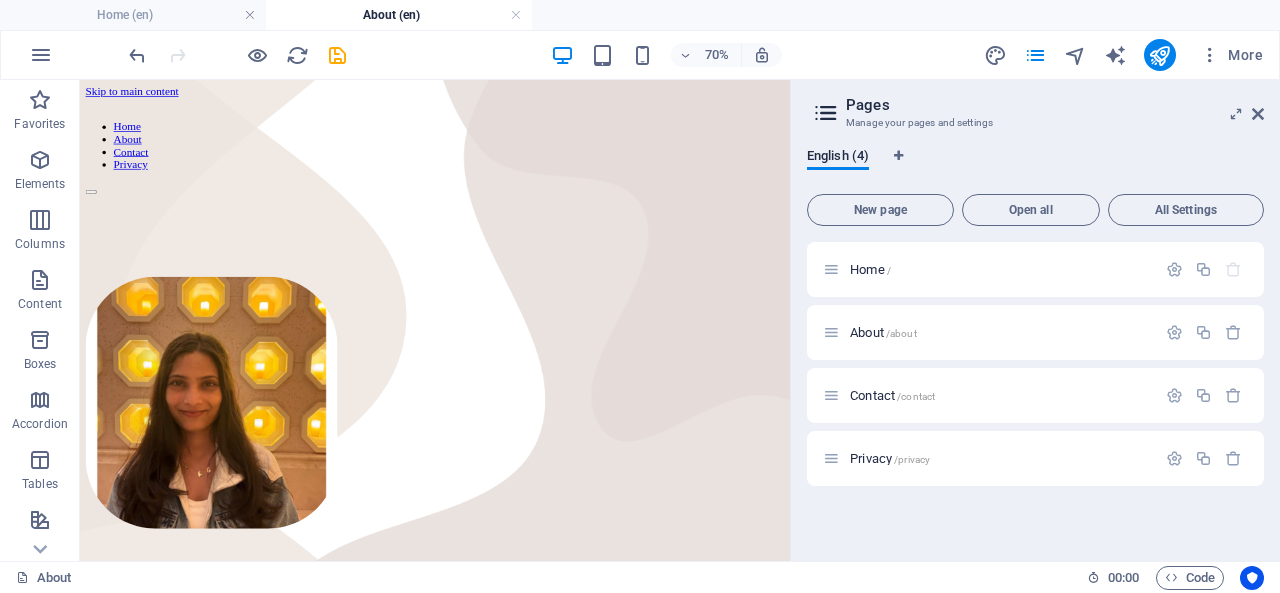 click 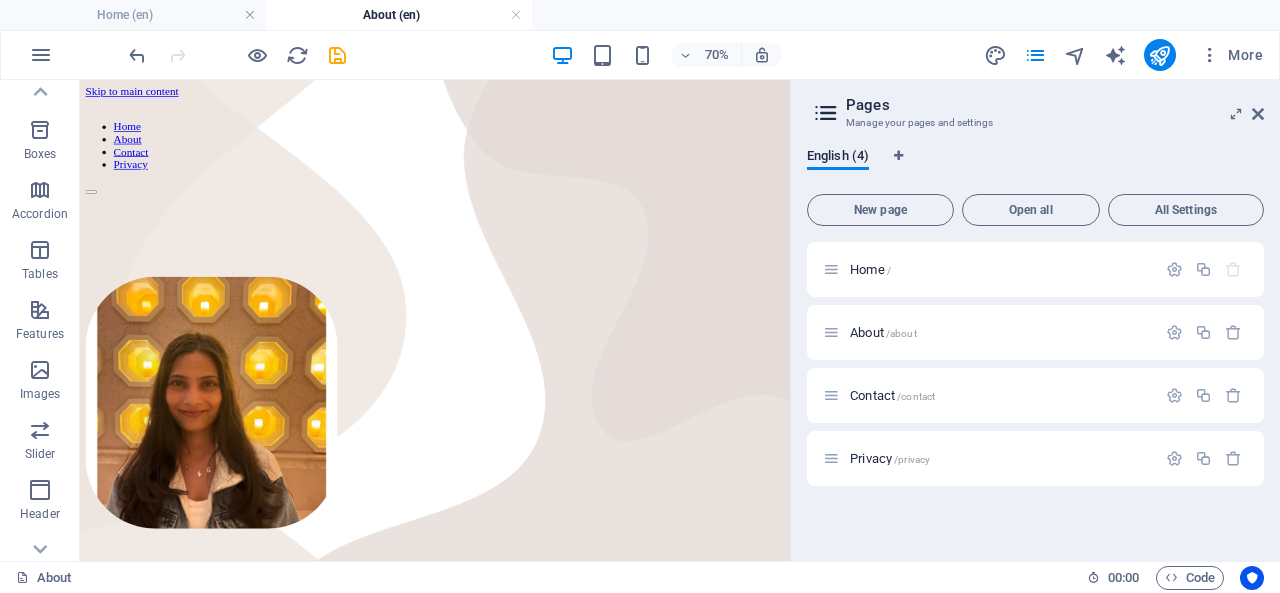 scroll, scrollTop: 211, scrollLeft: 0, axis: vertical 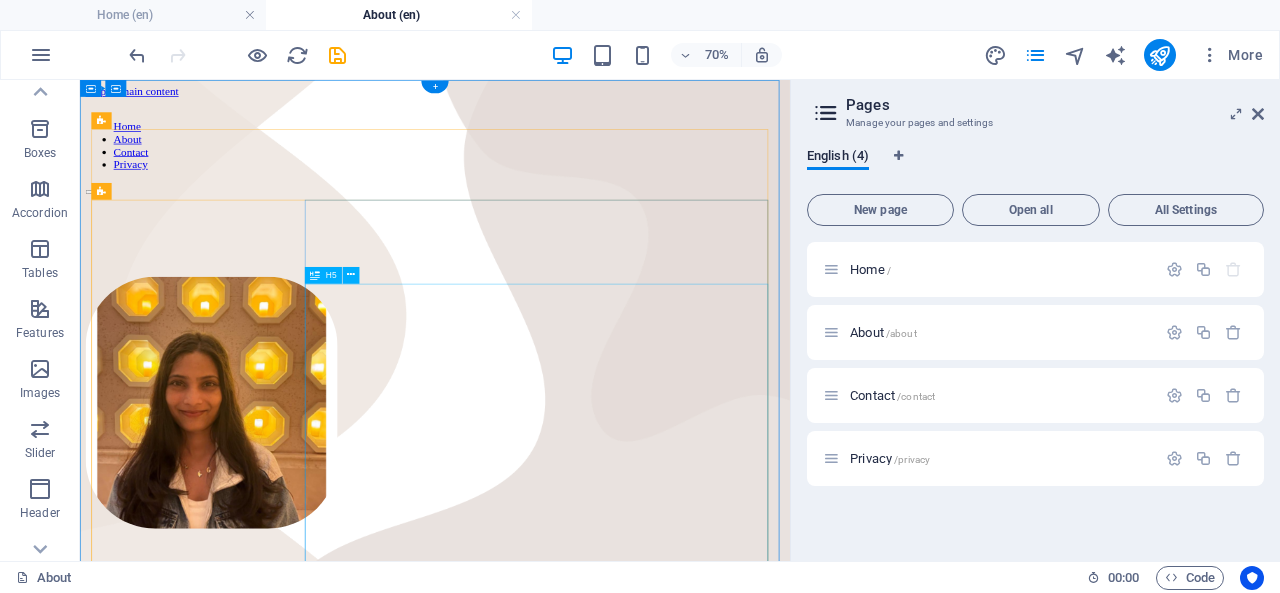 click on "Hi, I'm [FIRST] — a curious mind and a connector of people. I created this space for those who believe in meaningful friendships, elite conversations, and private connections that inspire growth. I value wisdom, privacy, and authentic experiences. This isn’t about networking — it’s about knowing the right people for the right reasons." at bounding box center [587, 1003] 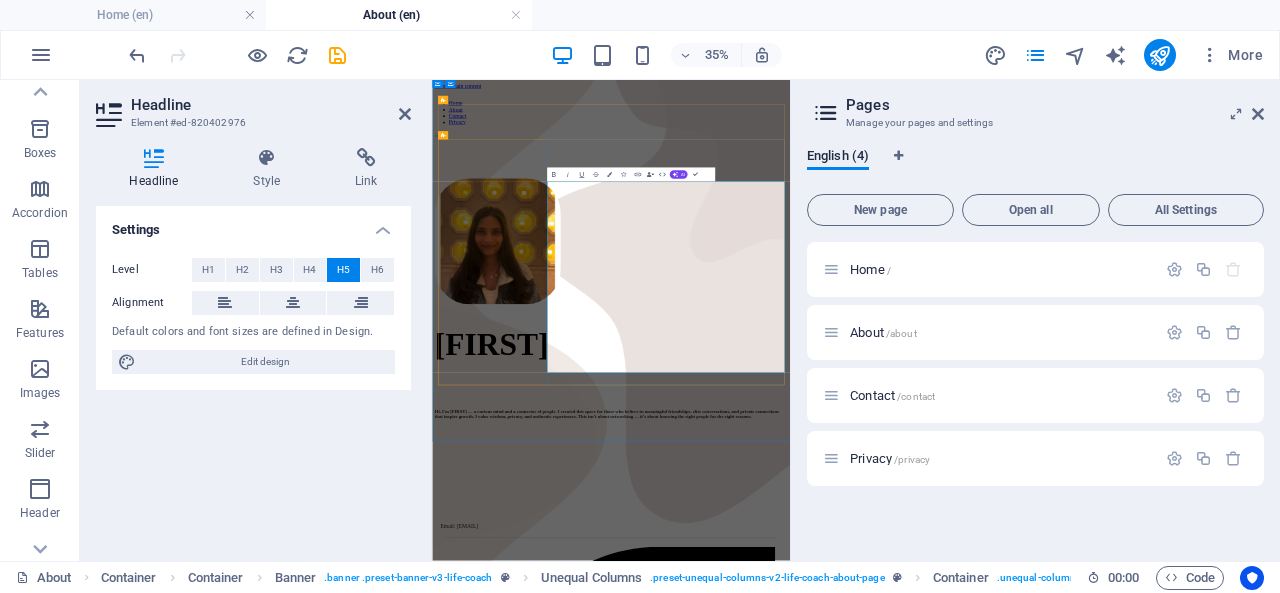 click on "‌Hi, I'm [FIRST] — a curious mind and a connector of people. I created this space for those who believe in meaningful friendships, elite conversations, and private connections that inspire growth. I value wisdom, privacy, and authentic experiences. This isn’t about networking — it’s about knowing the right people for the right reasons." at bounding box center [943, 1019] 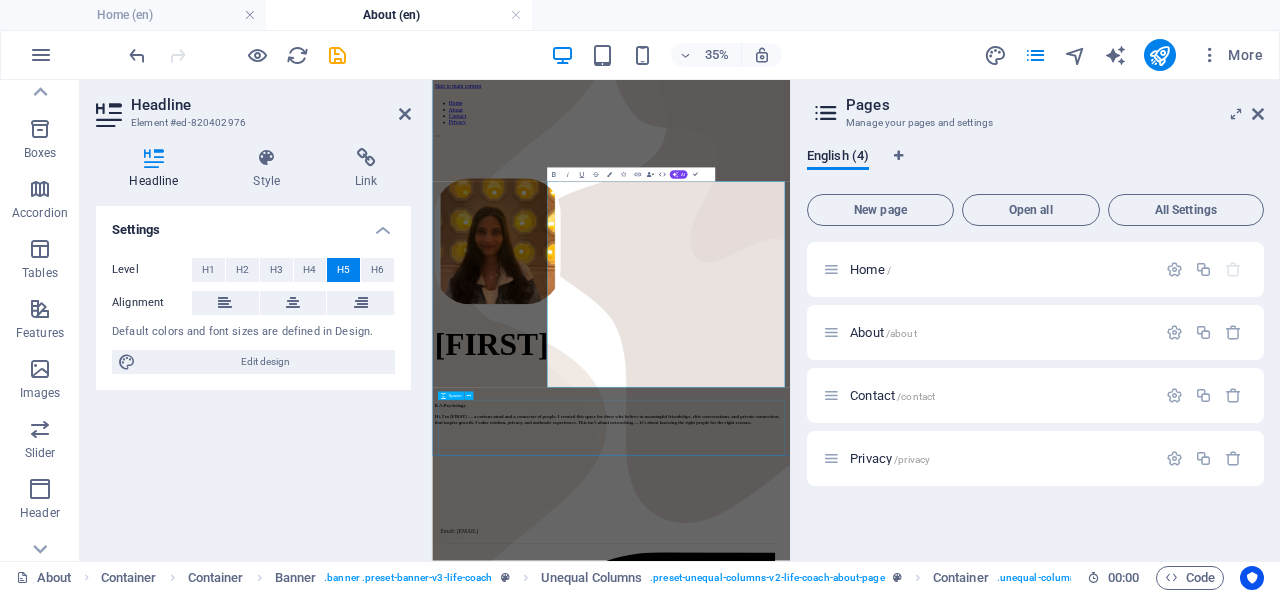 click at bounding box center (943, 1205) 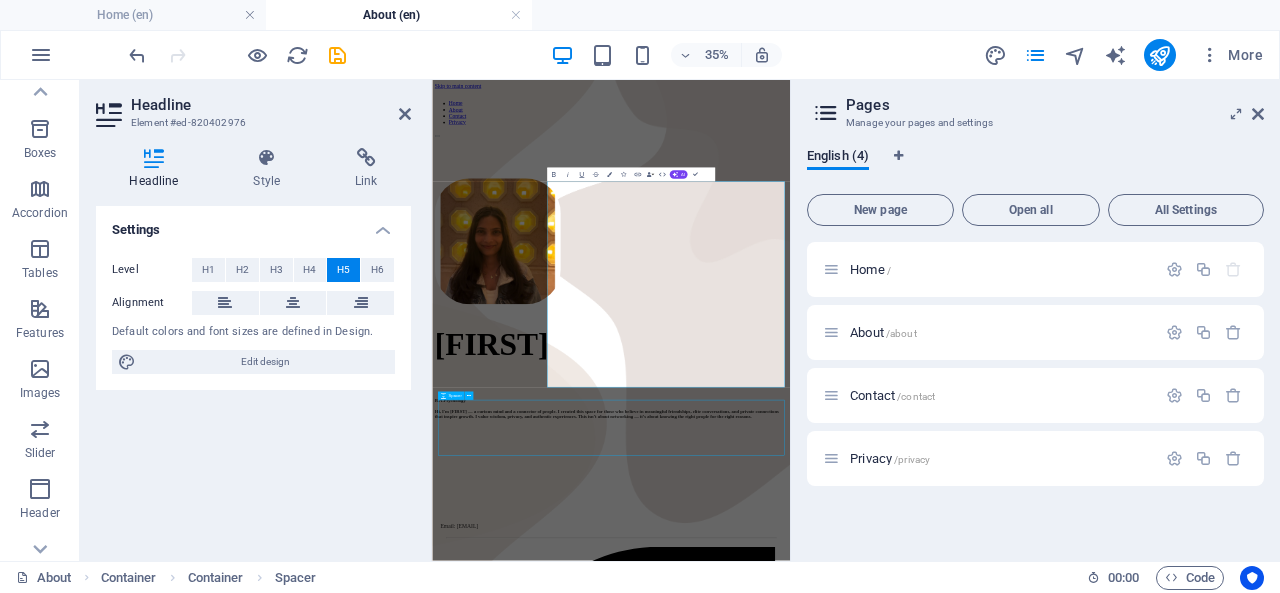 scroll, scrollTop: 521, scrollLeft: 0, axis: vertical 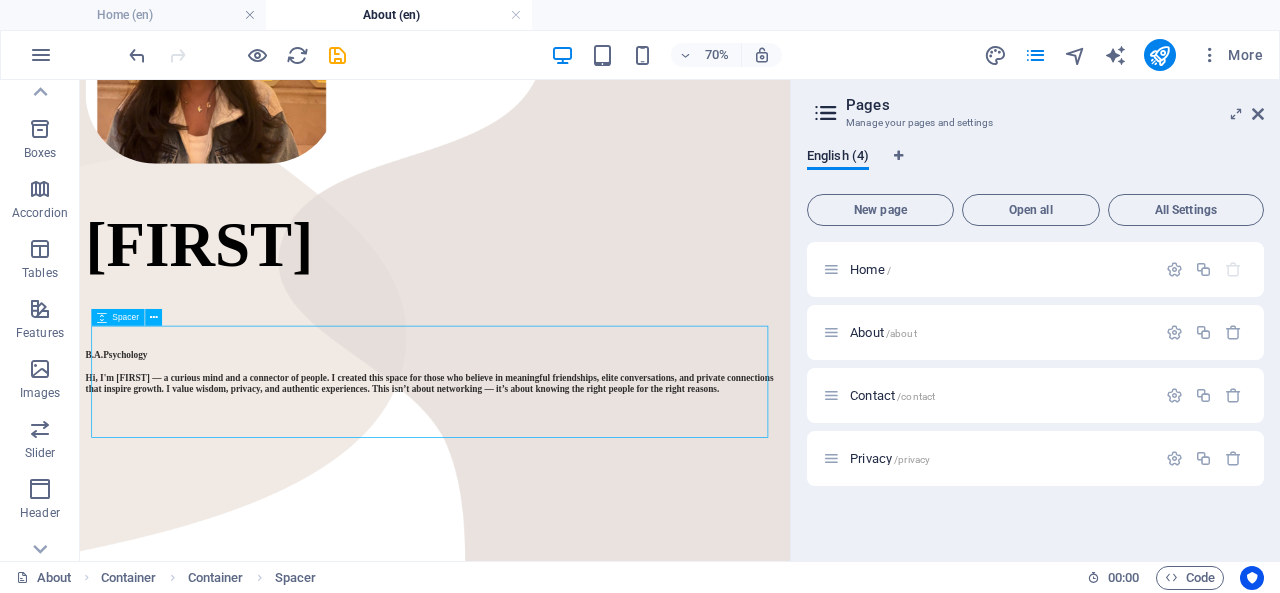 click at bounding box center (587, 668) 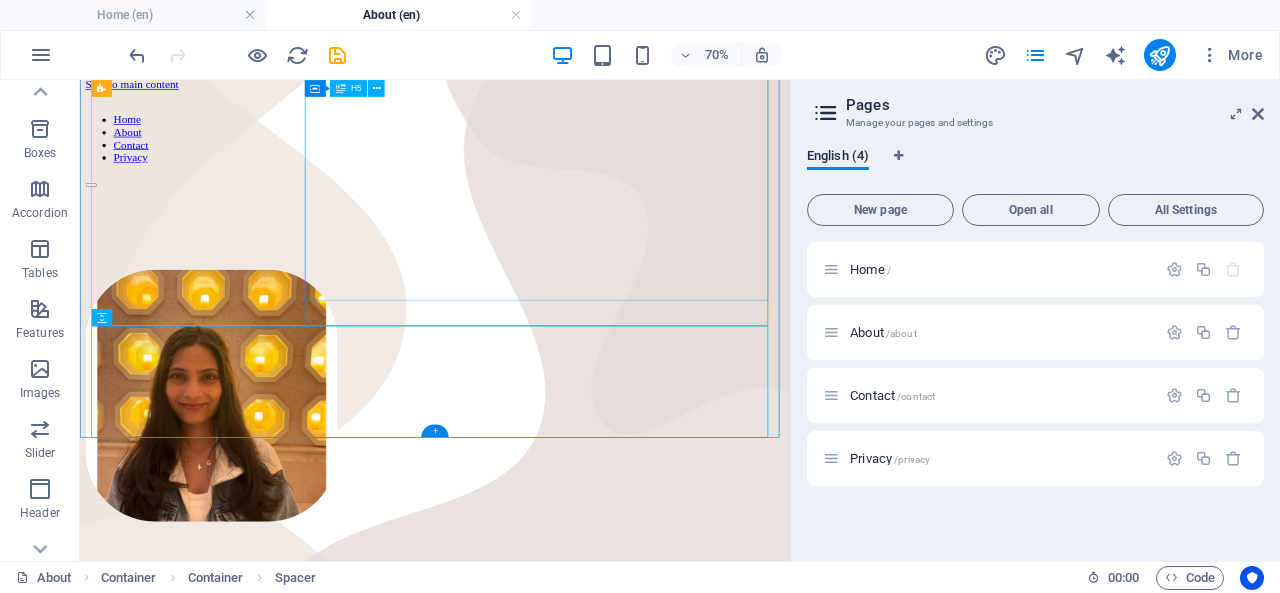 scroll, scrollTop: 0, scrollLeft: 0, axis: both 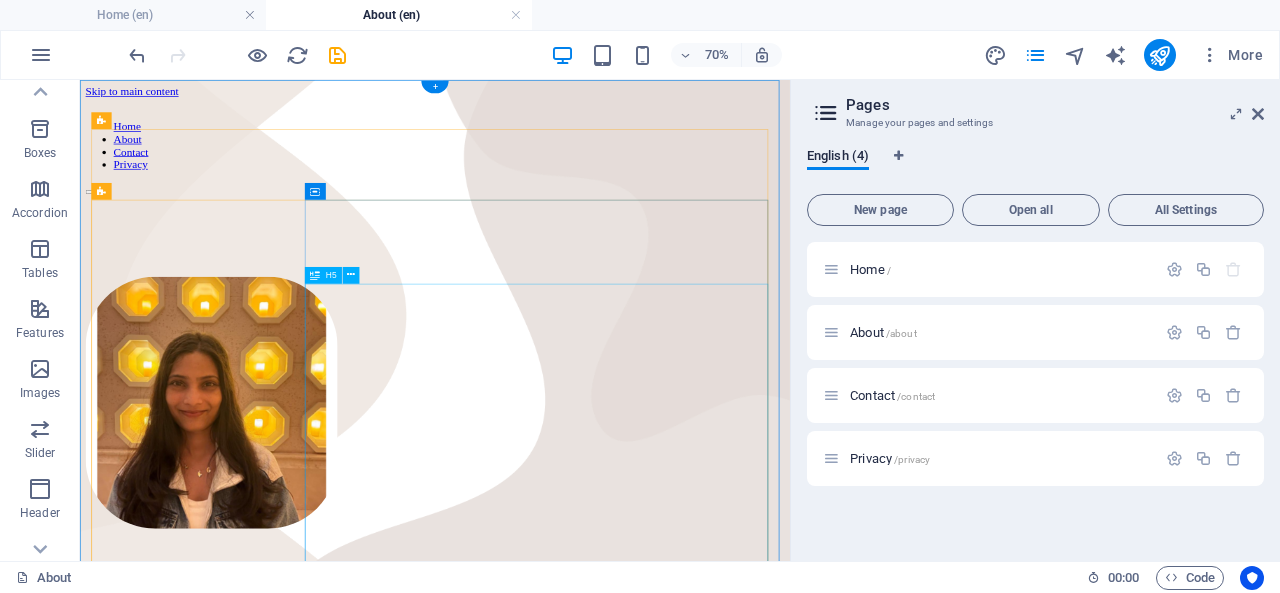 click on "[DEGREE] Hi, I'm [FIRST] — a curious mind and a connector of people. I created this space for those who believe in meaningful friendships, elite conversations, and private connections that inspire growth. I value wisdom, privacy, and authentic experiences. This isn’t about networking — it’s about knowing the right people for the right reasons." at bounding box center (587, 1019) 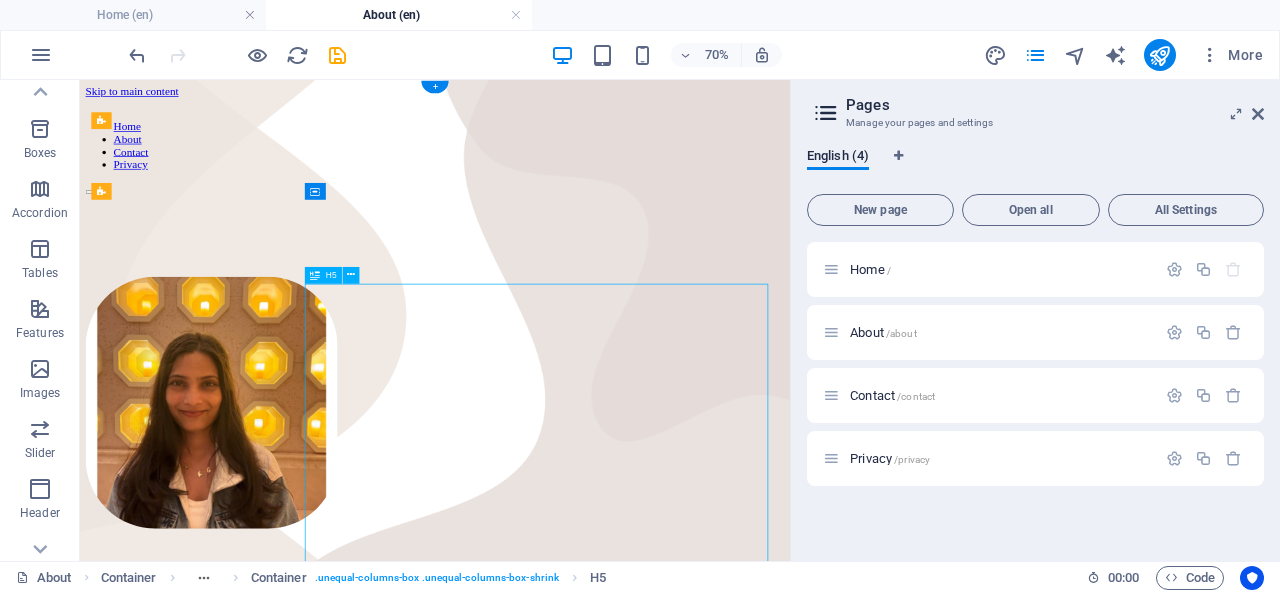 click on "[DEGREE] Hi, I'm [FIRST] — a curious mind and a connector of people. I created this space for those who believe in meaningful friendships, elite conversations, and private connections that inspire growth. I value wisdom, privacy, and authentic experiences. This isn’t about networking — it’s about knowing the right people for the right reasons." at bounding box center [587, 1019] 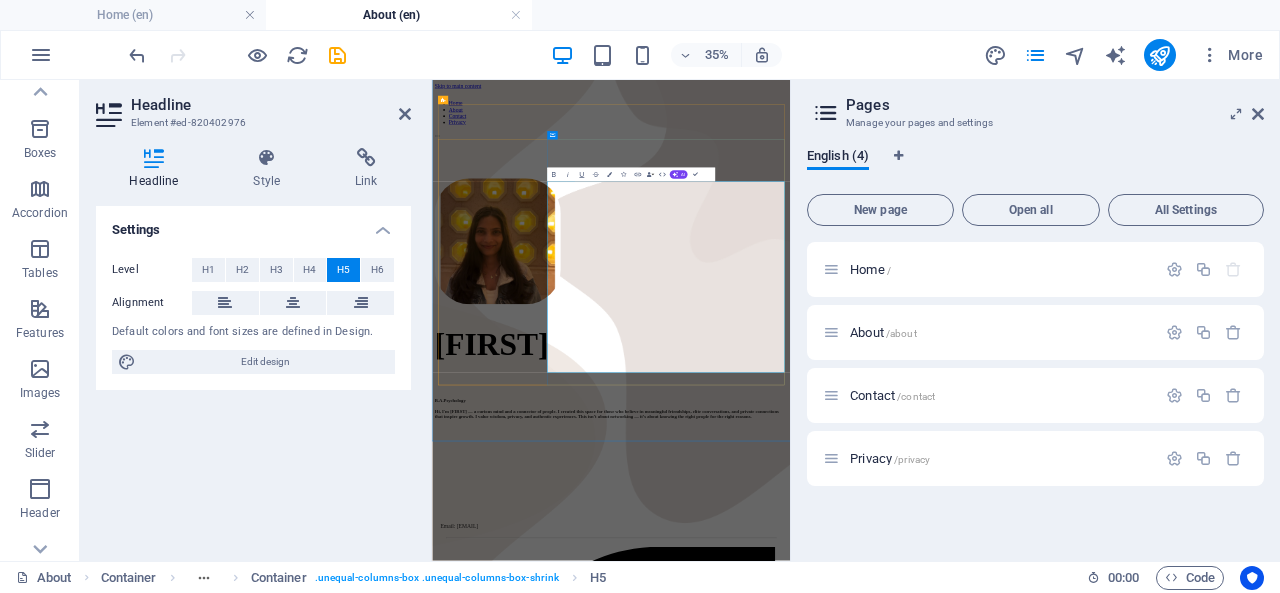 click on "[DEGREE] Hi, I'm [FIRST] — a curious mind and a connector of people. I created this space for those who believe in meaningful friendships, elite conversations, and private connections that inspire growth. I value wisdom, privacy, and authentic experiences. This isn’t about networking — it’s about knowing the right people for the right reasons." at bounding box center (943, 1019) 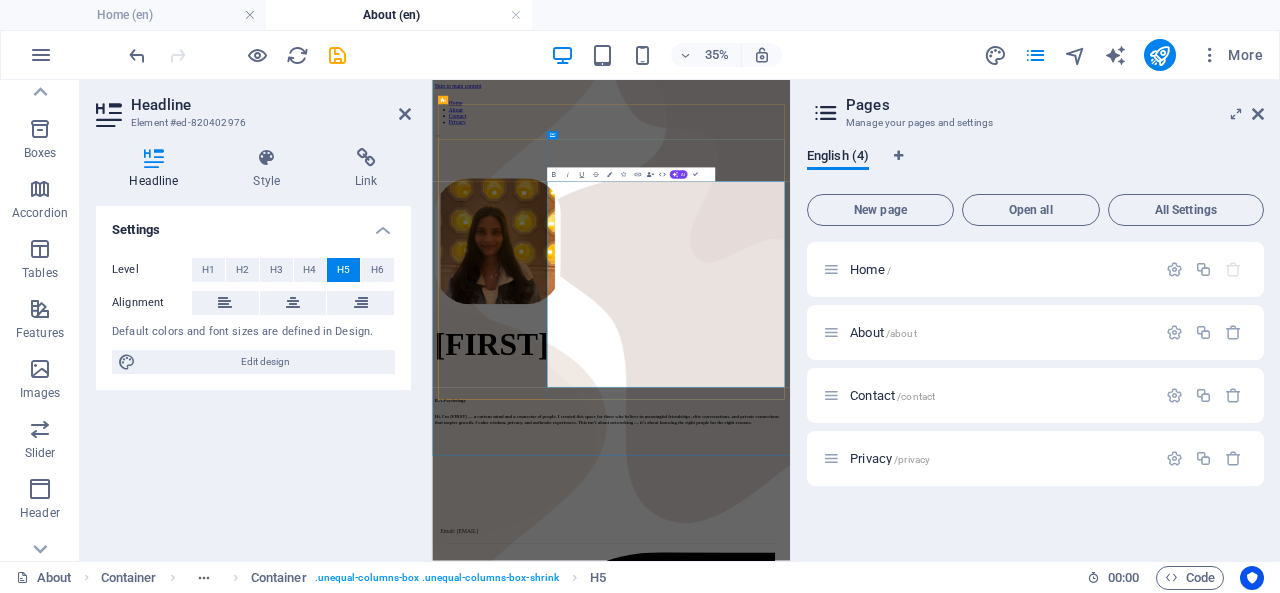 type 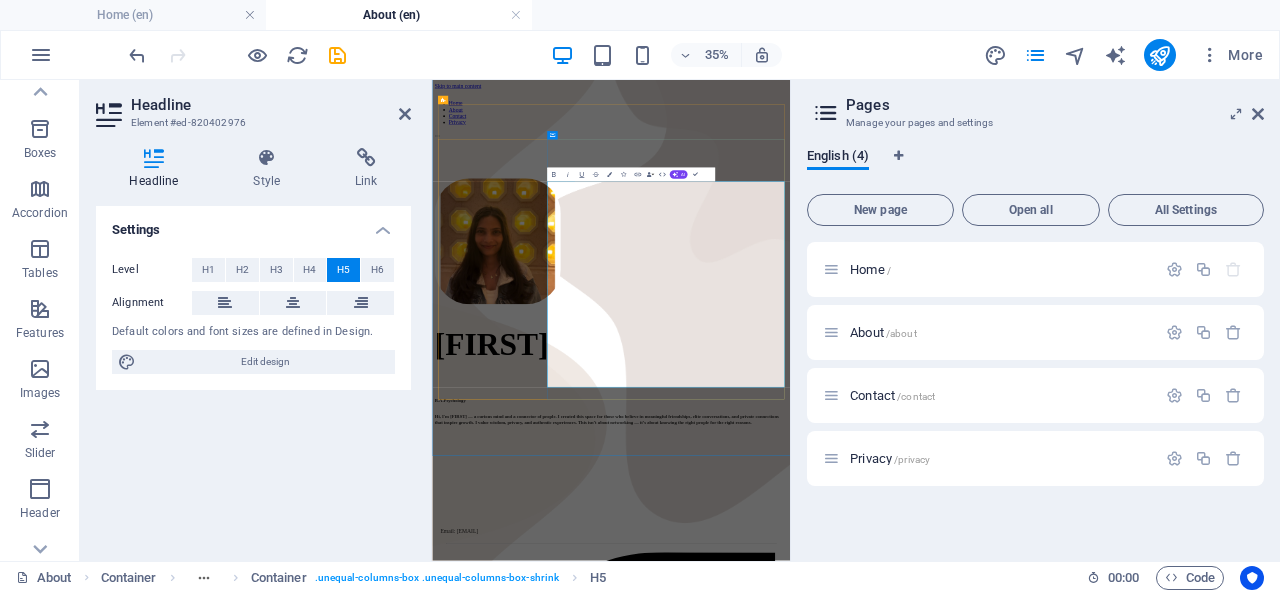 click on "[DEGREE] ‌ Hi, I'm [FIRST] — a curious mind and a connector of people. I created this space for those who believe in meaningful friendships, elite conversations, and private connections that inspire growth. I value wisdom, privacy, and authentic experiences. This isn’t about networking — it’s about knowing the right people for the right reasons." at bounding box center [943, 1027] 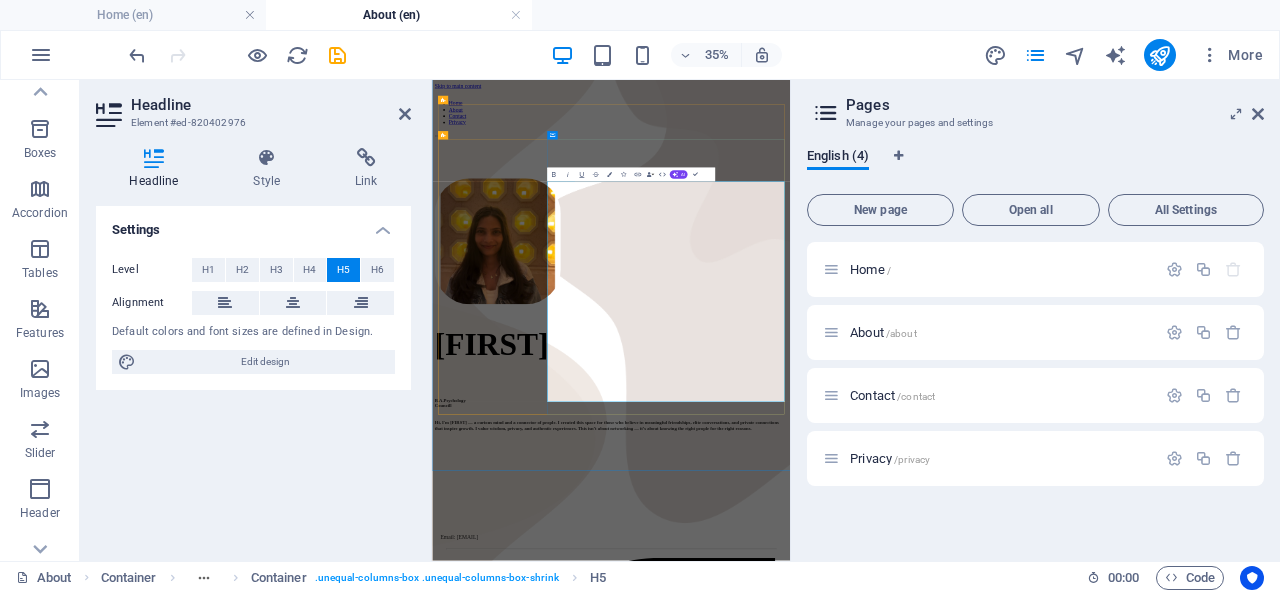 click on "[DEGREE] ‌ [TITLE] ‌ Hi, I'm [FIRST] — a curious mind and a connector of people. I created this space for those who believe in meaningful friendships, elite conversations, and private connections that inspire growth. I value wisdom, privacy, and authentic experiences. This isn’t about networking — it’s about knowing the right people for the right reasons." at bounding box center [943, 1035] 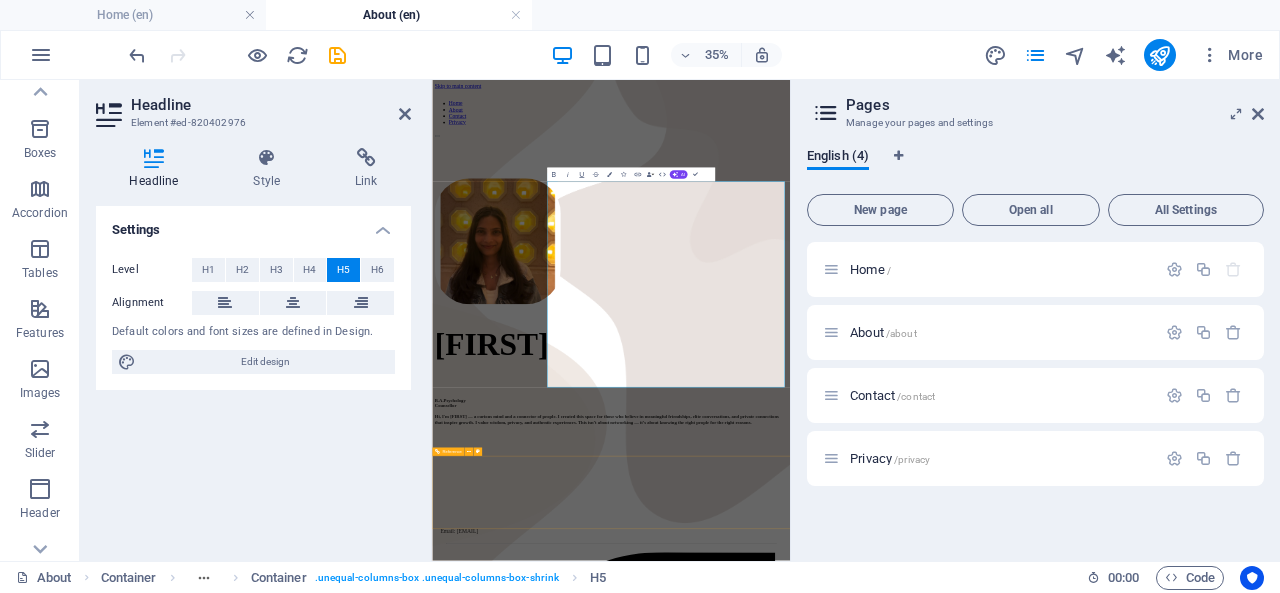 click on "Email: [EMAIL]" at bounding box center (943, 2873) 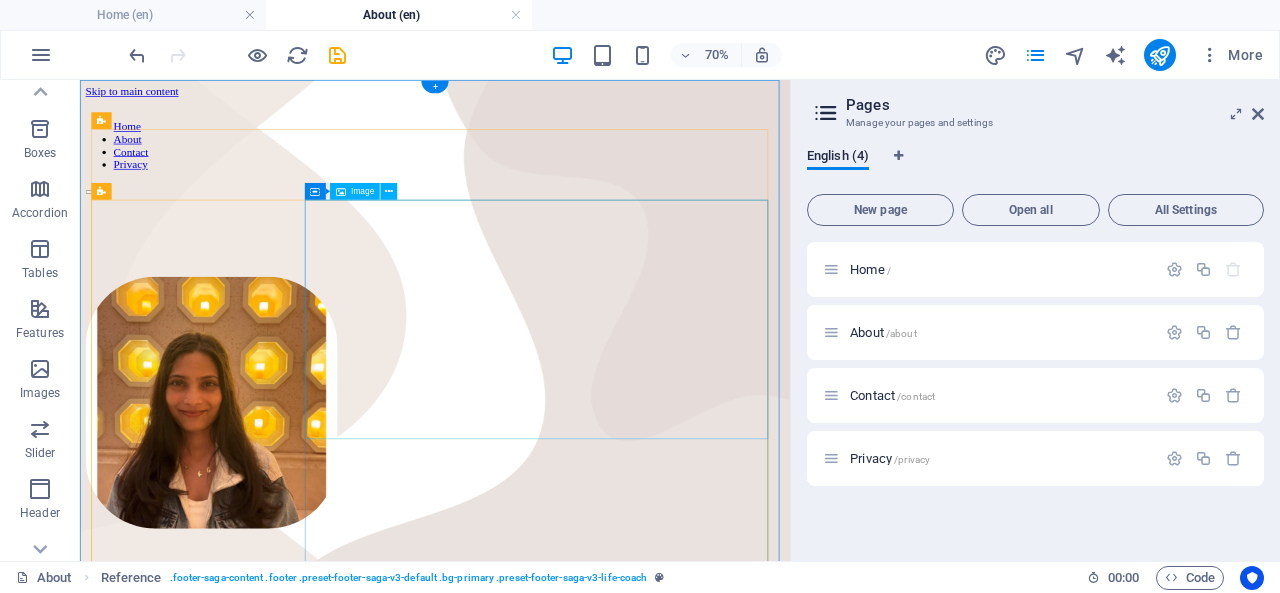 scroll, scrollTop: 1, scrollLeft: 0, axis: vertical 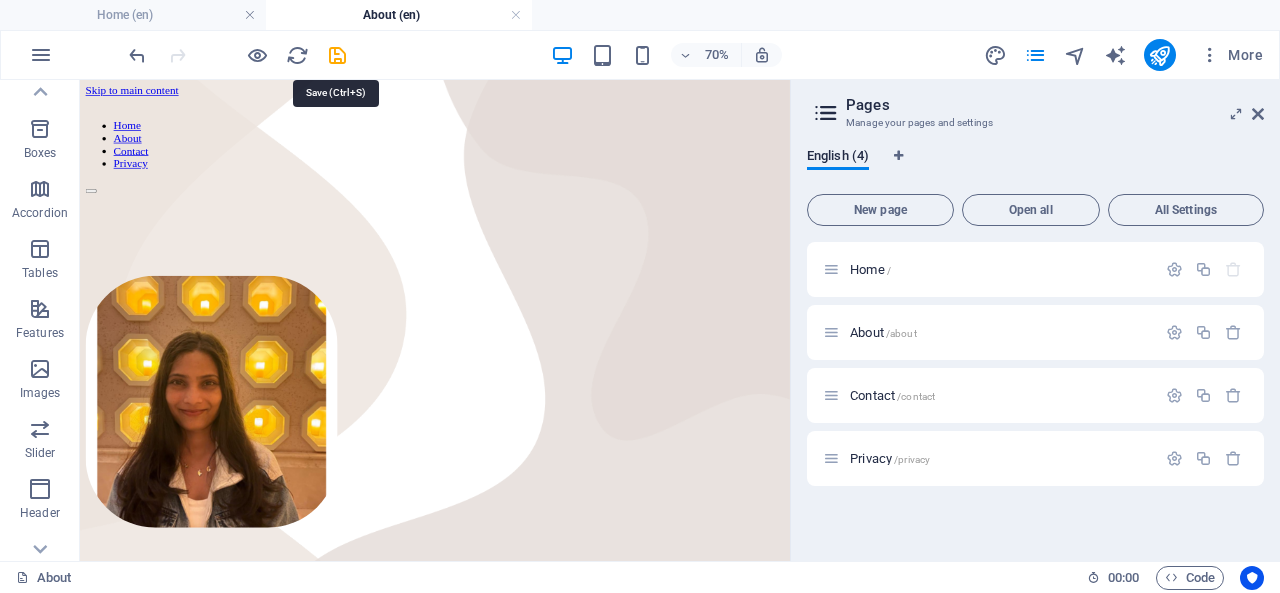 click at bounding box center (337, 55) 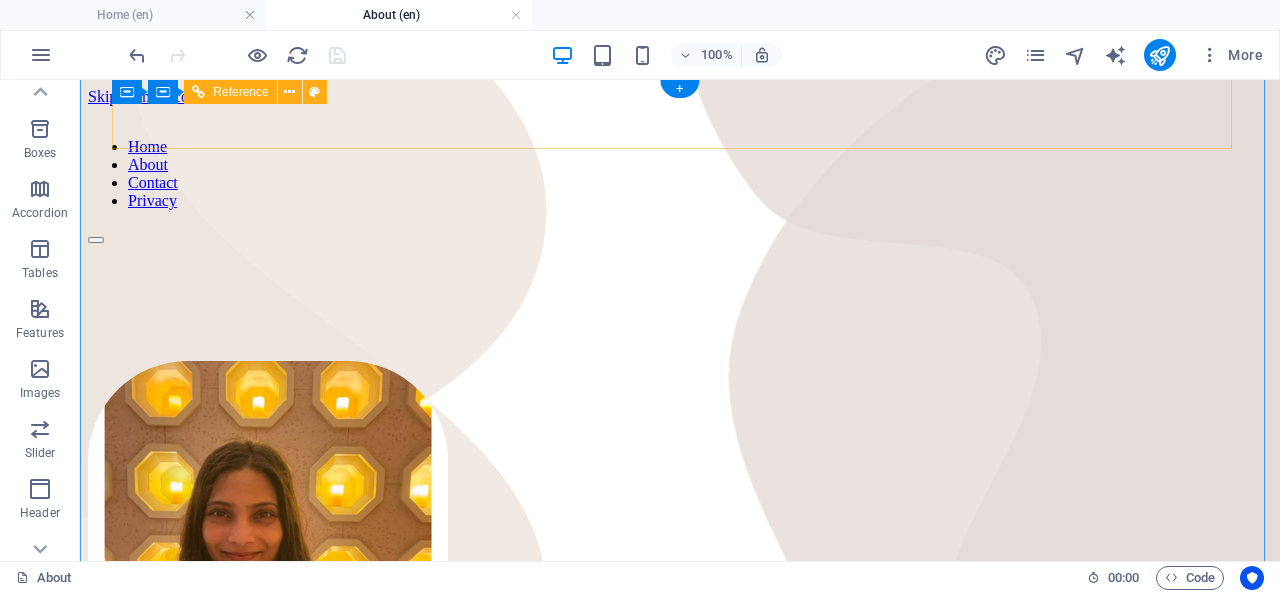 click on "Home About Contact Privacy" at bounding box center [680, 174] 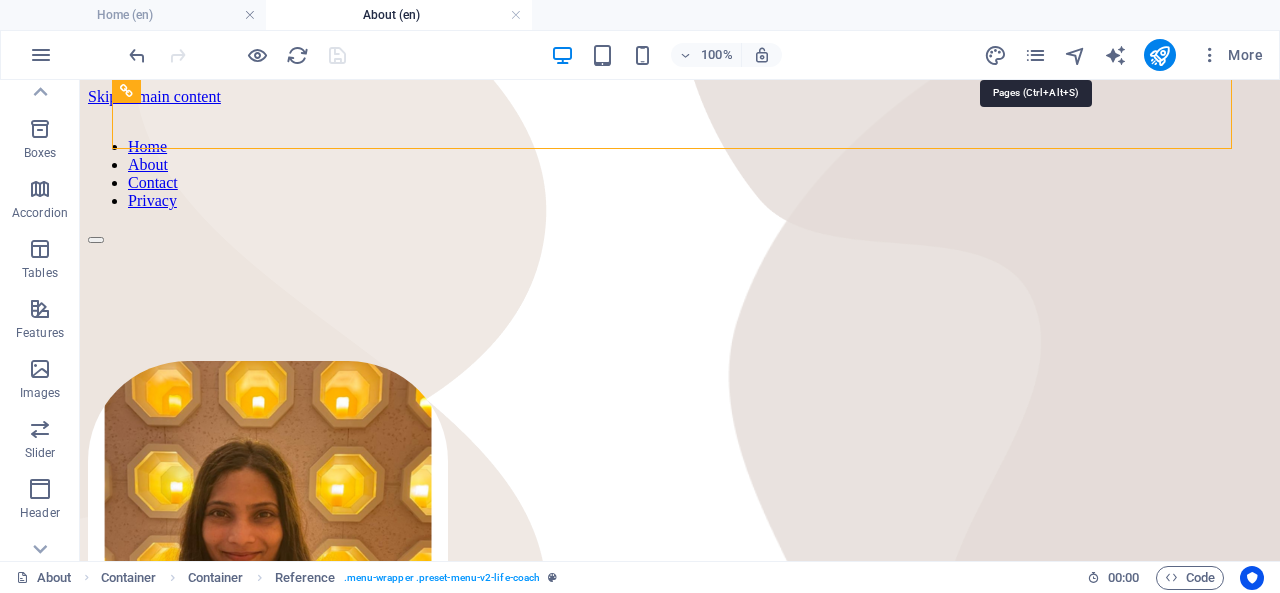 click at bounding box center [1035, 55] 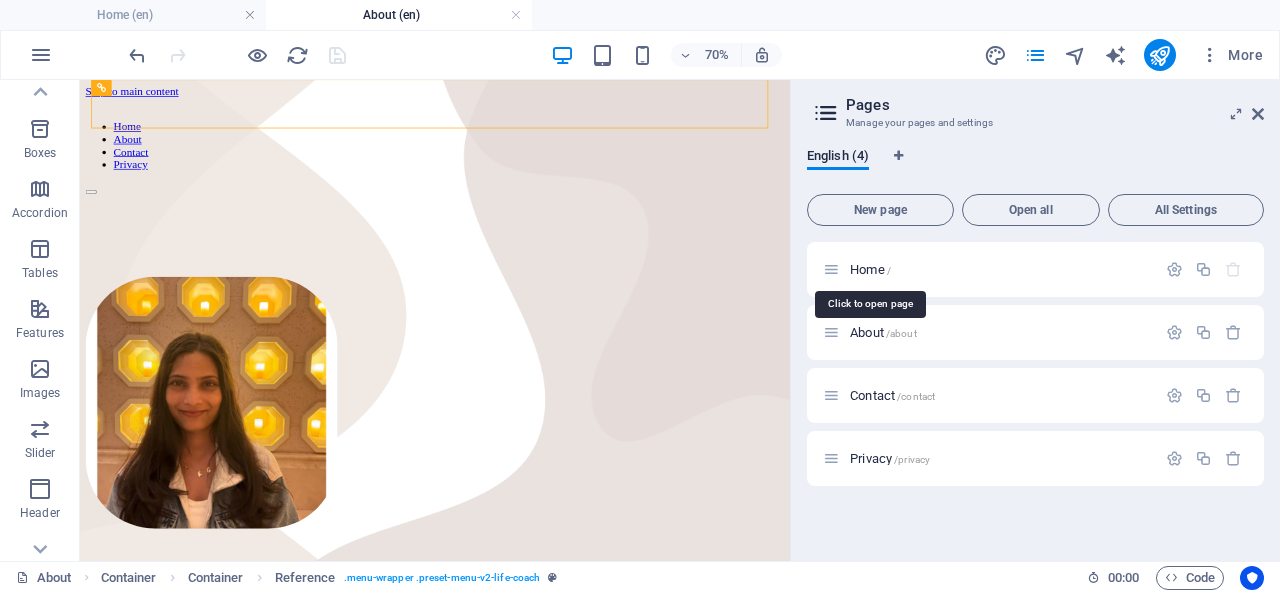 click on "Home /" at bounding box center [870, 269] 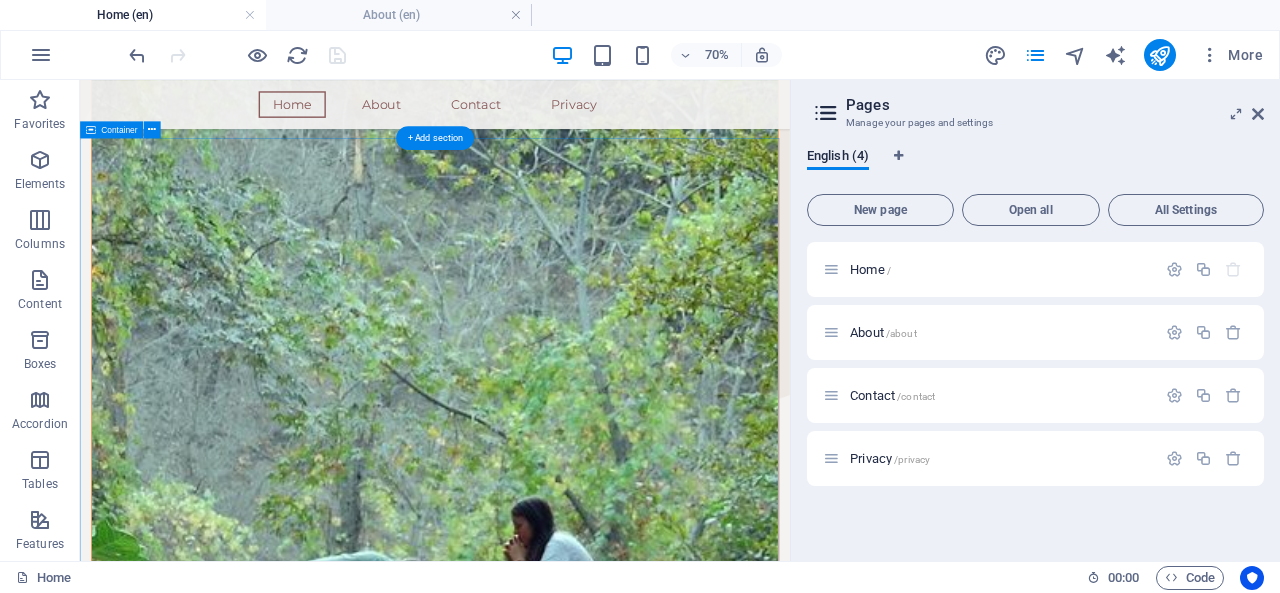 scroll, scrollTop: 0, scrollLeft: 0, axis: both 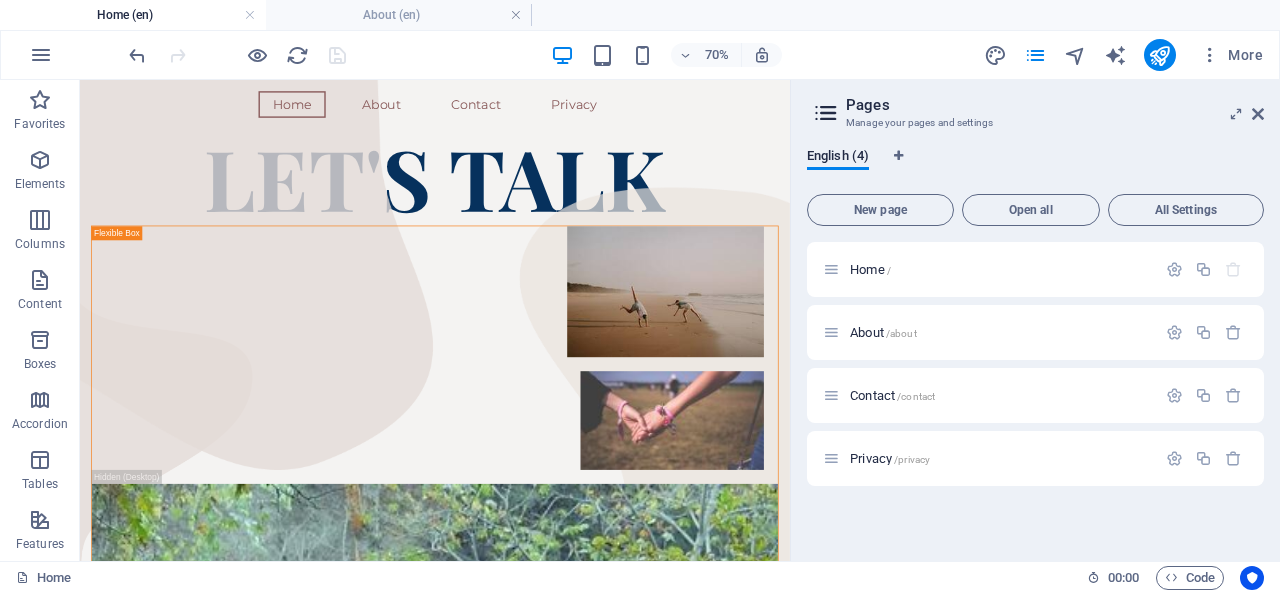 click on "Home / About /about Contact /contact Privacy /privacy" at bounding box center (1035, 393) 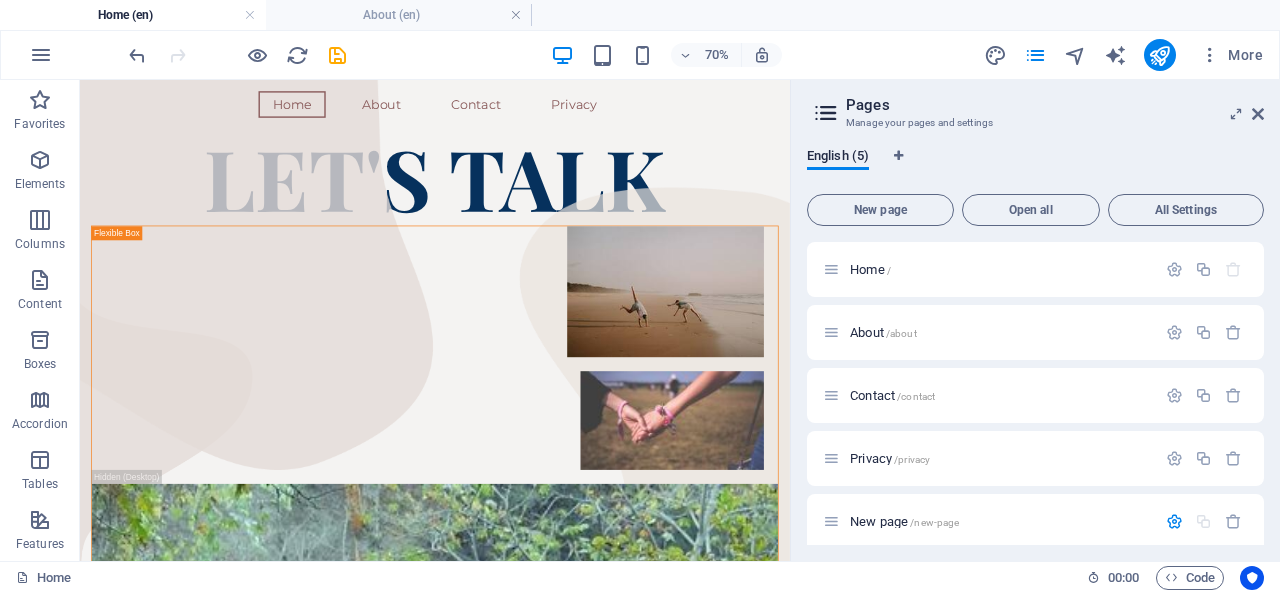 scroll, scrollTop: 203, scrollLeft: 0, axis: vertical 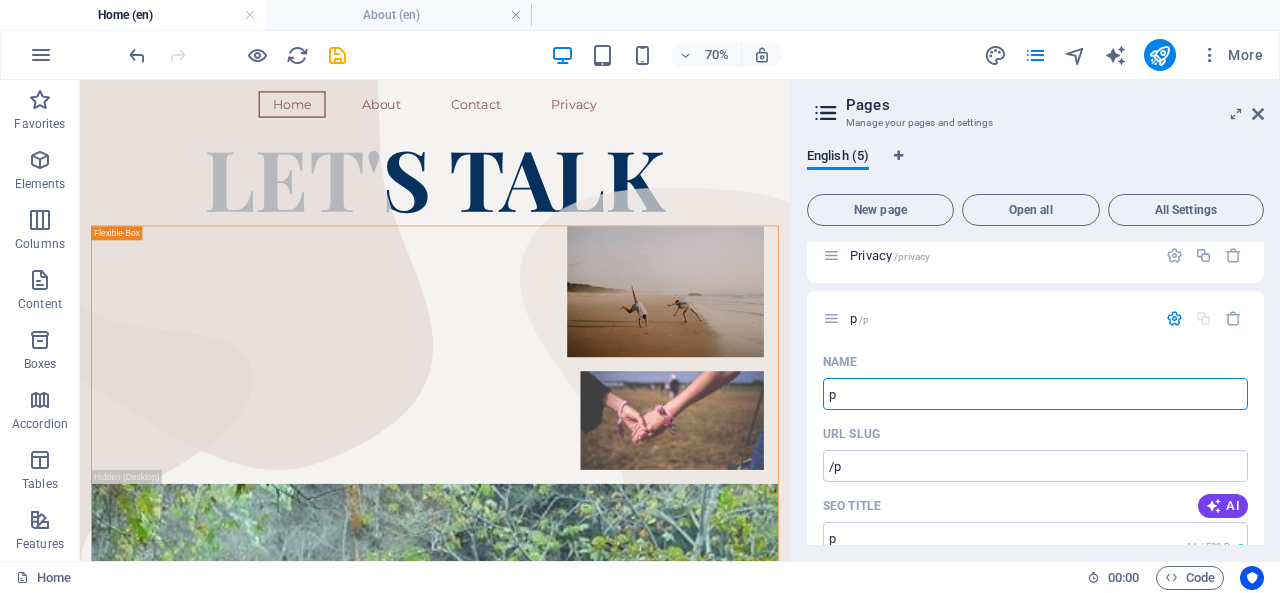 type on "p" 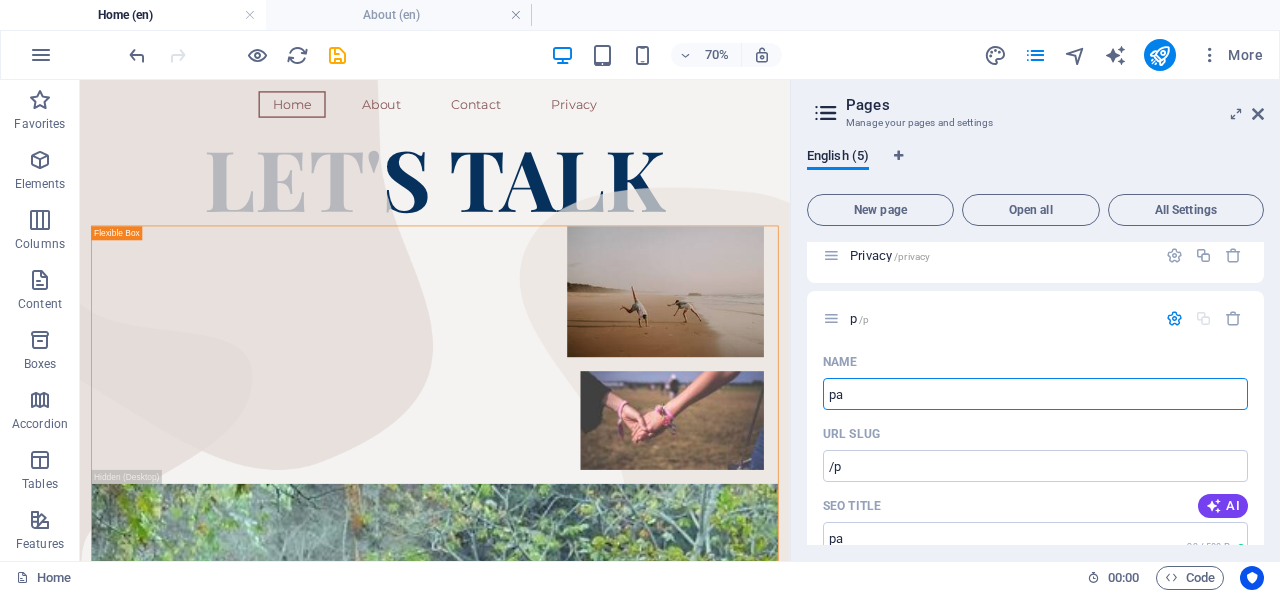 type on "pa" 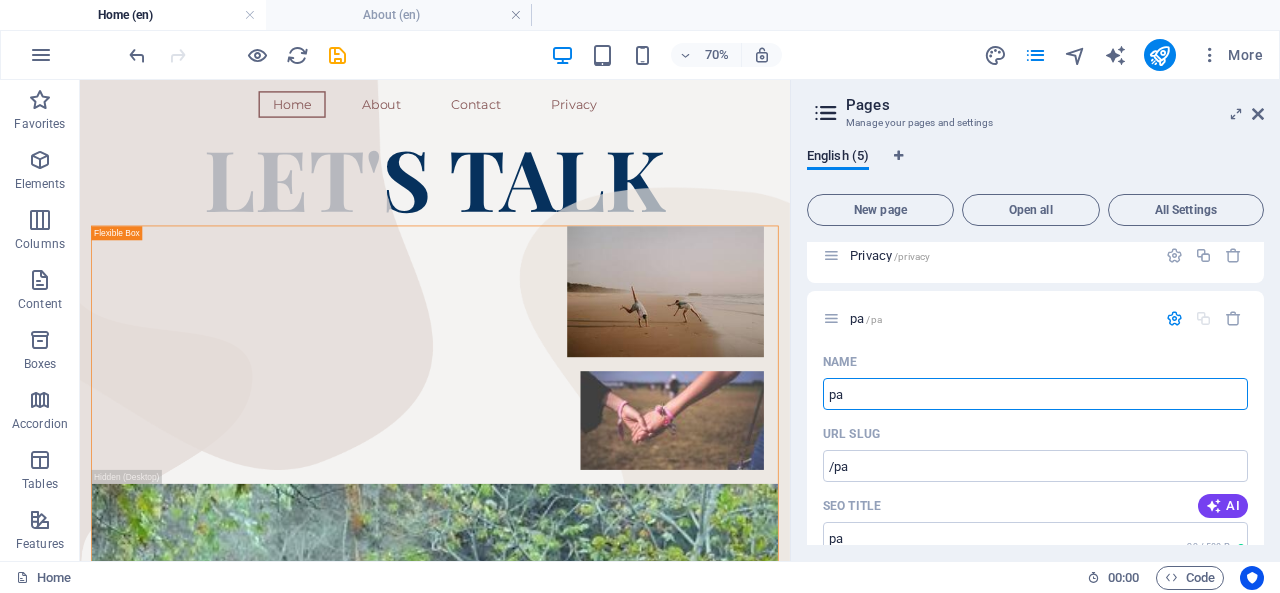 type on "p" 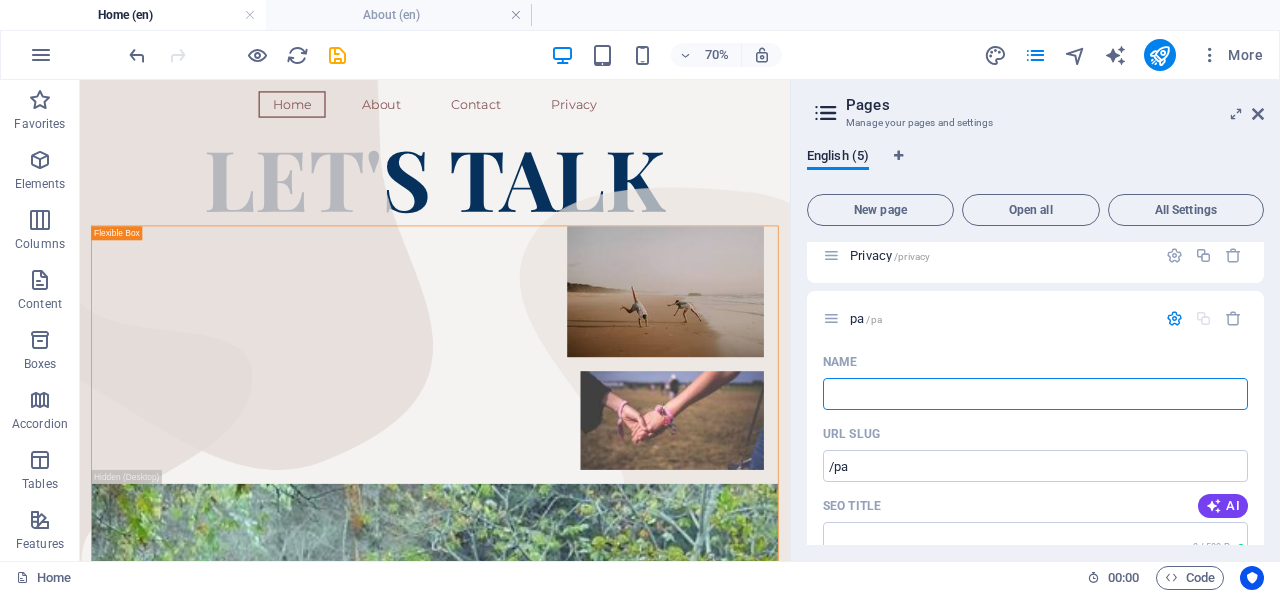 type 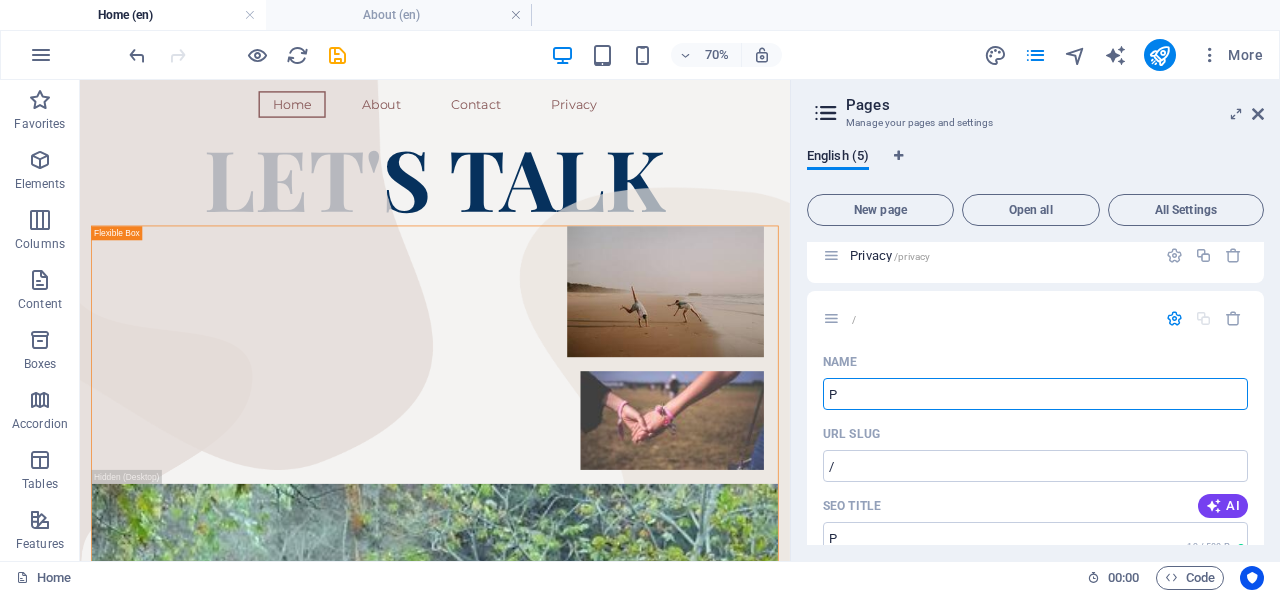 type on "P" 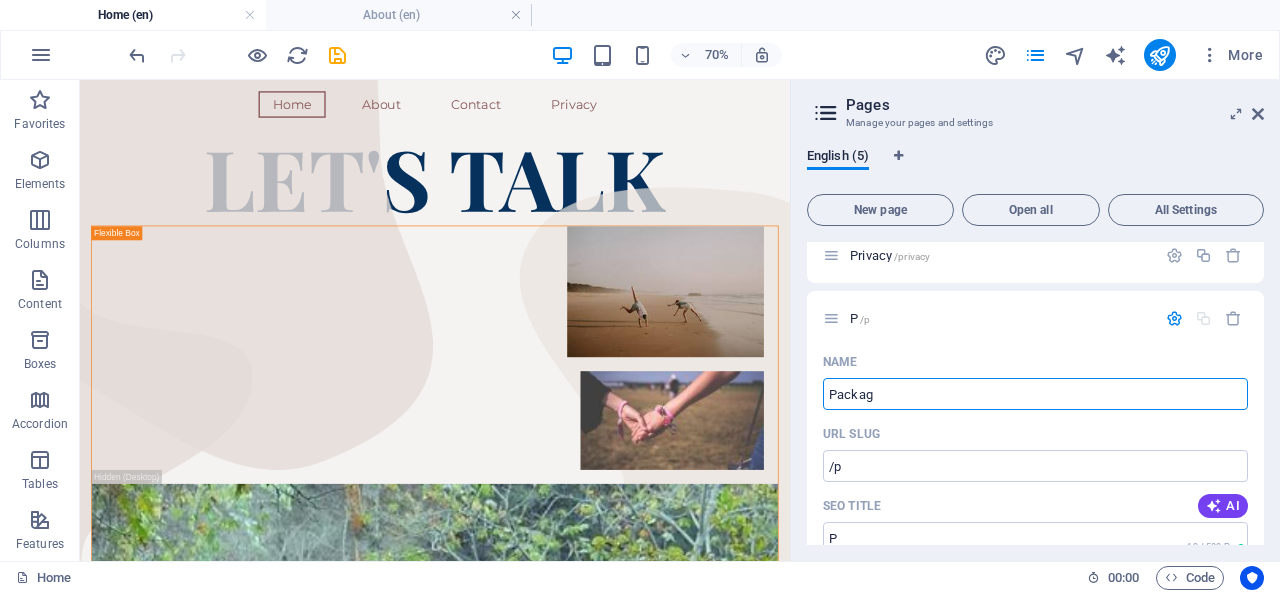 type on "Package" 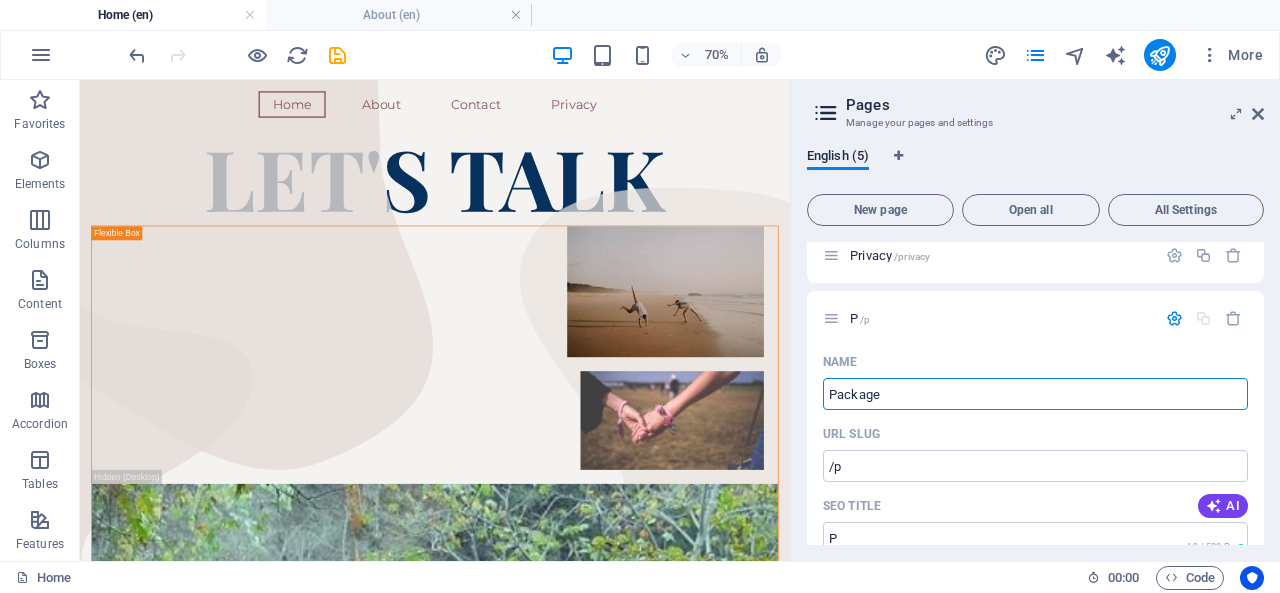 type on "/packag" 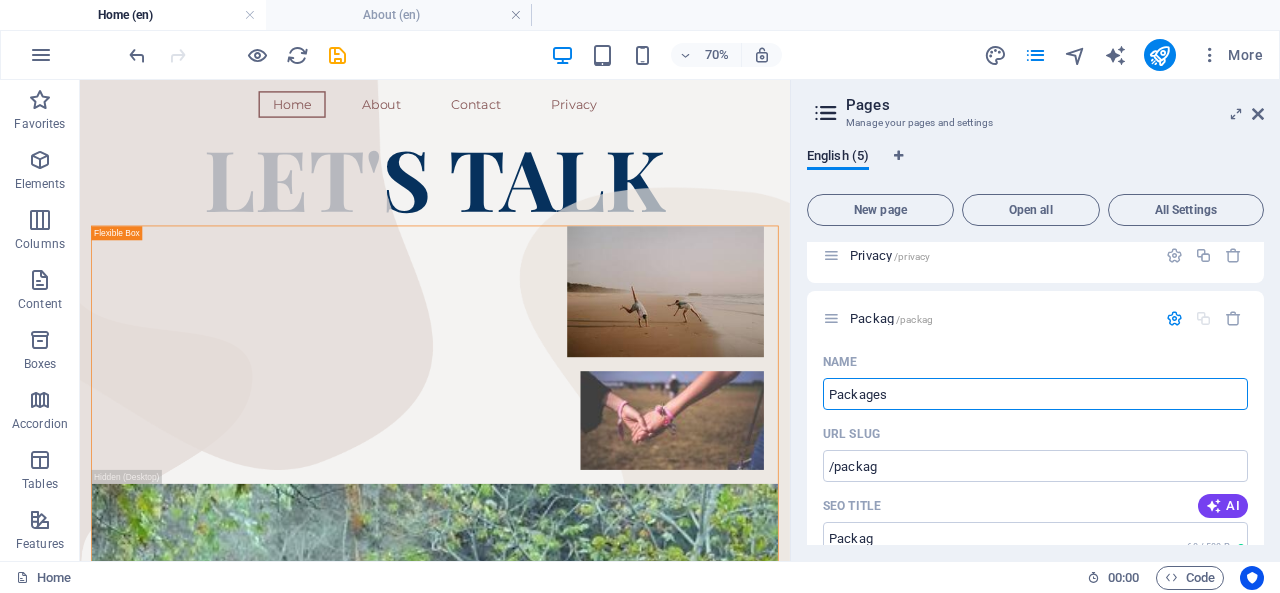 type on "Packages" 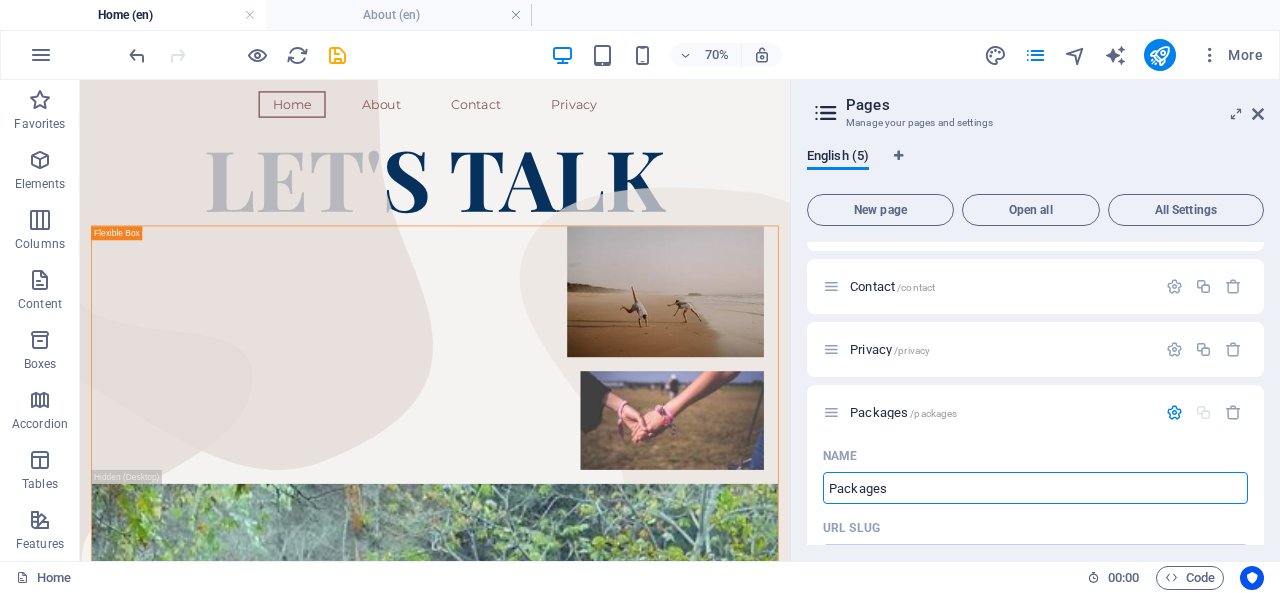 scroll, scrollTop: 123, scrollLeft: 0, axis: vertical 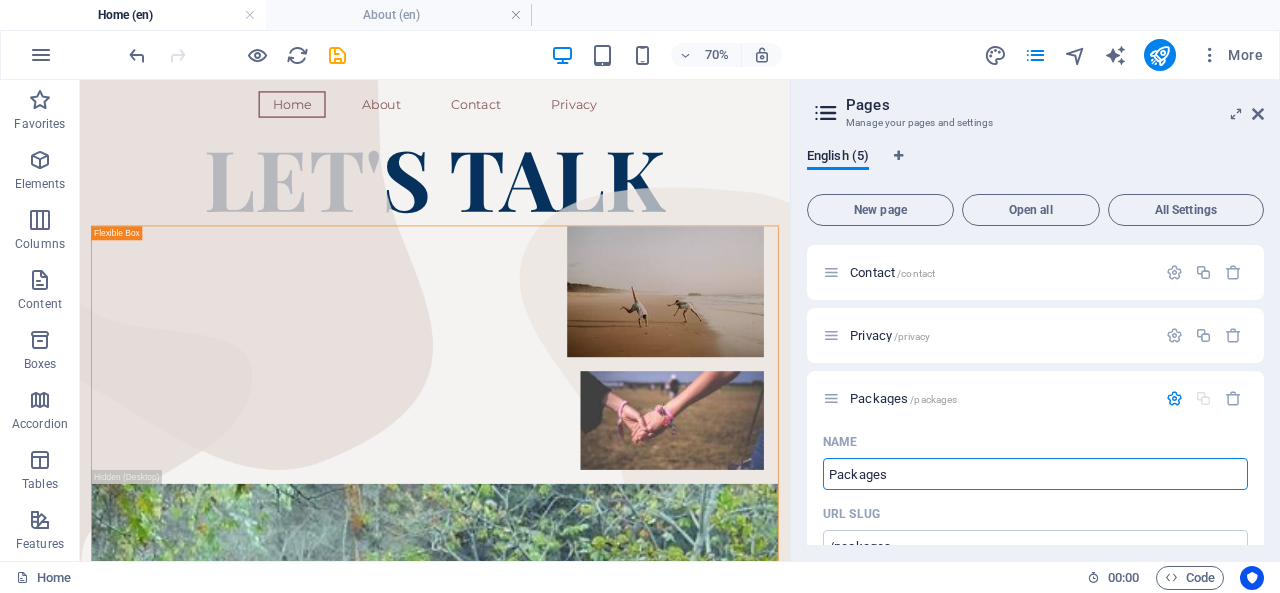 type on "Packages" 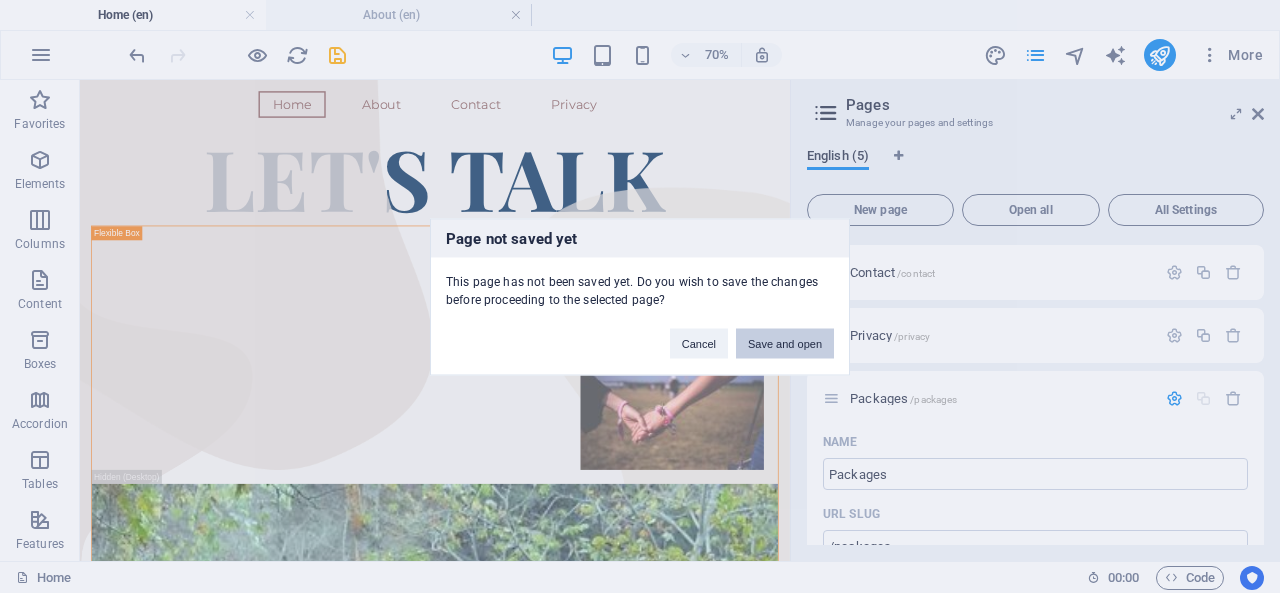 click on "Save and open" at bounding box center [785, 343] 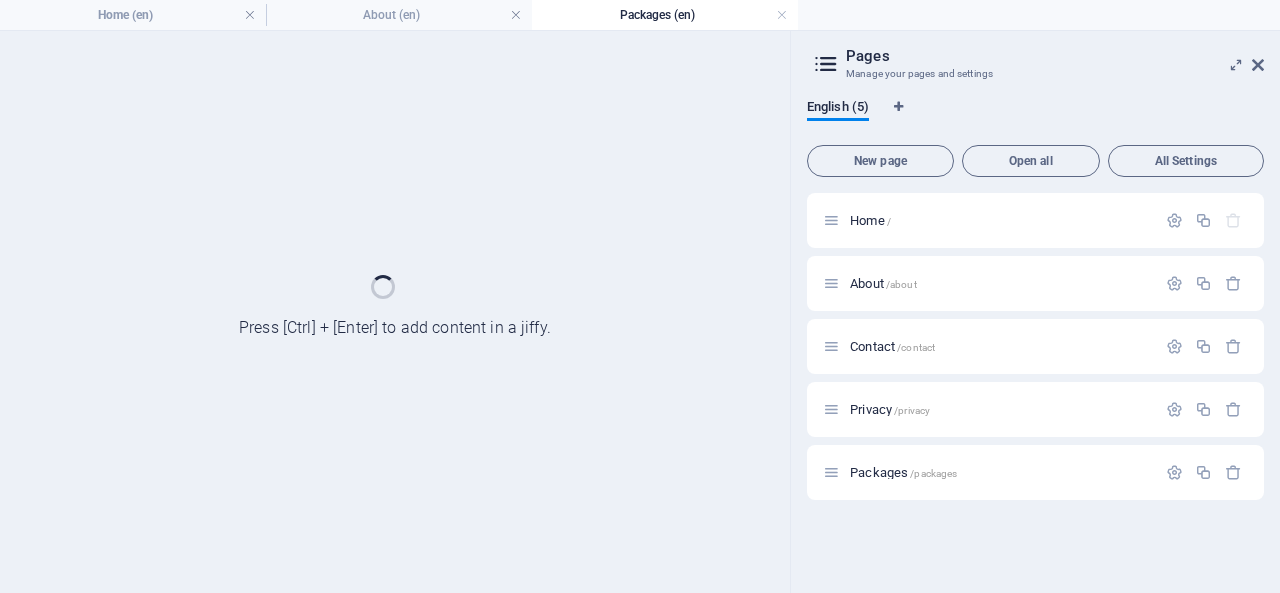 scroll, scrollTop: 0, scrollLeft: 0, axis: both 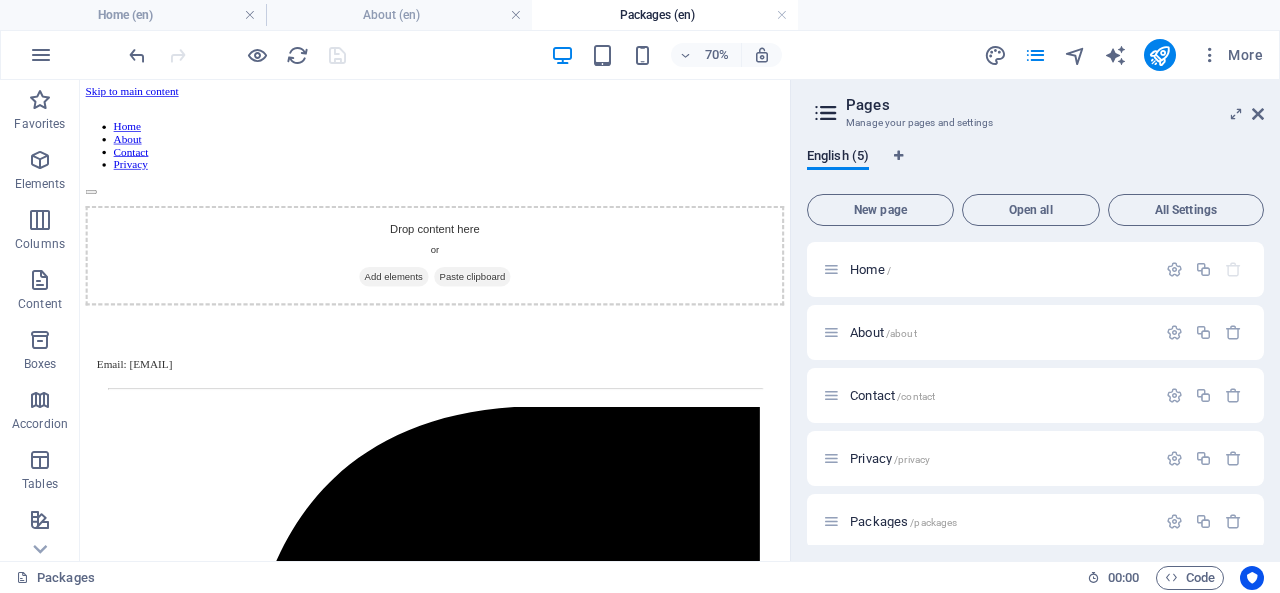 click on "Packages /packages" at bounding box center [903, 521] 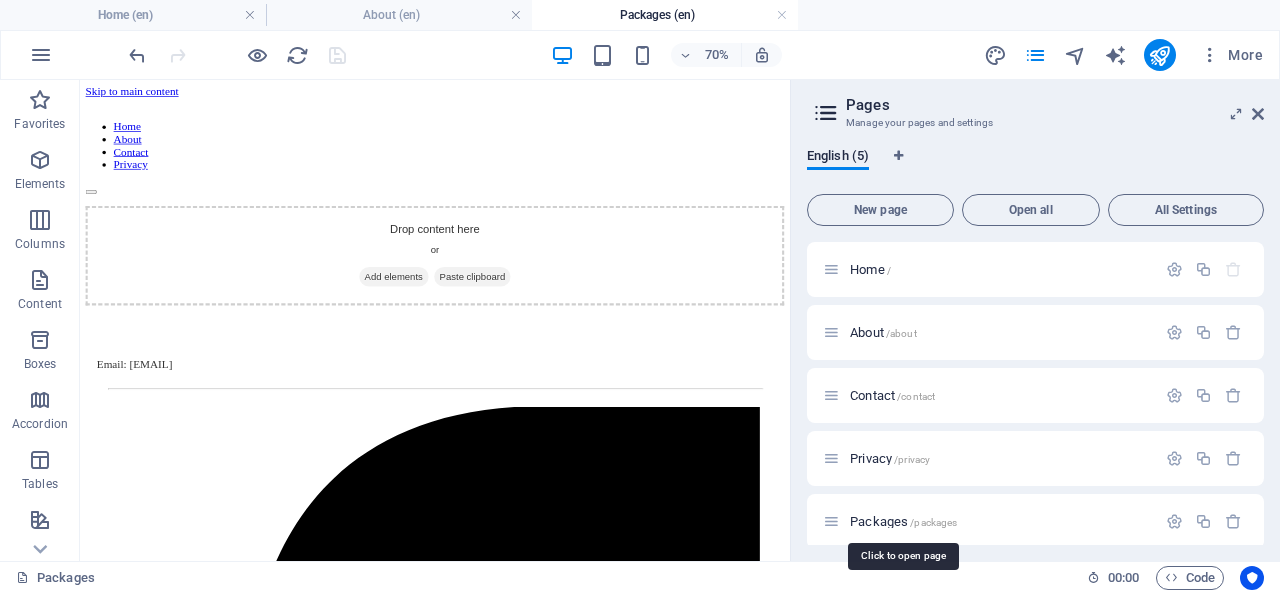 click on "Packages /packages" at bounding box center [903, 521] 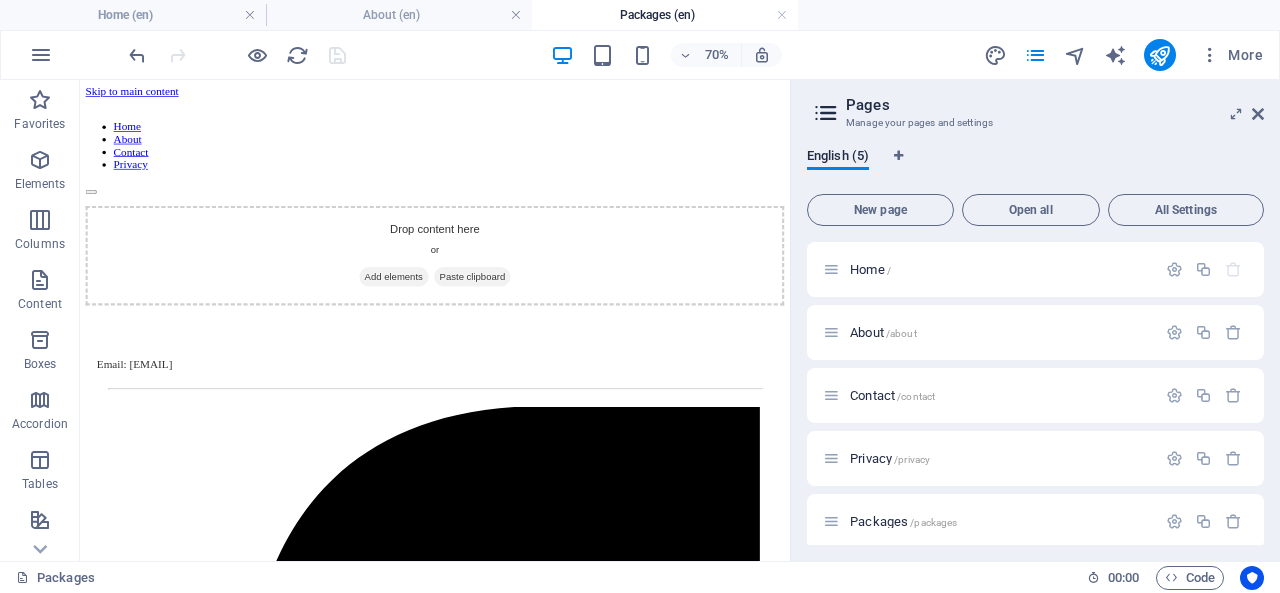 click on "Packages /packages" at bounding box center [903, 521] 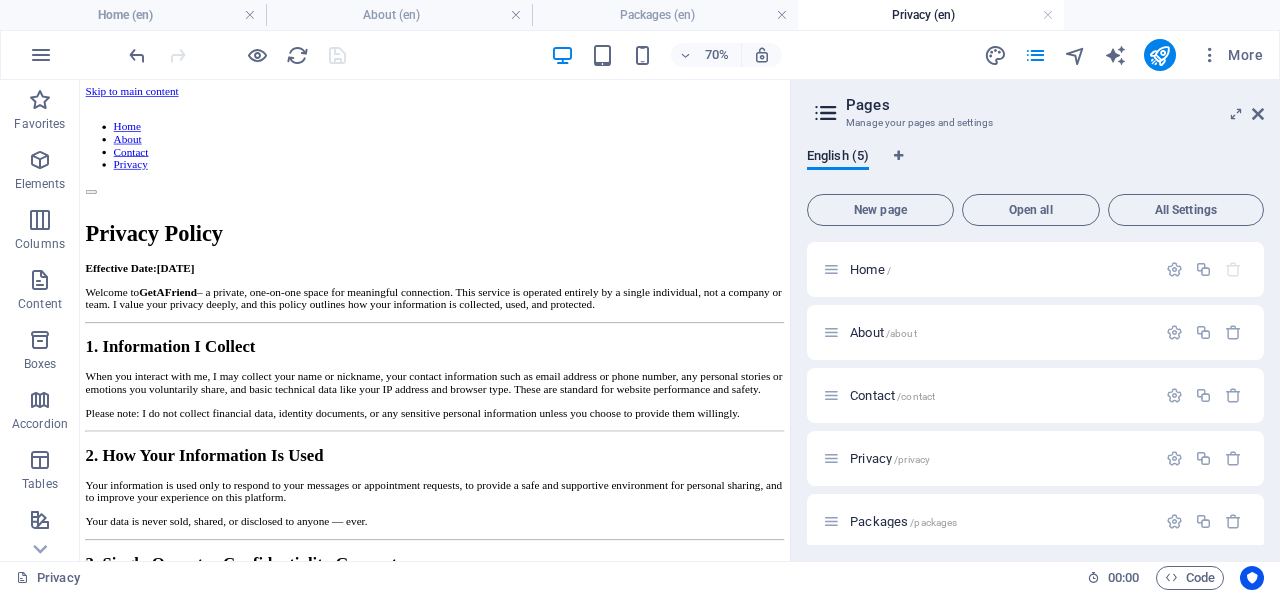 scroll, scrollTop: 0, scrollLeft: 0, axis: both 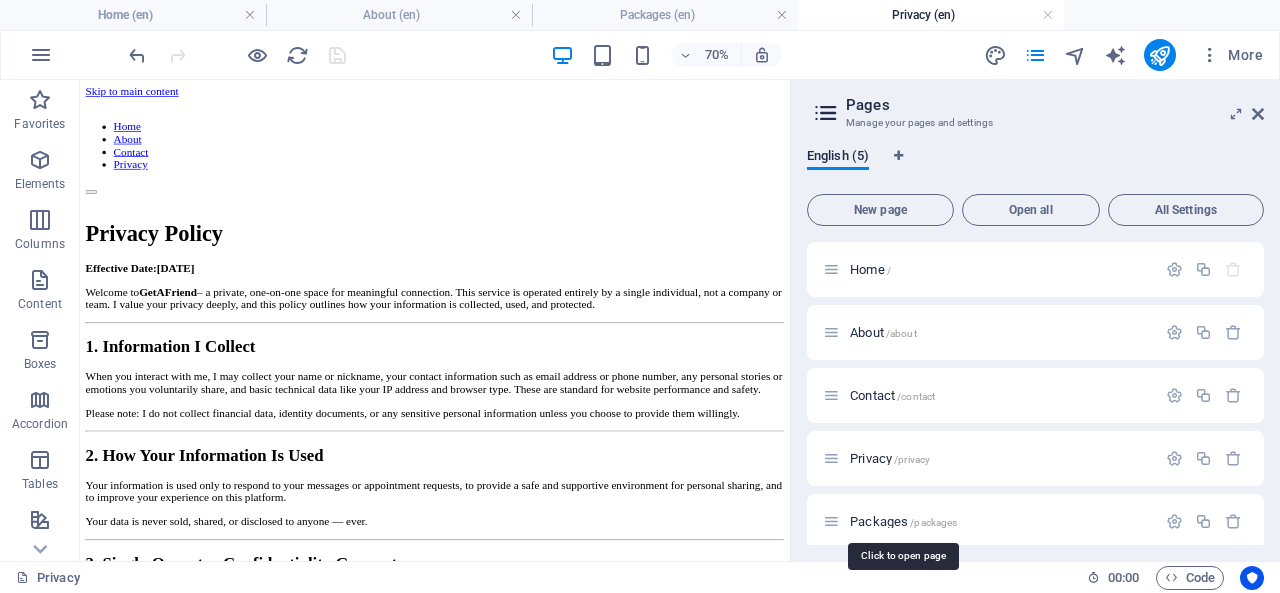click on "Packages /packages" at bounding box center [903, 521] 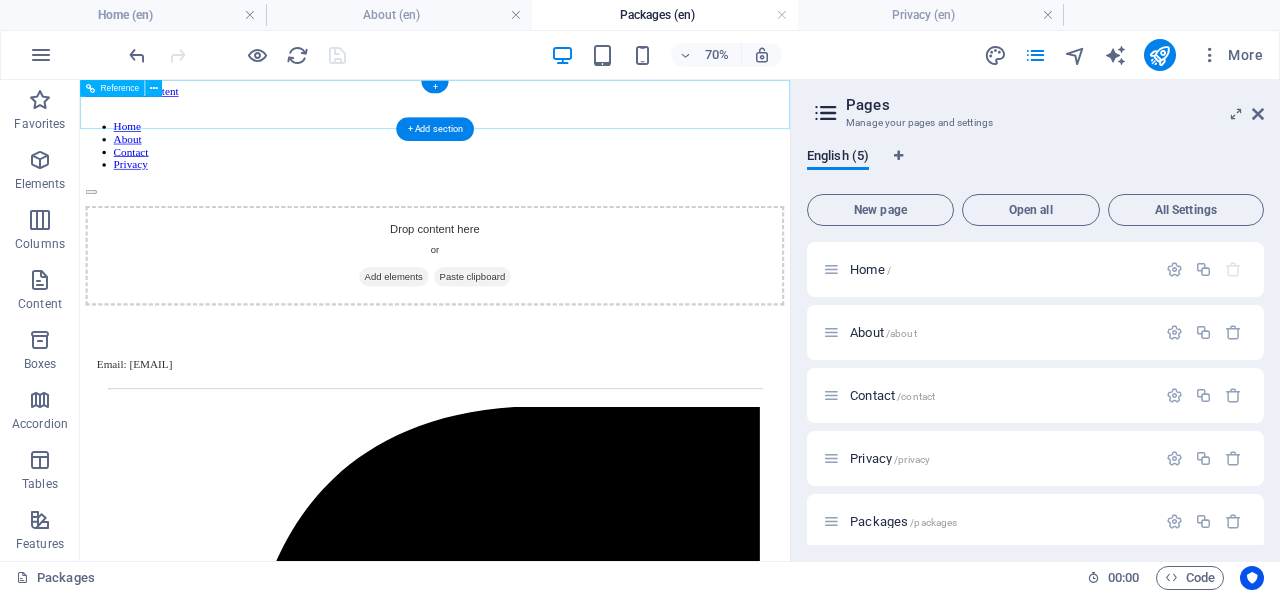 click on "Home About Contact Privacy" at bounding box center (587, 174) 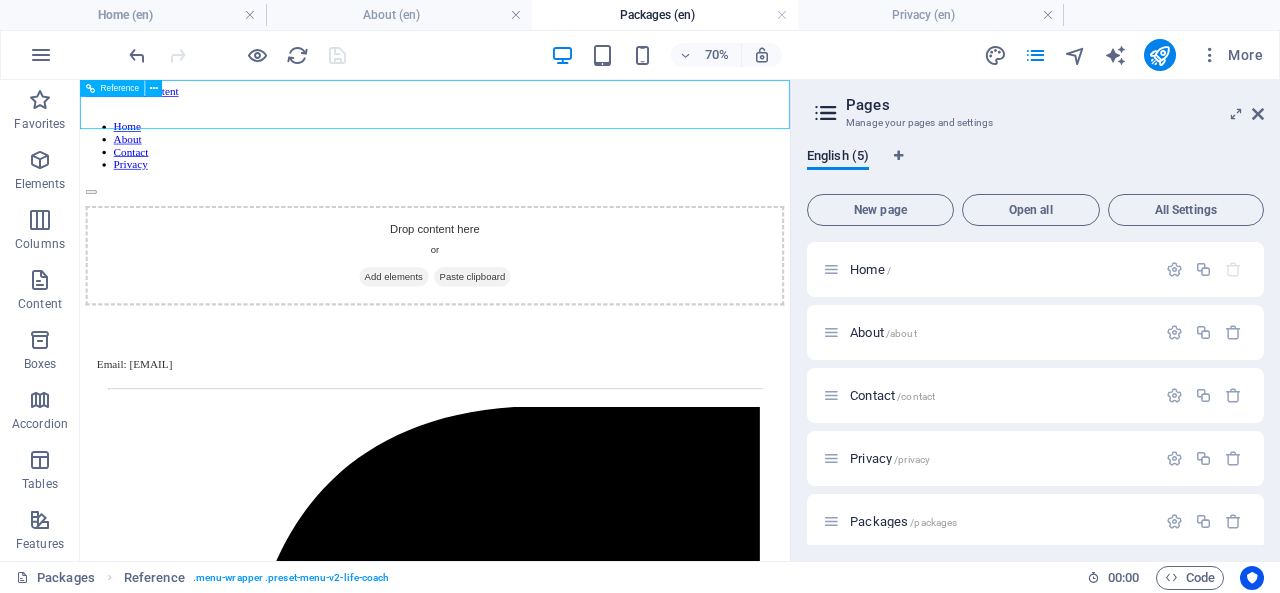 click at bounding box center (154, 88) 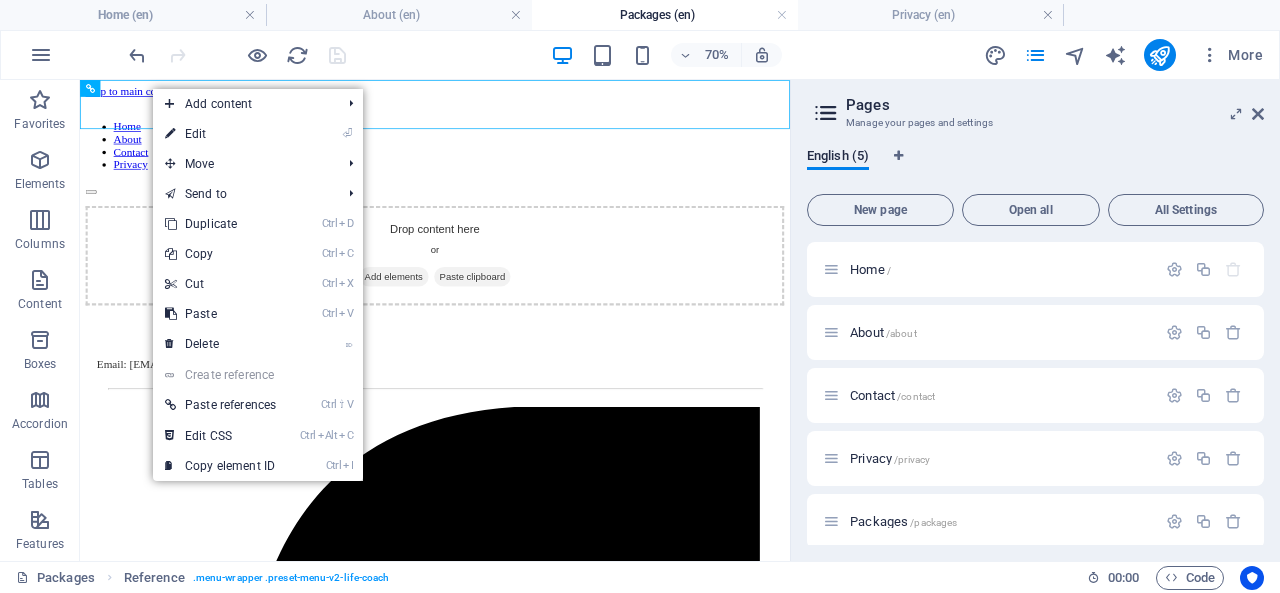 click on "⏎  Edit" at bounding box center [220, 134] 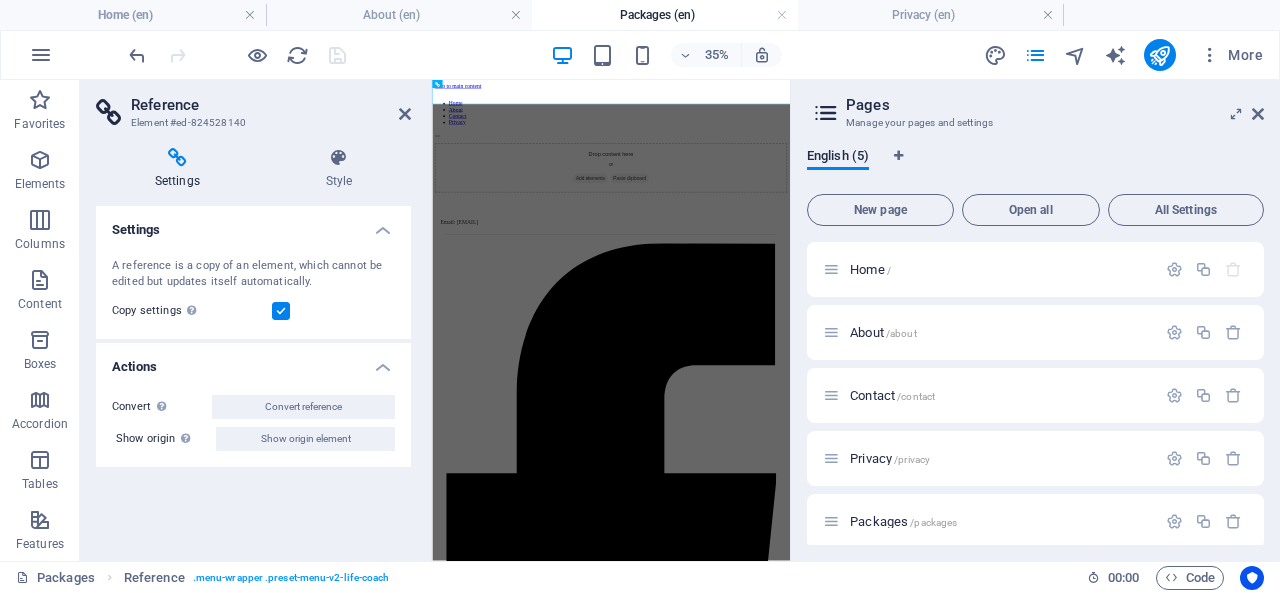click on "Reference Element #ed-824528140 Settings Style Settings A reference is a copy of an element, which cannot be edited but updates itself automatically.  Copy settings Use the same settings (flex, animation, position, style) as for the reference target element Actions Convert Convert the reference into a separate element. All subsequent changes made won't affect the initially referenced element. Convert reference Show origin Jump to the referenced element. If the referenced element is on another page, it will be opened in a new tab. Show origin element Preset Element Layout How this element expands within the layout (Flexbox). Size Default auto px % 1/1 1/2 1/3 1/4 1/5 1/6 1/7 1/8 1/9 1/10 Grow Shrink Order Container layout Visible Visible Opacity 100 % Overflow Spacing Margin Default auto px % rem vw vh Custom Custom auto px % rem vw vh auto px % rem vw vh auto px % rem vw vh auto px % rem vw vh Padding Default px rem % vh vw Custom Custom px rem % vh vw px rem % vh vw px rem % vh vw Border Style" at bounding box center (256, 320) 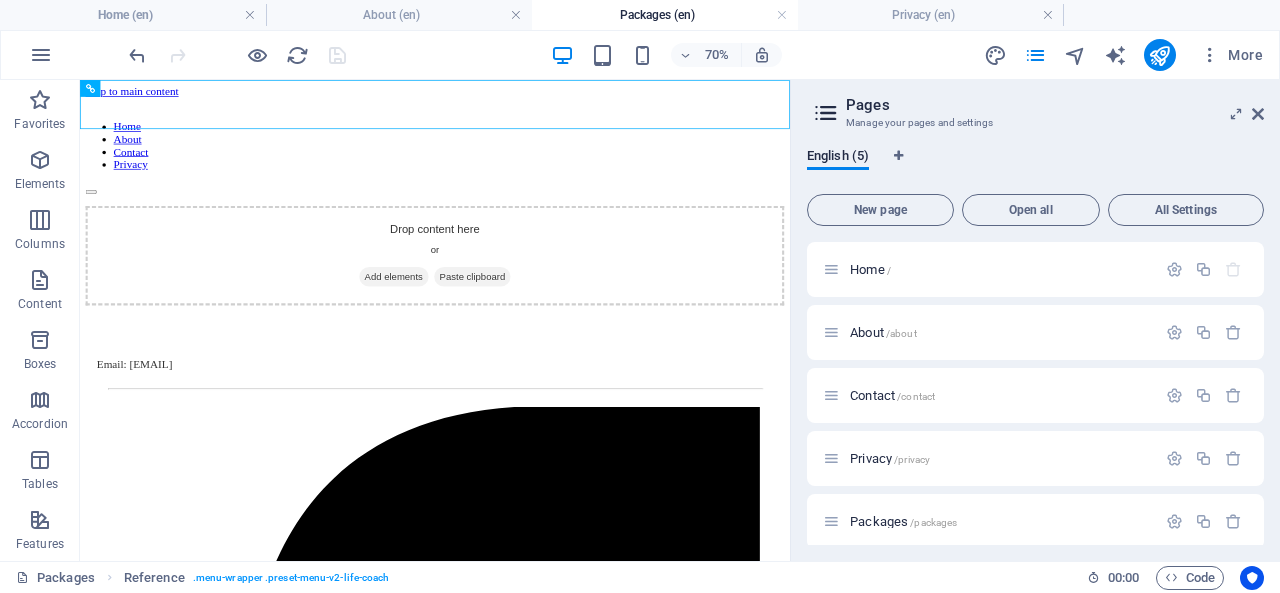 click at bounding box center [40, 220] 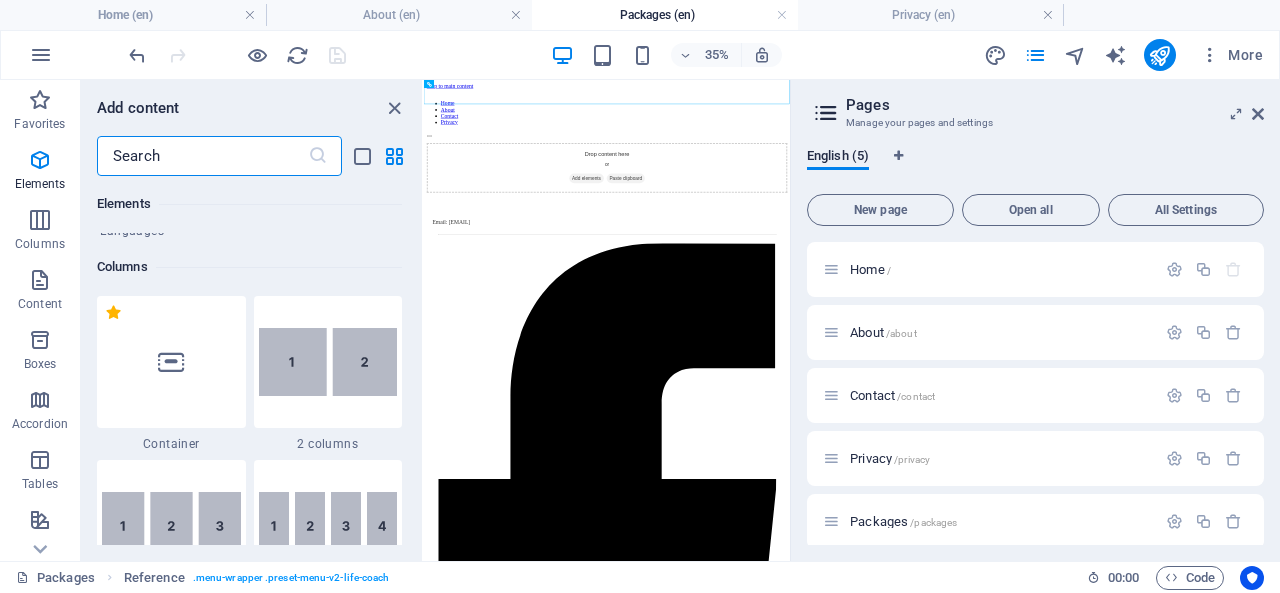 scroll, scrollTop: 990, scrollLeft: 0, axis: vertical 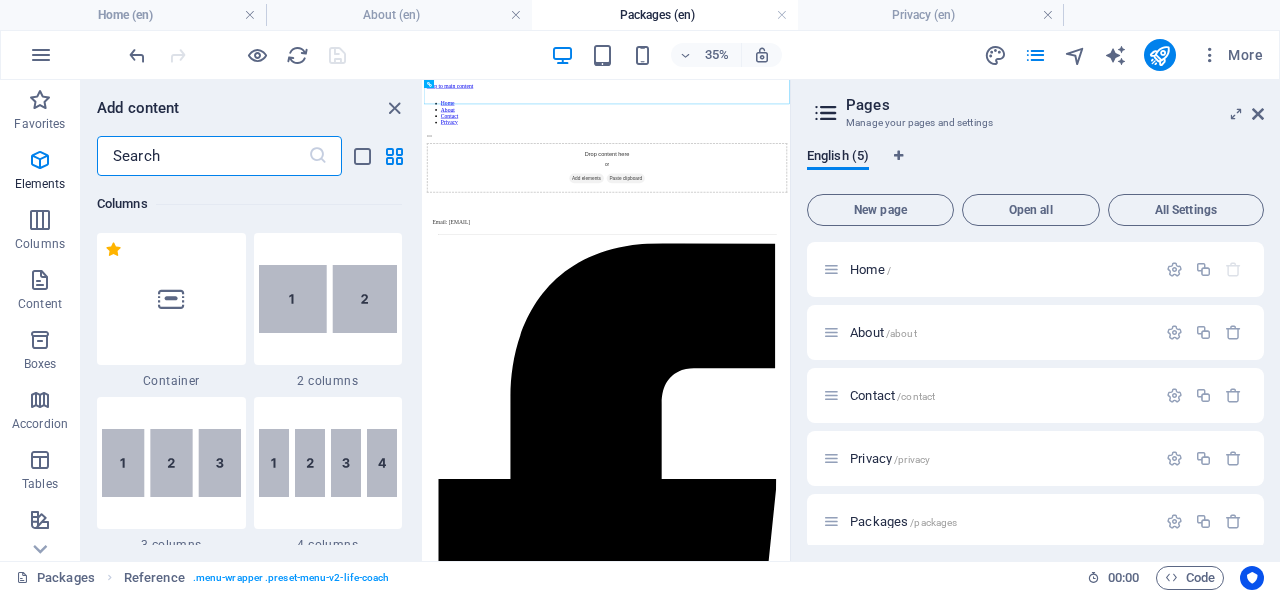 click at bounding box center (40, 160) 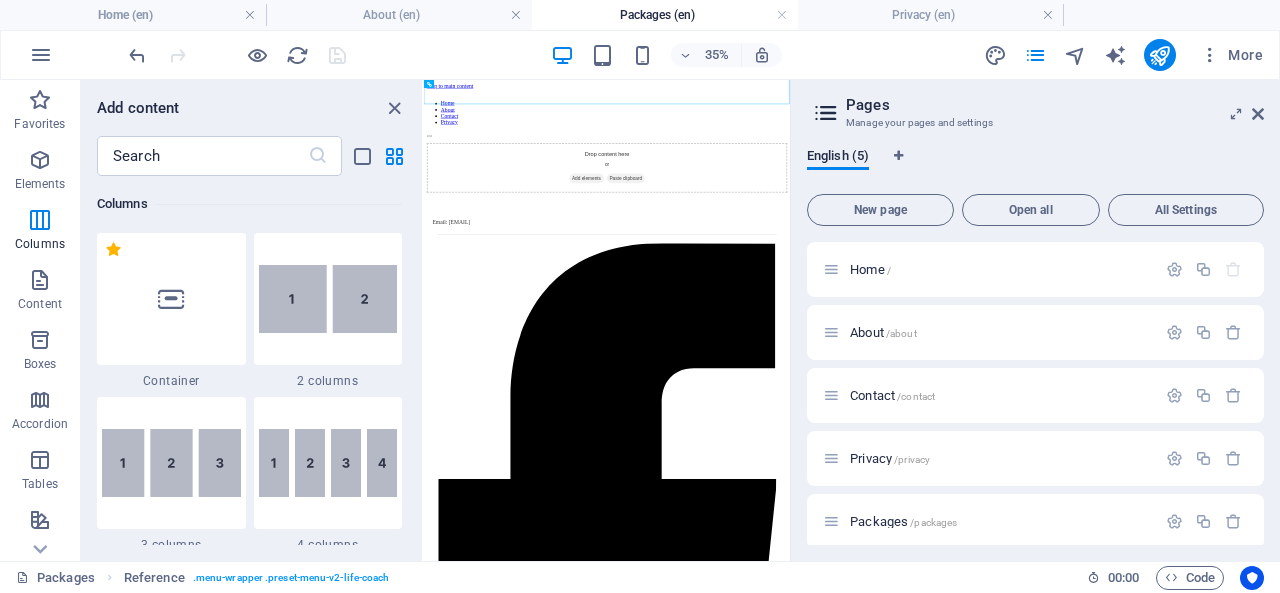 click at bounding box center (40, 160) 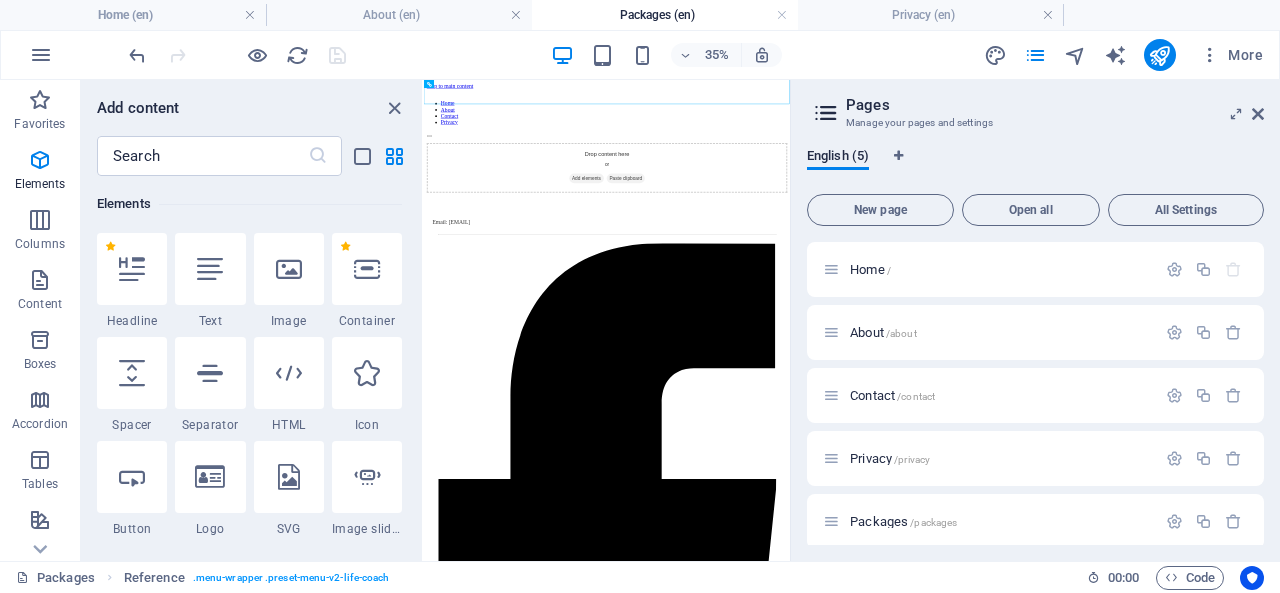scroll, scrollTop: 213, scrollLeft: 0, axis: vertical 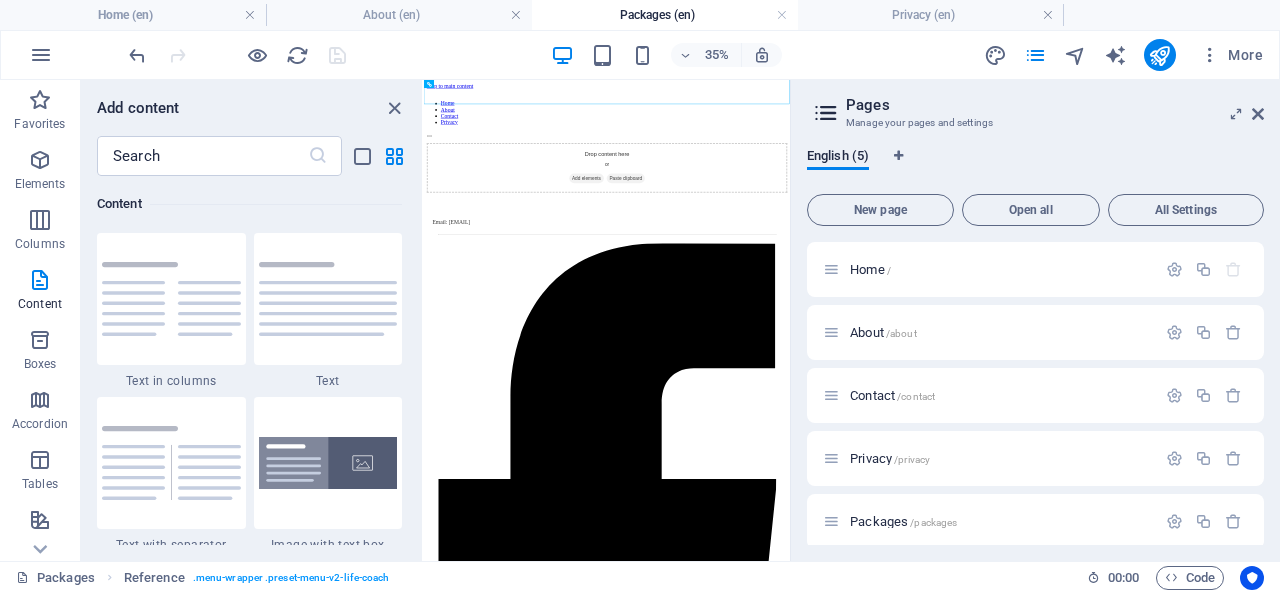 click at bounding box center (40, 220) 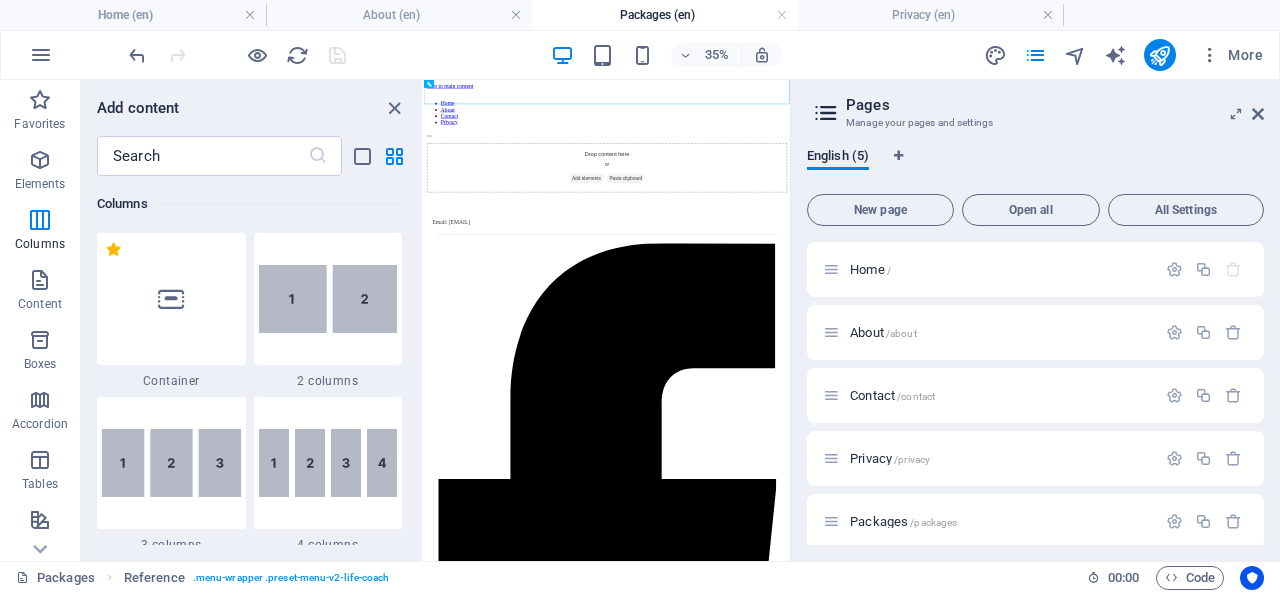 scroll, scrollTop: 990, scrollLeft: 0, axis: vertical 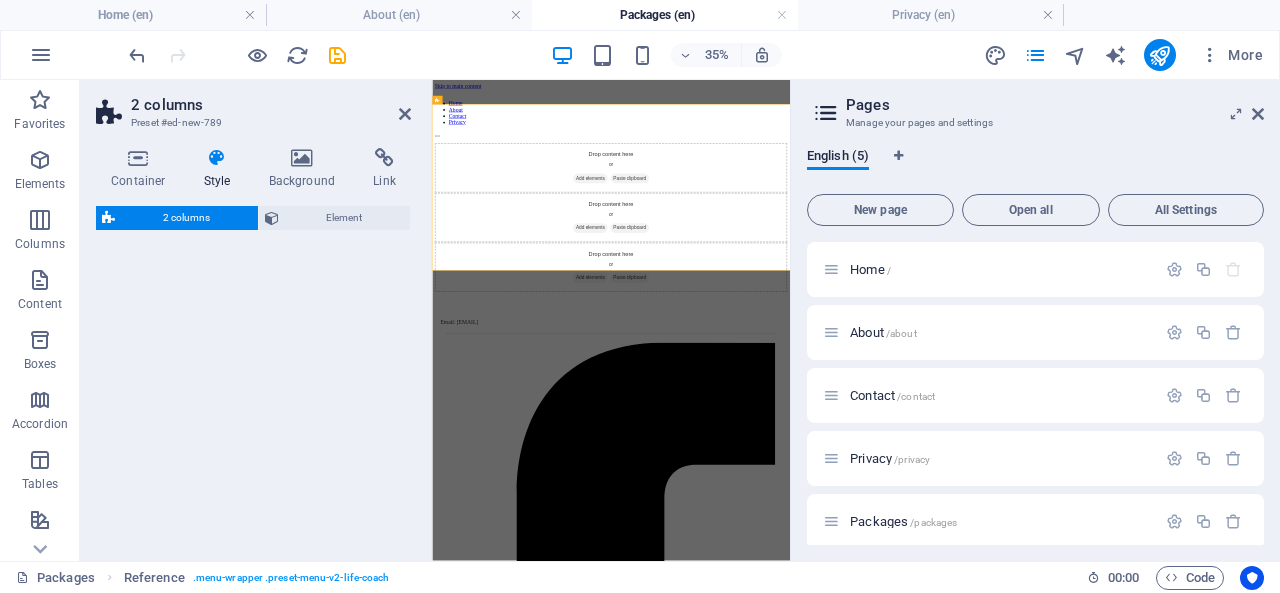 select on "rem" 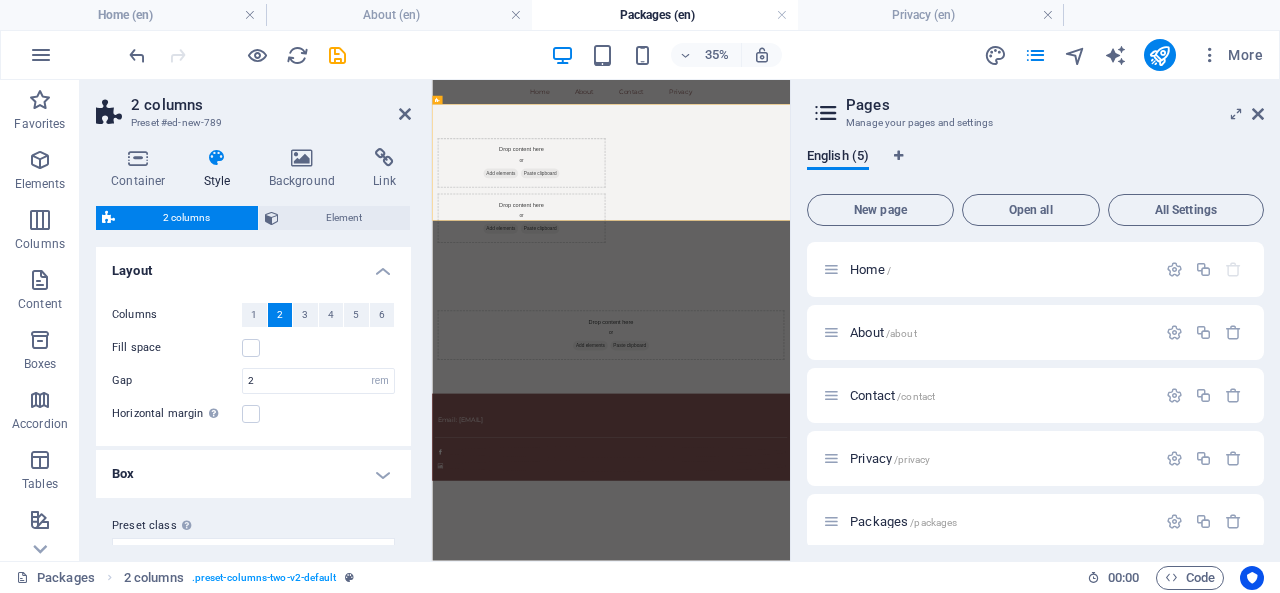 scroll, scrollTop: 1, scrollLeft: 0, axis: vertical 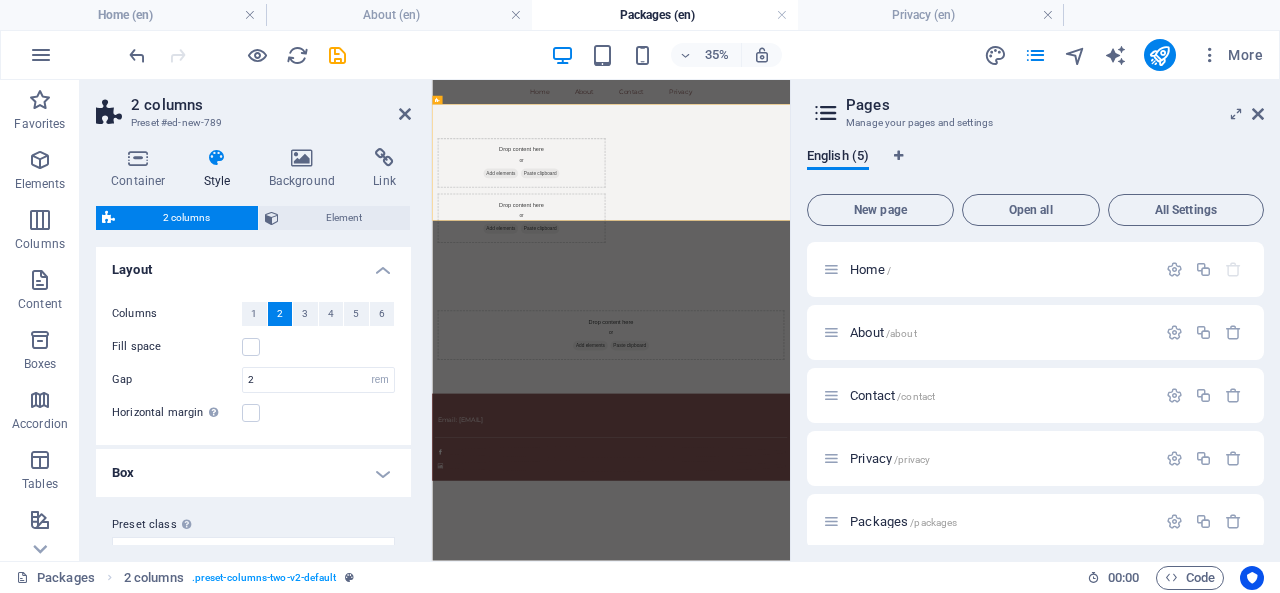 click at bounding box center [40, 280] 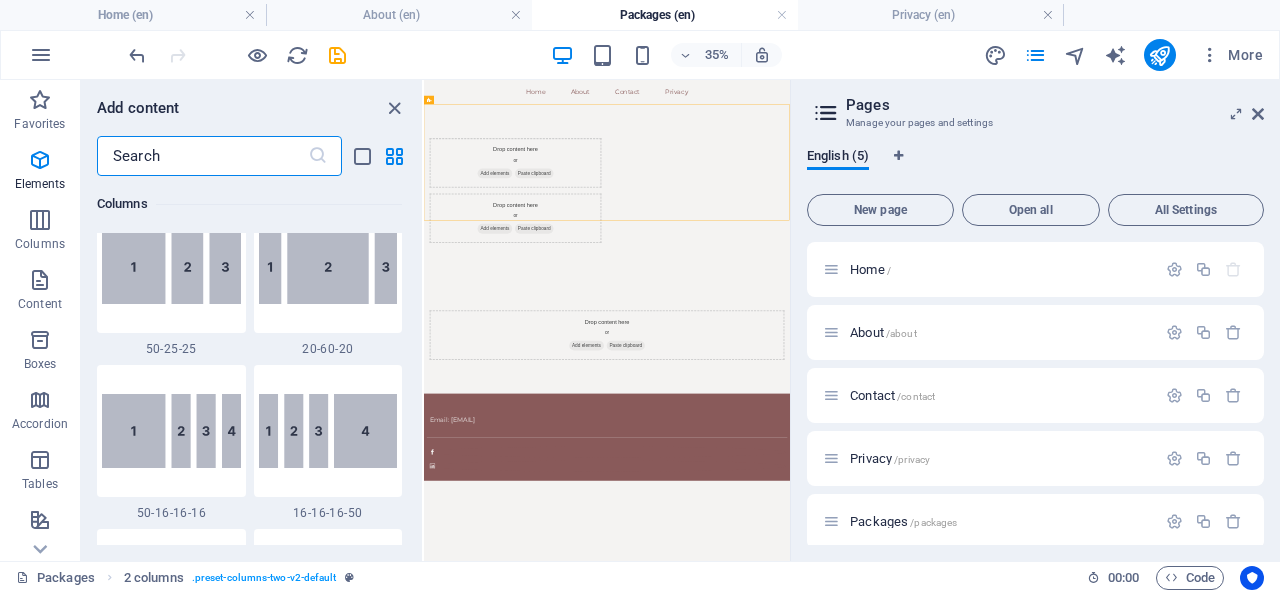 scroll, scrollTop: 3499, scrollLeft: 0, axis: vertical 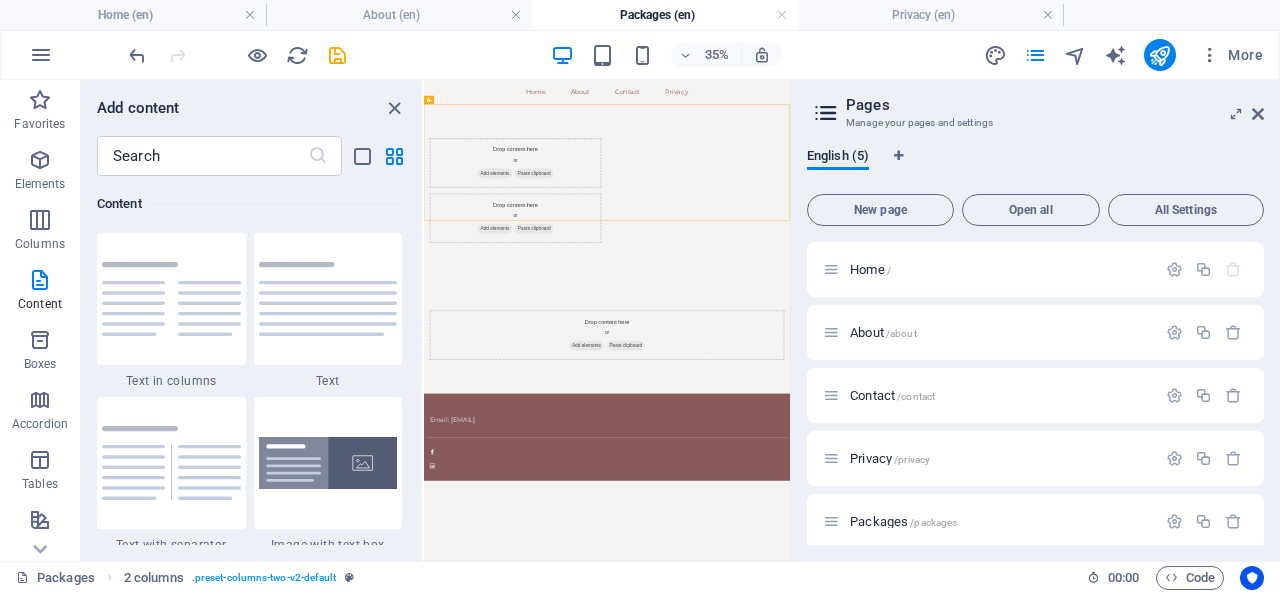 click at bounding box center [40, 220] 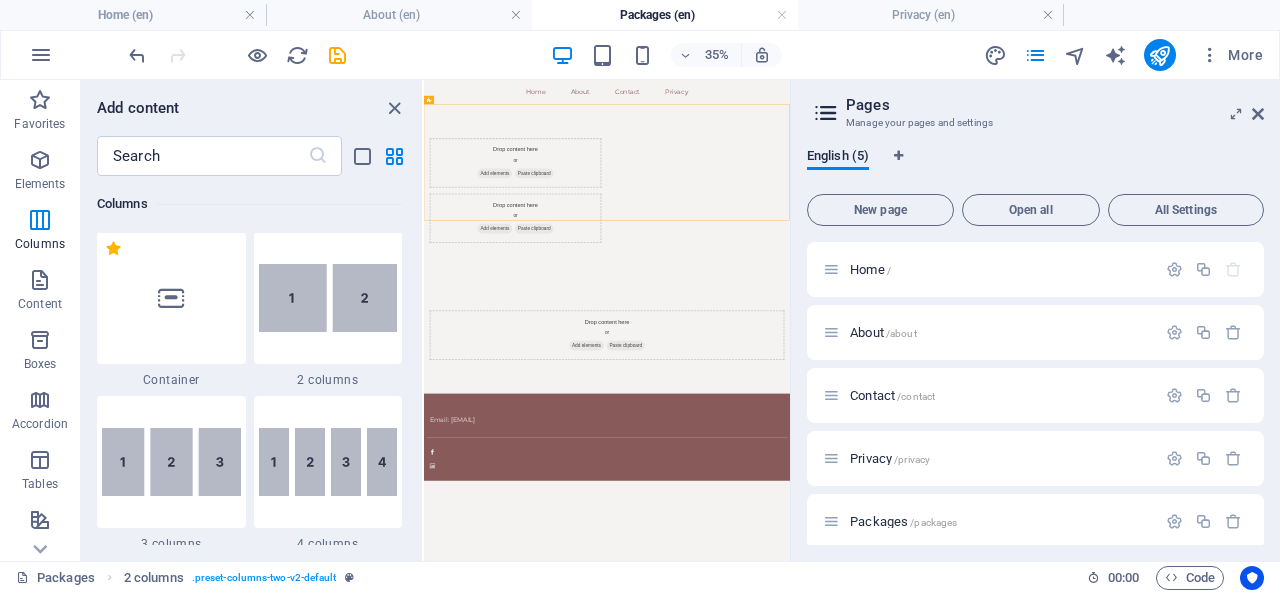 scroll, scrollTop: 990, scrollLeft: 0, axis: vertical 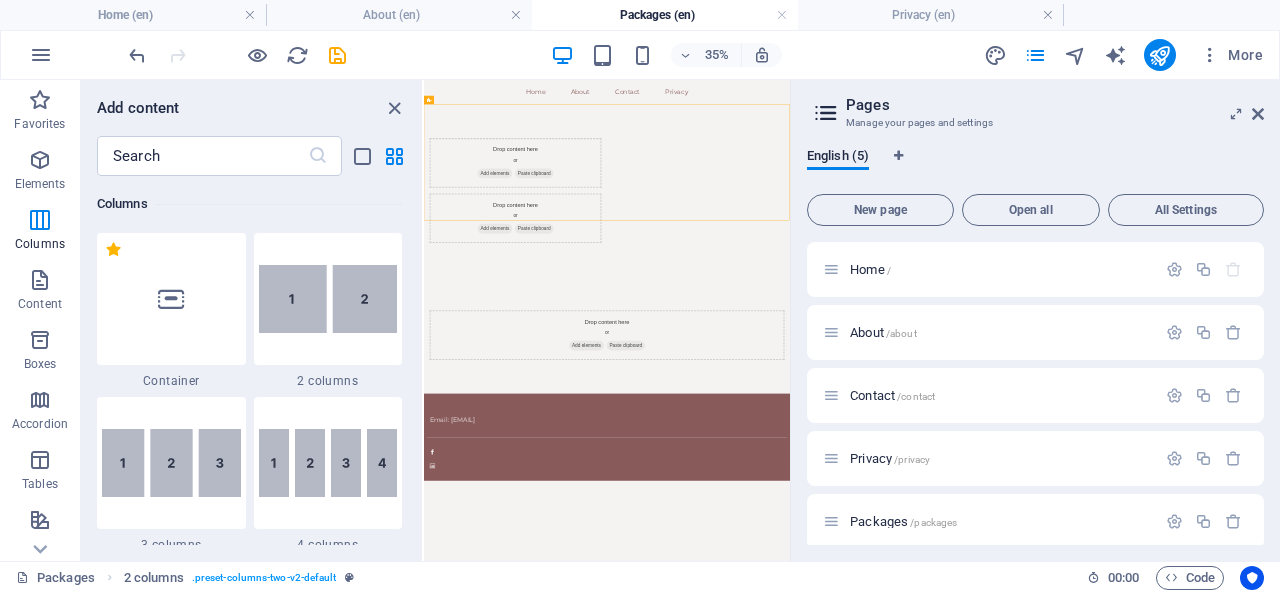 click at bounding box center (328, 299) 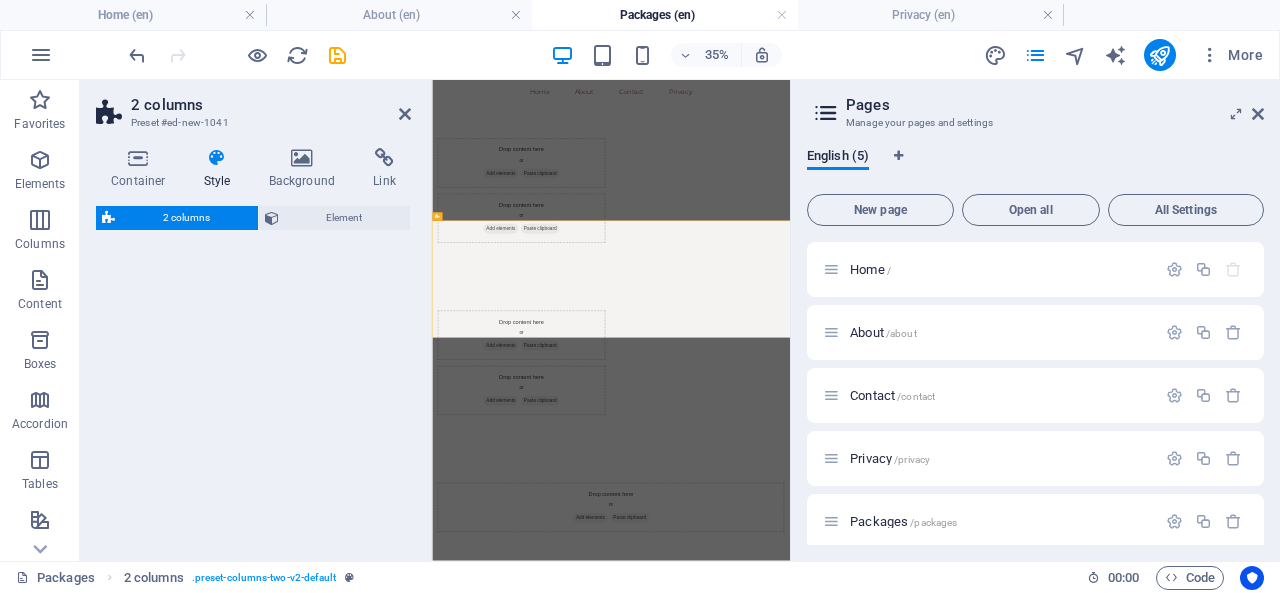 select on "rem" 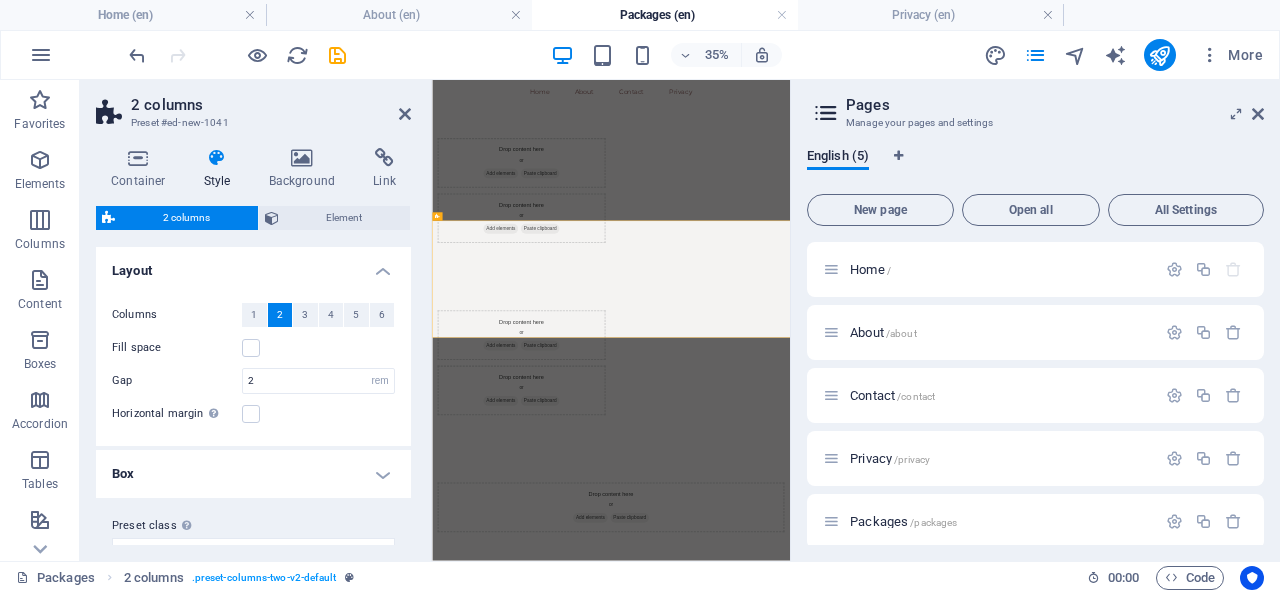 click at bounding box center (40, 220) 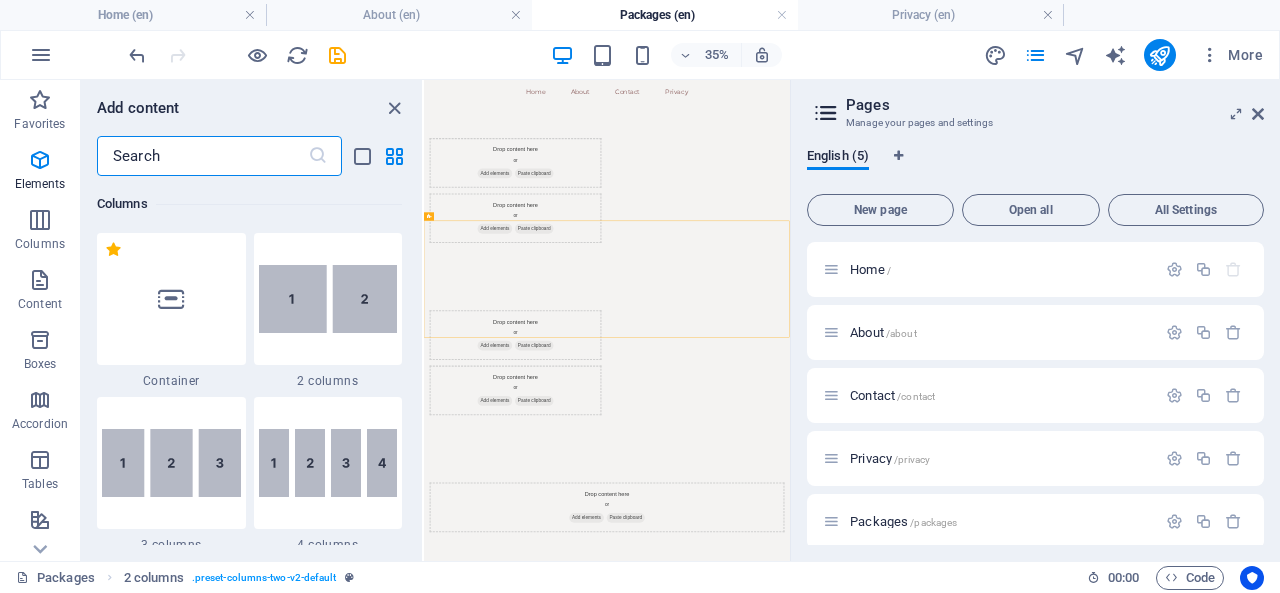 scroll, scrollTop: 990, scrollLeft: 0, axis: vertical 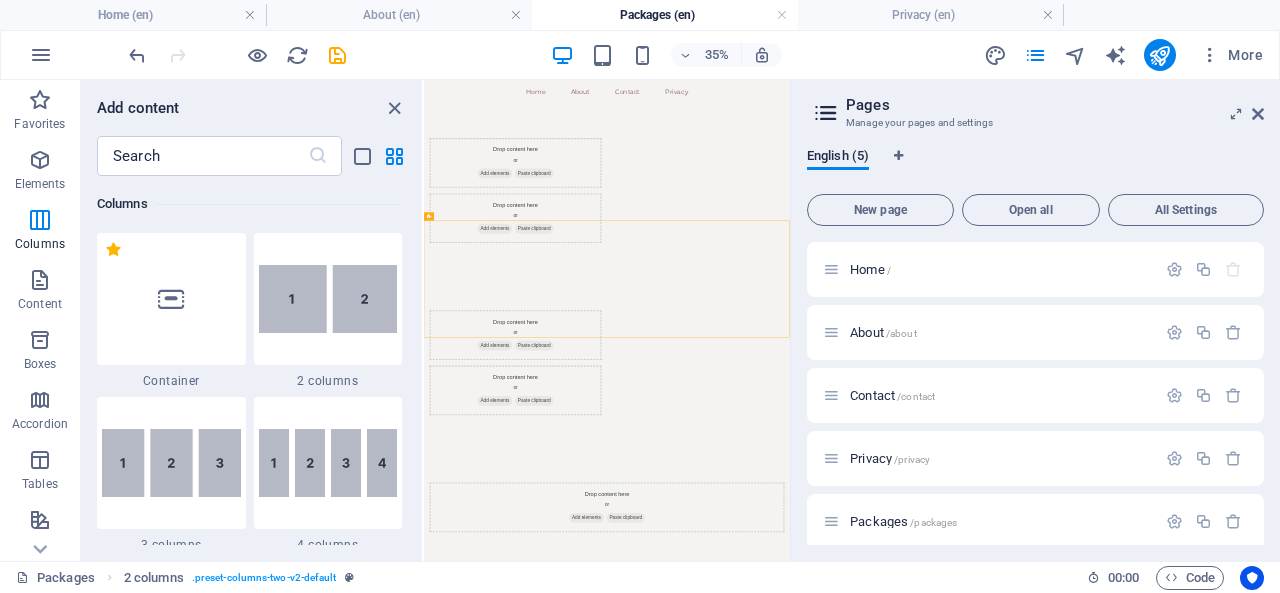click at bounding box center (328, 299) 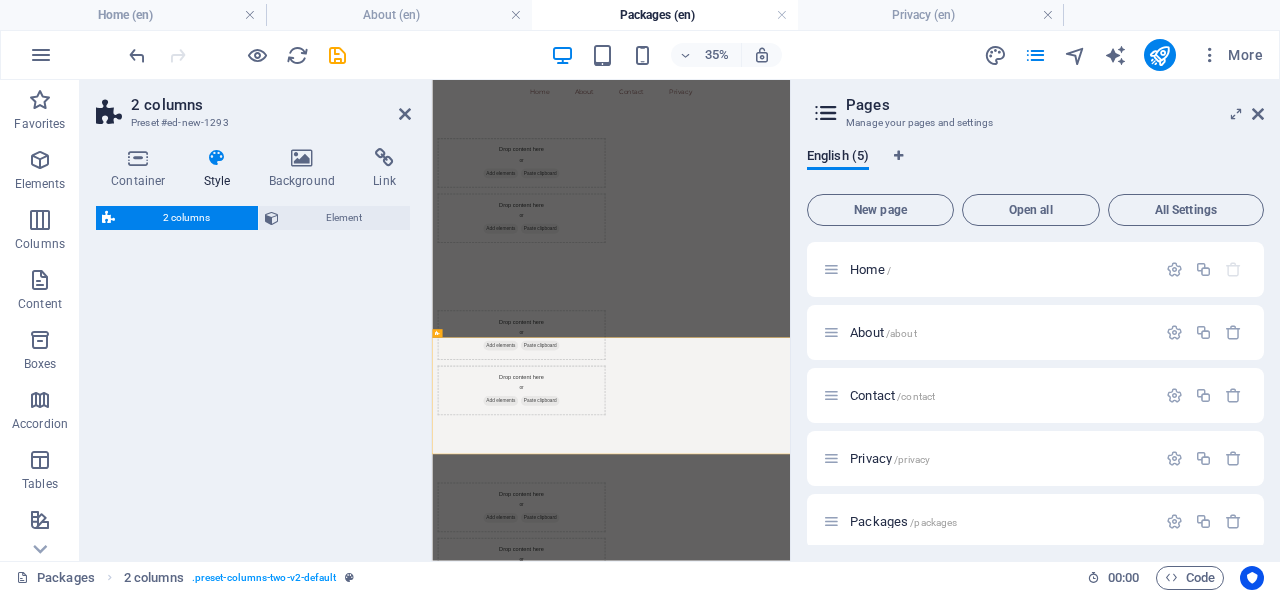 select on "rem" 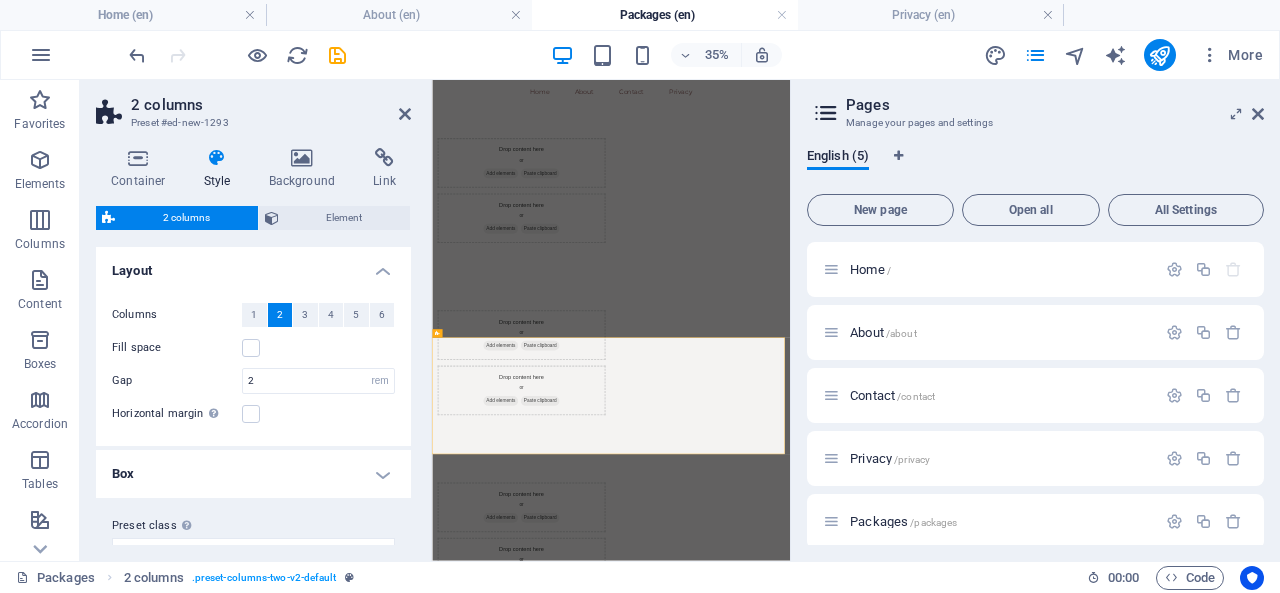 click on "Columns" at bounding box center [40, 244] 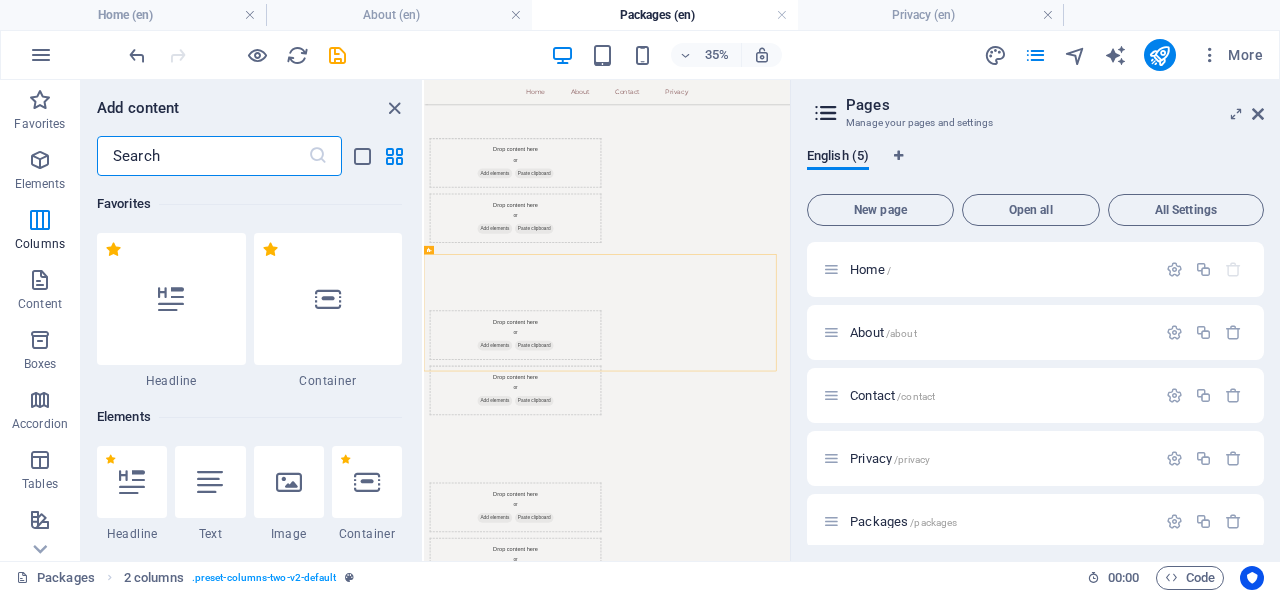 scroll, scrollTop: 237, scrollLeft: 0, axis: vertical 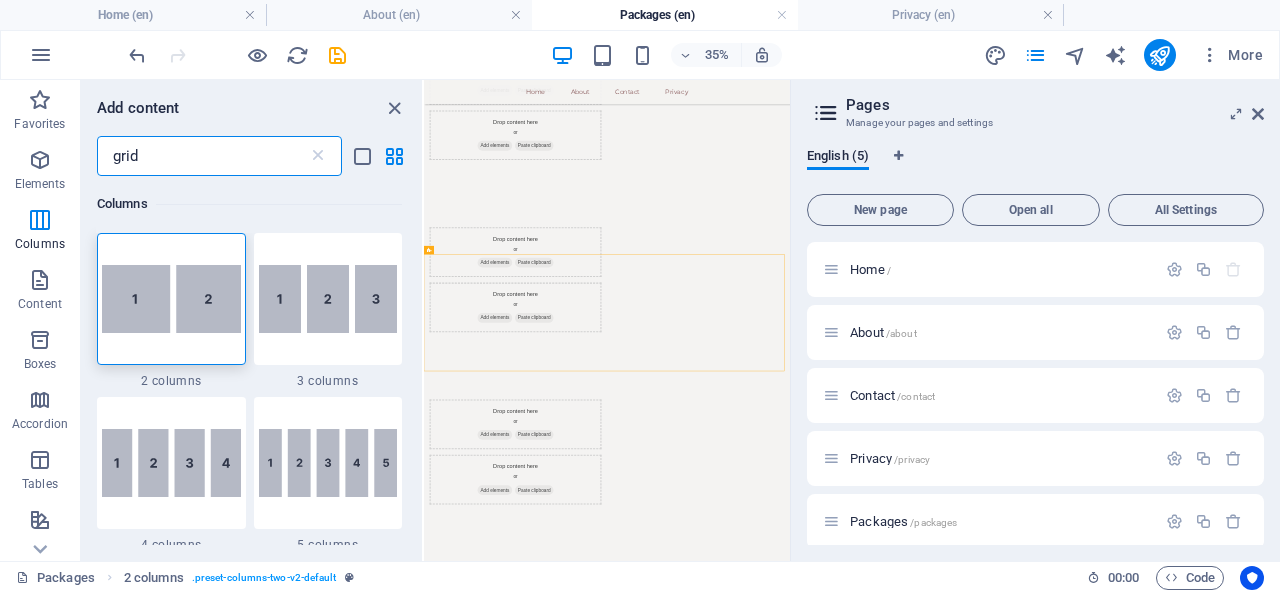 click on "grid" at bounding box center (202, 156) 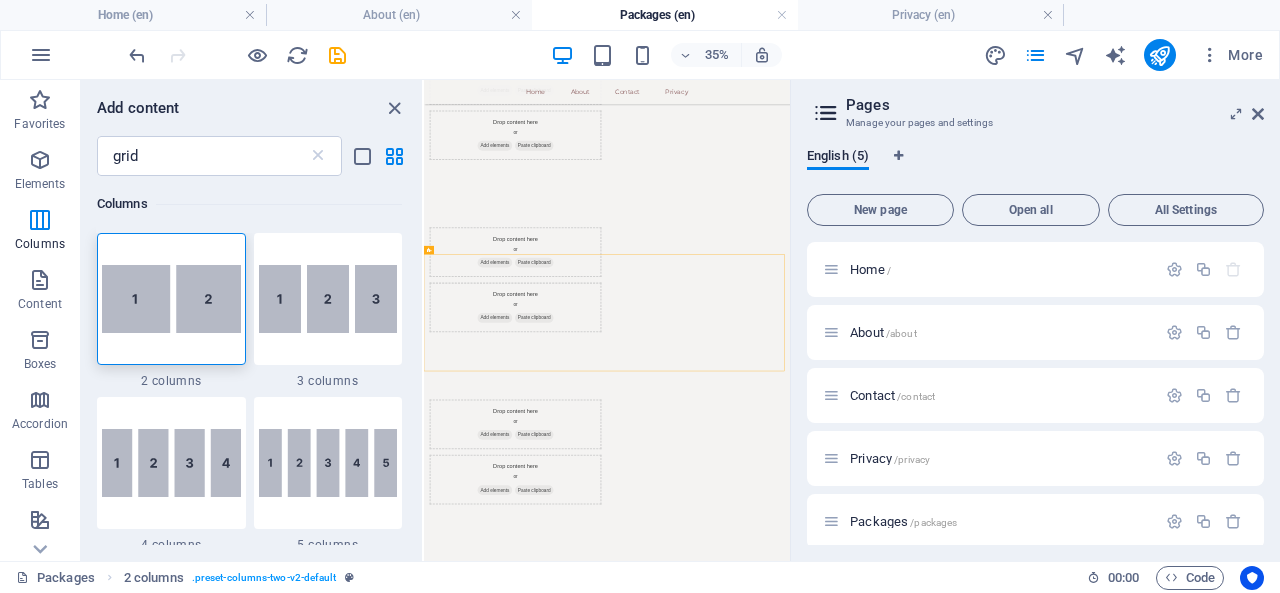 click at bounding box center [328, 463] 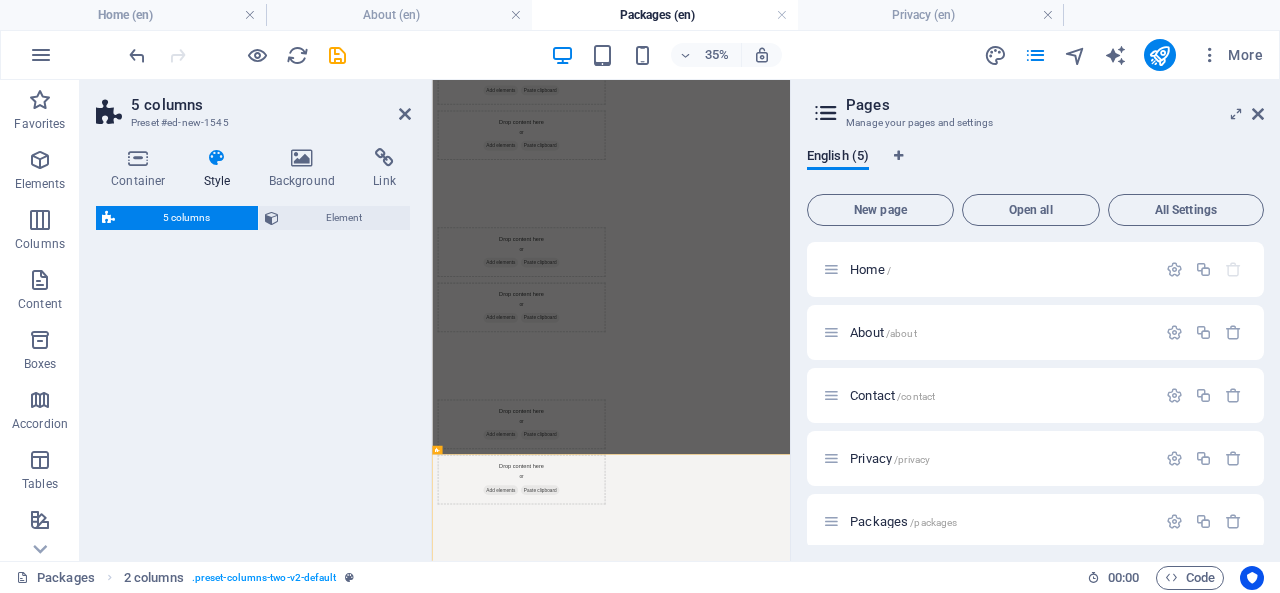 scroll, scrollTop: 0, scrollLeft: 0, axis: both 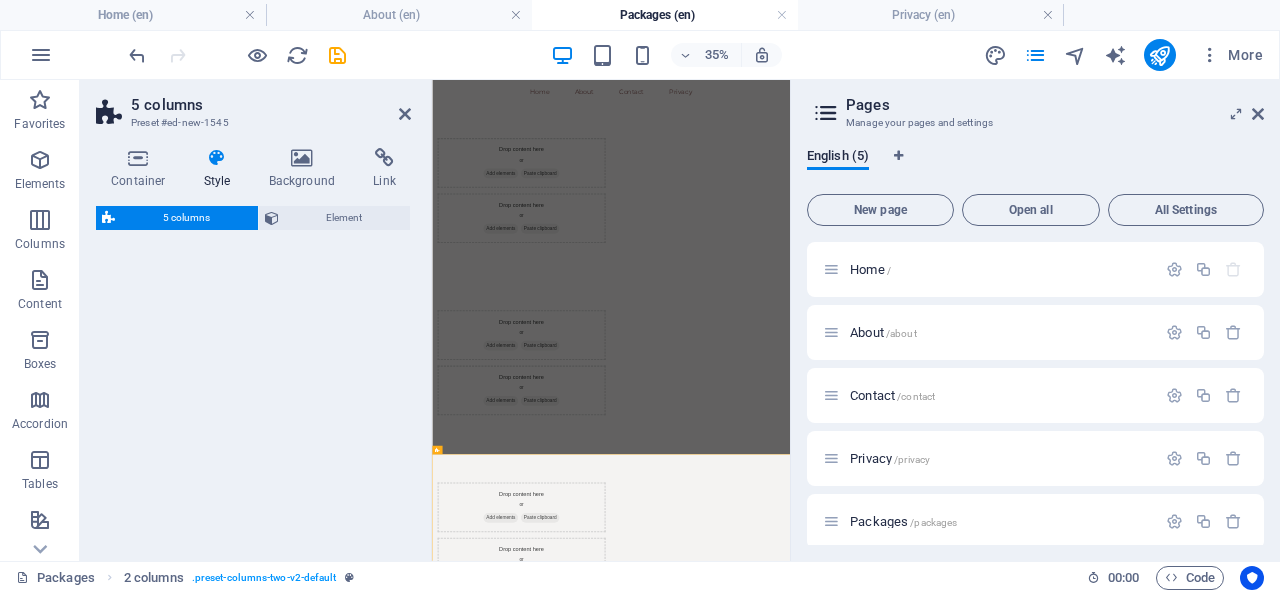 select on "rem" 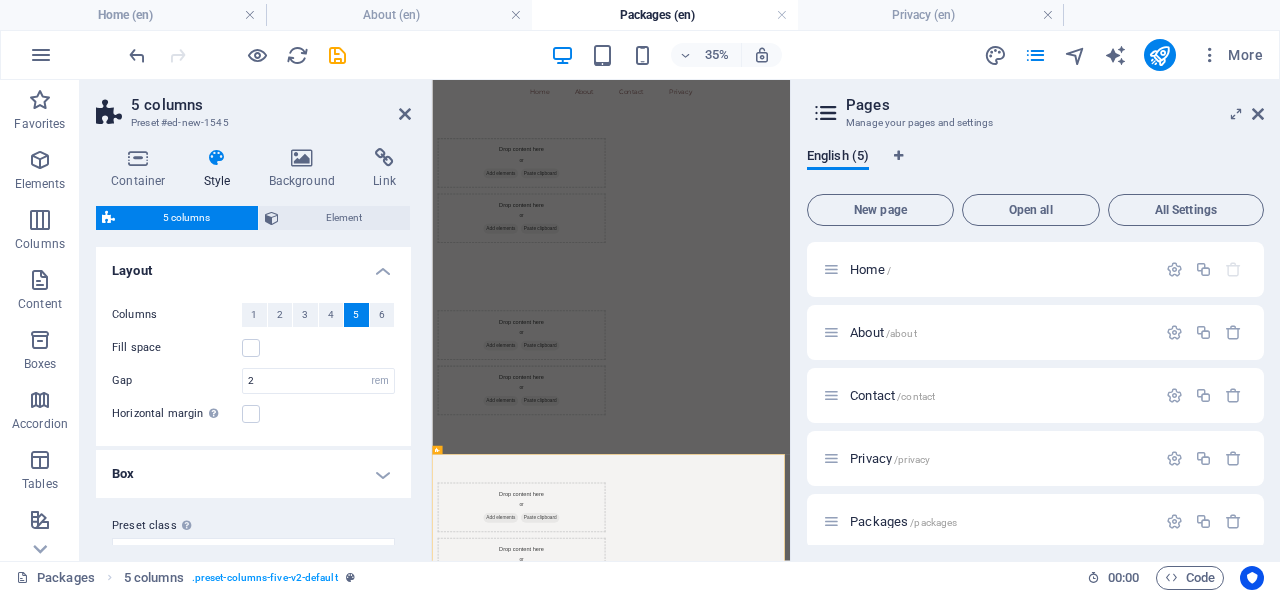 click at bounding box center (405, 114) 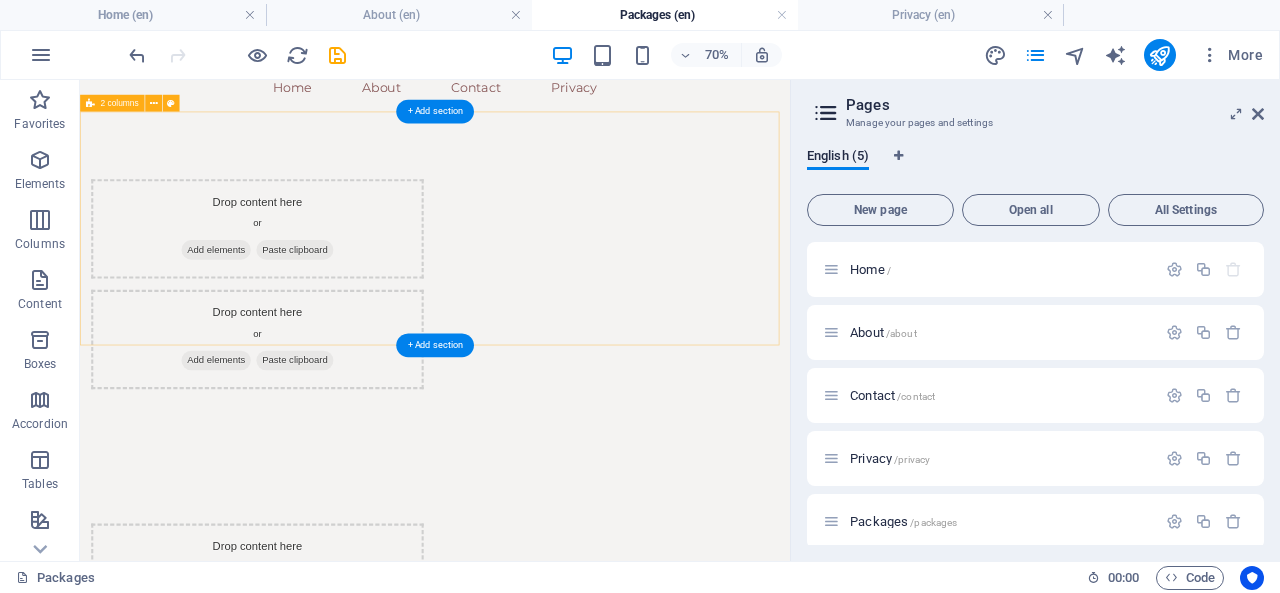 scroll, scrollTop: 0, scrollLeft: 0, axis: both 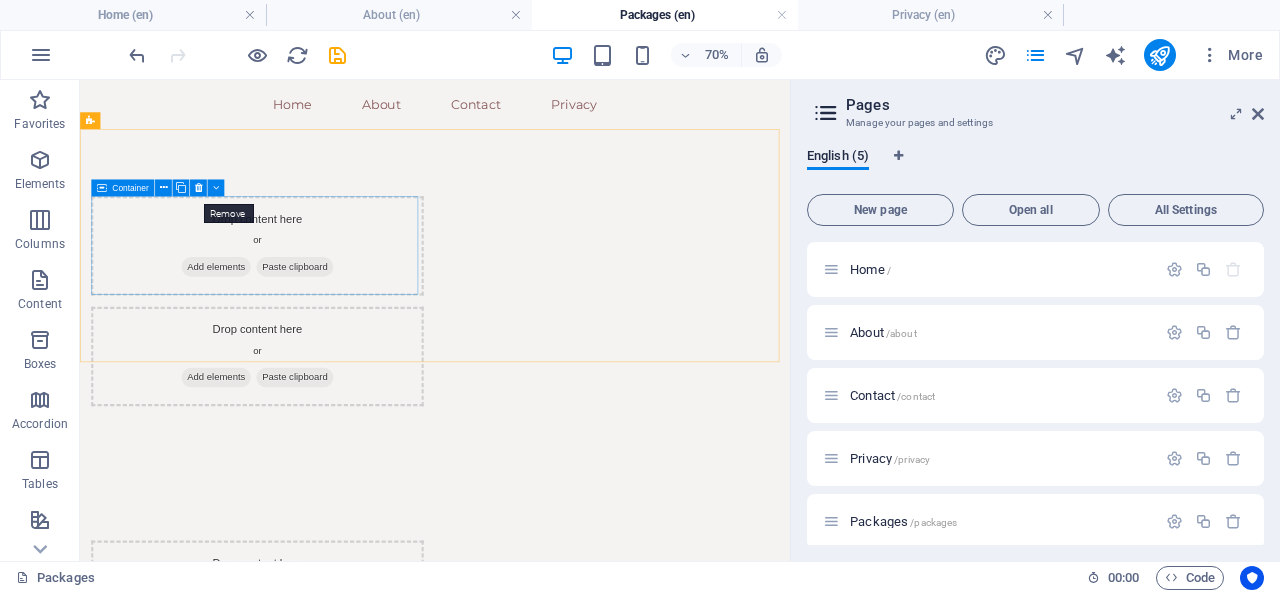 click at bounding box center [198, 187] 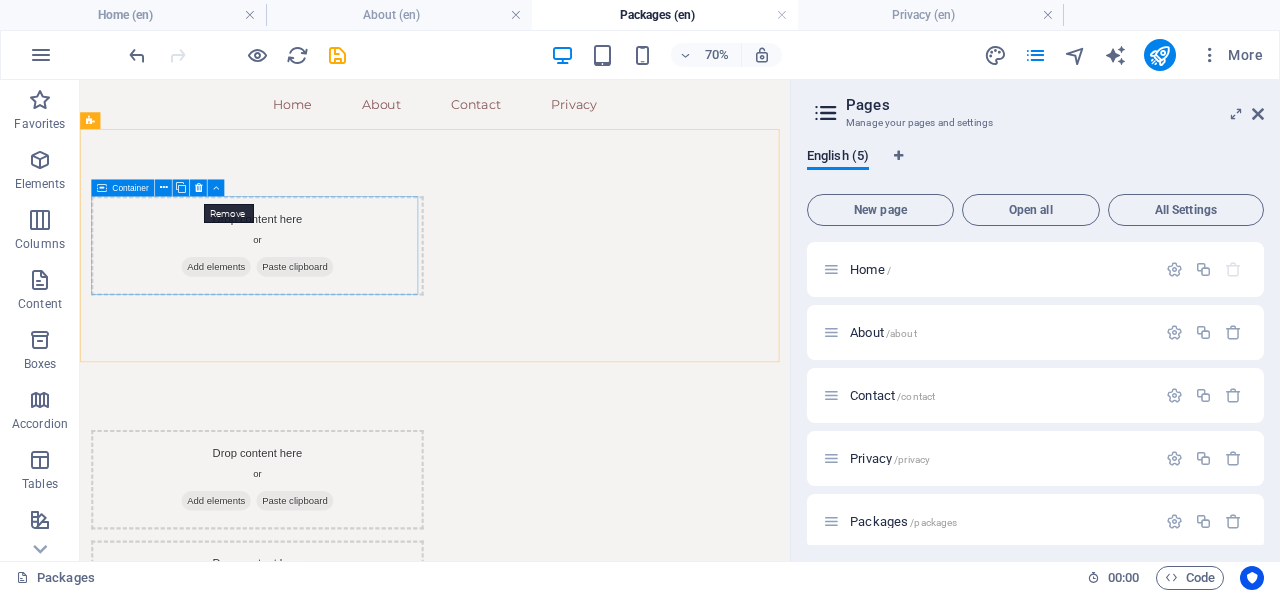 click at bounding box center (198, 187) 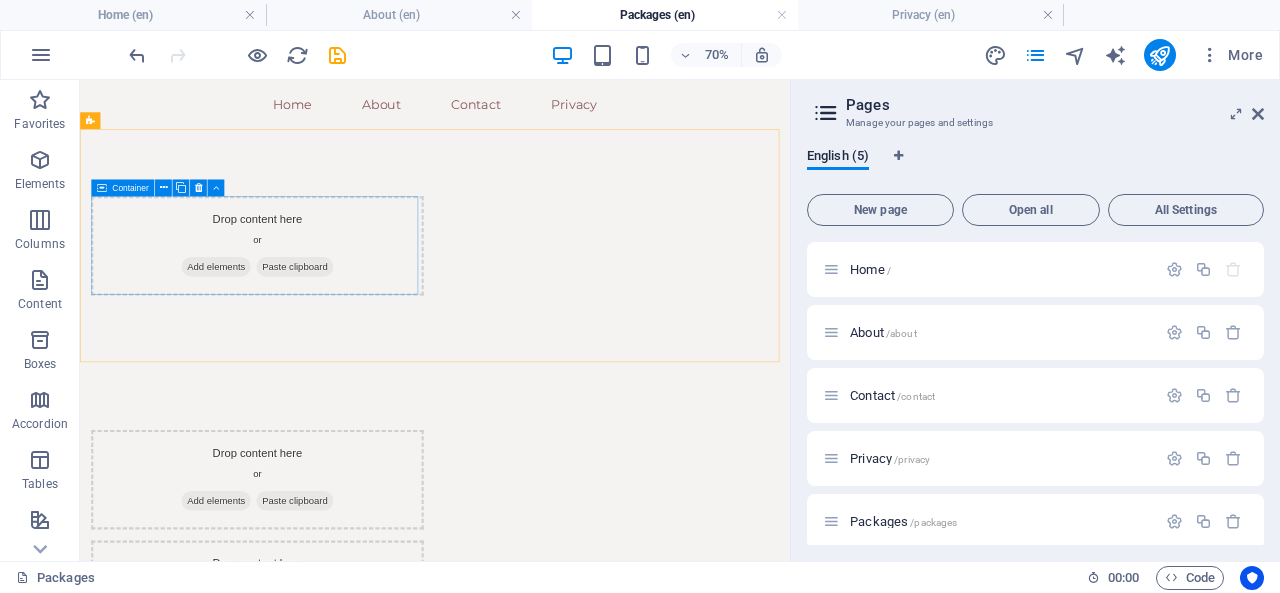 click at bounding box center (198, 187) 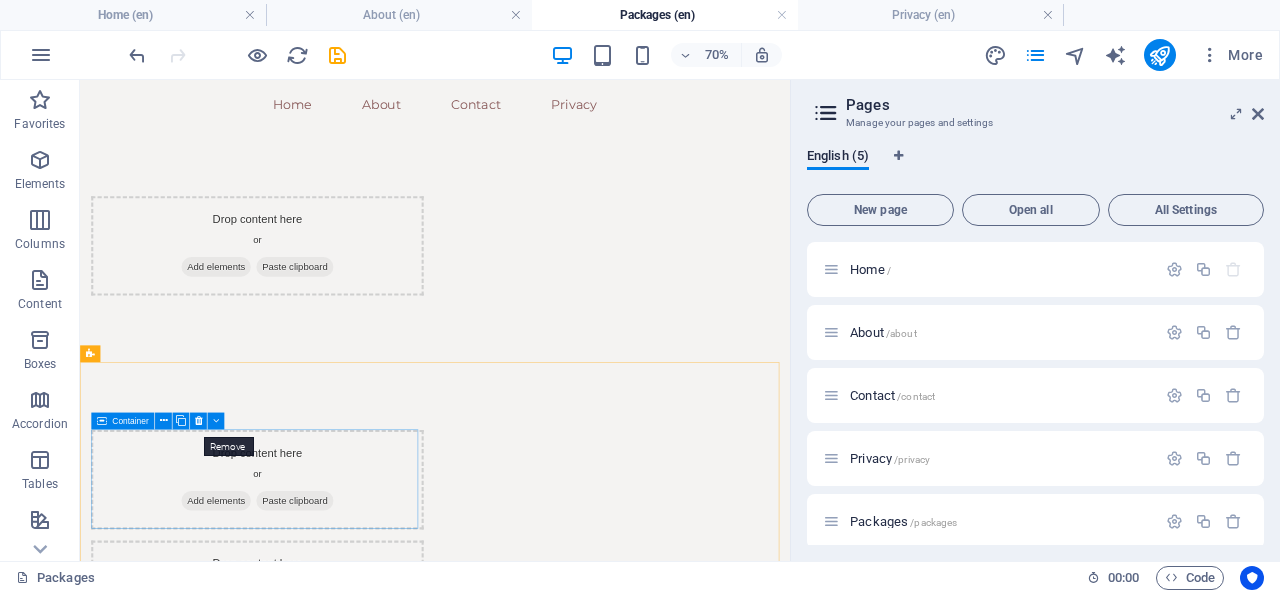 click at bounding box center (198, 421) 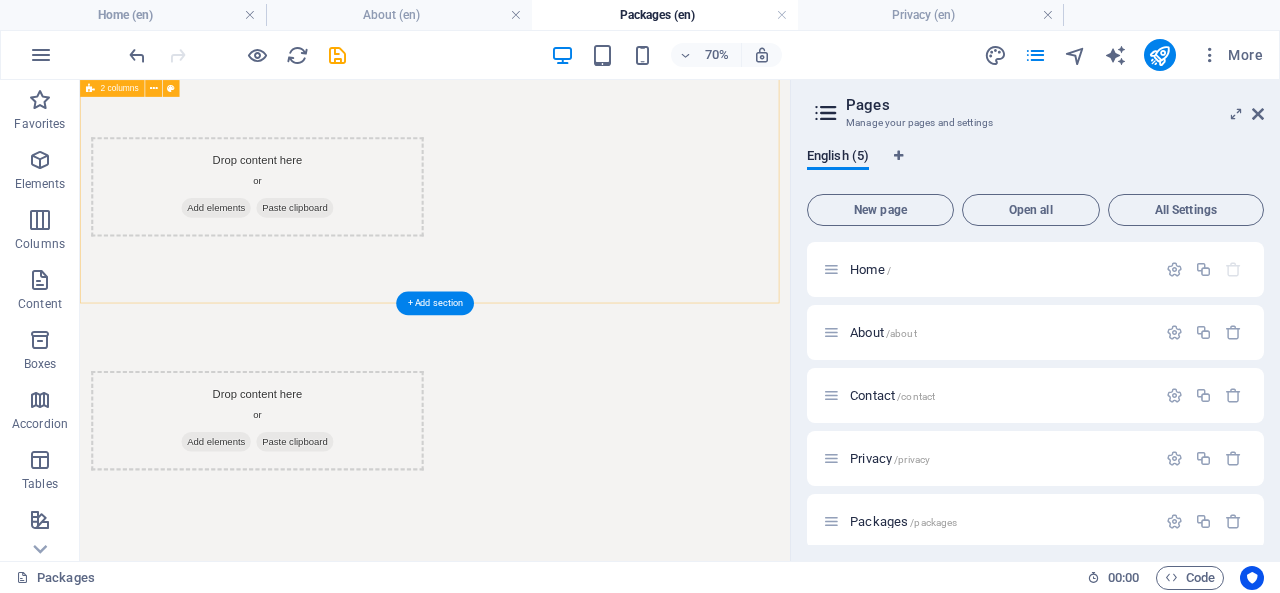 scroll, scrollTop: 0, scrollLeft: 0, axis: both 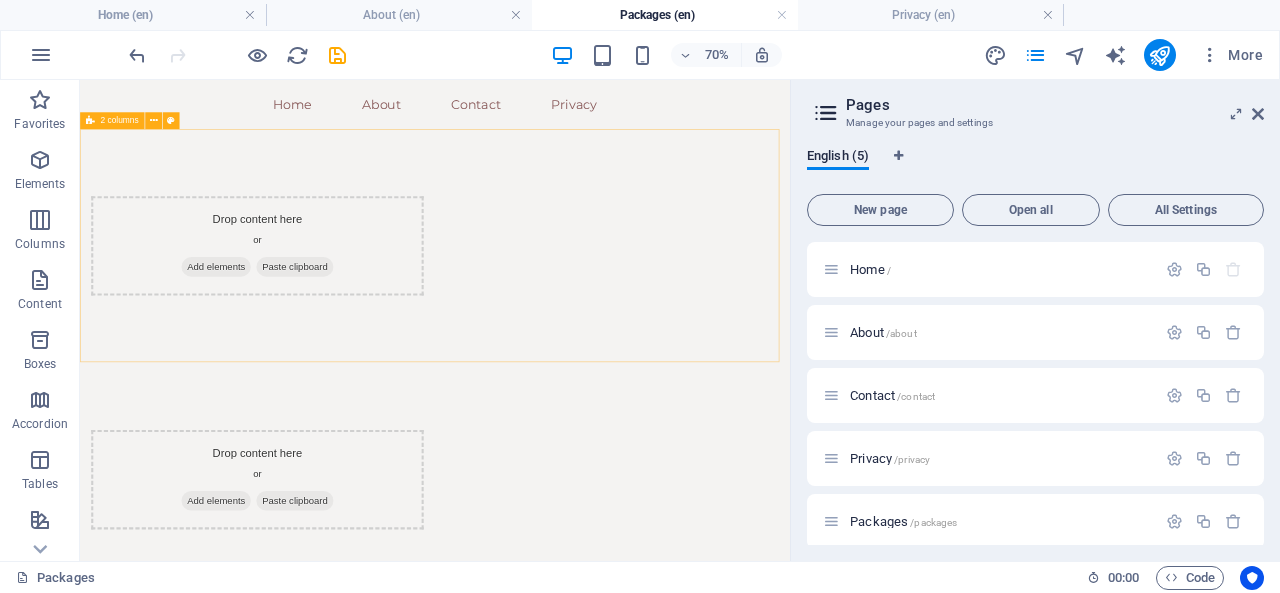 click at bounding box center [153, 120] 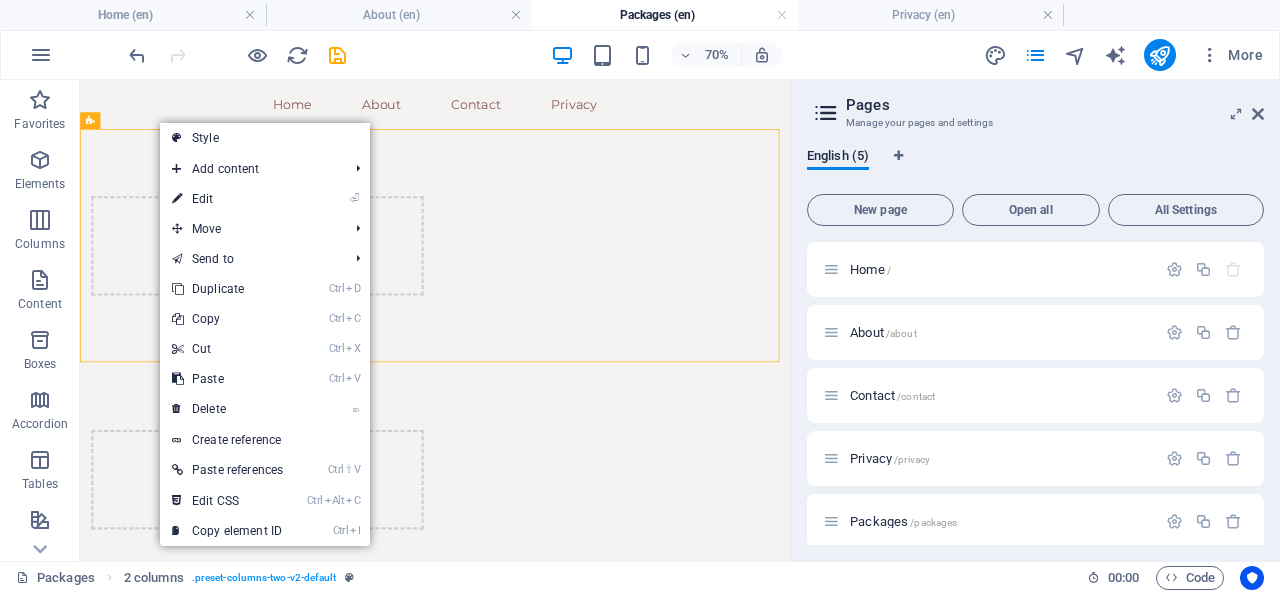 click on "⌦  Delete" at bounding box center [227, 409] 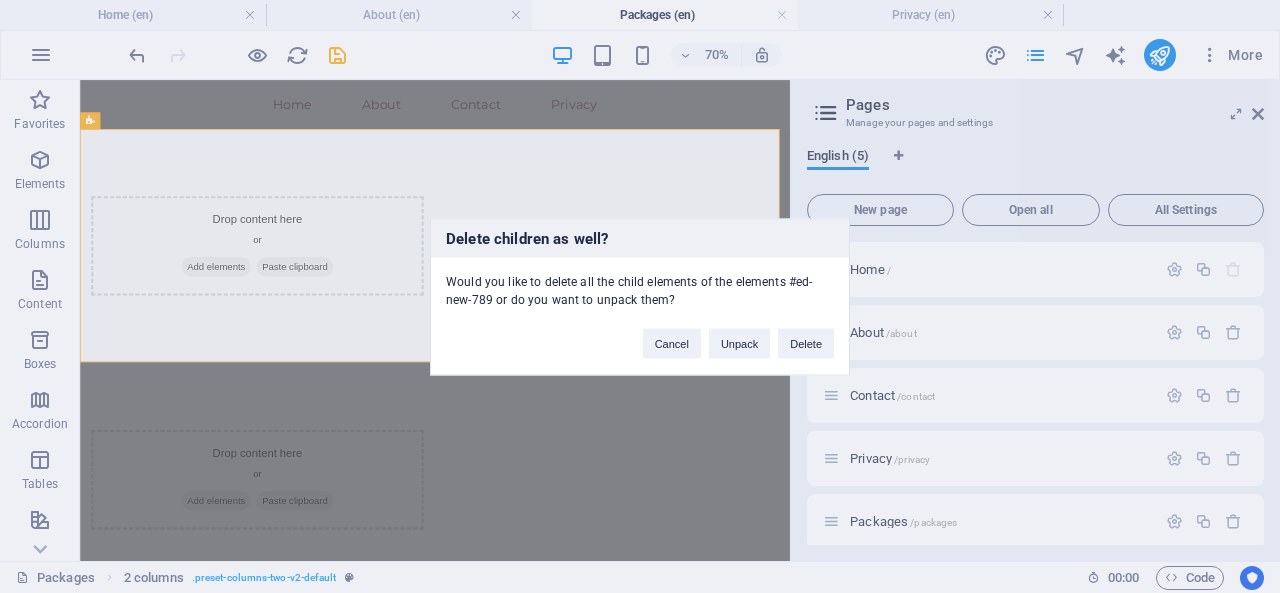 click on "Delete" at bounding box center (806, 343) 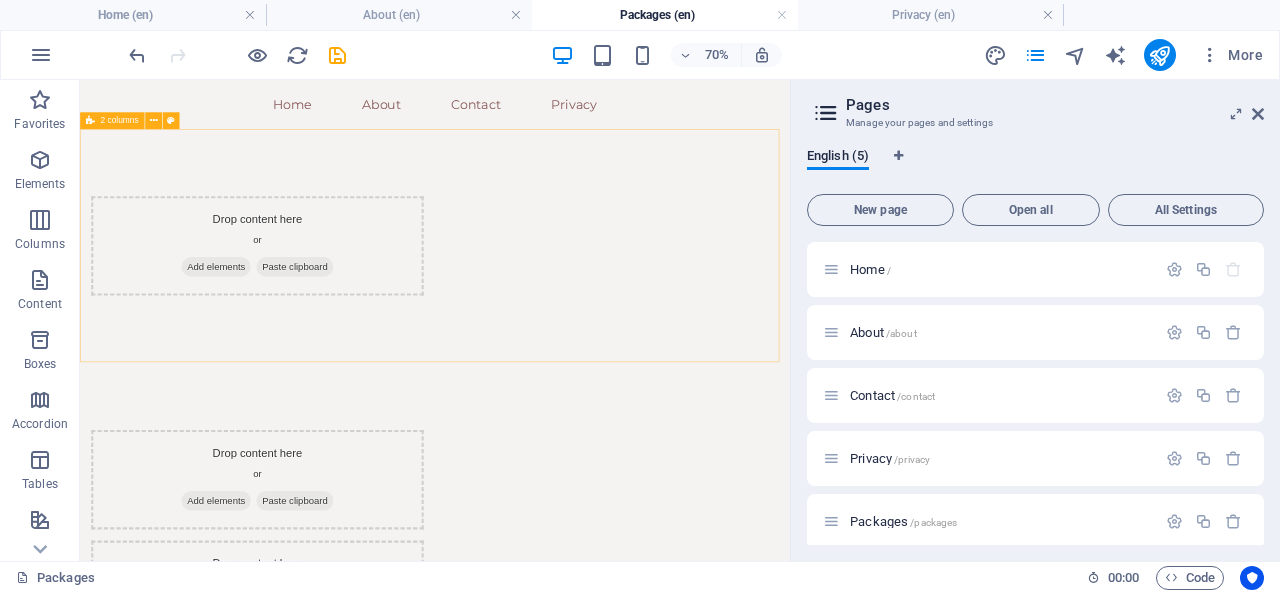 click at bounding box center [153, 120] 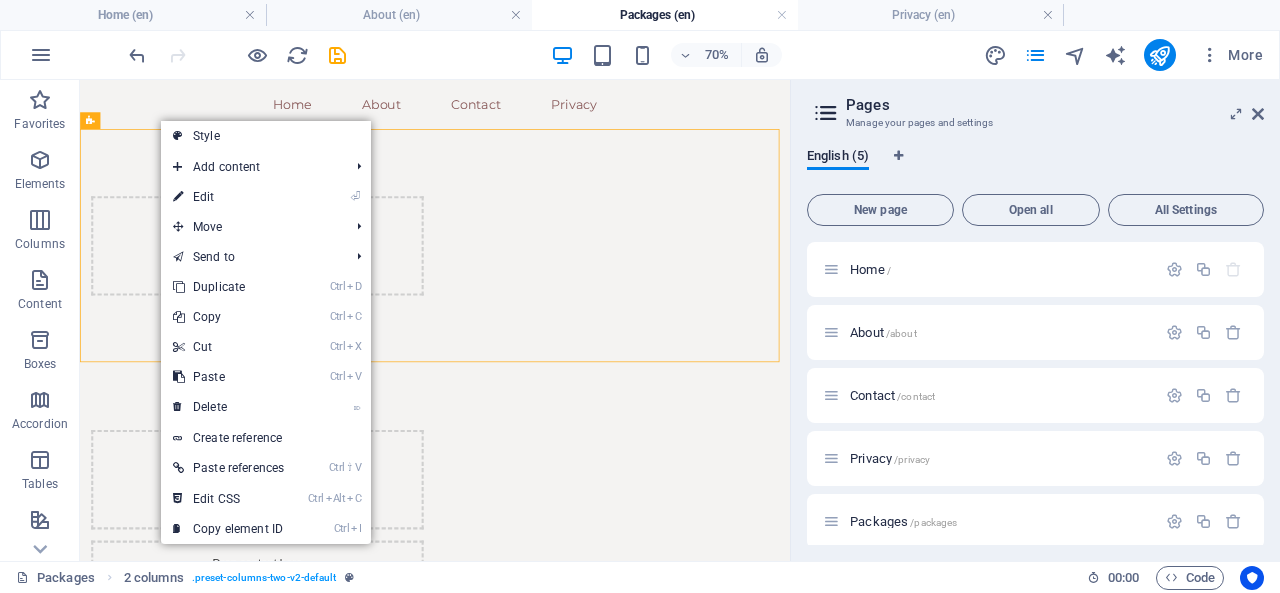 click on "⌦  Delete" at bounding box center [228, 407] 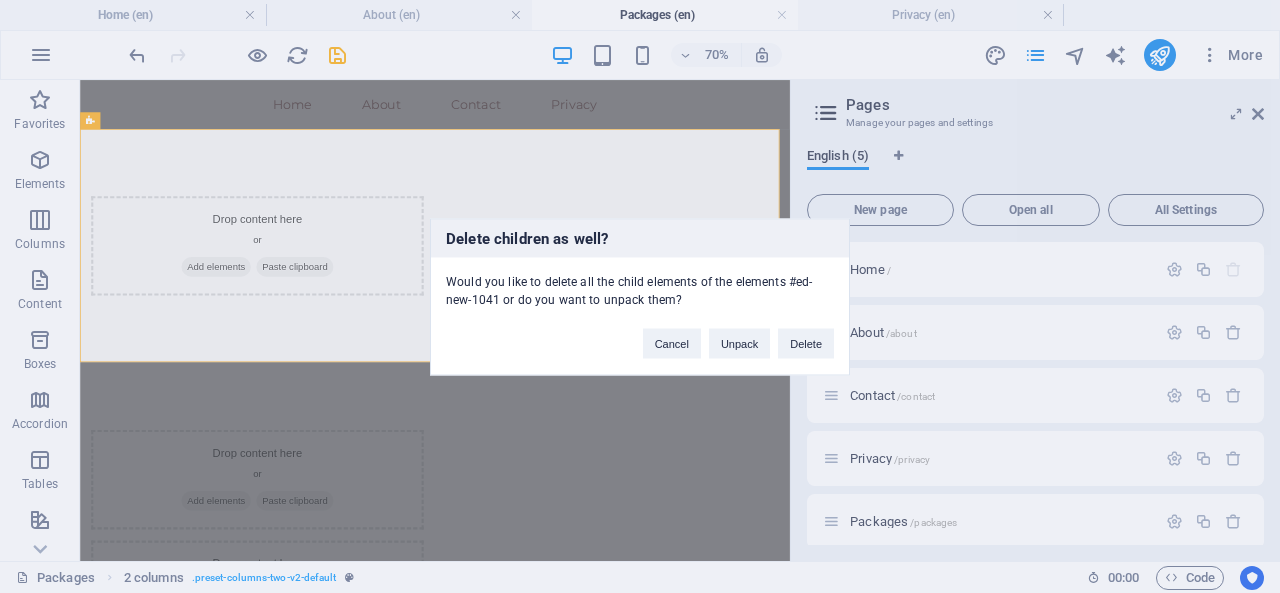 click on "Delete" at bounding box center (806, 343) 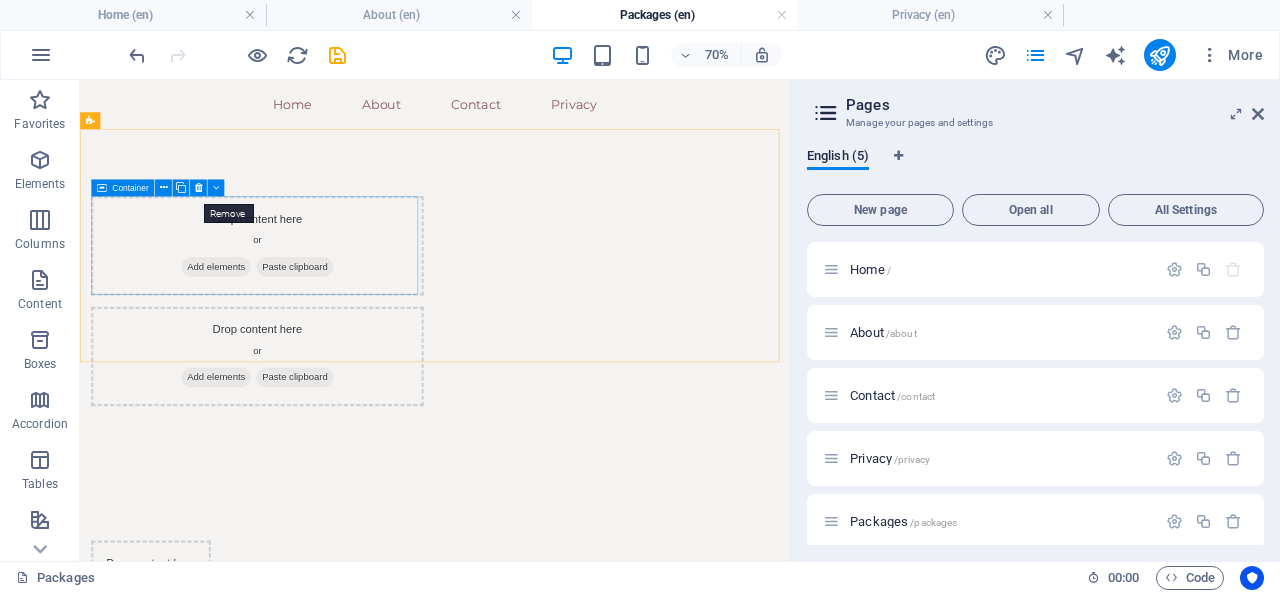 click at bounding box center (198, 187) 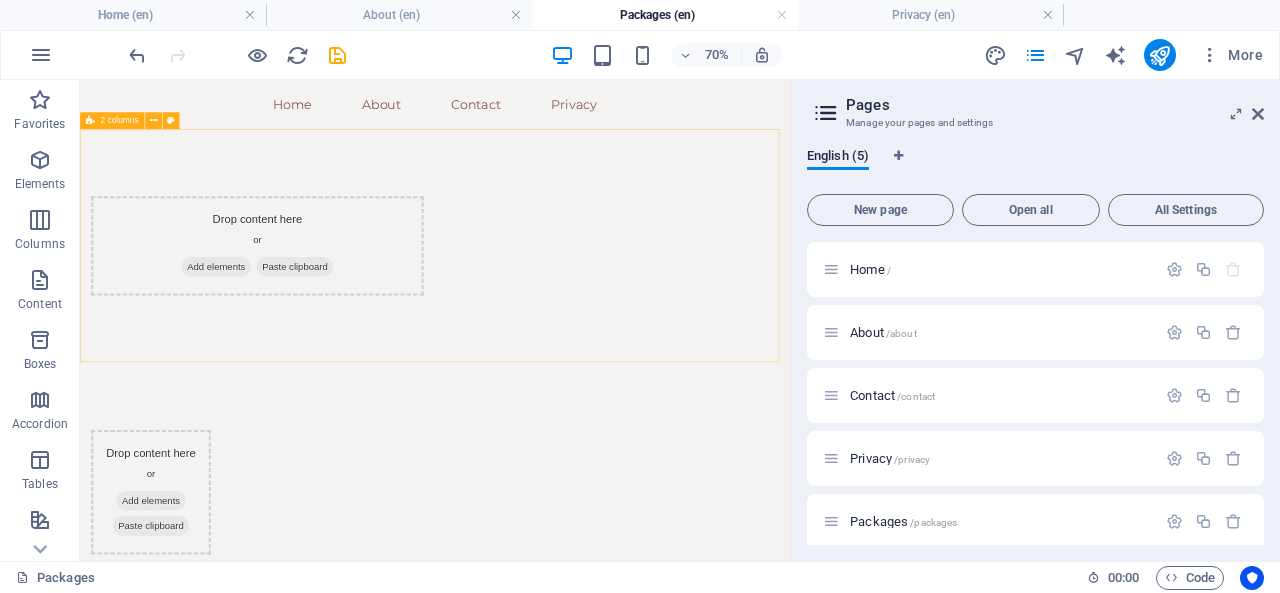 click at bounding box center (153, 120) 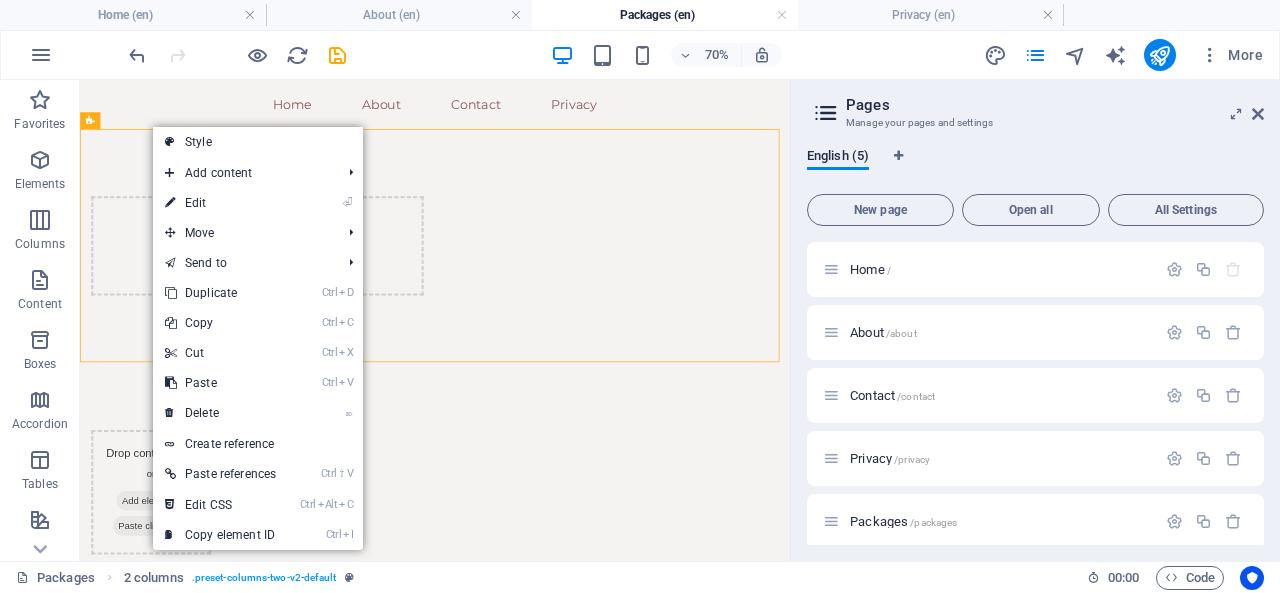 click on "⌦  Delete" at bounding box center (220, 413) 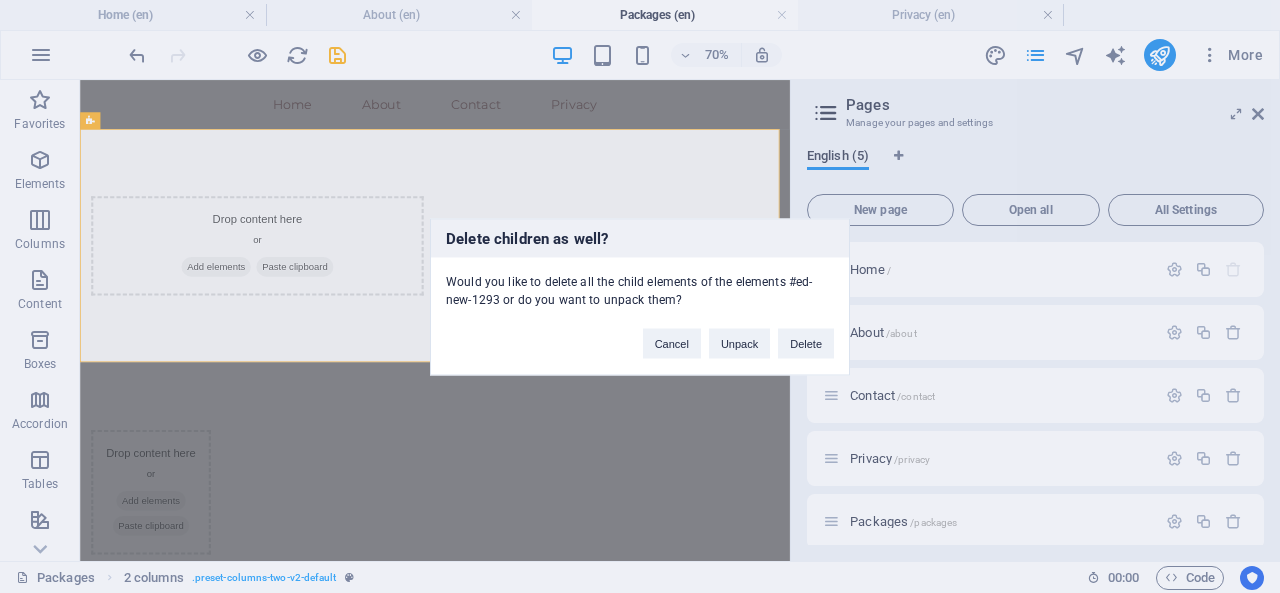 click on "Delete" at bounding box center (806, 343) 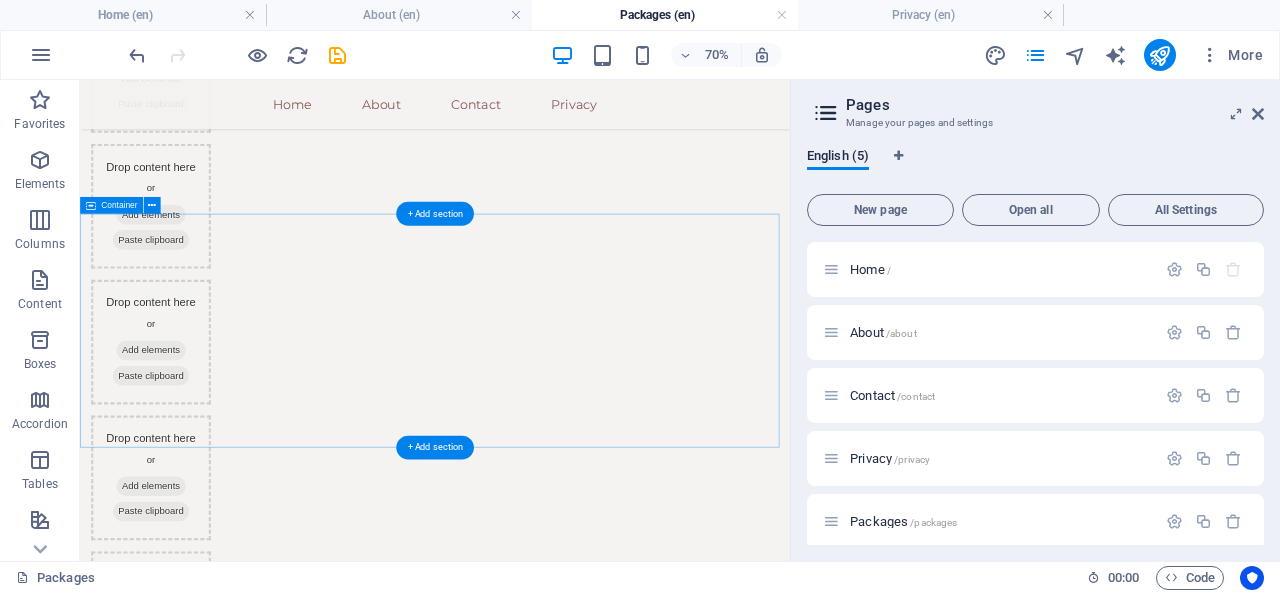 scroll, scrollTop: 274, scrollLeft: 0, axis: vertical 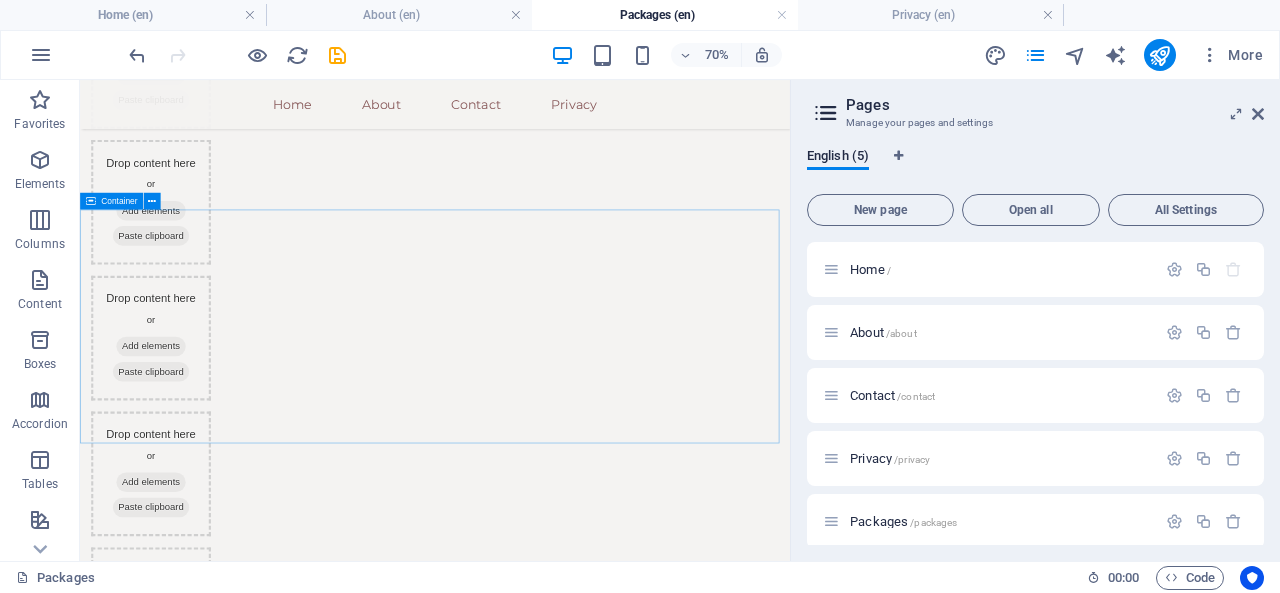 click at bounding box center [152, 201] 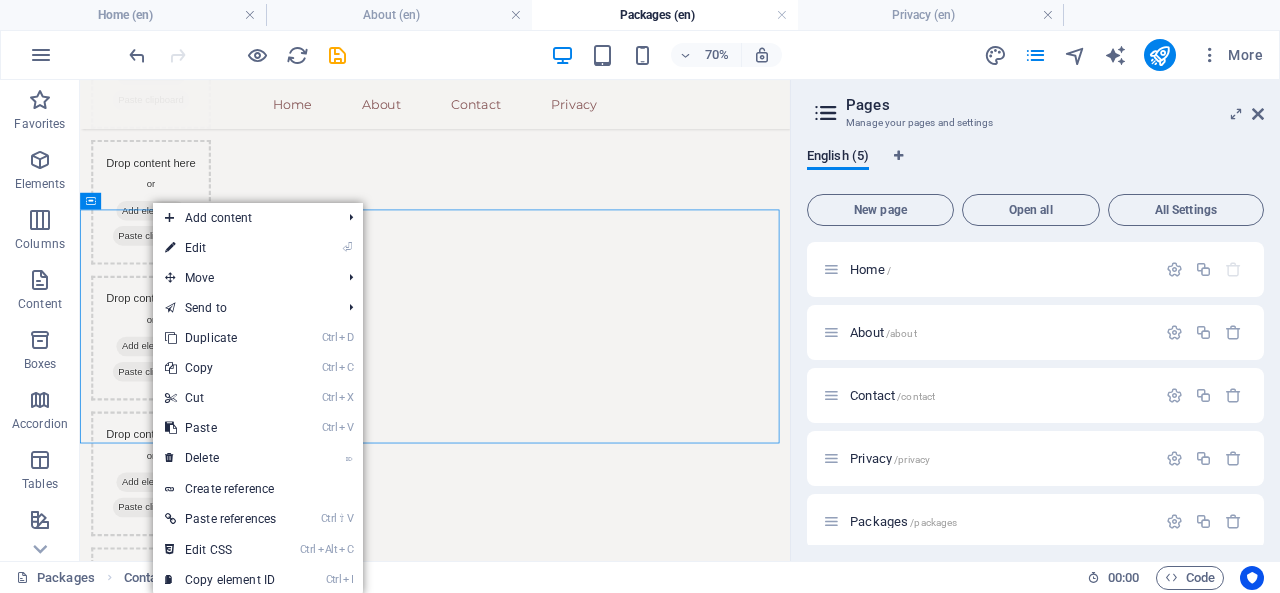 click on "⌦  Delete" at bounding box center (220, 458) 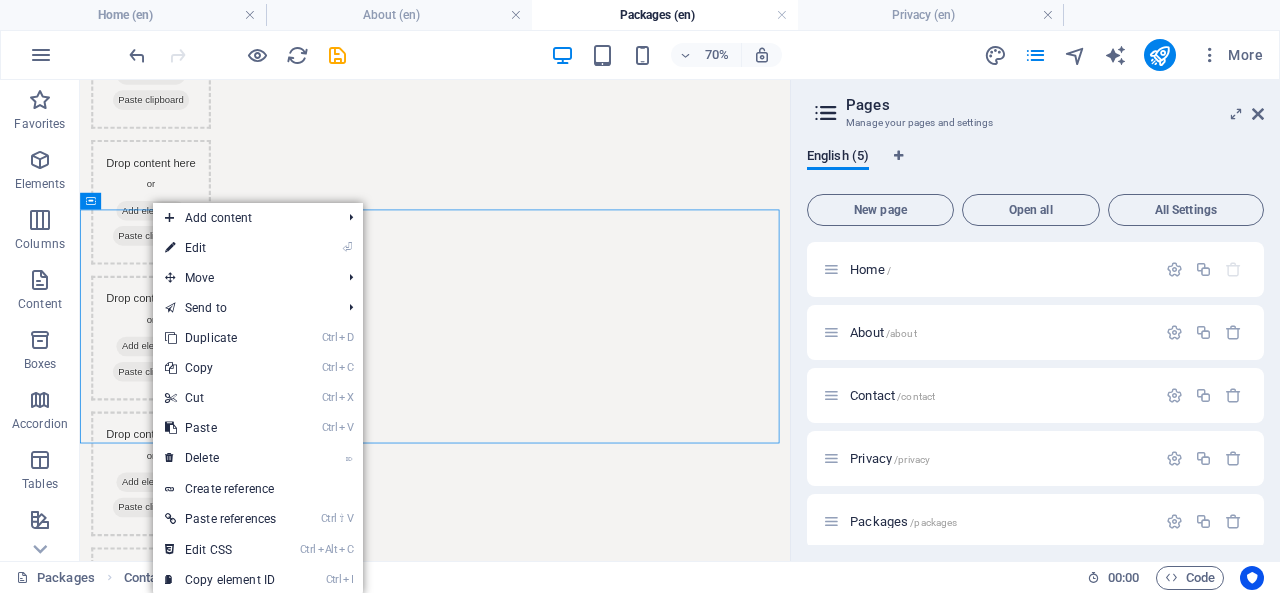 scroll, scrollTop: 0, scrollLeft: 0, axis: both 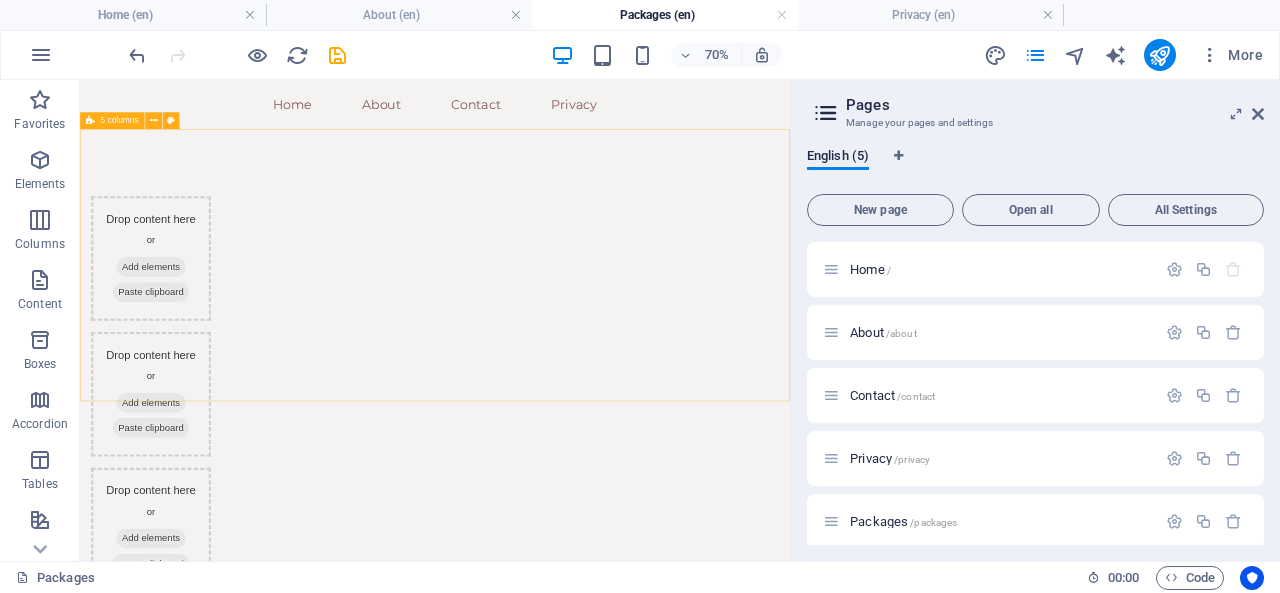 click at bounding box center (153, 120) 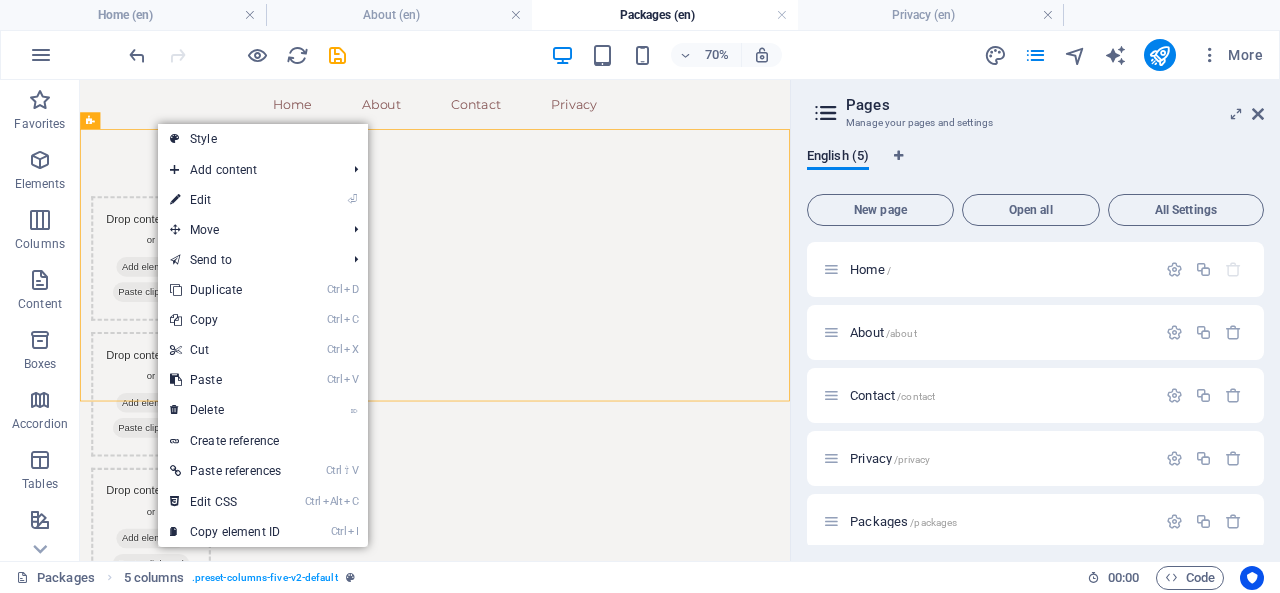 click on "⌦  Delete" at bounding box center (225, 410) 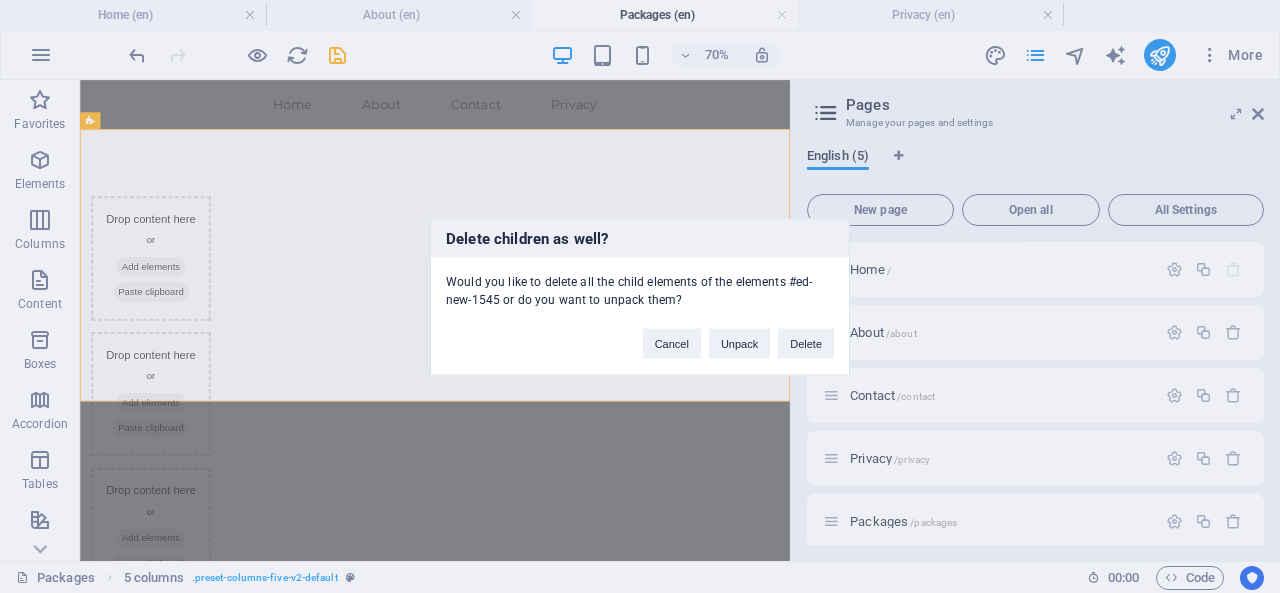click on "Delete" at bounding box center [806, 343] 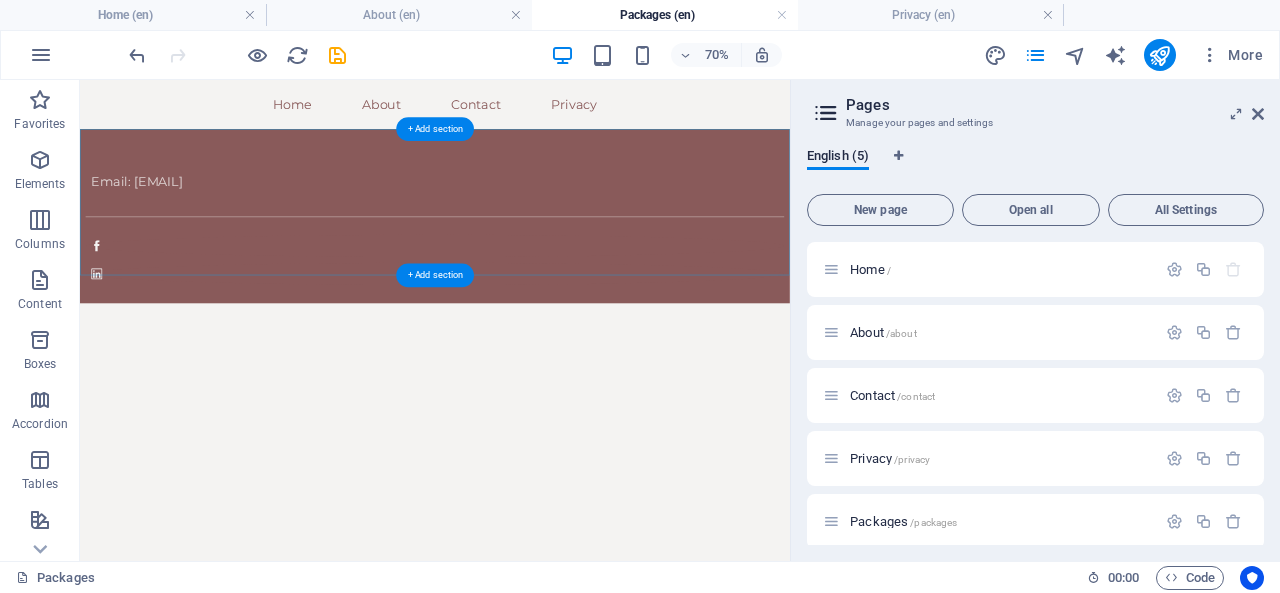 click on "+ Add section" at bounding box center [435, 129] 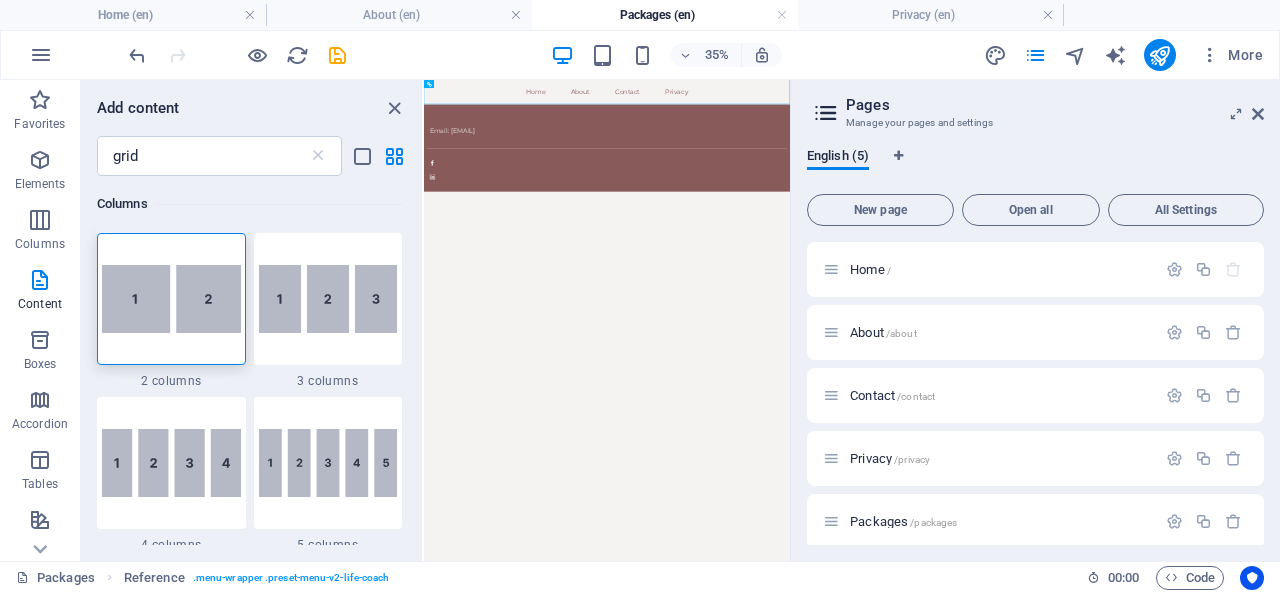 click at bounding box center [40, 220] 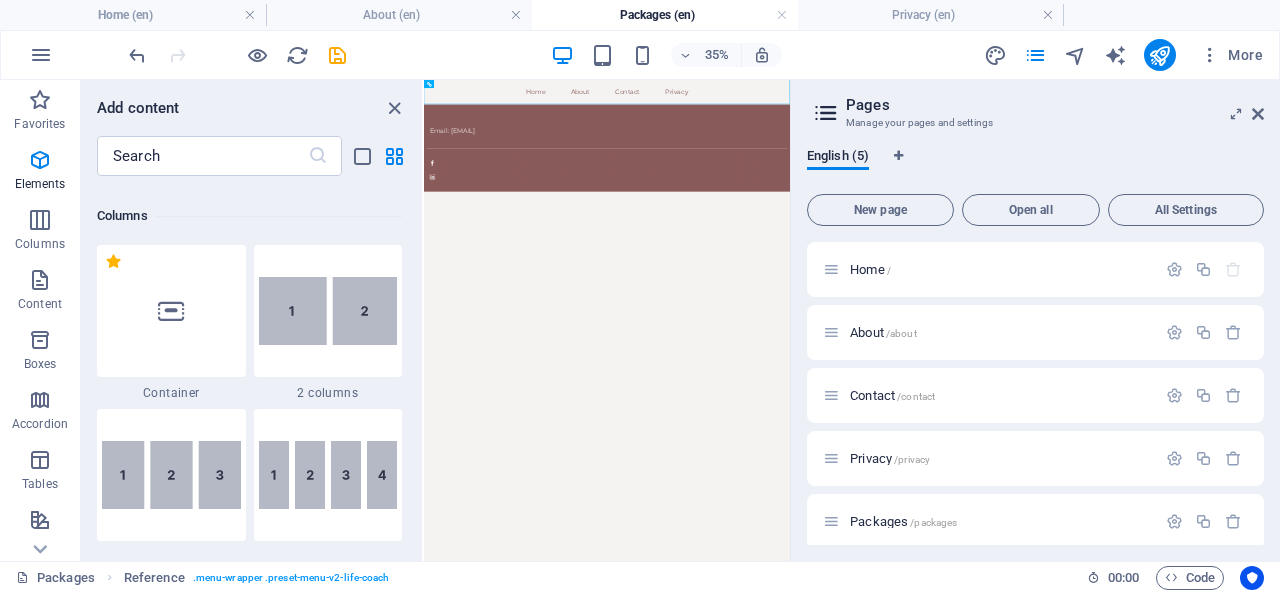 scroll, scrollTop: 990, scrollLeft: 0, axis: vertical 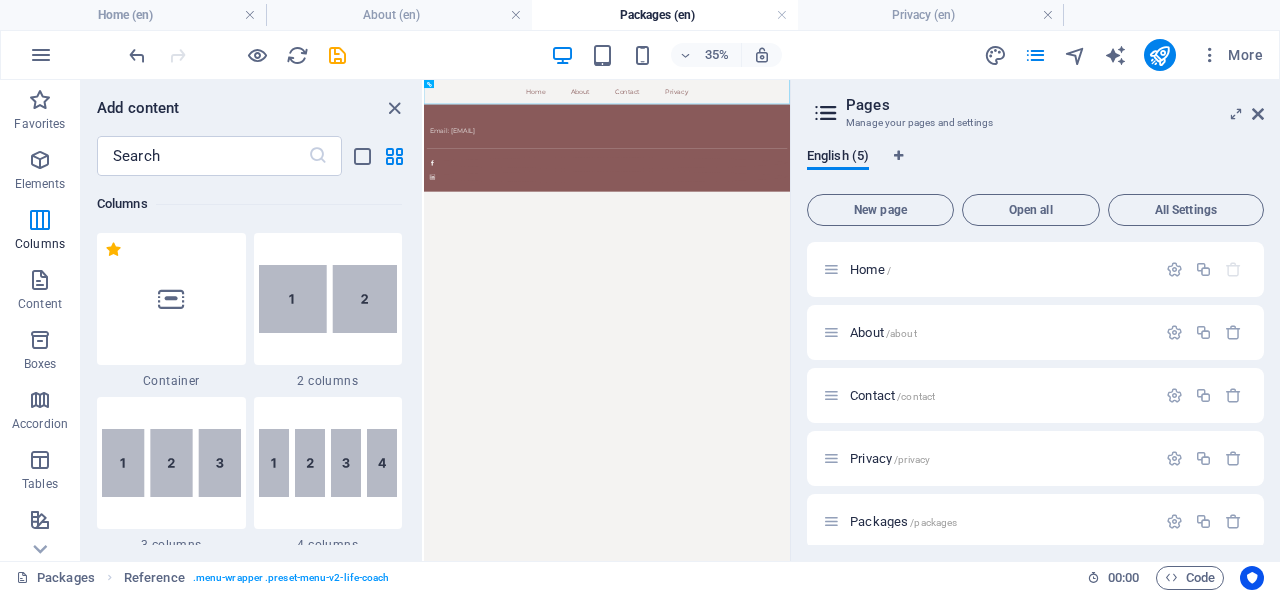 click at bounding box center (328, 299) 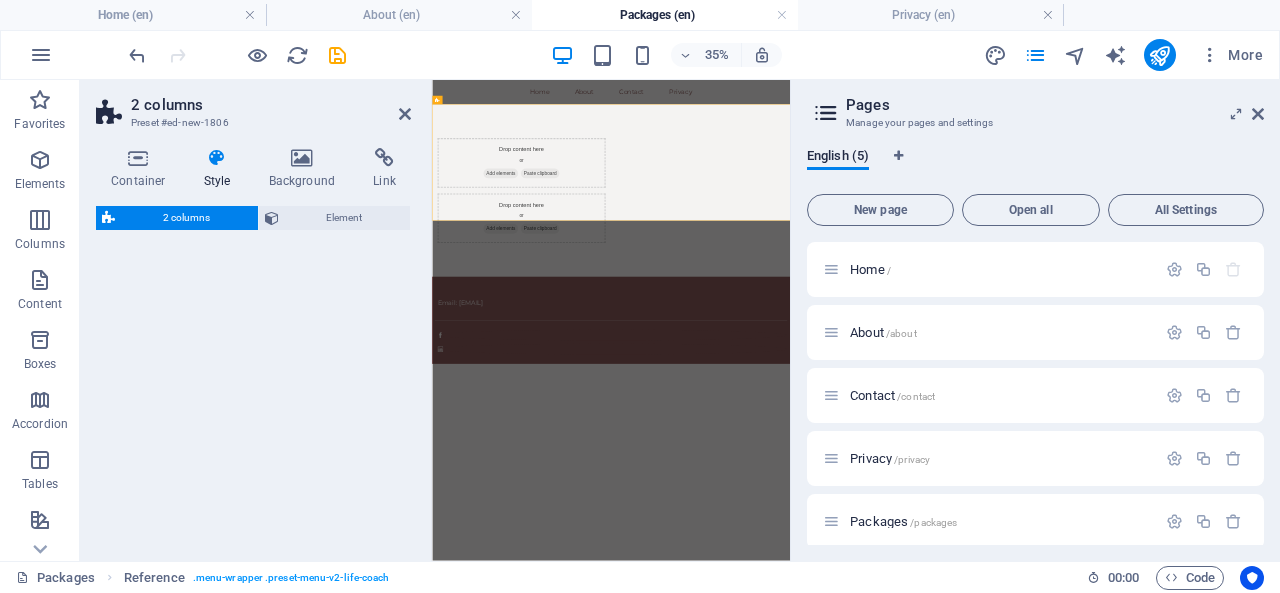 select on "rem" 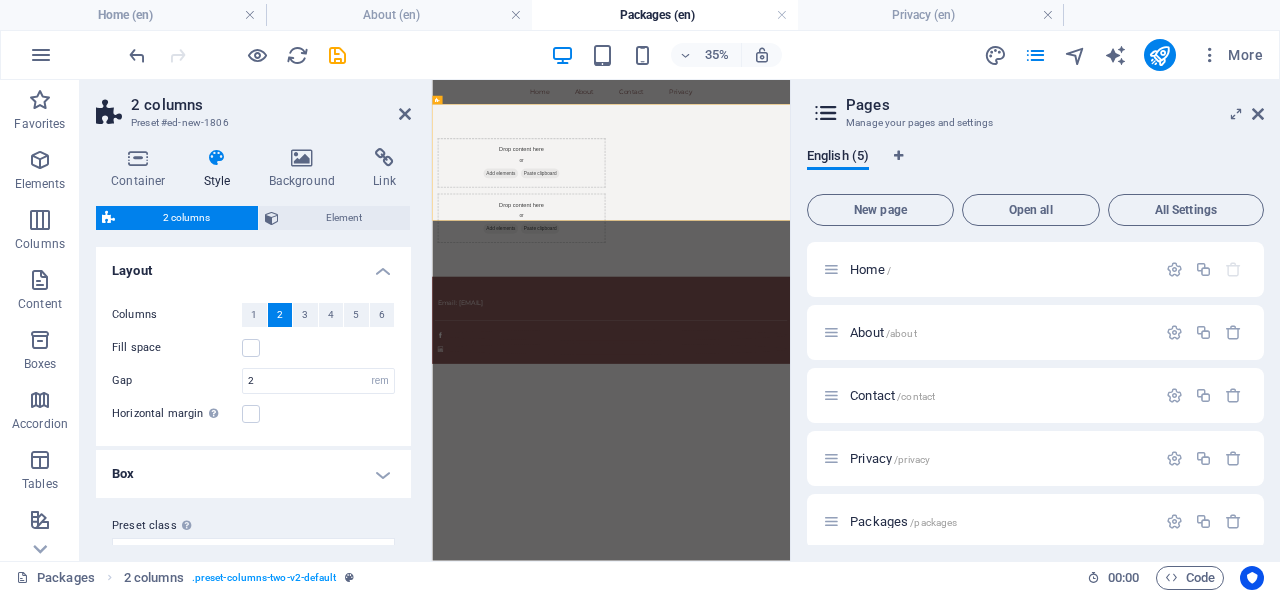 click at bounding box center [405, 114] 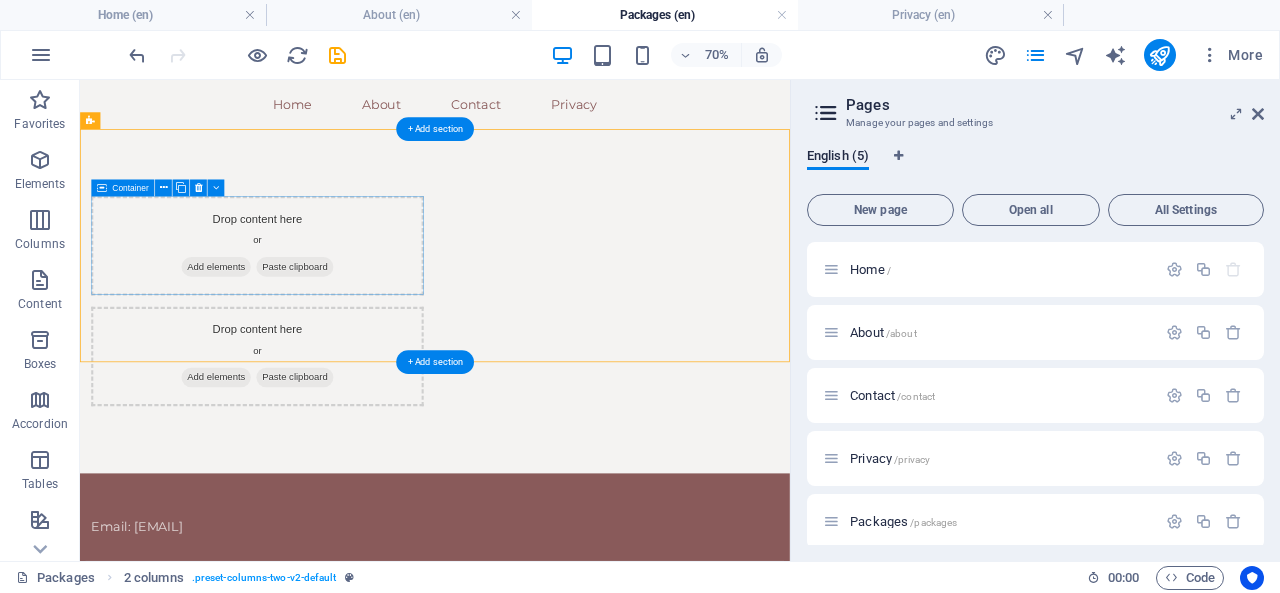 click on "Add elements" at bounding box center (274, 347) 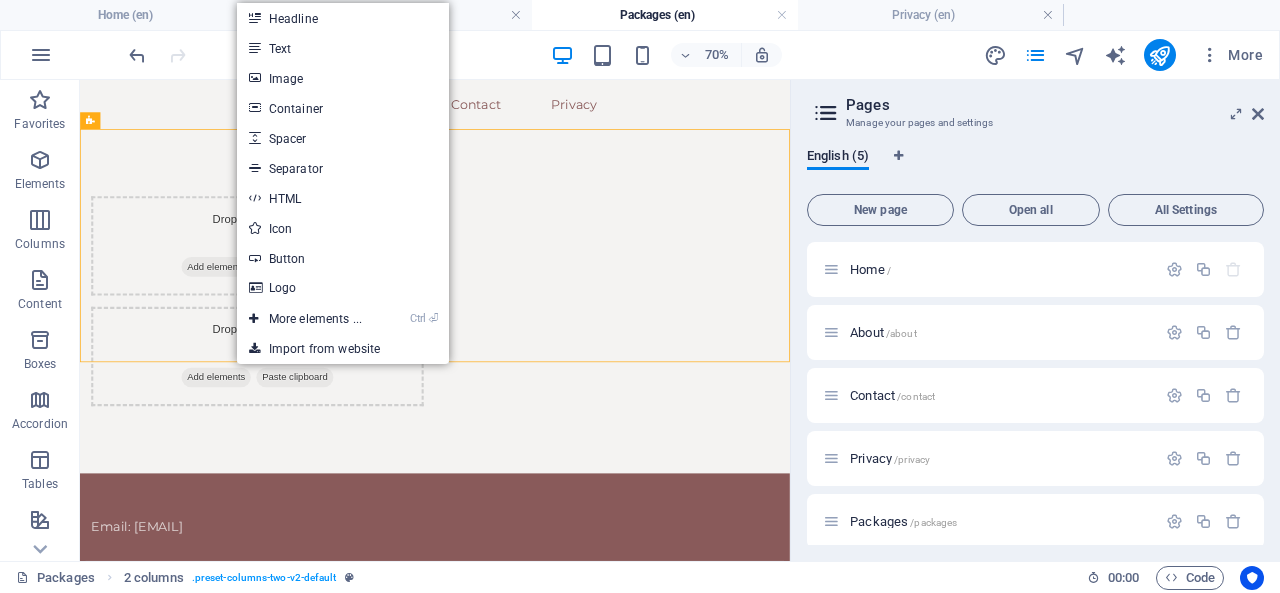 click on "Ctrl ⏎  More elements ..." at bounding box center (305, 319) 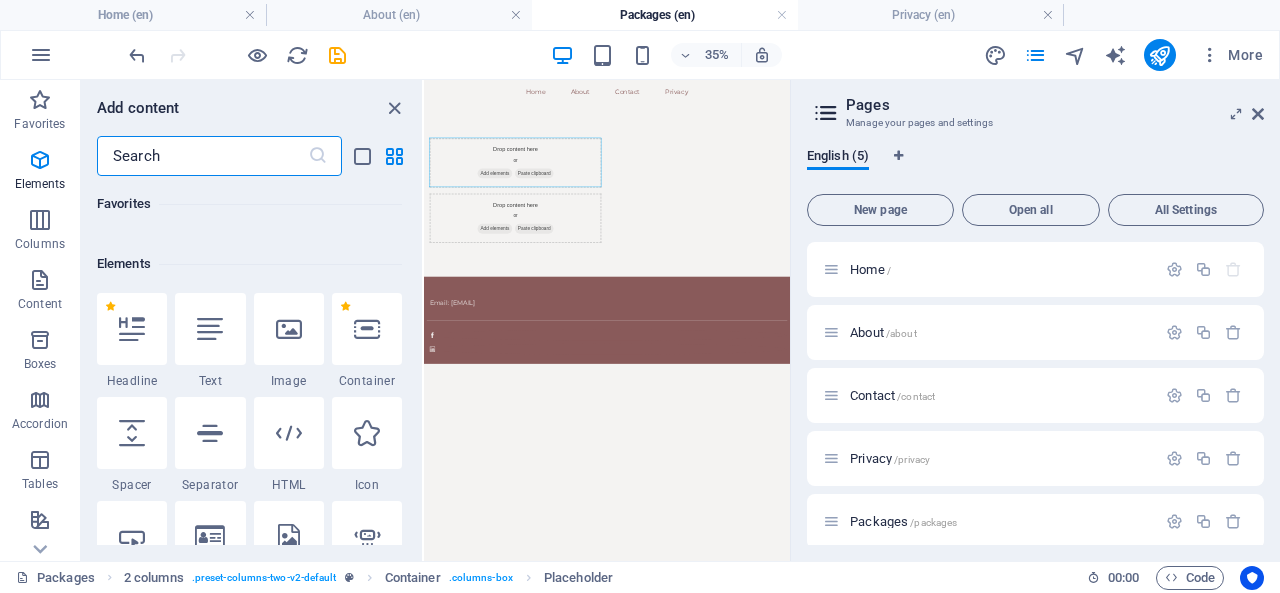 scroll, scrollTop: 213, scrollLeft: 0, axis: vertical 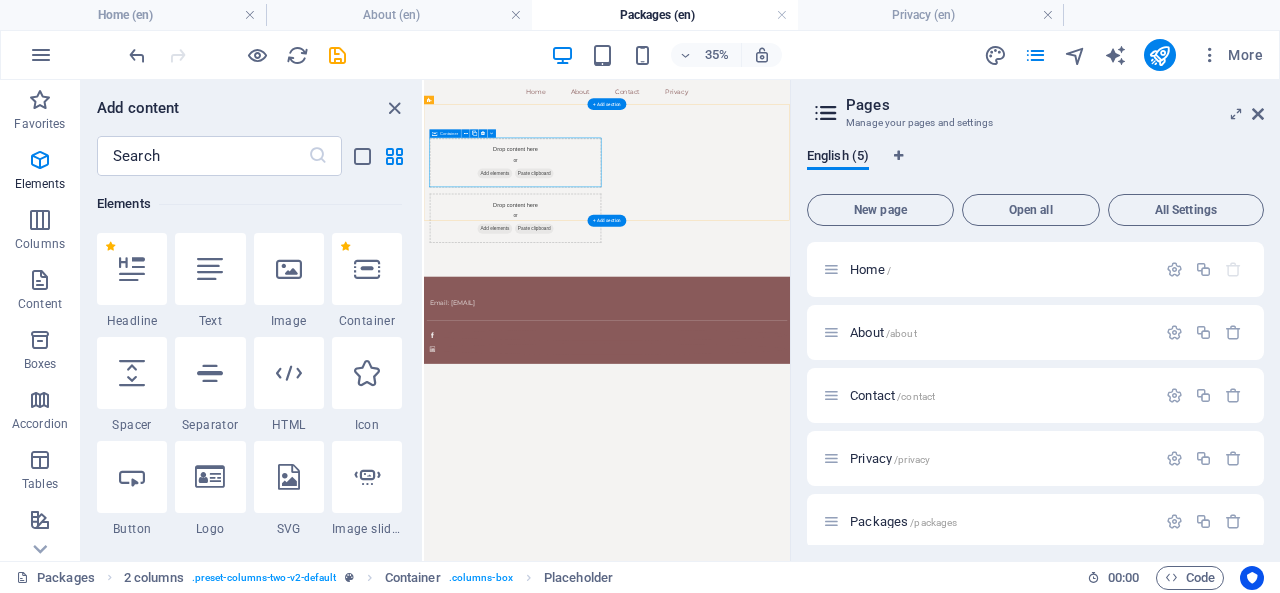 click on "Add elements" at bounding box center [626, 347] 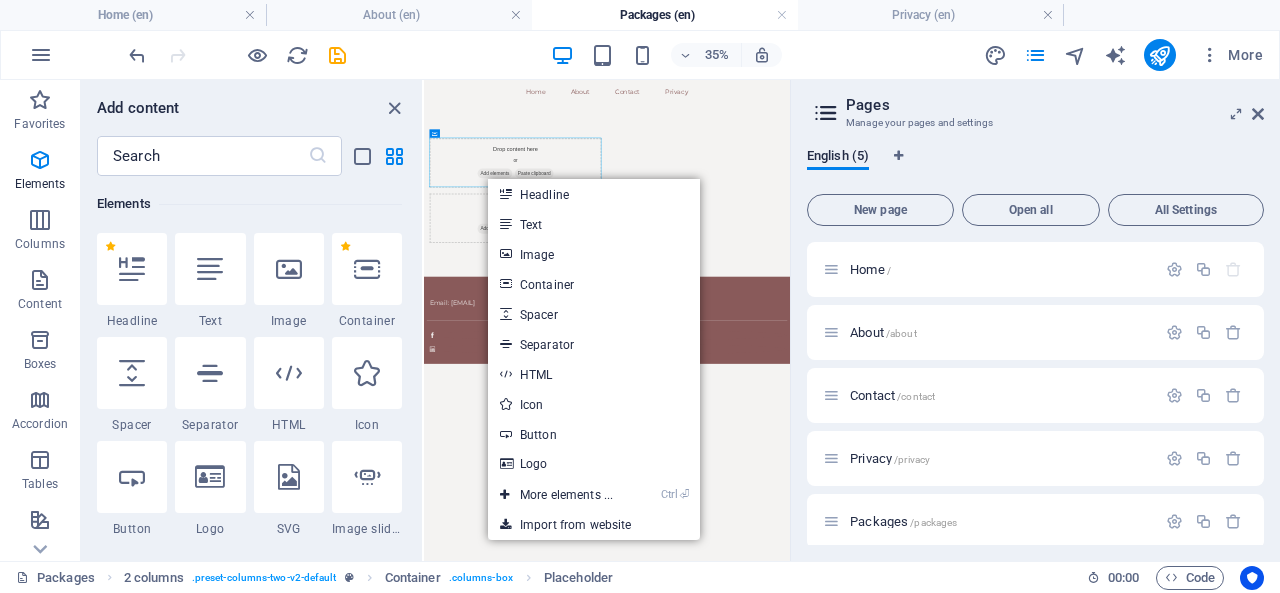 click at bounding box center (394, 108) 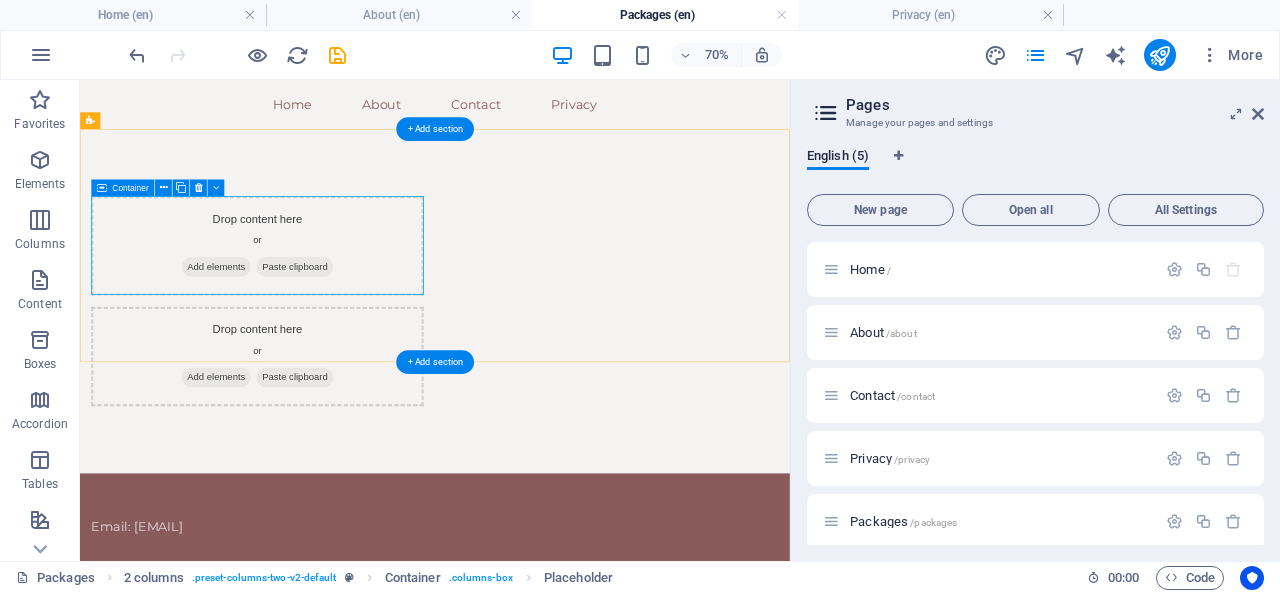 click on "Add elements" at bounding box center [274, 347] 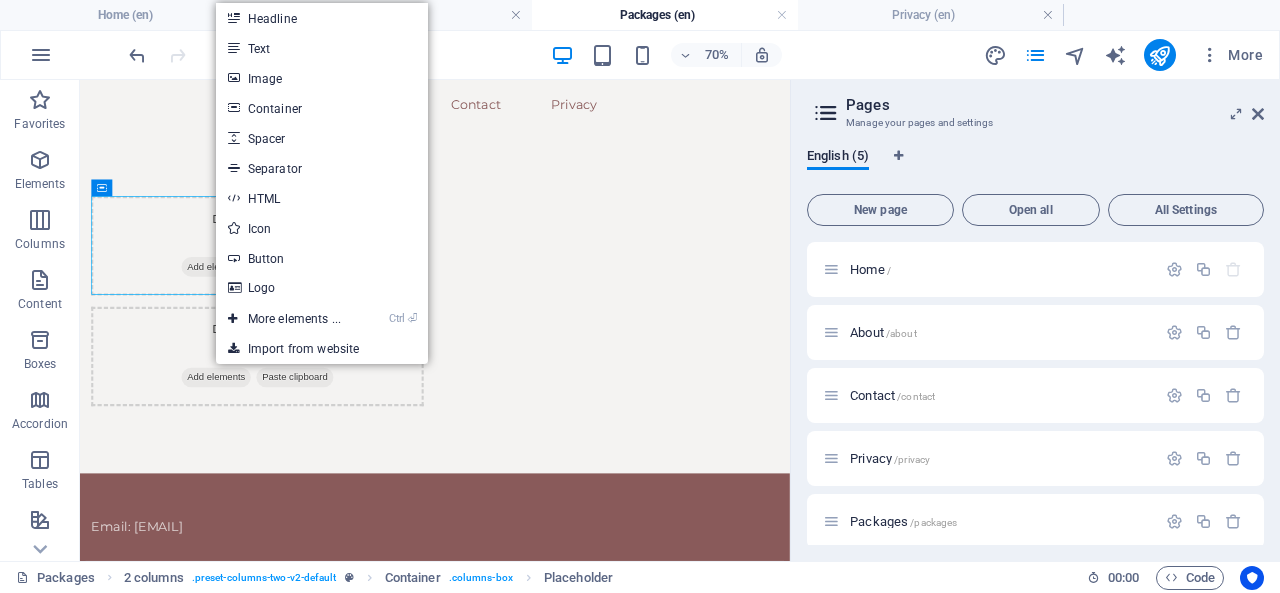 click on "Ctrl ⏎  More elements ..." at bounding box center (284, 319) 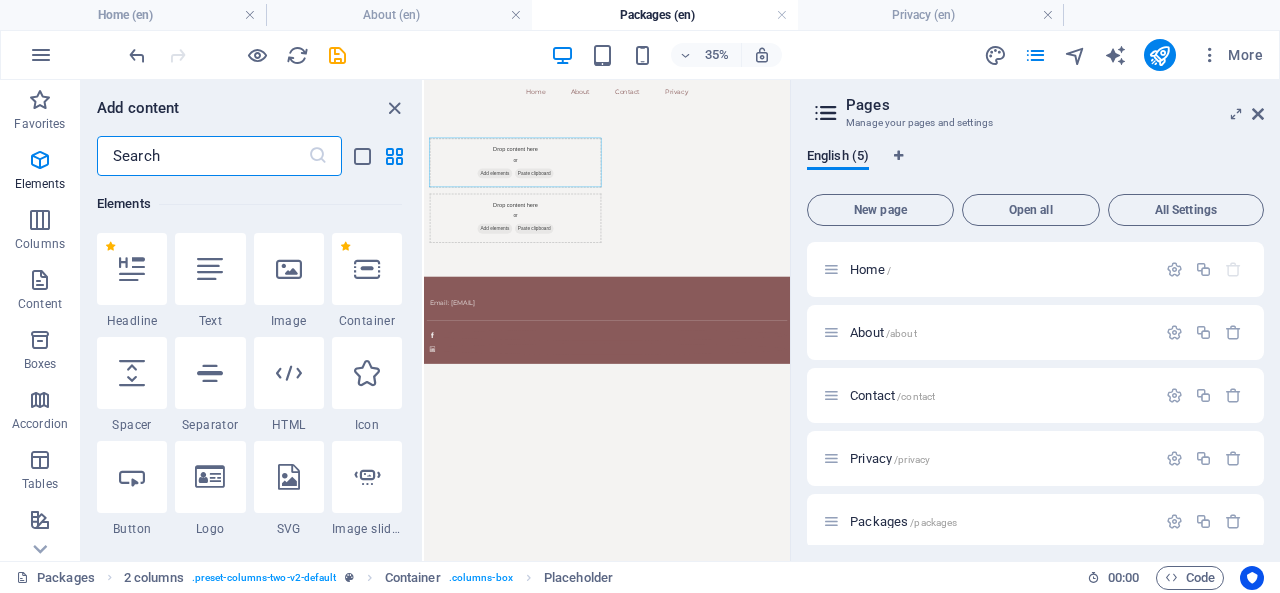 scroll, scrollTop: 213, scrollLeft: 0, axis: vertical 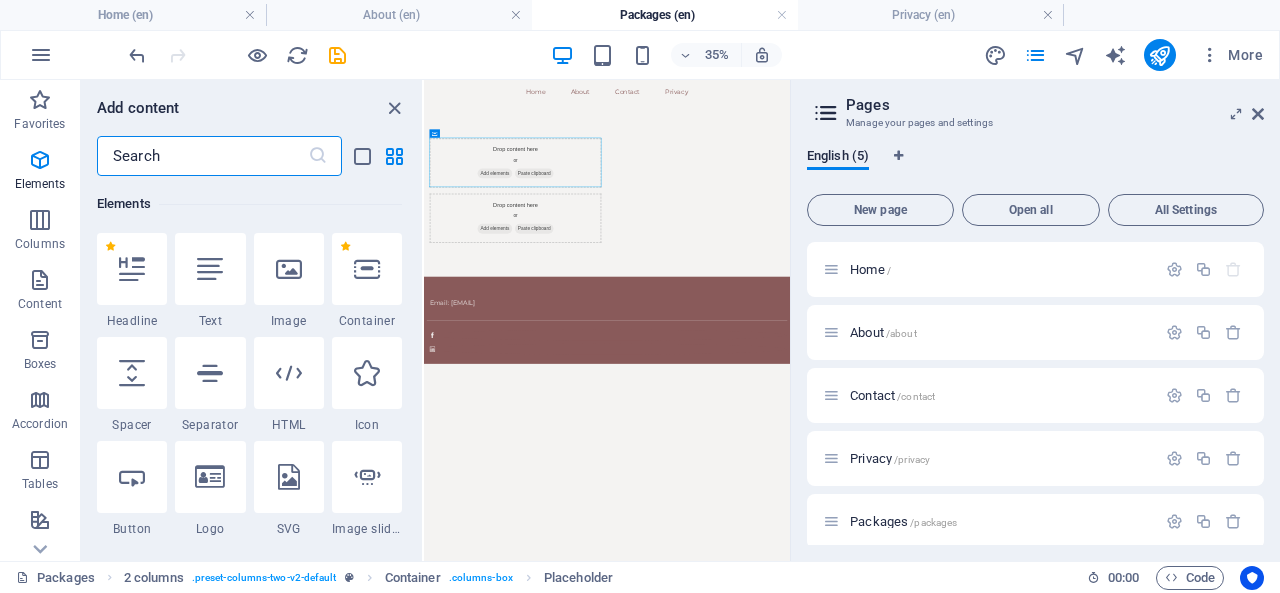 click at bounding box center [202, 156] 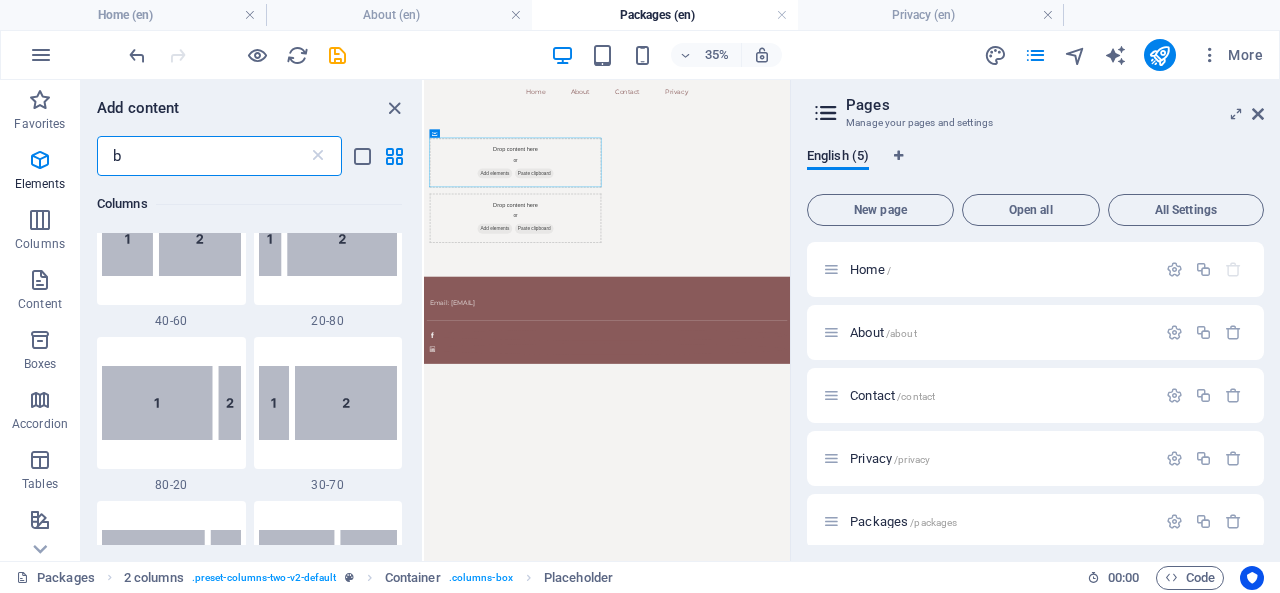 scroll, scrollTop: 0, scrollLeft: 0, axis: both 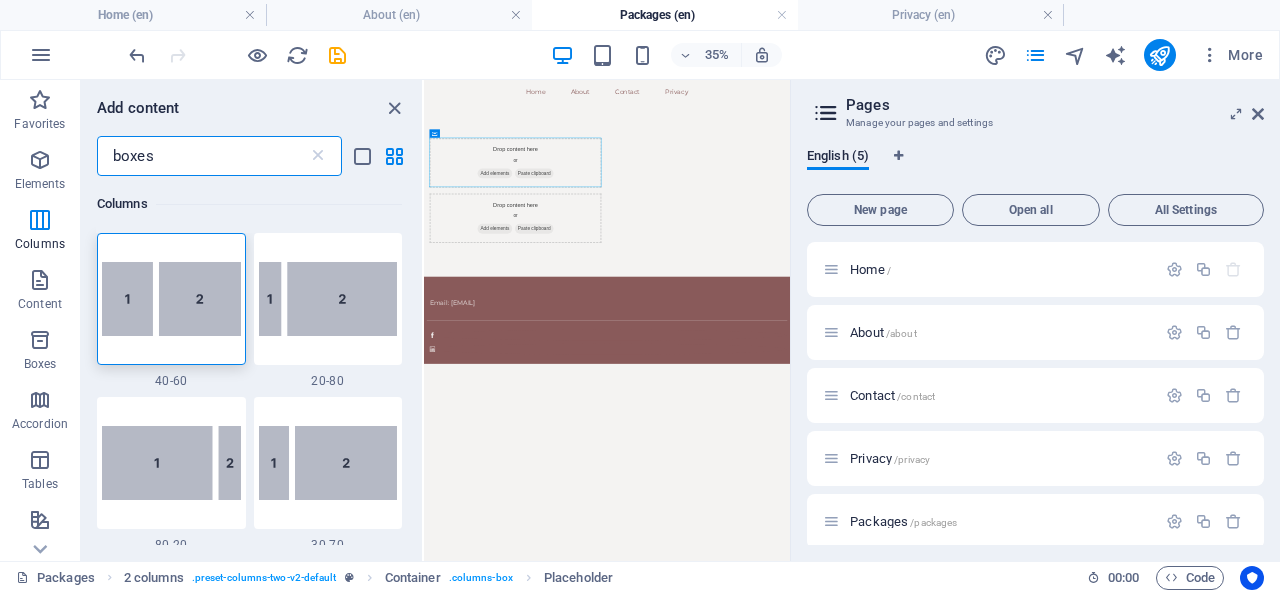 type on "boxes" 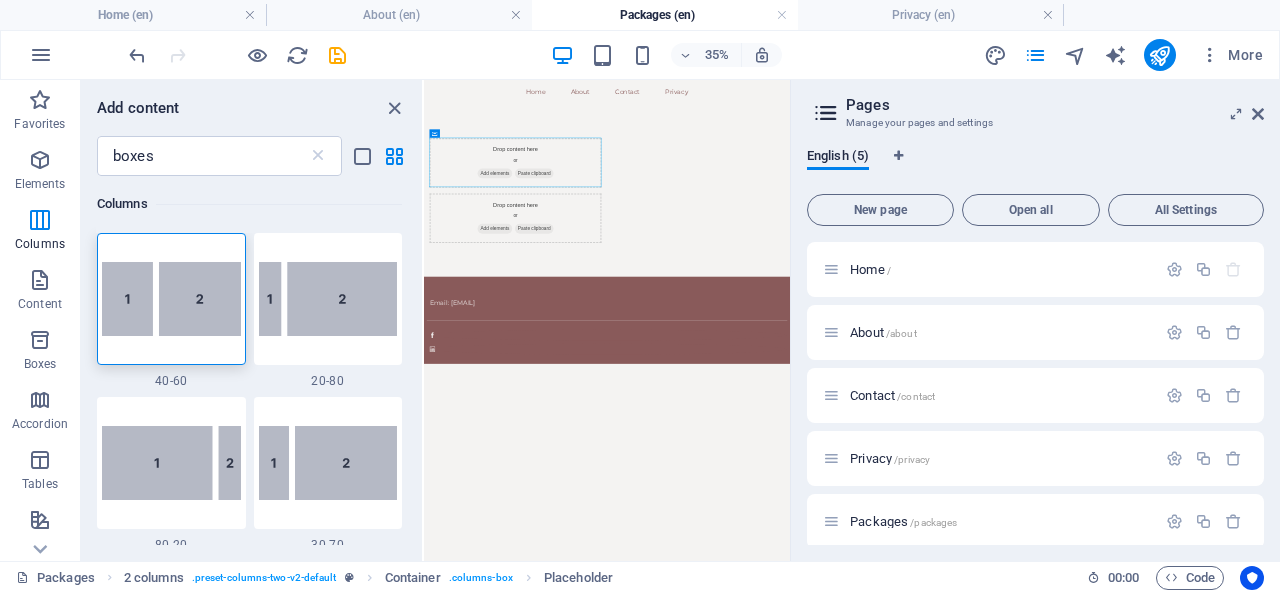 click on "Skip to main content
Home About Contact Privacy Drop content here or  Add elements  Paste clipboard Drop content here or  Add elements  Paste clipboard Email: [EMAIL]" at bounding box center [947, 485] 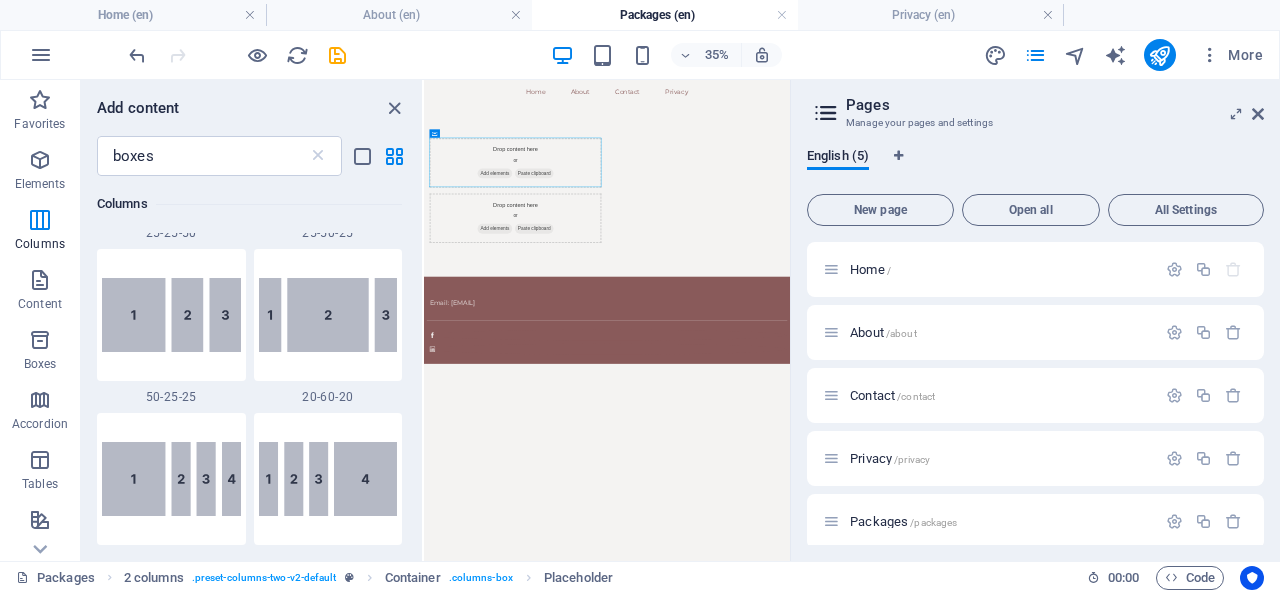 scroll, scrollTop: 0, scrollLeft: 0, axis: both 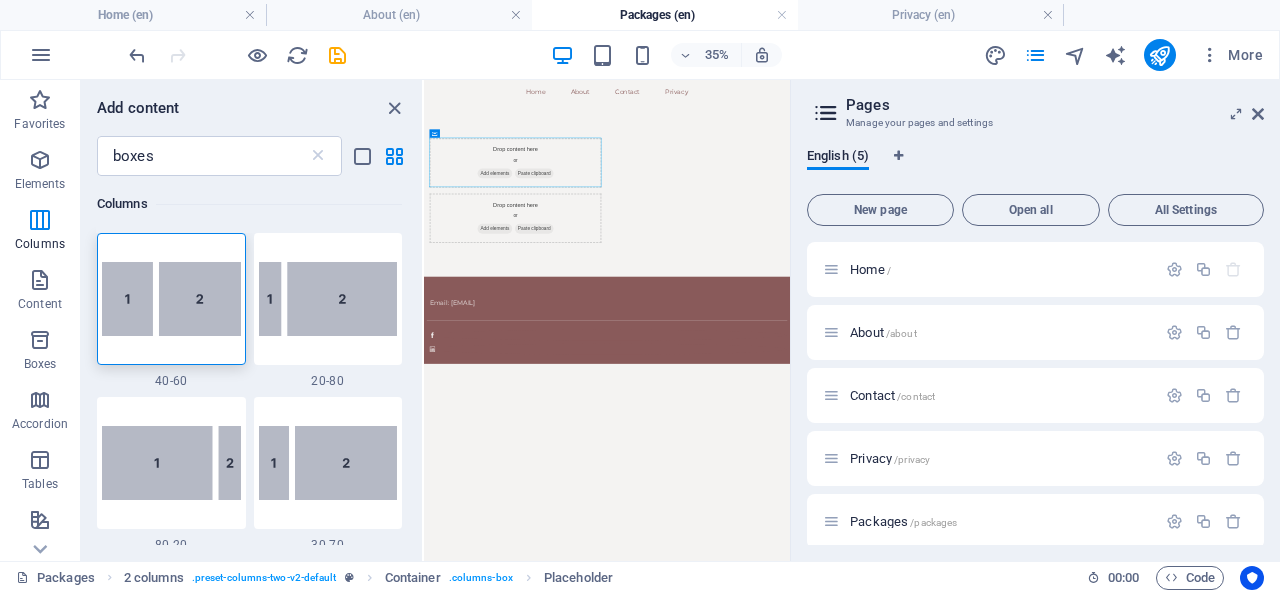 click on "Elements" at bounding box center (40, 172) 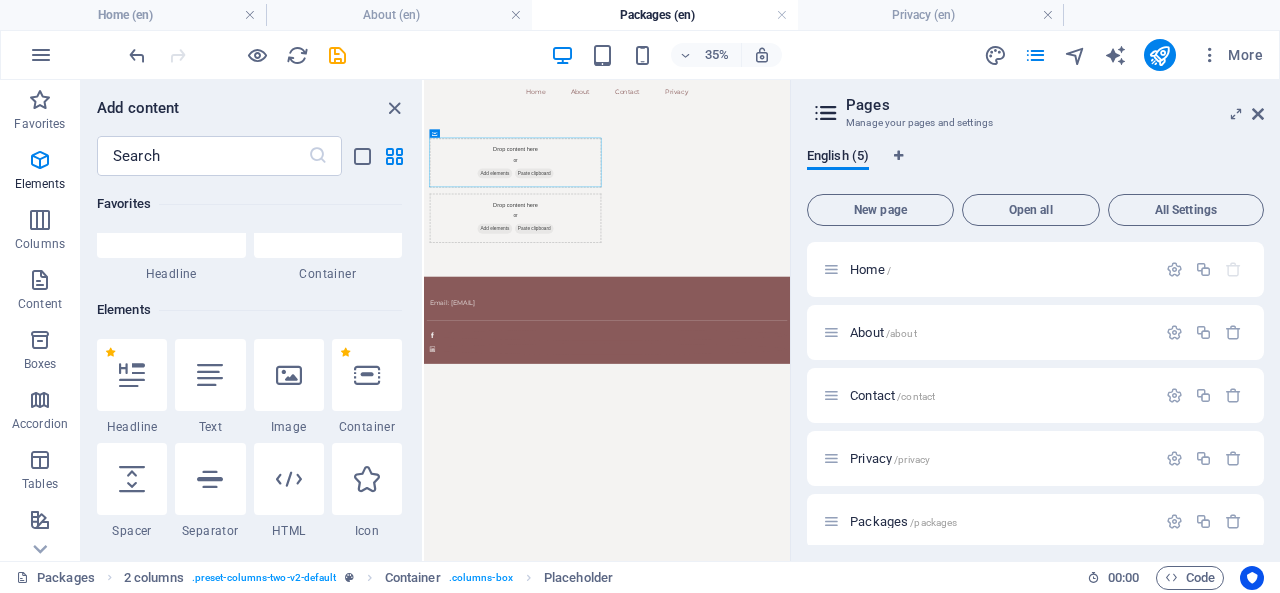scroll, scrollTop: 213, scrollLeft: 0, axis: vertical 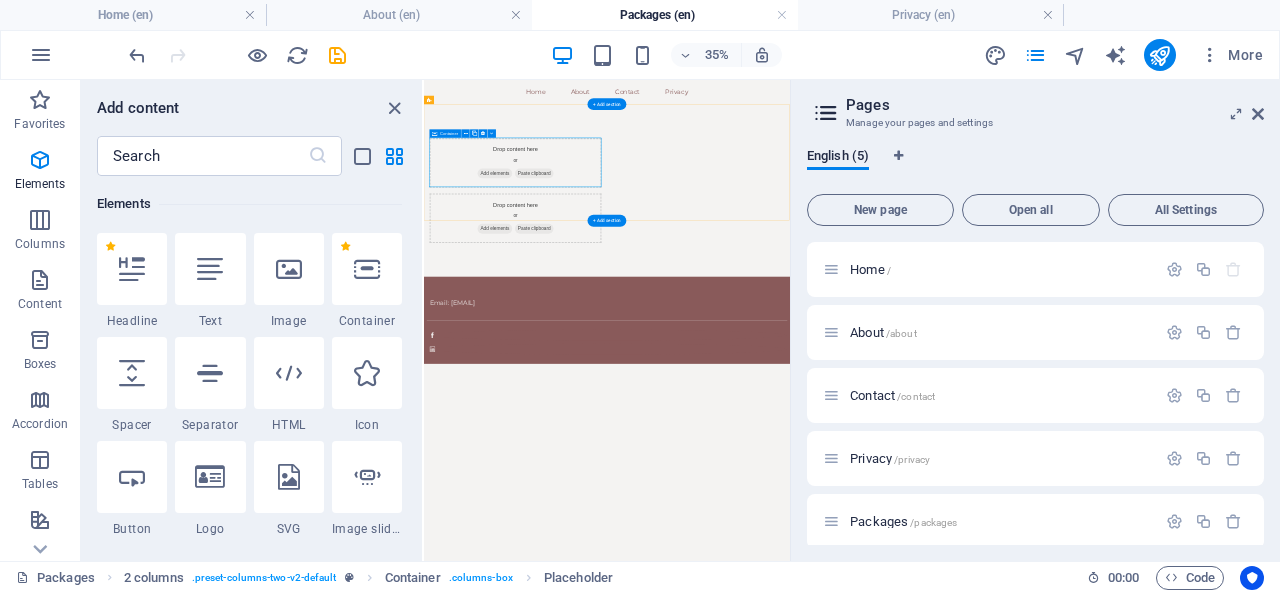 click on "Drop content here or  Add elements  Paste clipboard" at bounding box center (685, 317) 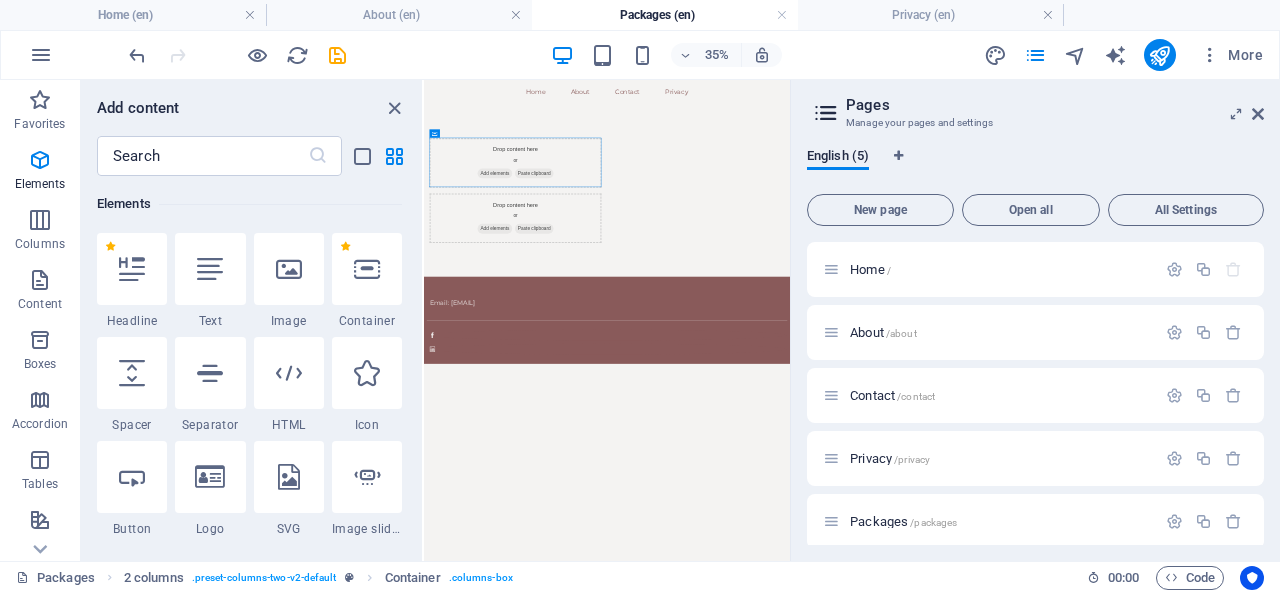 click at bounding box center (40, 160) 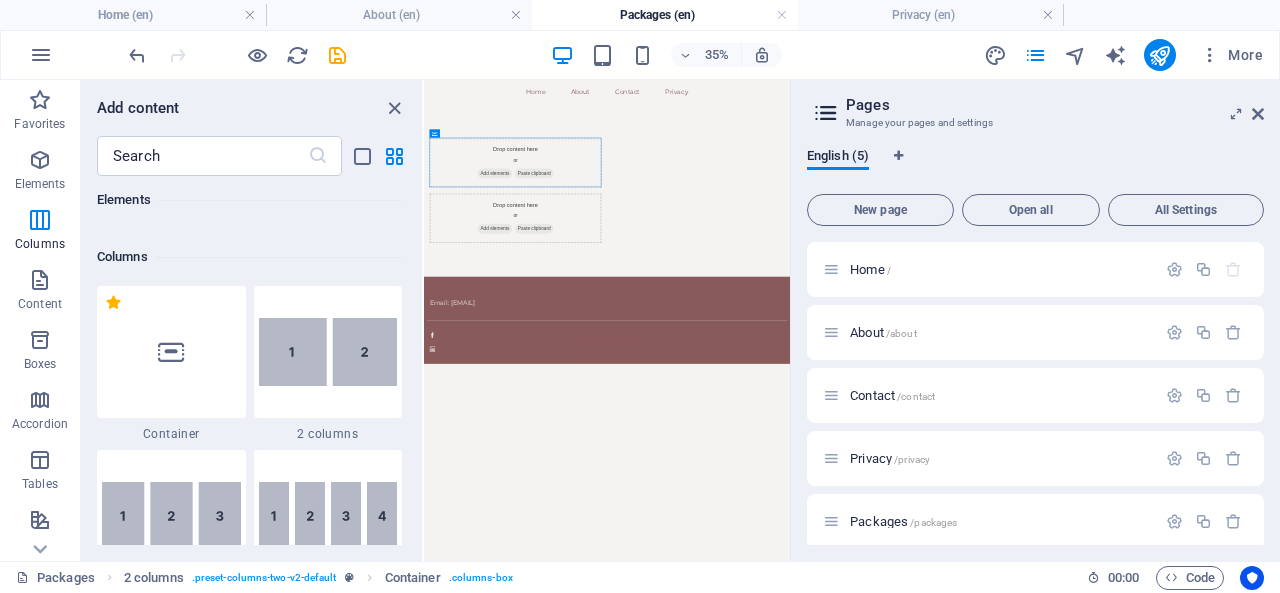 scroll, scrollTop: 939, scrollLeft: 0, axis: vertical 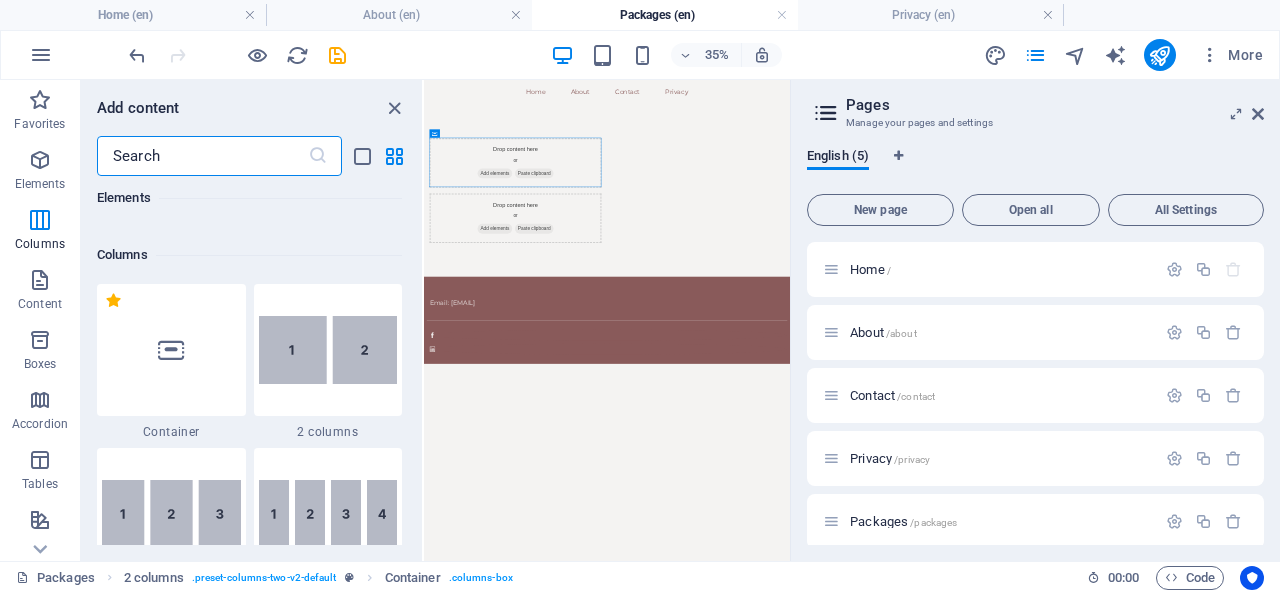 click at bounding box center [202, 156] 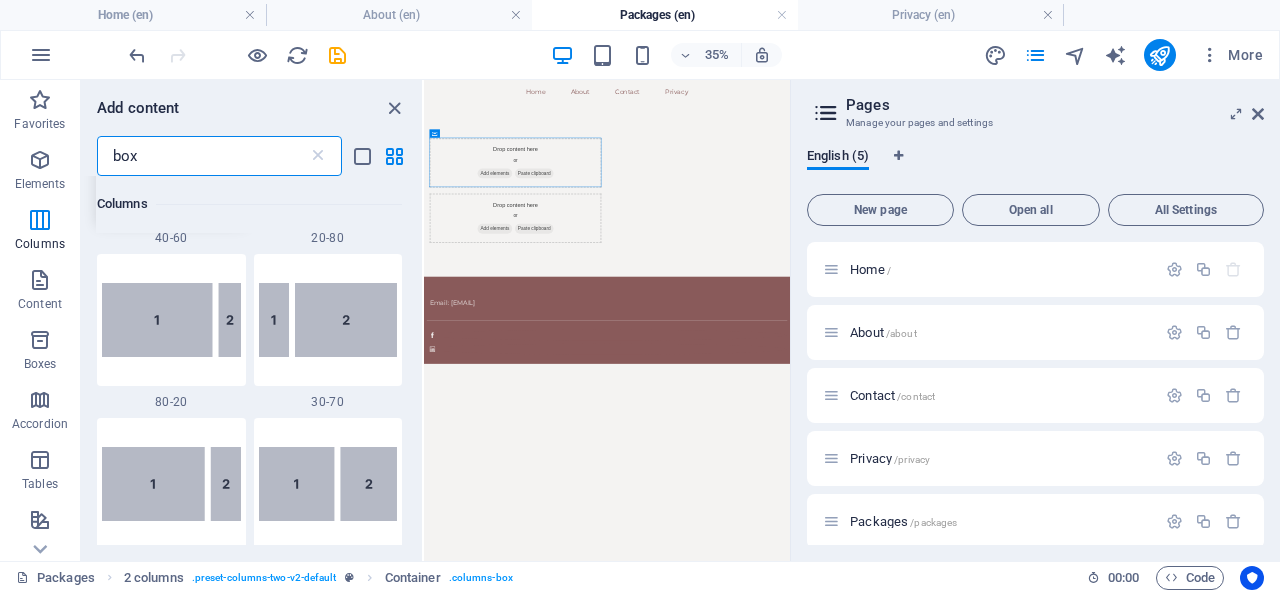 scroll, scrollTop: 0, scrollLeft: 0, axis: both 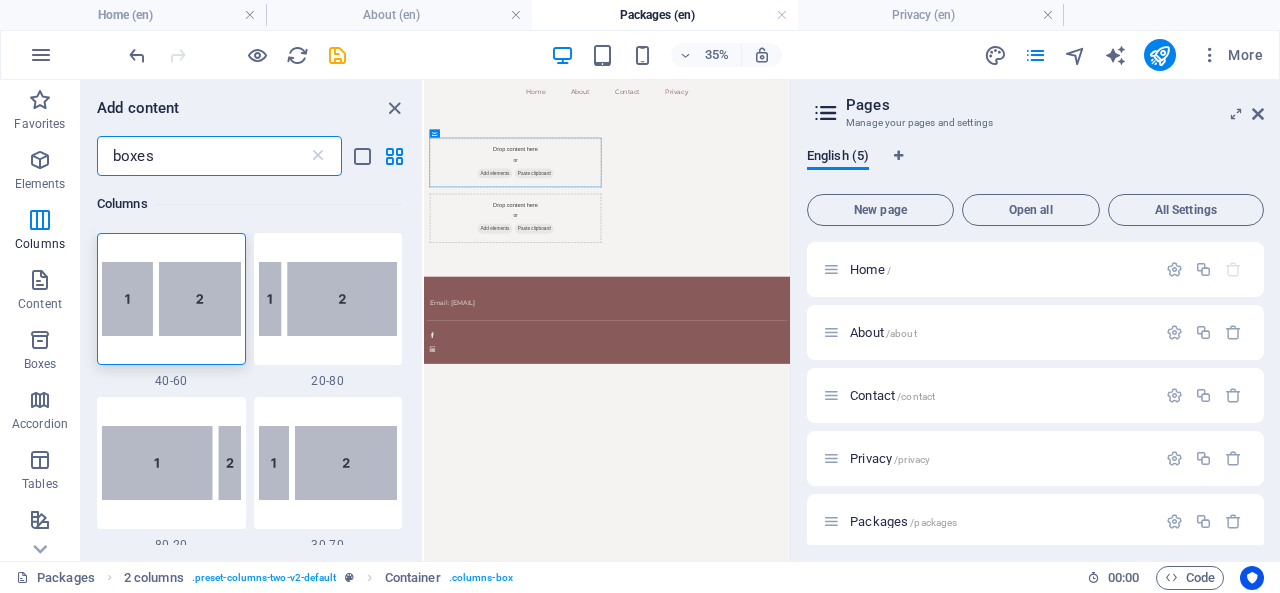 type on "boxes" 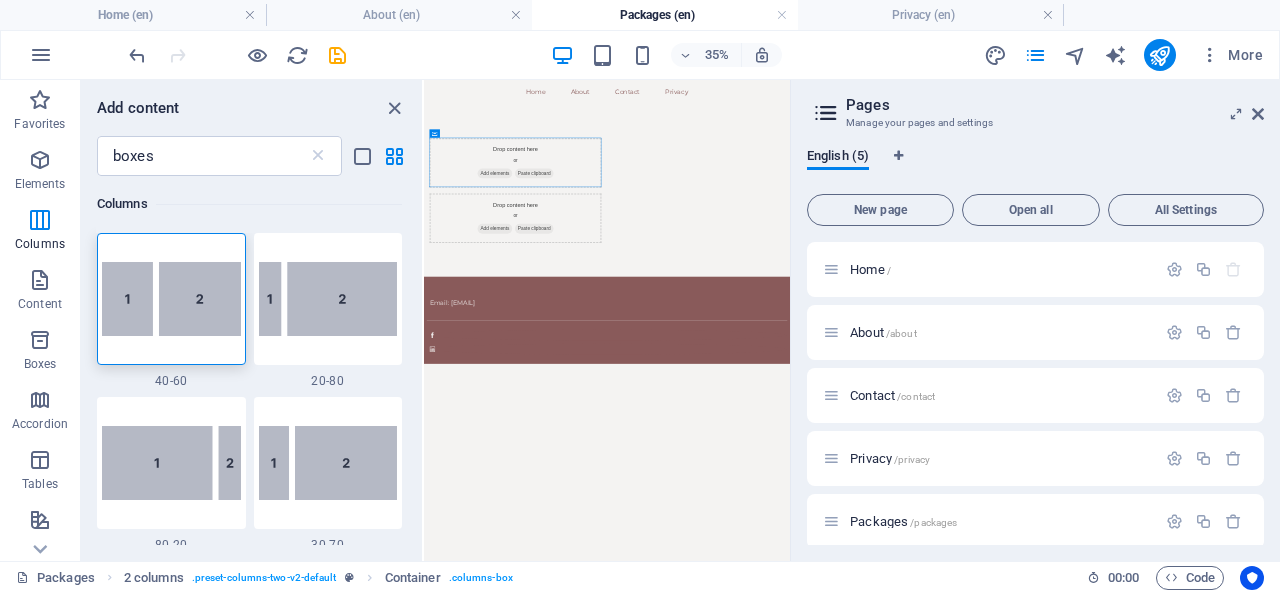 click on "Boxes" at bounding box center (40, 364) 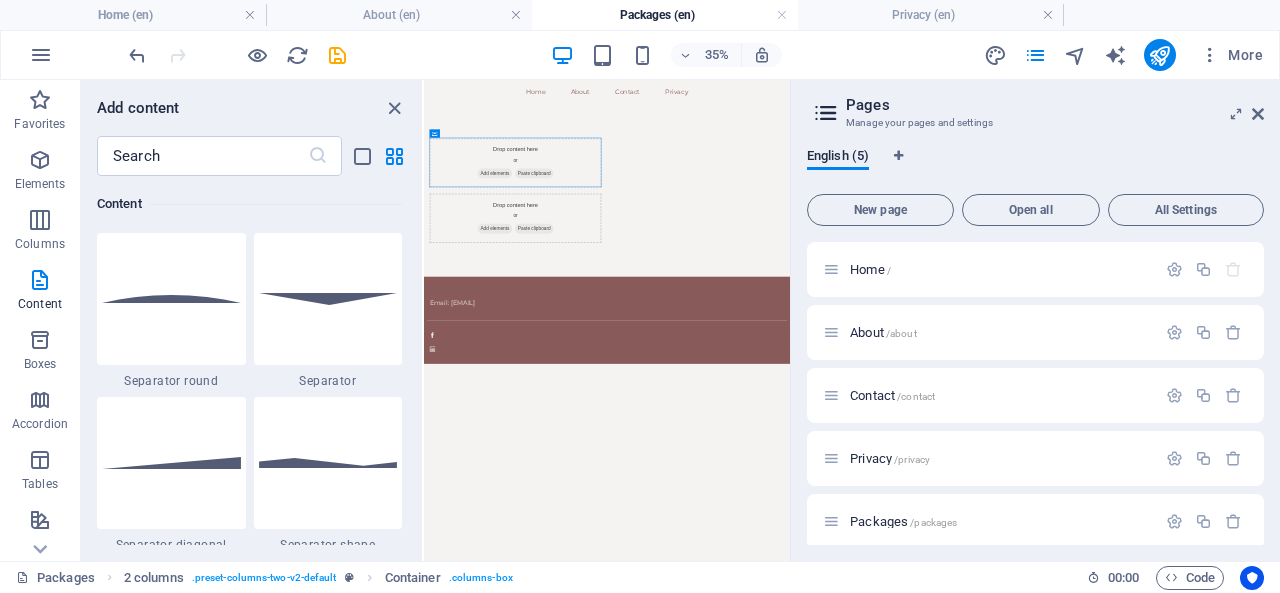 scroll, scrollTop: 4812, scrollLeft: 0, axis: vertical 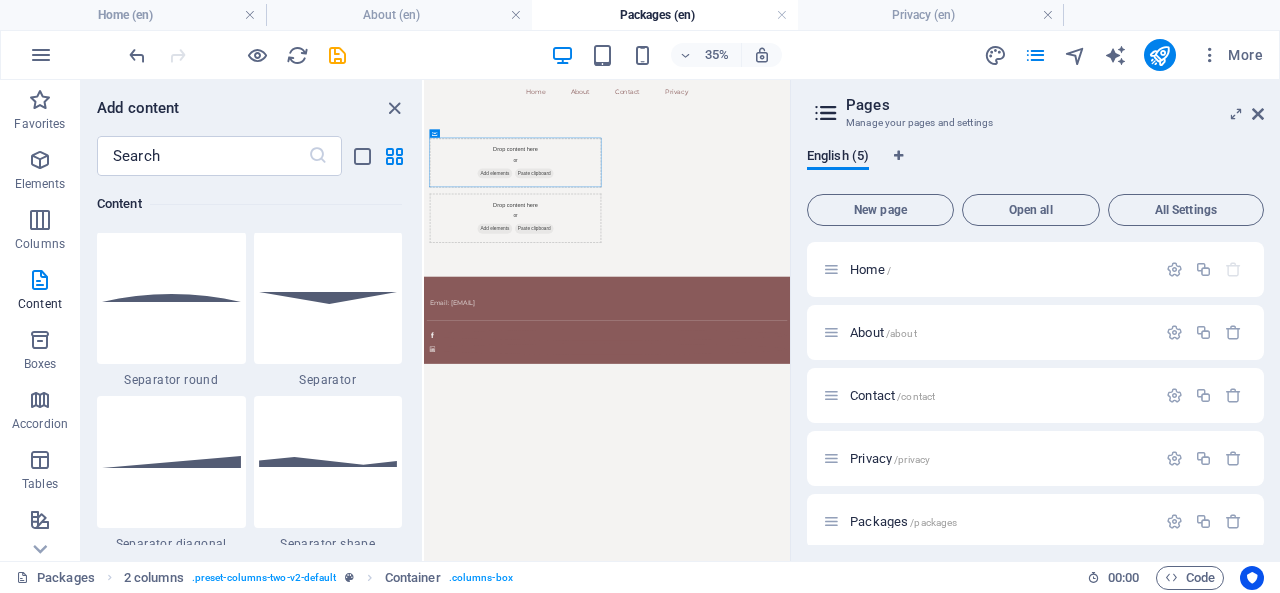 click at bounding box center (40, 340) 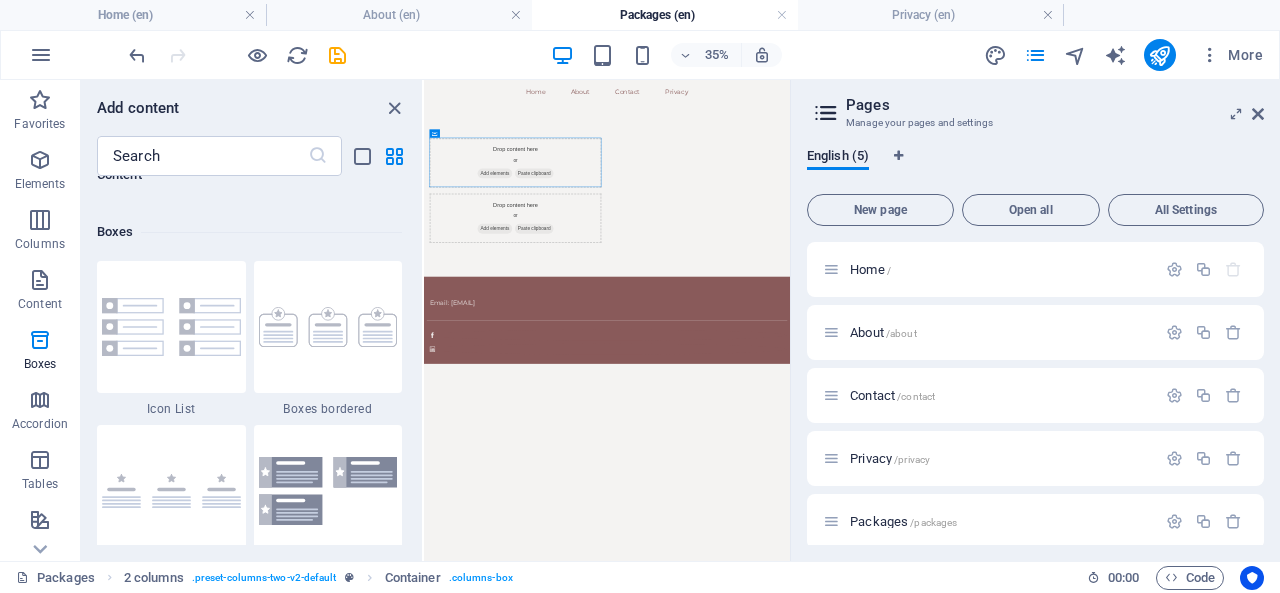 scroll, scrollTop: 5516, scrollLeft: 0, axis: vertical 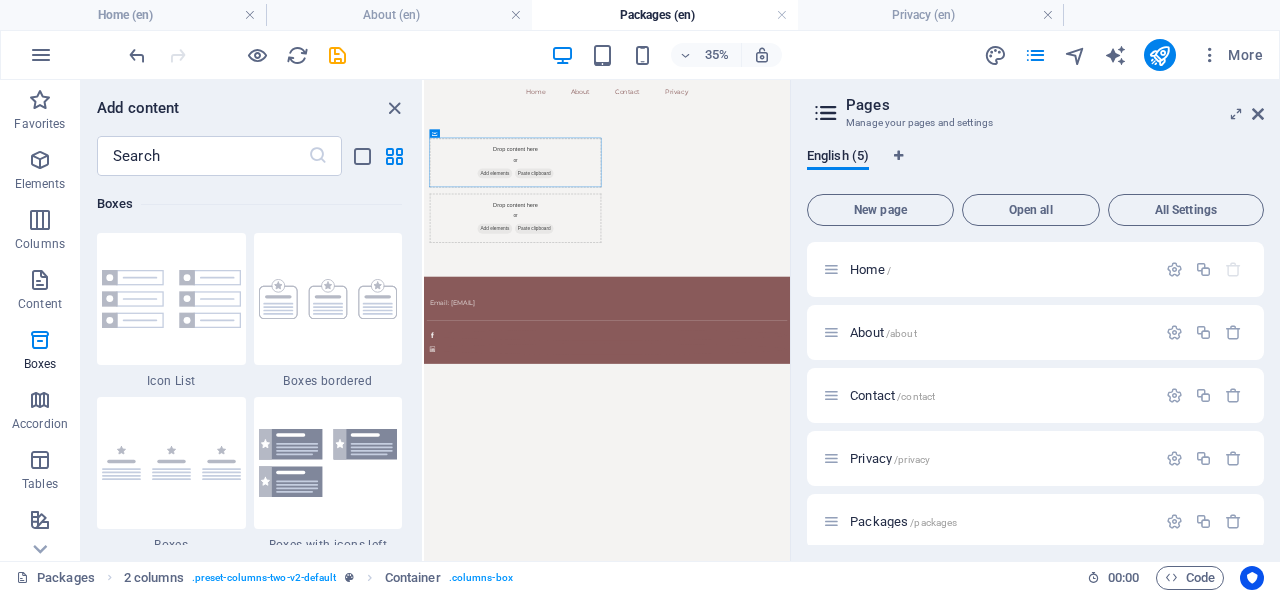 click at bounding box center (328, 299) 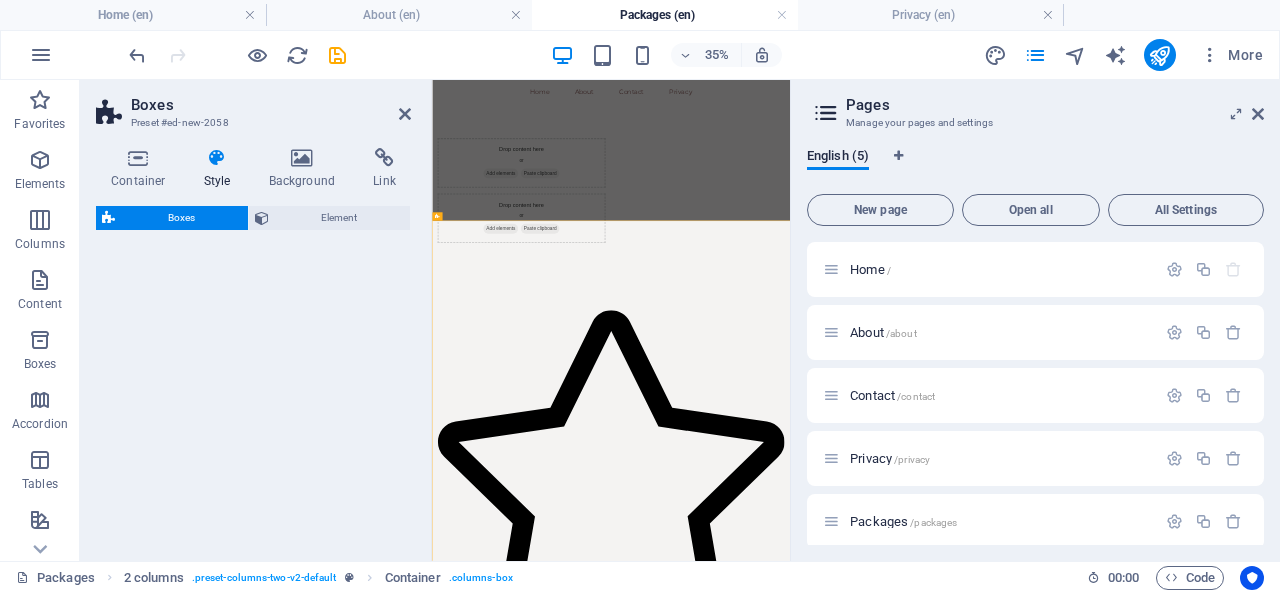 select on "rem" 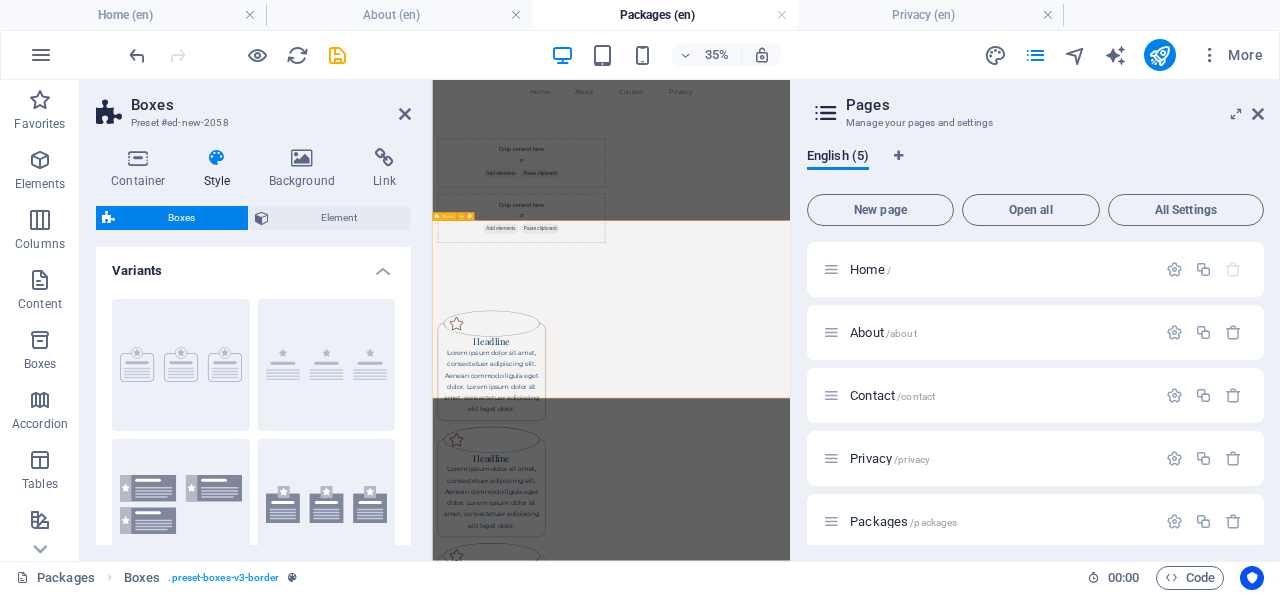 click on "Headline Lorem ipsum dolor sit amet, consectetuer adipiscing elit. Aenean commodo ligula eget dolor. Lorem ipsum dolor sit amet, consectetuer adipiscing elit leget dolor. Headline Lorem ipsum dolor sit amet, consectetuer adipiscing elit. Aenean commodo ligula eget dolor. Lorem ipsum dolor sit amet, consectetuer adipiscing elit leget dolor. Headline Lorem ipsum dolor sit amet, consectetuer adipiscing elit. Aenean commodo ligula eget dolor. Lorem ipsum dolor sit amet, consectetuer adipiscing elit leget dolor." at bounding box center [943, 1228] 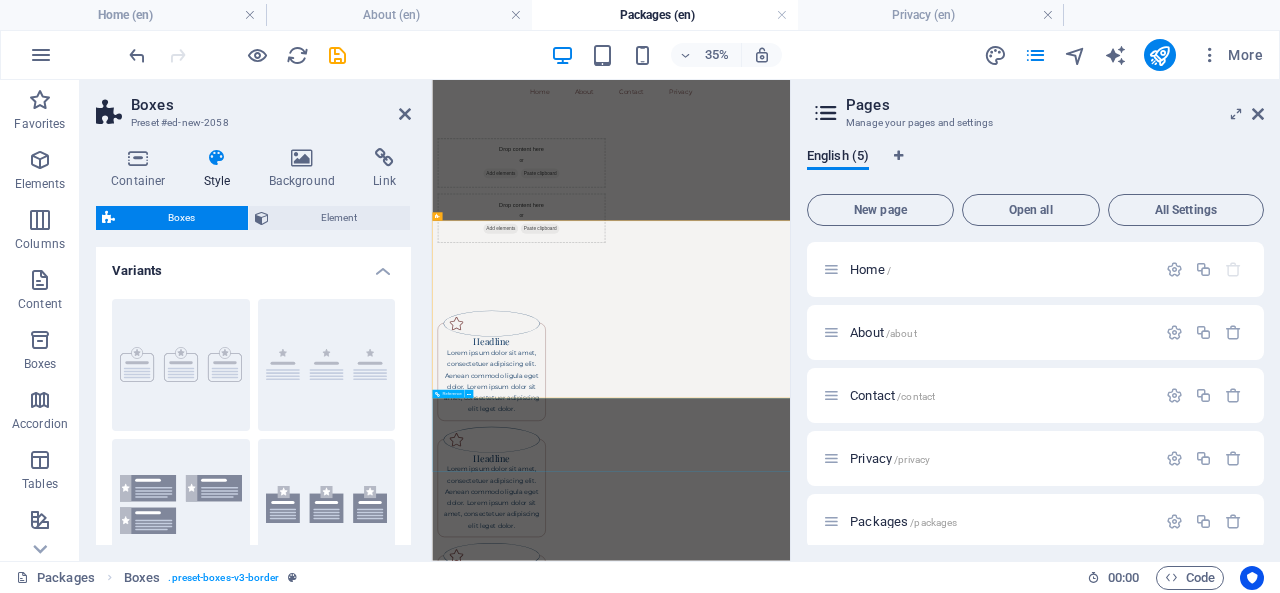click at bounding box center [943, 1984] 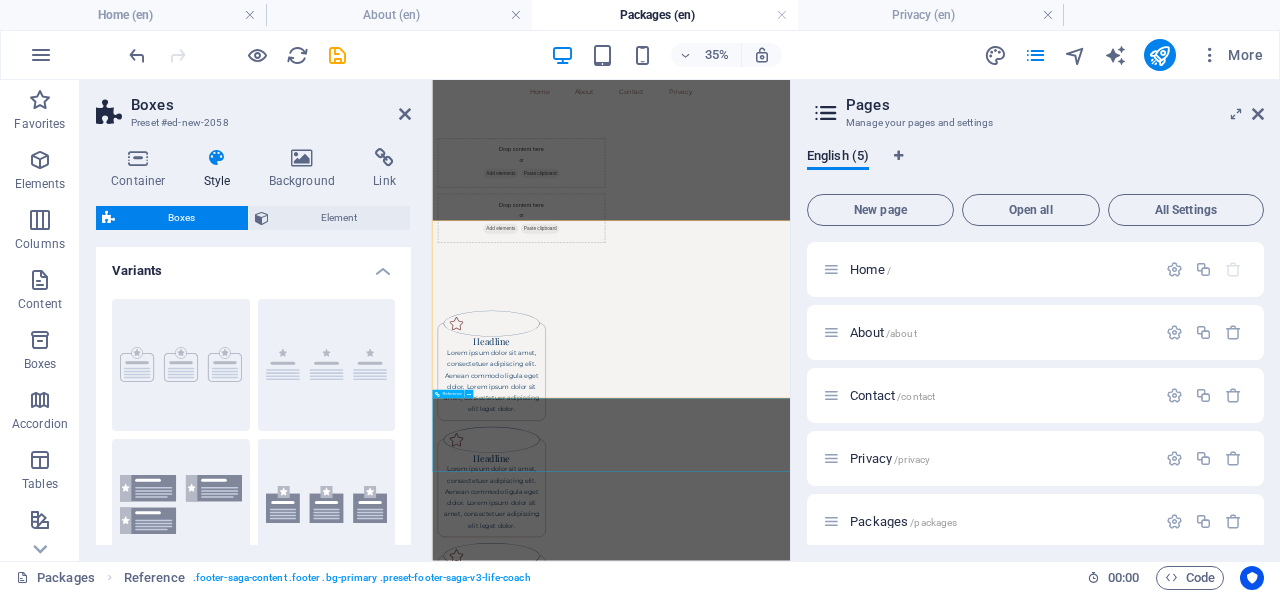 click at bounding box center (943, 1984) 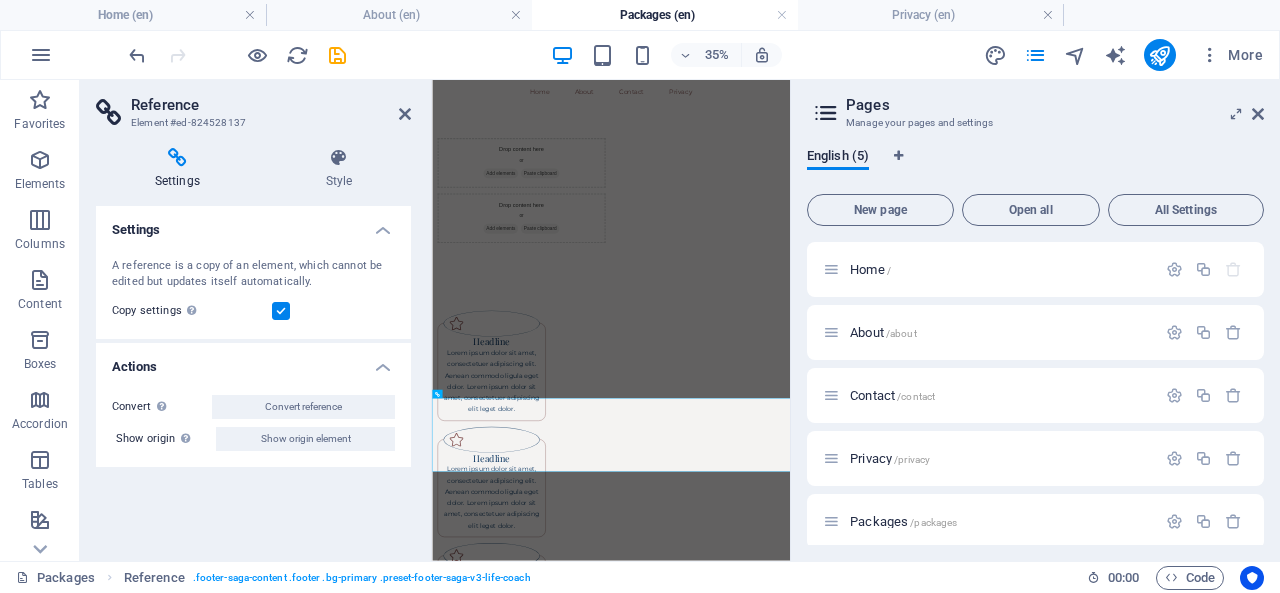 click at bounding box center (405, 114) 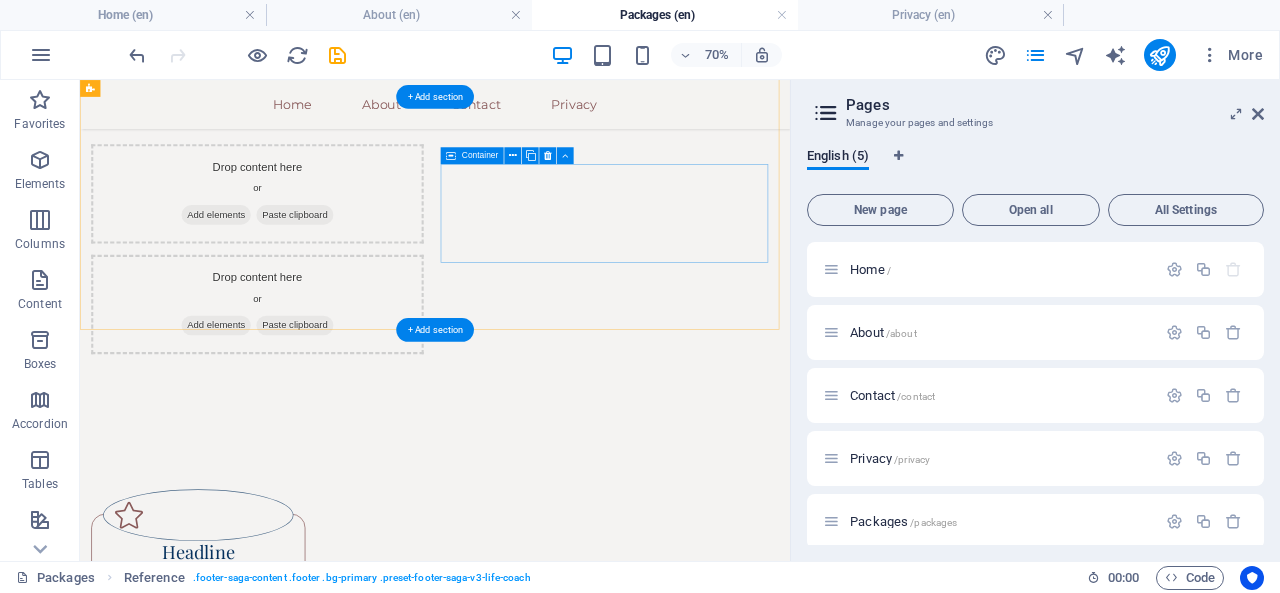 scroll, scrollTop: 116, scrollLeft: 0, axis: vertical 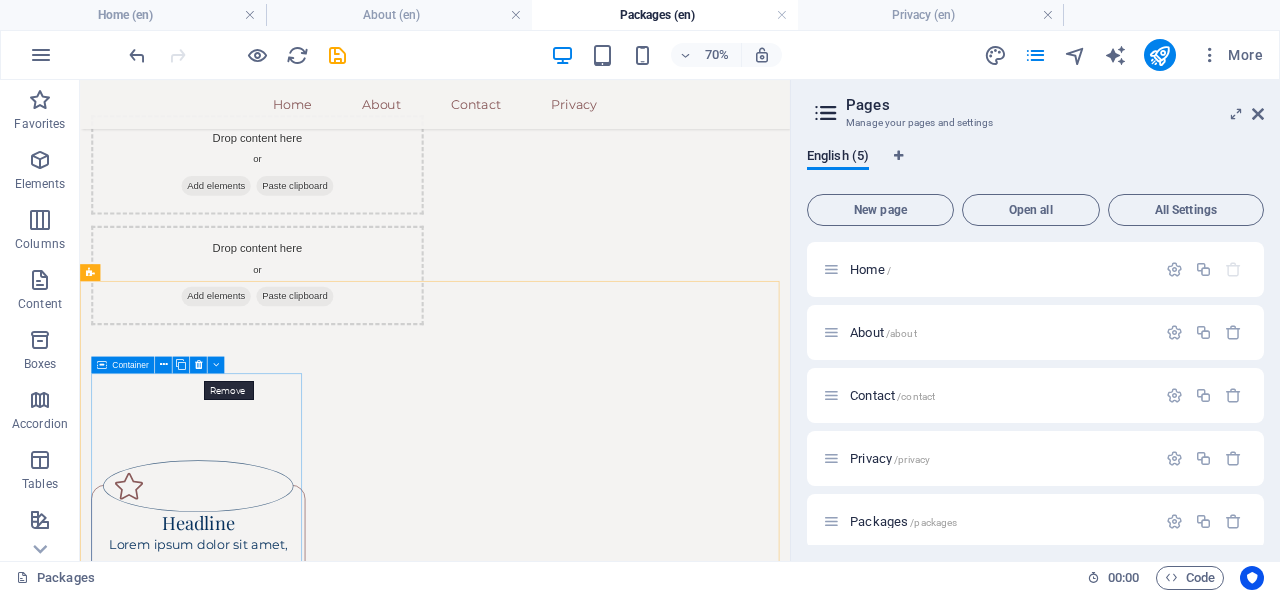 click at bounding box center [198, 365] 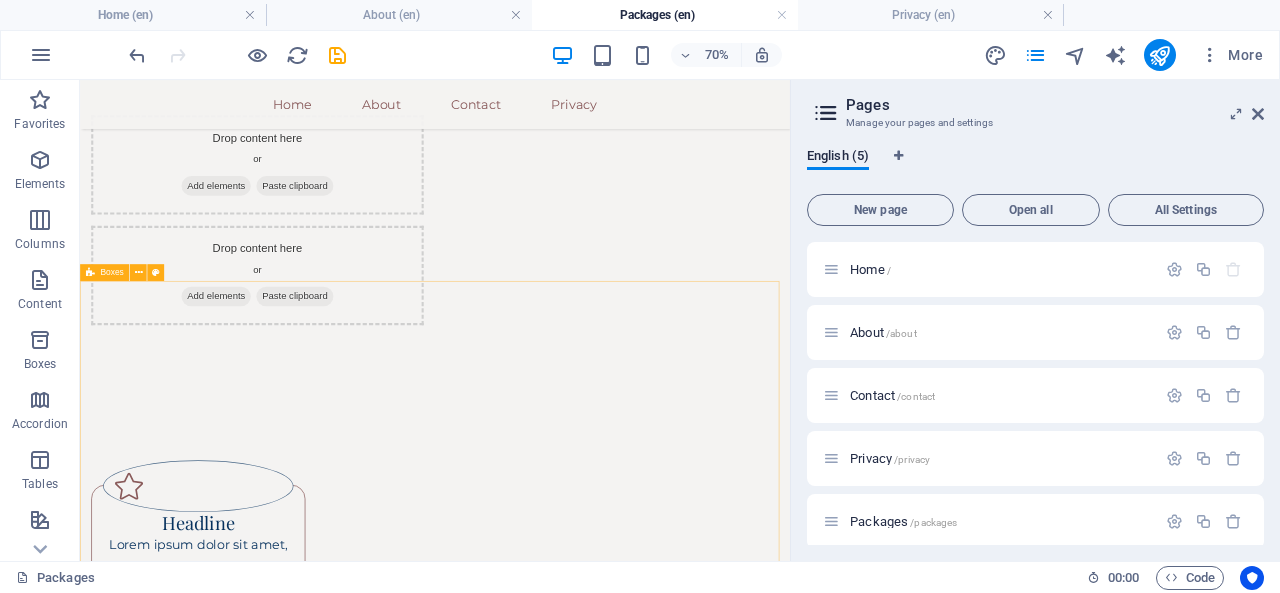 click at bounding box center [139, 272] 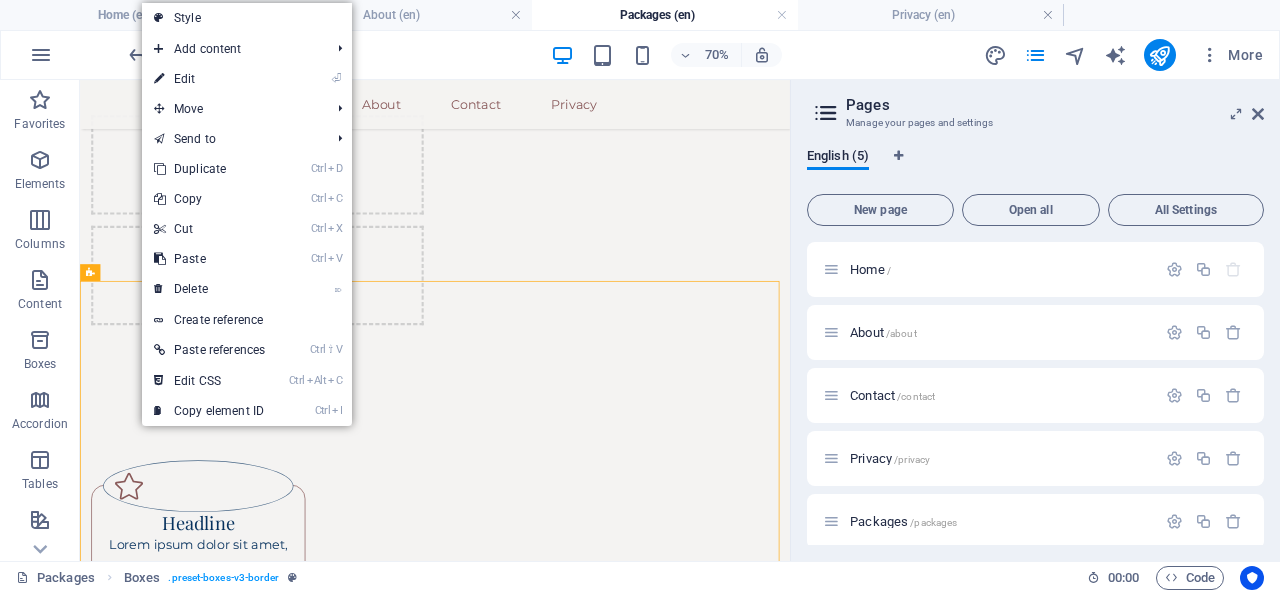 click on "⌦  Delete" at bounding box center (209, 289) 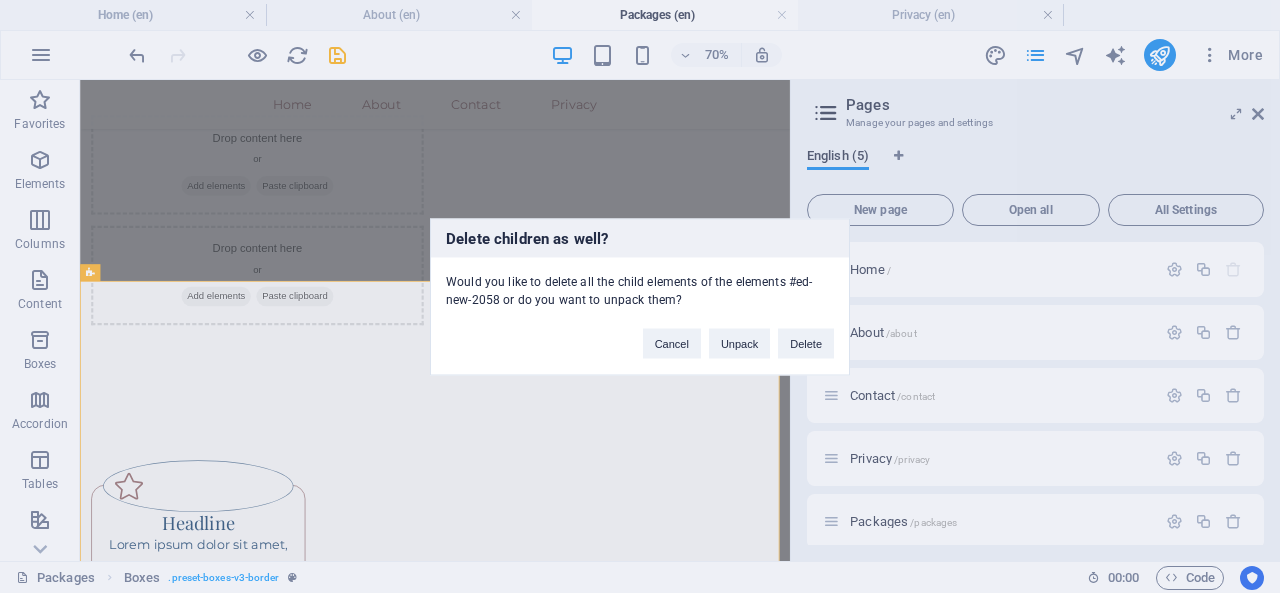 click on "Delete" at bounding box center (806, 343) 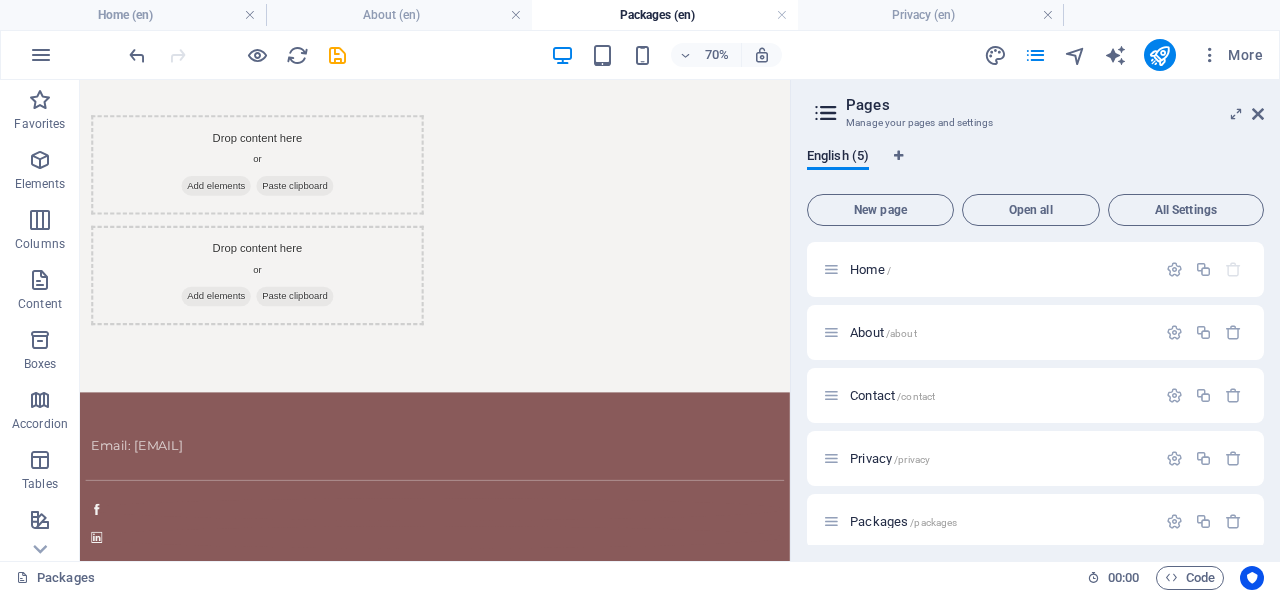 scroll, scrollTop: 0, scrollLeft: 0, axis: both 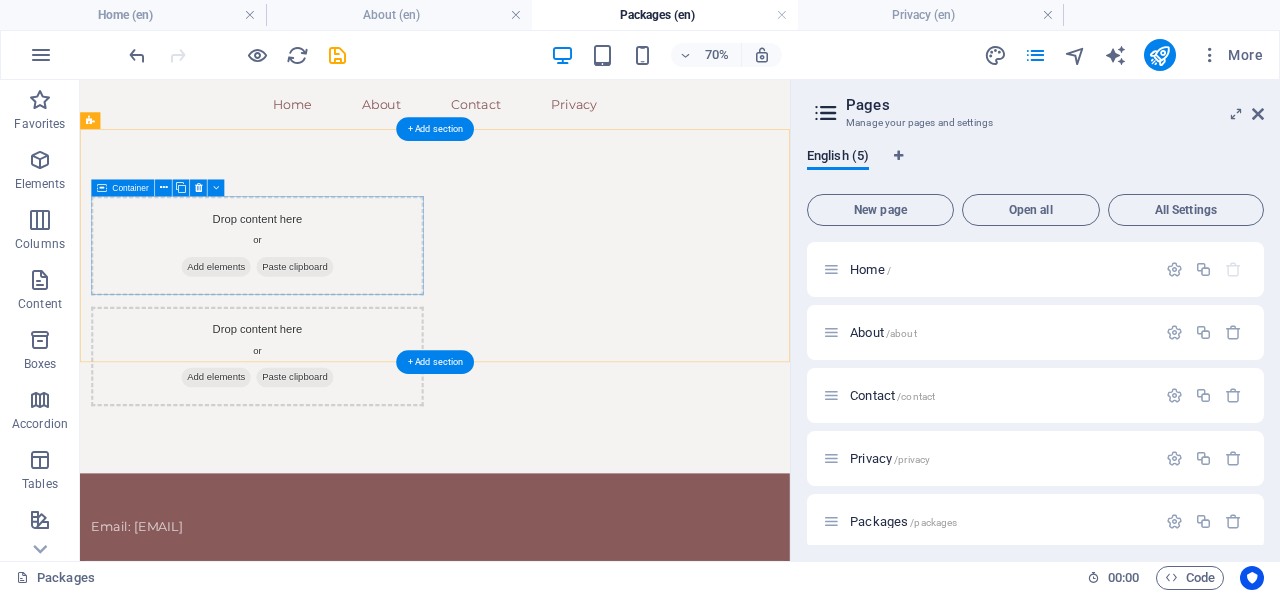 click on "Add elements" at bounding box center [274, 347] 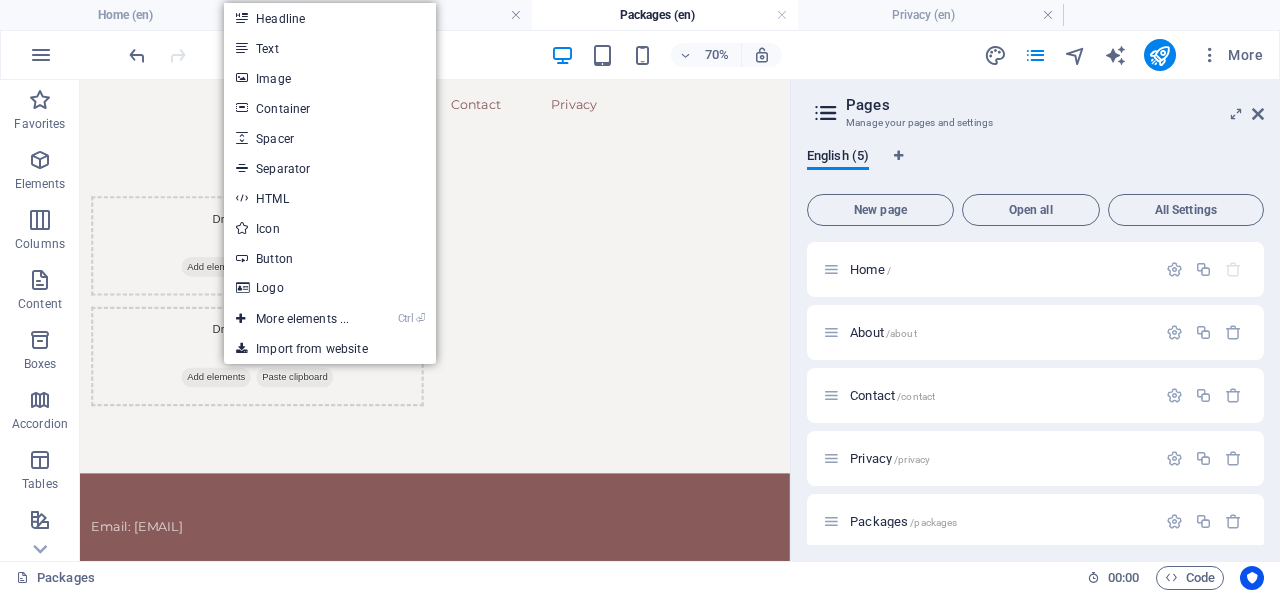 click on "Ctrl ⏎  More elements ..." at bounding box center [292, 319] 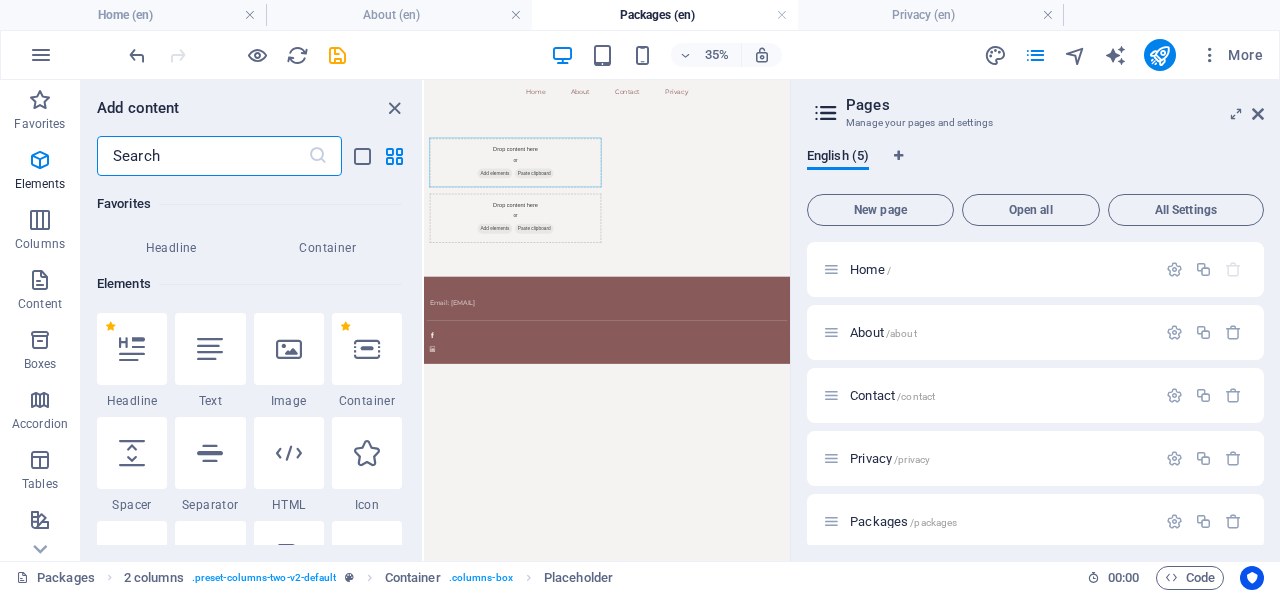 scroll, scrollTop: 213, scrollLeft: 0, axis: vertical 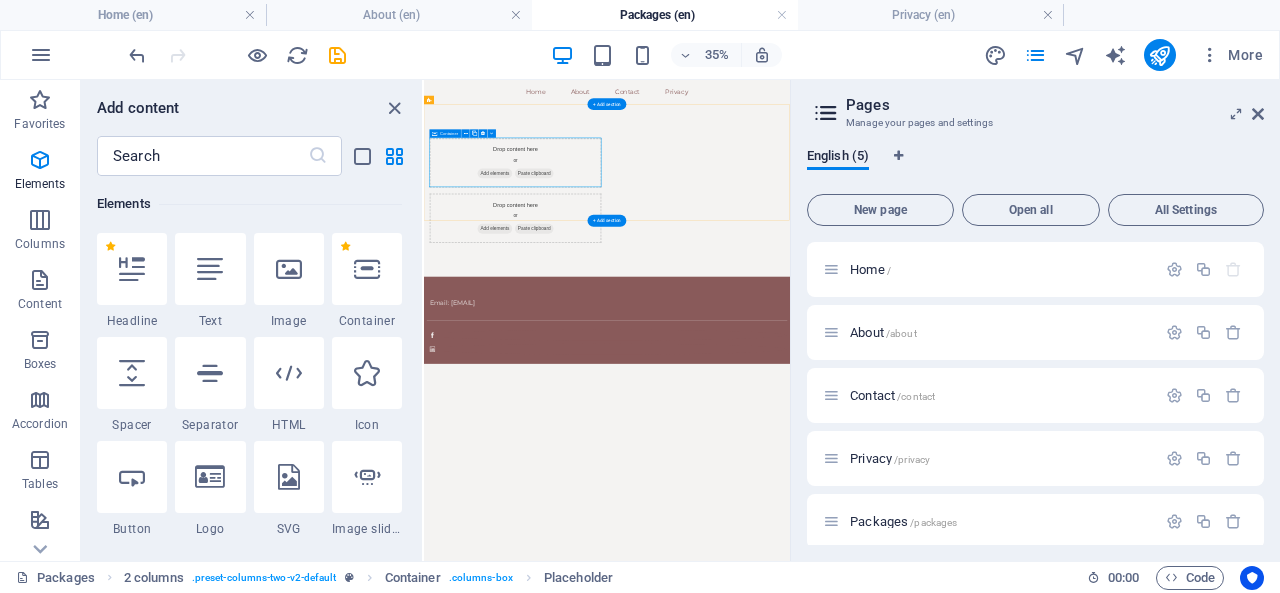 click on "Drop content here or  Add elements  Paste clipboard" at bounding box center [685, 317] 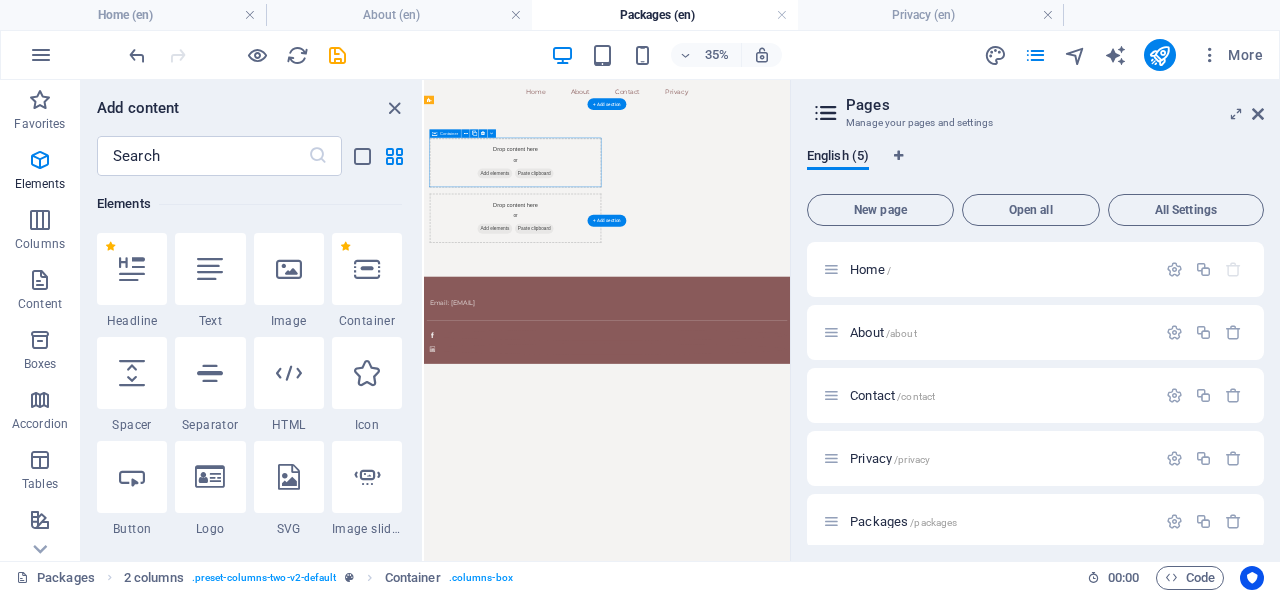 click on "Drop content here or  Add elements  Paste clipboard" at bounding box center [685, 317] 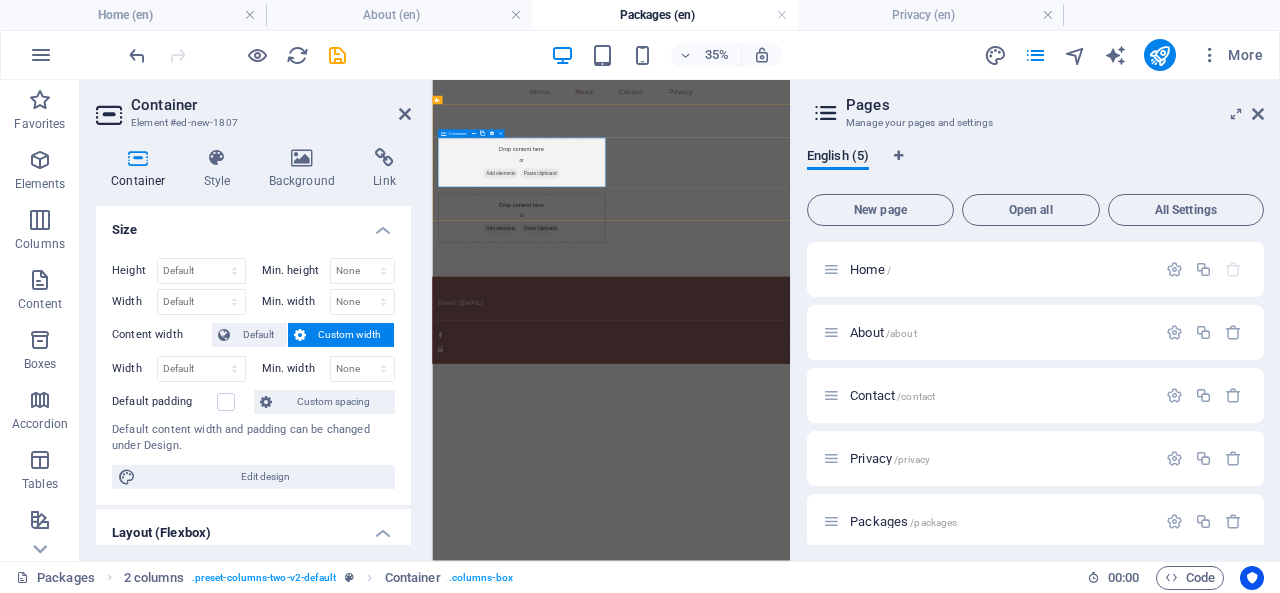click on "Add elements" at bounding box center [628, 347] 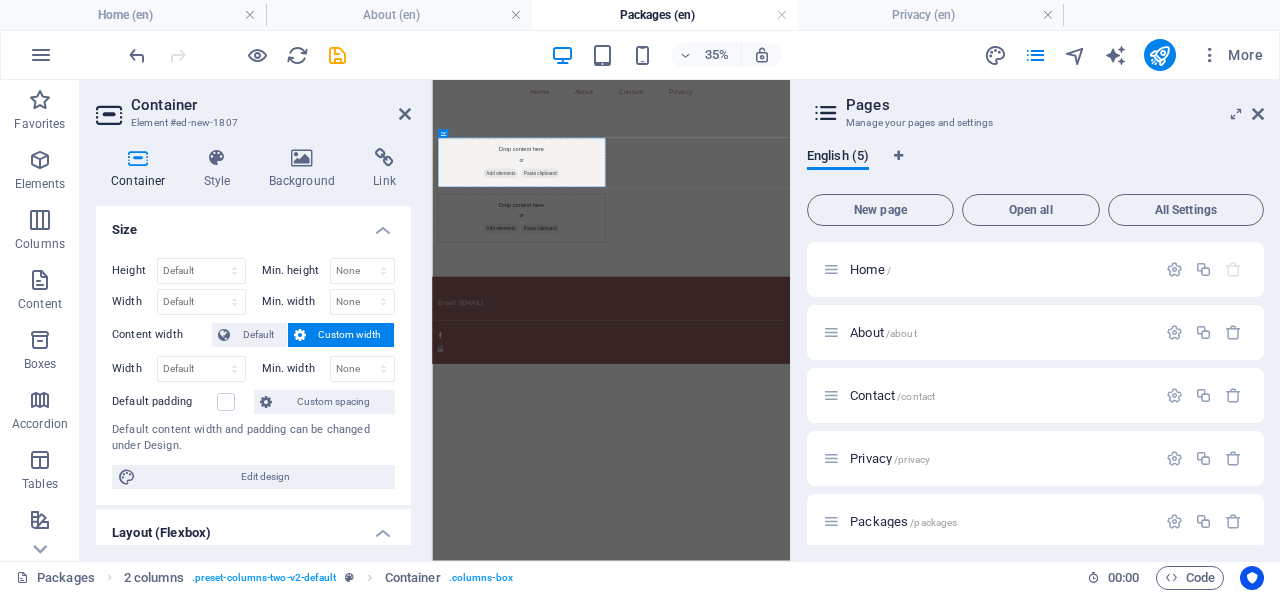 click at bounding box center (40, 340) 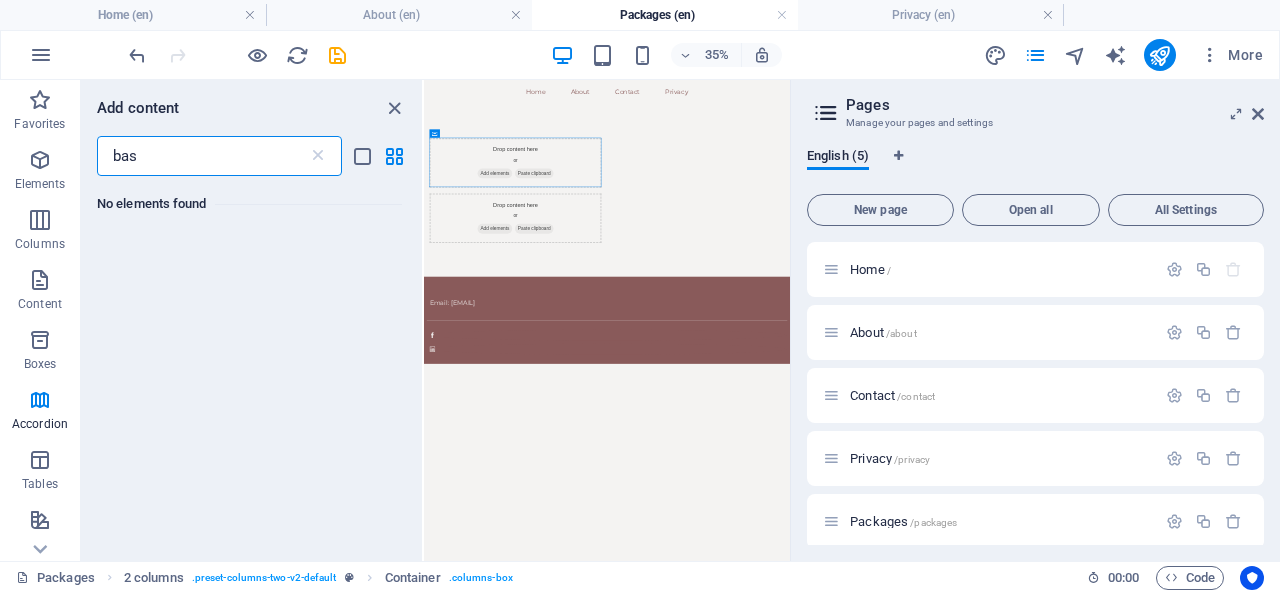 scroll, scrollTop: 0, scrollLeft: 0, axis: both 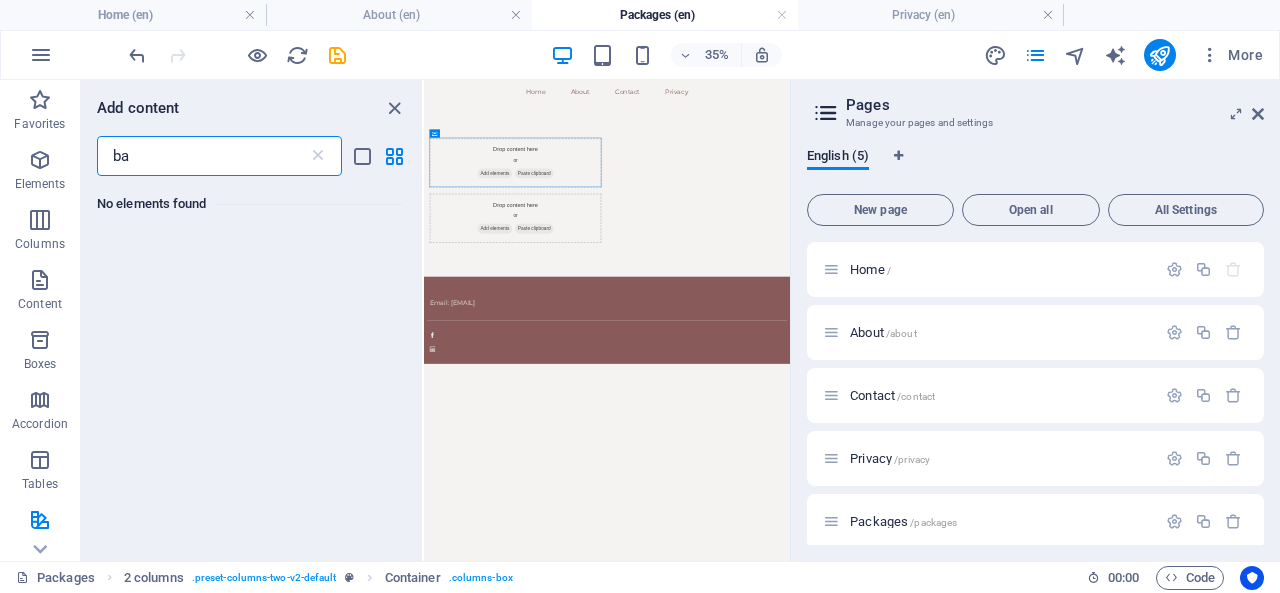 type on "b" 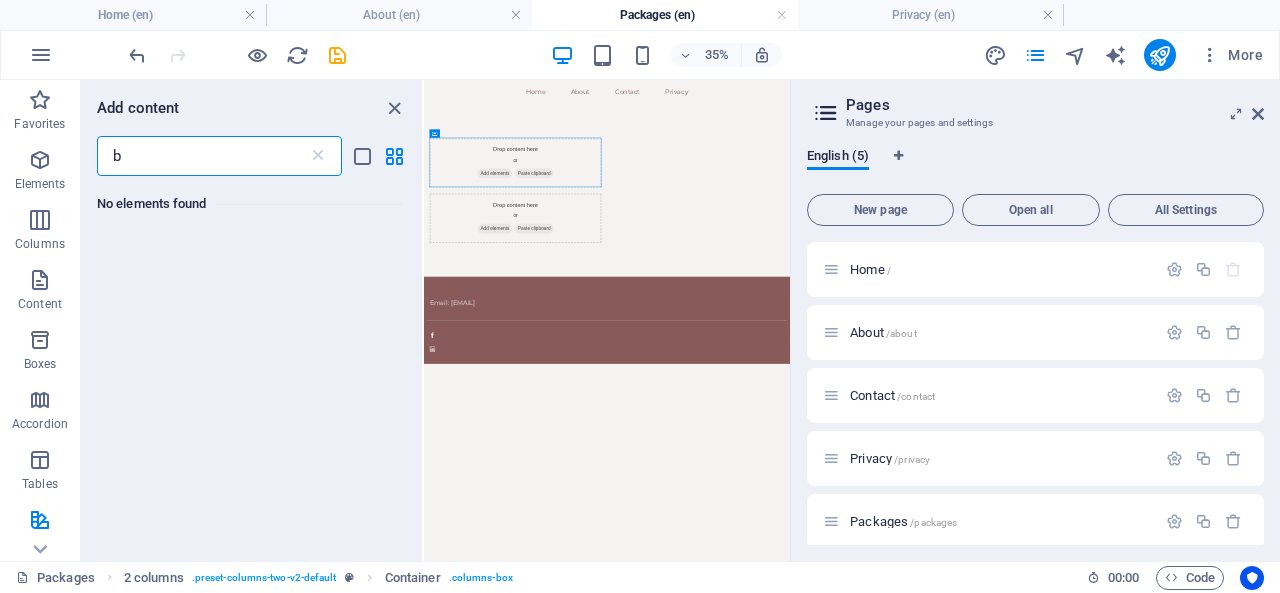 type 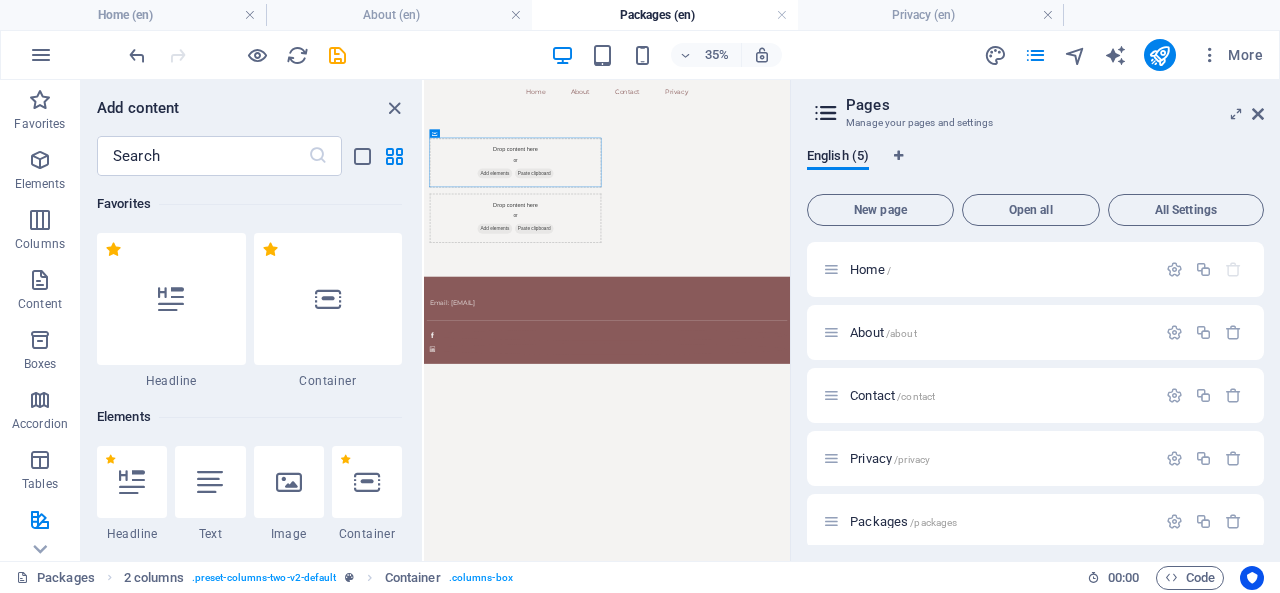 click on "Boxes" at bounding box center [40, 352] 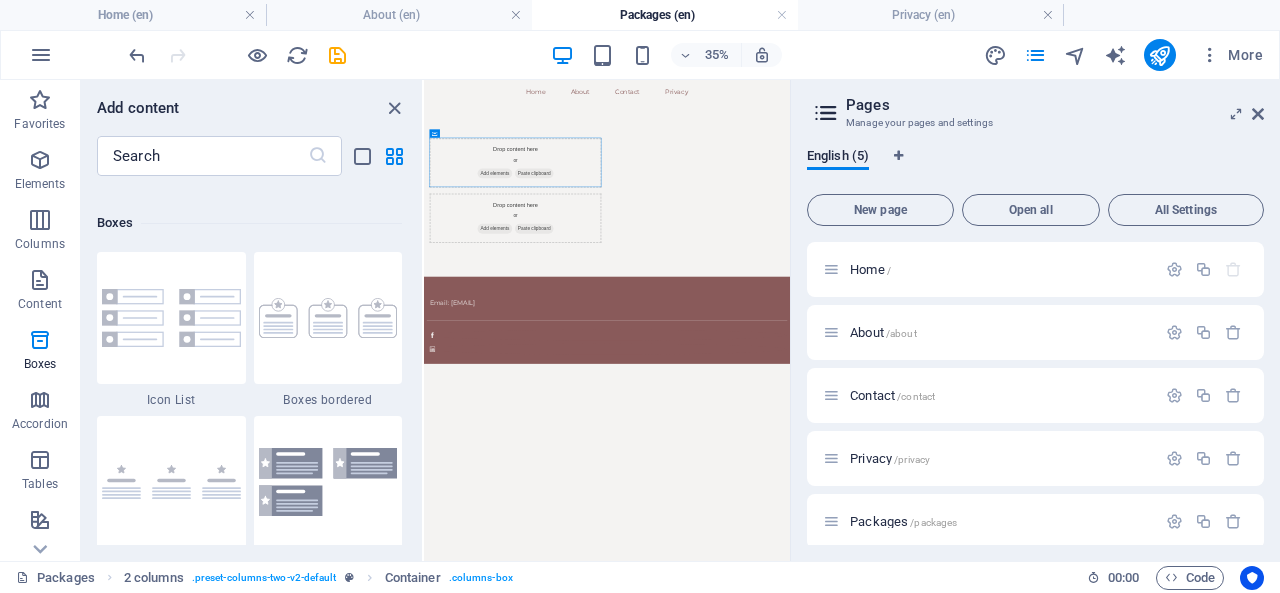 scroll, scrollTop: 5508, scrollLeft: 0, axis: vertical 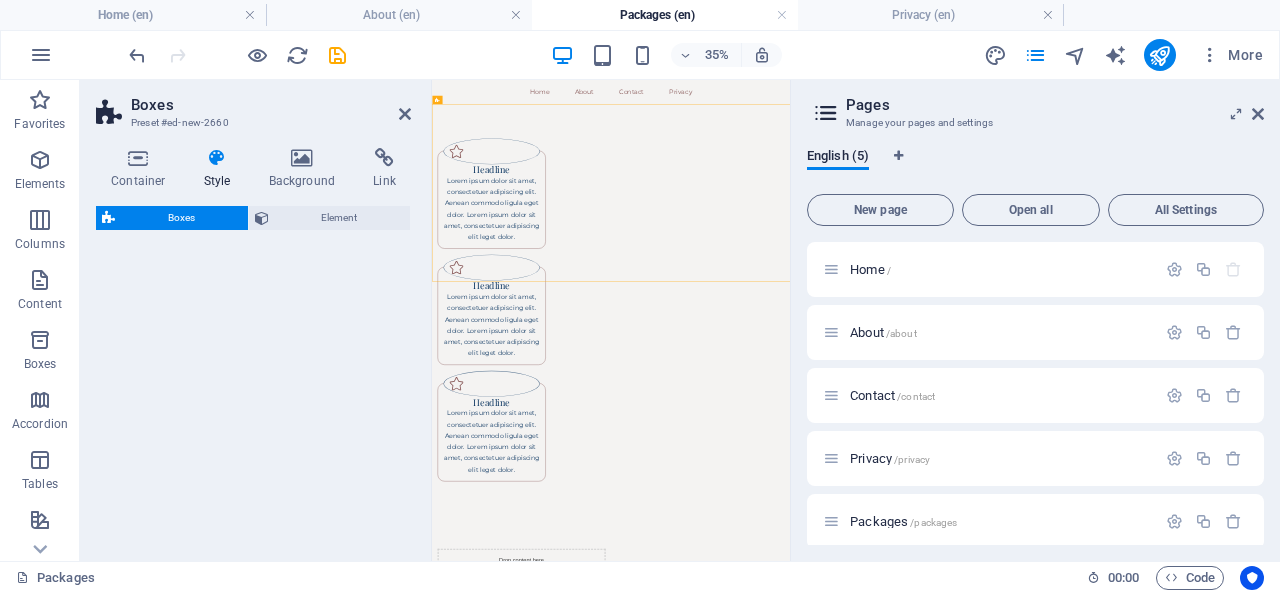 select on "rem" 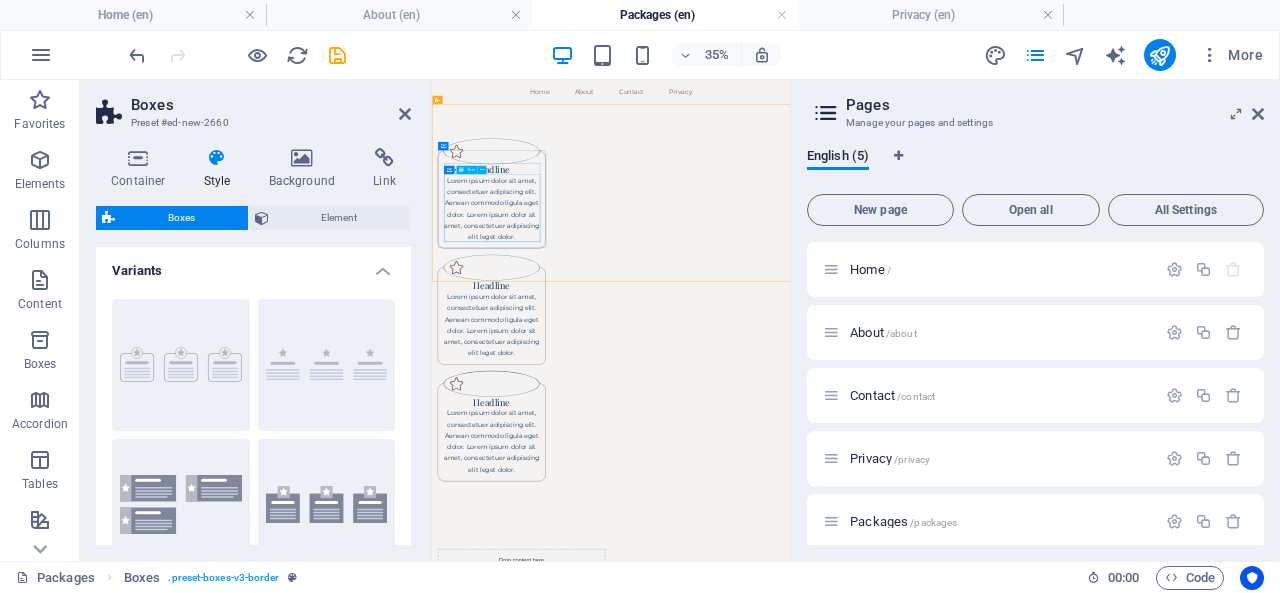 click on "Lorem ipsum dolor sit amet, consectetuer adipiscing elit. Aenean commodo ligula eget dolor. Lorem ipsum dolor sit amet, consectetuer adipiscing elit leget dolor." at bounding box center (602, 448) 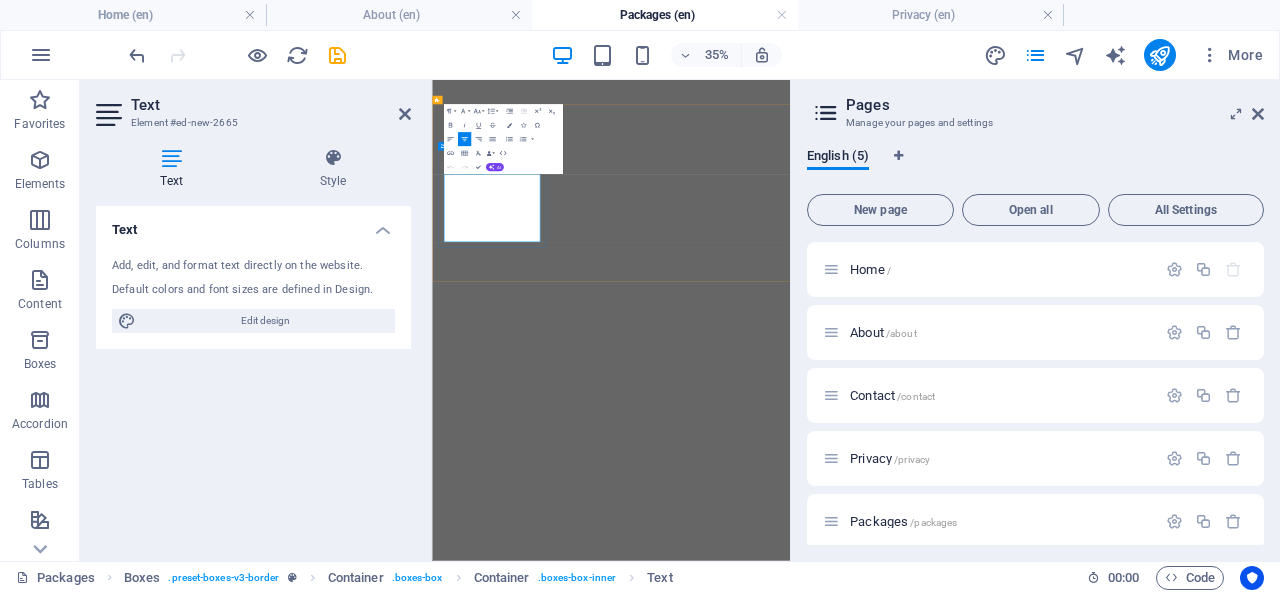 scroll, scrollTop: 0, scrollLeft: 0, axis: both 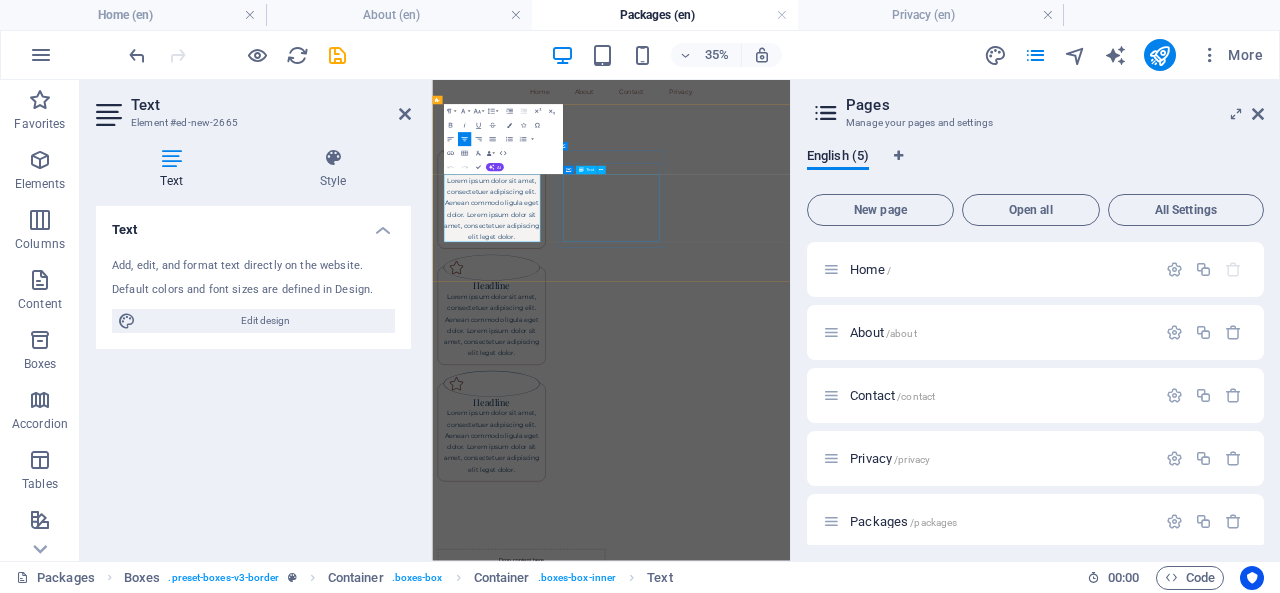 click on "Lorem ipsum dolor sit amet, consectetuer adipiscing elit. Aenean commodo ligula eget dolor. Lorem ipsum dolor sit amet, consectetuer adipiscing elit leget dolor." at bounding box center [602, 780] 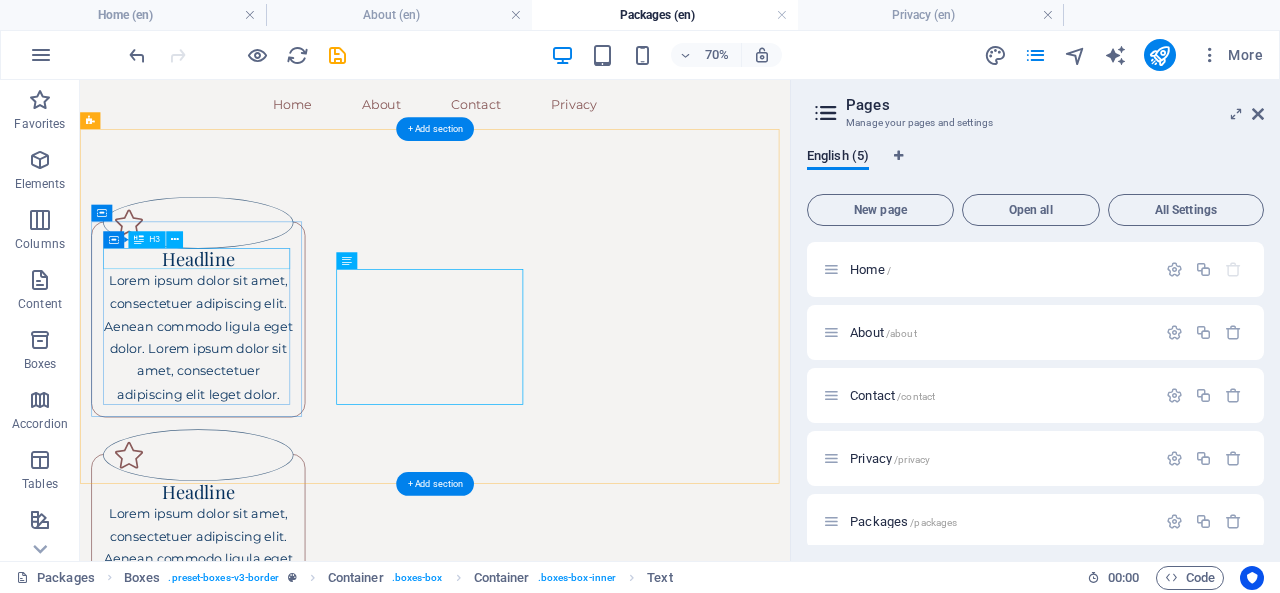 click on "Headline" at bounding box center (249, 336) 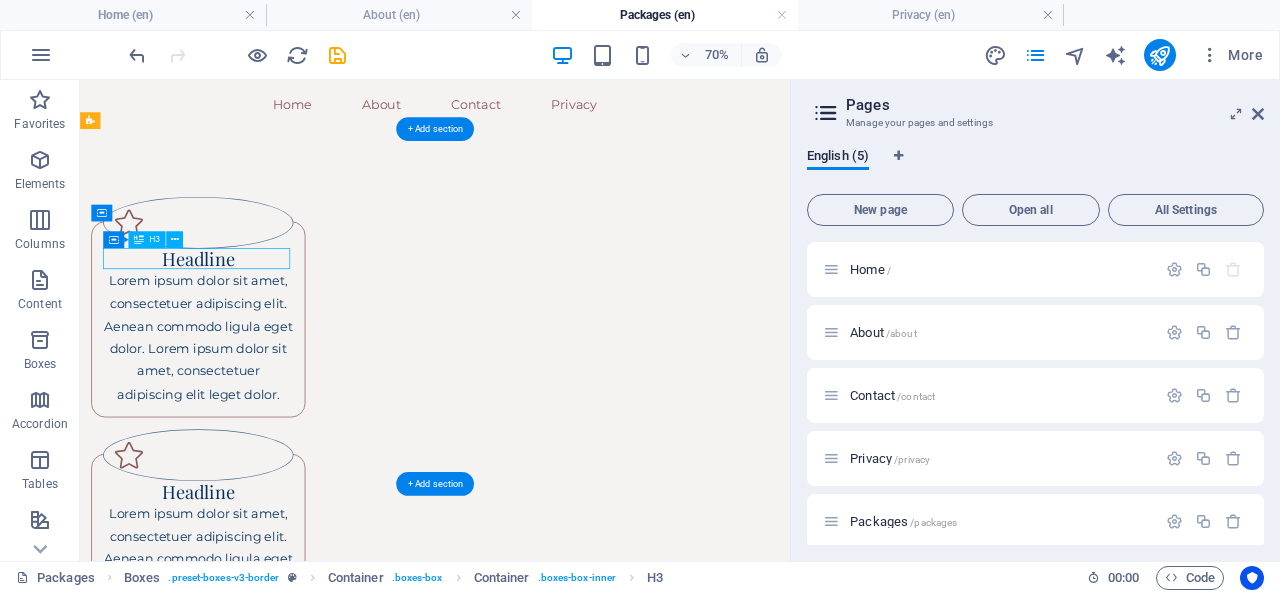 click on "Headline" at bounding box center [249, 336] 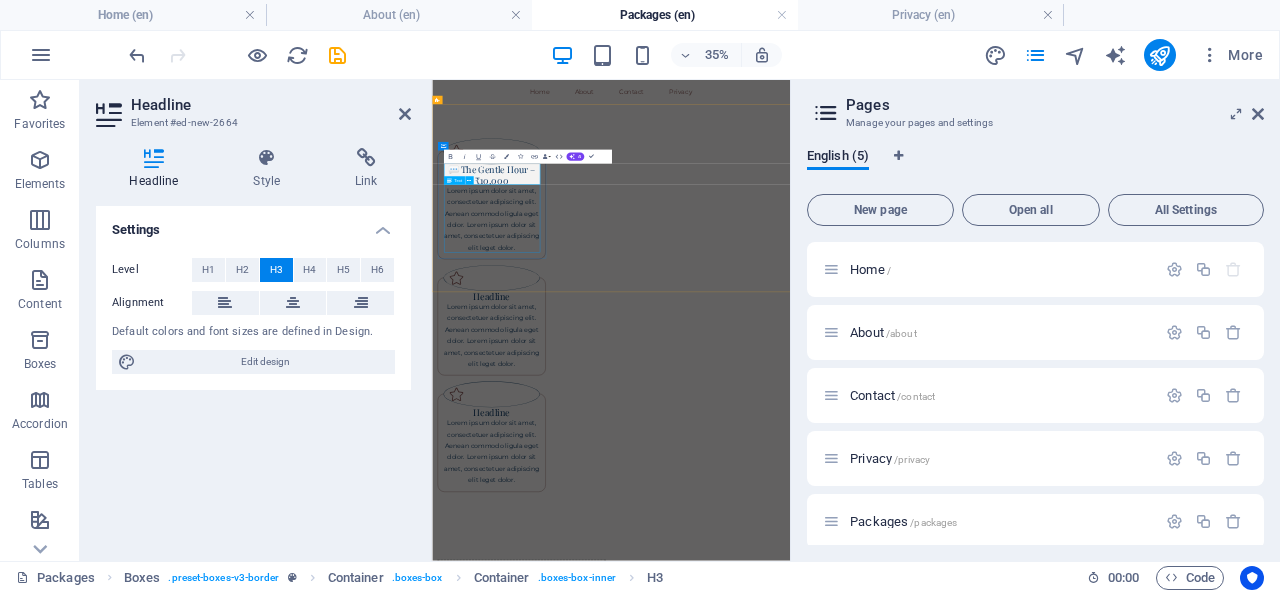 click on "Lorem ipsum dolor sit amet, consectetuer adipiscing elit. Aenean commodo ligula eget dolor. Lorem ipsum dolor sit amet, consectetuer adipiscing elit leget dolor." at bounding box center (602, 478) 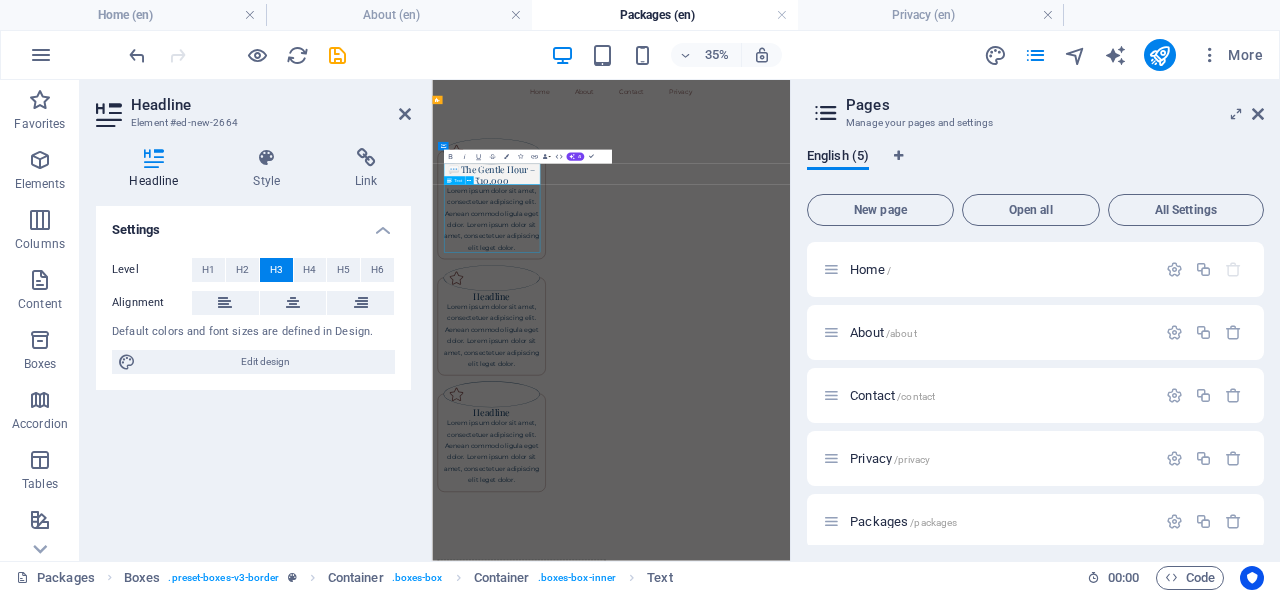 click on "Lorem ipsum dolor sit amet, consectetuer adipiscing elit. Aenean commodo ligula eget dolor. Lorem ipsum dolor sit amet, consectetuer adipiscing elit leget dolor." at bounding box center [602, 478] 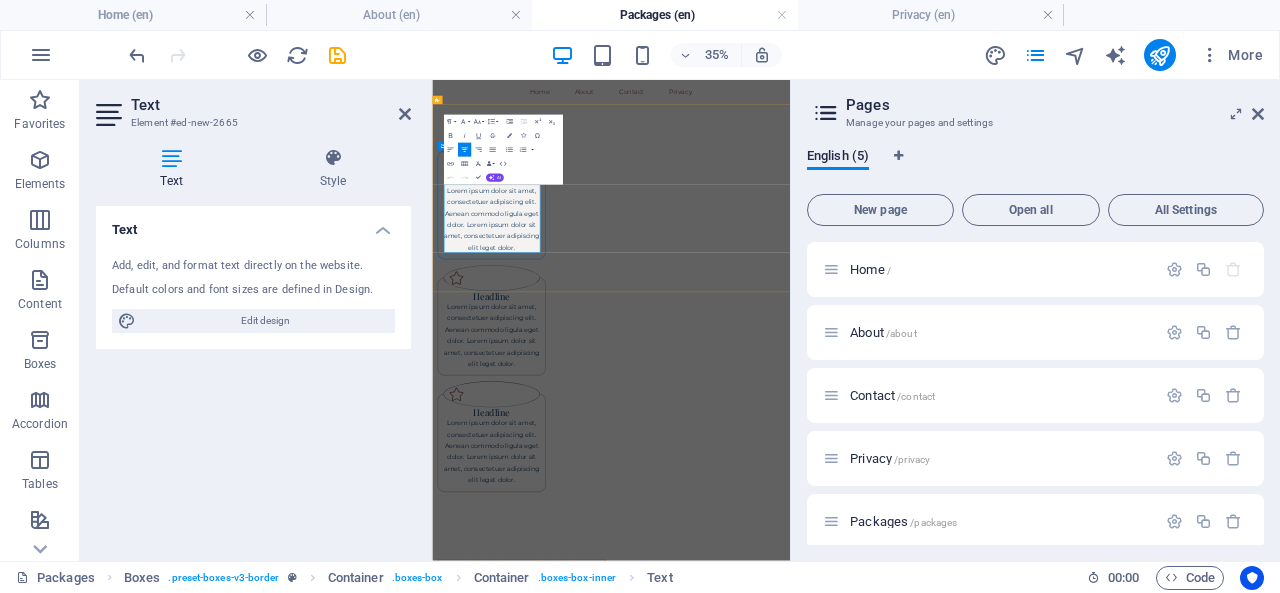 click on "Lorem ipsum dolor sit amet, consectetuer adipiscing elit. Aenean commodo ligula eget dolor. Lorem ipsum dolor sit amet, consectetuer adipiscing elit leget dolor." at bounding box center [602, 478] 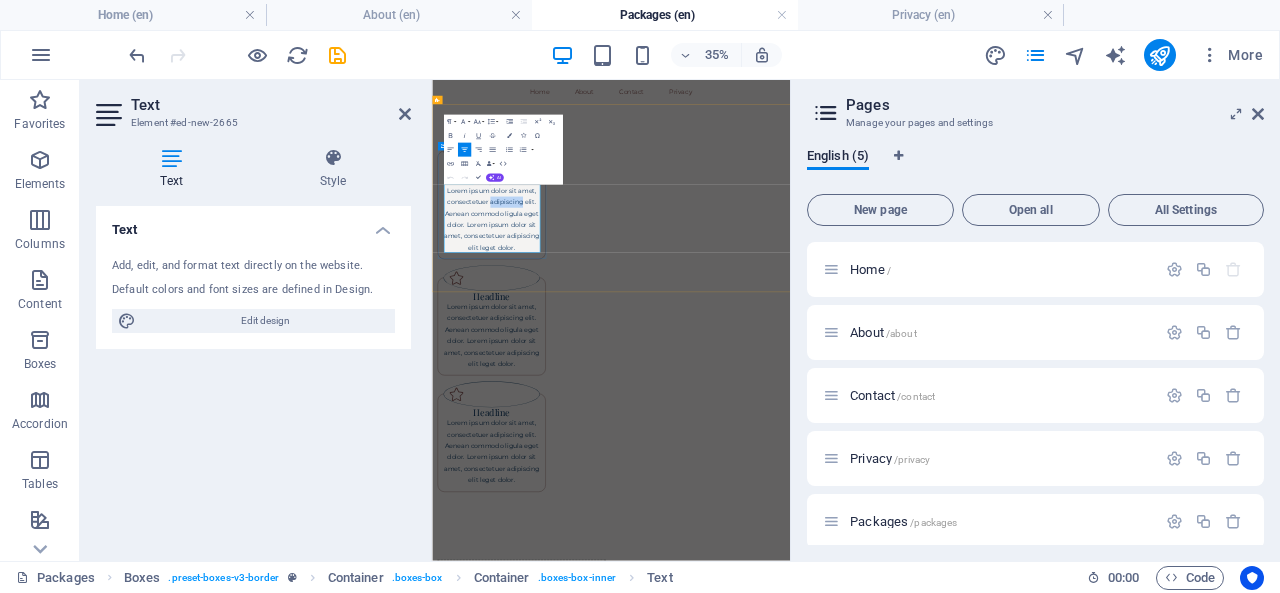 click on "Lorem ipsum dolor sit amet, consectetuer adipiscing elit. Aenean commodo ligula eget dolor. Lorem ipsum dolor sit amet, consectetuer adipiscing elit leget dolor." at bounding box center [602, 478] 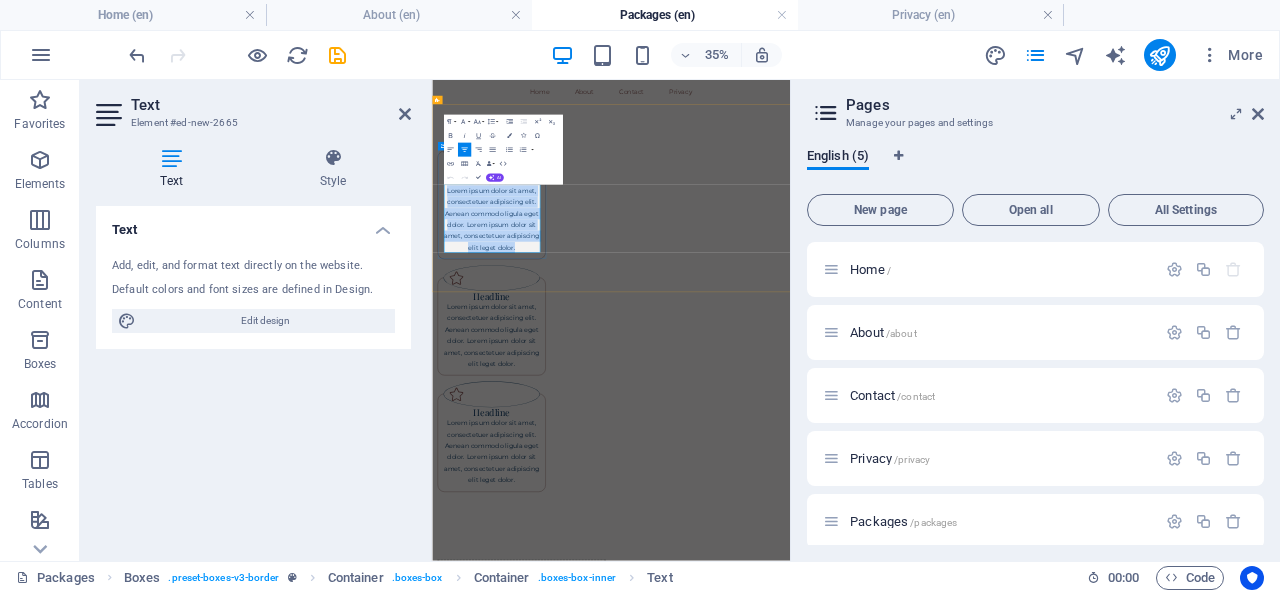click on "Lorem ipsum dolor sit amet, consectetuer adipiscing elit. Aenean commodo ligula eget dolor. Lorem ipsum dolor sit amet, consectetuer adipiscing elit leget dolor." at bounding box center (602, 478) 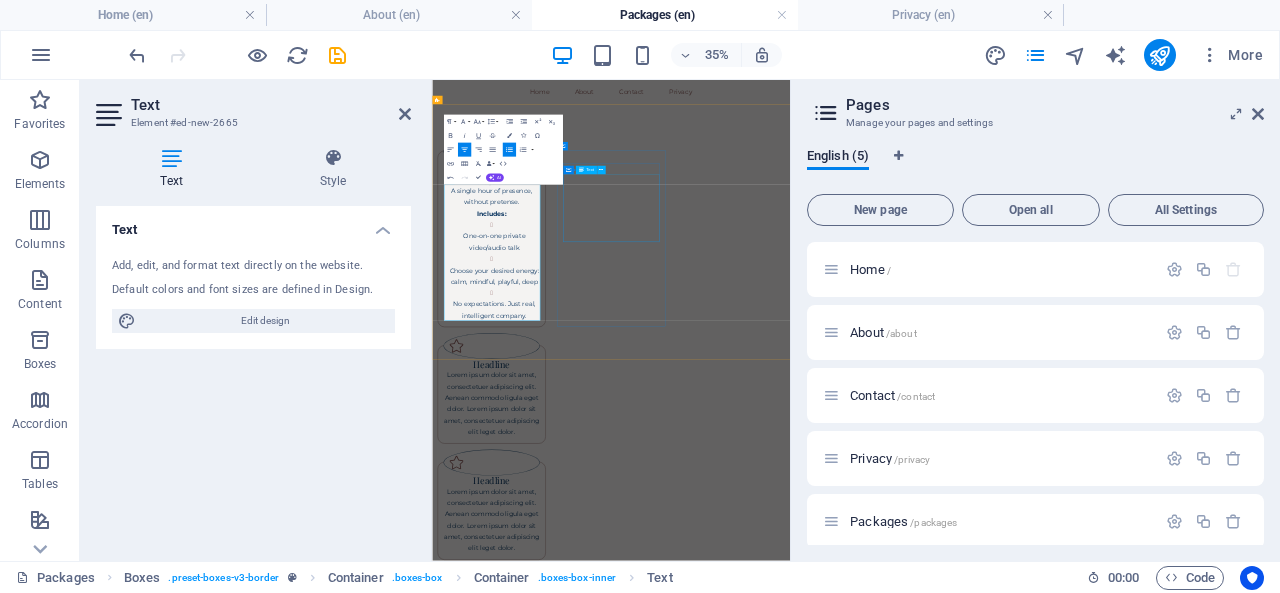 click on "Lorem ipsum dolor sit amet, consectetuer adipiscing elit. Aenean commodo ligula eget dolor. Lorem ipsum dolor sit amet, consectetuer adipiscing elit leget dolor." at bounding box center [602, 1004] 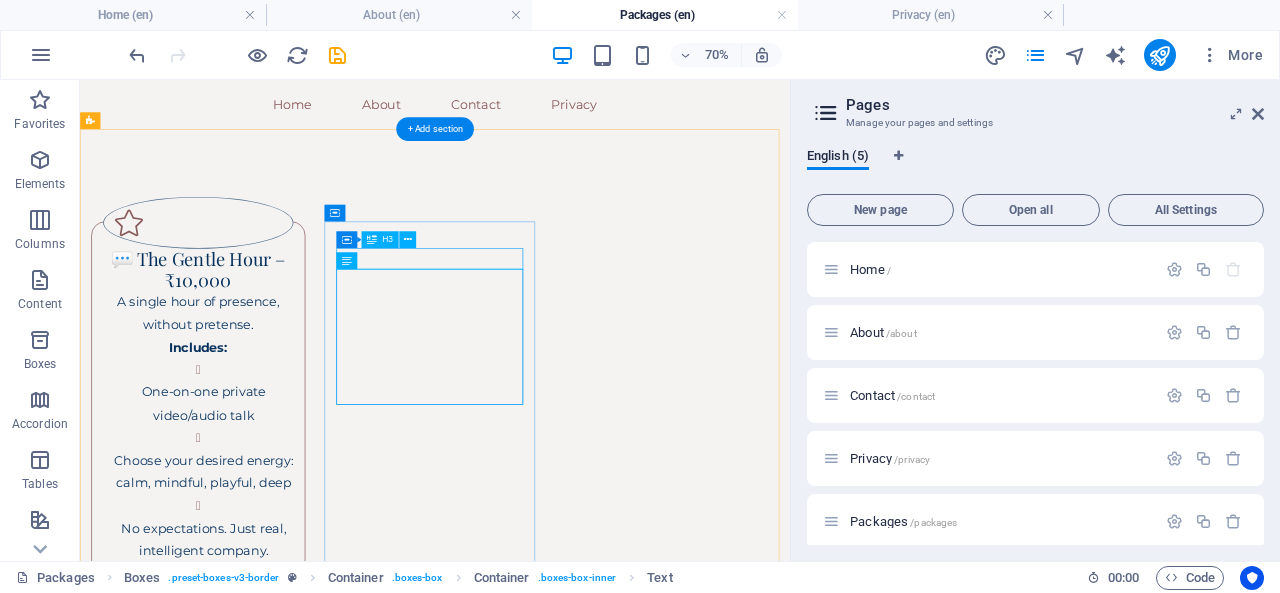 click on "Headline" at bounding box center [249, 892] 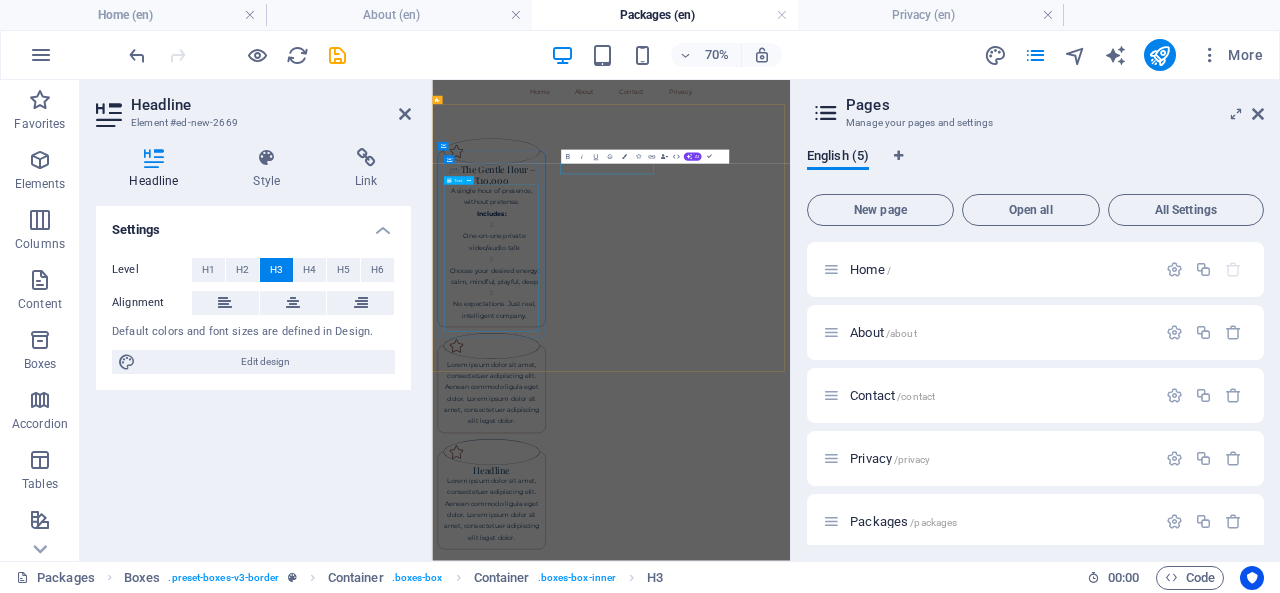 drag, startPoint x: 981, startPoint y: 333, endPoint x: 525, endPoint y: 587, distance: 521.96936 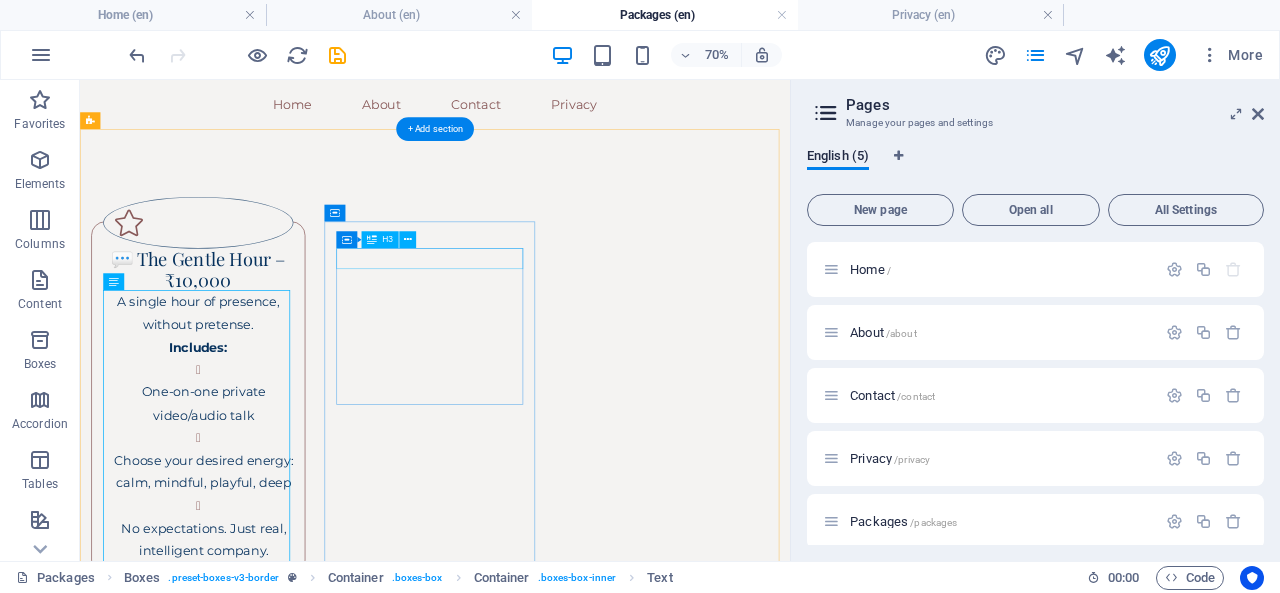 click on "Headline" at bounding box center (249, 892) 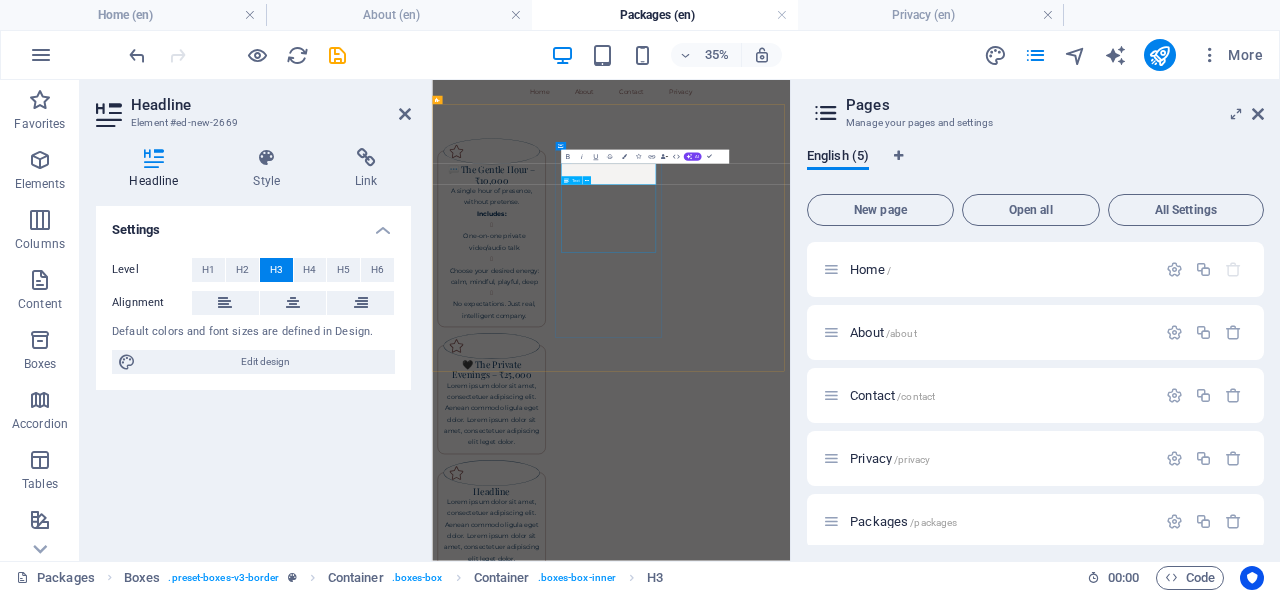 click on "Lorem ipsum dolor sit amet, consectetuer adipiscing elit. Aenean commodo ligula eget dolor. Lorem ipsum dolor sit amet, consectetuer adipiscing elit leget dolor." at bounding box center [602, 1034] 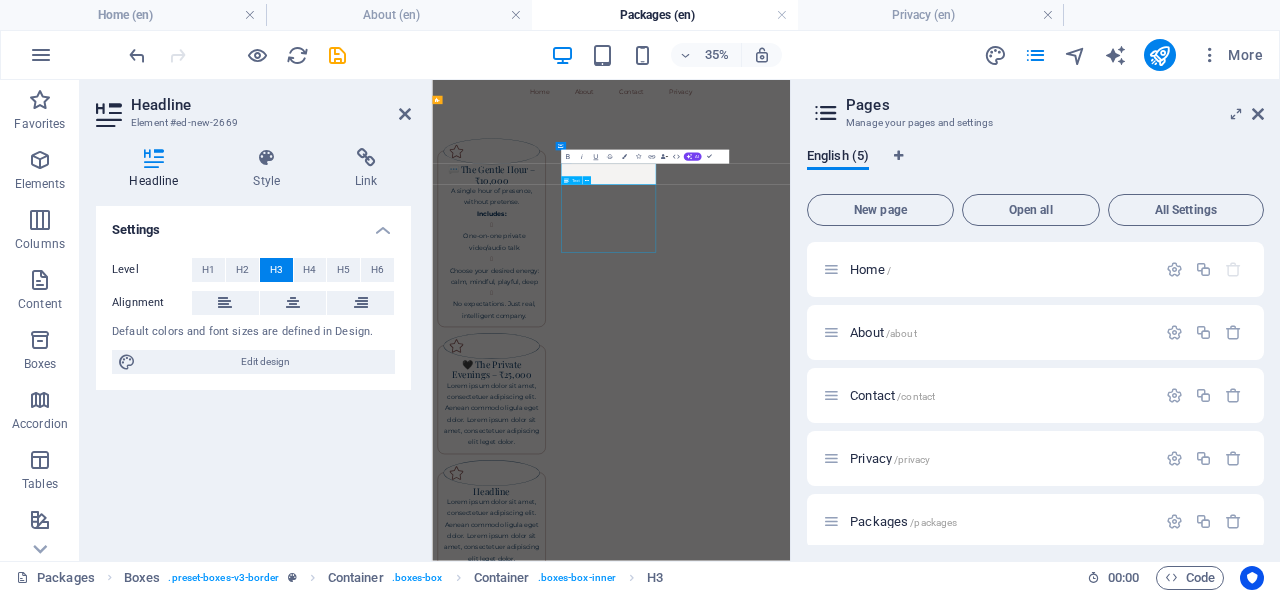 click on "Lorem ipsum dolor sit amet, consectetuer adipiscing elit. Aenean commodo ligula eget dolor. Lorem ipsum dolor sit amet, consectetuer adipiscing elit leget dolor." at bounding box center (602, 1034) 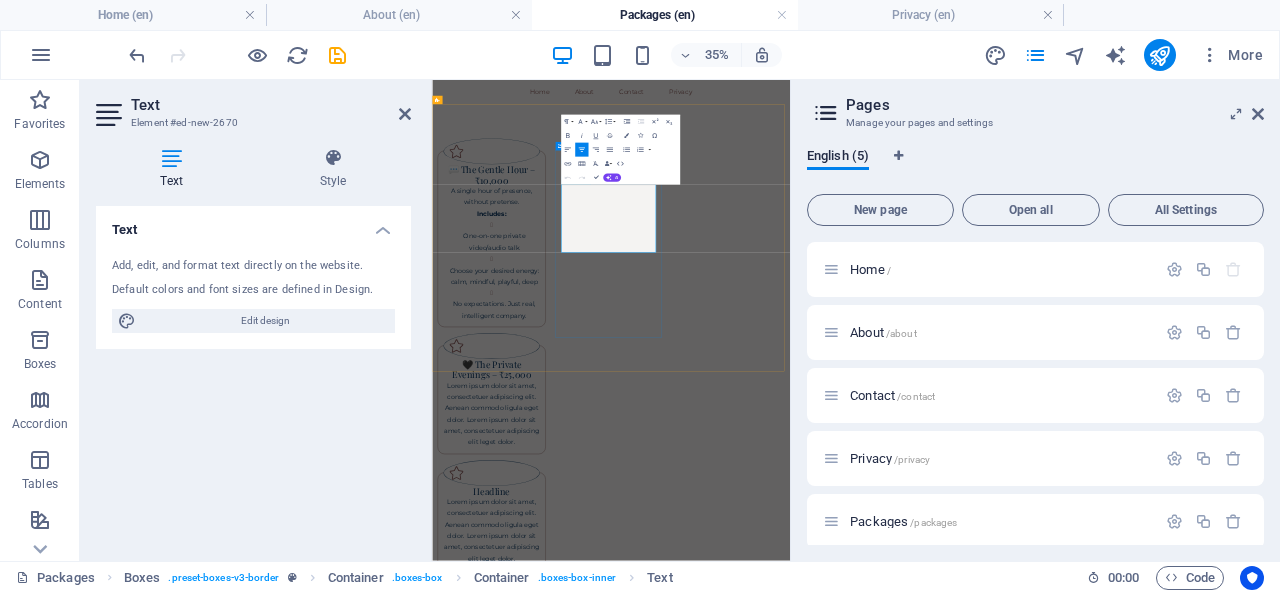 click on "Lorem ipsum dolor sit amet, consectetuer adipiscing elit. Aenean commodo ligula eget dolor. Lorem ipsum dolor sit amet, consectetuer adipiscing elit leget dolor." at bounding box center [602, 1034] 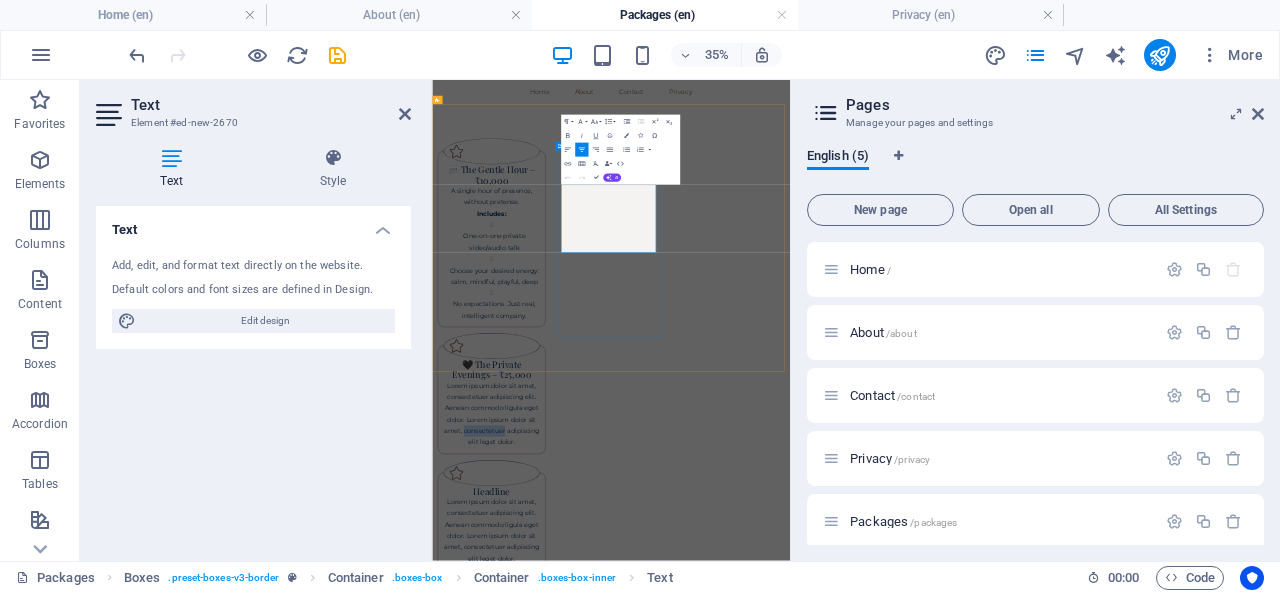 click on "Lorem ipsum dolor sit amet, consectetuer adipiscing elit. Aenean commodo ligula eget dolor. Lorem ipsum dolor sit amet, consectetuer adipiscing elit leget dolor." at bounding box center [602, 1034] 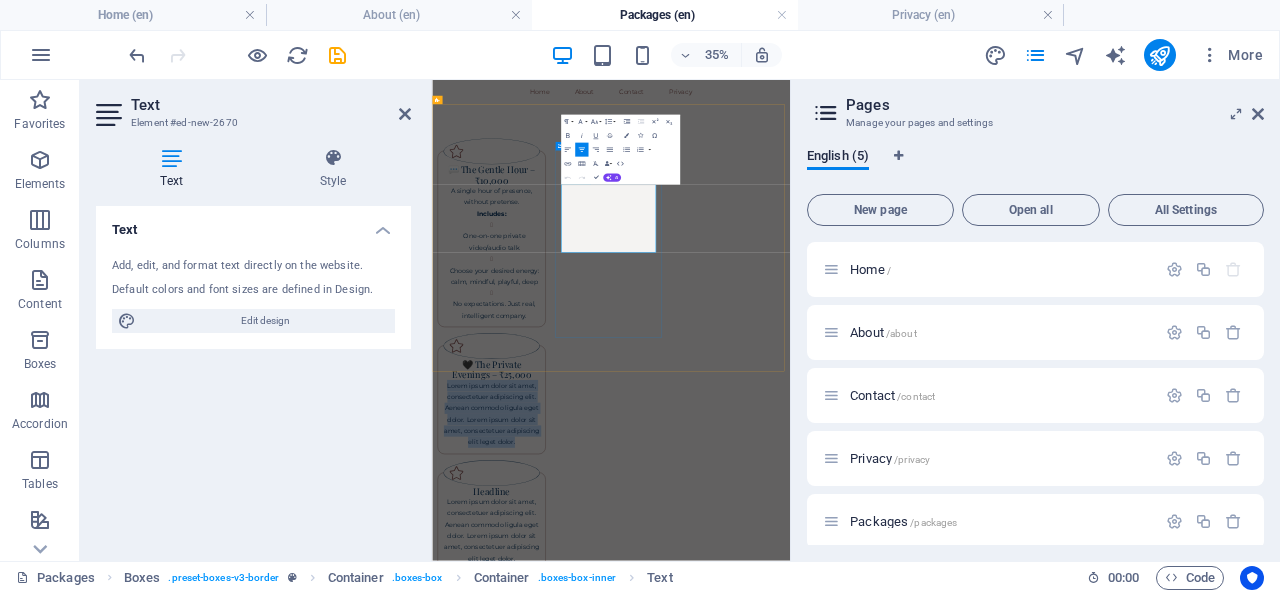 click on "Lorem ipsum dolor sit amet, consectetuer adipiscing elit. Aenean commodo ligula eget dolor. Lorem ipsum dolor sit amet, consectetuer adipiscing elit leget dolor." at bounding box center [602, 1034] 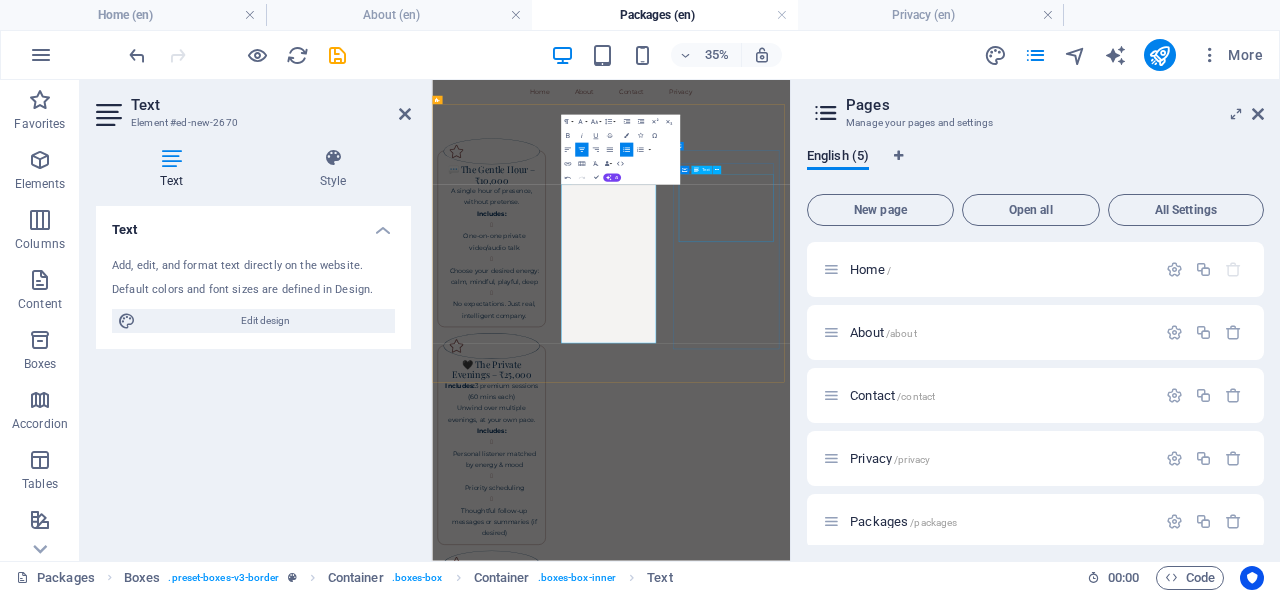 click on "Lorem ipsum dolor sit amet, consectetuer adipiscing elit. Aenean commodo ligula eget dolor. Lorem ipsum dolor sit amet, consectetuer adipiscing elit leget dolor." at bounding box center [602, 1626] 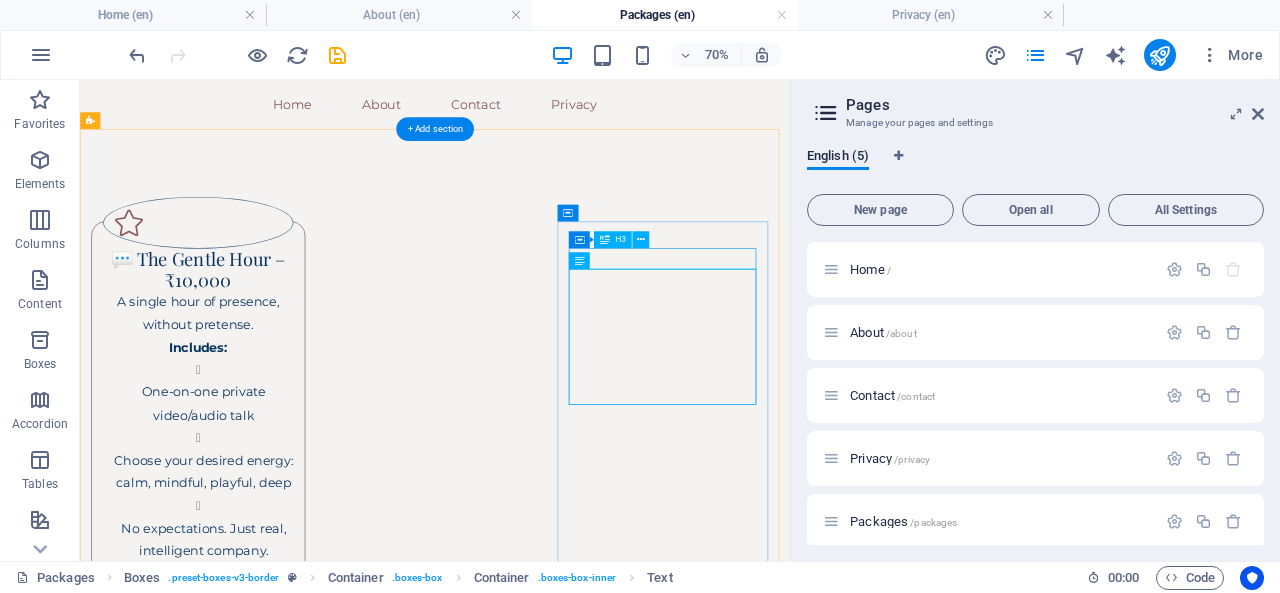 click on "Headline" at bounding box center (249, 1514) 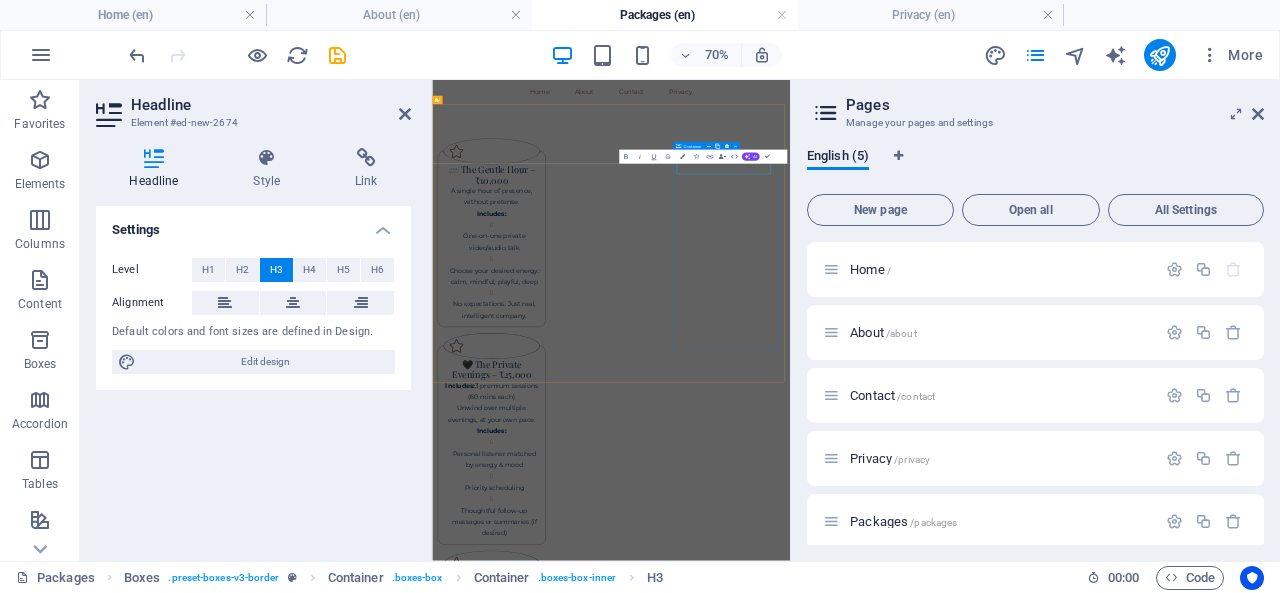 drag, startPoint x: 1299, startPoint y: 342, endPoint x: 1161, endPoint y: 604, distance: 296.12158 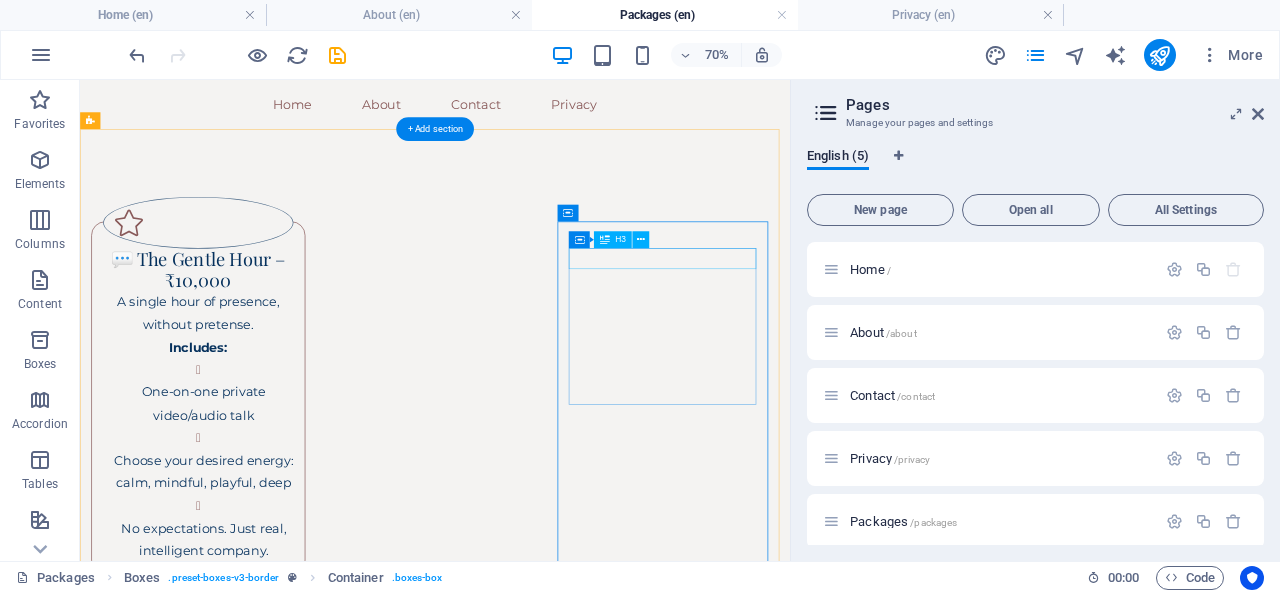 click on "Headline" at bounding box center [249, 1514] 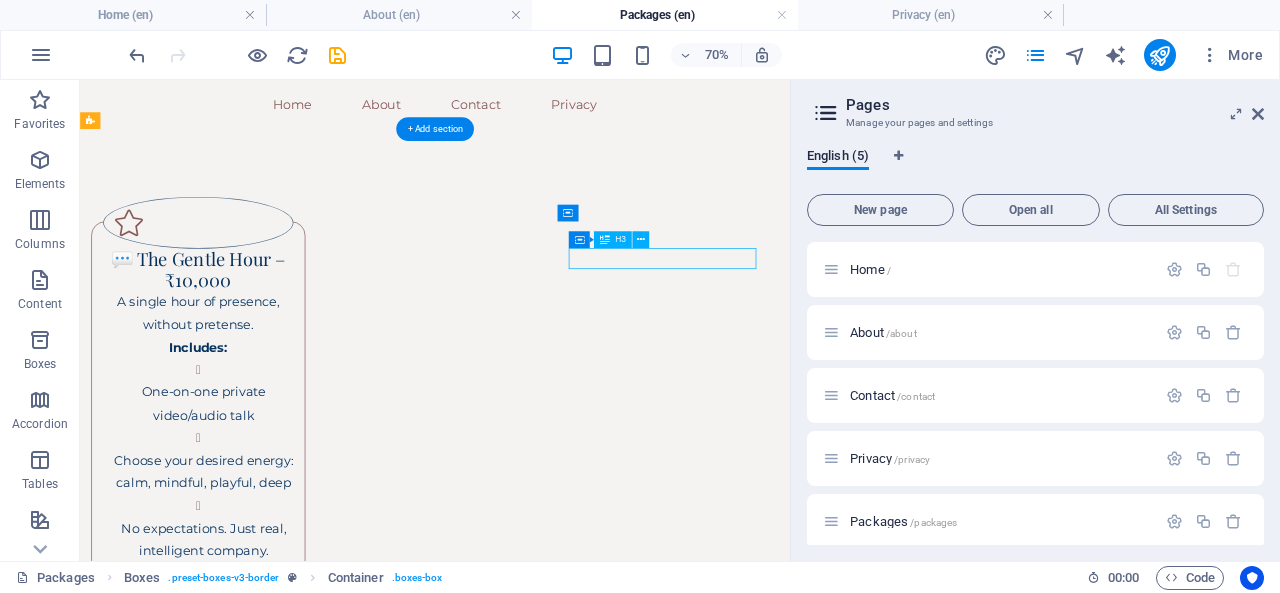 click on "Headline" at bounding box center (249, 1514) 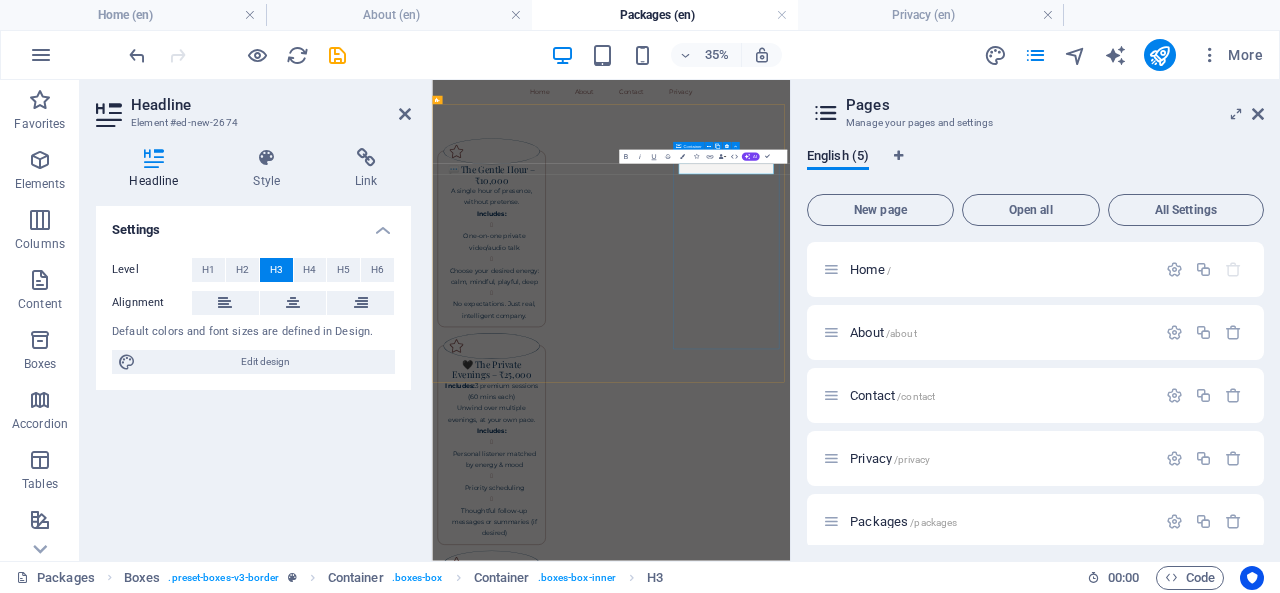 drag, startPoint x: 1312, startPoint y: 332, endPoint x: 1188, endPoint y: 585, distance: 281.75345 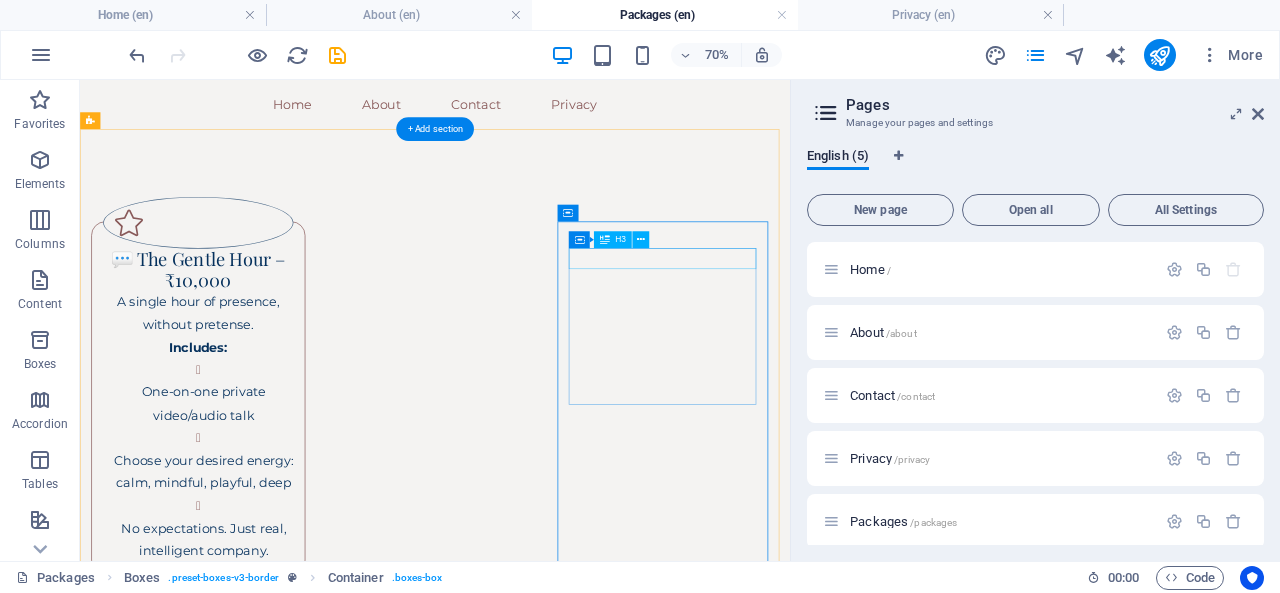 click on "Headline" at bounding box center [249, 1514] 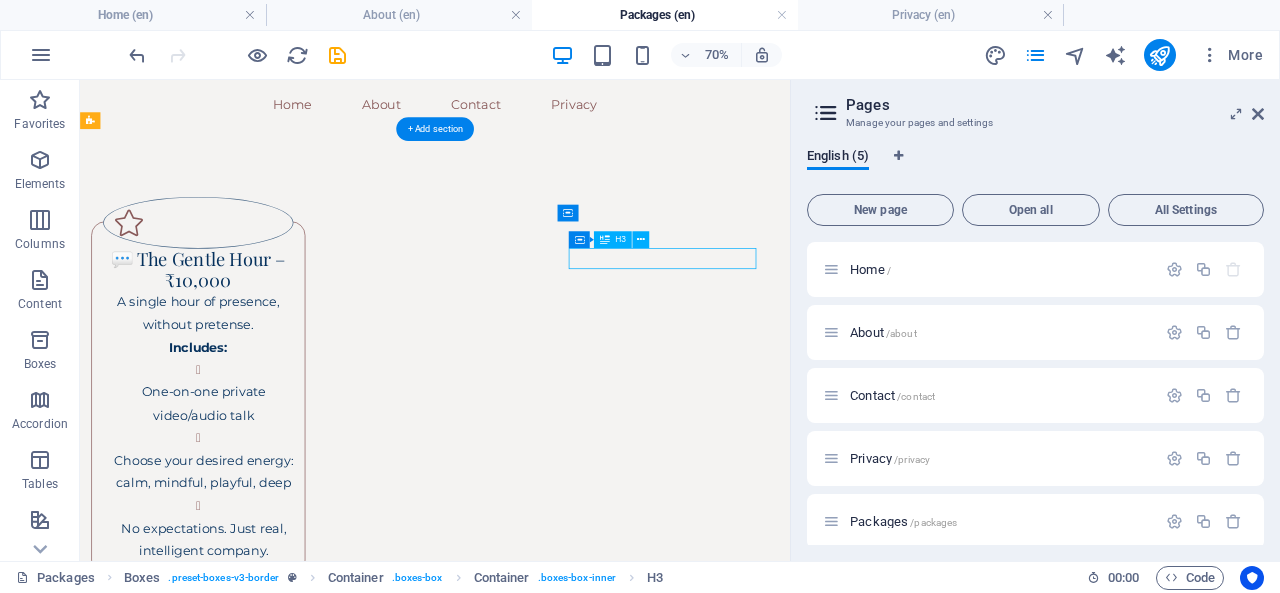 click on "Headline" at bounding box center [249, 1514] 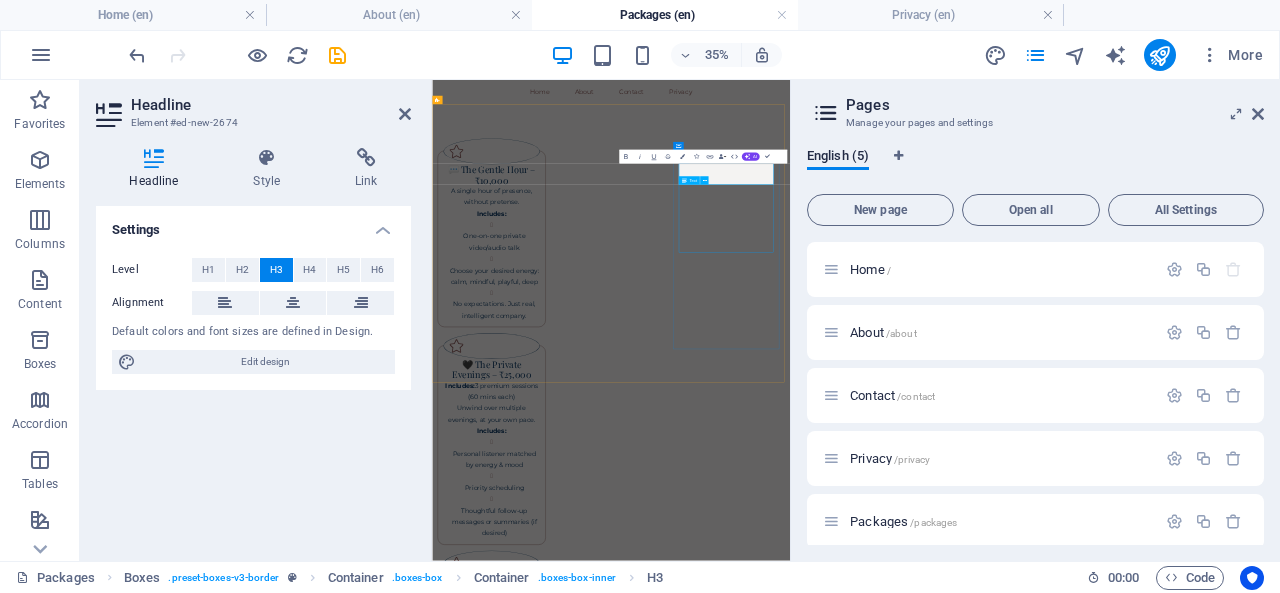 click on "Lorem ipsum dolor sit amet, consectetuer adipiscing elit. Aenean commodo ligula eget dolor. Lorem ipsum dolor sit amet, consectetuer adipiscing elit leget dolor." at bounding box center (602, 1685) 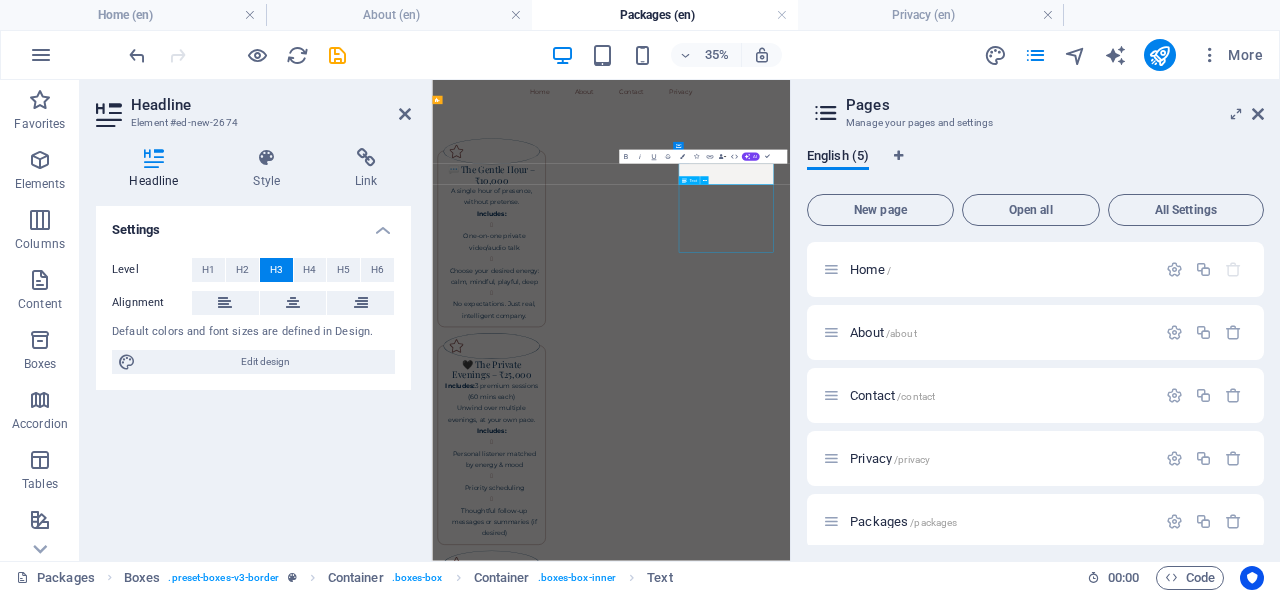 click on "Lorem ipsum dolor sit amet, consectetuer adipiscing elit. Aenean commodo ligula eget dolor. Lorem ipsum dolor sit amet, consectetuer adipiscing elit leget dolor." at bounding box center (602, 1685) 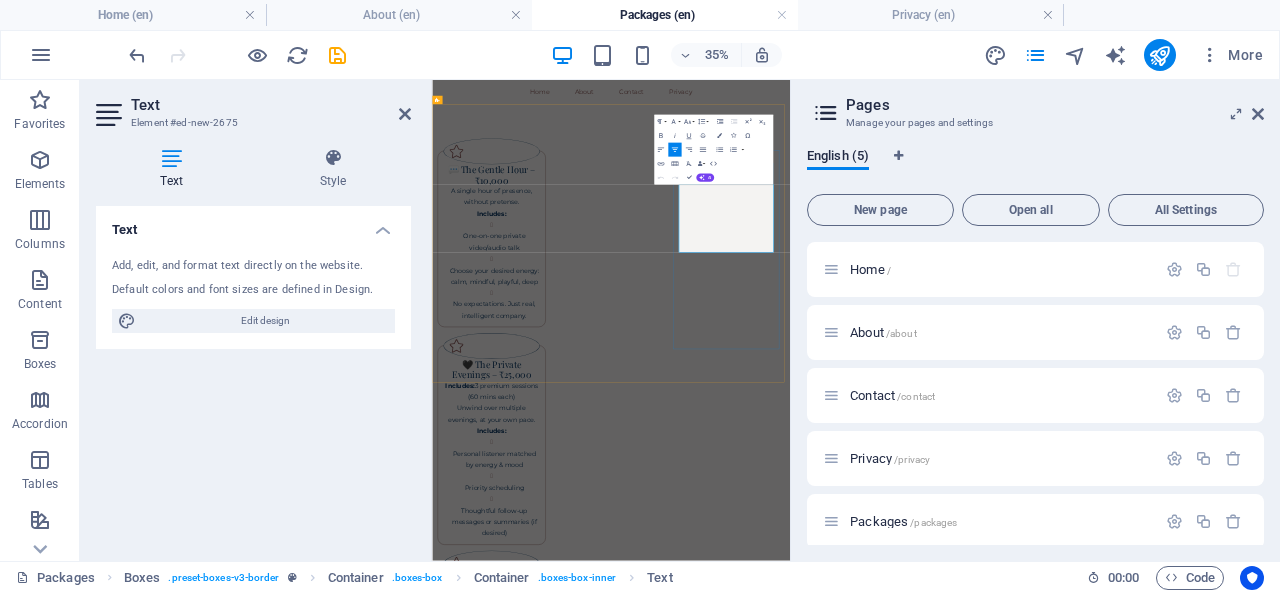 click on "Lorem ipsum dolor sit amet, consectetuer adipiscing elit. Aenean commodo ligula eget dolor. Lorem ipsum dolor sit amet, consectetuer adipiscing elit leget dolor." at bounding box center (602, 1685) 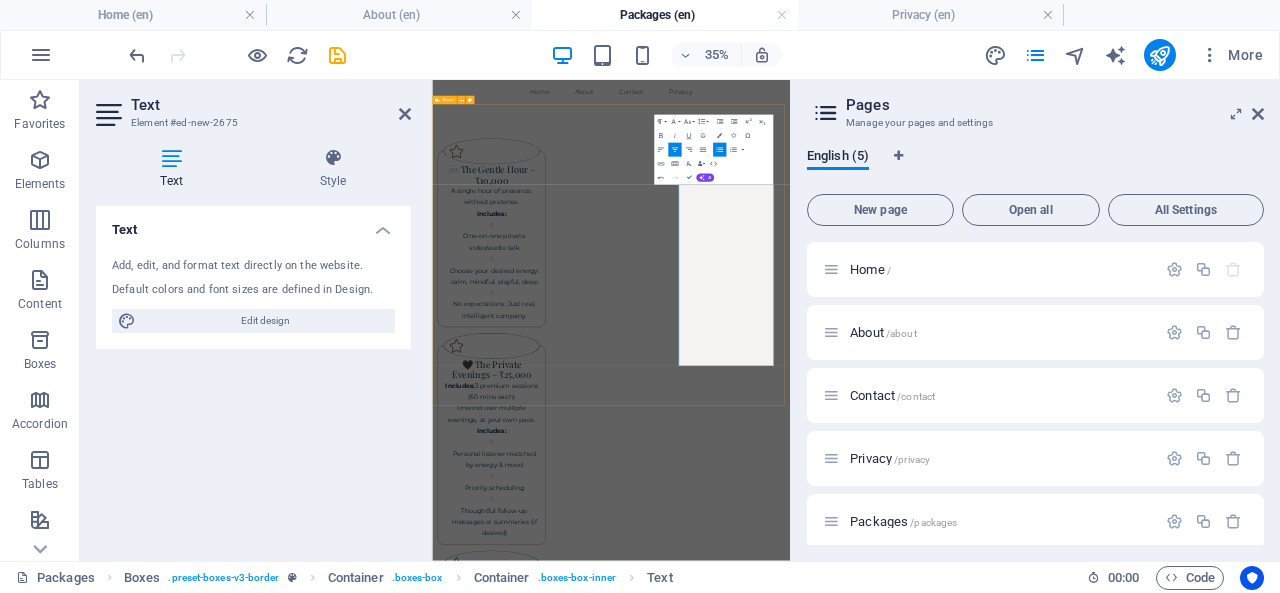 click on "💬 The Gentle Hour – ₹10,000 A single hour of presence, without pretense. Includes: One-on-one private video/audio talk Choose your desired energy: calm, mindful, playful, deep No expectations. Just real, intelligent company. 🖤 The Private Evenings – ₹25,000 Includes:  3 premium sessions (60 mins each) Unwind over multiple evenings, at your own pace. Includes: Personal listener matched by energy & mood Priority scheduling Thoughtful follow-up messages or summaries (if desired) 🌙 The Soul Lounge – ₹50,000 / Month Elite monthly access  for inner-circle minds. Includes: Up to 12 curated sessions/month Exclusive access to elite conversationalists Confidentiality assurance & emotional alignment Personalized session themes (well-being, creativity, power talks)" at bounding box center [943, 1185] 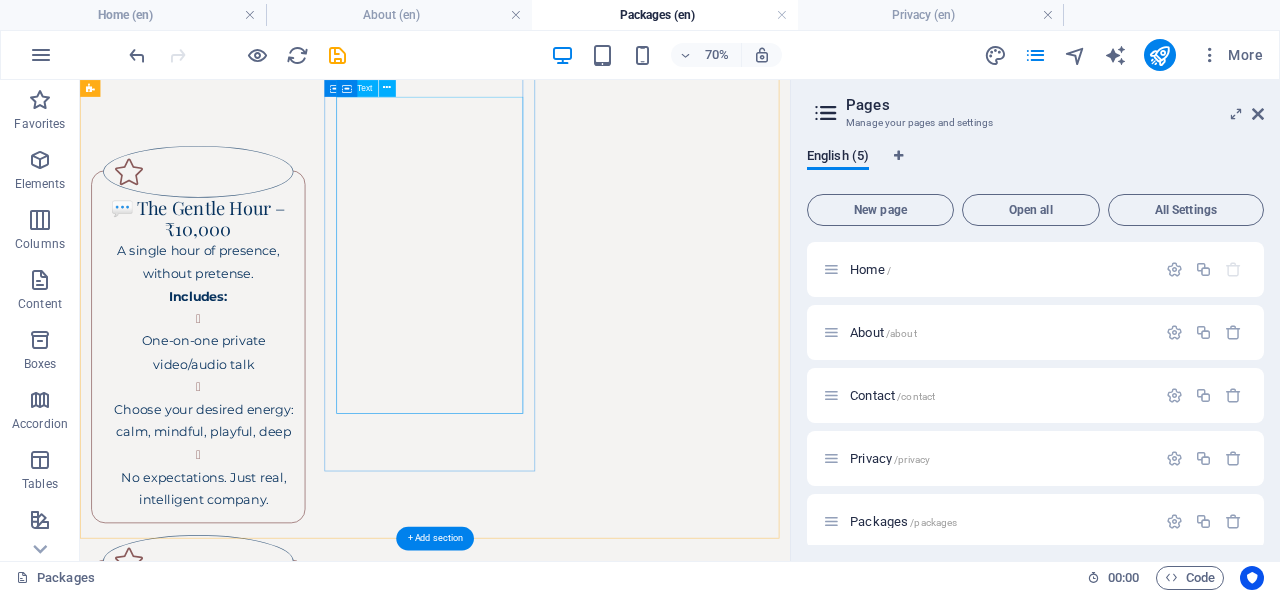 scroll, scrollTop: 66, scrollLeft: 0, axis: vertical 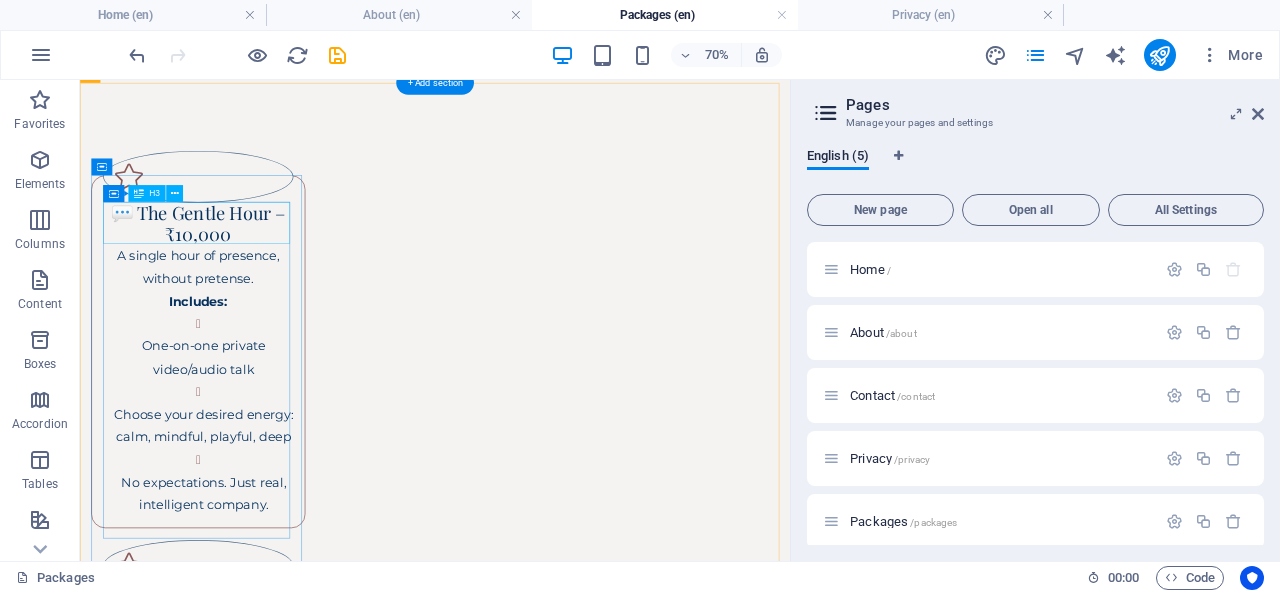 click on "💬 The Gentle Hour – ₹10,000" at bounding box center [249, 285] 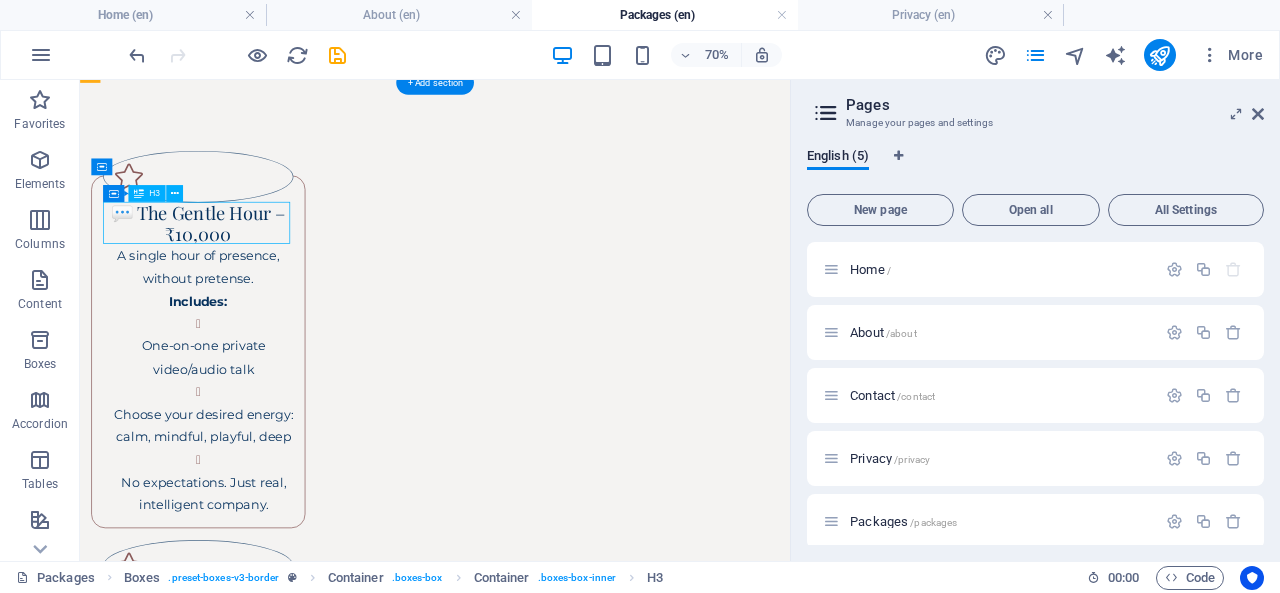 click on "💬 The Gentle Hour – ₹10,000" at bounding box center (249, 285) 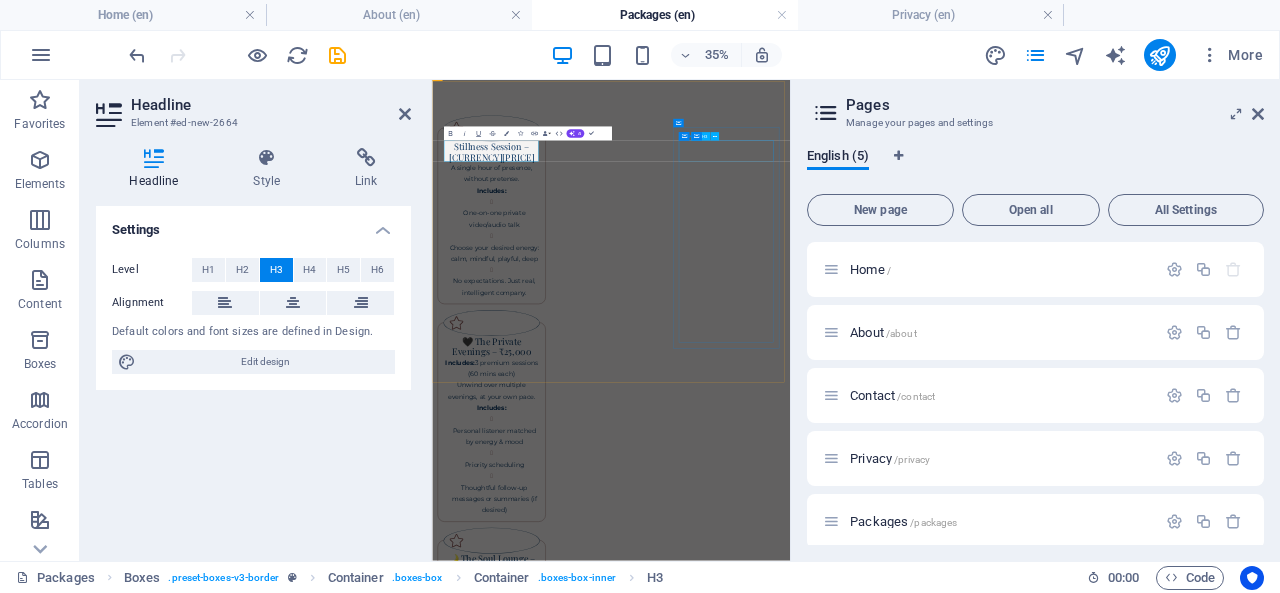 click on "🌙 The Soul Lounge – ₹50,000 / Month" at bounding box center (602, 1478) 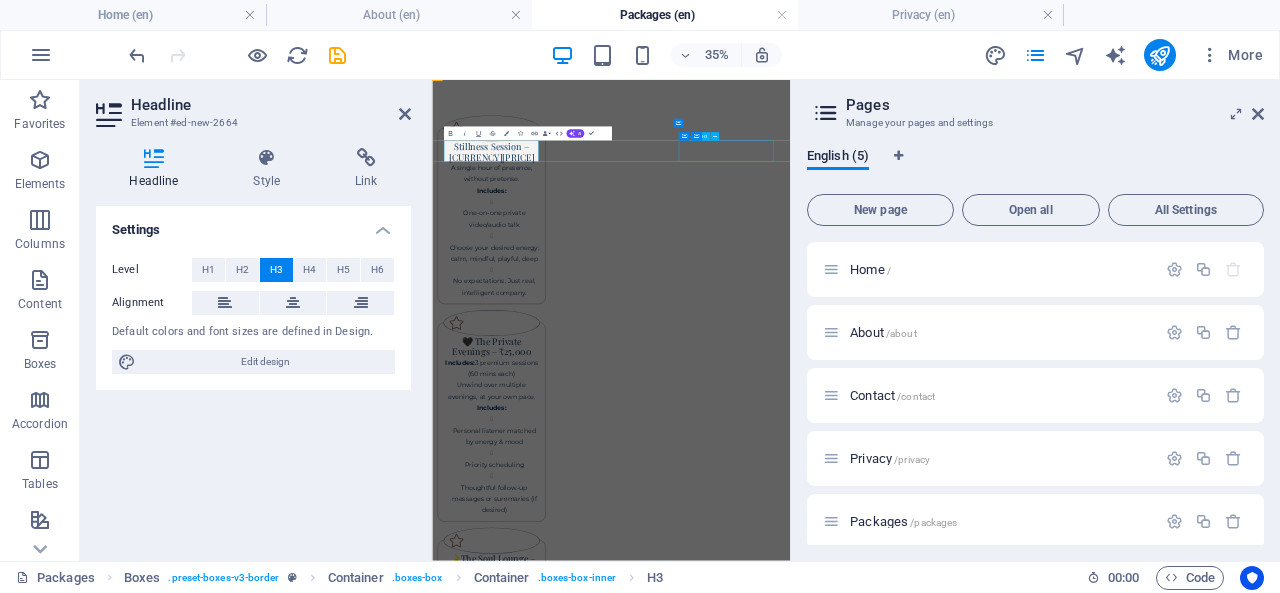click on "🌙 The Soul Lounge – ₹50,000 / Month" at bounding box center (602, 1478) 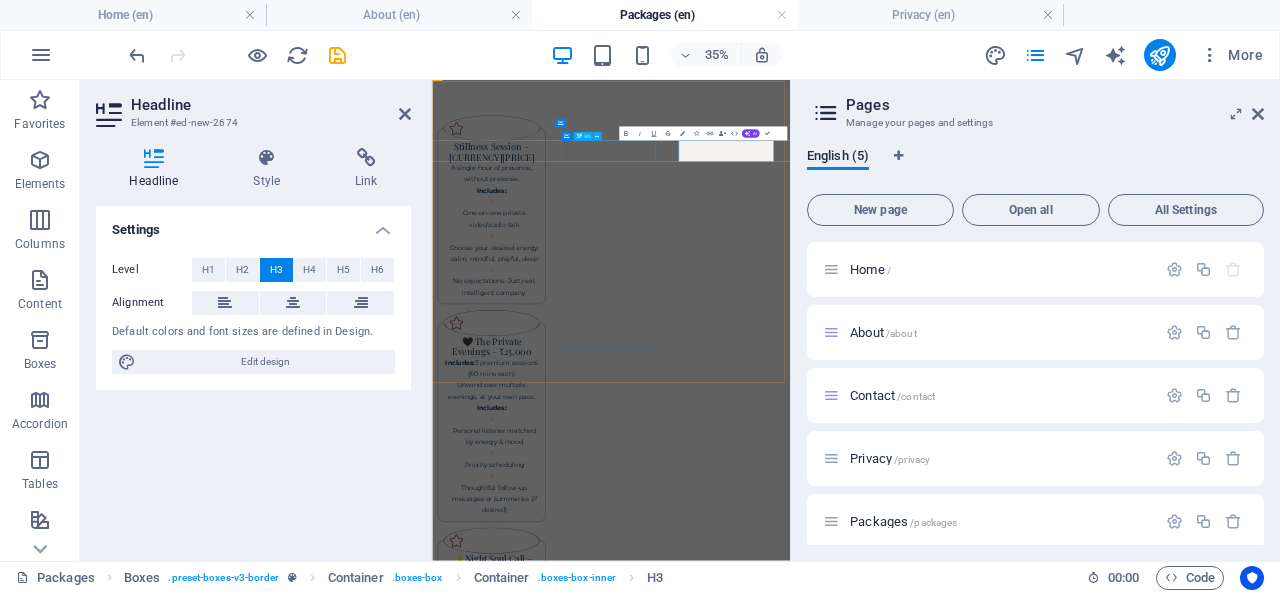 click on "🖤 The Private Evenings – ₹25,000" at bounding box center [602, 841] 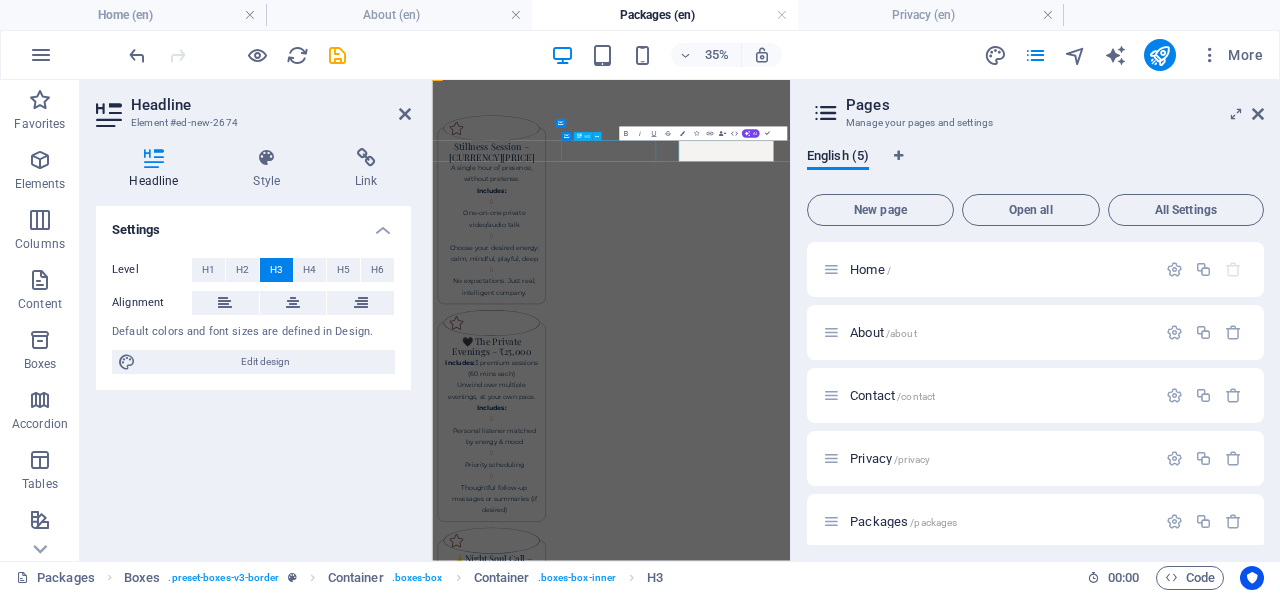 click on "🖤 The Private Evenings – ₹25,000" at bounding box center [602, 841] 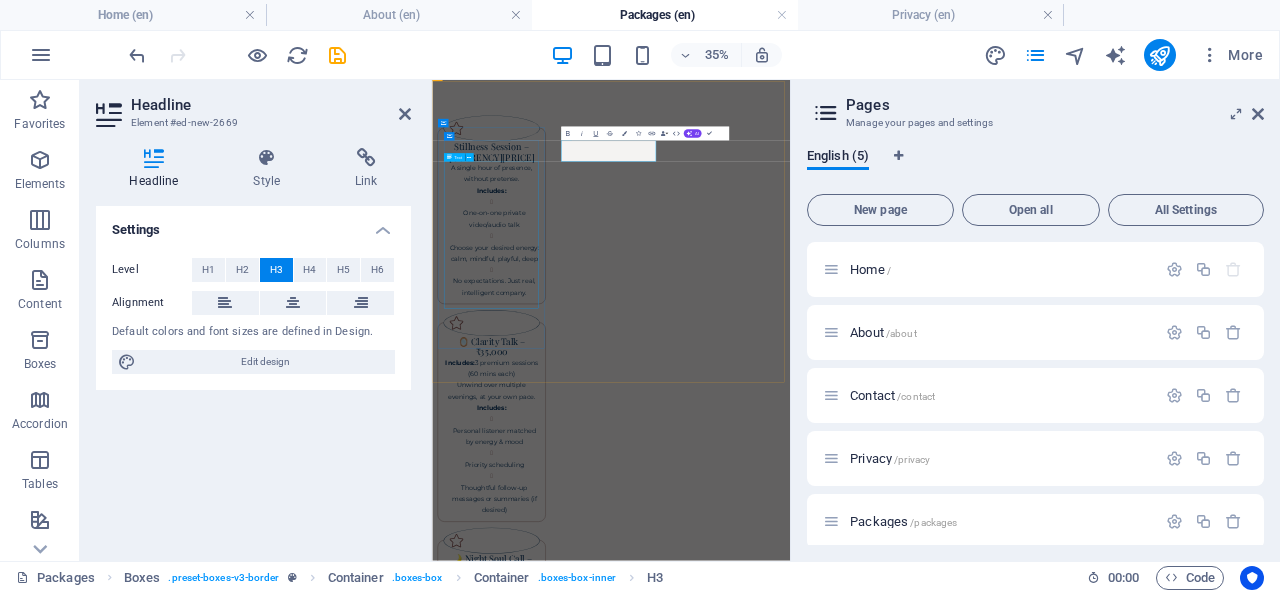 click on "A single hour of presence, without pretense. Includes: One-on-one private video/audio talk Choose your desired energy: calm, mindful, playful, deep No expectations. Just real, intelligent company." at bounding box center [602, 509] 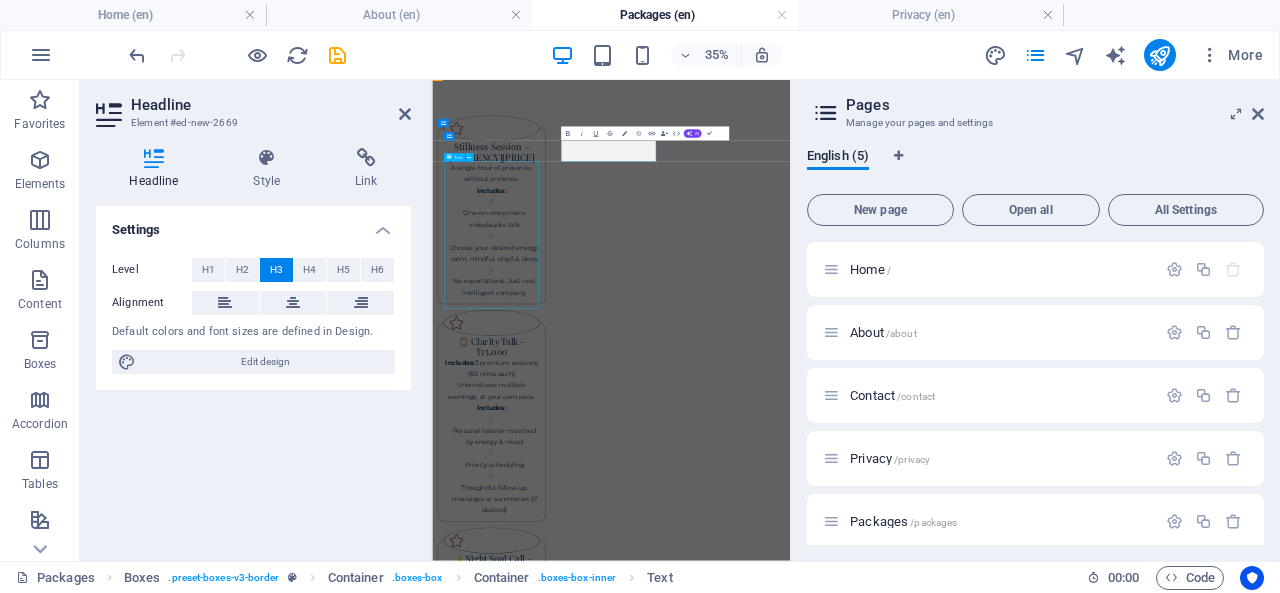 click on "A single hour of presence, without pretense. Includes: One-on-one private video/audio talk Choose your desired energy: calm, mindful, playful, deep No expectations. Just real, intelligent company." at bounding box center [602, 509] 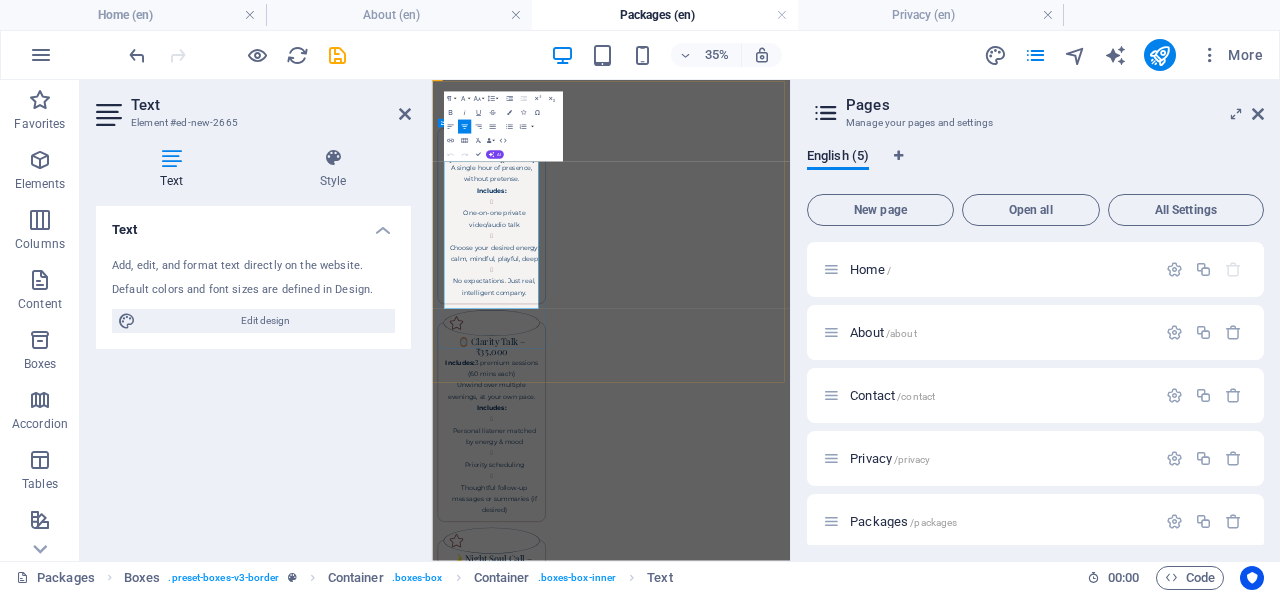 click on "Stillness Session – ₹25,000 A single hour of presence, without pretense. Includes: One-on-one private video/audio talk Choose your desired energy: calm, mindful, playful, deep No expectations. Just real, intelligent company." at bounding box center [602, 468] 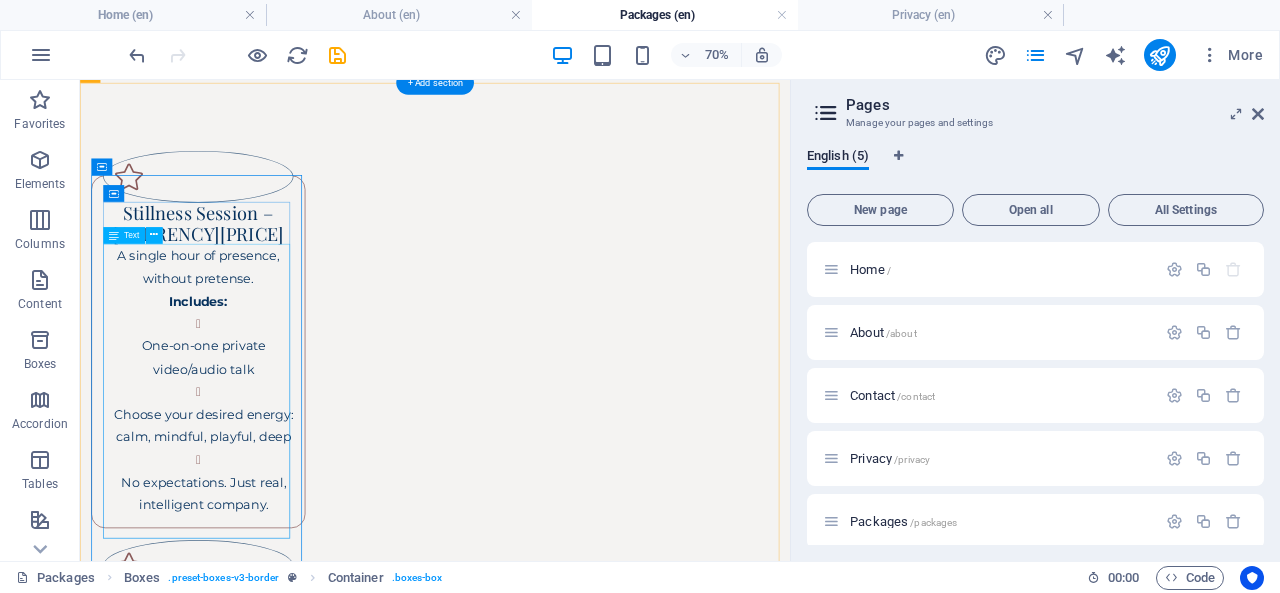 click on "A single hour of presence, without pretense. Includes: One-on-one private video/audio talk Choose your desired energy: calm, mindful, playful, deep No expectations. Just real, intelligent company." at bounding box center (249, 509) 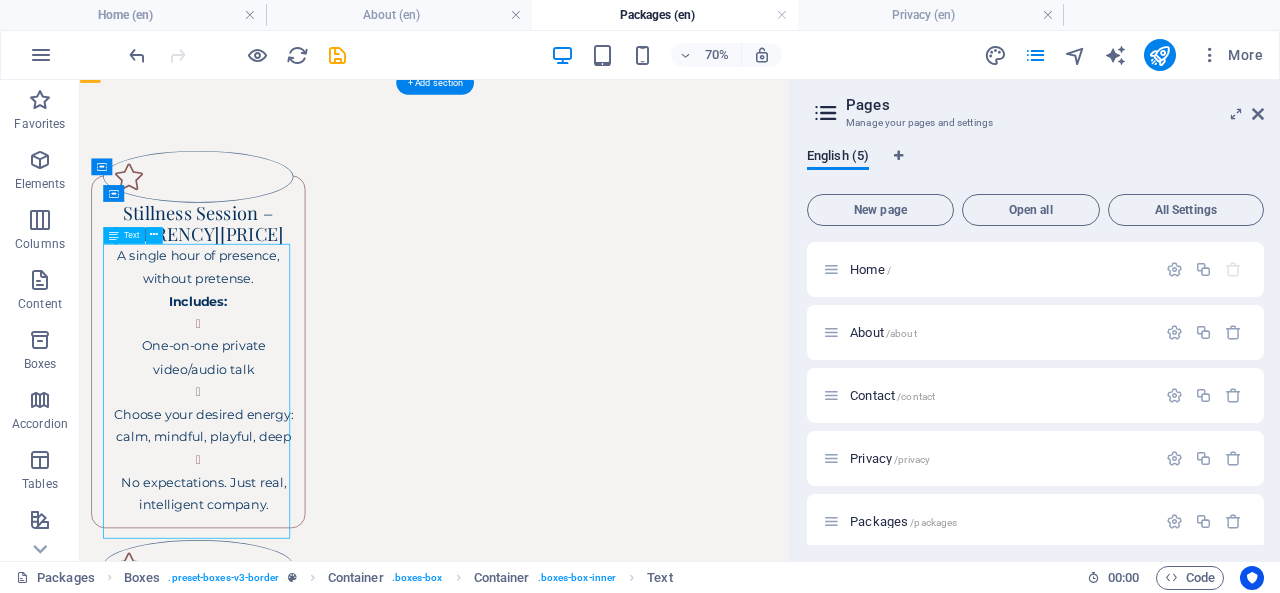 click on "A single hour of presence, without pretense. Includes: One-on-one private video/audio talk Choose your desired energy: calm, mindful, playful, deep No expectations. Just real, intelligent company." at bounding box center (249, 509) 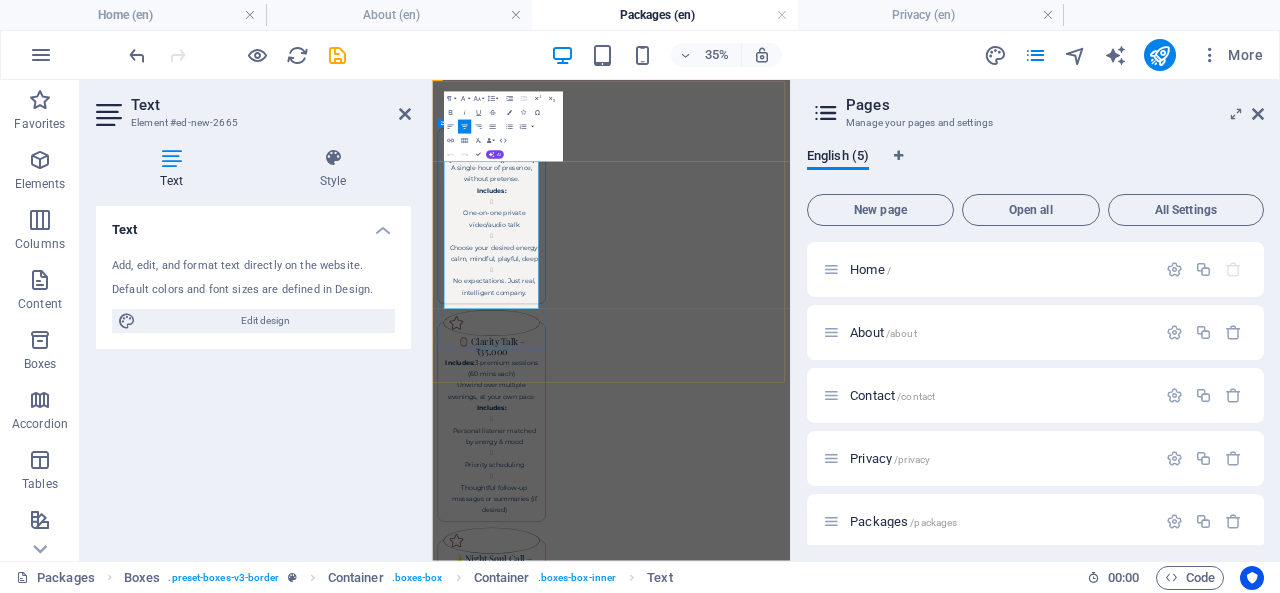 click on "One-on-one private video/audio talk" at bounding box center (610, 460) 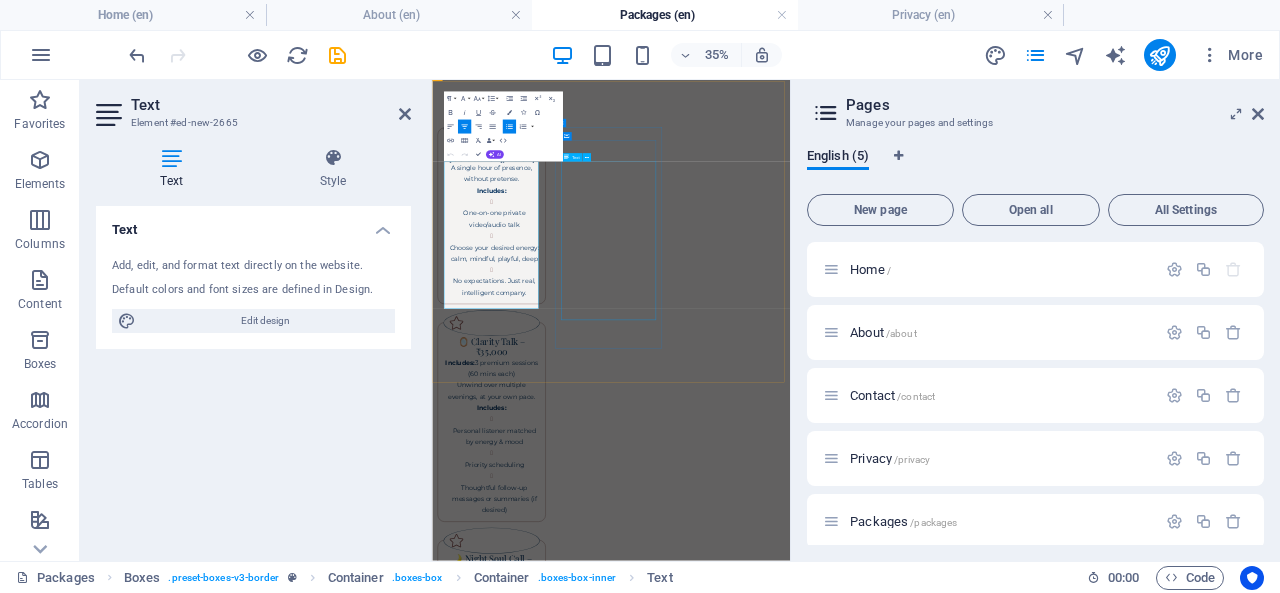 click on "Includes:  3 premium sessions (60 mins each) Unwind over multiple evenings, at your own pace. Includes: Personal listener matched by energy & mood Priority scheduling Thoughtful follow-up messages or summaries (if desired)" at bounding box center [602, 1097] 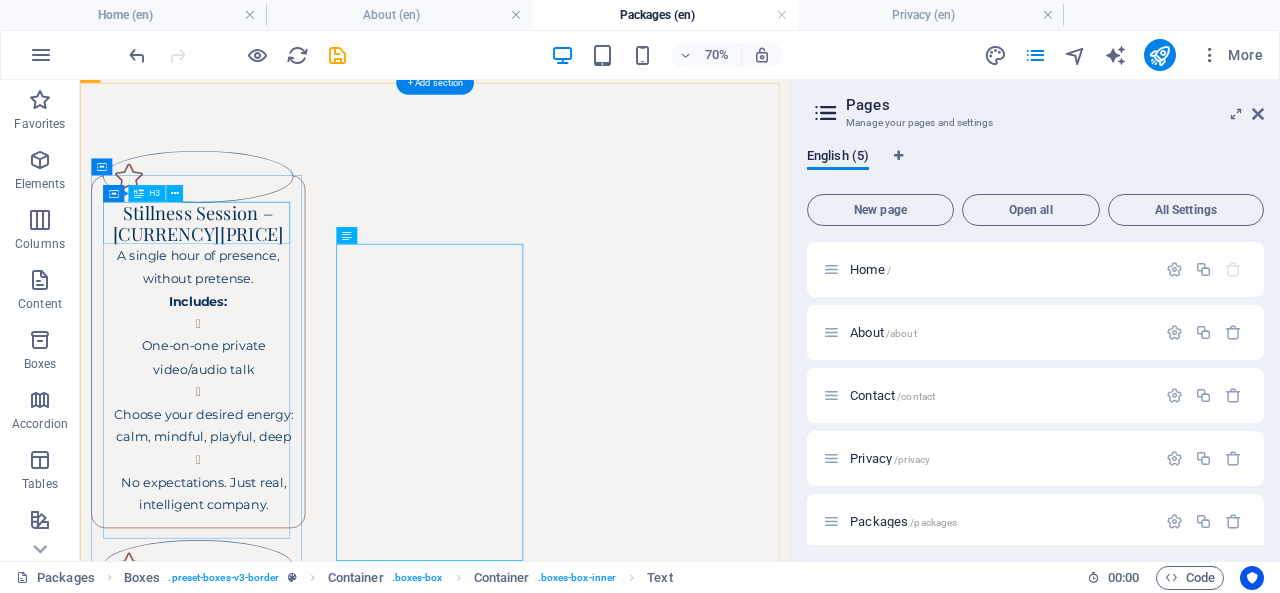 click on "Stillness Session – ₹25,000" at bounding box center [249, 285] 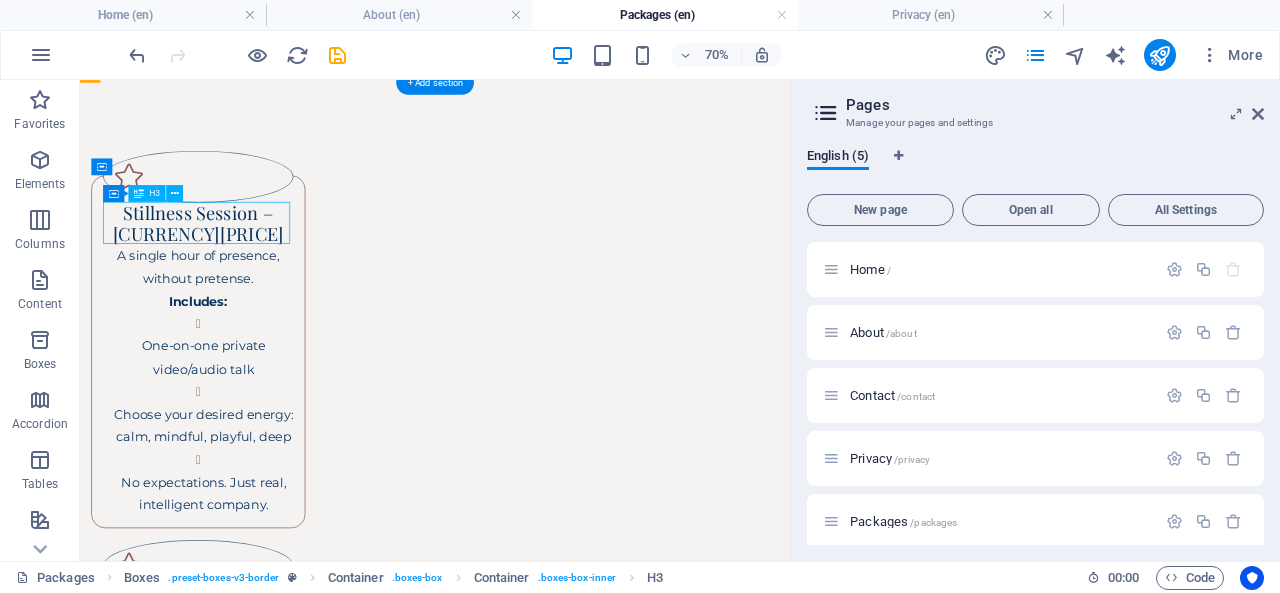 click on "Stillness Session – ₹25,000" at bounding box center (249, 285) 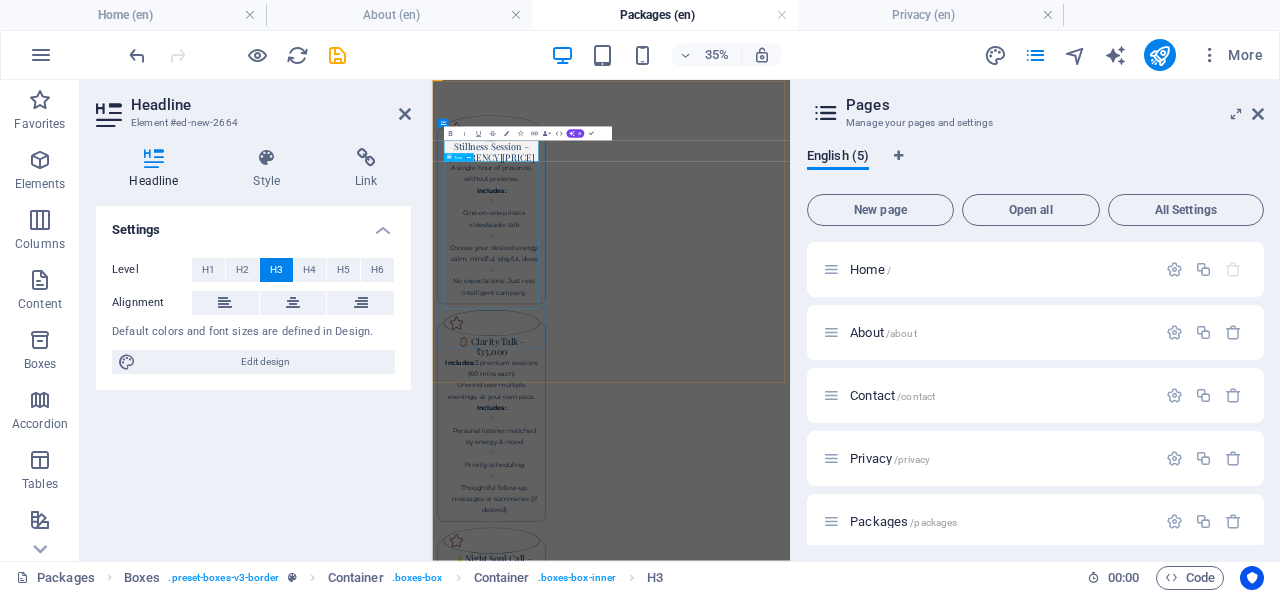 click on "A single hour of presence, without pretense. Includes: One-on-one private video/audio talk Choose your desired energy: calm, mindful, playful, deep No expectations. Just real, intelligent company." at bounding box center [602, 509] 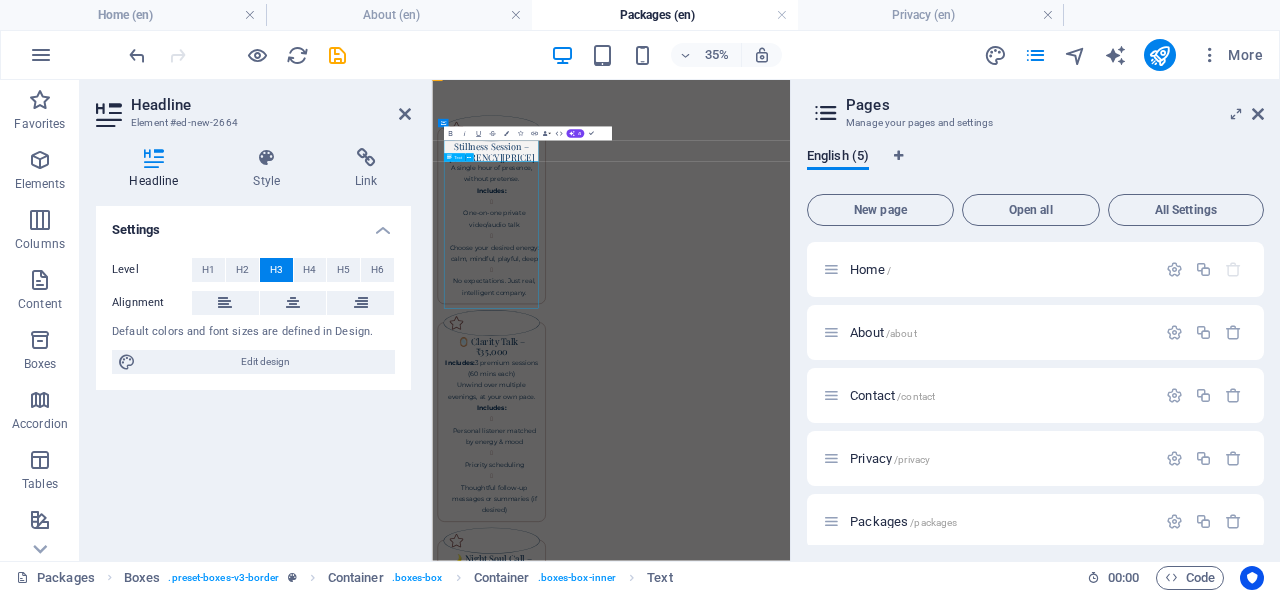 click on "A single hour of presence, without pretense. Includes: One-on-one private video/audio talk Choose your desired energy: calm, mindful, playful, deep No expectations. Just real, intelligent company." at bounding box center (602, 509) 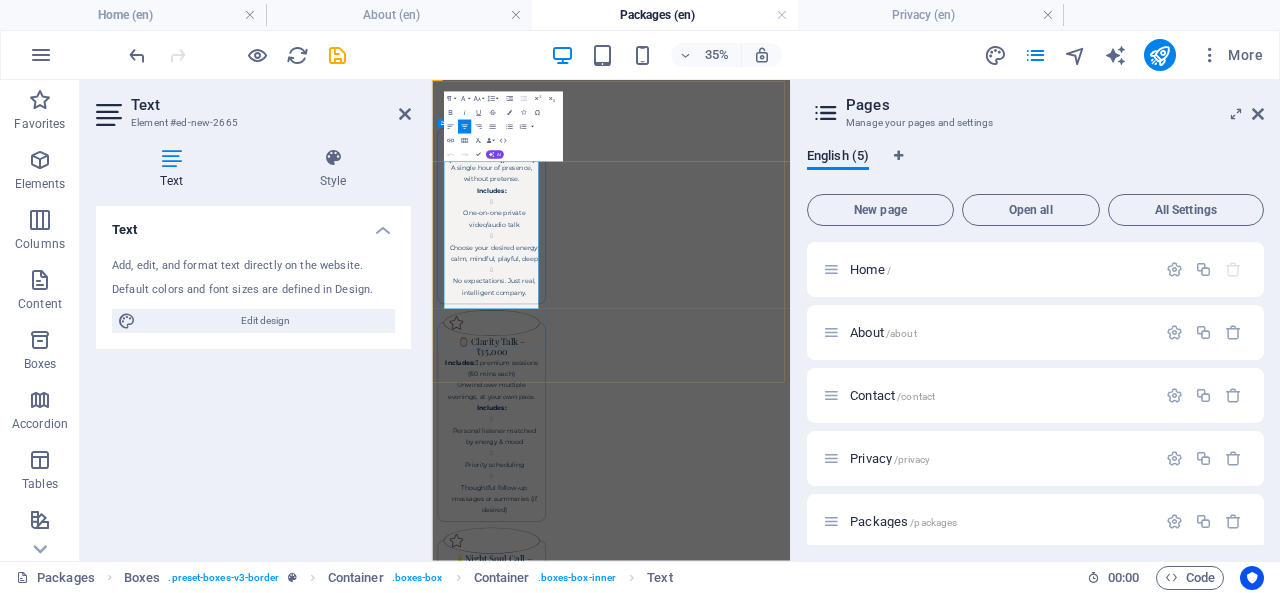 click on "Includes:" 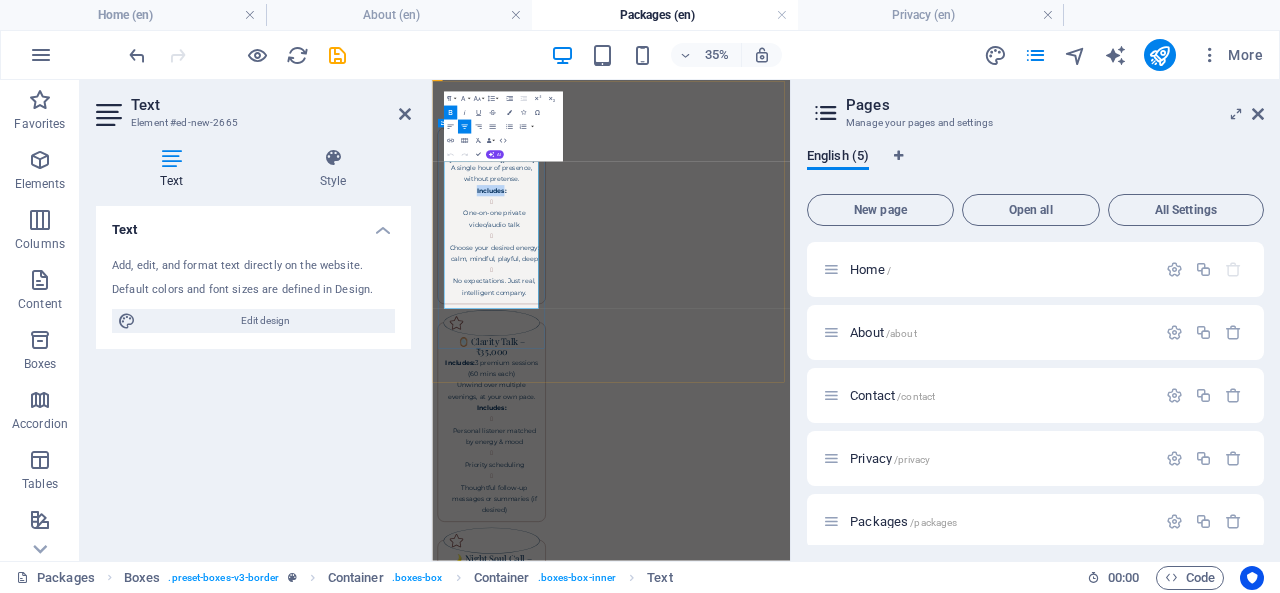 click on "Includes:" 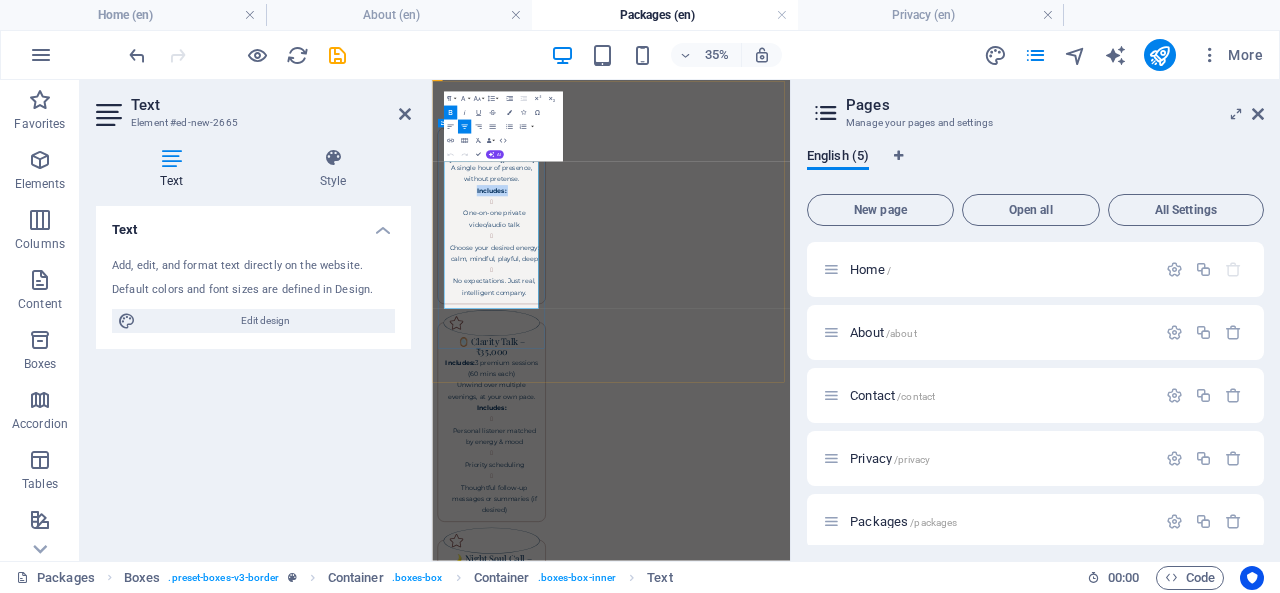 click on "Includes:" 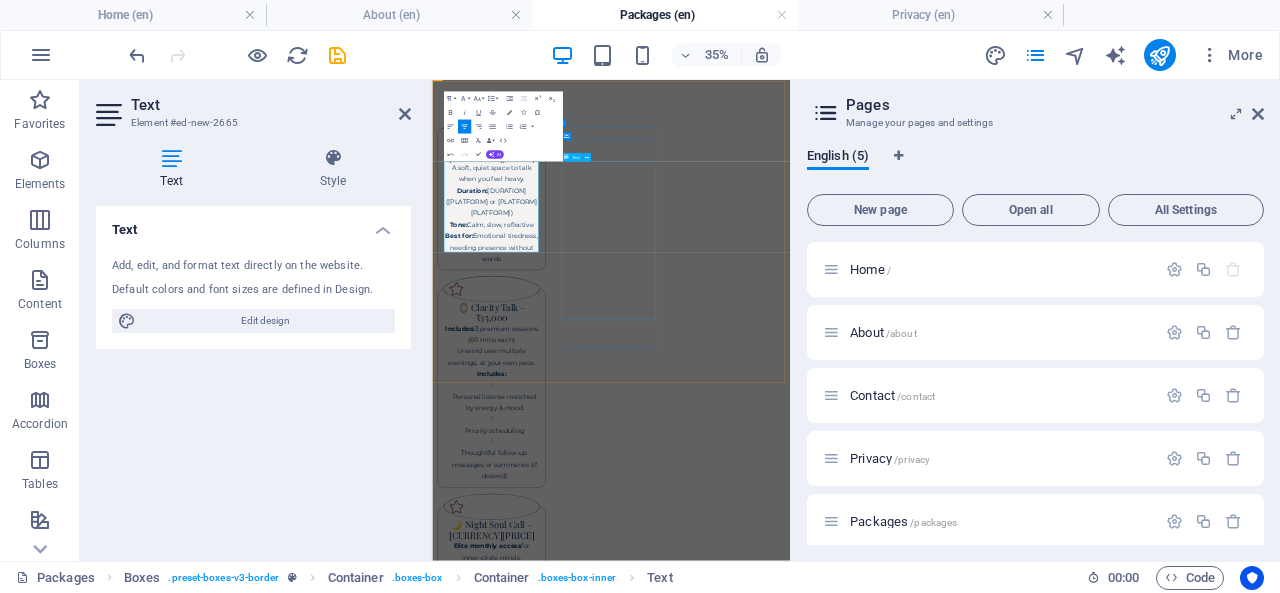click on "Includes:  3 premium sessions (60 mins each) Unwind over multiple evenings, at your own pace. Includes: Personal listener matched by energy & mood Priority scheduling Thoughtful follow-up messages or summaries (if desired)" at bounding box center (602, 1000) 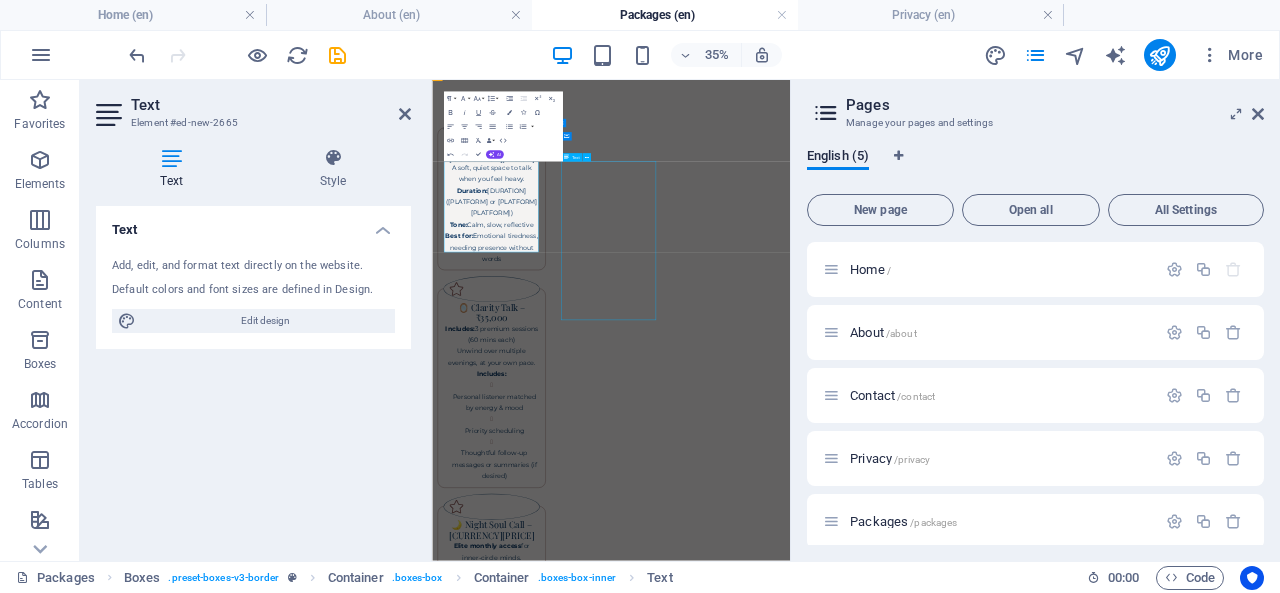 click on "Includes:  3 premium sessions (60 mins each) Unwind over multiple evenings, at your own pace. Includes: Personal listener matched by energy & mood Priority scheduling Thoughtful follow-up messages or summaries (if desired)" at bounding box center [602, 1000] 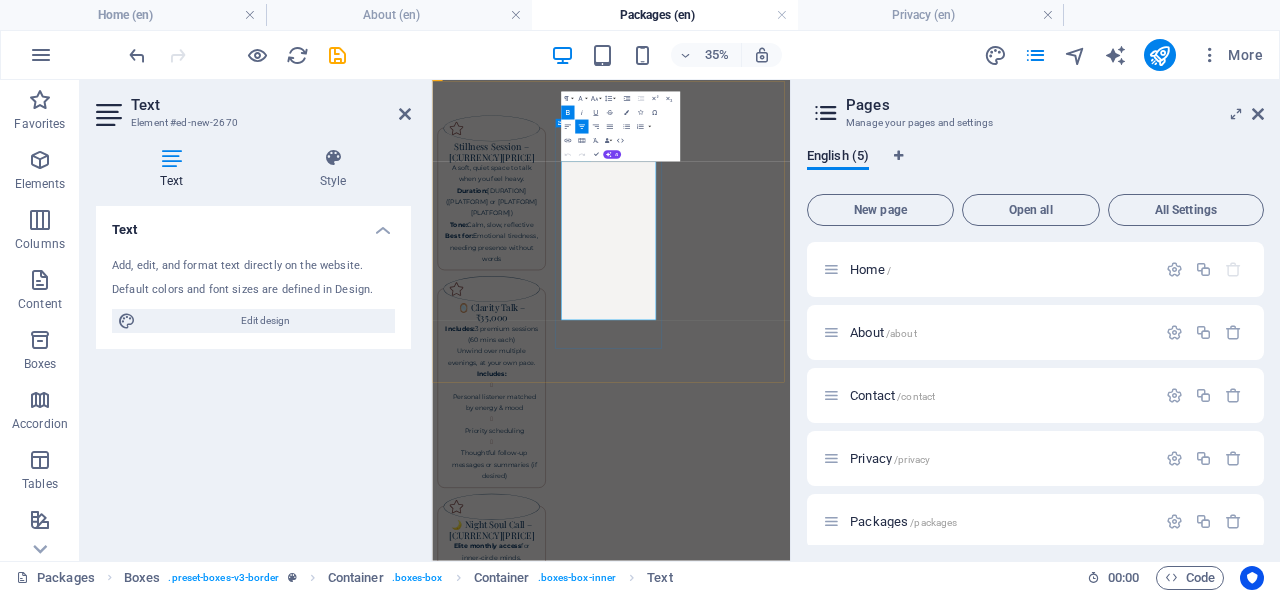 click on "Includes:  3 premium sessions (60 mins each) Unwind over multiple evenings, at your own pace. Includes:" at bounding box center (602, 855) 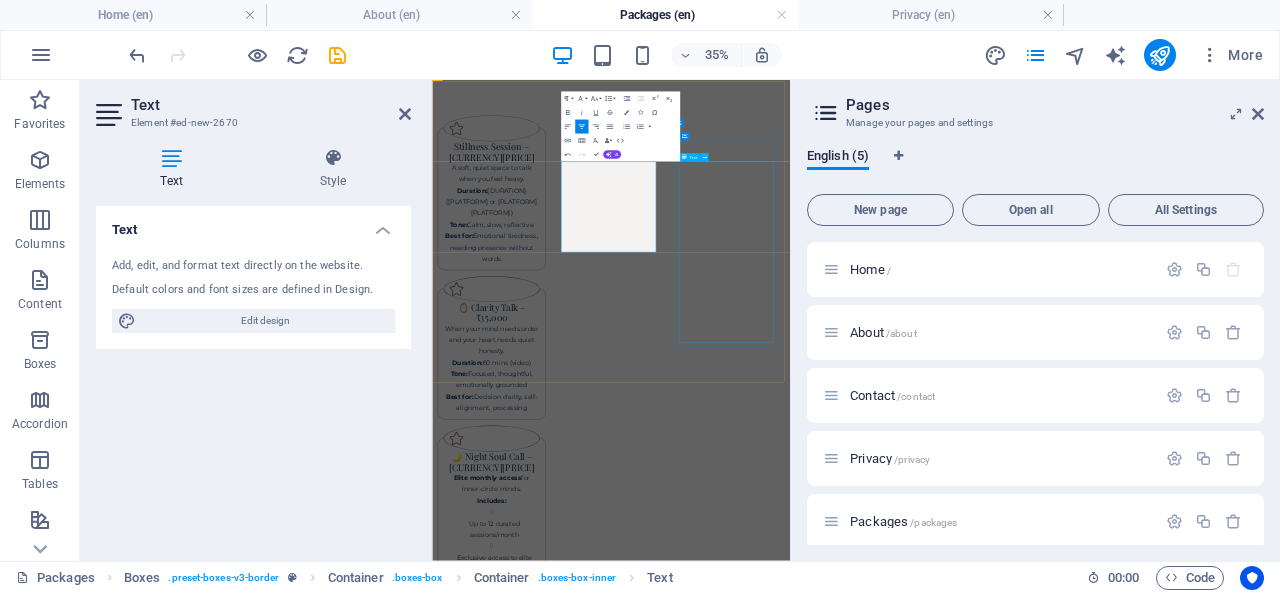 click on "Elite monthly access  for inner-circle minds. Includes: Up to 12 curated sessions/month Exclusive access to elite conversationalists Confidentiality assurance & emotional alignment Personalized session themes (well-being, creativity, power talks)" at bounding box center [602, 1460] 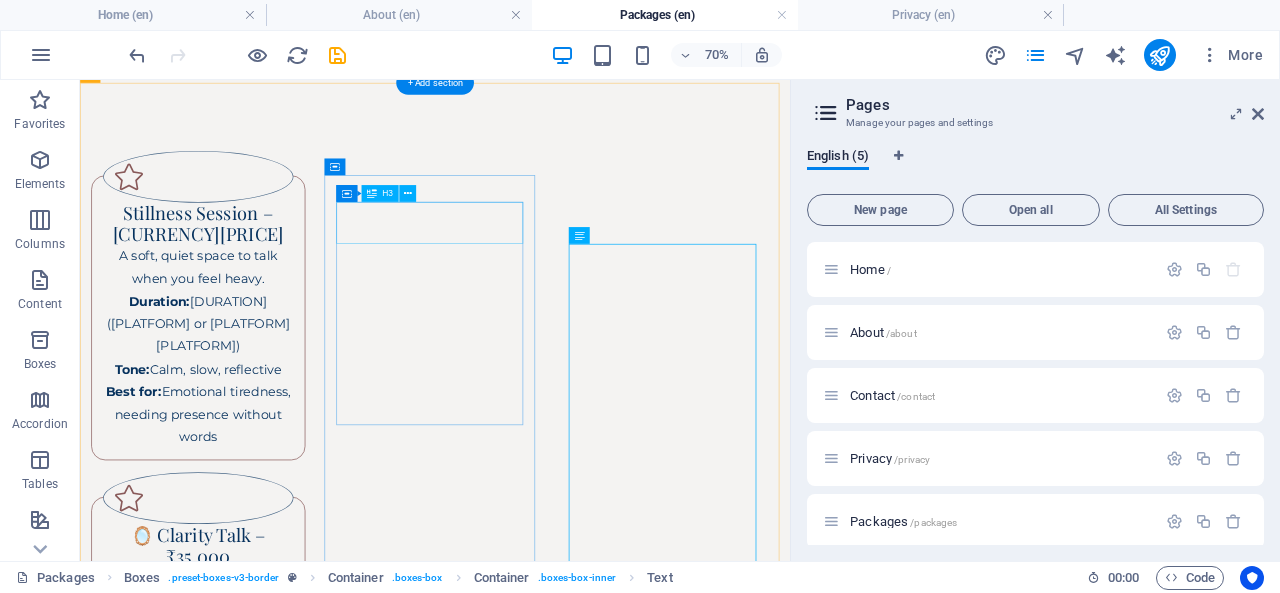 click on "🪞 Clarity Talk – ₹35,000" at bounding box center (249, 744) 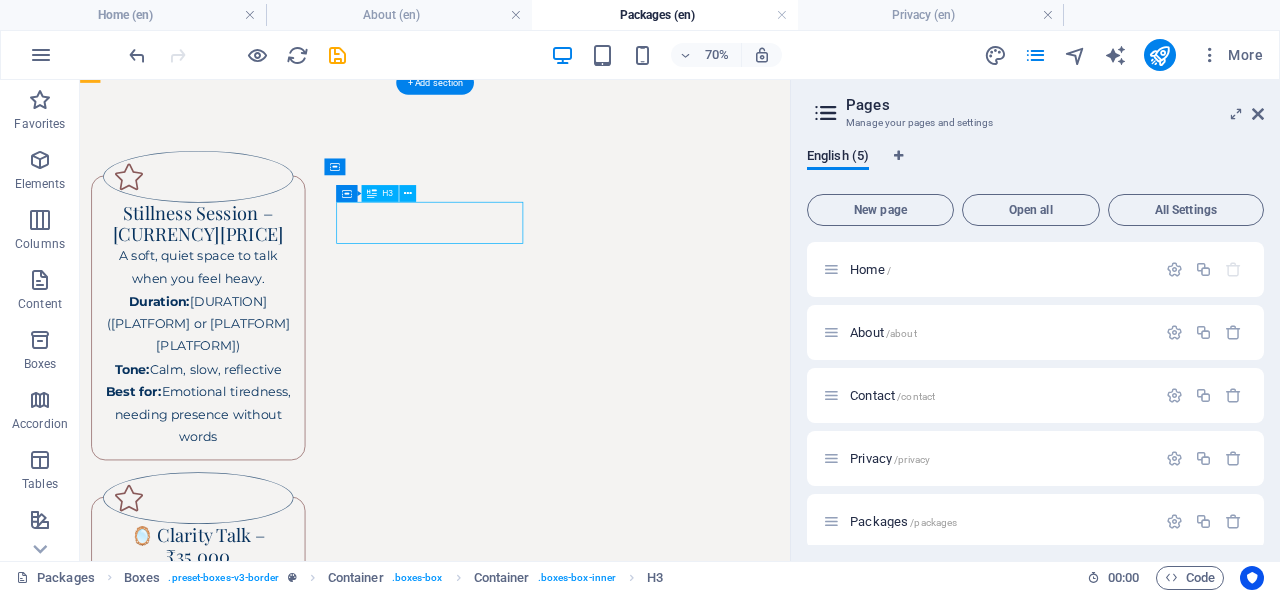 click on "🪞 Clarity Talk – ₹35,000" at bounding box center (249, 744) 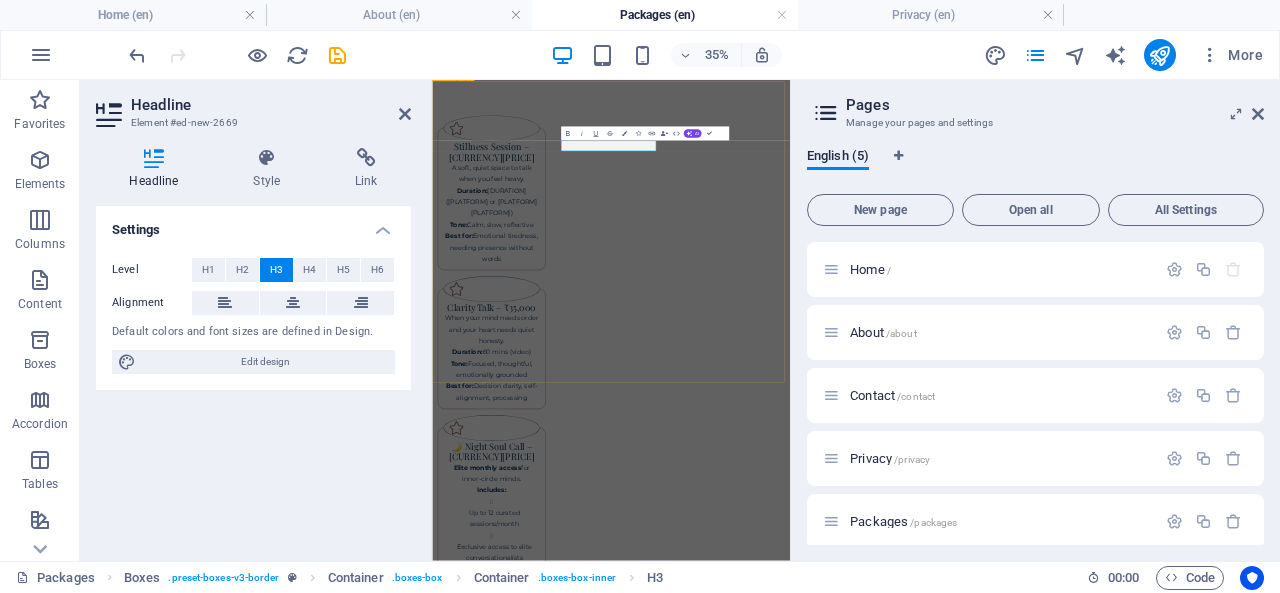click on "Stillness Session – ₹25,000 A soft, quiet space to talk when you feel heavy. Duration:  60 mins (Zoom or WhatsApp Video) Tone:  Calm, slow, reflective Best for:  Emotional tiredness, needing presence without words Clarity Talk – ₹35,000 When your mind needs order and your heart needs quiet honesty. Duration:  60 mins (video) Tone:  Focused, thoughtful, emotionally grounded Best for:  Decision clarity, self-alignment, processing 🌙 Night Soul Call – ₹50,000 Elite monthly access  for inner-circle minds. Includes: Up to 12 curated sessions/month Exclusive access to elite conversationalists Confidentiality assurance & emotional alignment Personalized session themes (well-being, creativity, power talks)" at bounding box center [943, 943] 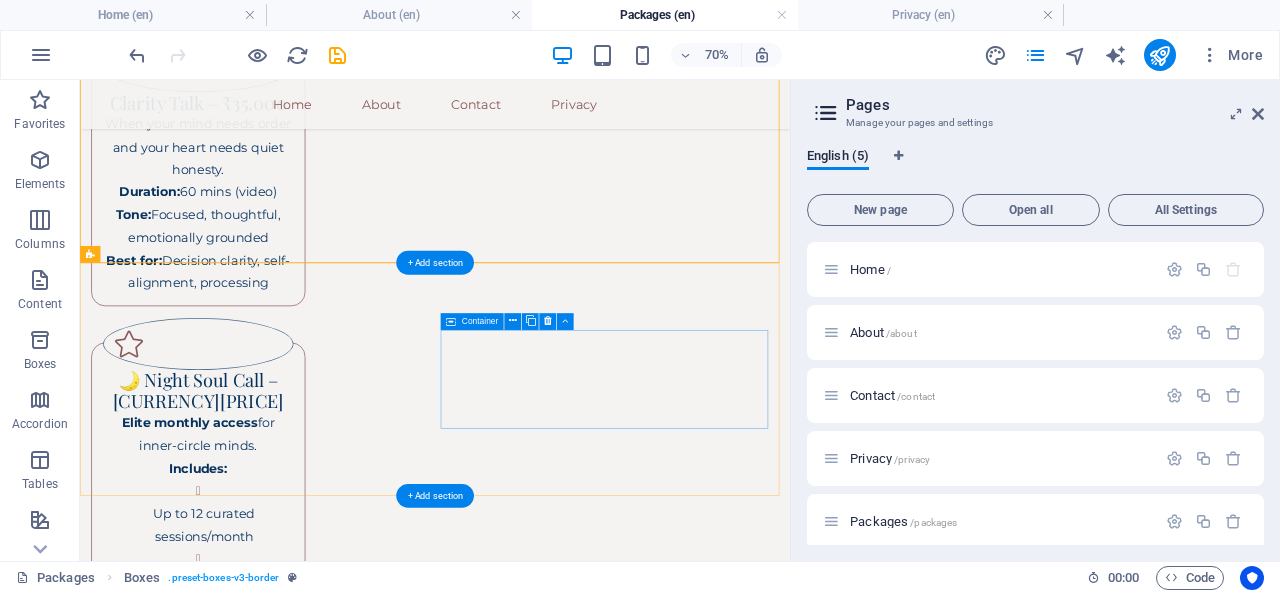 scroll, scrollTop: 684, scrollLeft: 0, axis: vertical 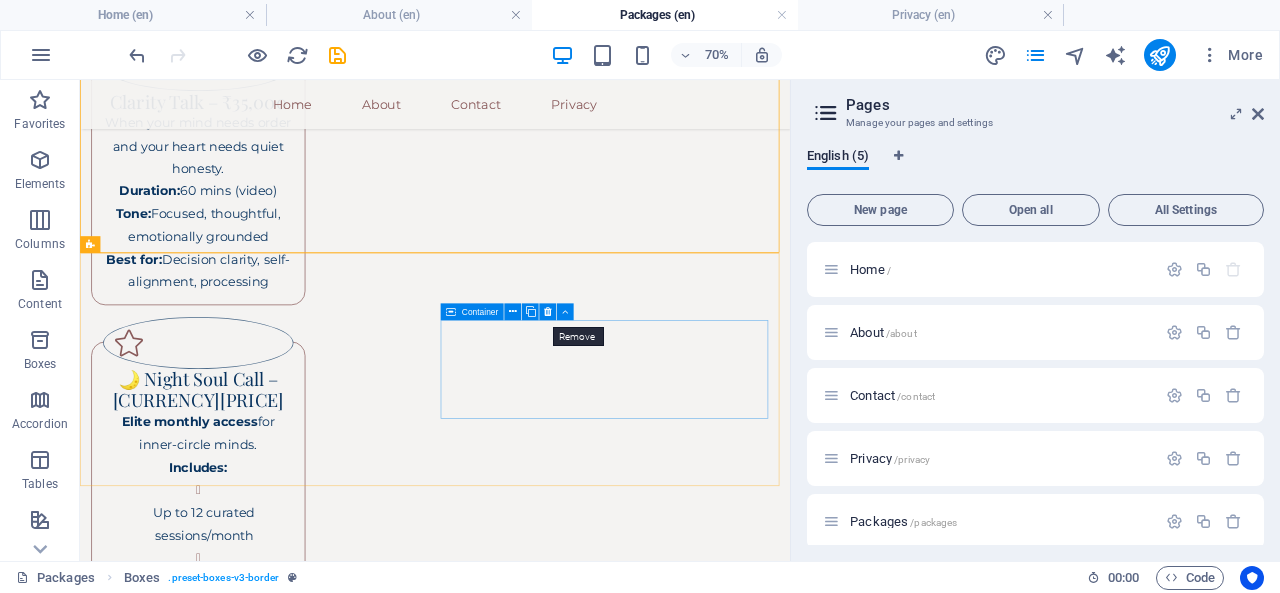 click at bounding box center (548, 311) 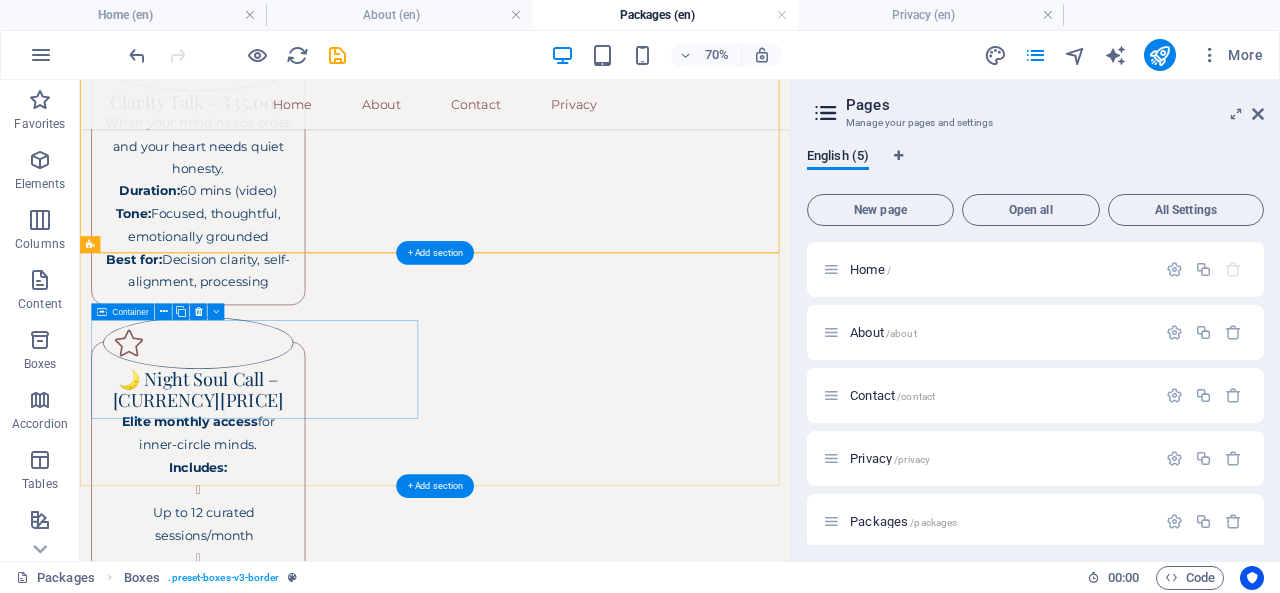click on "Drop content here or  Add elements  Paste clipboard" at bounding box center (333, 1351) 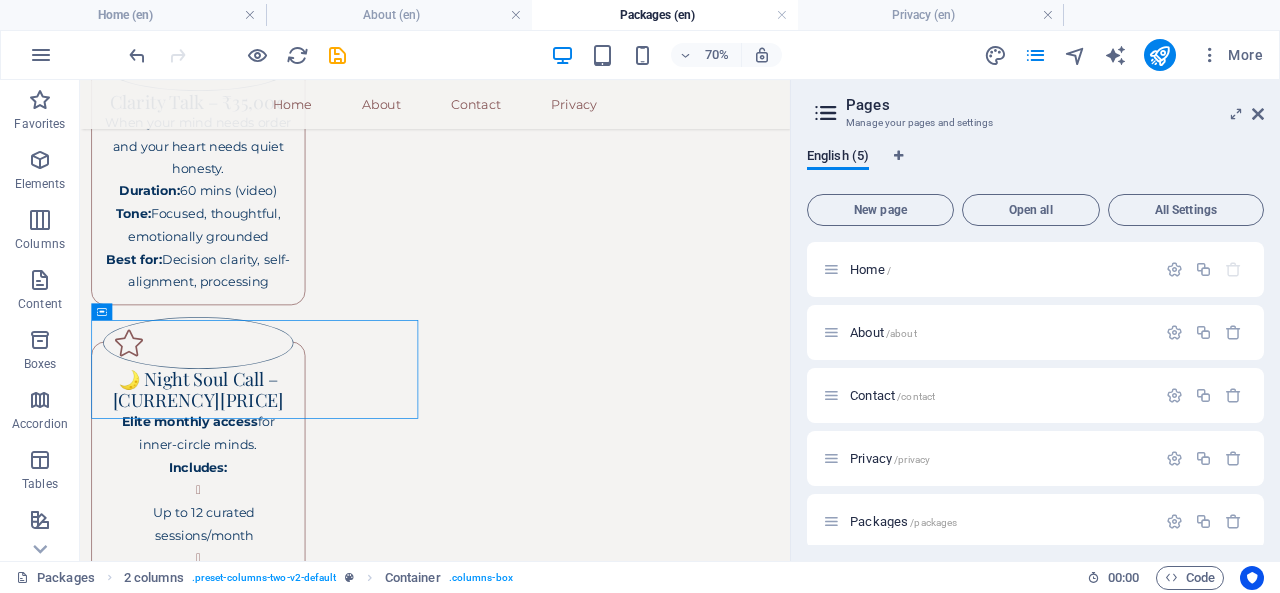 click on "Boxes" at bounding box center [40, 364] 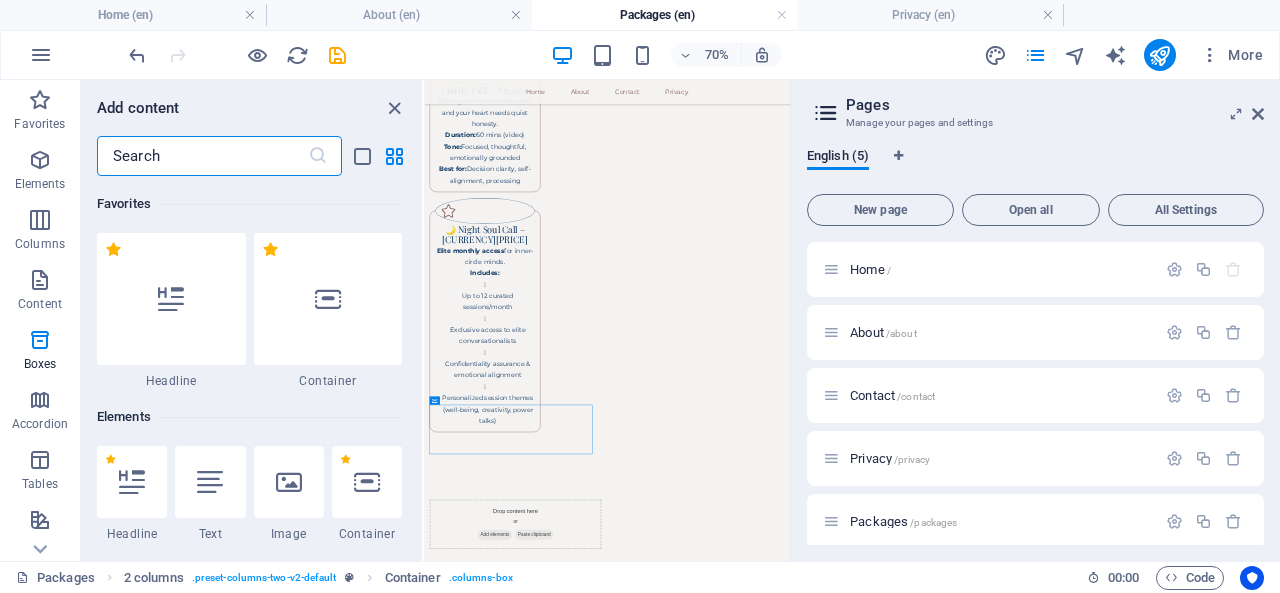 scroll, scrollTop: 98, scrollLeft: 0, axis: vertical 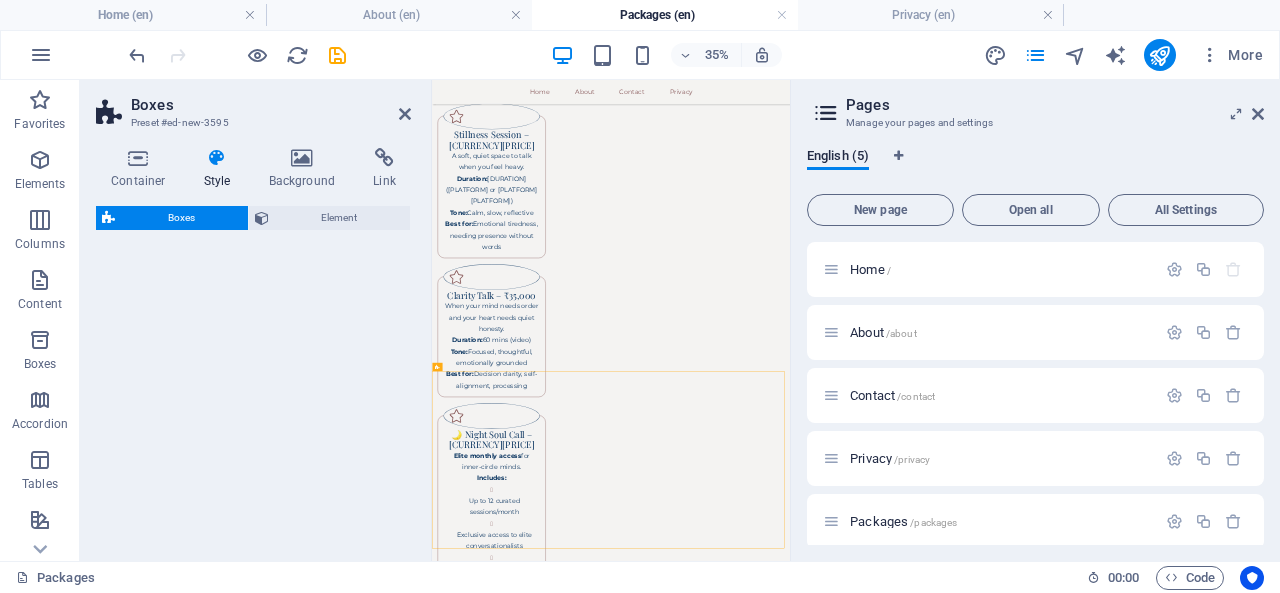 select on "rem" 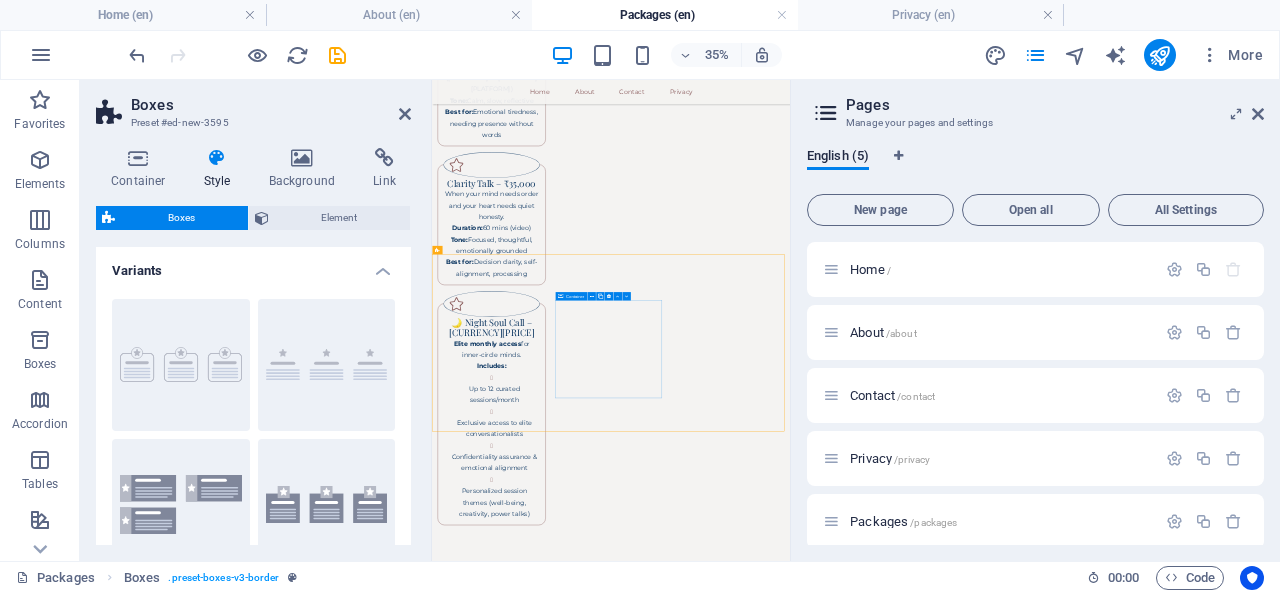 scroll, scrollTop: 419, scrollLeft: 0, axis: vertical 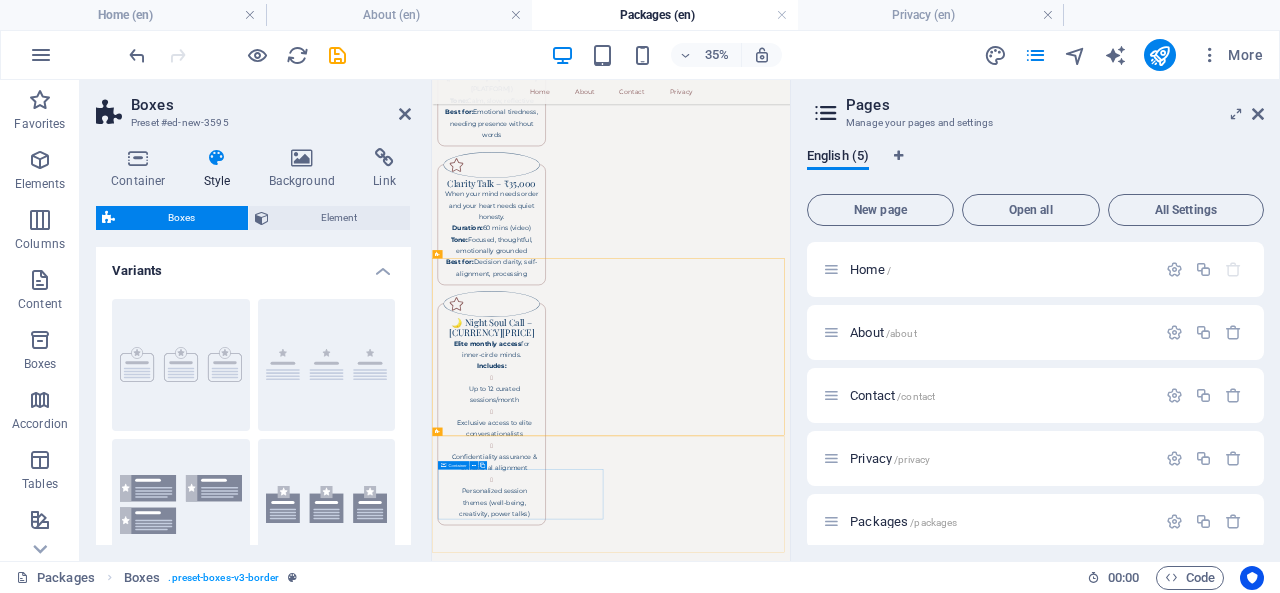 click on "Drop content here or  Add elements  Paste clipboard" at bounding box center (688, 2789) 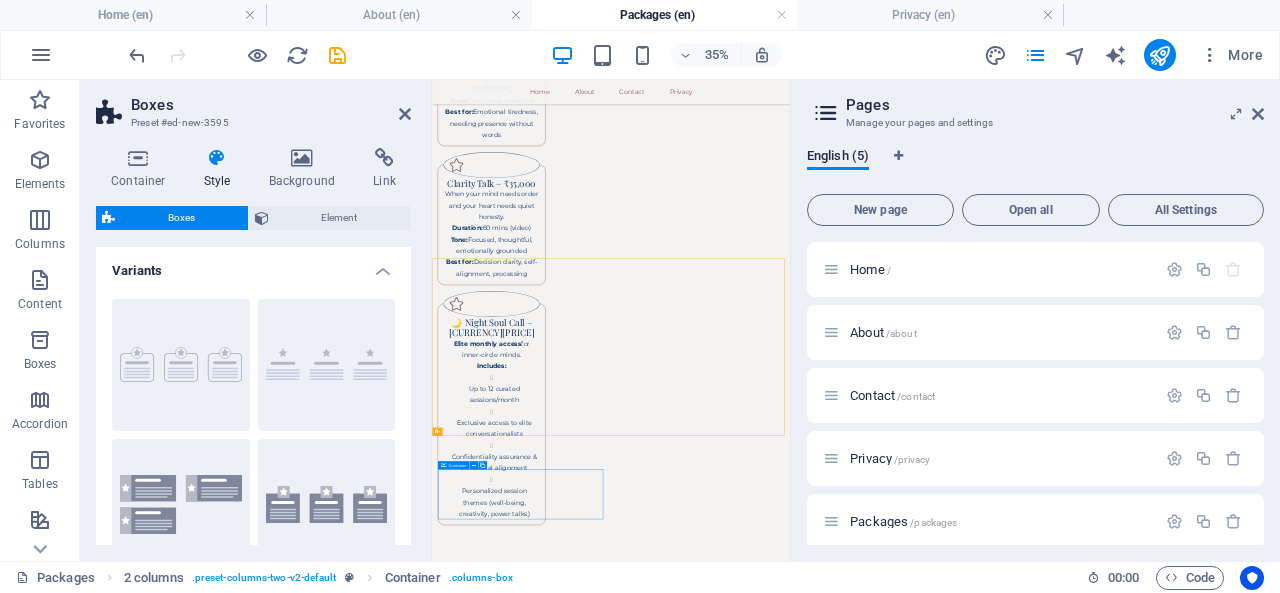 scroll, scrollTop: 1260, scrollLeft: 0, axis: vertical 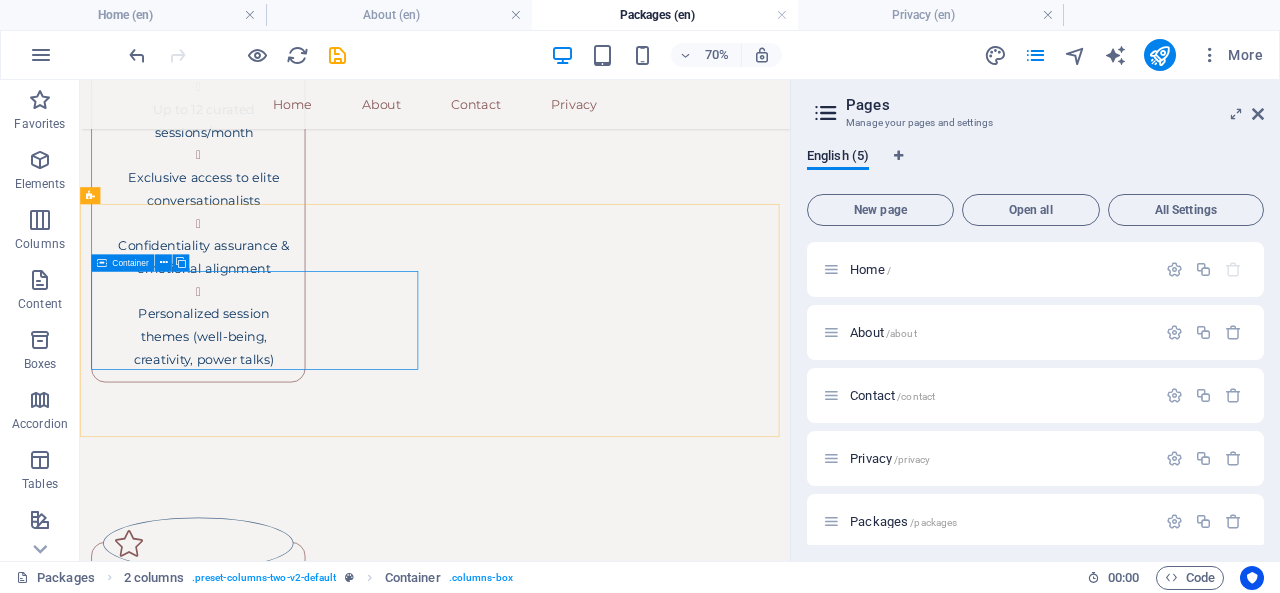 click at bounding box center [163, 262] 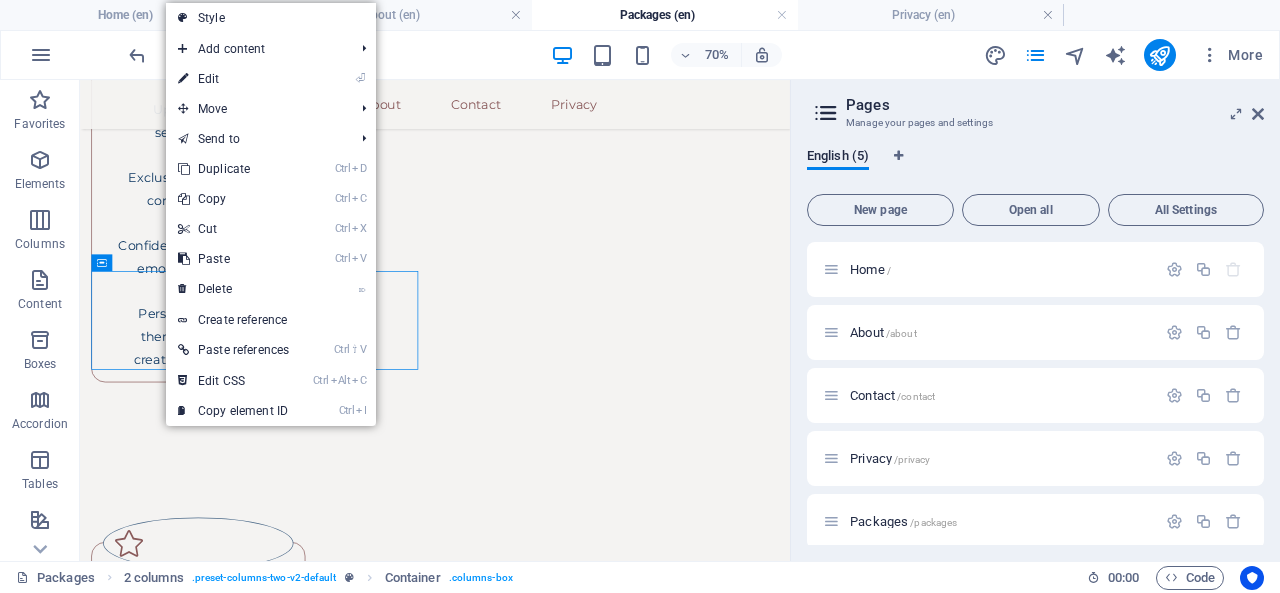 click on "⌦  Delete" at bounding box center (233, 289) 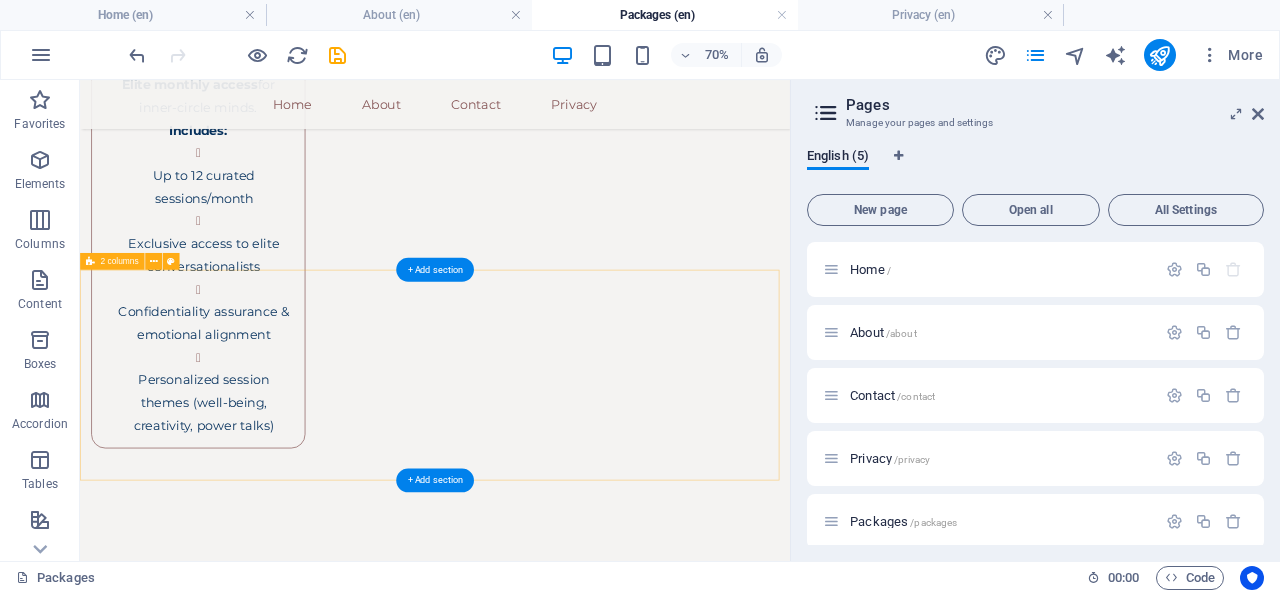 scroll, scrollTop: 1167, scrollLeft: 0, axis: vertical 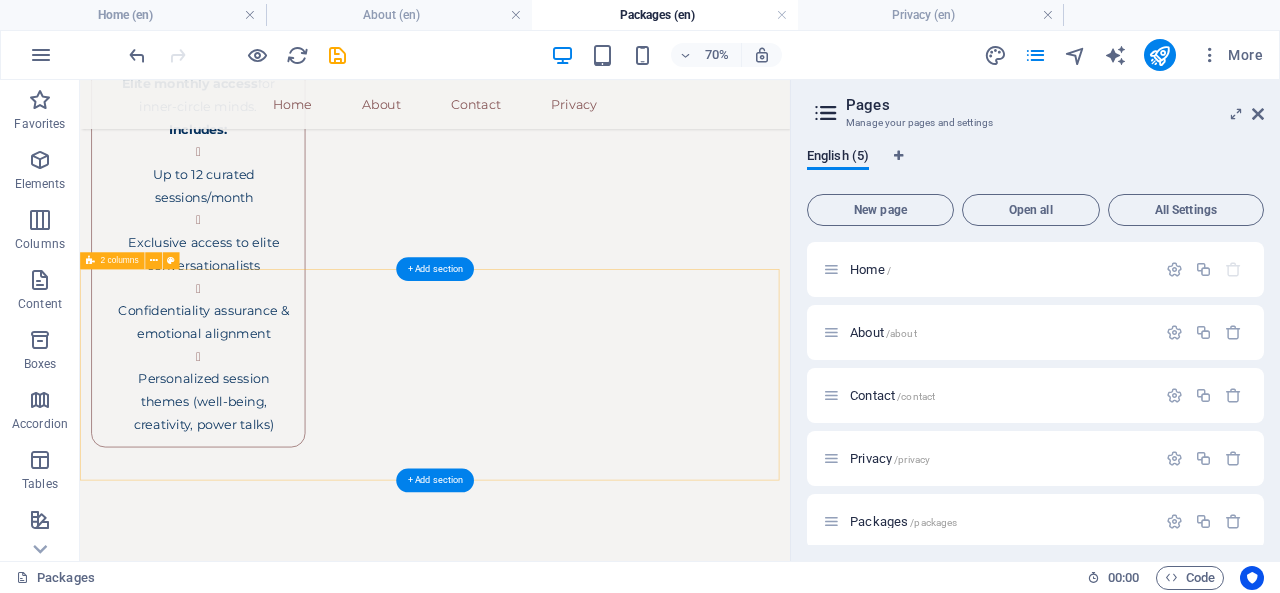 click on "Drop content here or  Add elements  Paste clipboard" at bounding box center (587, 2025) 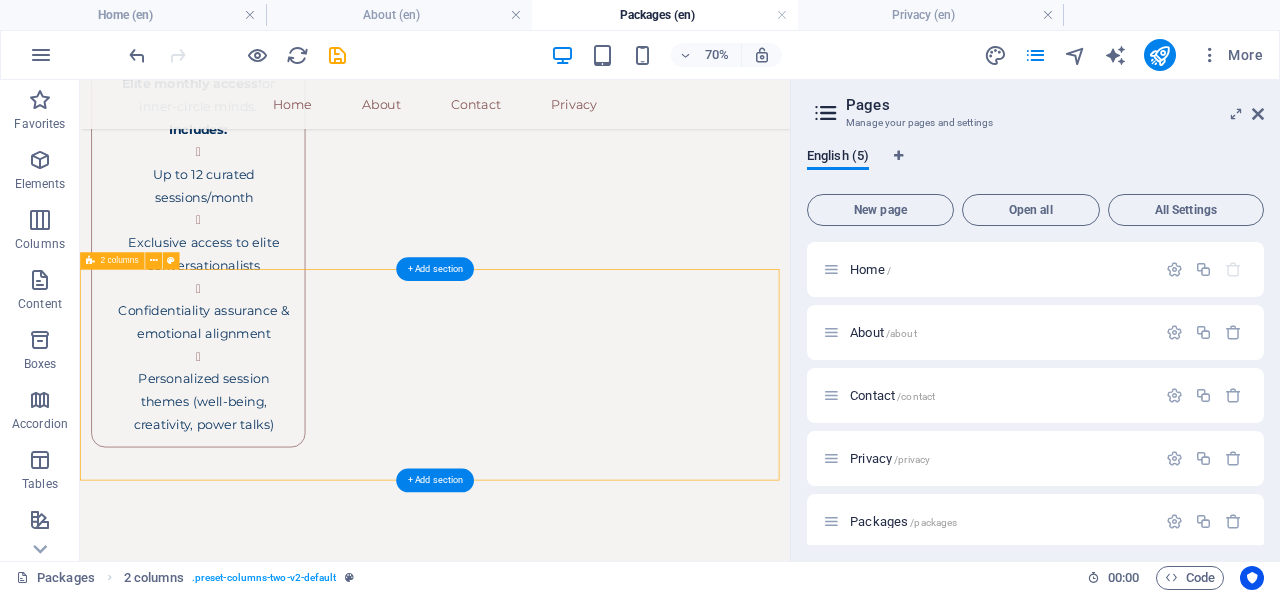 click on "Drop content here or  Add elements  Paste clipboard" at bounding box center [587, 2025] 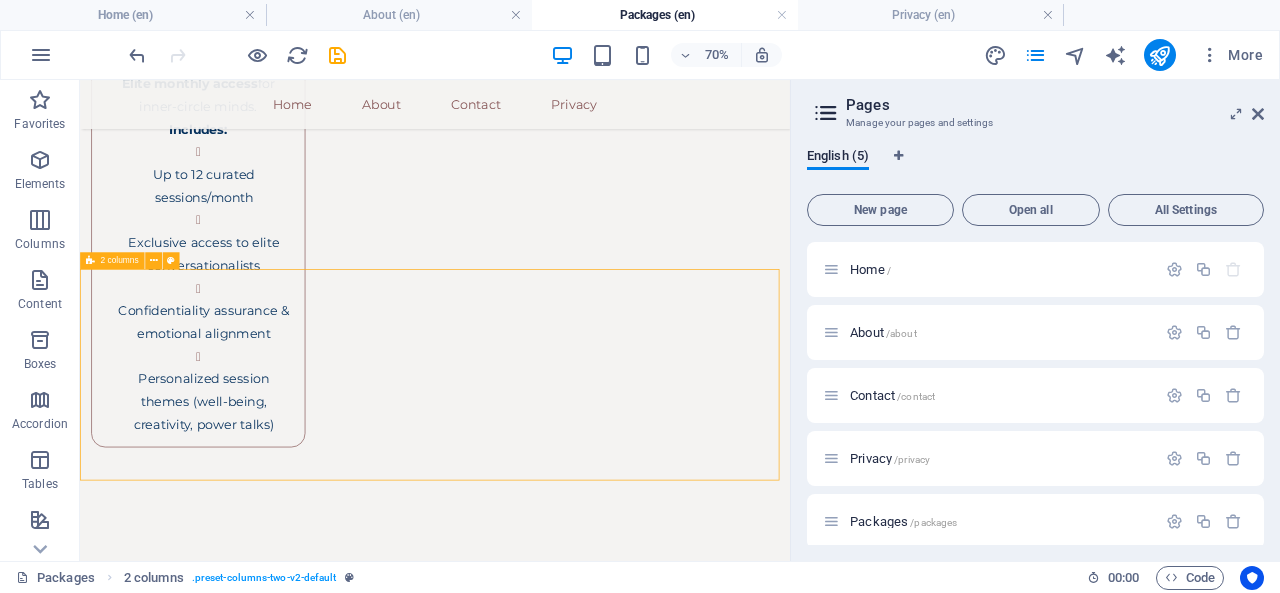click at bounding box center (153, 261) 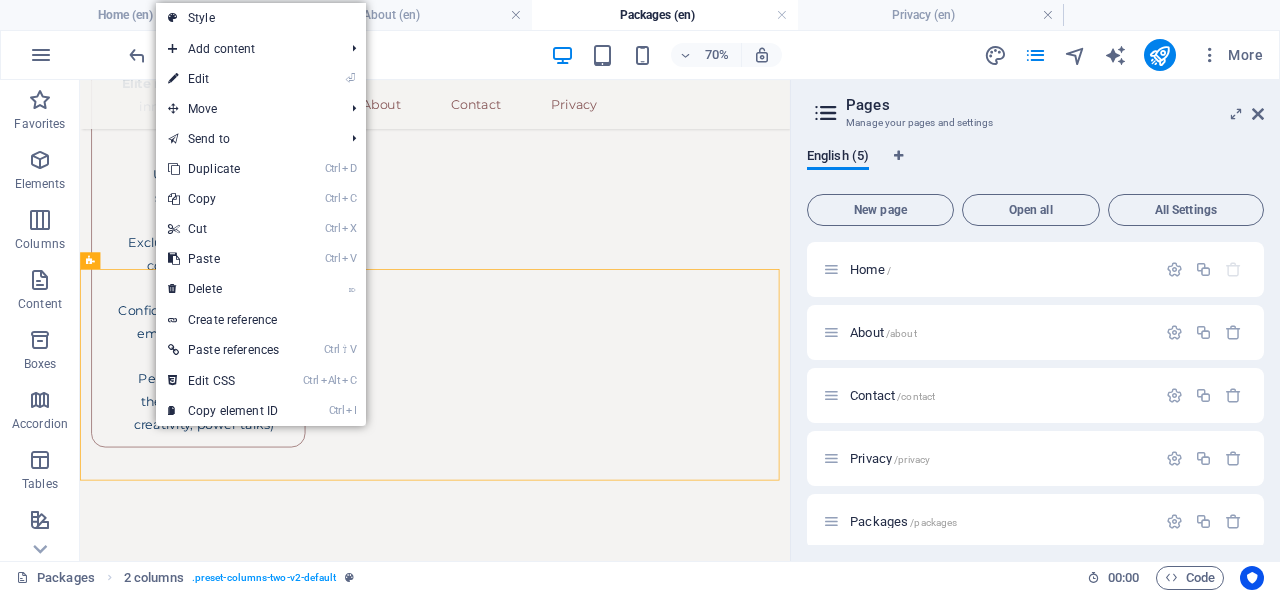 click on "⌦  Delete" at bounding box center (223, 289) 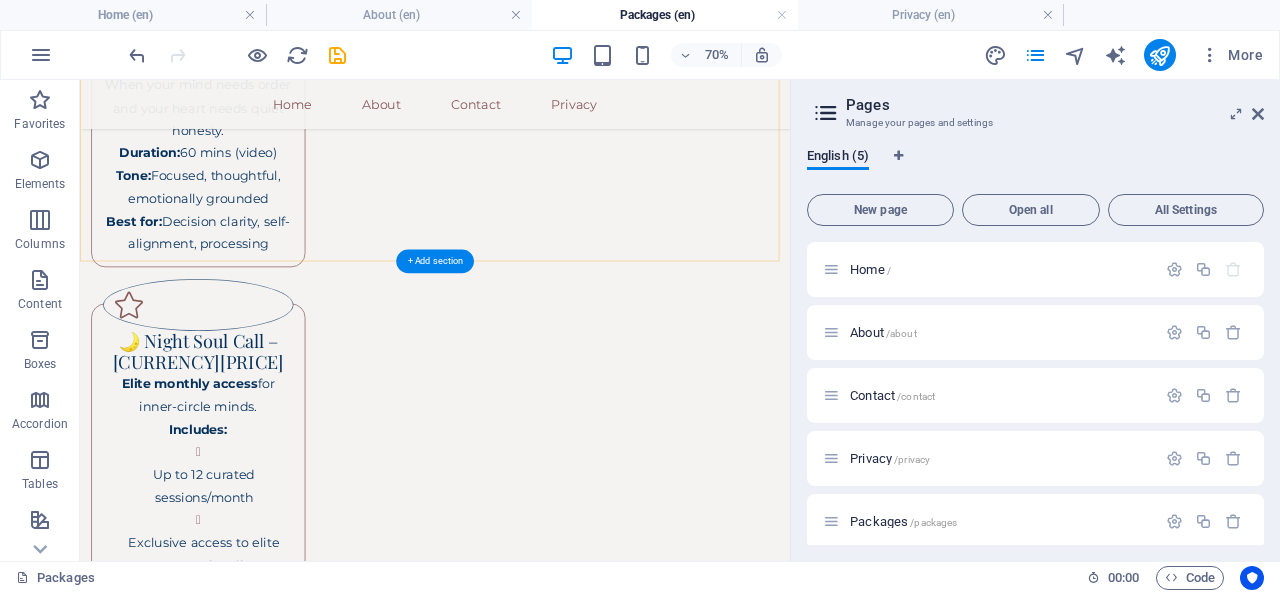 scroll, scrollTop: 760, scrollLeft: 0, axis: vertical 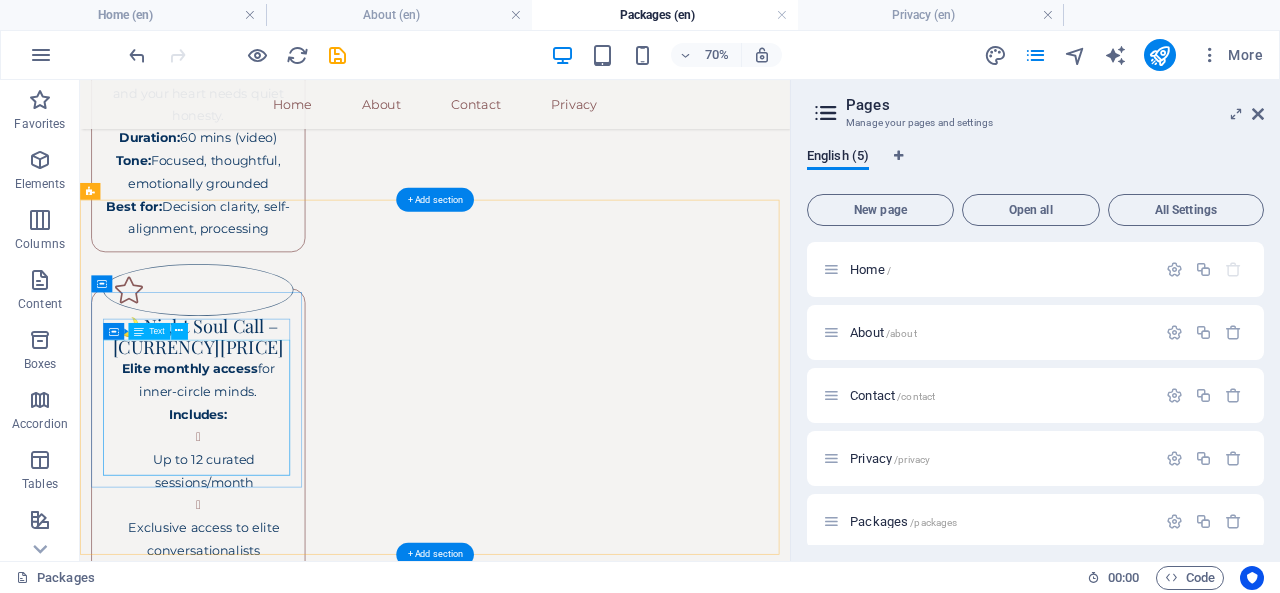 click on "Lorem ipsum dolor sit amet, consectetuer adipiscing elit. Aenean commodo ligula eget dolor. Lorem ipsum dolor sit amet, consectetuer adipiscing elit leget dolor." at bounding box center (249, 1406) 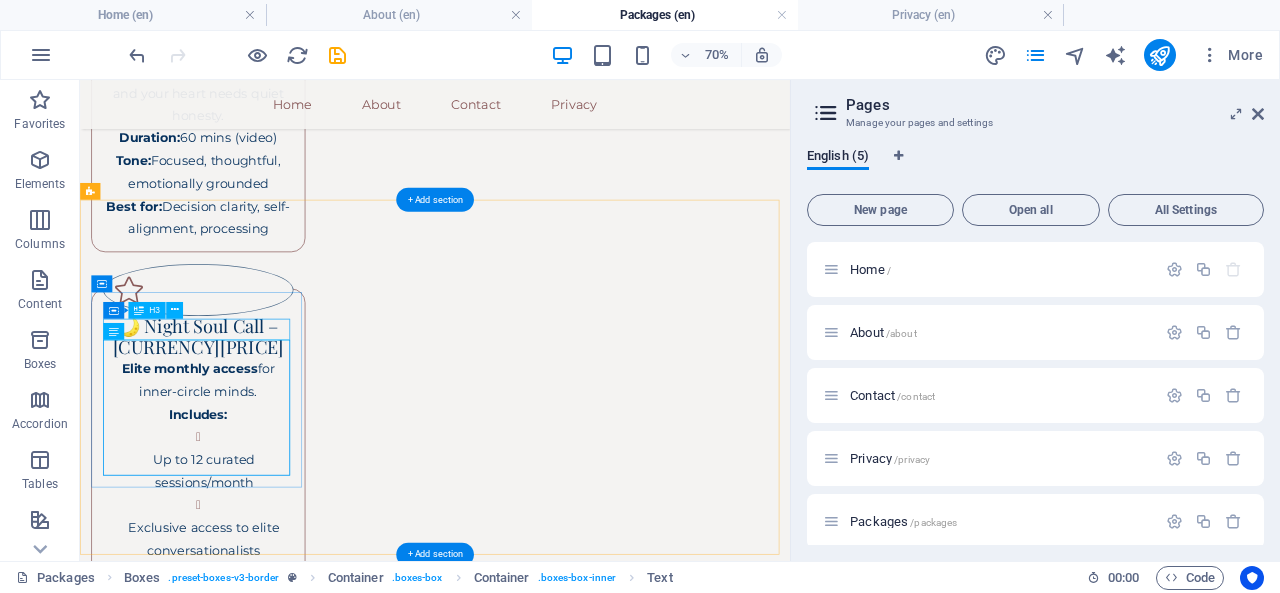 click on "Headline" at bounding box center (249, 1294) 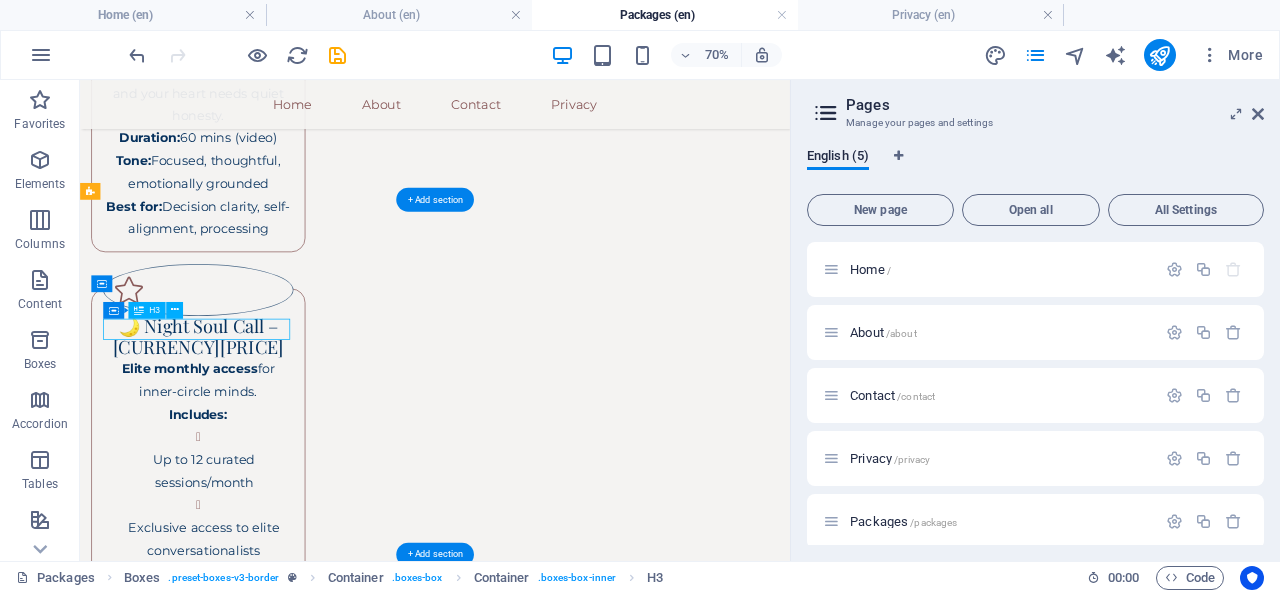 click on "Headline" at bounding box center (249, 1294) 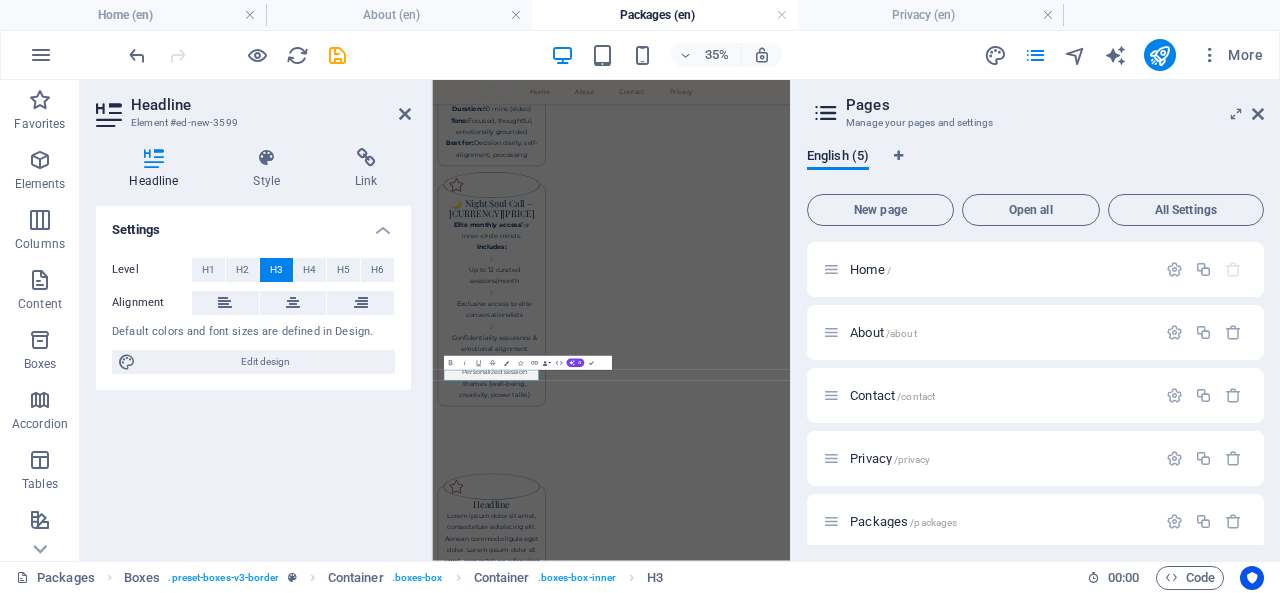 scroll, scrollTop: 272, scrollLeft: 0, axis: vertical 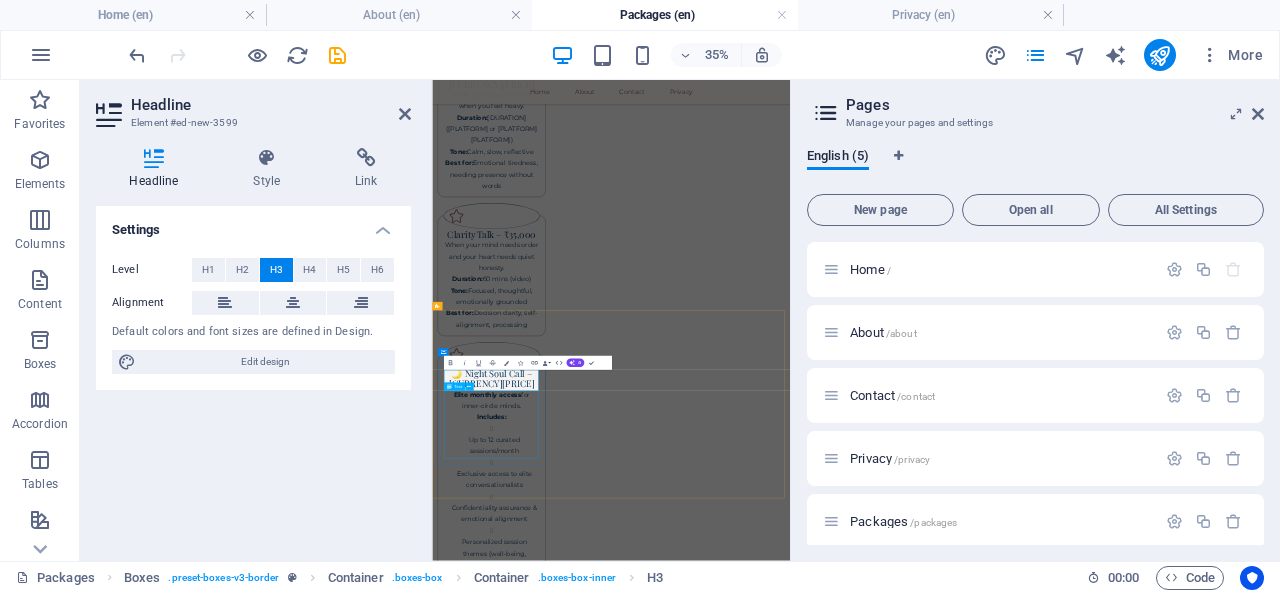click on "Lorem ipsum dolor sit amet, consectetuer adipiscing elit. Aenean commodo ligula eget dolor. Lorem ipsum dolor sit amet, consectetuer adipiscing elit leget dolor." at bounding box center (602, 1924) 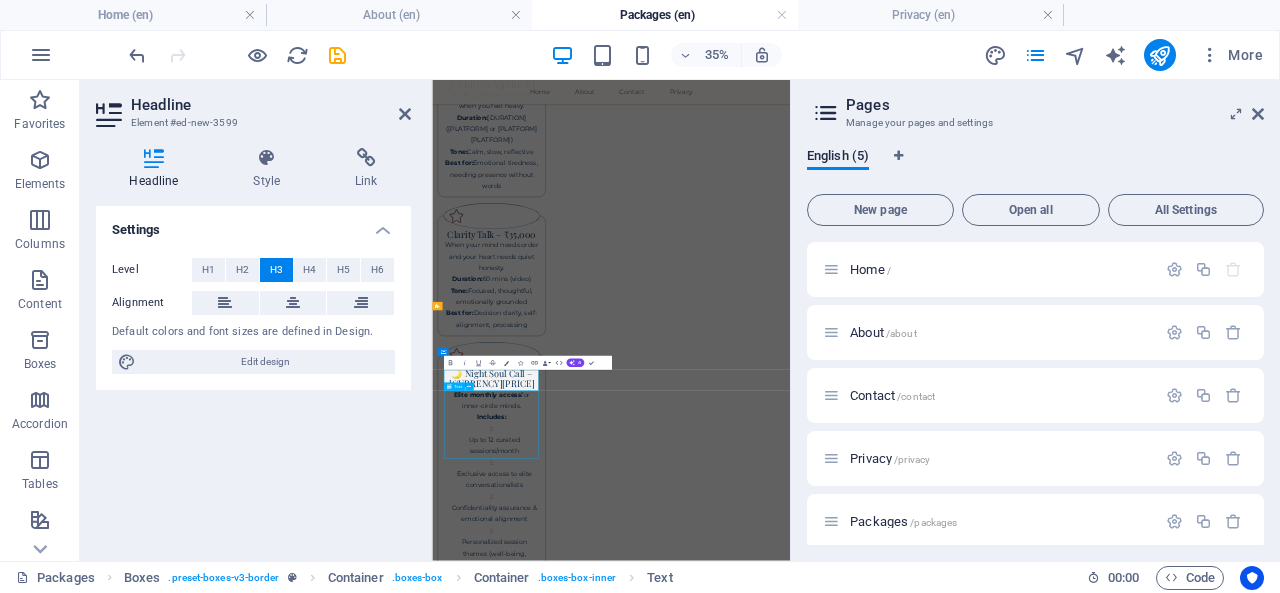 click on "Lorem ipsum dolor sit amet, consectetuer adipiscing elit. Aenean commodo ligula eget dolor. Lorem ipsum dolor sit amet, consectetuer adipiscing elit leget dolor." at bounding box center (602, 1924) 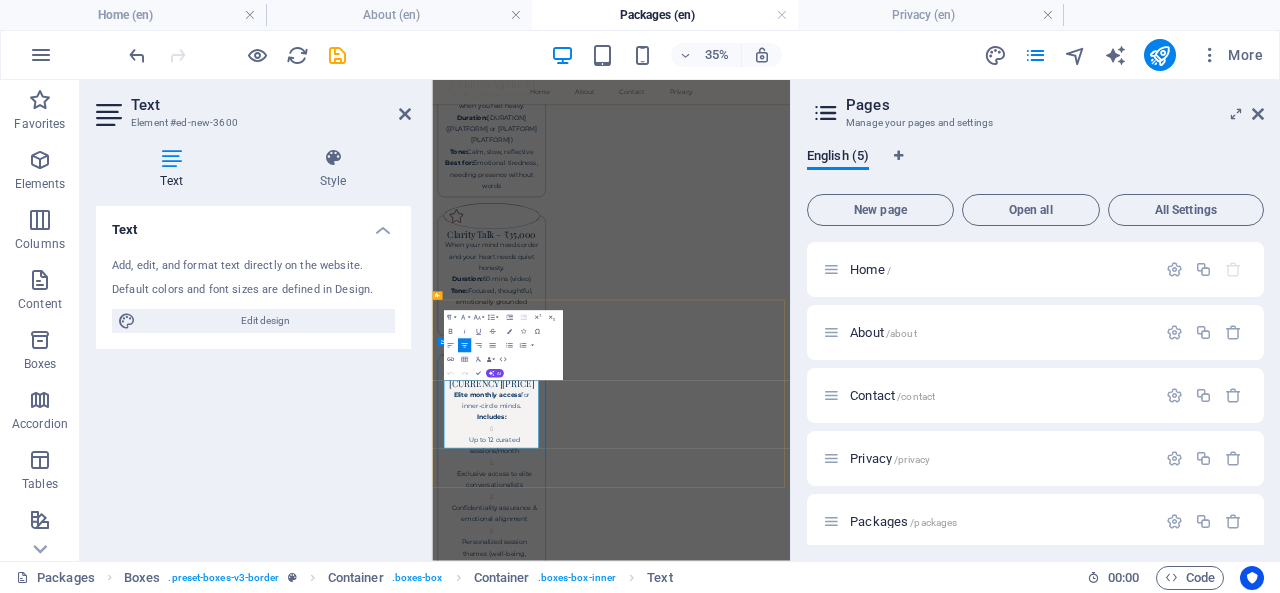 scroll, scrollTop: 302, scrollLeft: 0, axis: vertical 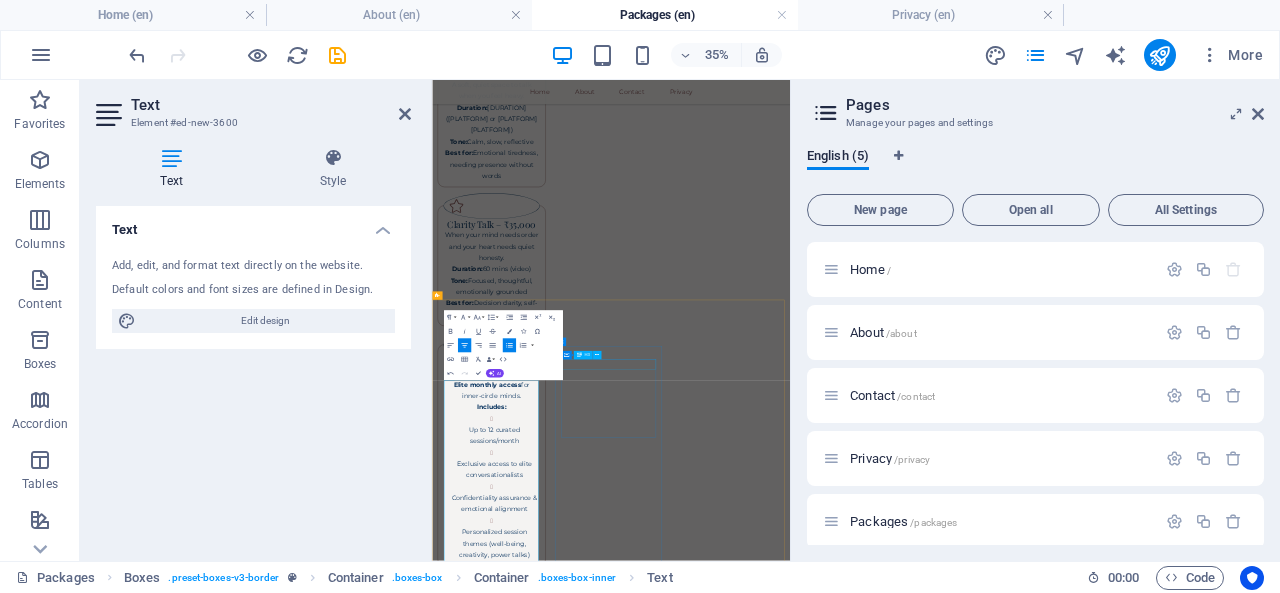 click on "Headline" at bounding box center (602, 2438) 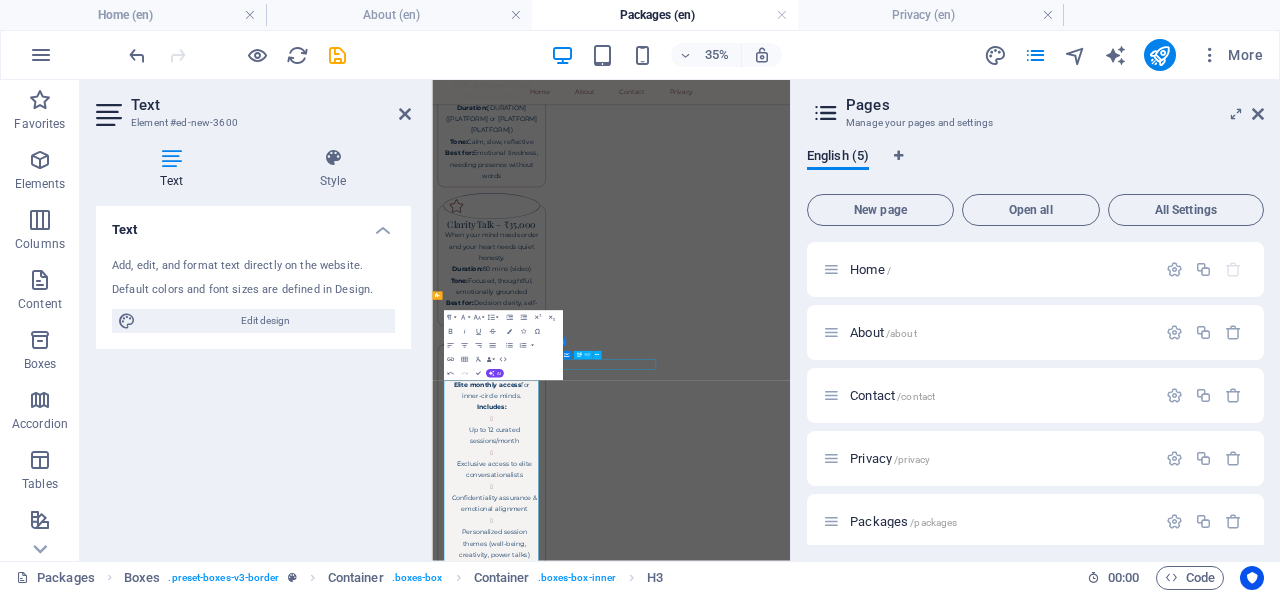 click on "Headline" at bounding box center [602, 2438] 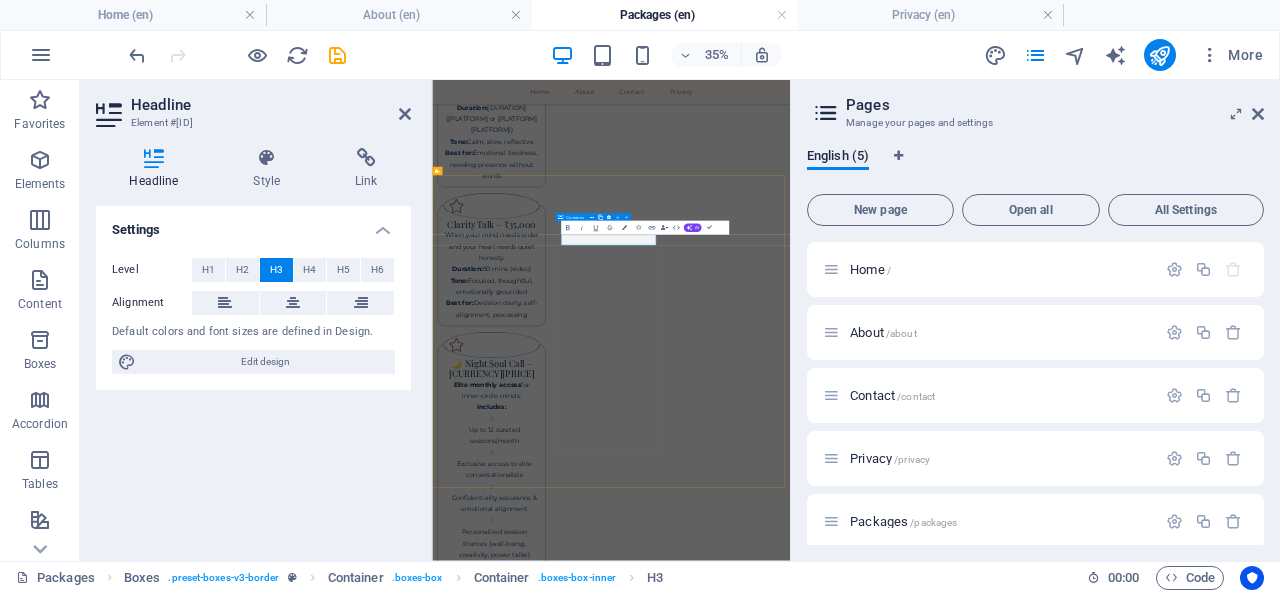 scroll, scrollTop: 658, scrollLeft: 0, axis: vertical 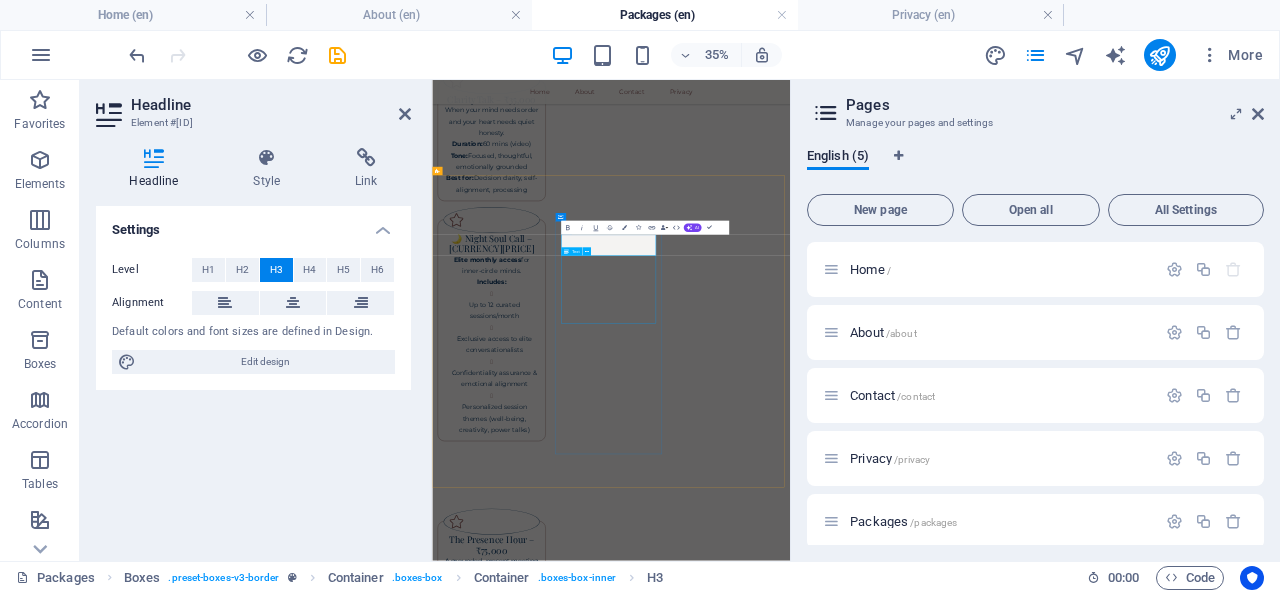 click on "Lorem ipsum dolor sit amet, consectetuer adipiscing elit. Aenean commodo ligula eget dolor. Lorem ipsum dolor sit amet, consectetuer adipiscing elit leget dolor." at bounding box center [602, 2224] 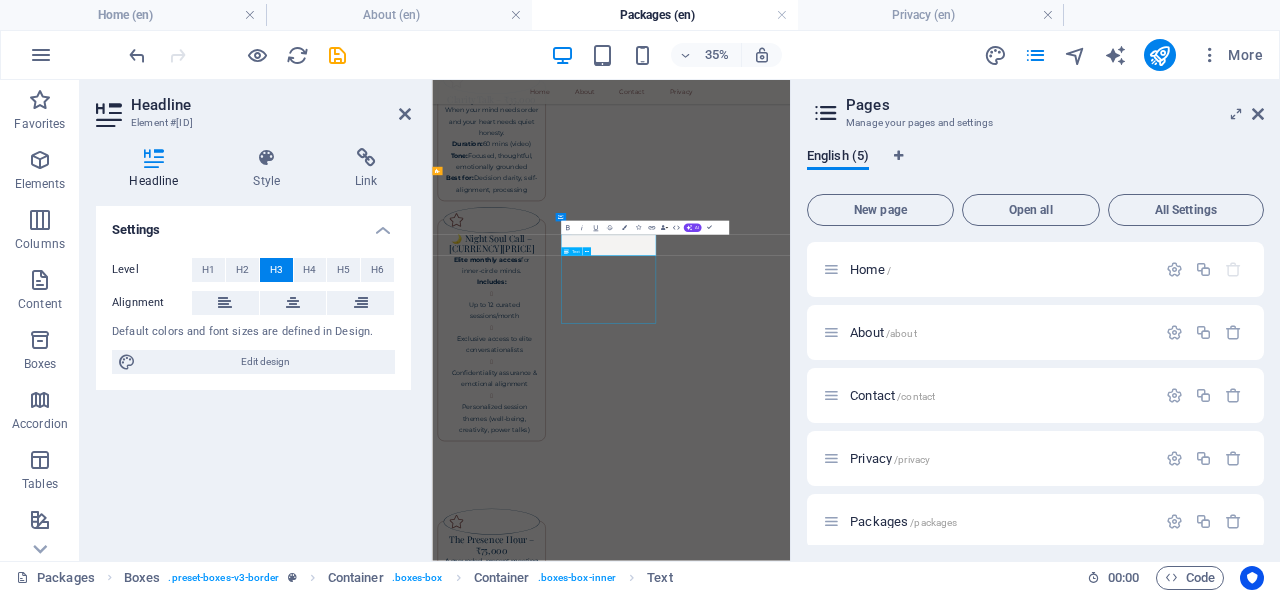 click on "Lorem ipsum dolor sit amet, consectetuer adipiscing elit. Aenean commodo ligula eget dolor. Lorem ipsum dolor sit amet, consectetuer adipiscing elit leget dolor." at bounding box center [602, 2224] 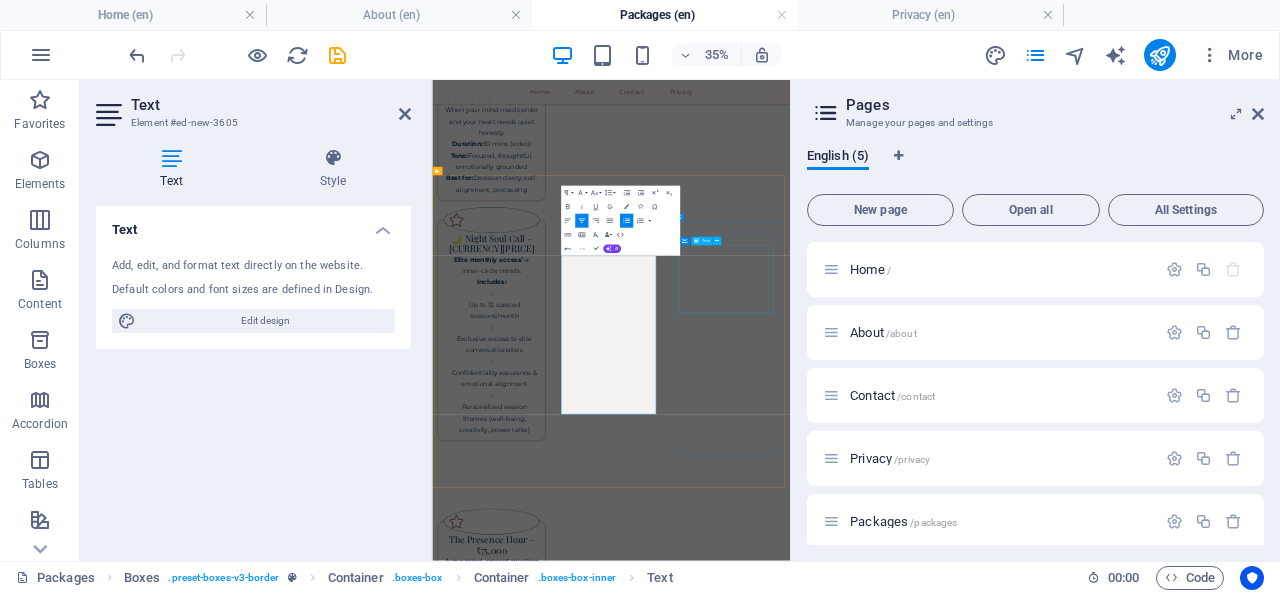 click on "Lorem ipsum dolor sit amet, consectetuer adipiscing elit. Aenean commodo ligula eget dolor. Lorem ipsum dolor sit amet, consectetuer adipiscing elit leget dolor." at bounding box center (602, 2816) 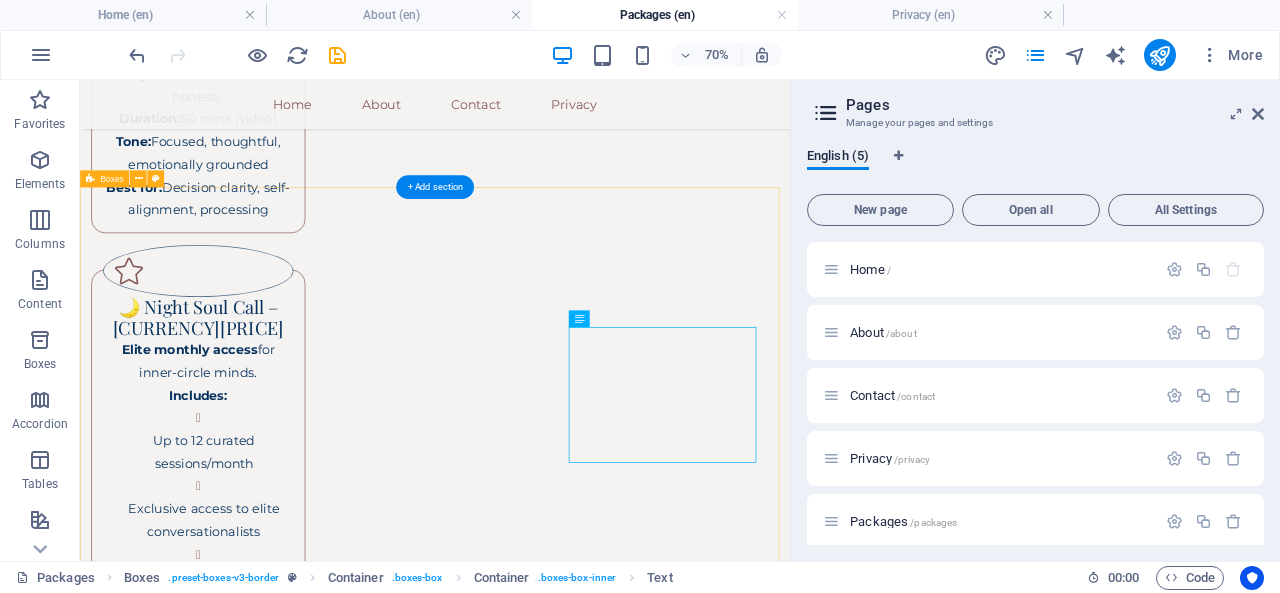 scroll, scrollTop: 804, scrollLeft: 0, axis: vertical 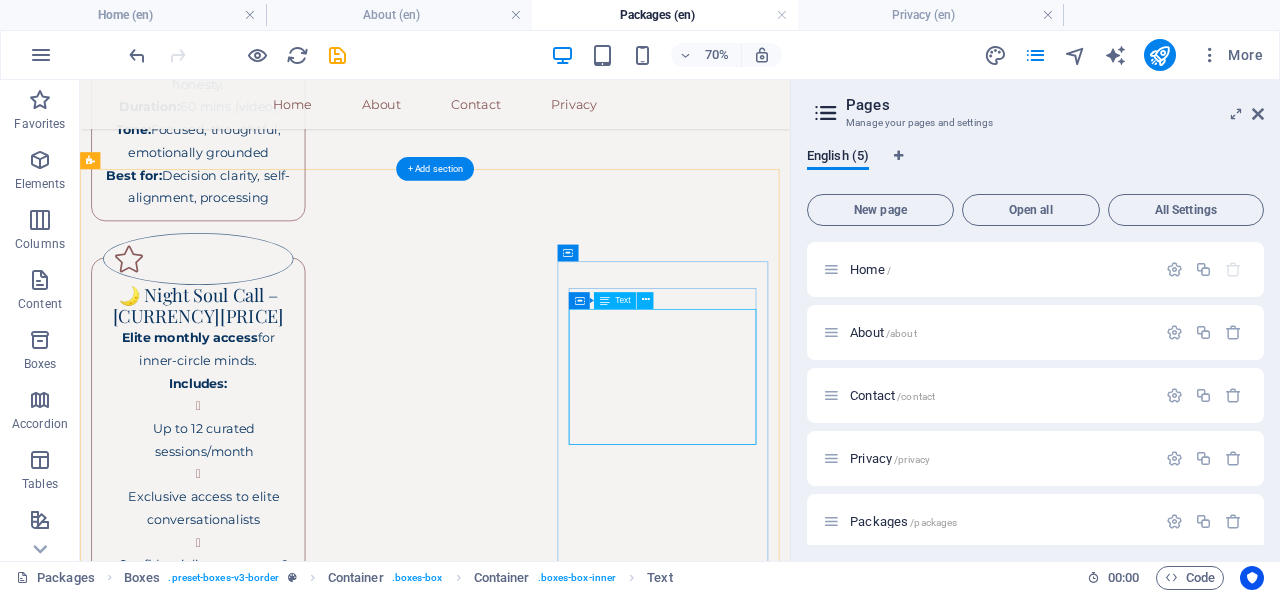 click on "Lorem ipsum dolor sit amet, consectetuer adipiscing elit. Aenean commodo ligula eget dolor. Lorem ipsum dolor sit amet, consectetuer adipiscing elit leget dolor." at bounding box center [249, 2702] 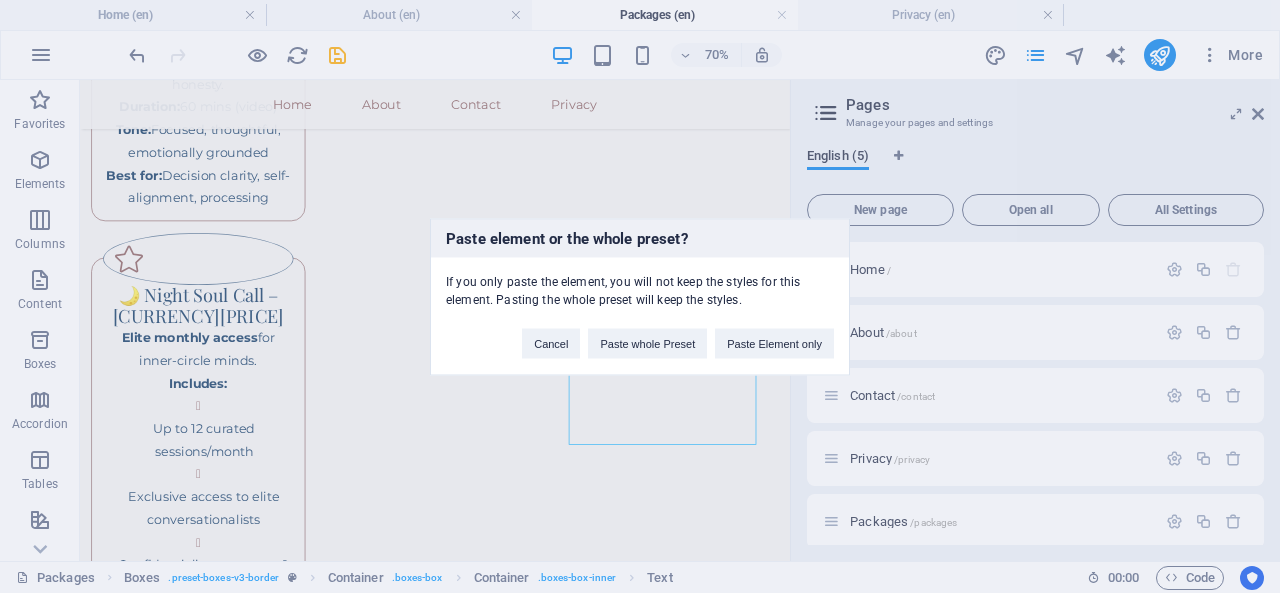 type 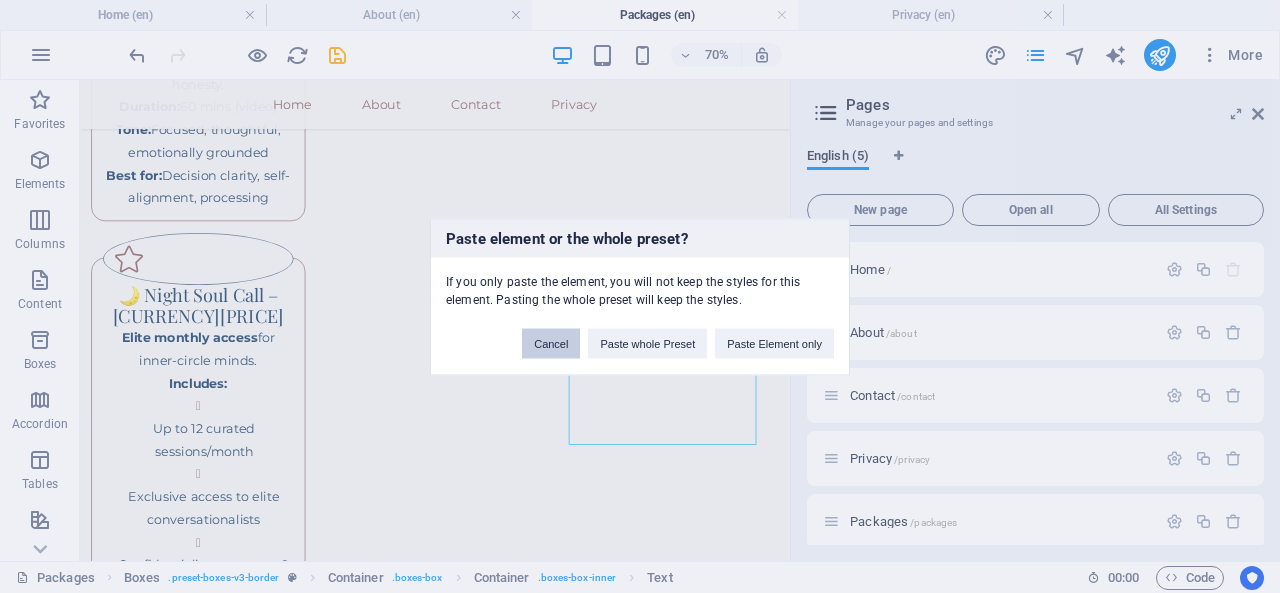 click on "Cancel" at bounding box center (551, 343) 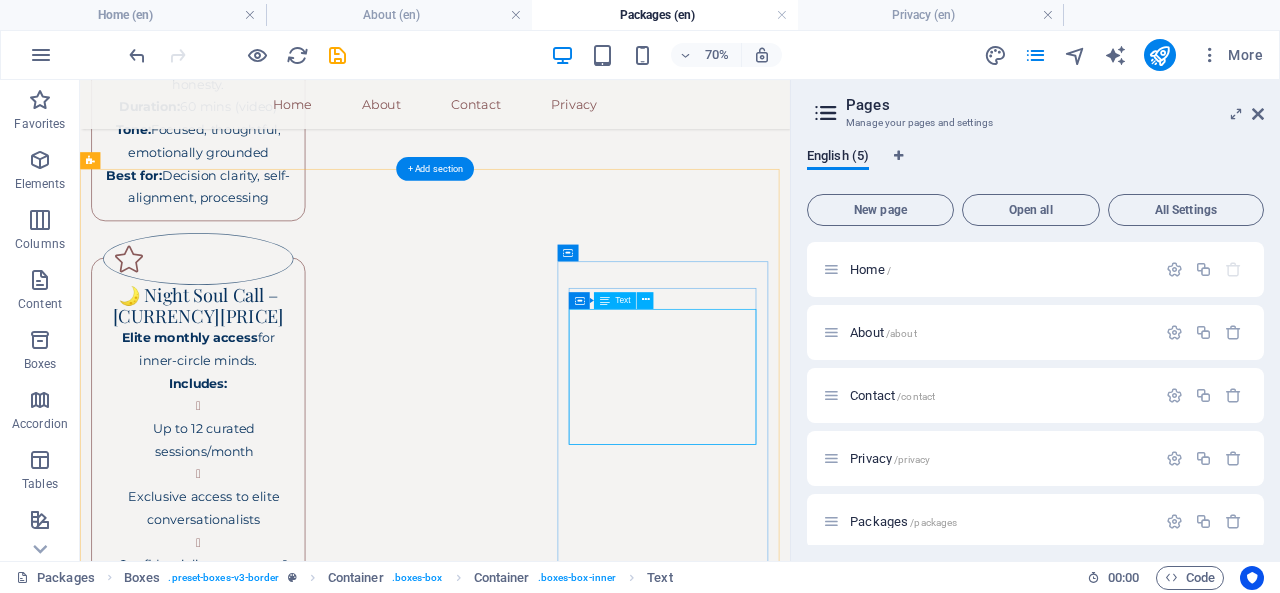 click on "Lorem ipsum dolor sit amet, consectetuer adipiscing elit. Aenean commodo ligula eget dolor. Lorem ipsum dolor sit amet, consectetuer adipiscing elit leget dolor." at bounding box center (249, 2702) 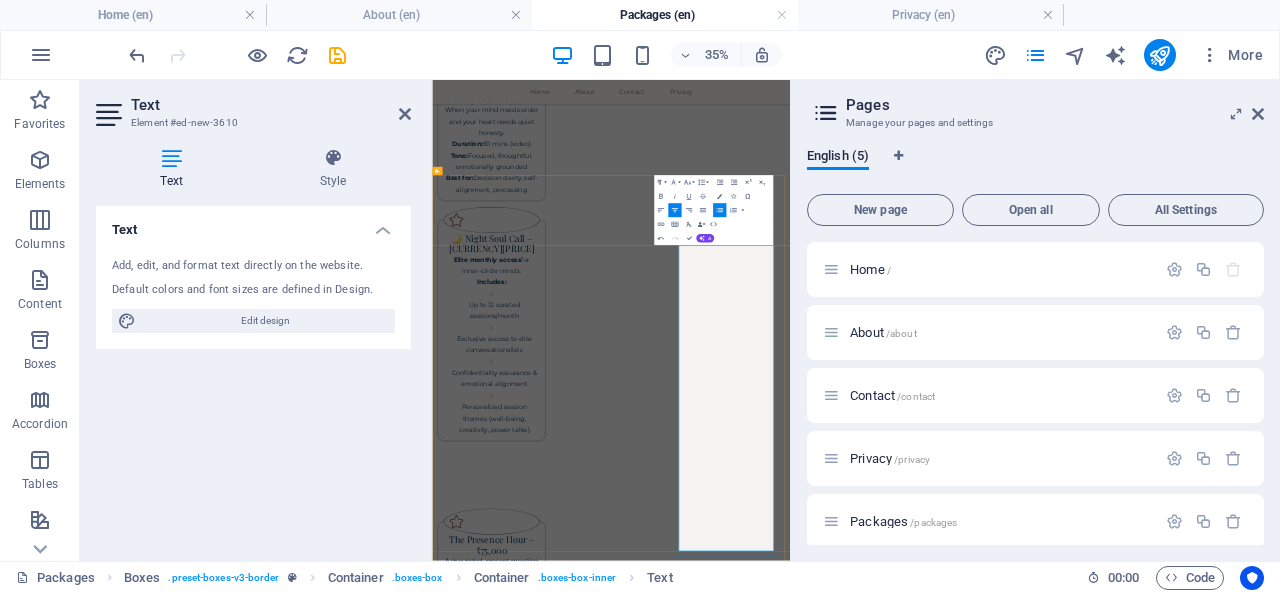 click on "10 Days | One-on-One | India (Client Chooses Location) A mindful, emotionally intelligent holiday with a calm, thoughtful companion by your side. No therapy, no pressure — just real presence." at bounding box center [602, 2848] 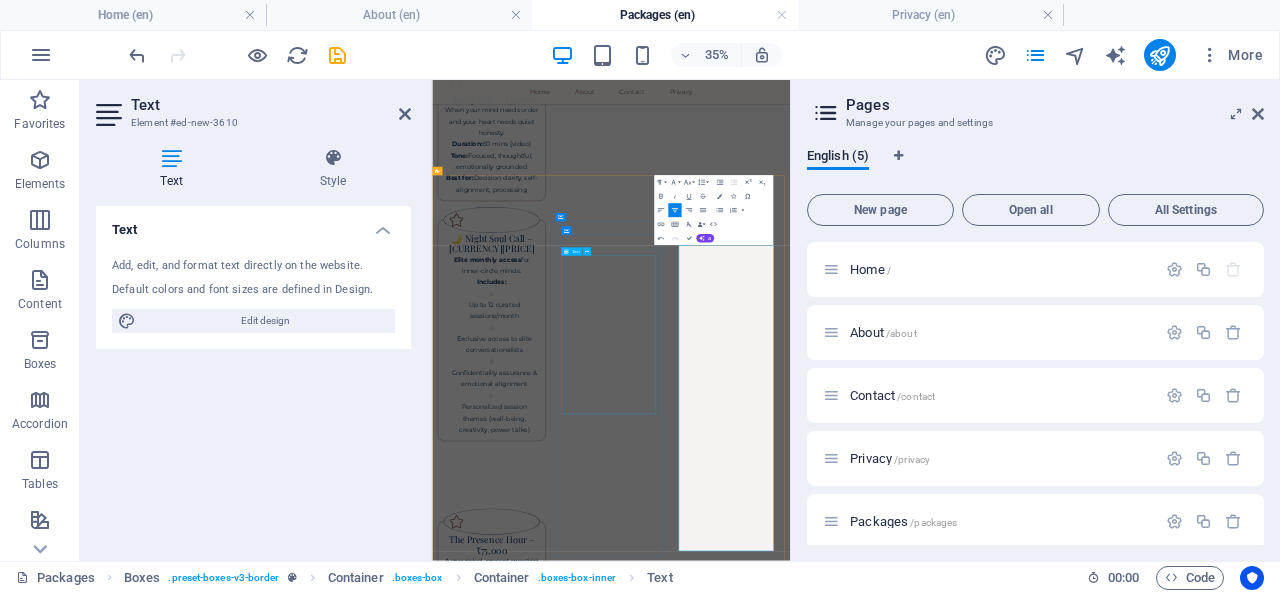 click on "No need to speak unless you want to. Just real, human presence. Duration:  90 mins Setting:  Pre-agreed location Includes: Optional conversation Shared quiet, emotional energy Designed for emotionally intense individuals" at bounding box center [602, 2353] 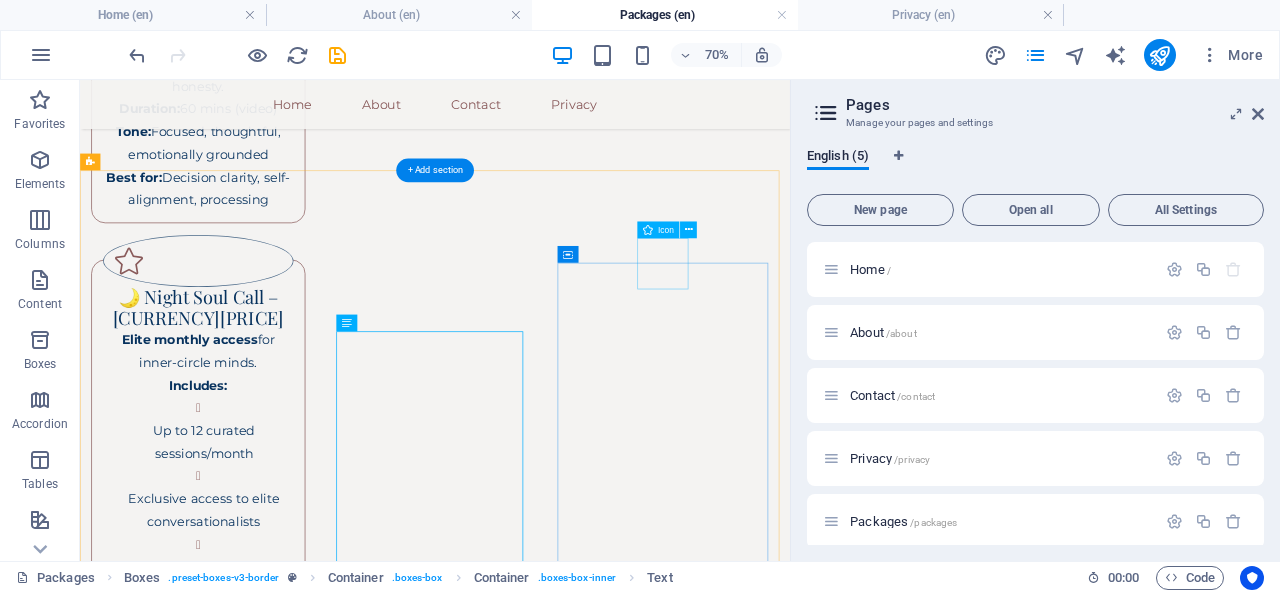 scroll, scrollTop: 800, scrollLeft: 0, axis: vertical 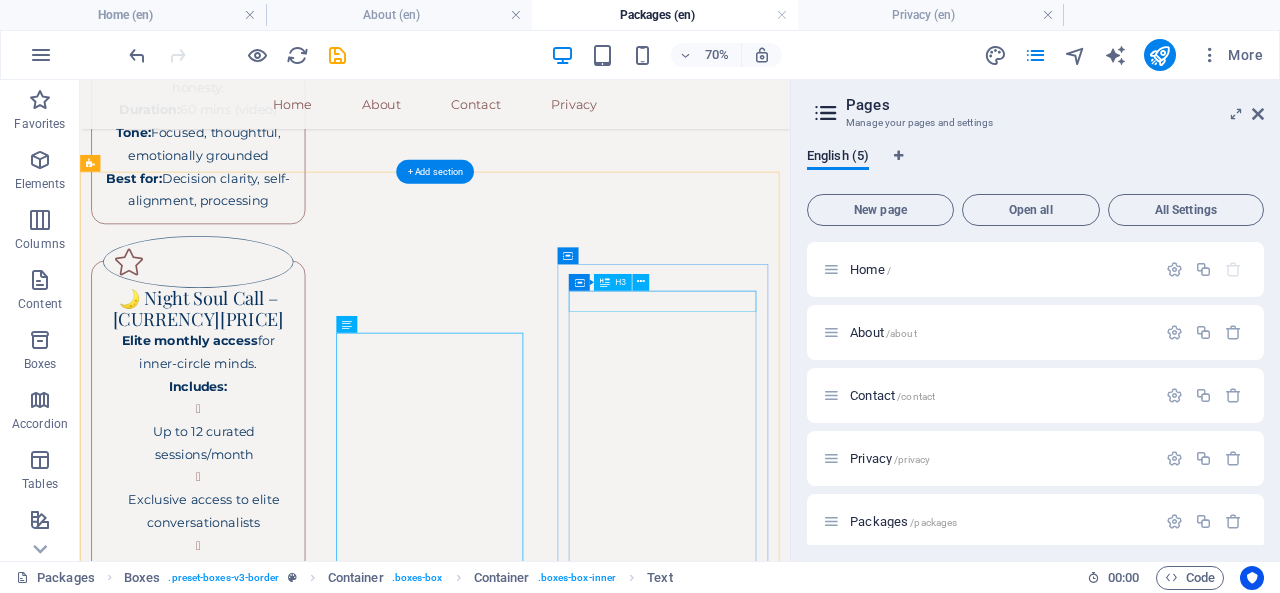 click on "Headline" at bounding box center (249, 2594) 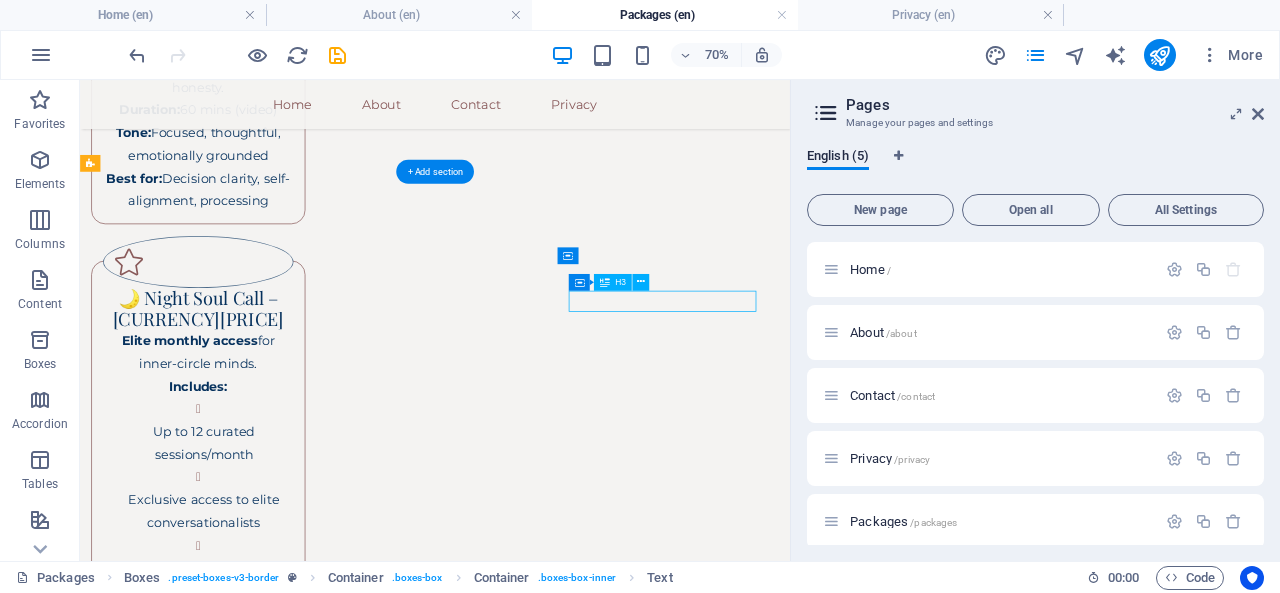 click on "Headline" at bounding box center [249, 2594] 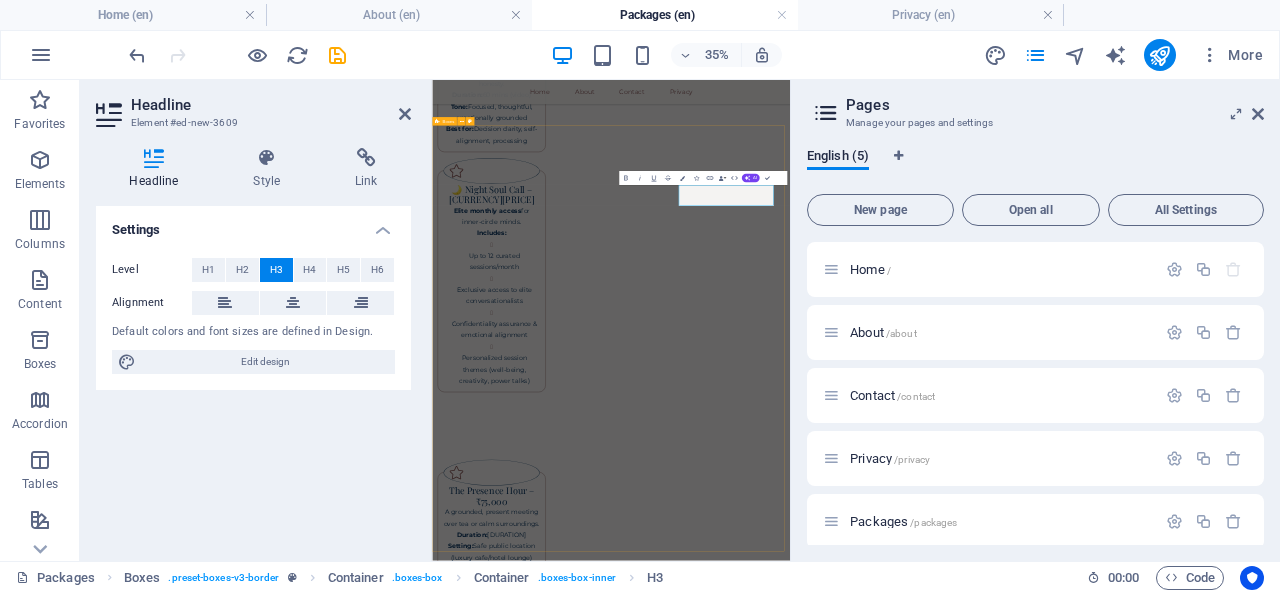 click on "The Presence Hour – ₹75,000 A grounded, present meeting over tea or calm surroundings. Duration:  60 mins Setting:  Safe public location (luxury cafe/hotel lounge) Includes: Real-life emotional connection No pressure, no agenda — just quiet presence Client chooses mood: reflective / light / observational The Silent Meet – ₹1,00,000 No need to speak unless you want to. Just real, human presence. Duration:  90 mins Setting:  Pre-agreed location Includes: Optional conversation Shared quiet, emotional energy Designed for emotionally intense individuals The Soul Retreat – ₹5,00,000 10 Days | One-on-One | India (Client Chooses Location) A mindful, emotionally intelligent holiday with a calm, thoughtful companion by your side. No therapy, no pressure — just real presence. Includes: Travel together or meet at destination (within India) 10 days of calm companionship (up to 6 hours/day) Shared silent mornings, conversations, tea, walks Mood-based connection: talk, reflect, or just be" at bounding box center [943, 2347] 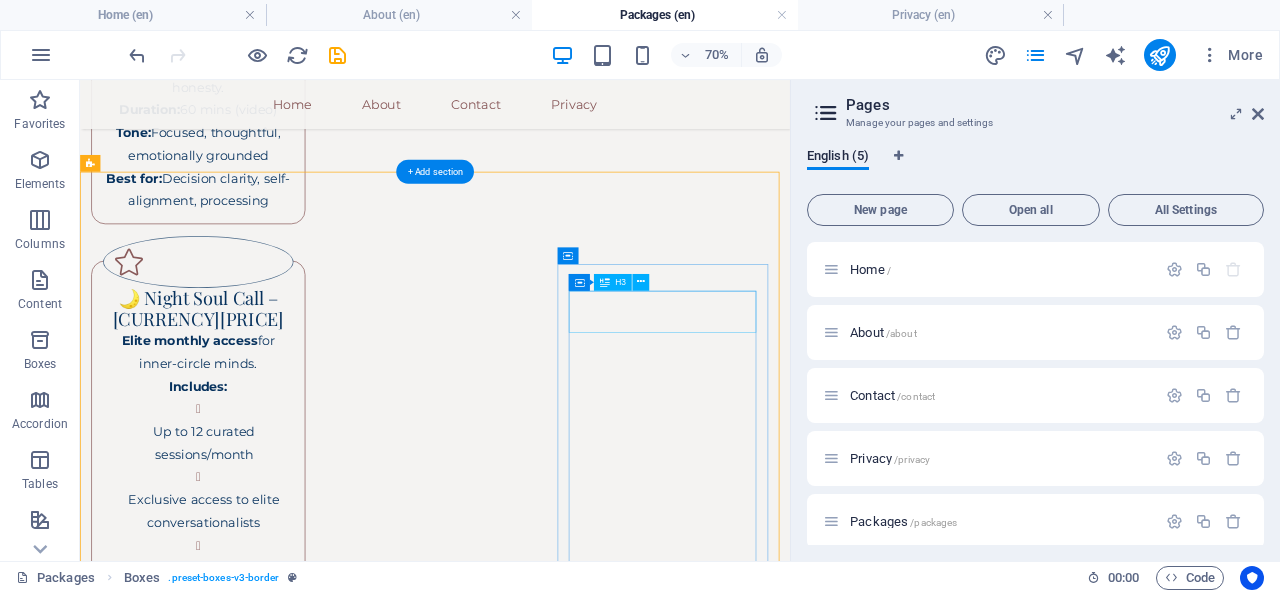click on "The Soul Retreat – ₹5,00,000" at bounding box center (249, 2609) 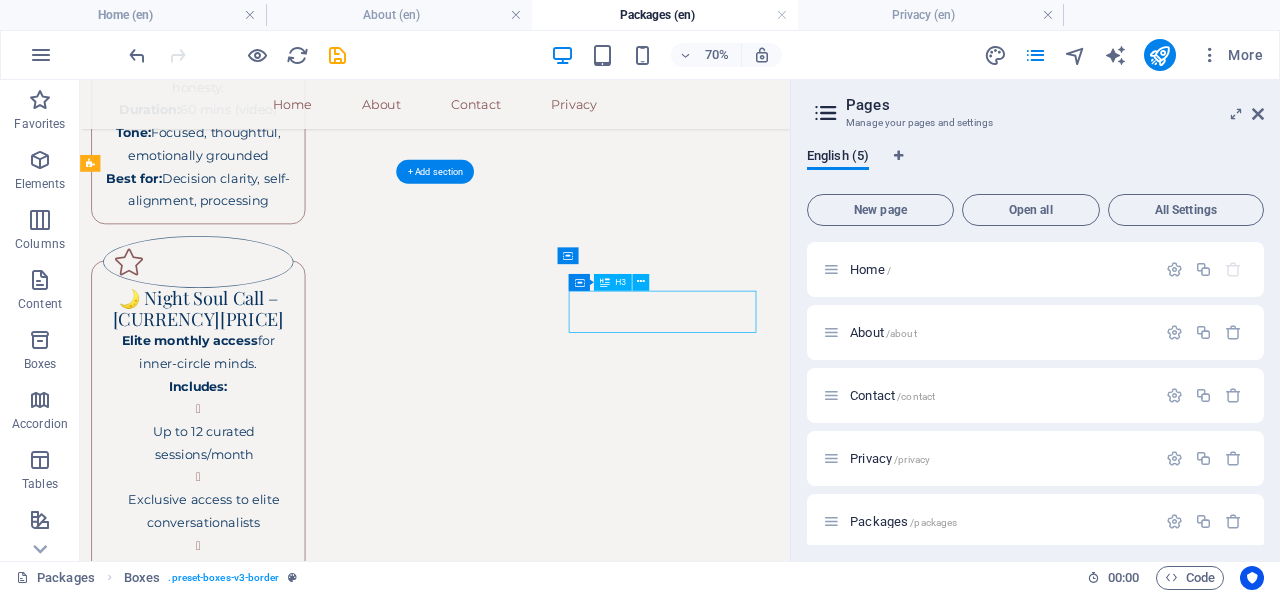 click on "The Soul Retreat – ₹5,00,000" at bounding box center (249, 2609) 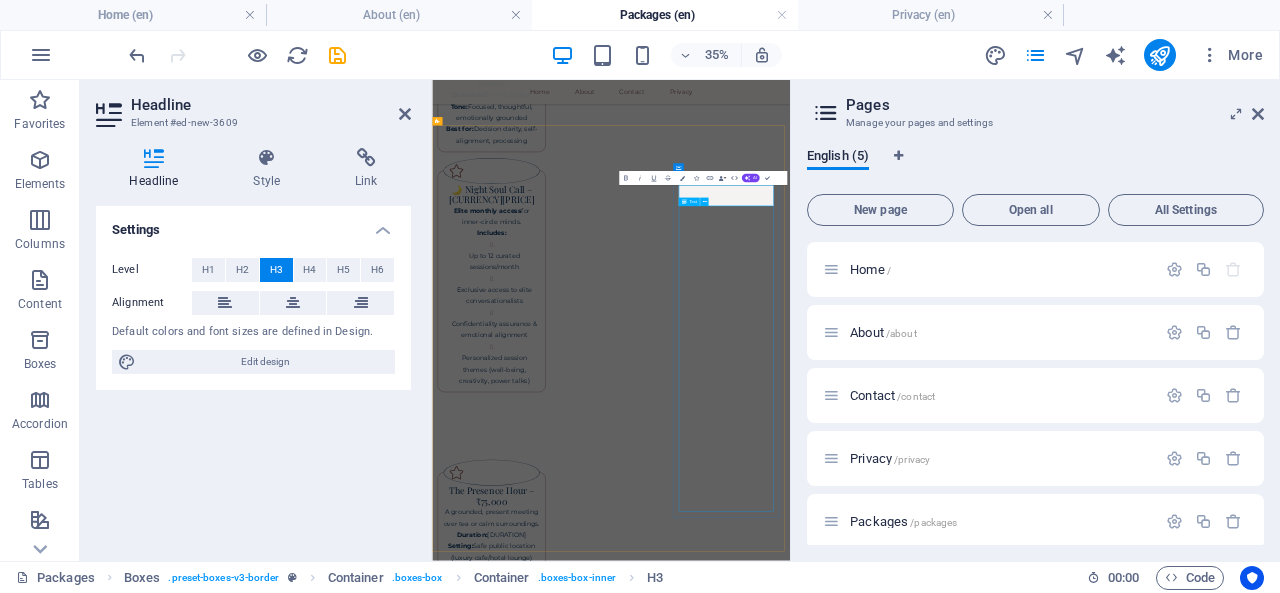 type 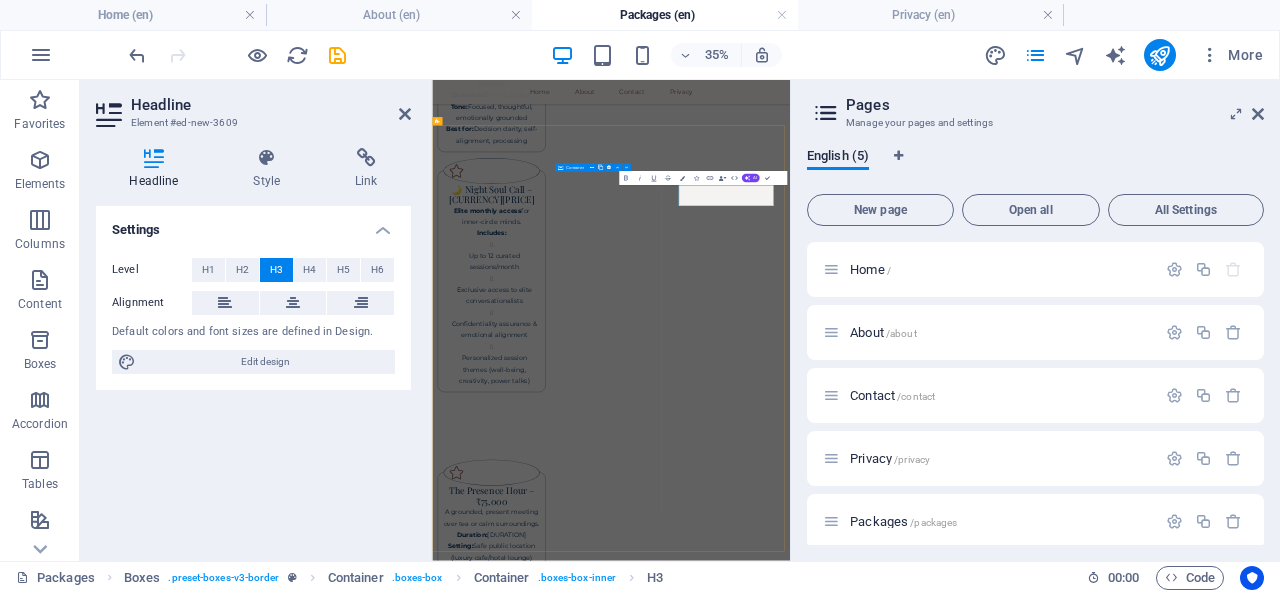 click on "The Silent Meet – ₹1,00,000 No need to speak unless you want to. Just real, human presence. Duration:  90 mins Setting:  Pre-agreed location Includes: Optional conversation Shared quiet, emotional energy Designed for emotionally intense individuals" at bounding box center [602, 2170] 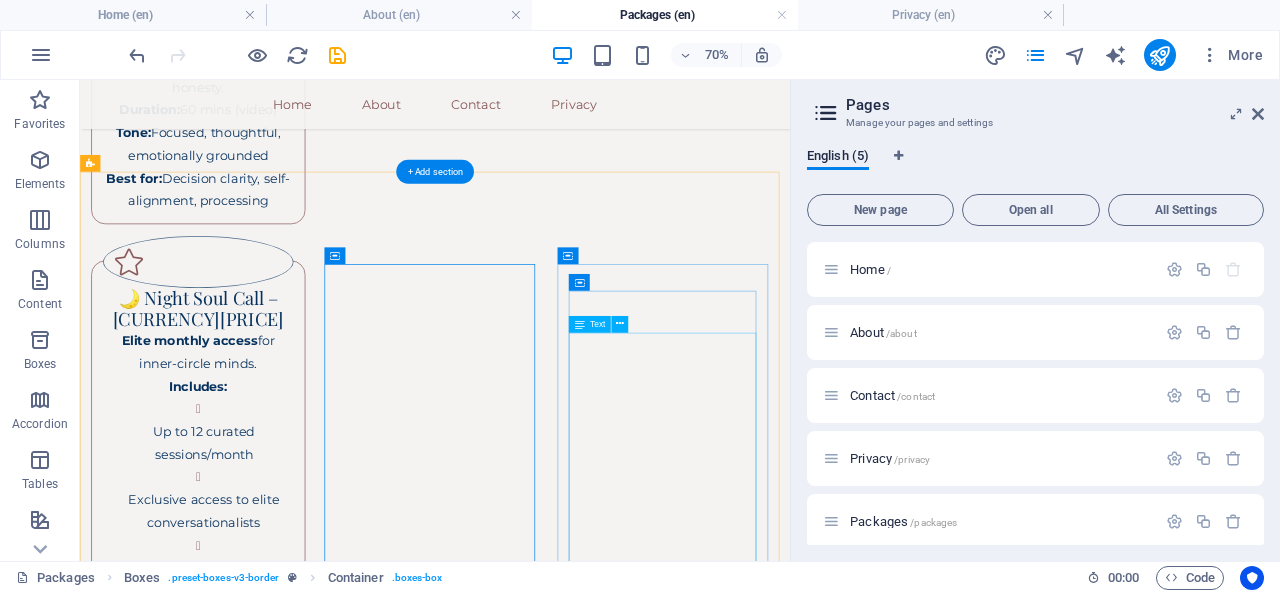 click on "10 Days | One-on-One | India (Client Chooses Location) A mindful, emotionally intelligent holiday with a calm, thoughtful companion by your side. No therapy, no pressure — just real presence. Includes: Travel together or meet at destination (within India) 10 days of calm companionship (up to 6 hours/day) Shared silent mornings, conversations, tea, walks Mood-based connection: talk, reflect, or just be Daily emotional check-ins and quiet presence Client pays for stay, travel, and meals separately" at bounding box center [249, 3092] 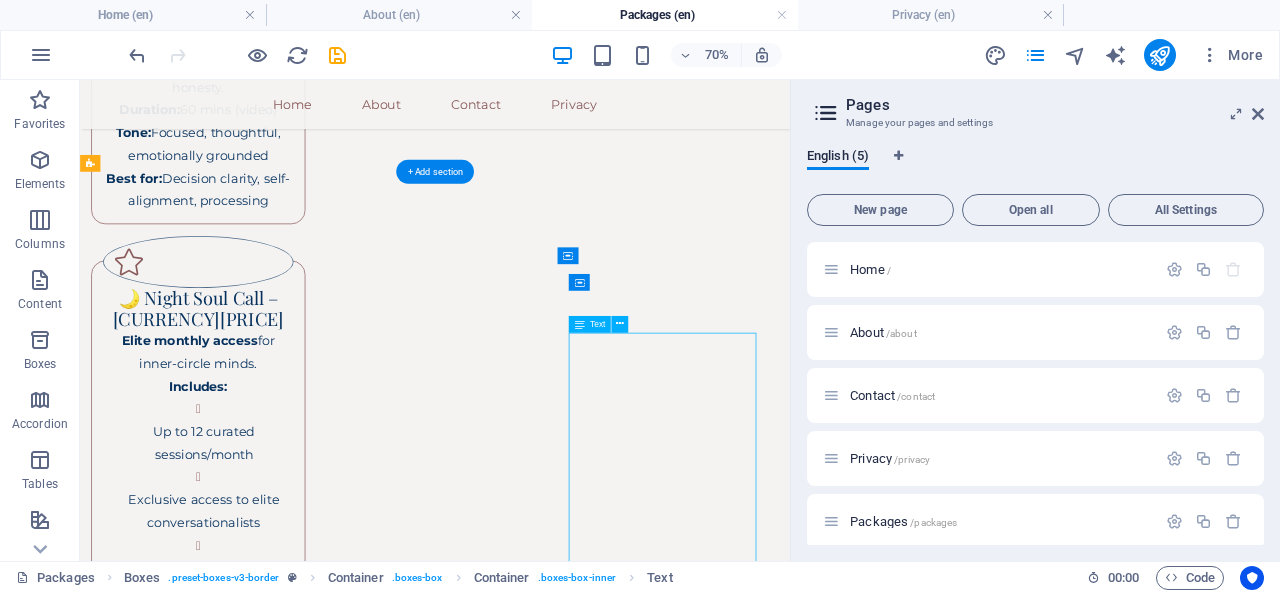 click on "10 Days | One-on-One | India (Client Chooses Location) A mindful, emotionally intelligent holiday with a calm, thoughtful companion by your side. No therapy, no pressure — just real presence. Includes: Travel together or meet at destination (within India) 10 days of calm companionship (up to 6 hours/day) Shared silent mornings, conversations, tea, walks Mood-based connection: talk, reflect, or just be Daily emotional check-ins and quiet presence Client pays for stay, travel, and meals separately" at bounding box center (249, 3092) 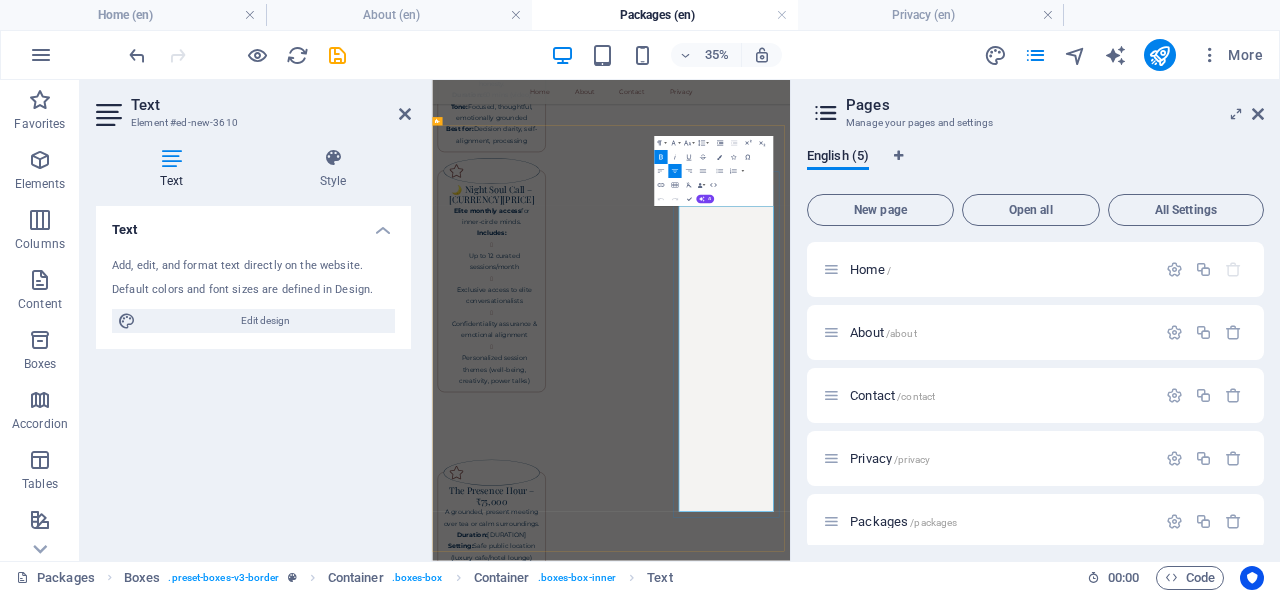 click on "10 Days | One-on-One | India (Client Chooses Location)" at bounding box center (602, 2654) 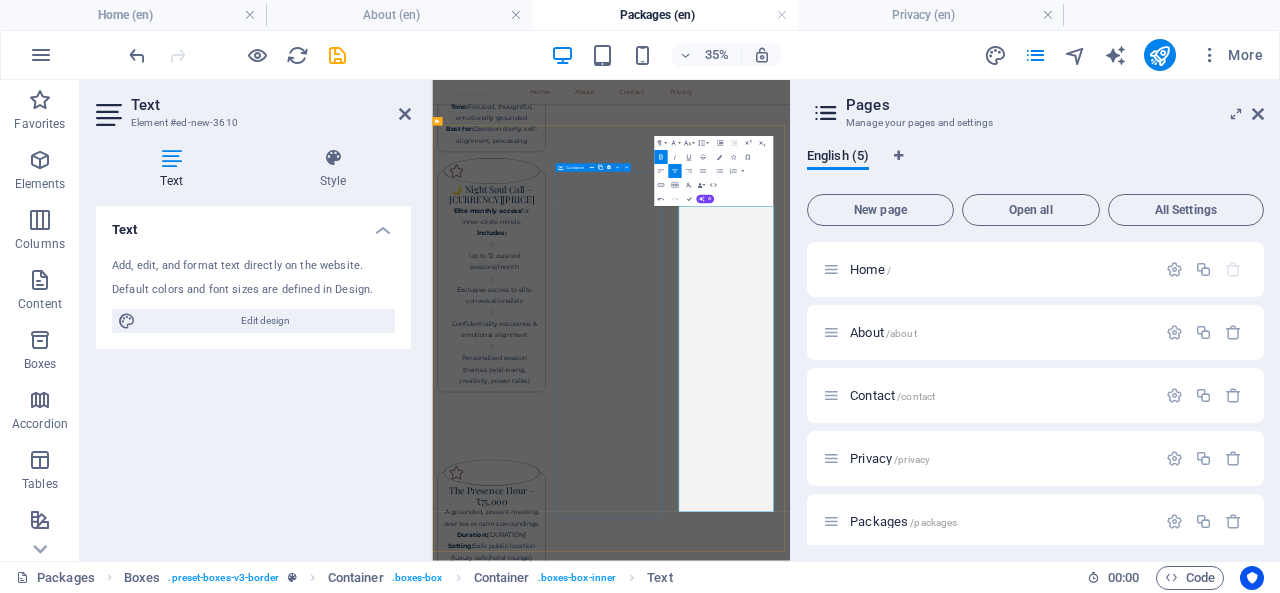 click on "The Silent Meet – ₹1,00,000 No need to speak unless you want to. Just real, human presence. Duration:  90 mins Setting:  Pre-agreed location Includes: Optional conversation Shared quiet, emotional energy Designed for emotionally intense individuals" at bounding box center (602, 2170) 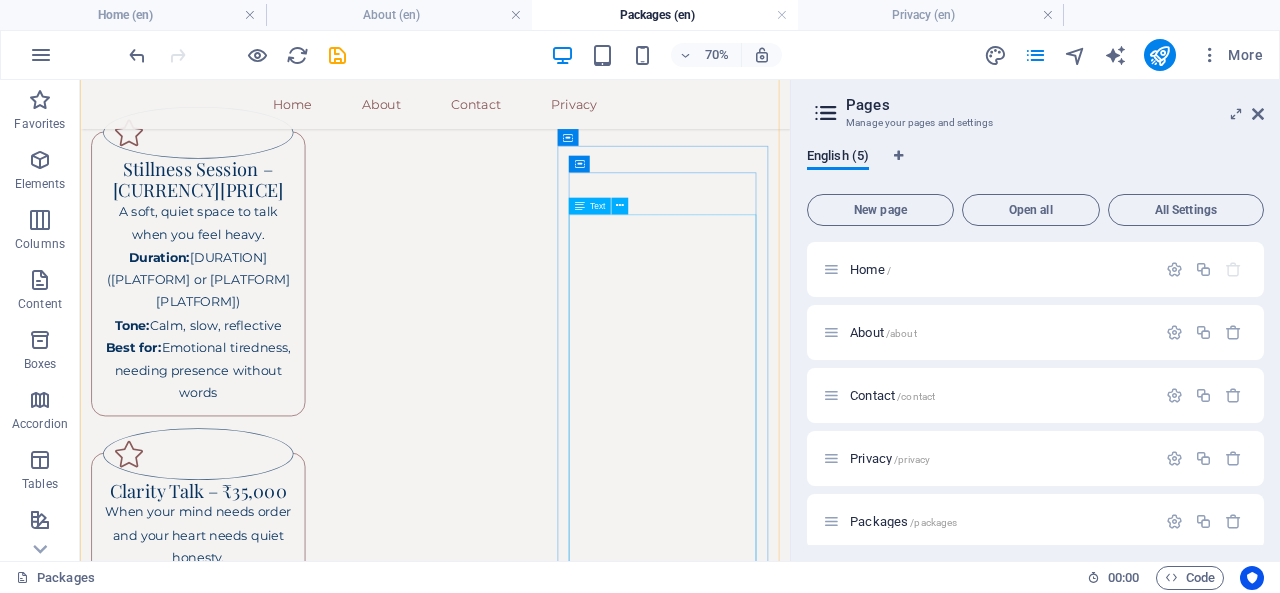 scroll, scrollTop: 161, scrollLeft: 0, axis: vertical 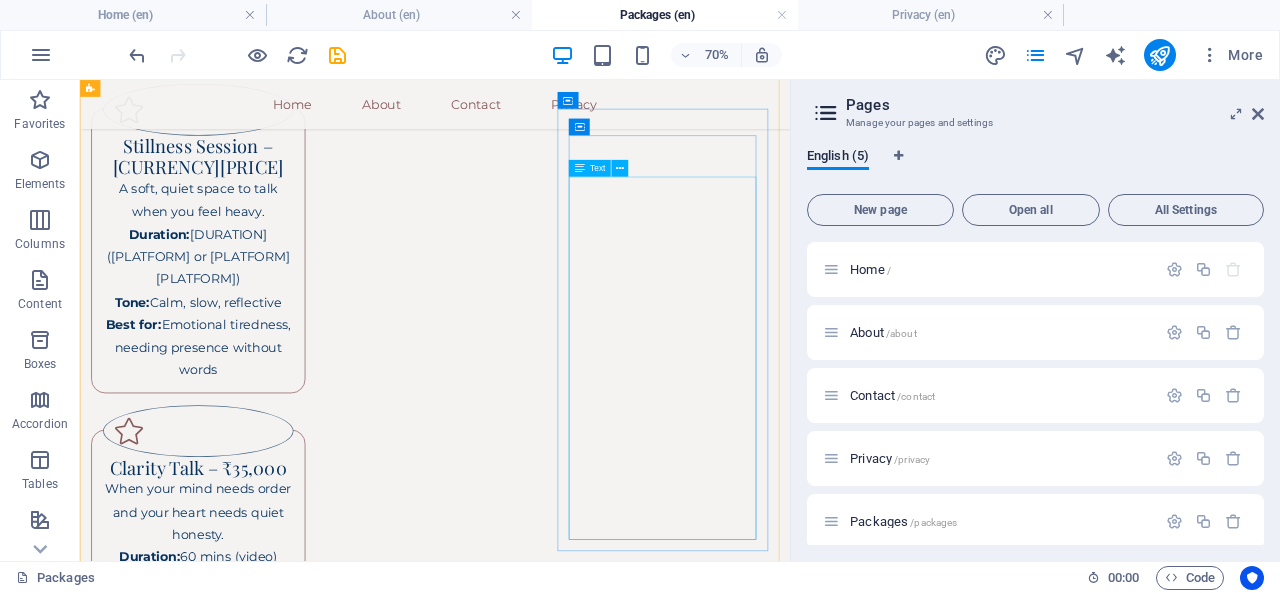 click on "Elite monthly access  for inner-circle minds. Includes: Up to 12 curated sessions/month Exclusive access to elite conversationalists Confidentiality assurance & emotional alignment Personalized session themes (well-being, creativity, power talks)" at bounding box center [249, 1335] 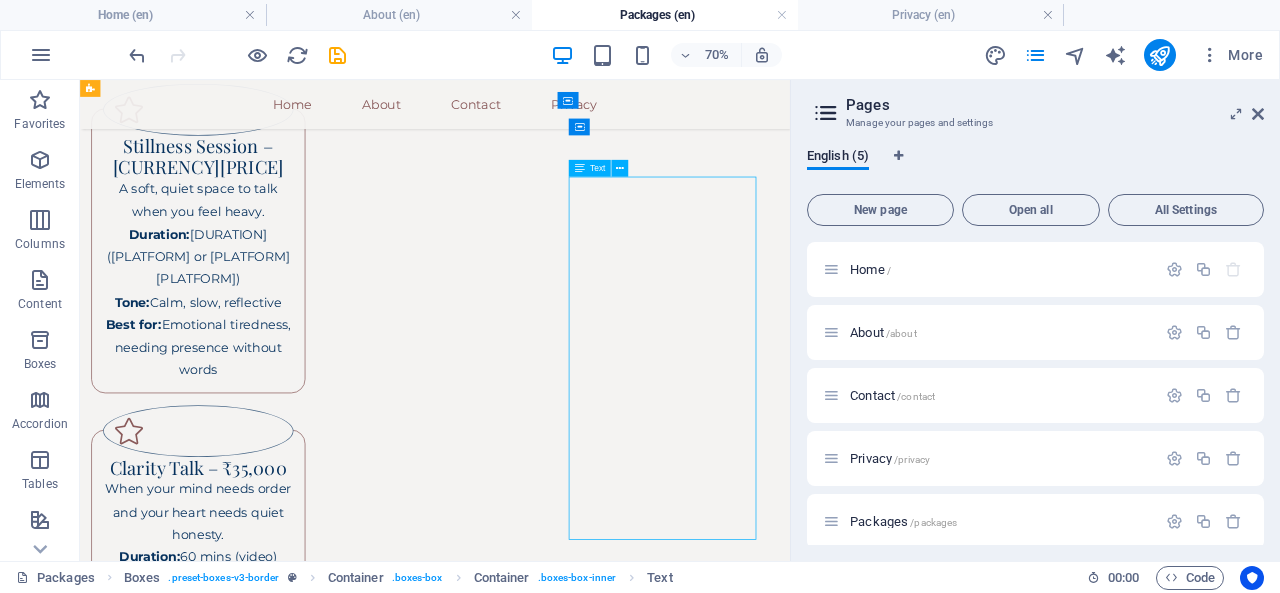 click on "Elite monthly access  for inner-circle minds. Includes: Up to 12 curated sessions/month Exclusive access to elite conversationalists Confidentiality assurance & emotional alignment Personalized session themes (well-being, creativity, power talks)" at bounding box center (249, 1335) 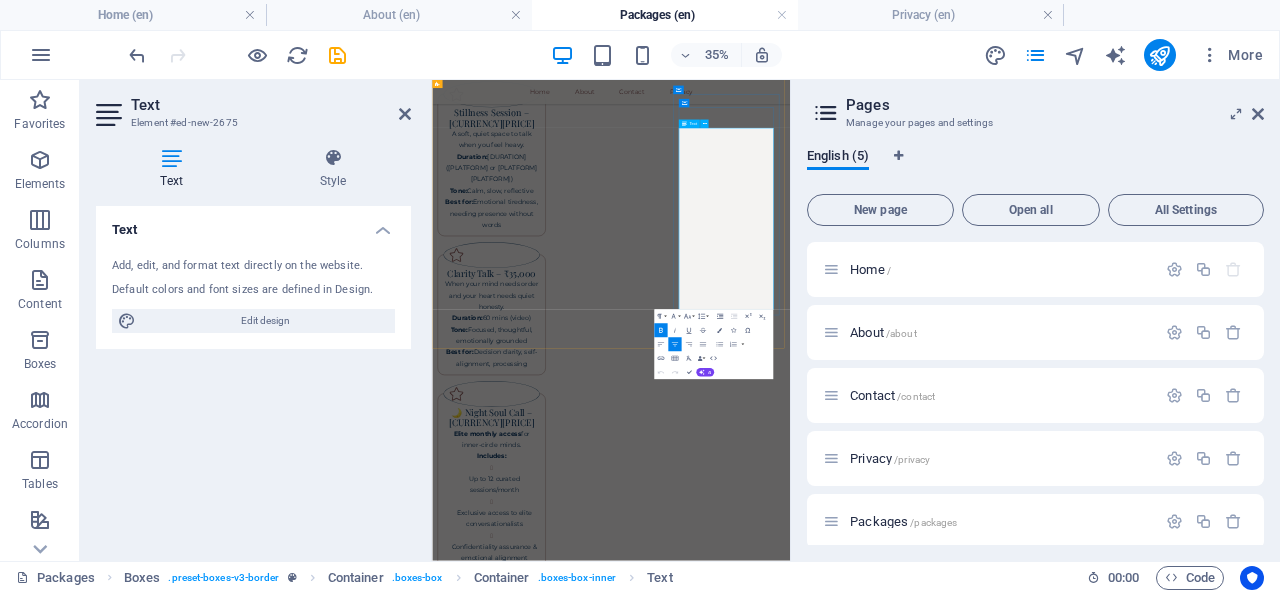 click on "Up to 12 curated sessions/month" at bounding box center [610, 1221] 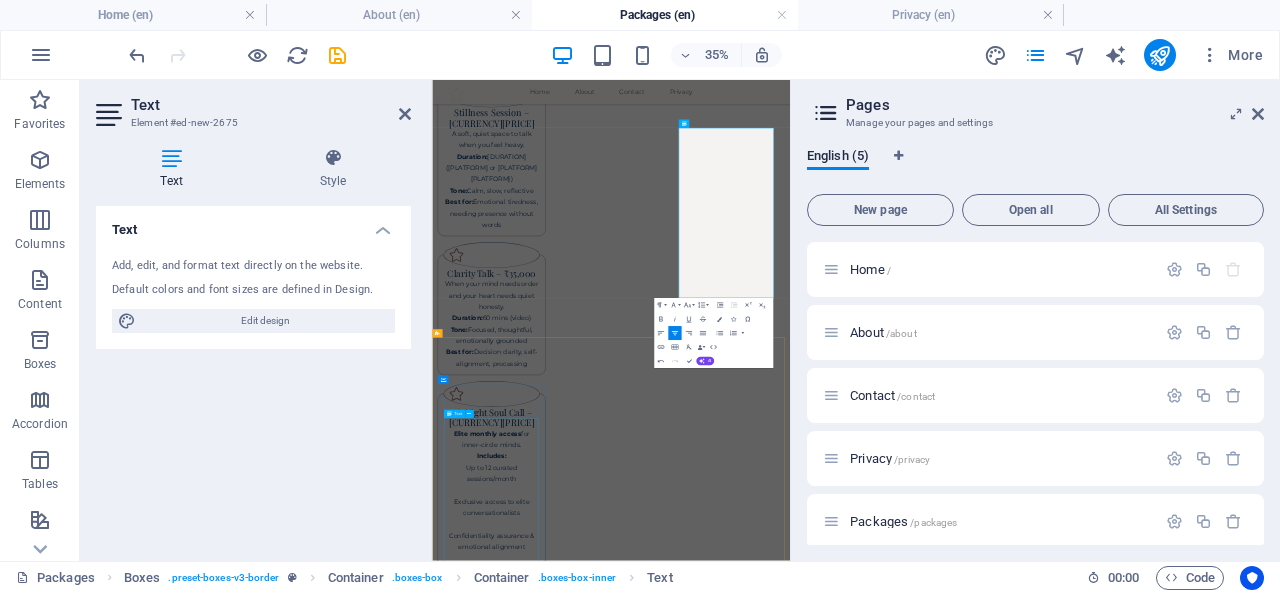 click on "A grounded, present meeting over tea or calm surroundings. Duration:  60 mins Setting:  Safe public location (luxury cafe/hotel lounge) Includes: Real-life emotional connection No pressure, no agenda — just quiet presence Client chooses mood: reflective / light / observational" at bounding box center (602, 2165) 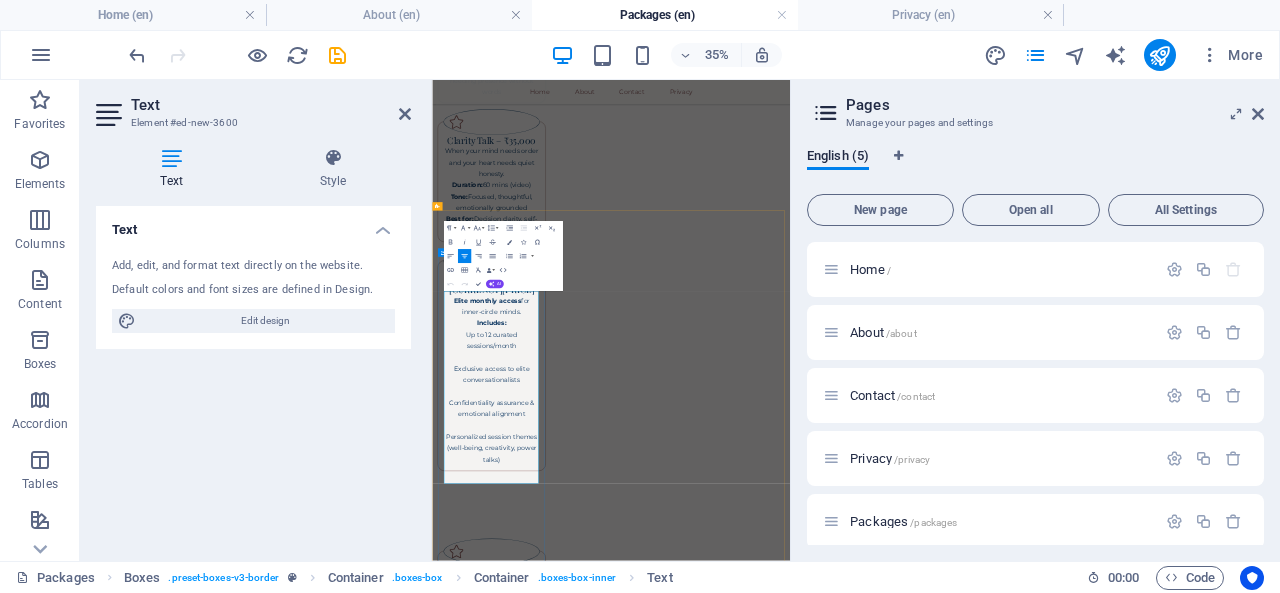 scroll, scrollTop: 545, scrollLeft: 0, axis: vertical 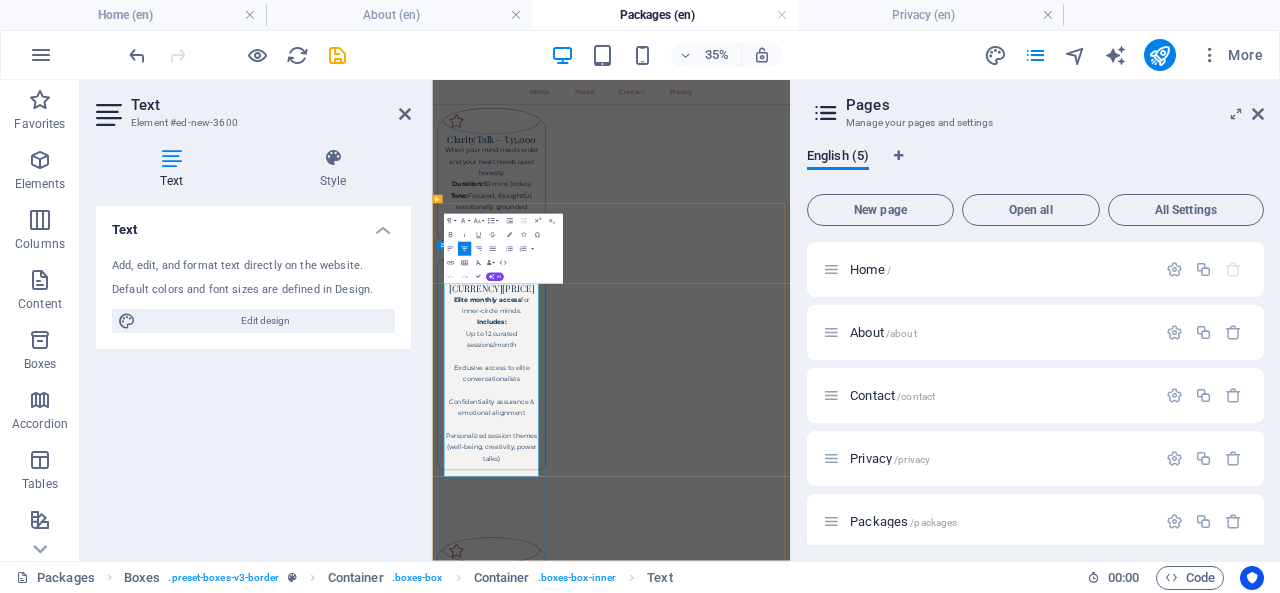 click on "Real-life emotional connection" at bounding box center [610, 1764] 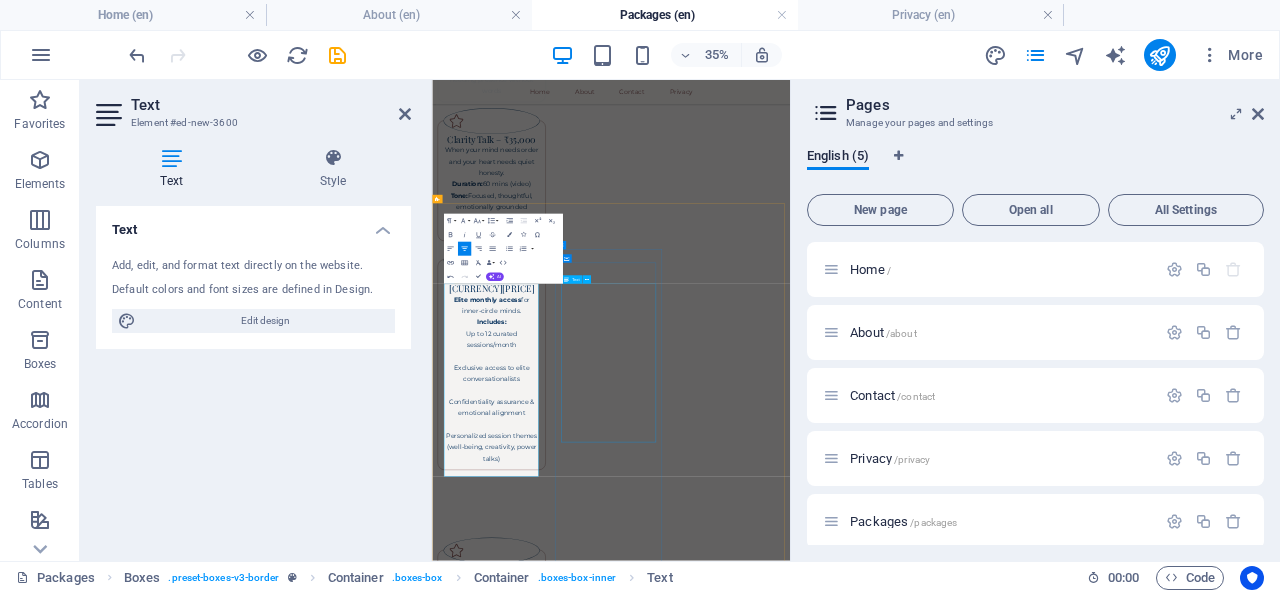 click on "No need to speak unless you want to. Just real, human presence. Duration:  90 mins Setting:  Pre-agreed location Includes: Optional conversation Shared quiet, emotional energy Designed for emotionally intense individuals" at bounding box center (602, 2434) 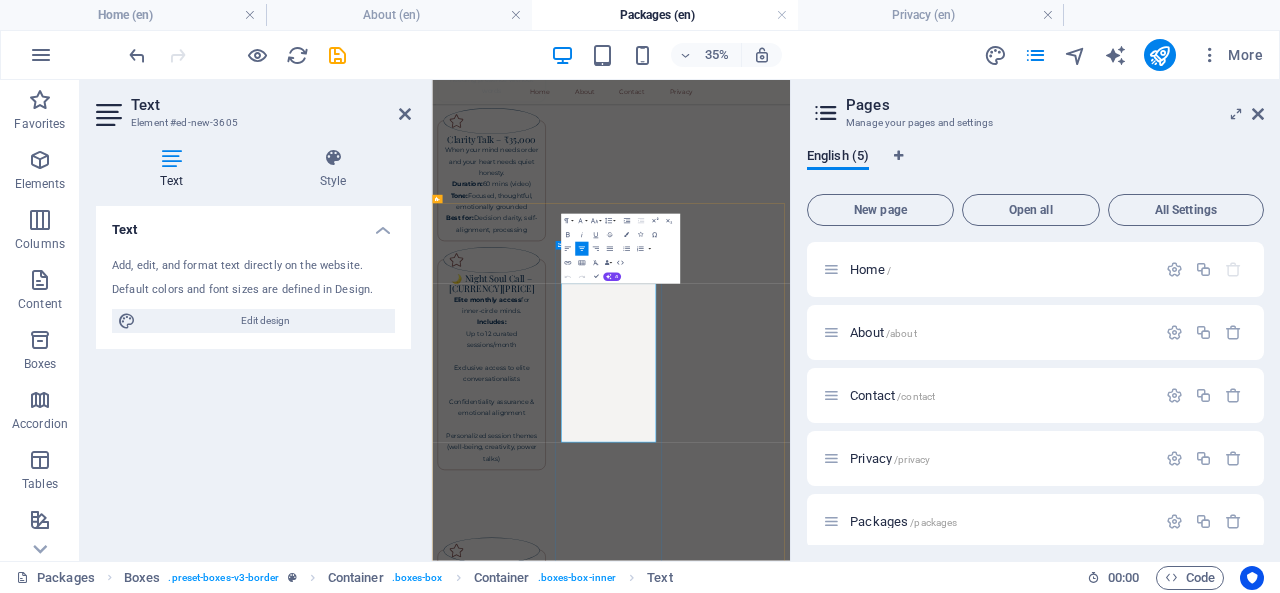 click on "Optional conversation" at bounding box center [610, 2434] 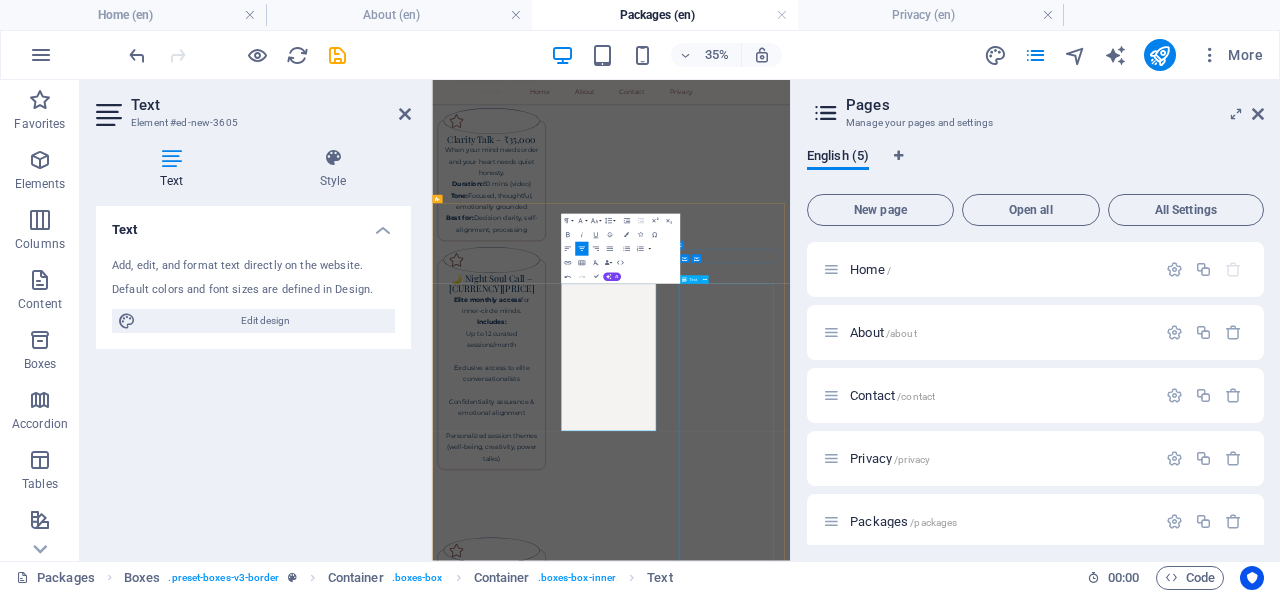 type 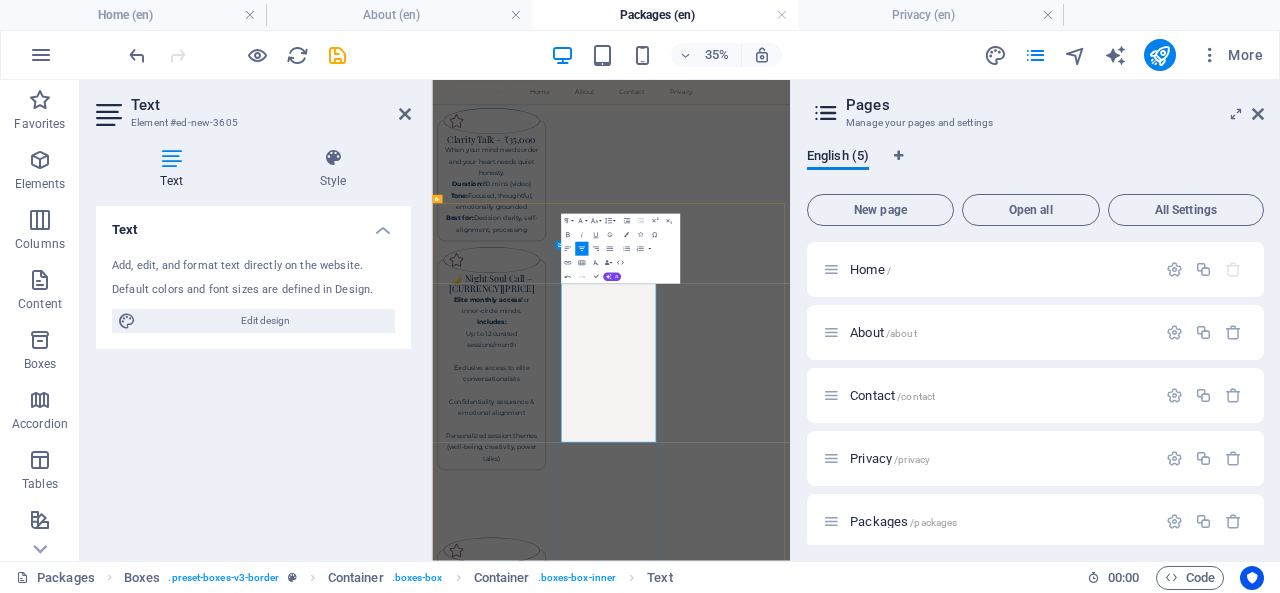 click on "Designed for emotionally intense individuals" at bounding box center (610, 2612) 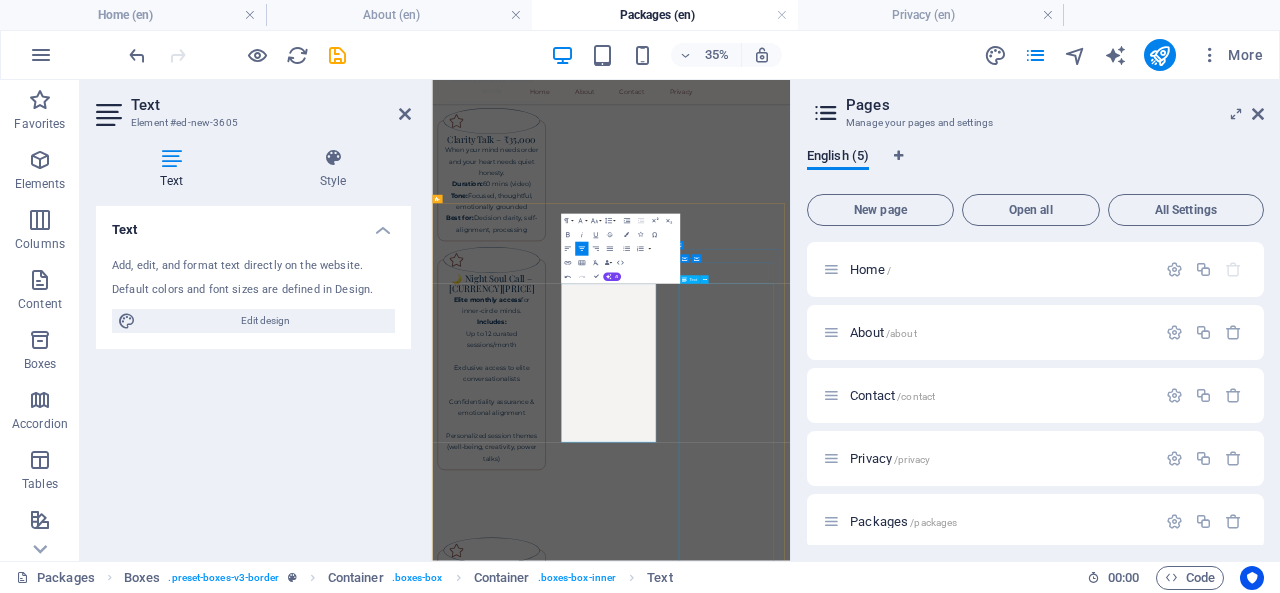 click on "10 Days | One-on-One | (Client Chooses Location) A mindful, emotionally intelligent holiday with a calm, thoughtful companion by your side. No therapy, no pressure — just real presence. Includes: Travel together or meet at destination (within India) 10 days of calm companionship (up to 6 hours/day) Shared silent mornings, conversations, tea, walks Mood-based connection: talk, reflect, or just be Daily emotional check-ins and quiet presence Client pays for stay, travel, and meals separately" at bounding box center [602, 3266] 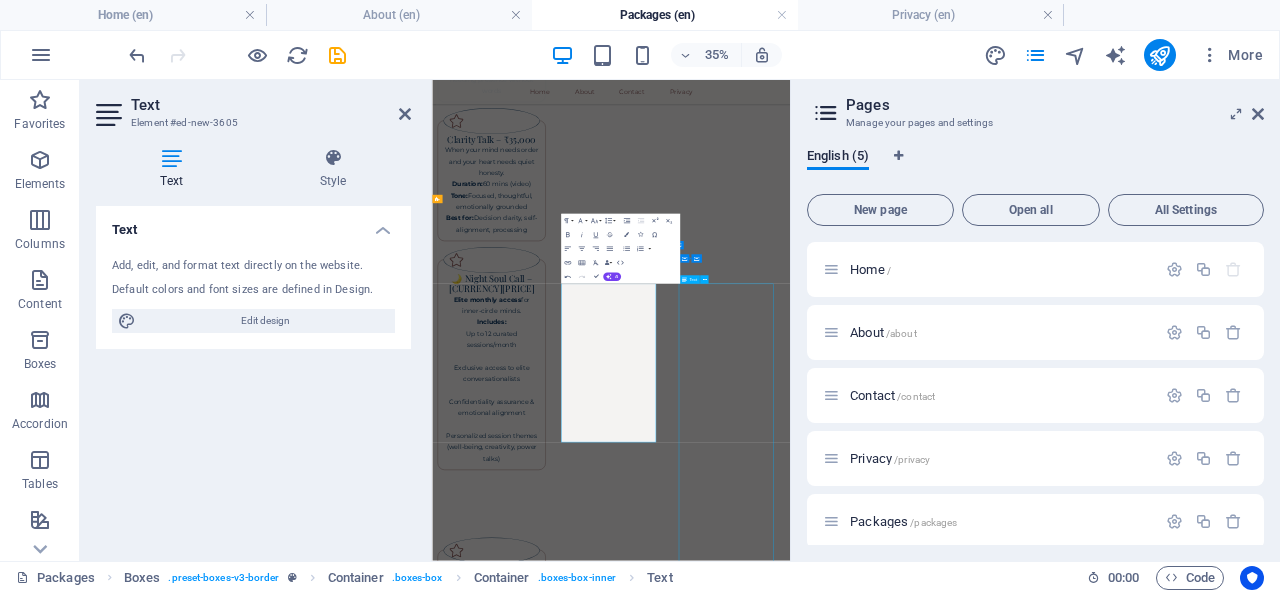 click on "10 Days | One-on-One | (Client Chooses Location) A mindful, emotionally intelligent holiday with a calm, thoughtful companion by your side. No therapy, no pressure — just real presence. Includes: Travel together or meet at destination (within India) 10 days of calm companionship (up to 6 hours/day) Shared silent mornings, conversations, tea, walks Mood-based connection: talk, reflect, or just be Daily emotional check-ins and quiet presence Client pays for stay, travel, and meals separately" at bounding box center (602, 3266) 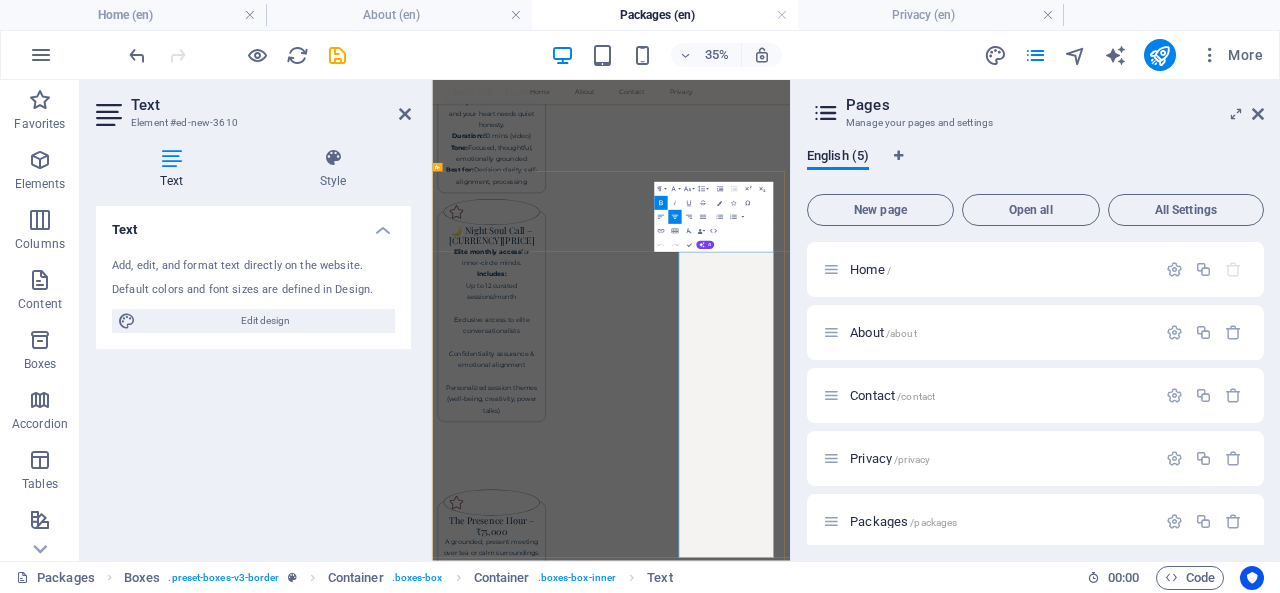 scroll, scrollTop: 695, scrollLeft: 0, axis: vertical 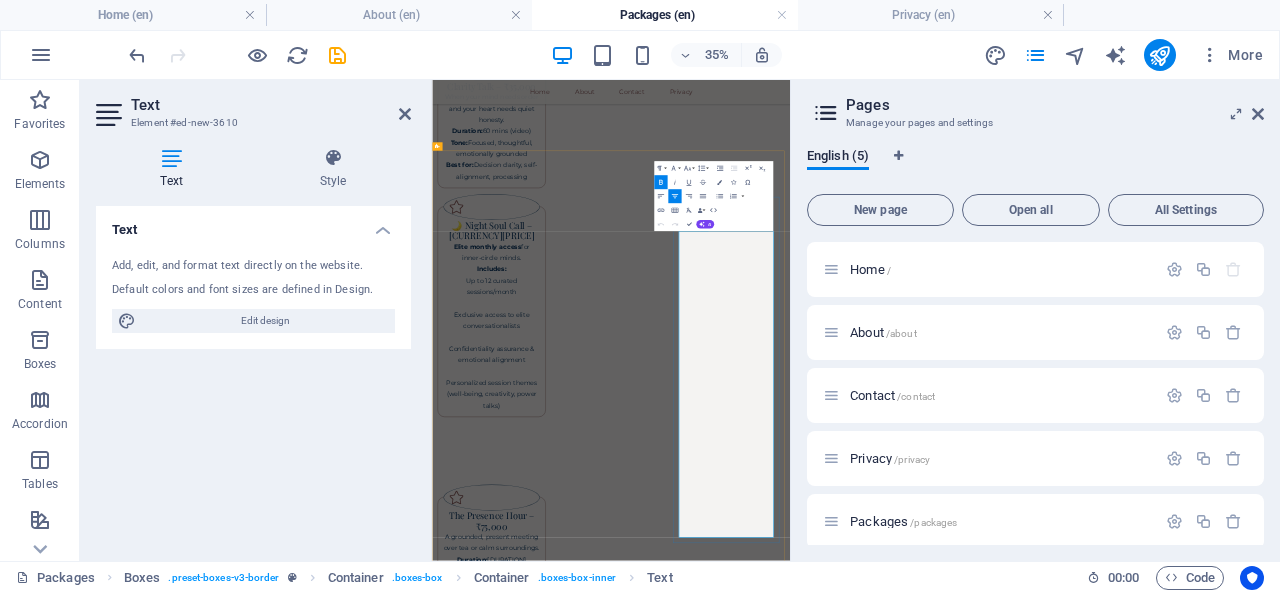 click on "Client pays for stay, travel, and meals separately" at bounding box center (610, 3504) 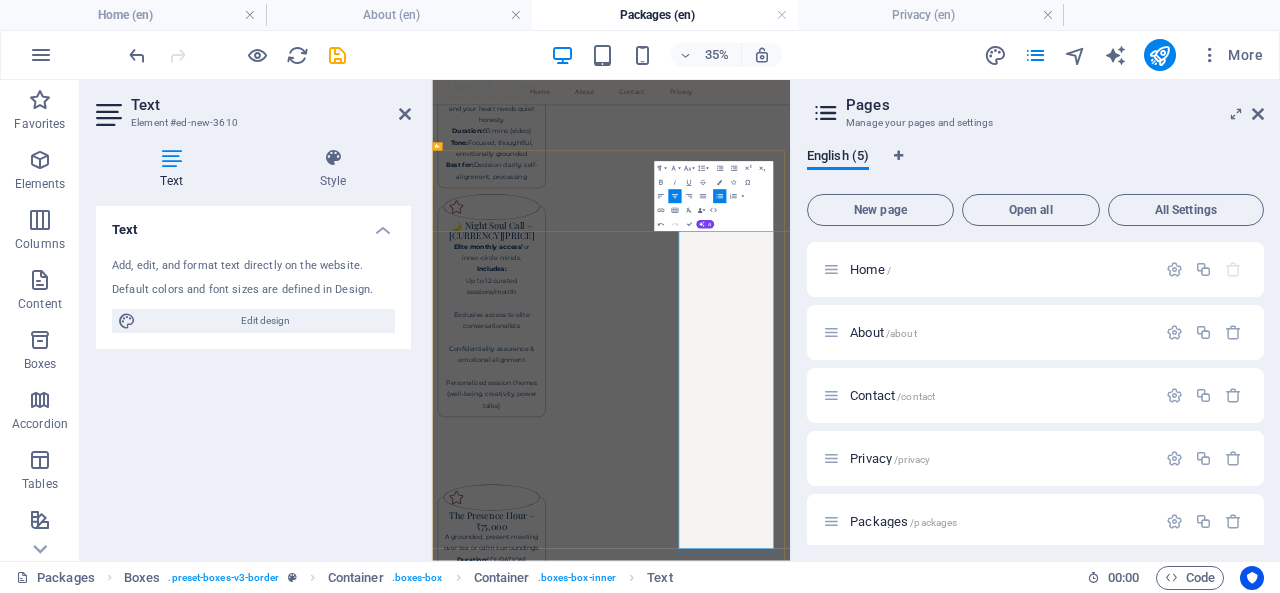 click on "Travel together or meet at destination (within India)" at bounding box center (610, 2986) 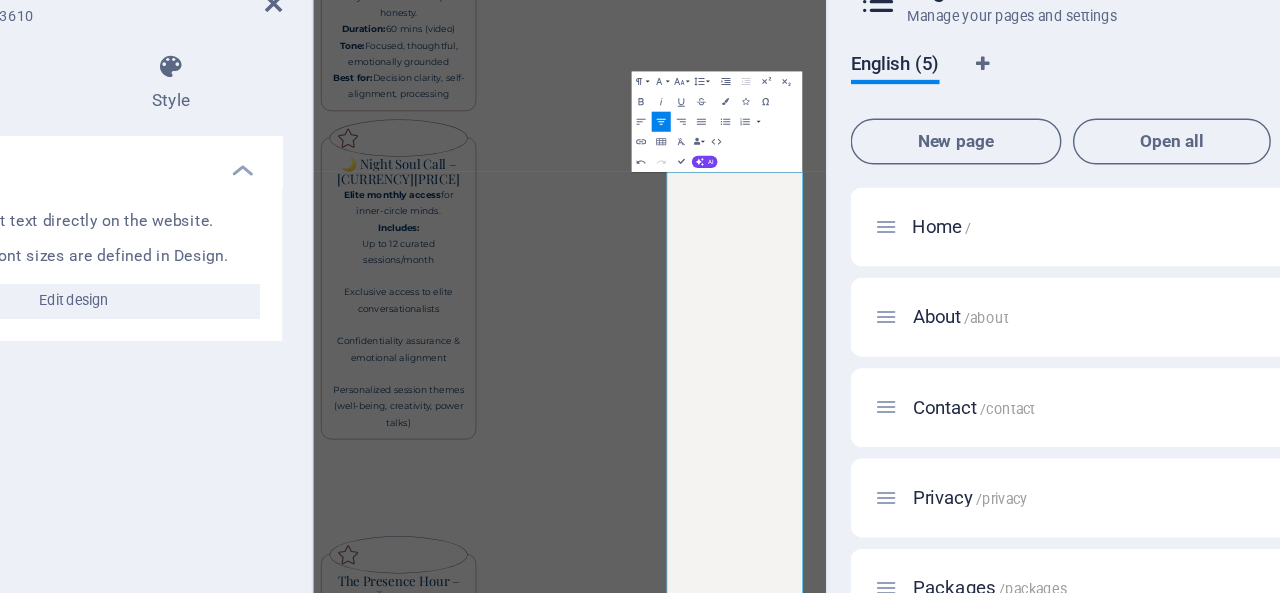 scroll, scrollTop: 12, scrollLeft: 0, axis: vertical 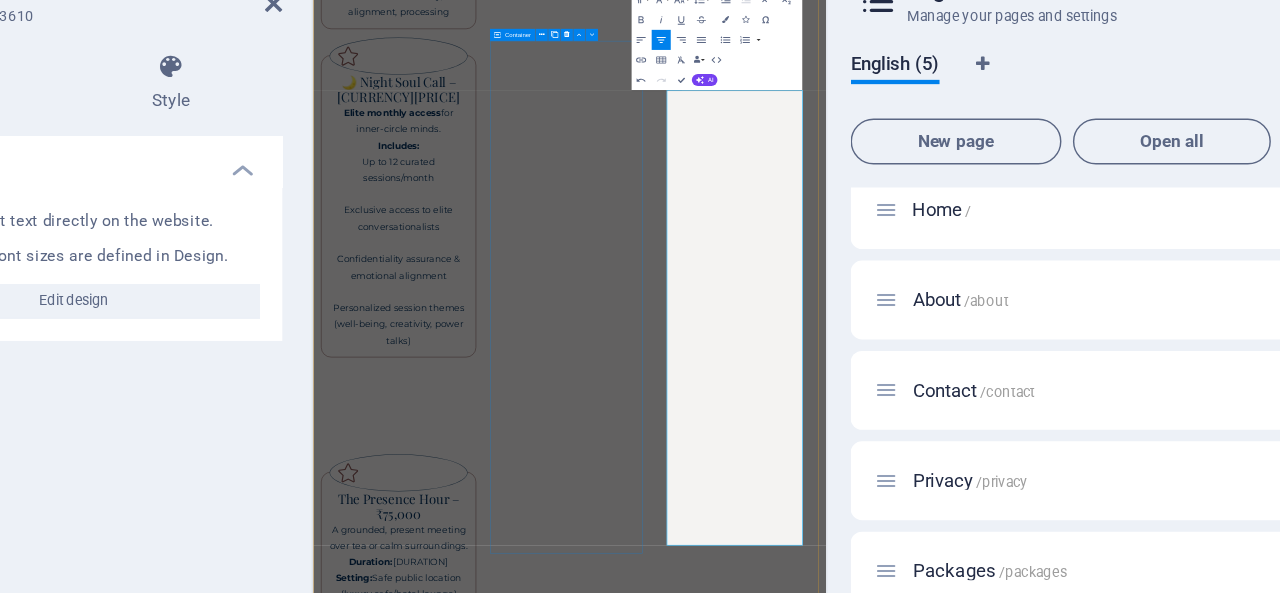 click on "The Silent Meet – ₹1,00,000 No need to speak unless you want to. Just real, human presence. Duration:  90 mins Setting:  Pre-agreed location Includes: Optional conversation Shared quiet, emotional energy Designed for emotionally intense individuals" at bounding box center [482, 1956] 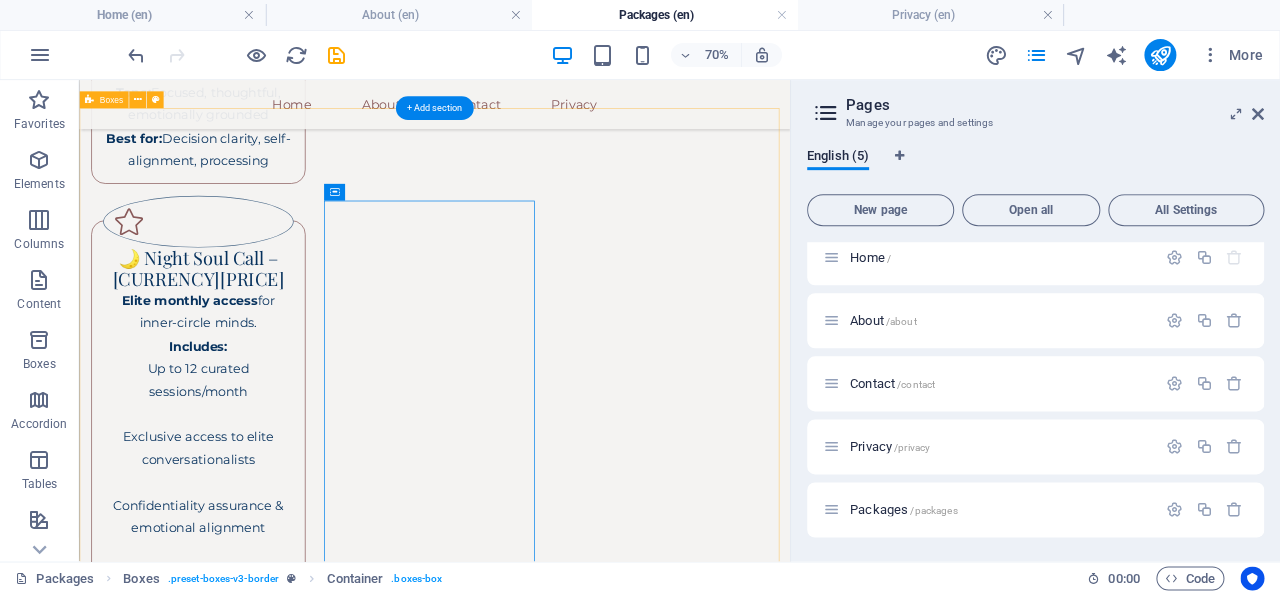 scroll, scrollTop: 0, scrollLeft: 0, axis: both 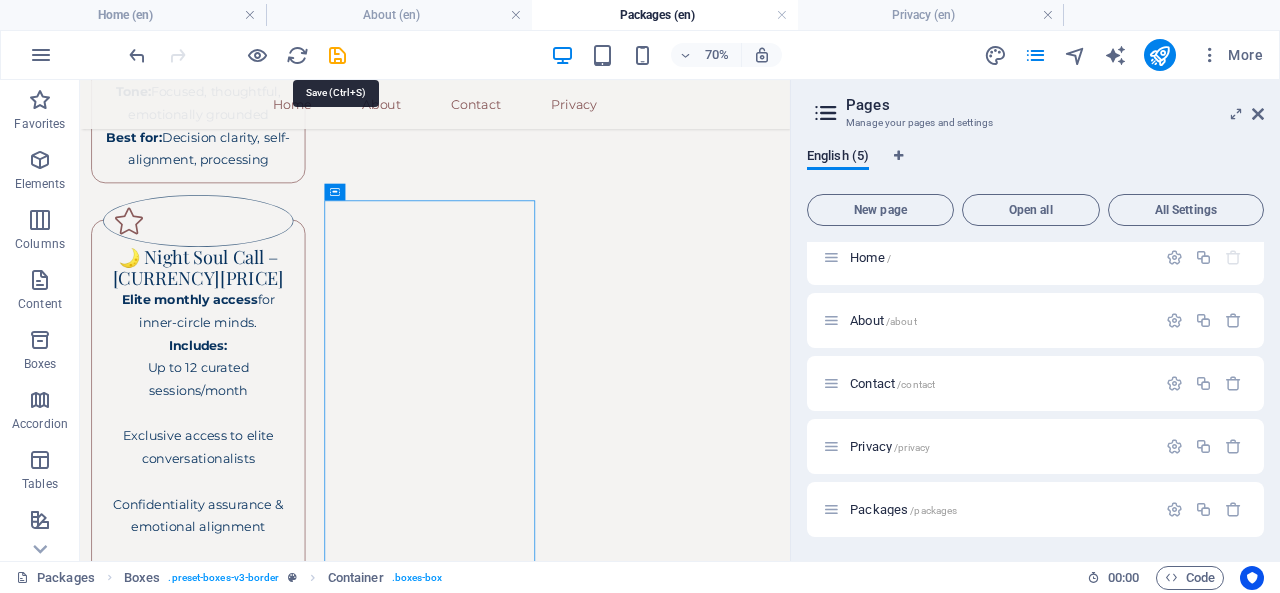 click at bounding box center (337, 55) 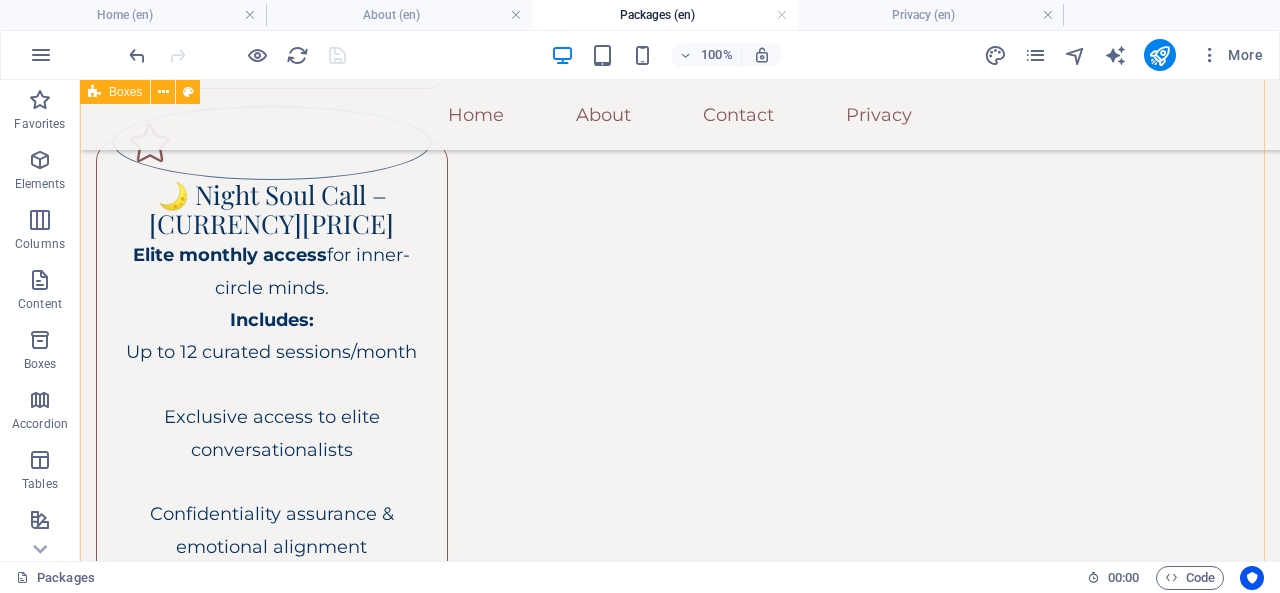 scroll, scrollTop: 937, scrollLeft: 0, axis: vertical 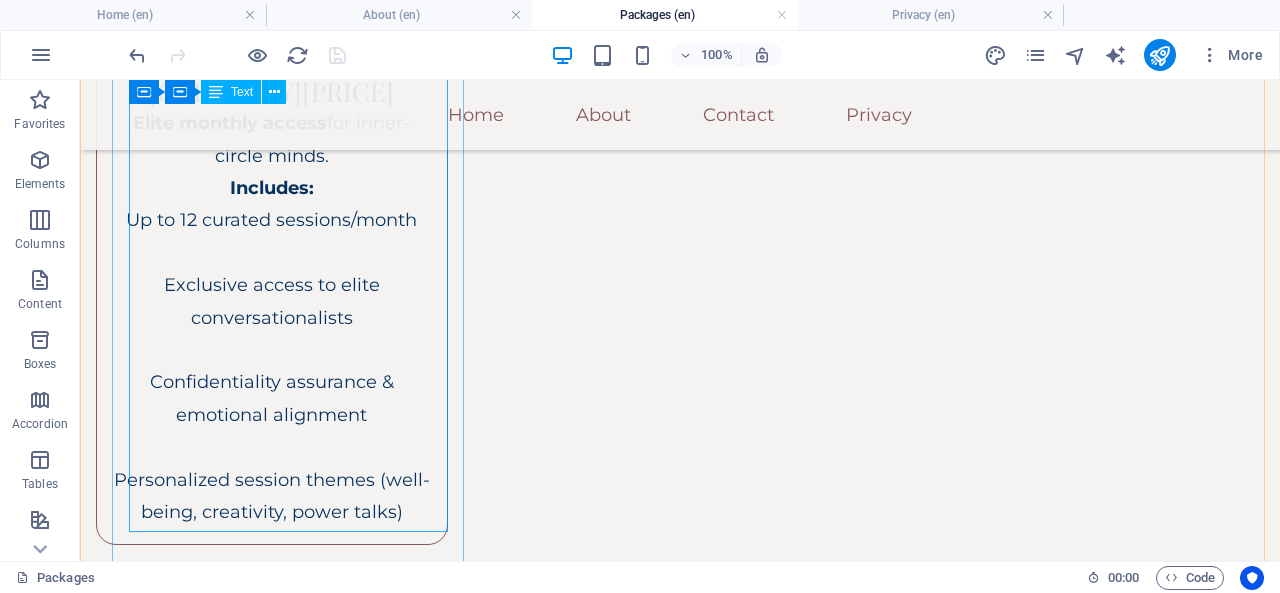 click on "A grounded, present meeting over tea or calm surroundings. Duration:  60 mins Setting:  Safe public location (luxury cafe/hotel lounge) Includes: Real-life emotional connection No pressure, no agenda — just quiet presence Client chooses mood: reflective / light / observational" at bounding box center (272, 1098) 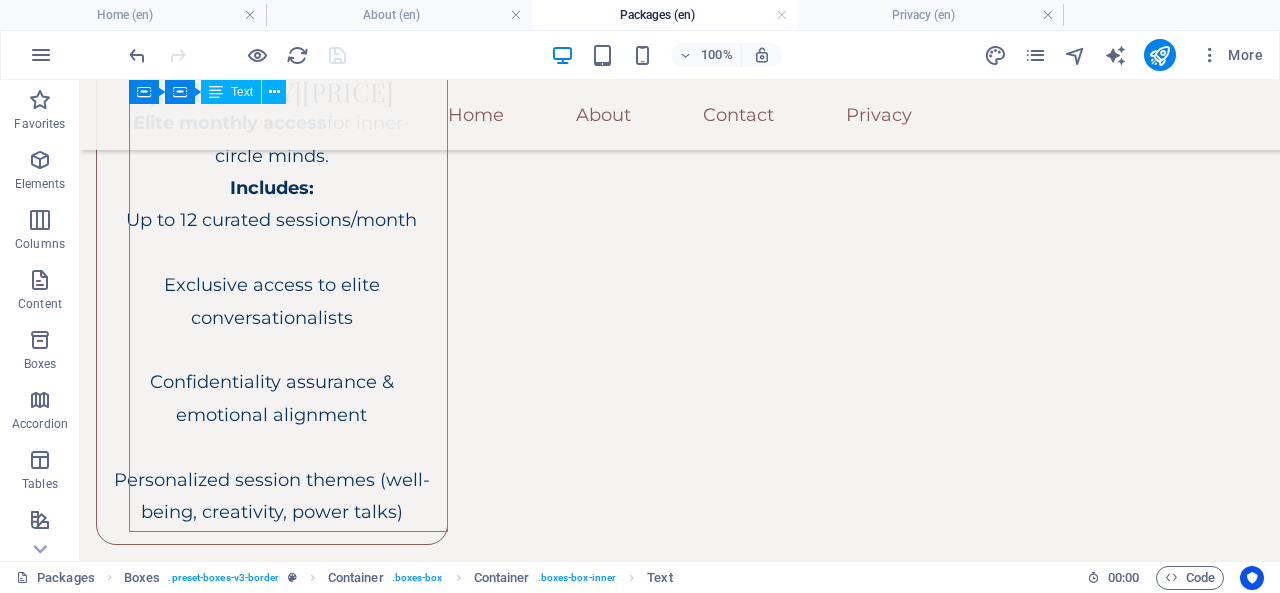 click on "A grounded, present meeting over tea or calm surroundings. Duration:  60 mins Setting:  Safe public location (luxury cafe/hotel lounge) Includes: Real-life emotional connection No pressure, no agenda — just quiet presence Client chooses mood: reflective / light / observational" at bounding box center (272, 1098) 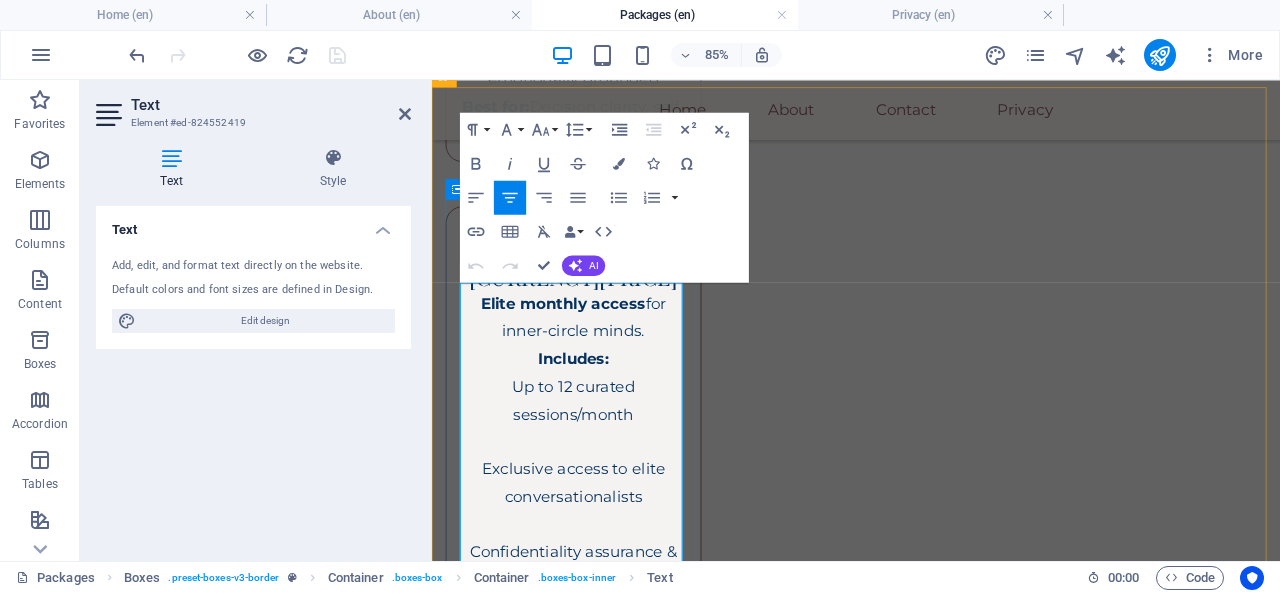 scroll, scrollTop: 913, scrollLeft: 0, axis: vertical 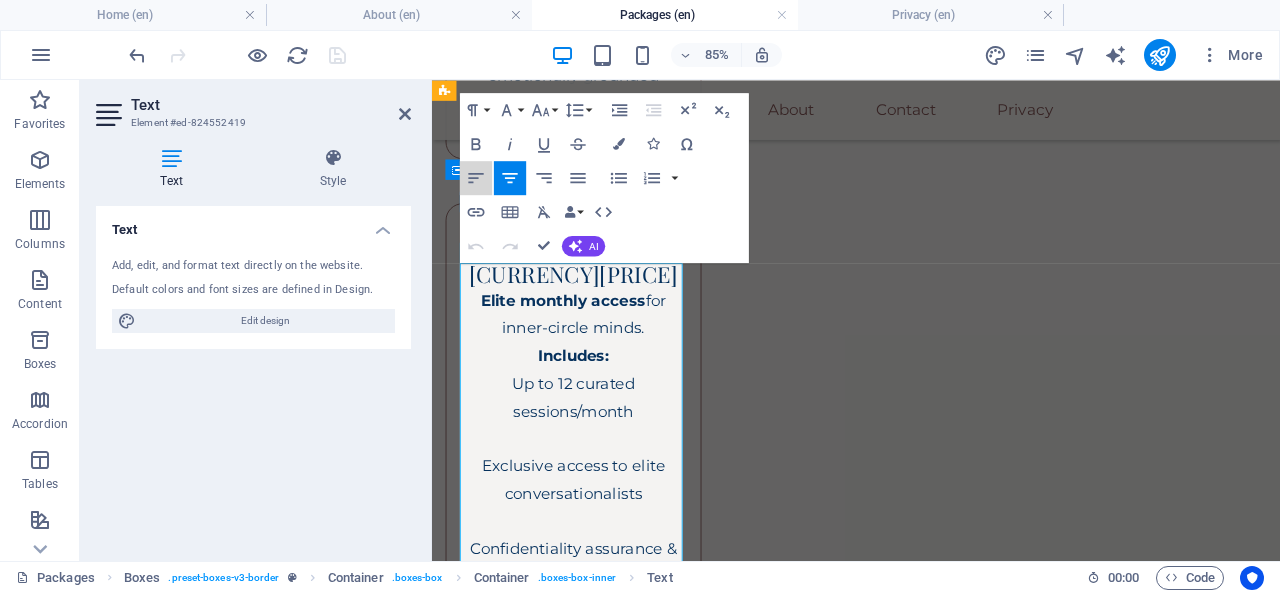 click 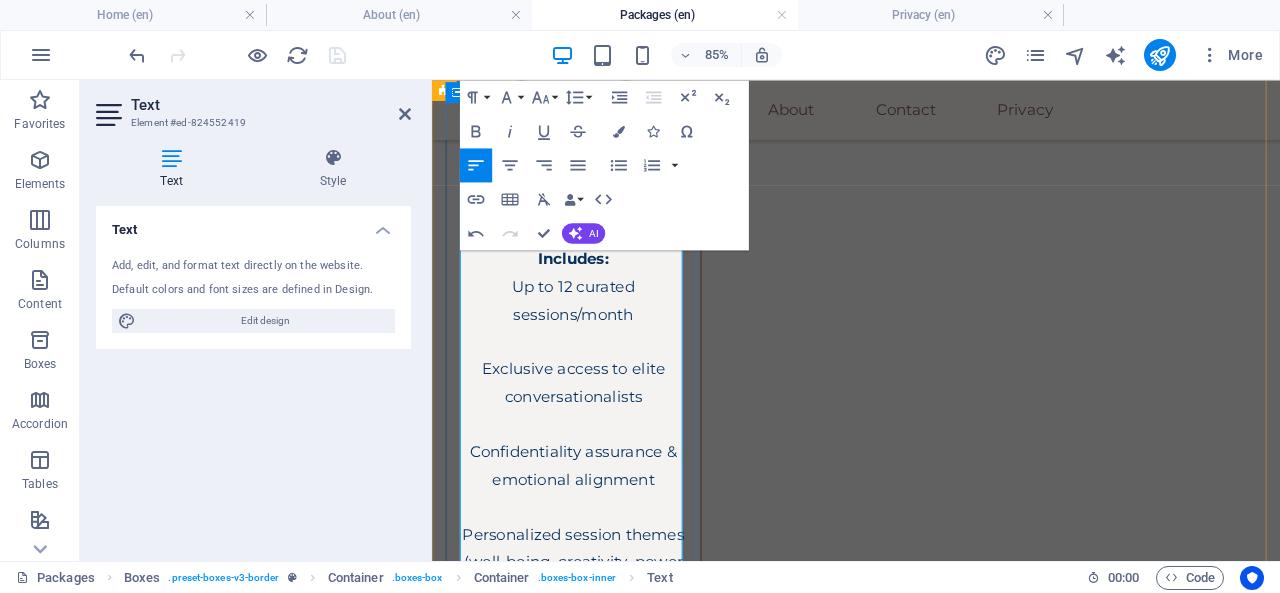 scroll, scrollTop: 1037, scrollLeft: 0, axis: vertical 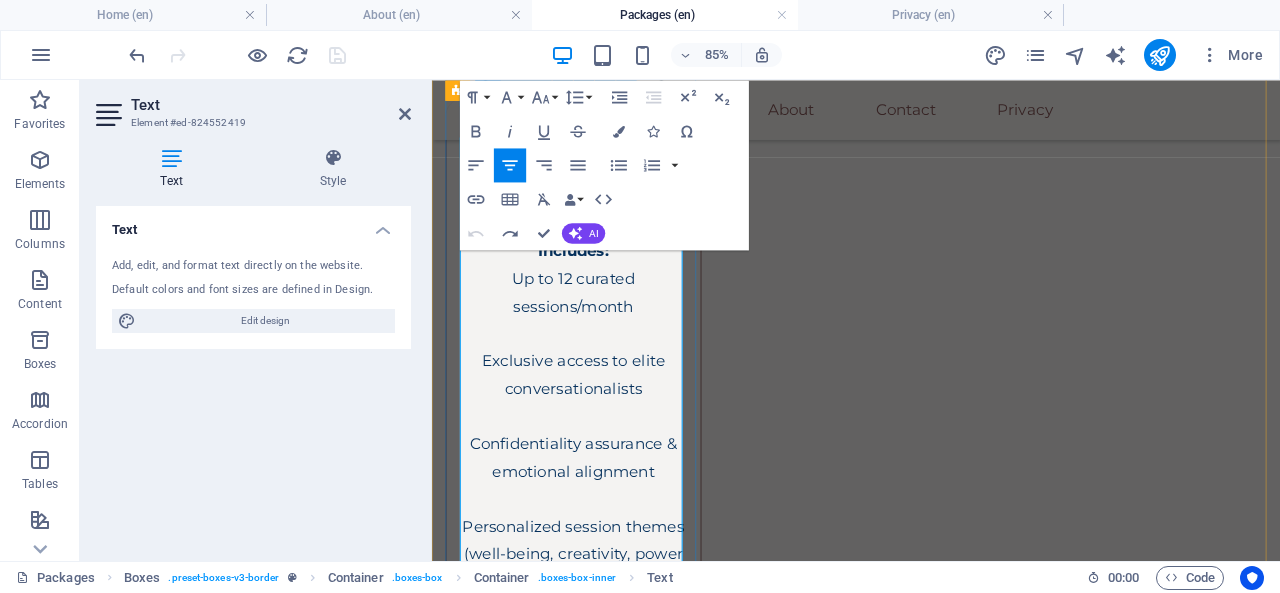 click at bounding box center (598, 1272) 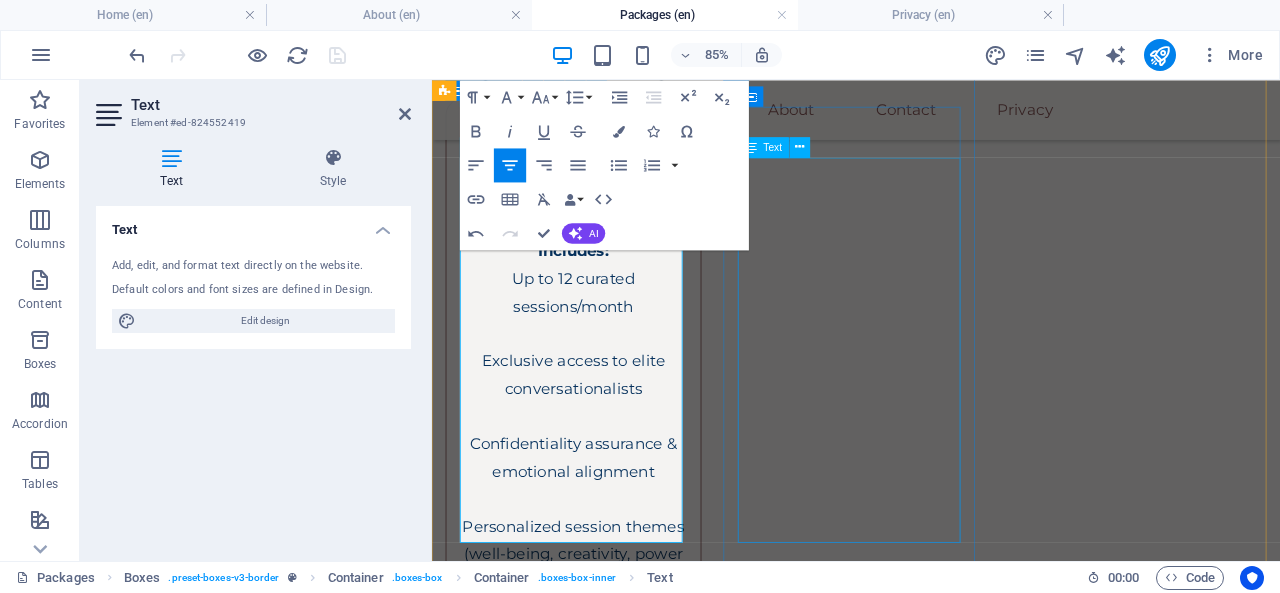 click on "No need to speak unless you want to. Just real, human presence. Duration:  90 mins Setting:  Pre-agreed location Includes: Optional conversation Shared quiet, emotional energy Designed for emotionally intense individuals" at bounding box center (598, 1877) 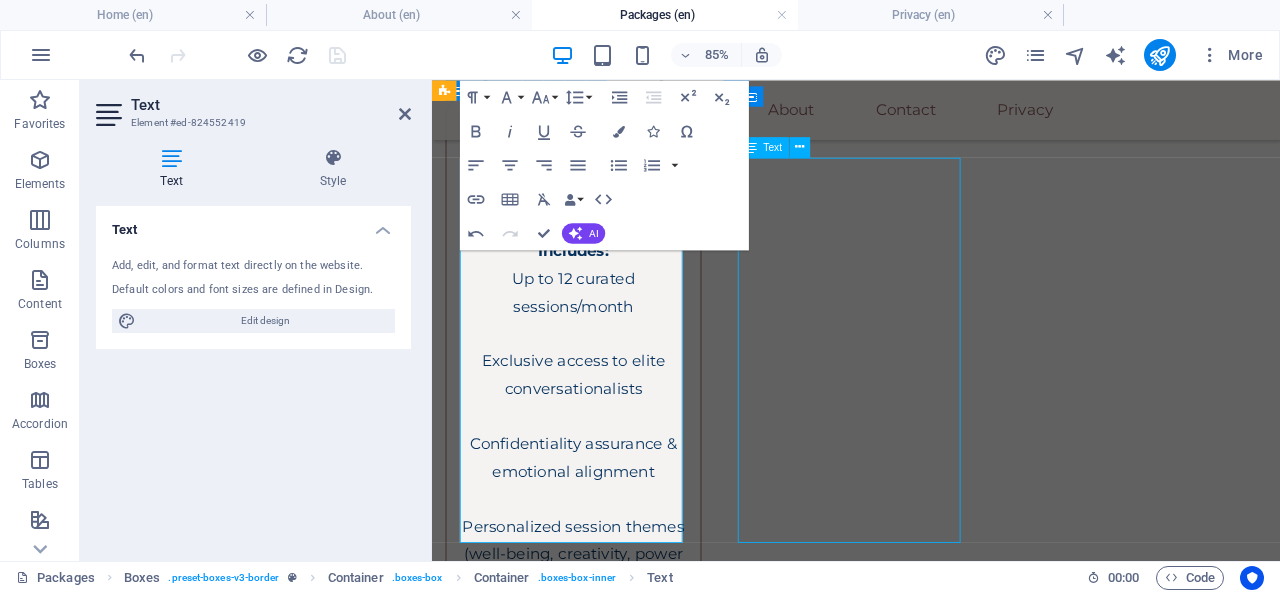 click on "No need to speak unless you want to. Just real, human presence. Duration:  90 mins Setting:  Pre-agreed location Includes: Optional conversation Shared quiet, emotional energy Designed for emotionally intense individuals" at bounding box center (598, 1877) 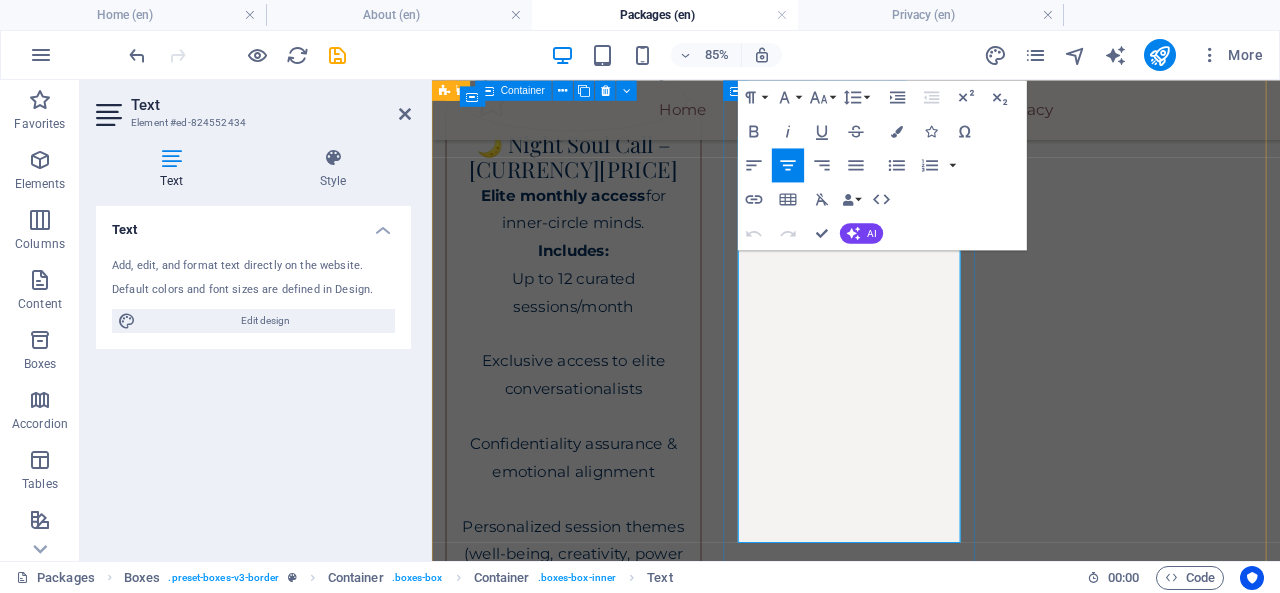 click at bounding box center [598, 1861] 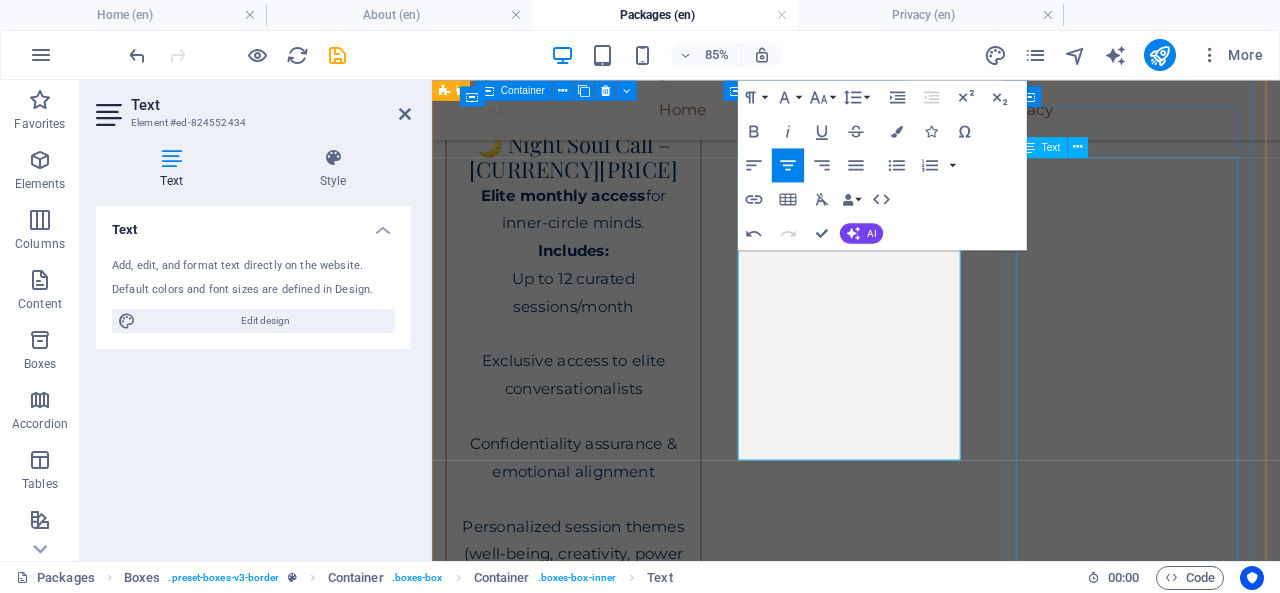 click on "10 Days | One-on-One | (Client Chooses Location) A mindful, emotionally intelligent holiday with a calm, thoughtful companion by your side. No therapy, no pressure — just real presence. Includes: Travel together or meet at destination (within India) 10 days of calm companionship (up to 6 hours/day) Shared silent mornings, conversations, tea, walks Mood-based connection: talk, reflect, or just be Daily emotional check-ins and quiet presence Client pays for stay, travel, and meals separately" at bounding box center [598, 2644] 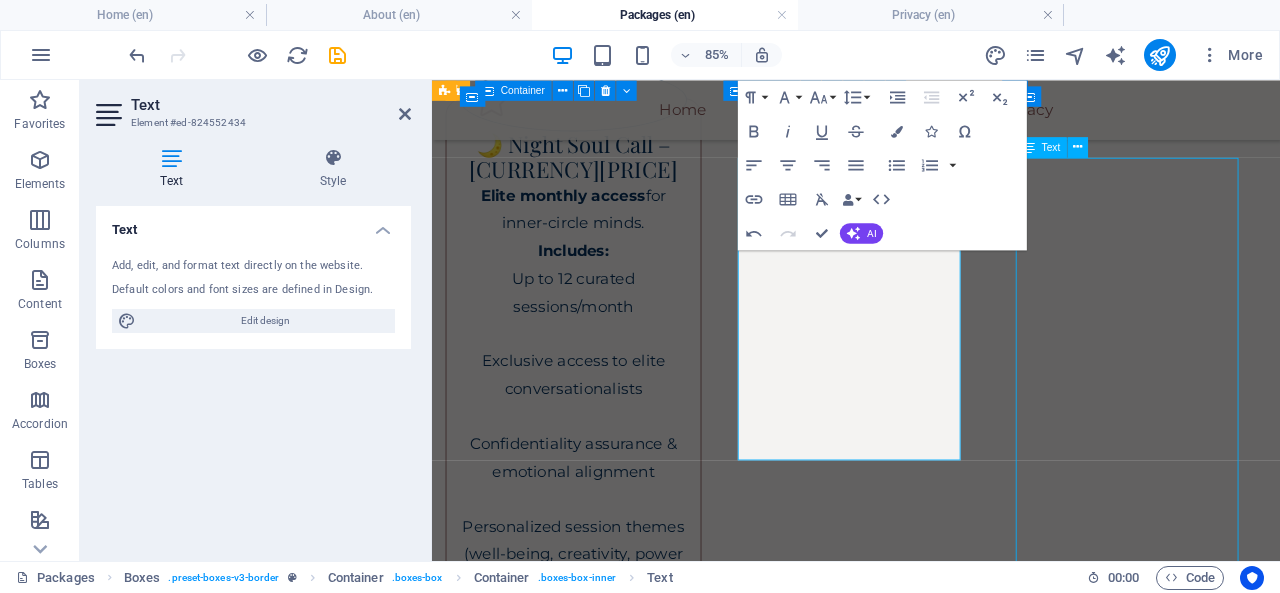 click on "10 Days | One-on-One | (Client Chooses Location) A mindful, emotionally intelligent holiday with a calm, thoughtful companion by your side. No therapy, no pressure — just real presence. Includes: Travel together or meet at destination (within India) 10 days of calm companionship (up to 6 hours/day) Shared silent mornings, conversations, tea, walks Mood-based connection: talk, reflect, or just be Daily emotional check-ins and quiet presence Client pays for stay, travel, and meals separately" at bounding box center [598, 2644] 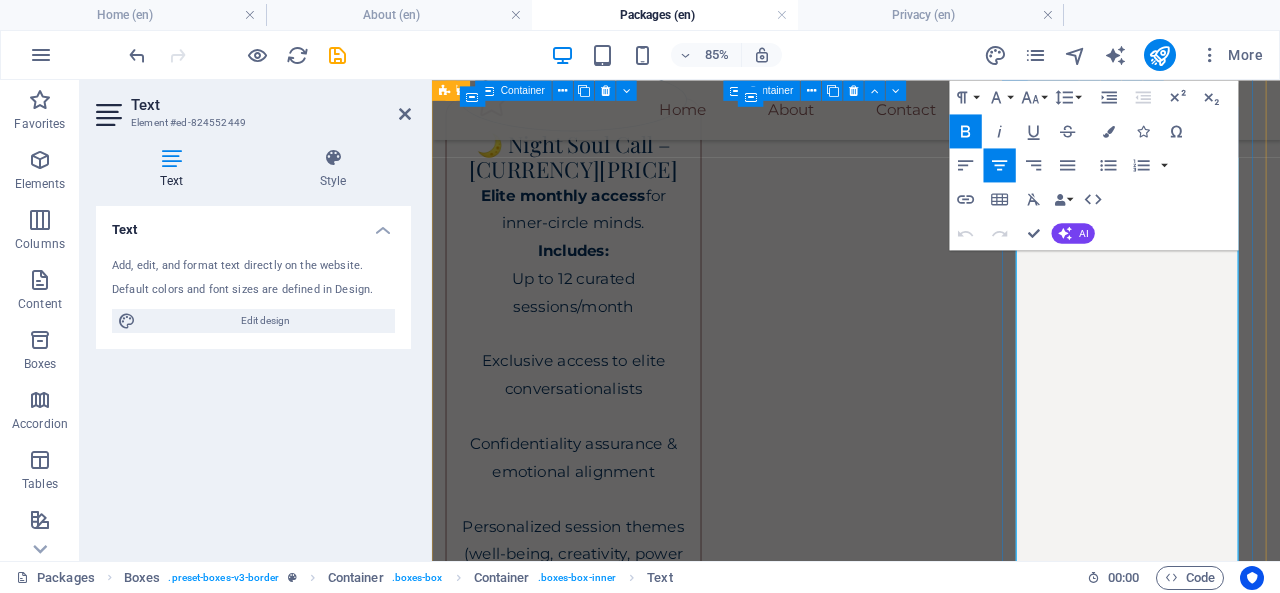 click at bounding box center (598, 2483) 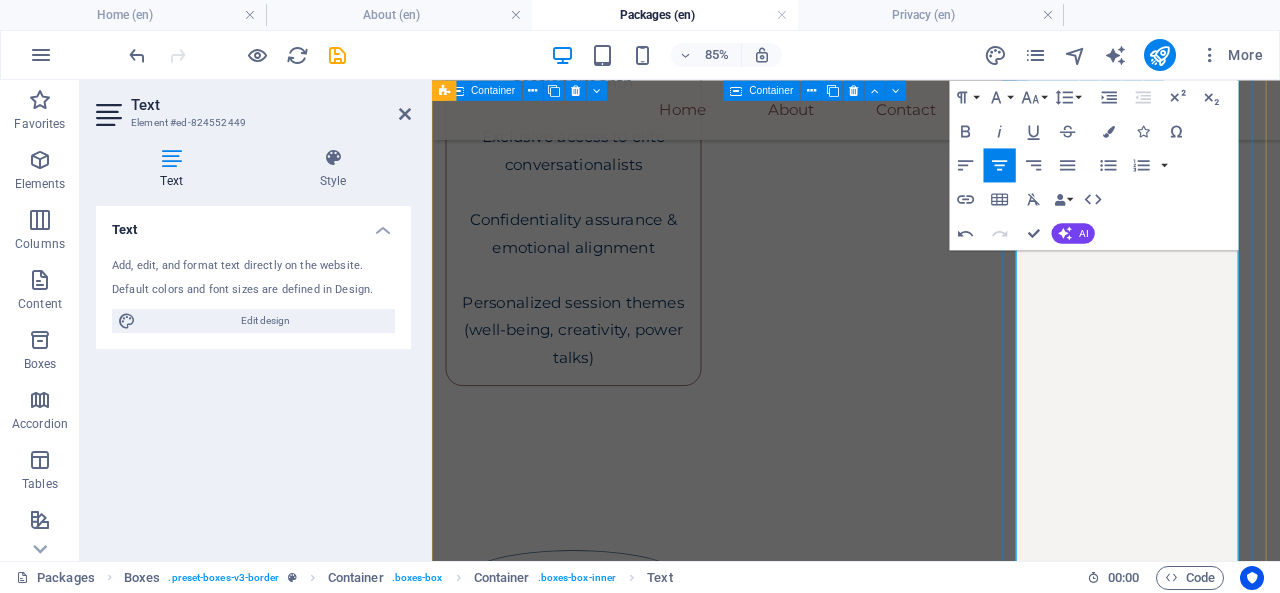 scroll, scrollTop: 1300, scrollLeft: 0, axis: vertical 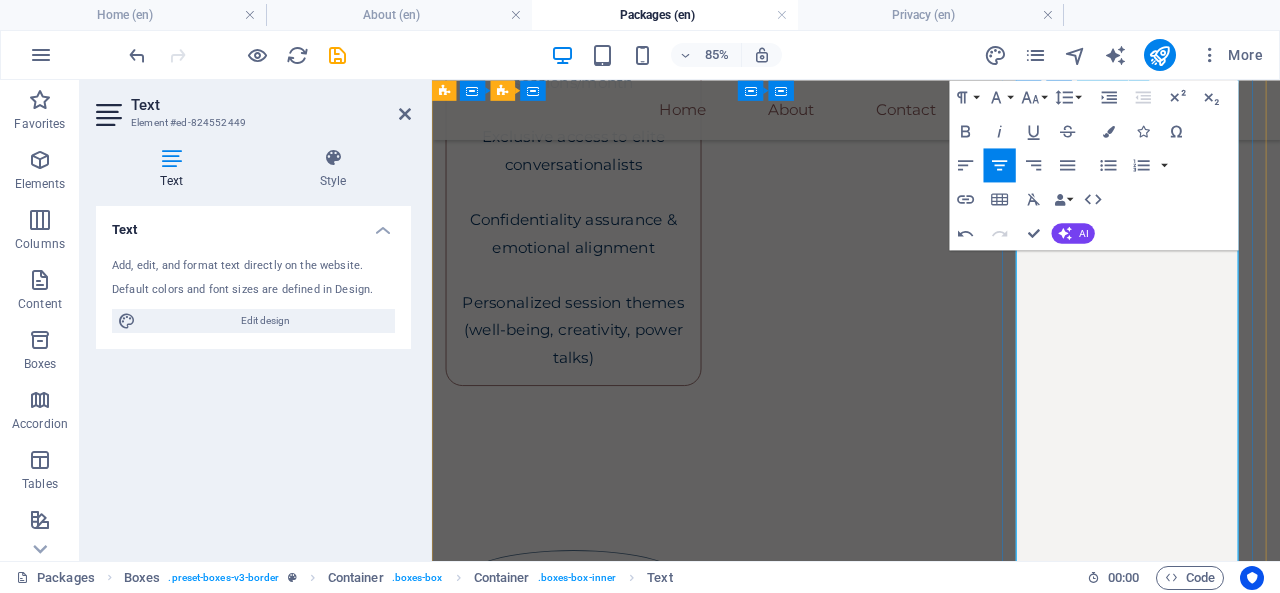 click at bounding box center (598, 2446) 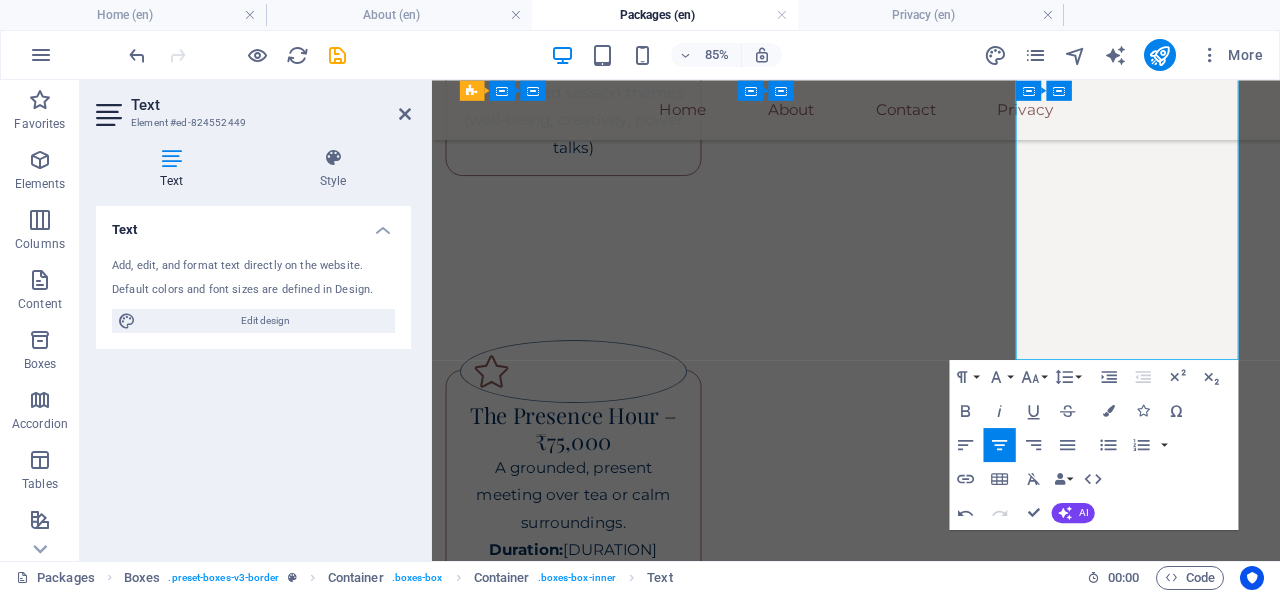 scroll, scrollTop: 1548, scrollLeft: 0, axis: vertical 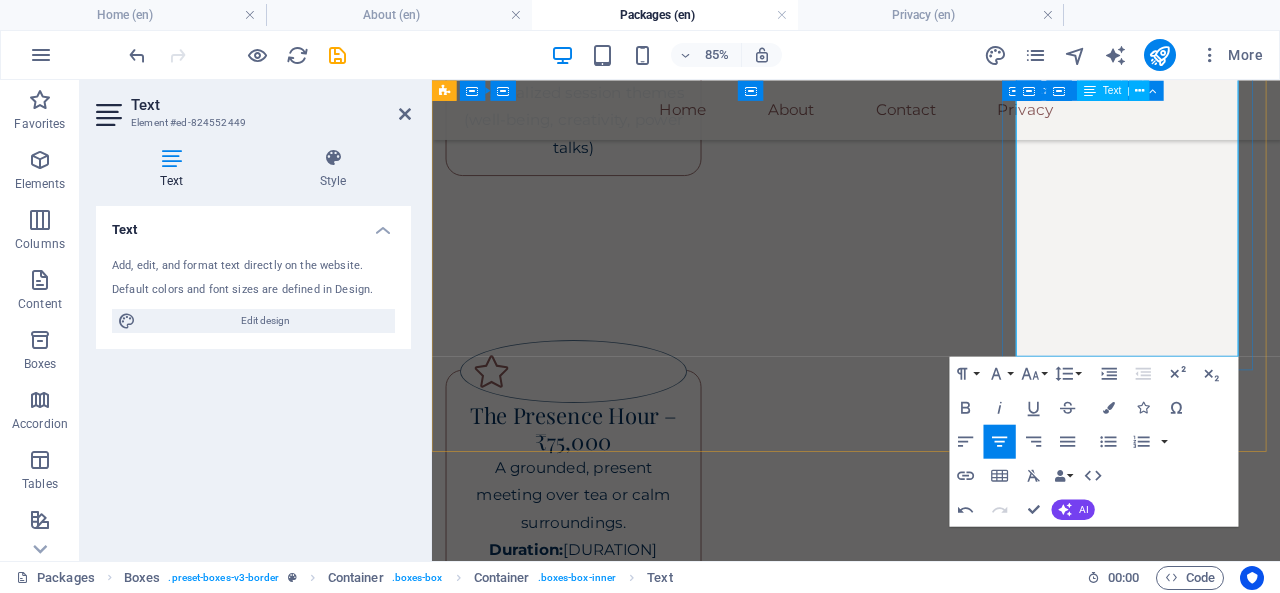 click on "Client pays for stay, travel, and meals separately" at bounding box center (598, 2360) 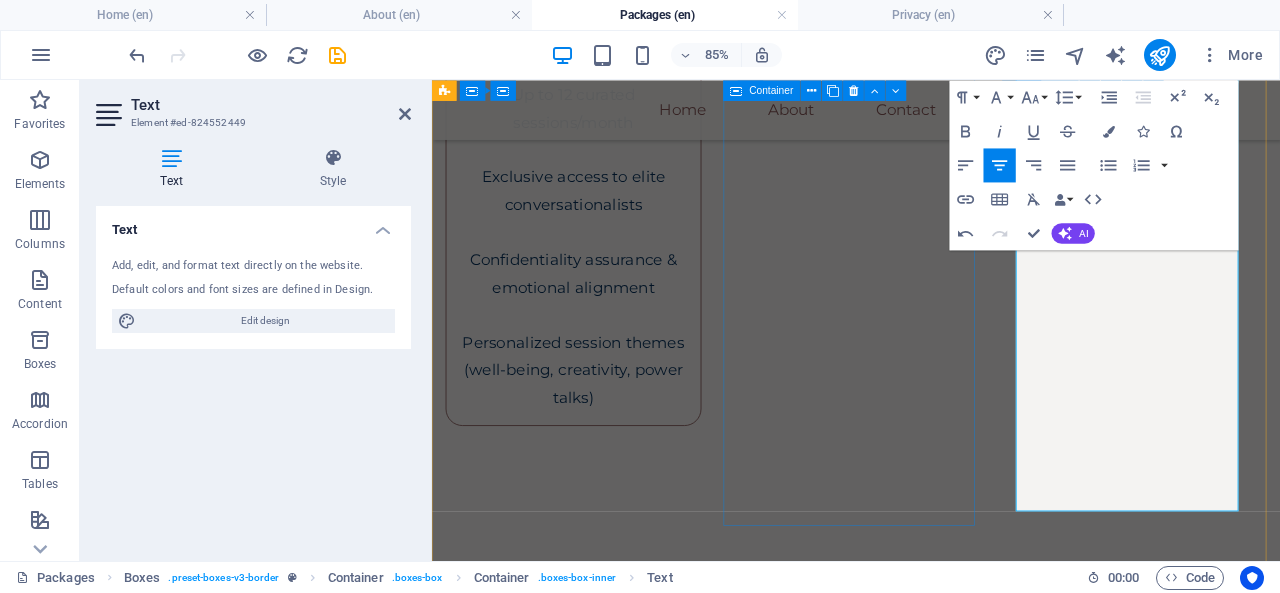 scroll, scrollTop: 1248, scrollLeft: 0, axis: vertical 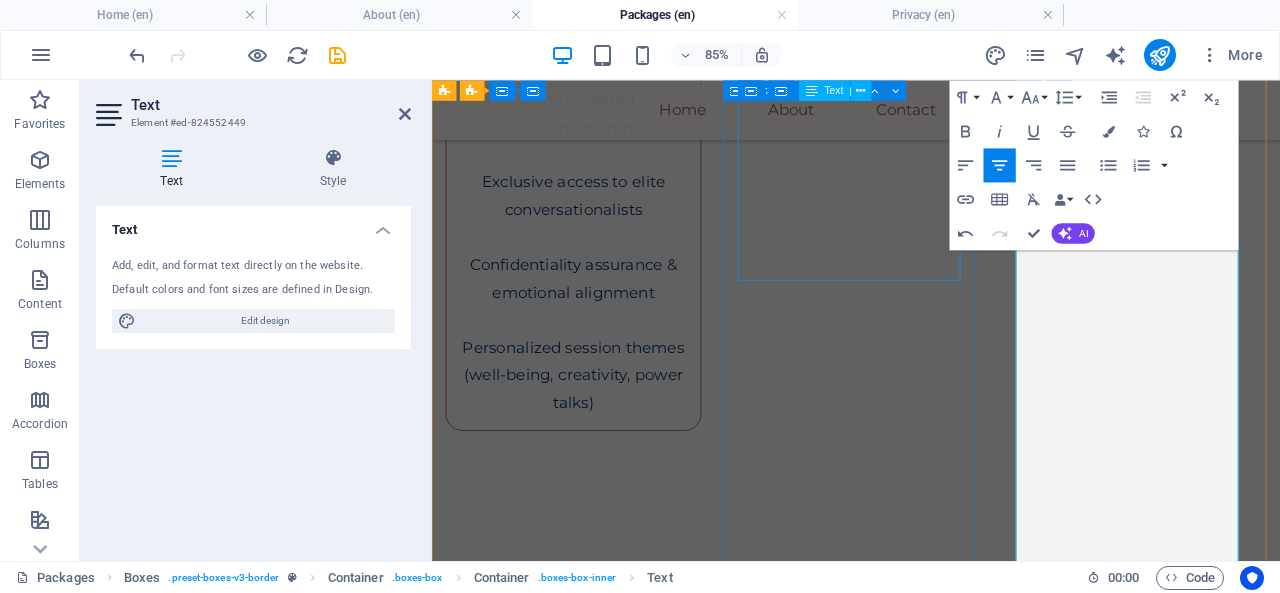 click on "No need to speak unless you want to. Just real, human presence. Duration:  90 mins Setting:  Pre-agreed location Includes: Optional conversation Shared quiet, emotional energy Designed for emotionally intense individuals" at bounding box center (598, 1618) 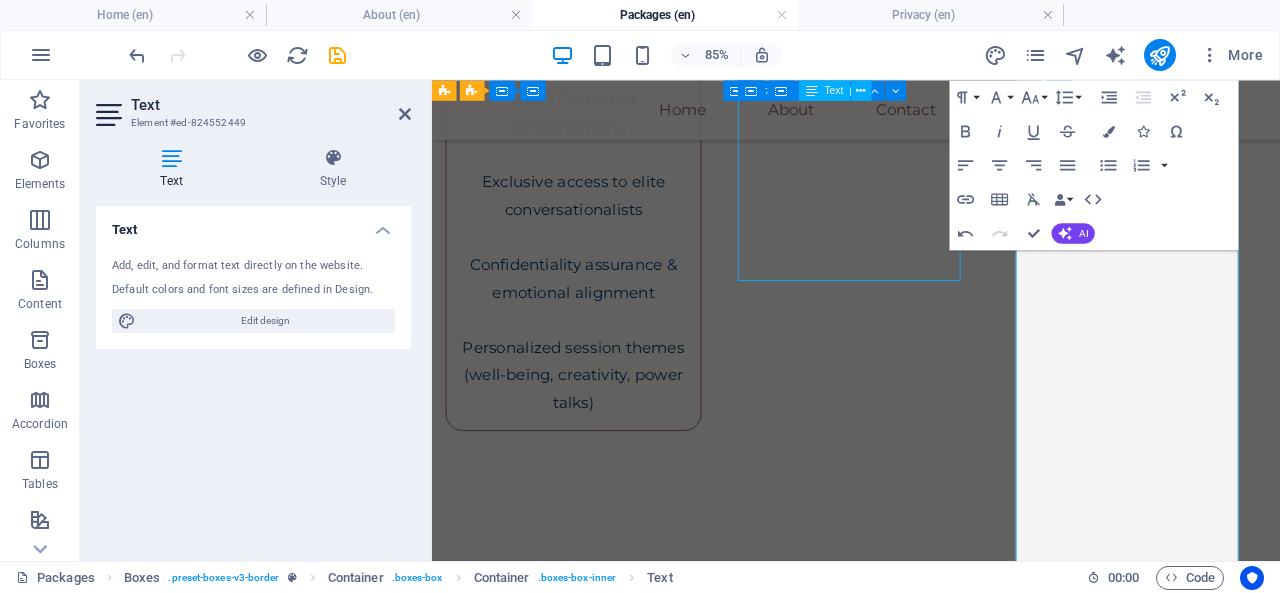 click on "No need to speak unless you want to. Just real, human presence. Duration:  90 mins Setting:  Pre-agreed location Includes: Optional conversation Shared quiet, emotional energy Designed for emotionally intense individuals" at bounding box center [598, 1618] 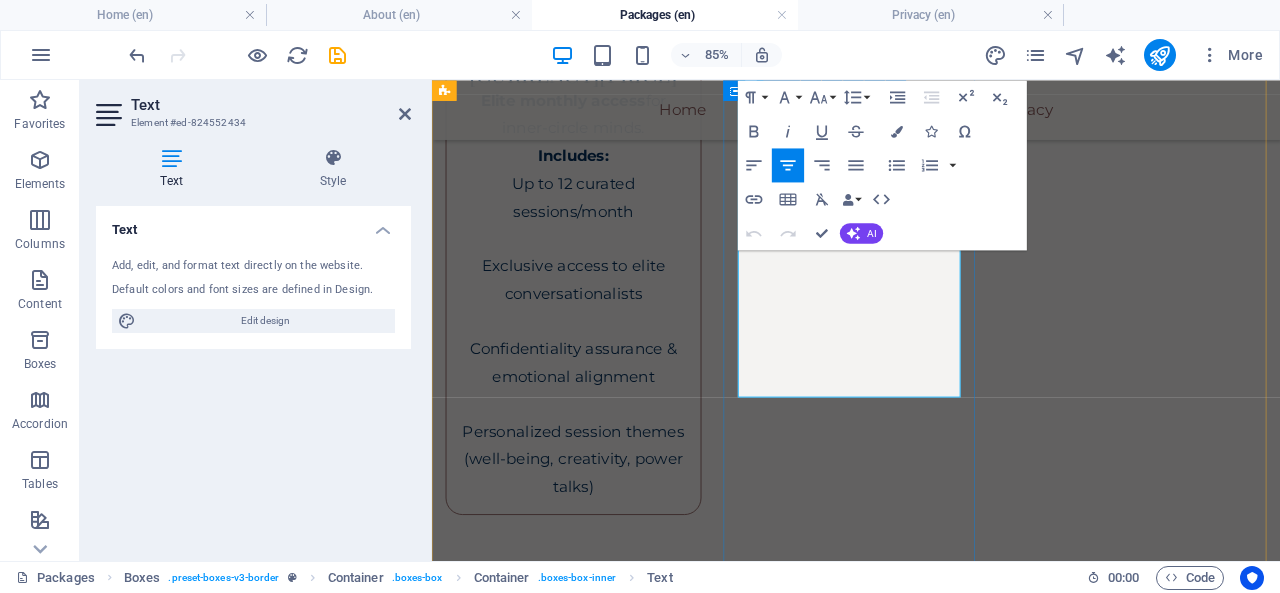 scroll, scrollTop: 1153, scrollLeft: 0, axis: vertical 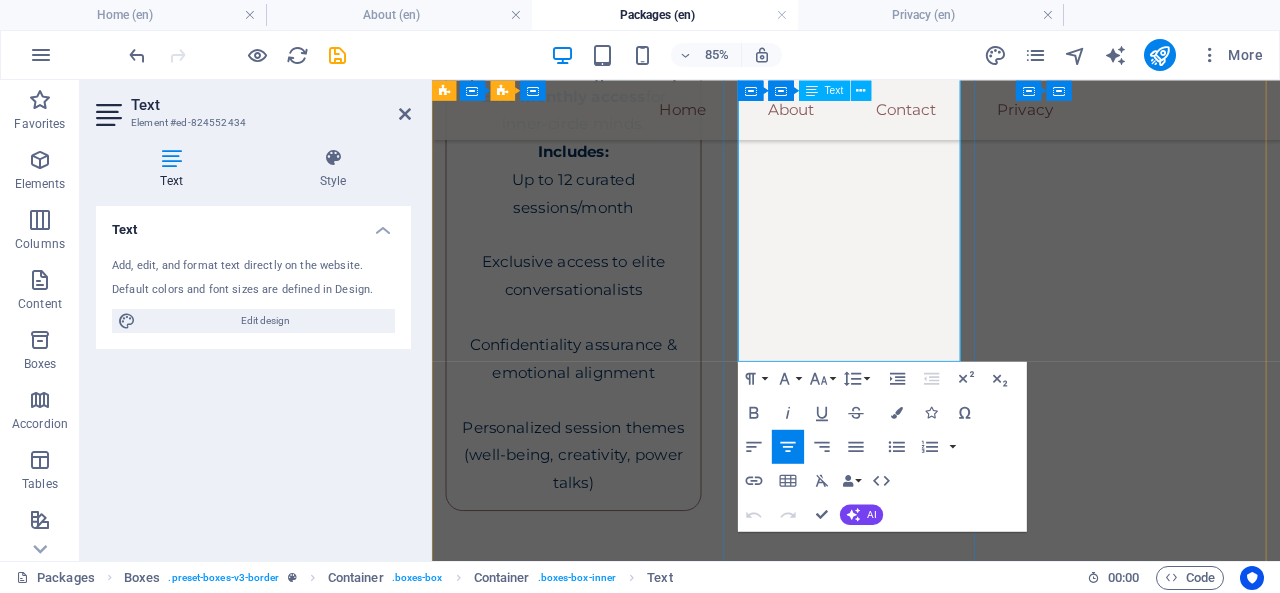 click on "Designed for emotionally intense individuals" at bounding box center [598, 1859] 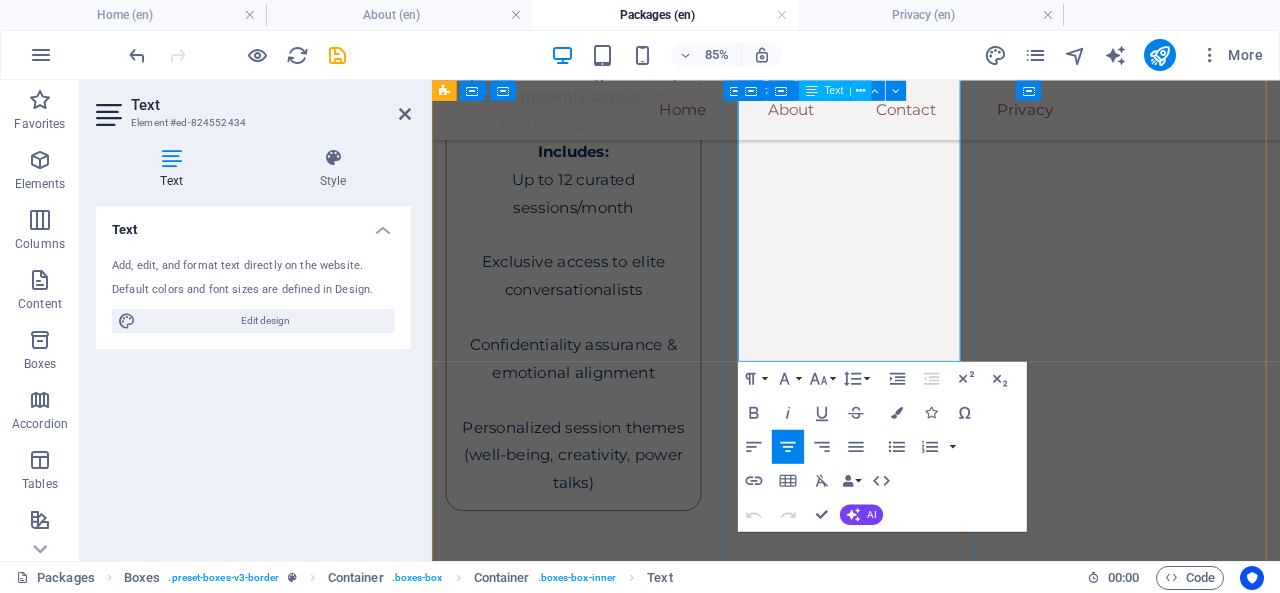 click on "Optional conversation" at bounding box center (598, 1745) 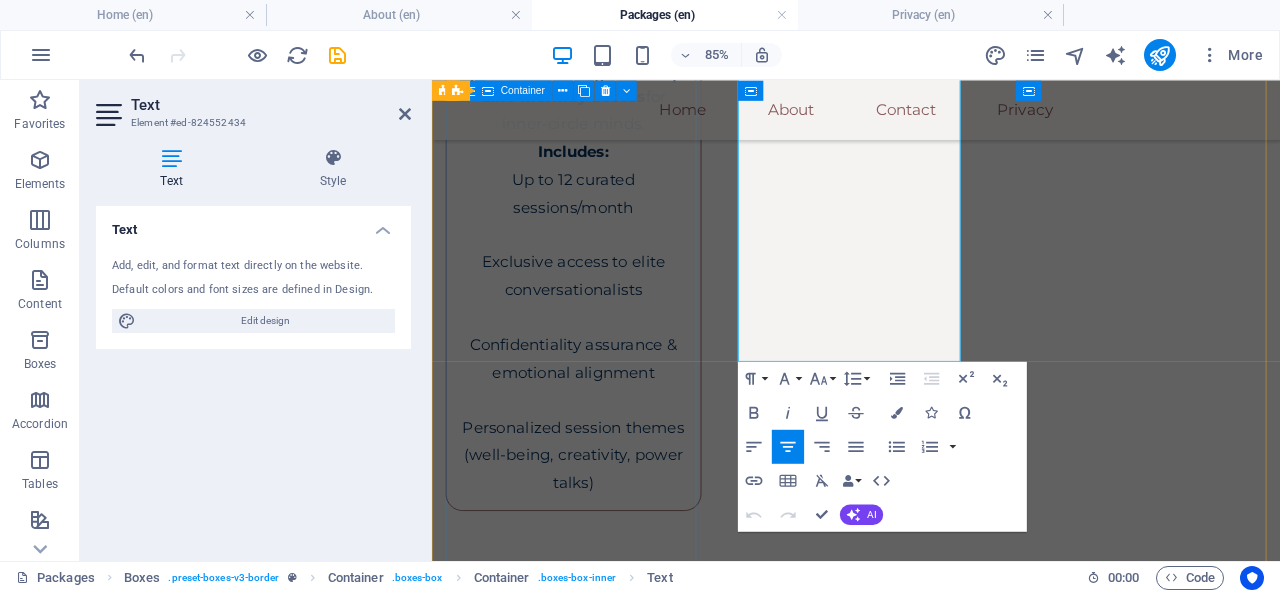 click on "The Presence Hour – ₹75,000 A grounded, present meeting over tea or calm surroundings. Duration:  60 mins Setting:  Safe public location (luxury cafe/hotel lounge) Includes: Real-life emotional connection No pressure, no agenda — just quiet presence Client chooses mood: reflective / light / observational" at bounding box center [598, 1099] 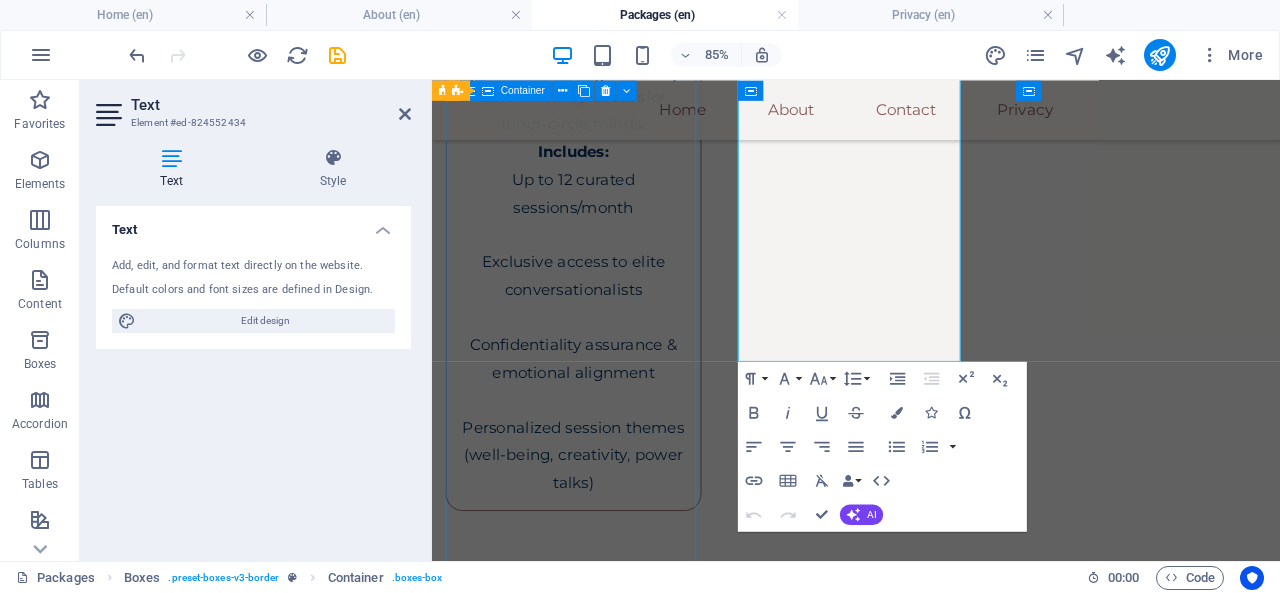 scroll, scrollTop: 1088, scrollLeft: 0, axis: vertical 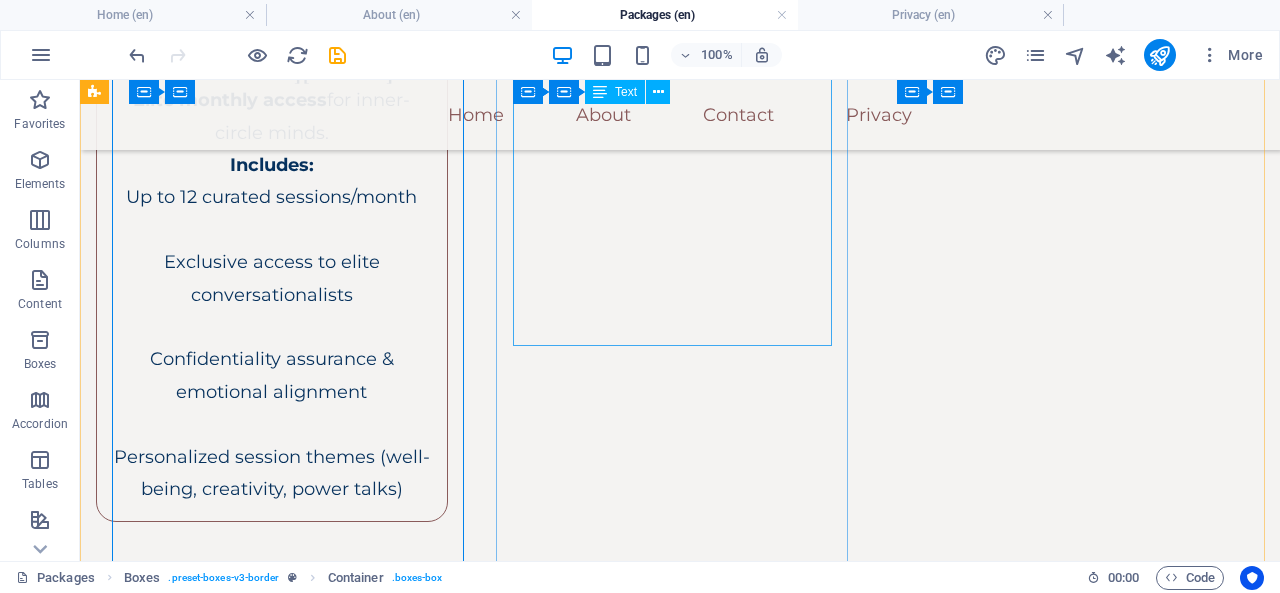 click on "No need to speak unless you want to. Just real, human presence. Duration:  90 mins Setting:  Pre-agreed location Includes: Optional conversation Shared quiet, emotional energy Designed for emotionally intense individuals" at bounding box center (272, 1519) 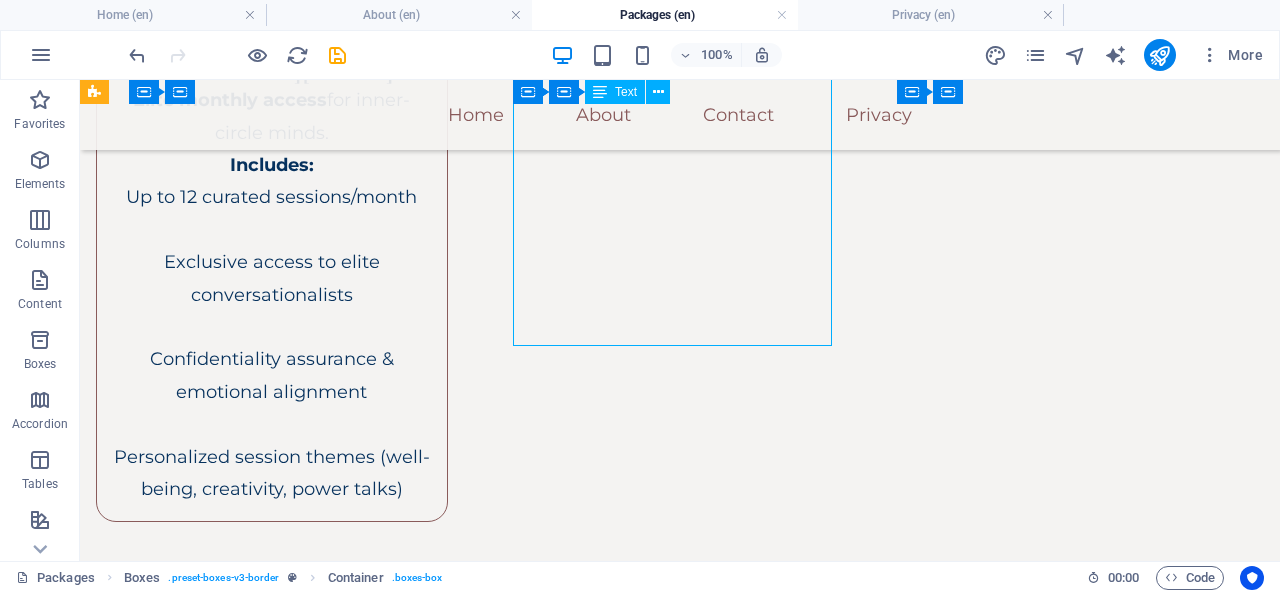 click on "No need to speak unless you want to. Just real, human presence. Duration:  90 mins Setting:  Pre-agreed location Includes: Optional conversation Shared quiet, emotional energy Designed for emotionally intense individuals" at bounding box center (272, 1519) 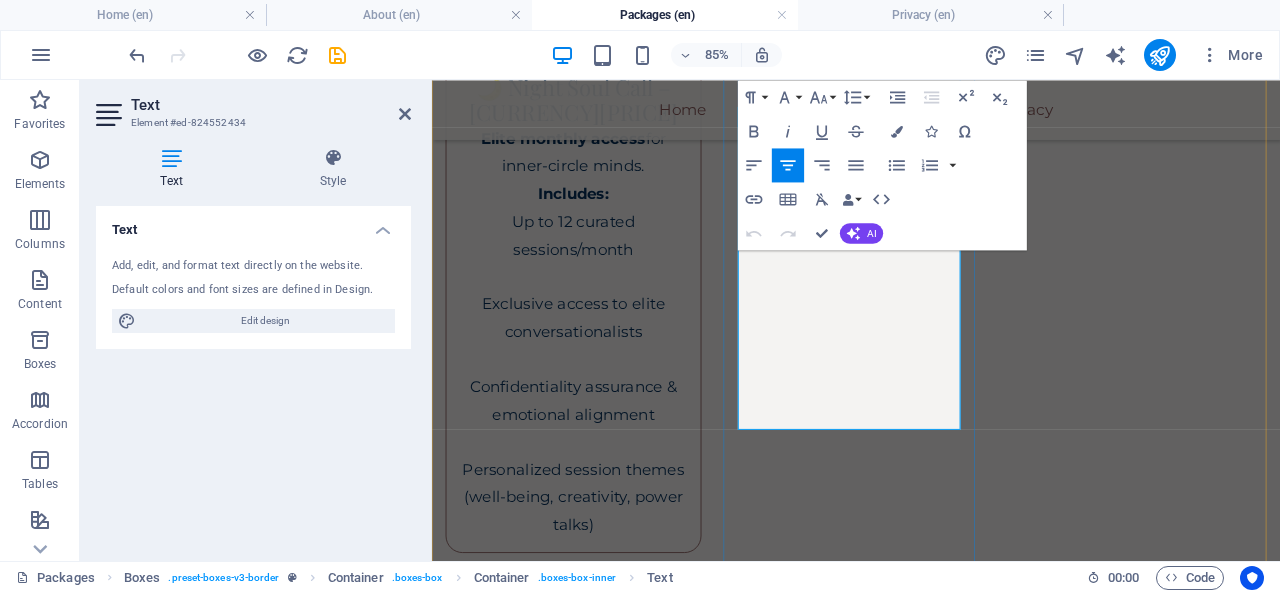 scroll, scrollTop: 1110, scrollLeft: 0, axis: vertical 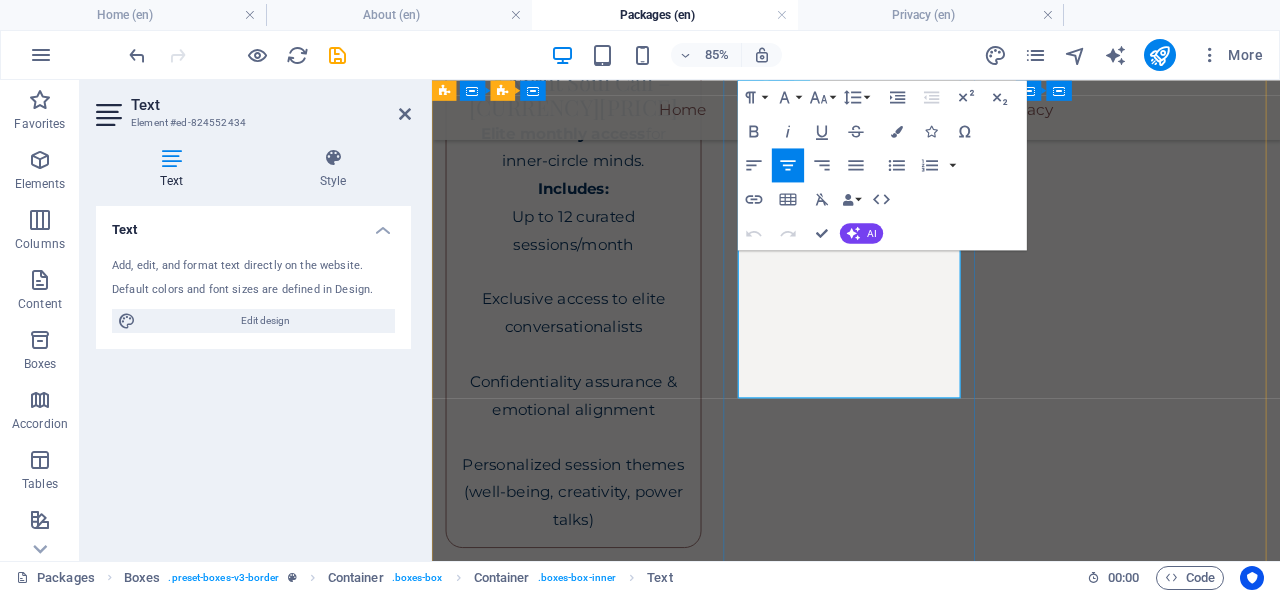 click on "Designed for emotionally intense individuals" at bounding box center (598, 1902) 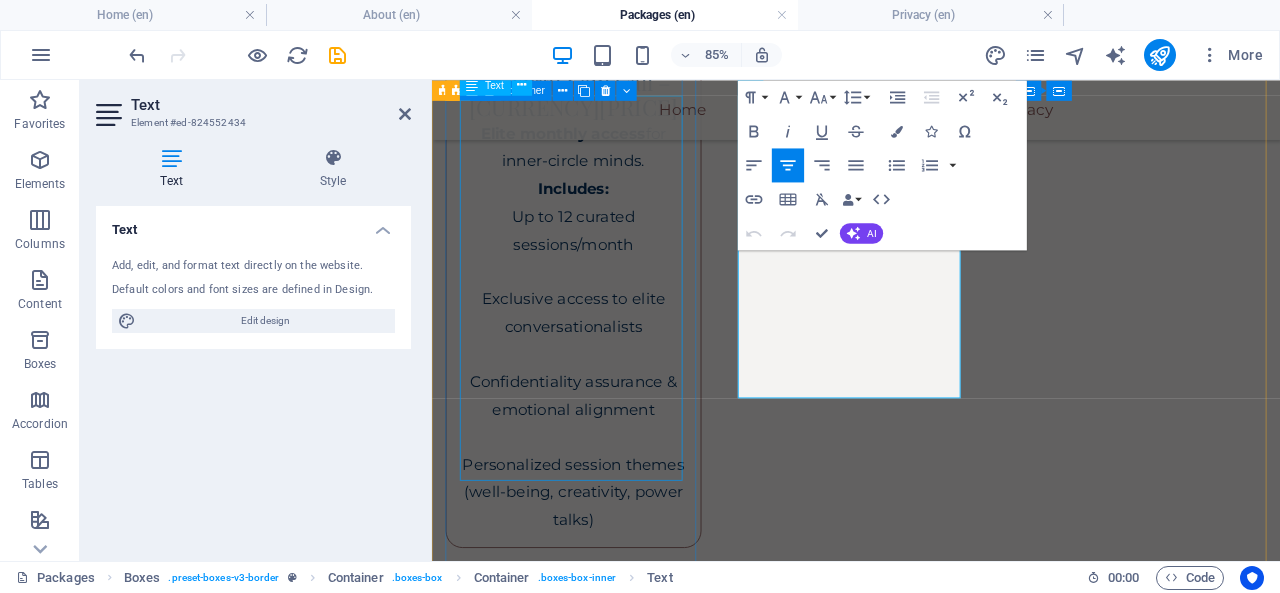 click on "A grounded, present meeting over tea or calm surroundings. Duration:  60 mins Setting:  Safe public location (luxury cafe/hotel lounge) Includes: Real-life emotional connection No pressure, no agenda — just quiet presence Client chooses mood: reflective / light / observational" at bounding box center [598, 1183] 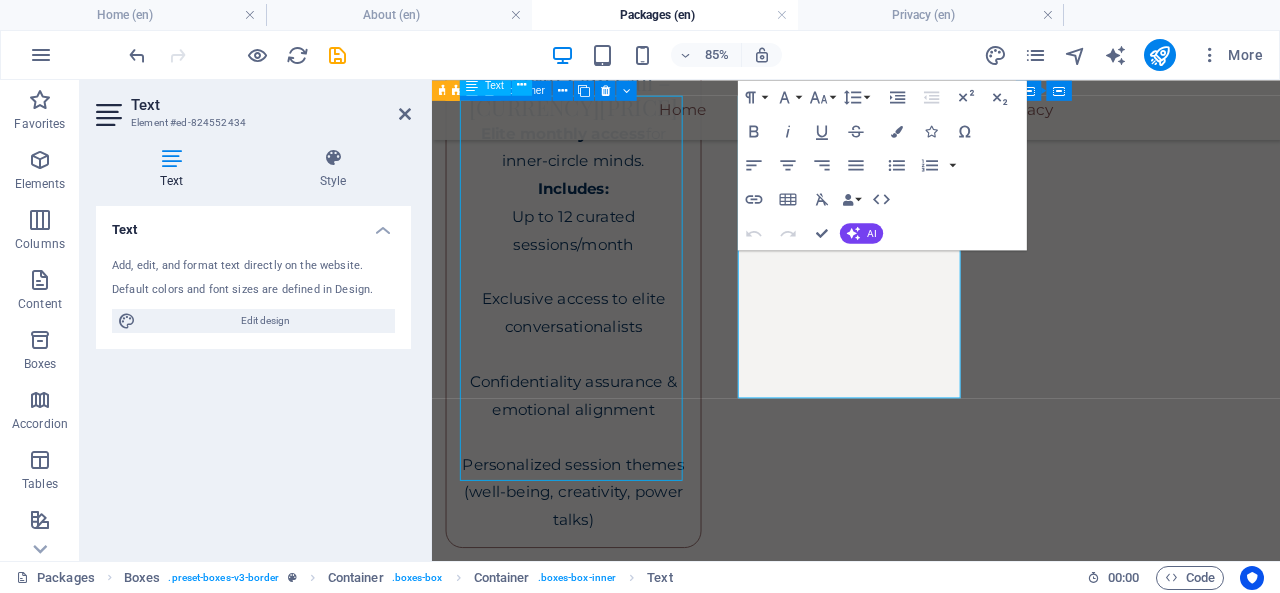click on "A grounded, present meeting over tea or calm surroundings. Duration:  60 mins Setting:  Safe public location (luxury cafe/hotel lounge) Includes: Real-life emotional connection No pressure, no agenda — just quiet presence Client chooses mood: reflective / light / observational" at bounding box center [598, 1183] 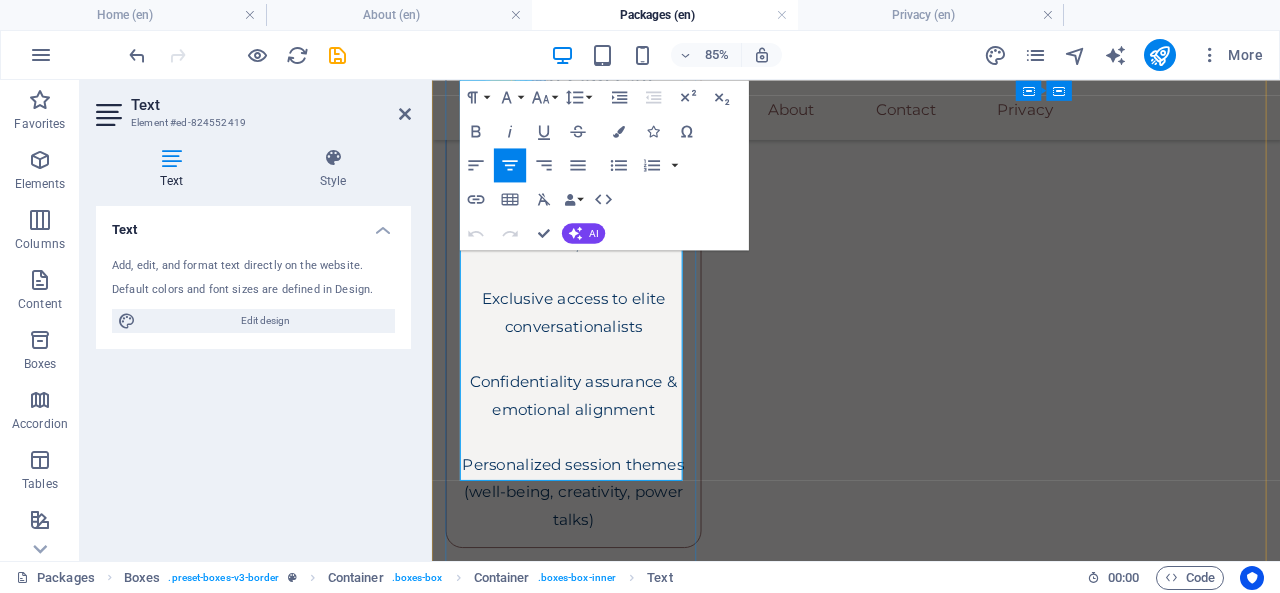 click on "Client chooses mood: reflective / light / observational" at bounding box center [598, 1361] 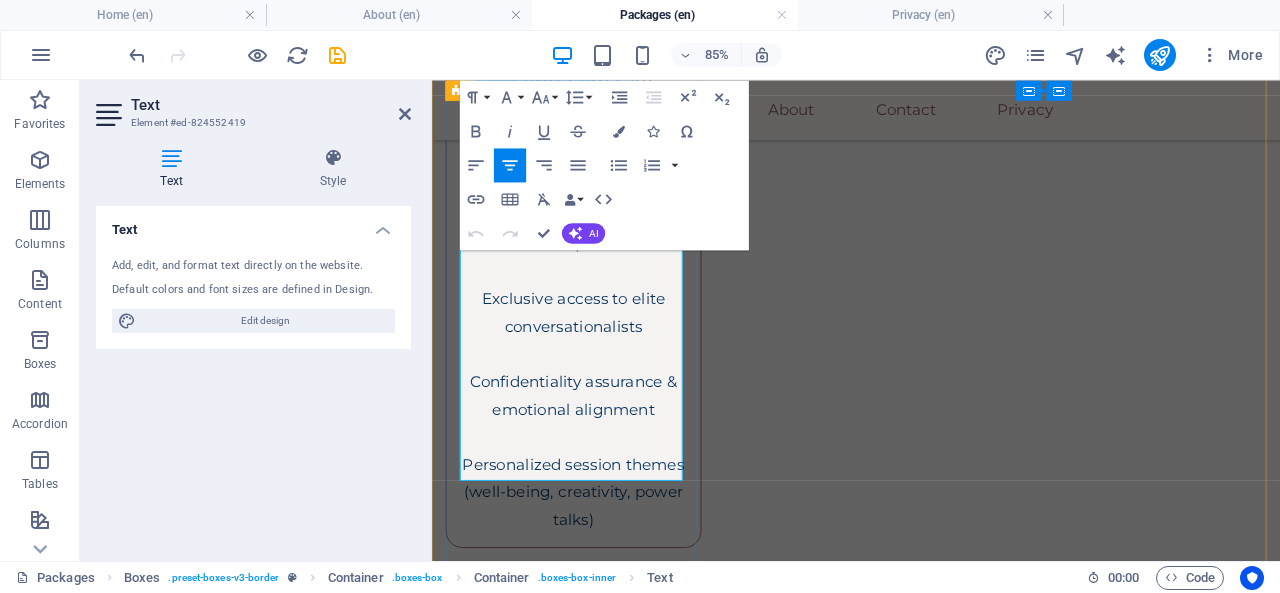 click on "The Presence Hour – ₹75,000 A grounded, present meeting over tea or calm surroundings. Duration:  60 mins Setting:  Safe public location (luxury cafe/hotel lounge) Includes: Real-life emotional connection No pressure, no agenda — just quiet presence Client chooses mood: reflective / light / observational" at bounding box center (598, 1142) 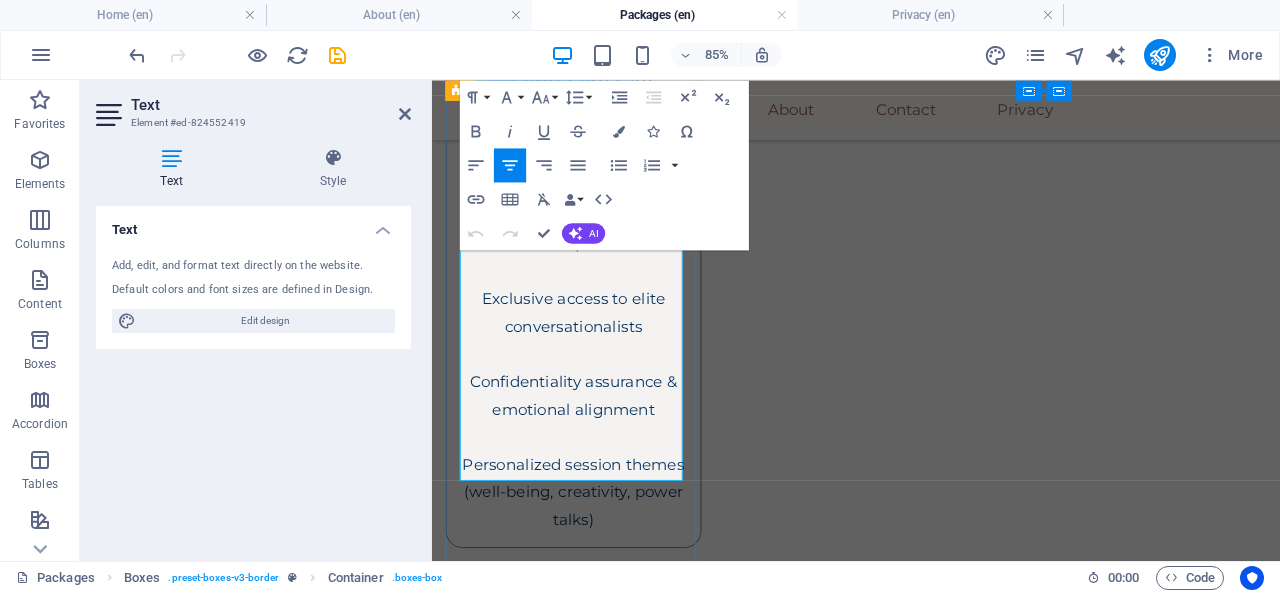 click on "The Presence Hour – ₹75,000 A grounded, present meeting over tea or calm surroundings. Duration:  60 mins Setting:  Safe public location (luxury cafe/hotel lounge) Includes: Real-life emotional connection No pressure, no agenda — just quiet presence Client chooses mood: reflective / light / observational" at bounding box center (598, 1142) 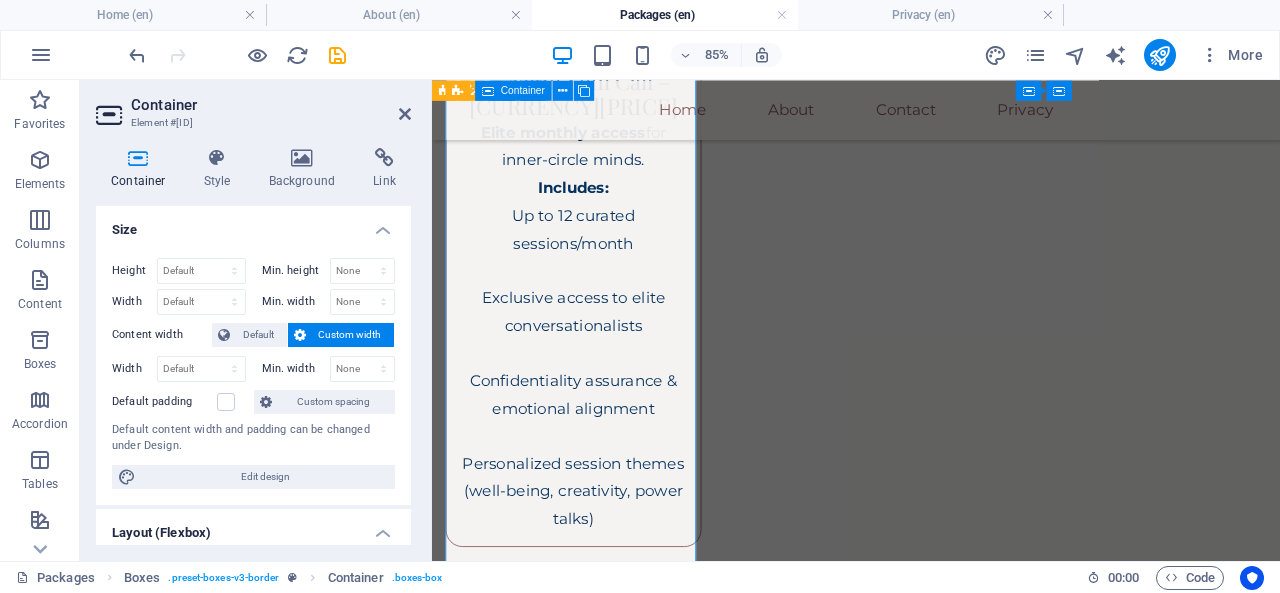scroll, scrollTop: 1249, scrollLeft: 0, axis: vertical 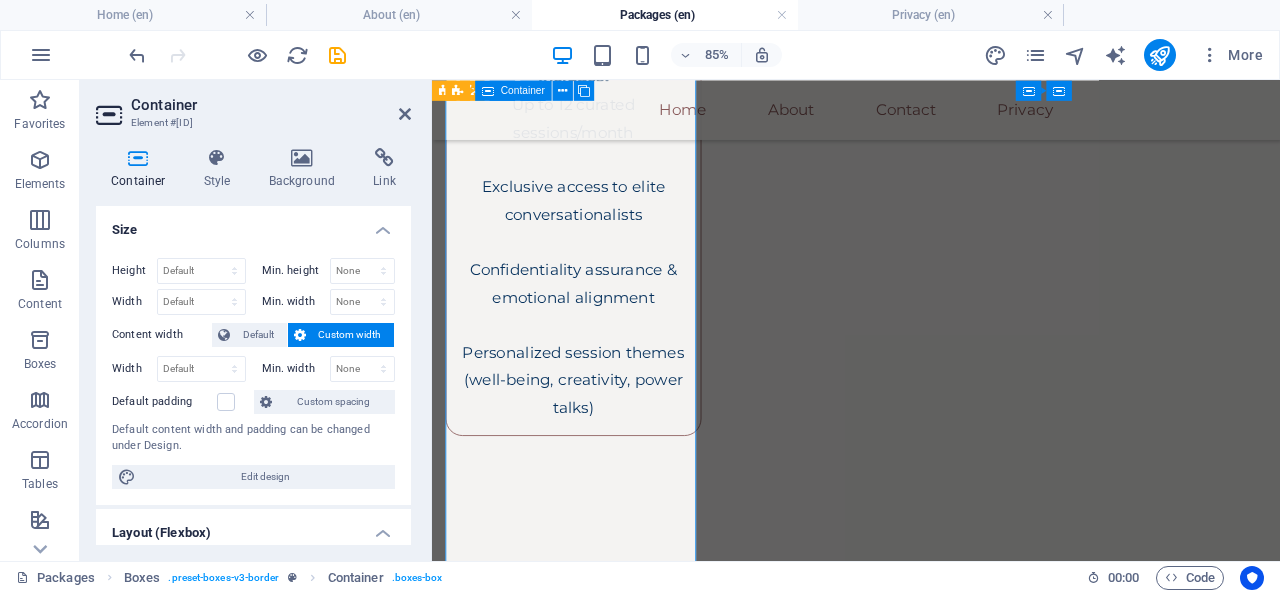 drag, startPoint x: 676, startPoint y: 568, endPoint x: 682, endPoint y: 607, distance: 39.45884 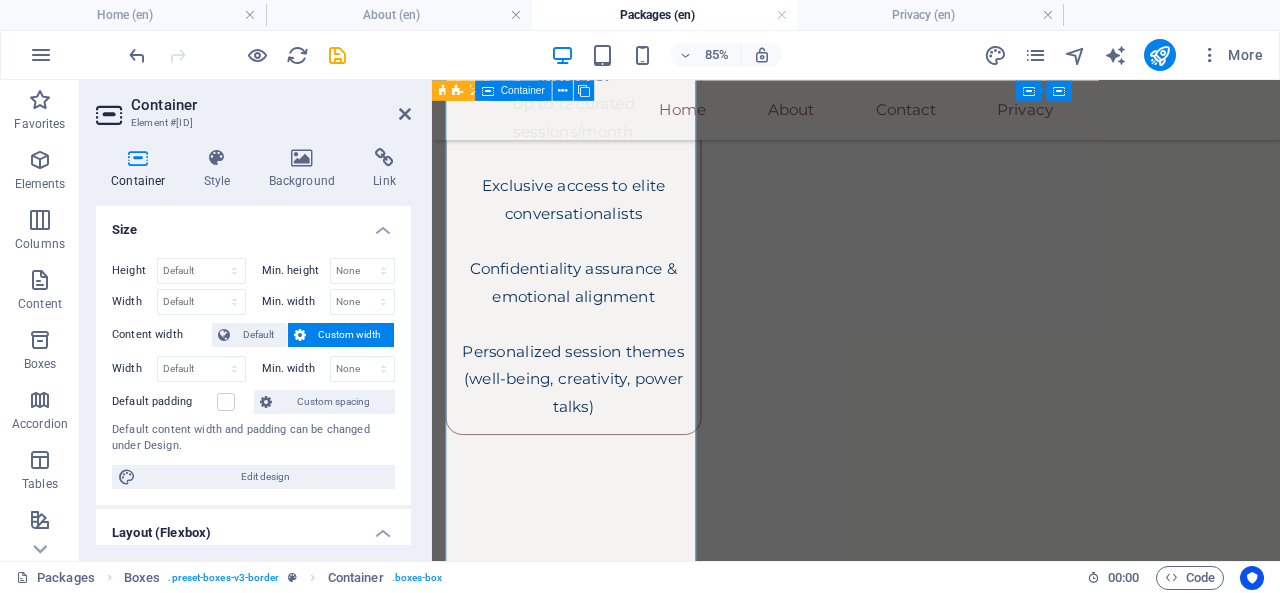 click on "The Presence Hour – ₹75,000 A grounded, present meeting over tea or calm surroundings. Duration:  60 mins Setting:  Safe public location (luxury cafe/hotel lounge) Includes: Real-life emotional connection No pressure, no agenda — just quiet presence Client chooses mood: reflective / light / observational" at bounding box center (598, 1009) 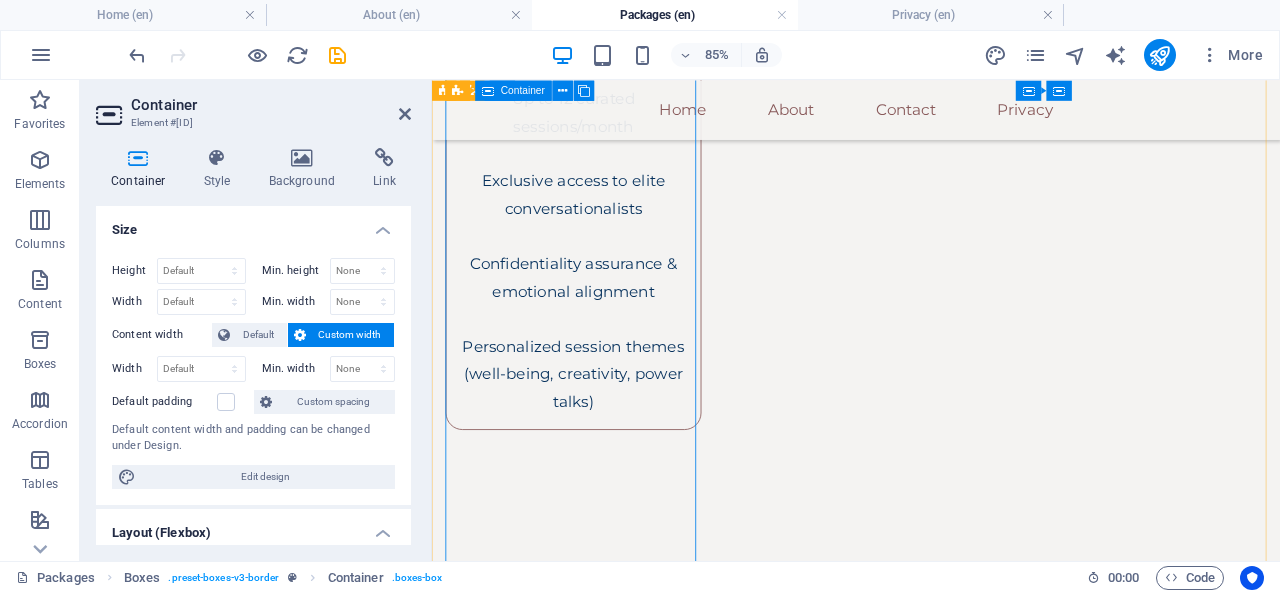 click on "The Presence Hour – ₹75,000 A grounded, present meeting over tea or calm surroundings. Duration:  60 mins Setting:  Safe public location (luxury cafe/hotel lounge) Includes: Real-life emotional connection No pressure, no agenda — just quiet presence Client chooses mood: reflective / light / observational" at bounding box center (598, 1003) 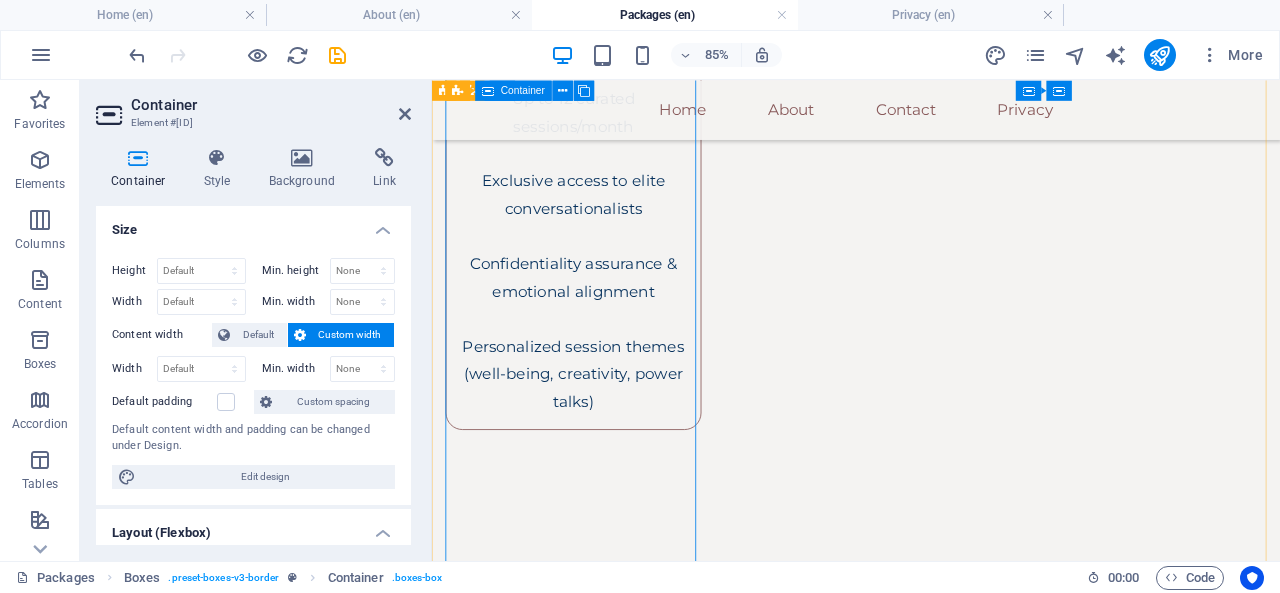 click on "The Presence Hour – ₹75,000 A grounded, present meeting over tea or calm surroundings. Duration:  60 mins Setting:  Safe public location (luxury cafe/hotel lounge) Includes: Real-life emotional connection No pressure, no agenda — just quiet presence Client chooses mood: reflective / light / observational" at bounding box center (598, 1003) 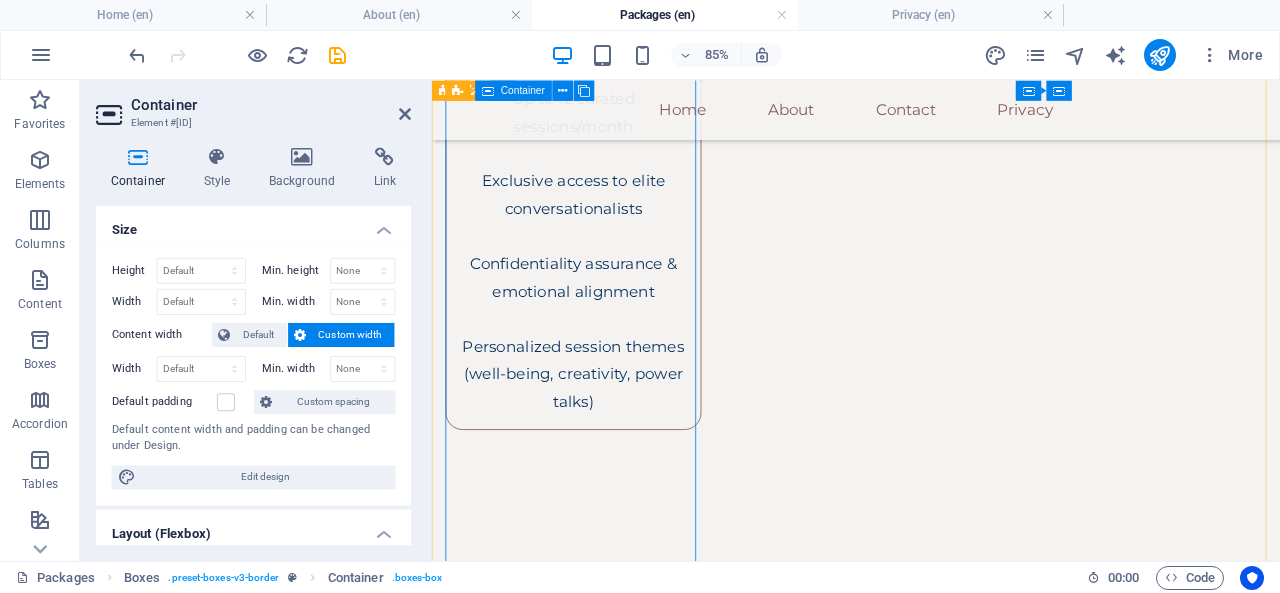 click on "The Presence Hour – ₹75,000 A grounded, present meeting over tea or calm surroundings. Duration:  60 mins Setting:  Safe public location (luxury cafe/hotel lounge) Includes: Real-life emotional connection No pressure, no agenda — just quiet presence Client chooses mood: reflective / light / observational" at bounding box center [598, 1003] 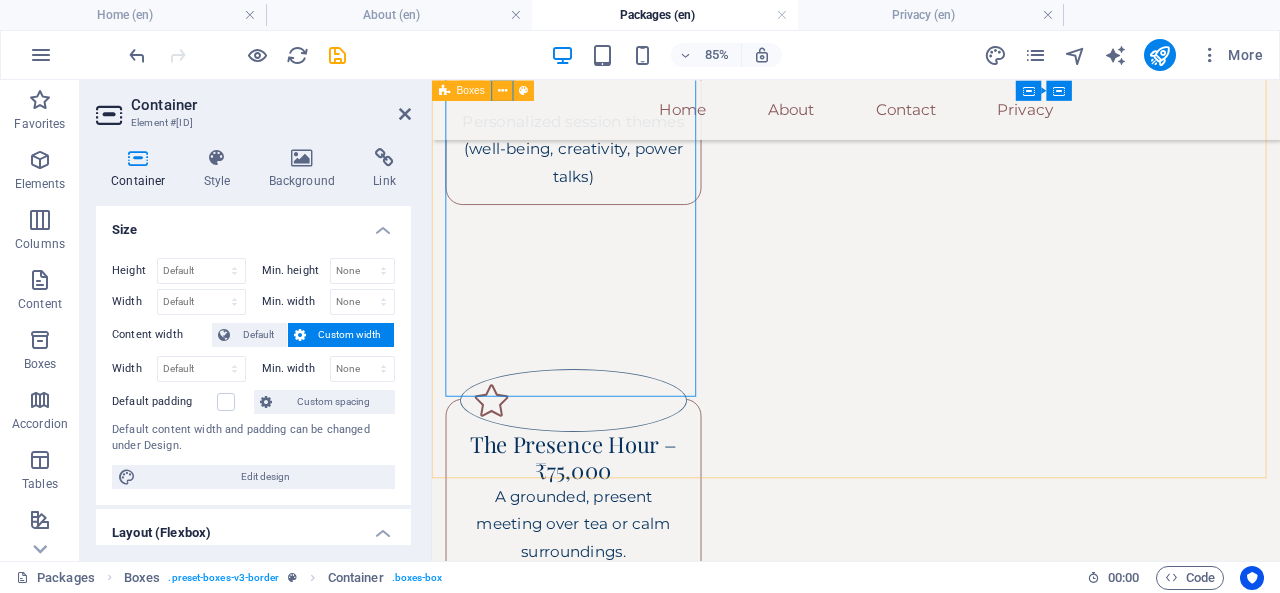 scroll, scrollTop: 1516, scrollLeft: 0, axis: vertical 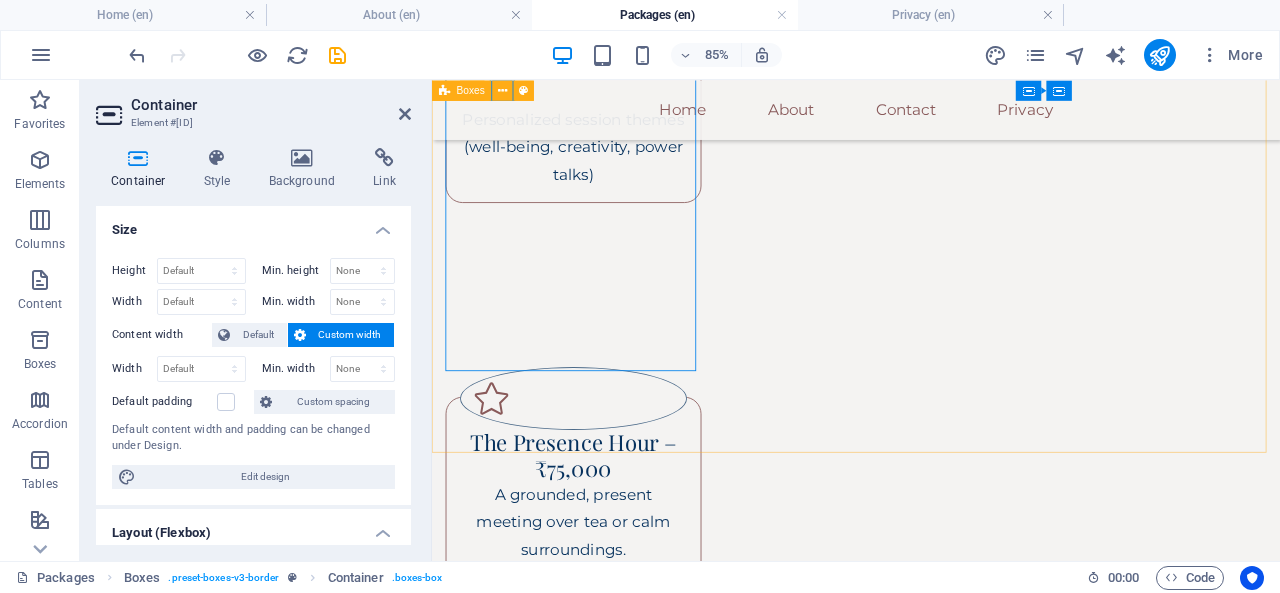 click on "The Presence Hour – ₹75,000 A grounded, present meeting over tea or calm surroundings. Duration:  60 mins Setting:  Safe public location (luxury cafe/hotel lounge) Includes: Real-life emotional connection No pressure, no agenda — just quiet presence Client chooses mood: reflective / light / observational The Silent Meet – ₹1,00,000 No need to speak unless you want to. Just real, human presence. Duration:  90 mins Setting:  Pre-agreed location Includes: Optional conversation Shared quiet, emotional energy Designed for emotionally intense individuals The Soul Retreat – ₹5,00,000 and above 10 Days | One-on-One | (Client Chooses Location) A mindful, emotionally intelligent holiday with a calm, thoughtful companion by your side. No therapy, no pressure — just real presence. Includes: Travel together or meet at destination (within India) 10 days of calm companionship (up to 6 hours/day) Shared silent mornings, conversations, tea, walks Mood-based connection: talk, reflect, or just be" at bounding box center [931, 1421] 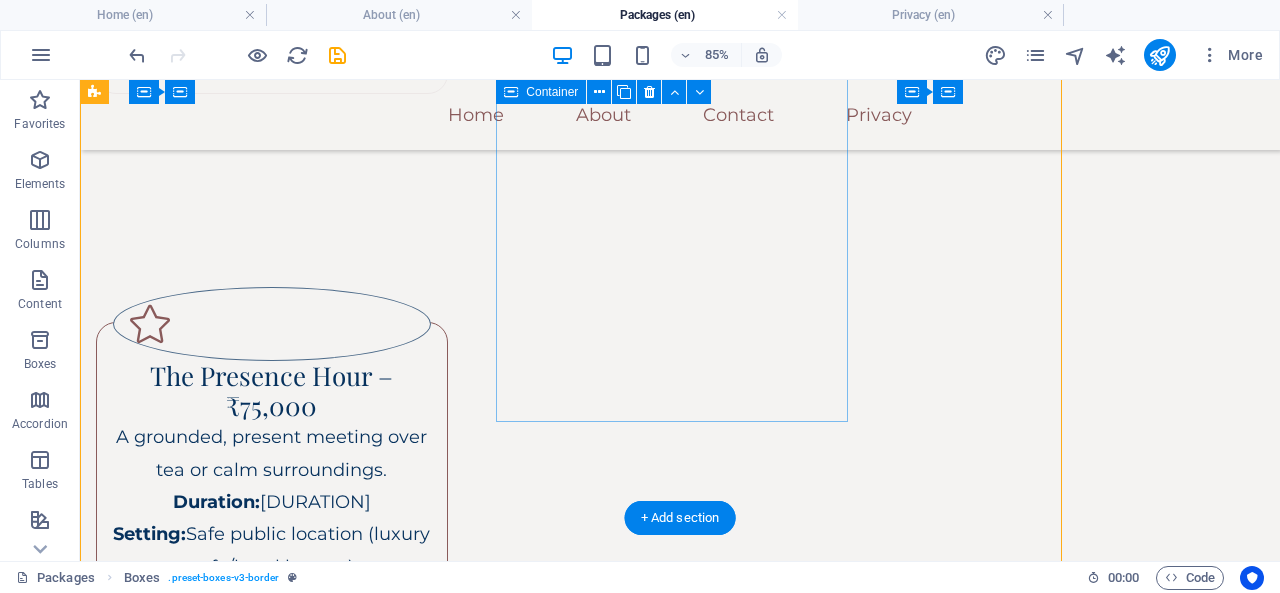scroll, scrollTop: 1386, scrollLeft: 0, axis: vertical 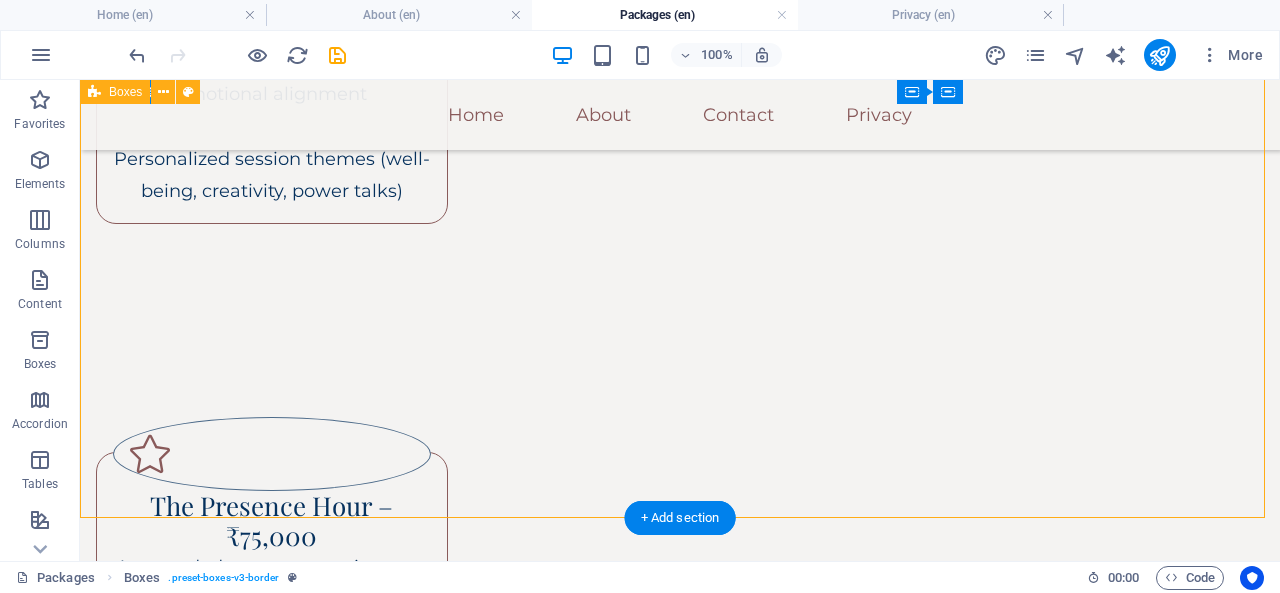click on "The Presence Hour – ₹75,000 A grounded, present meeting over tea or calm surroundings. Duration:  60 mins Setting:  Safe public location (luxury cafe/hotel lounge) Includes: Real-life emotional connection No pressure, no agenda — just quiet presence Client chooses mood: reflective / light / observational The Silent Meet – ₹1,00,000 No need to speak unless you want to. Just real, human presence. Duration:  90 mins Setting:  Pre-agreed location Includes: Optional conversation Shared quiet, emotional energy Designed for emotionally intense individuals The Soul Retreat – ₹5,00,000 and above 10 Days | One-on-One | (Client Chooses Location) A mindful, emotionally intelligent holiday with a calm, thoughtful companion by your side. No therapy, no pressure — just real presence. Includes: Travel together or meet at destination (within India) 10 days of calm companionship (up to 6 hours/day) Shared silent mornings, conversations, tea, walks Mood-based connection: talk, reflect, or just be" at bounding box center (680, 1307) 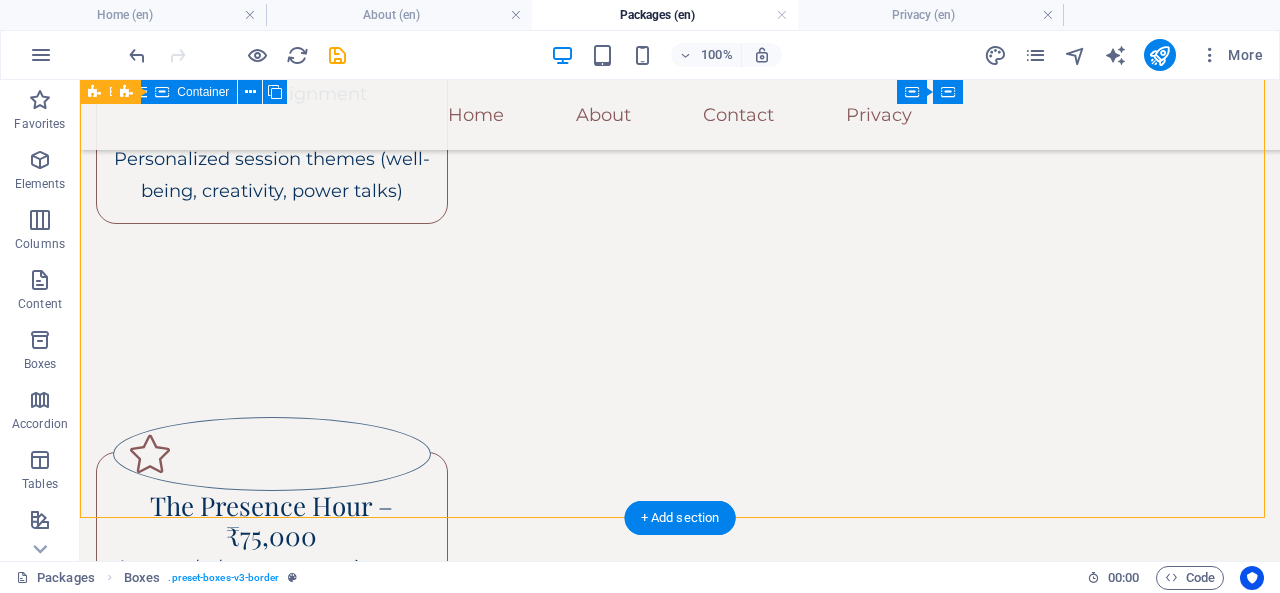 drag, startPoint x: 464, startPoint y: 420, endPoint x: 81, endPoint y: 414, distance: 383.047 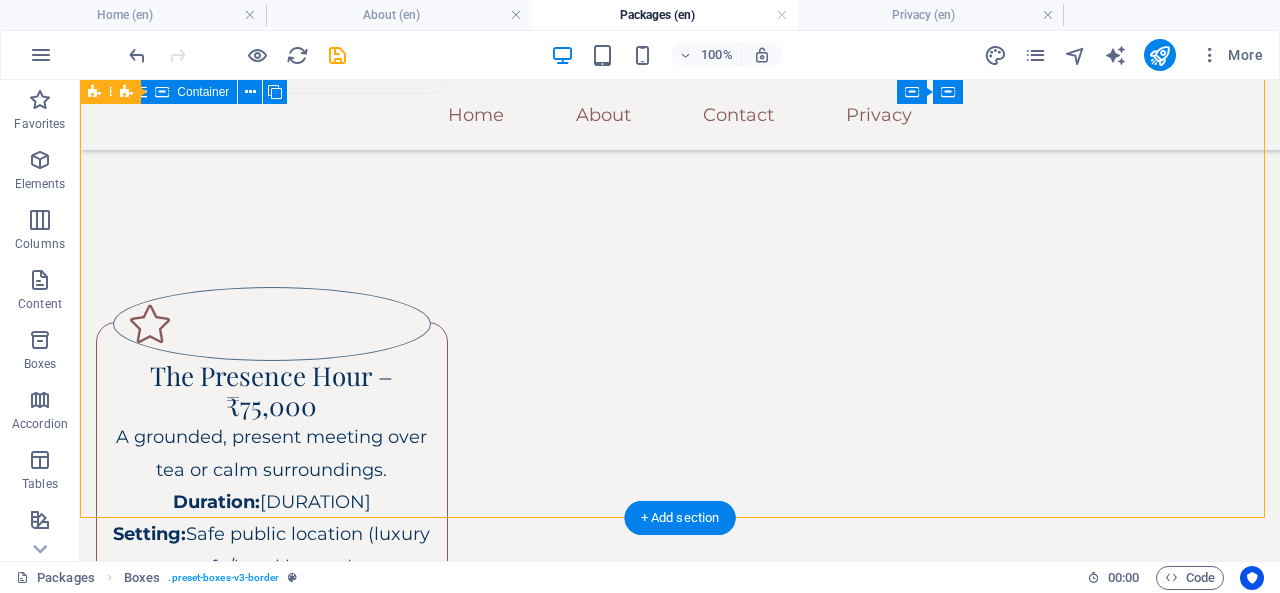 select on "rem" 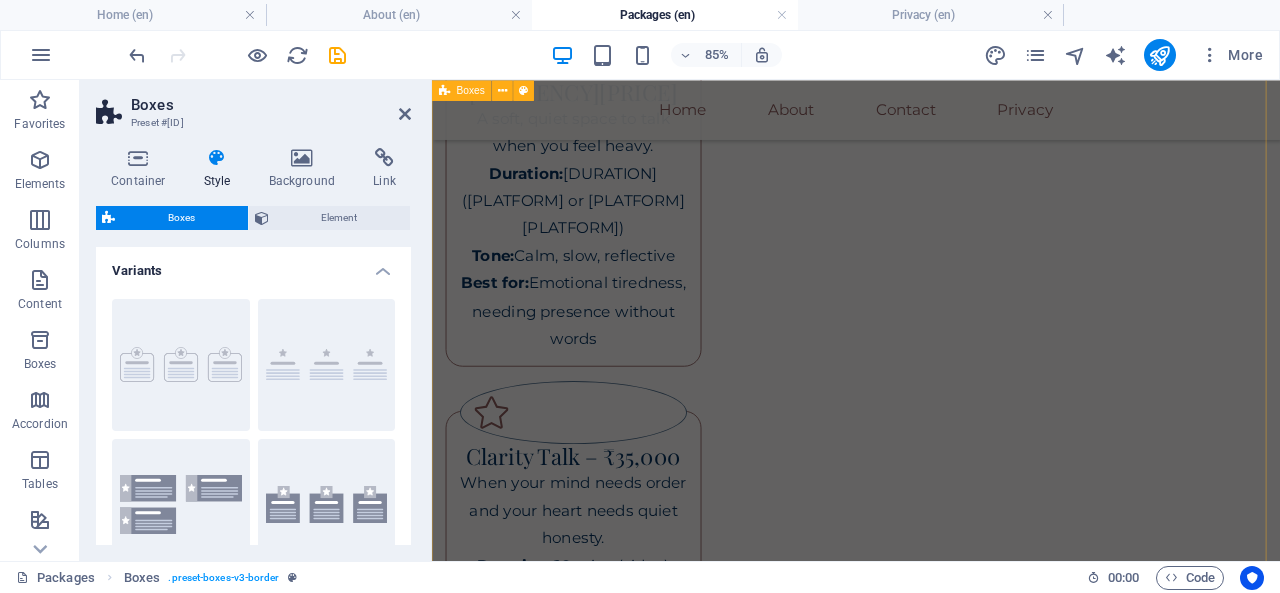 scroll, scrollTop: 319, scrollLeft: 0, axis: vertical 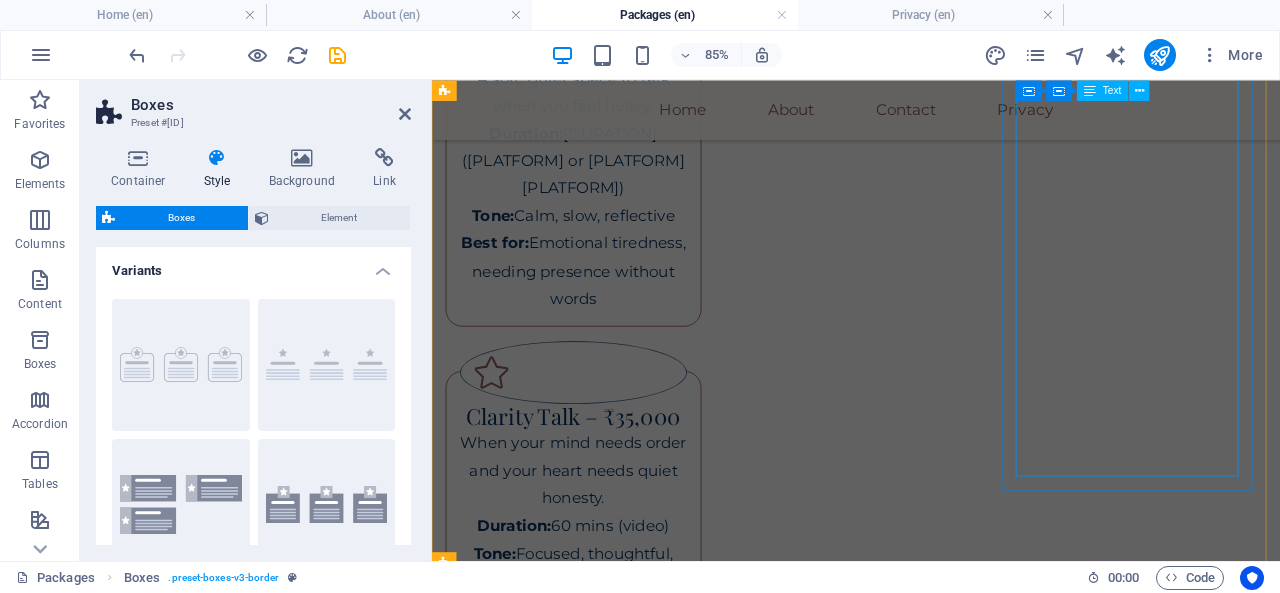 click on "Elite monthly access  for inner-circle minds. Includes: Up to 12 curated sessions/month Exclusive access to elite conversationalists Confidentiality assurance & emotional alignment Personalized session themes (well-being, creativity, power talks)" at bounding box center [598, 1161] 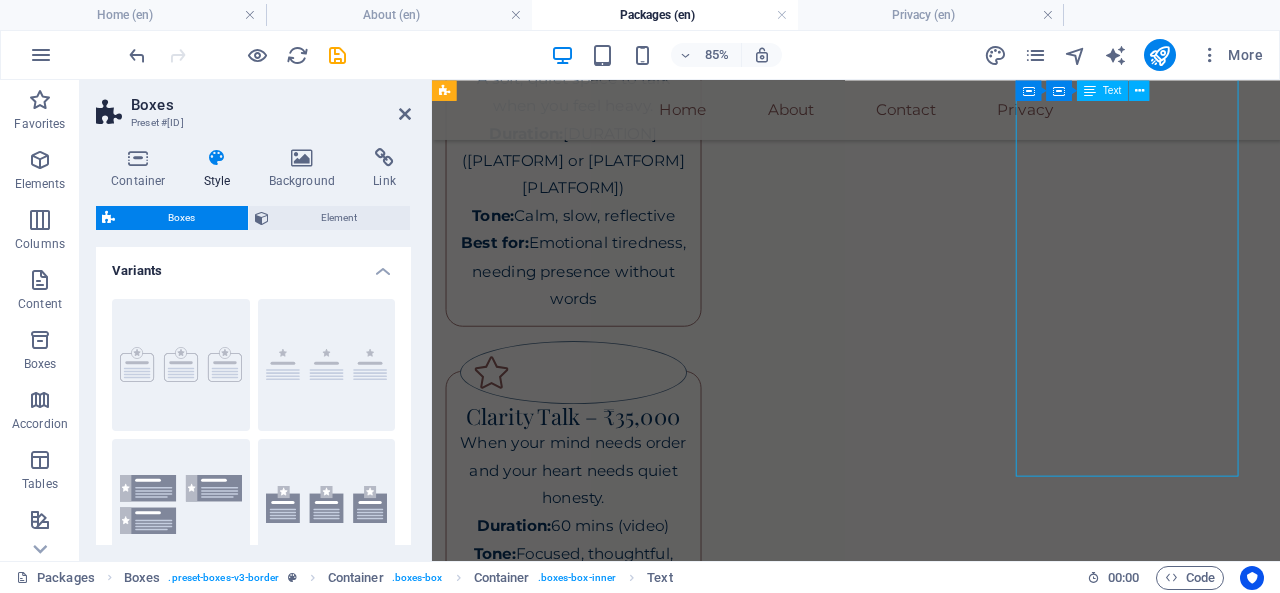 drag, startPoint x: 1471, startPoint y: 345, endPoint x: 1188, endPoint y: 288, distance: 288.68323 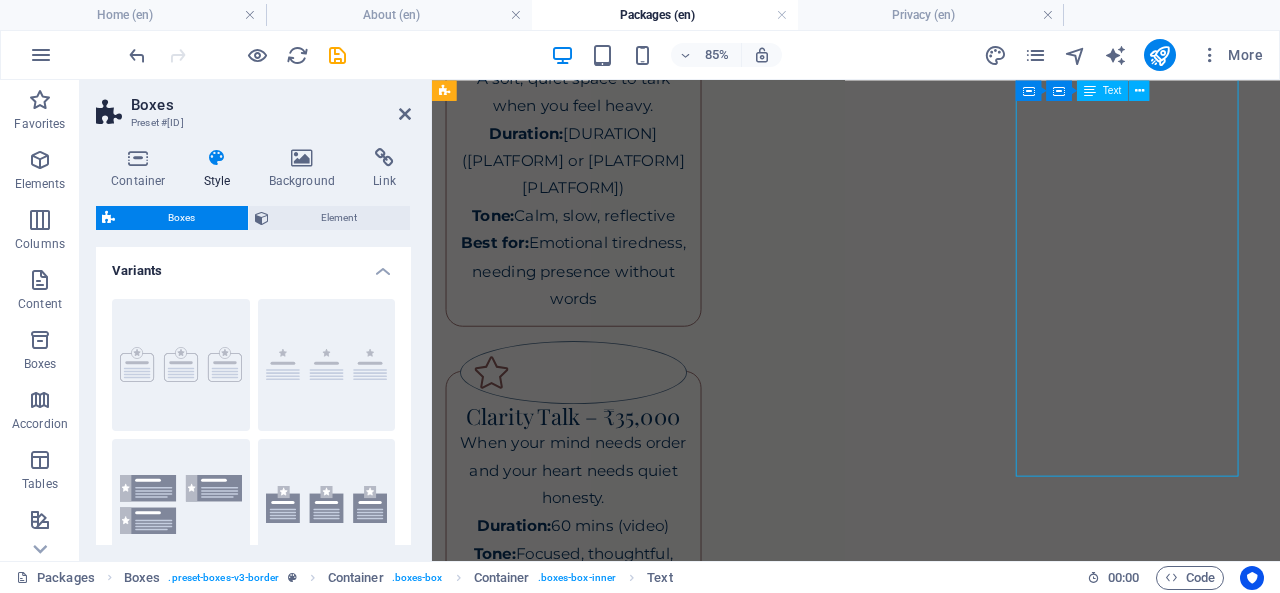 scroll, scrollTop: 16, scrollLeft: 0, axis: vertical 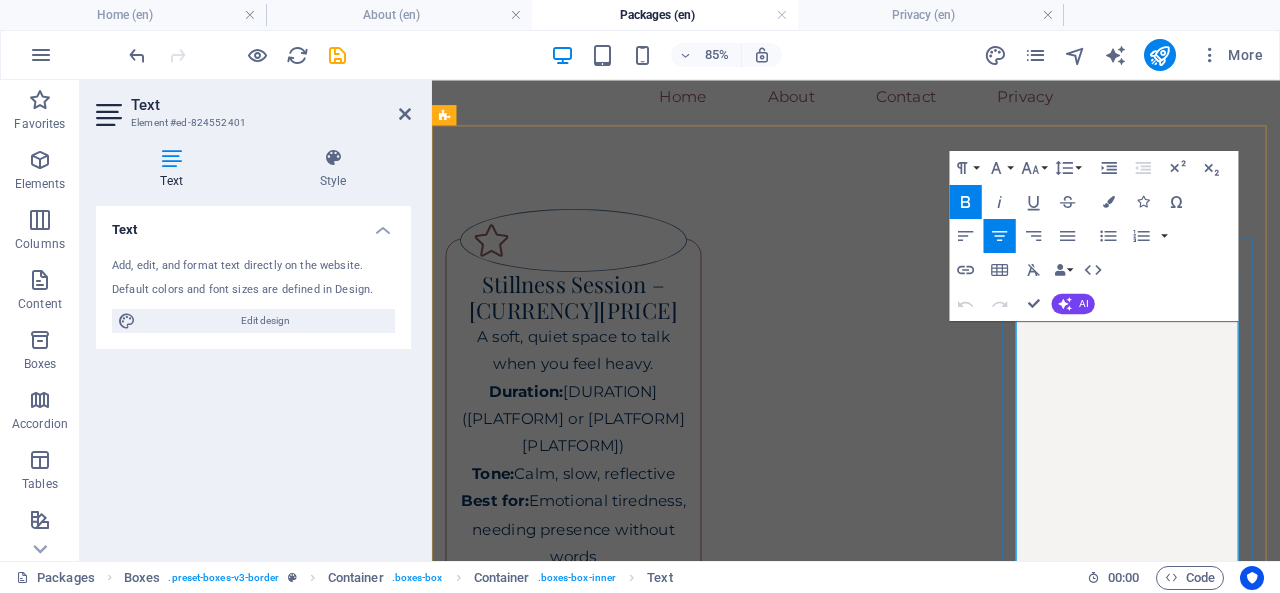 click at bounding box center [598, 1399] 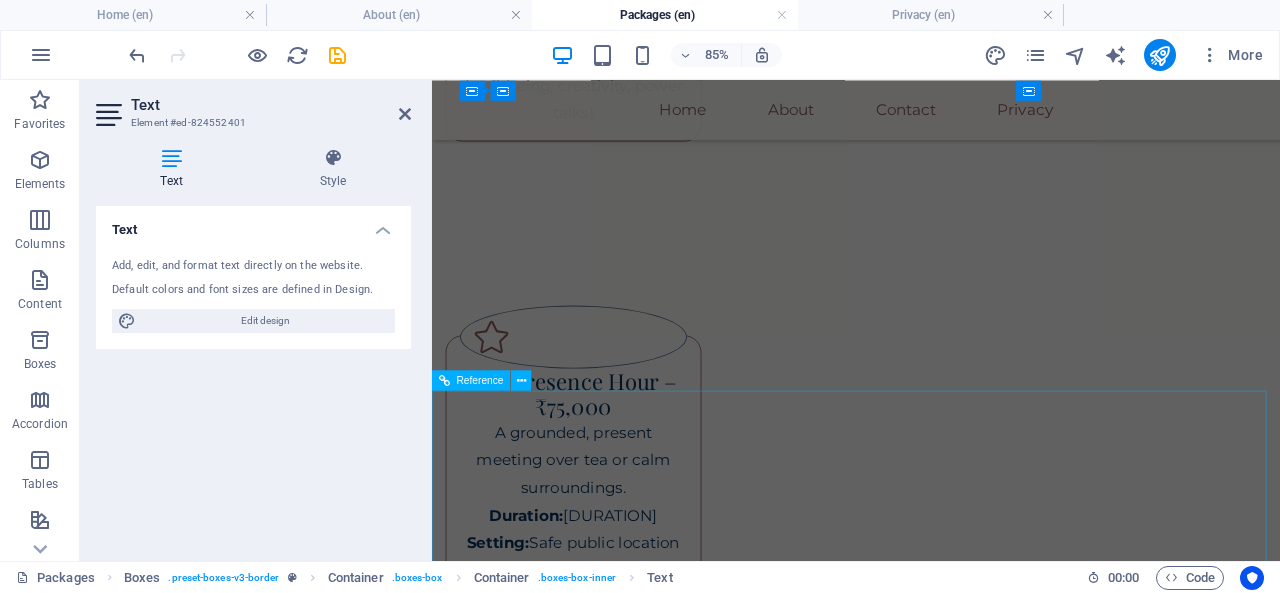 scroll, scrollTop: 1500, scrollLeft: 0, axis: vertical 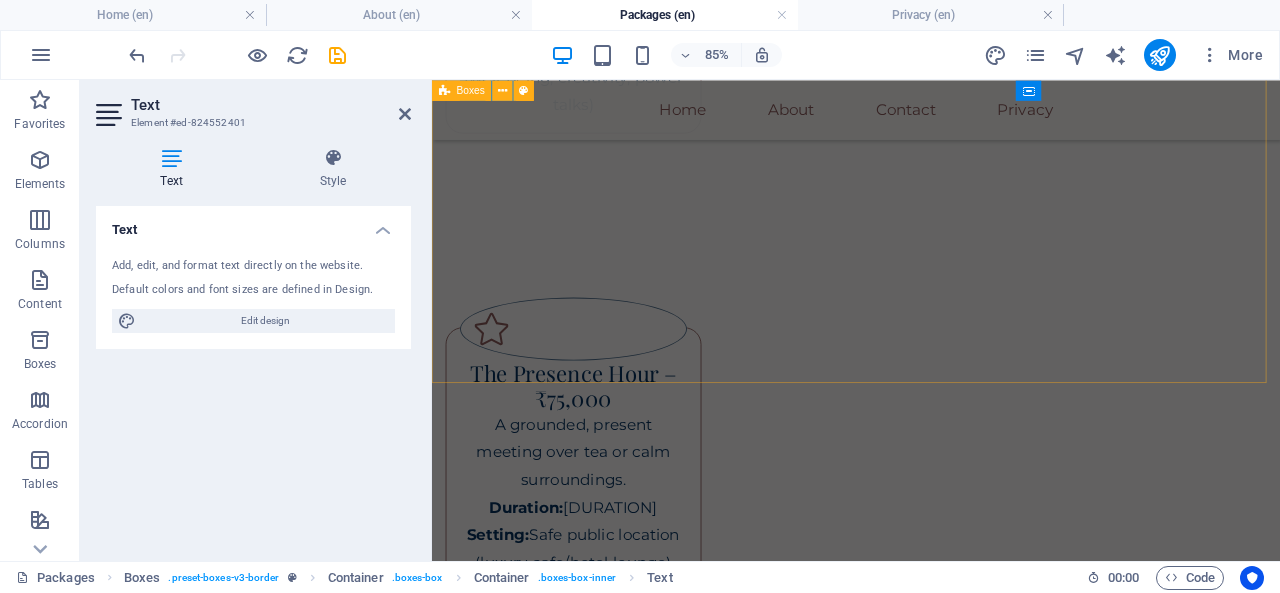 click on "The Presence Hour – ₹75,000 A grounded, present meeting over tea or calm surroundings. Duration:  60 mins Setting:  Safe public location (luxury cafe/hotel lounge) Includes: Real-life emotional connection No pressure, no agenda — just quiet presence Client chooses mood: reflective / light / observational The Silent Meet – ₹1,00,000 No need to speak unless you want to. Just real, human presence. Duration:  90 mins Setting:  Pre-agreed location Includes: Optional conversation Shared quiet, emotional energy Designed for emotionally intense individuals The Soul Retreat – ₹5,00,000 and above 10 Days | One-on-One | (Client Chooses Location) A mindful, emotionally intelligent holiday with a calm, thoughtful companion by your side. No therapy, no pressure — just real presence. Includes: Travel together or meet at destination (within India) 10 days of calm companionship (up to 6 hours/day) Shared silent mornings, conversations, tea, walks Mood-based connection: talk, reflect, or just be" at bounding box center (931, 1340) 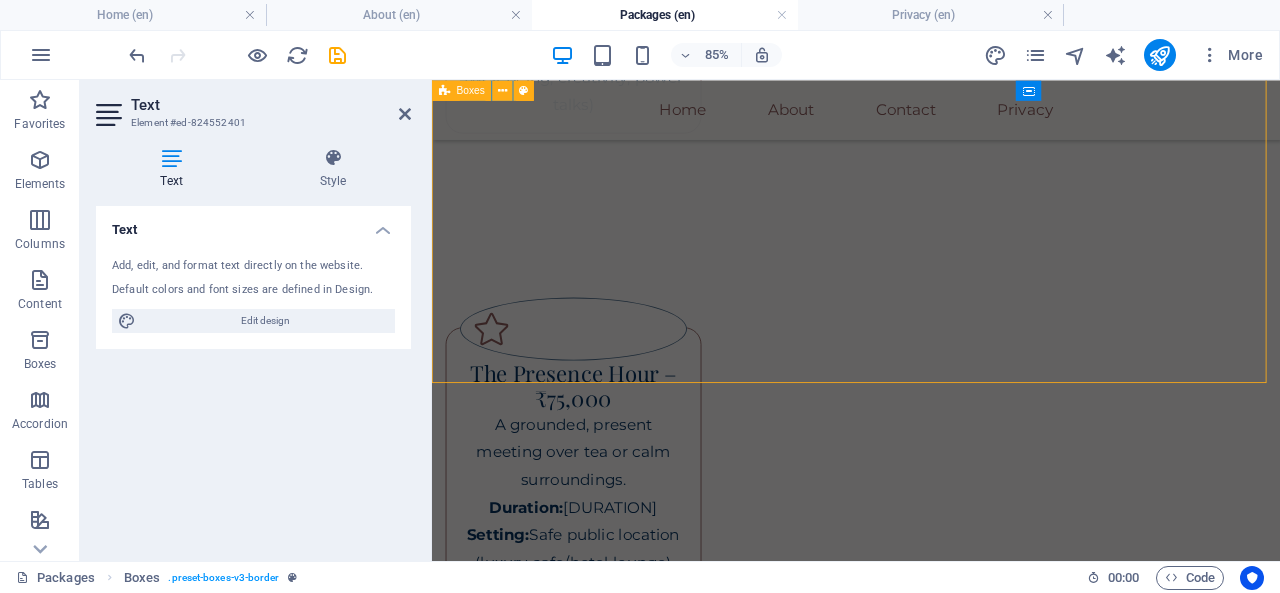 click on "The Presence Hour – ₹75,000 A grounded, present meeting over tea or calm surroundings. Duration:  60 mins Setting:  Safe public location (luxury cafe/hotel lounge) Includes: Real-life emotional connection No pressure, no agenda — just quiet presence Client chooses mood: reflective / light / observational The Silent Meet – ₹1,00,000 No need to speak unless you want to. Just real, human presence. Duration:  90 mins Setting:  Pre-agreed location Includes: Optional conversation Shared quiet, emotional energy Designed for emotionally intense individuals The Soul Retreat – ₹5,00,000 and above 10 Days | One-on-One | (Client Chooses Location) A mindful, emotionally intelligent holiday with a calm, thoughtful companion by your side. No therapy, no pressure — just real presence. Includes: Travel together or meet at destination (within India) 10 days of calm companionship (up to 6 hours/day) Shared silent mornings, conversations, tea, walks Mood-based connection: talk, reflect, or just be" at bounding box center (931, 1340) 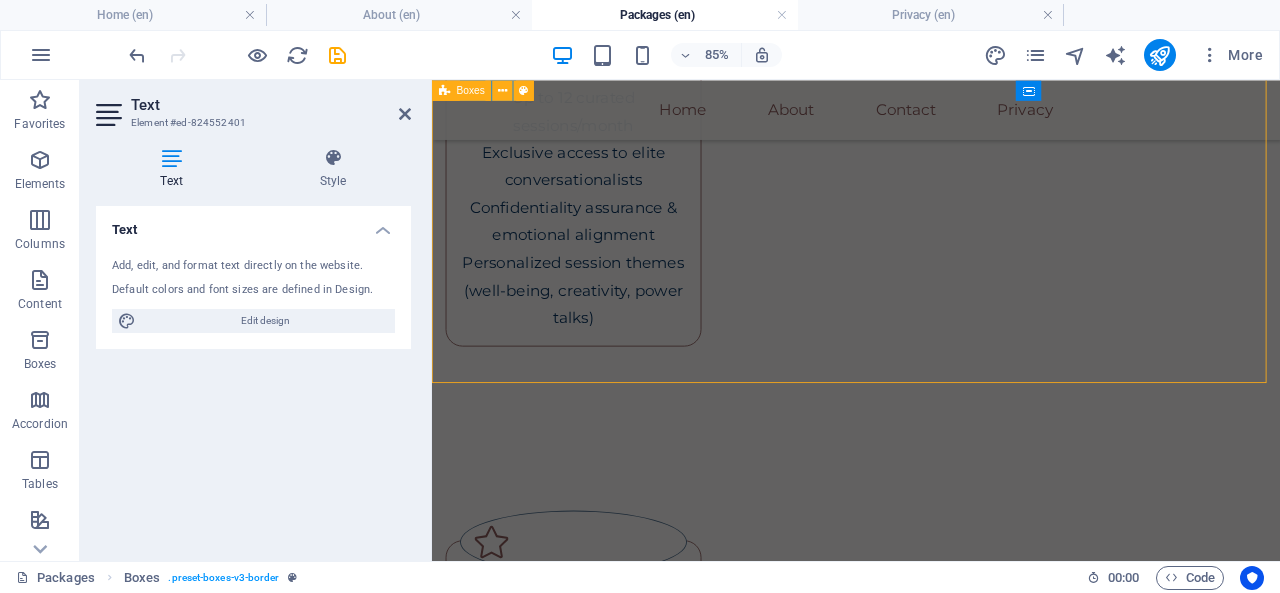 select on "rem" 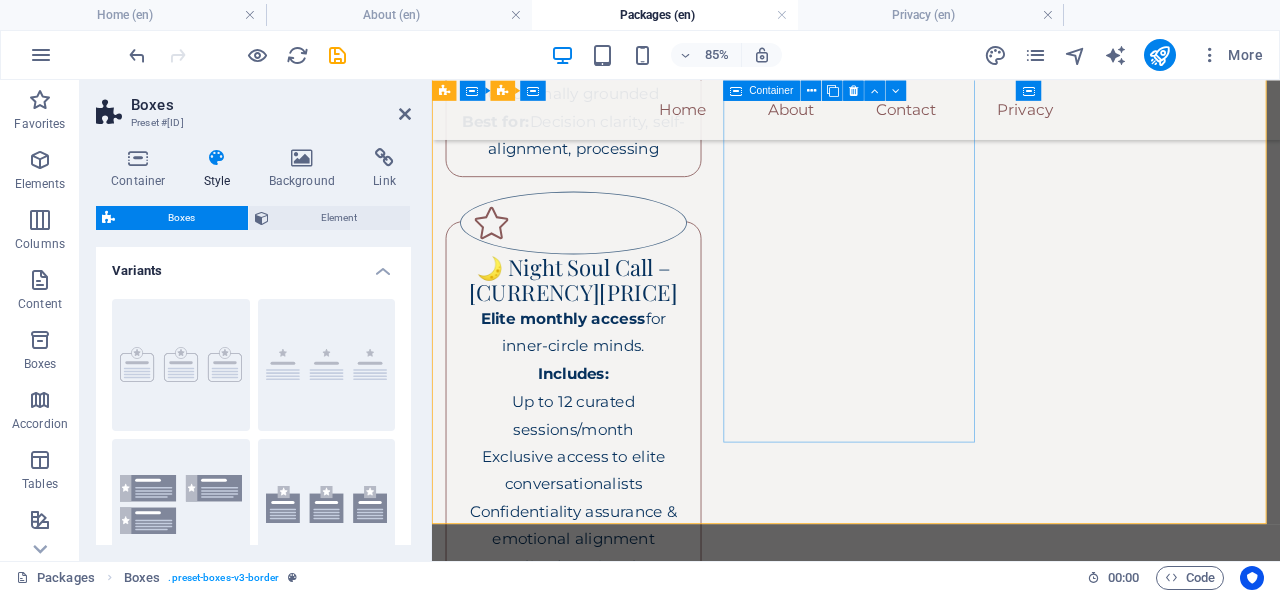 scroll, scrollTop: 211, scrollLeft: 0, axis: vertical 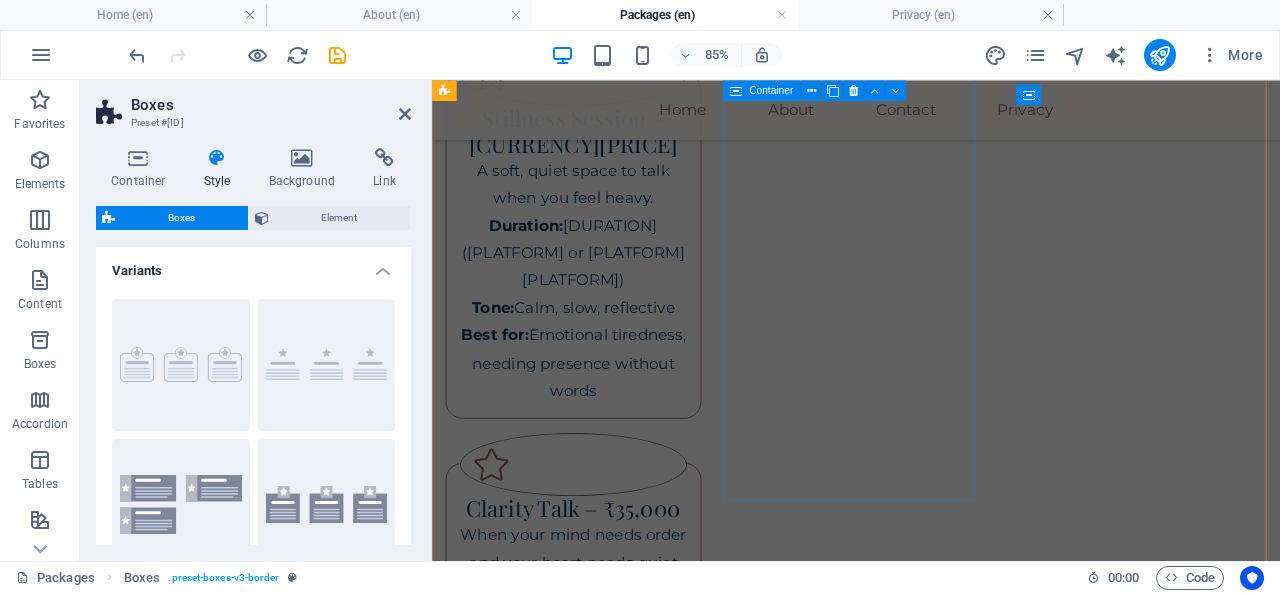 click on "Clarity Talk – ₹35,000 When your mind needs order and your heart needs quiet honesty. Duration:  60 mins (video) Tone:  Focused, thoughtful, emotionally grounded Best for:  Decision clarity, self-alignment, processing" at bounding box center [598, 702] 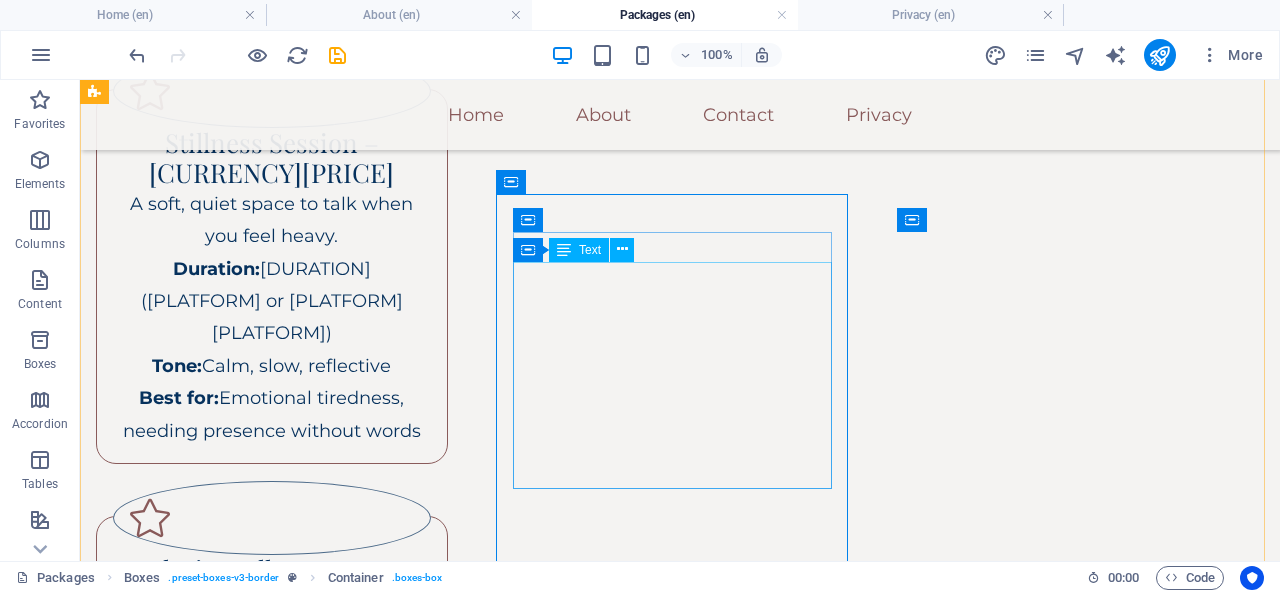 scroll, scrollTop: 197, scrollLeft: 0, axis: vertical 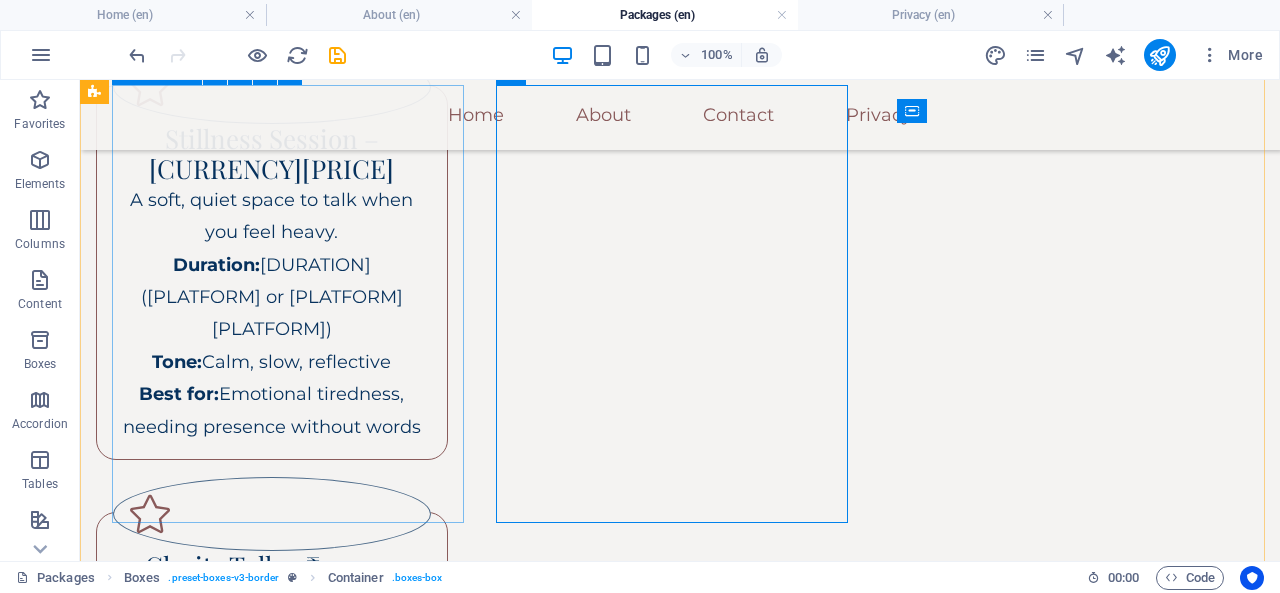 click on "Stillness Session – ₹25,000 A soft, quiet space to talk when you feel heavy. Duration:  60 mins (Zoom or WhatsApp Video) Tone:  Calm, slow, reflective Best for:  Emotional tiredness, needing presence without words" at bounding box center (272, 272) 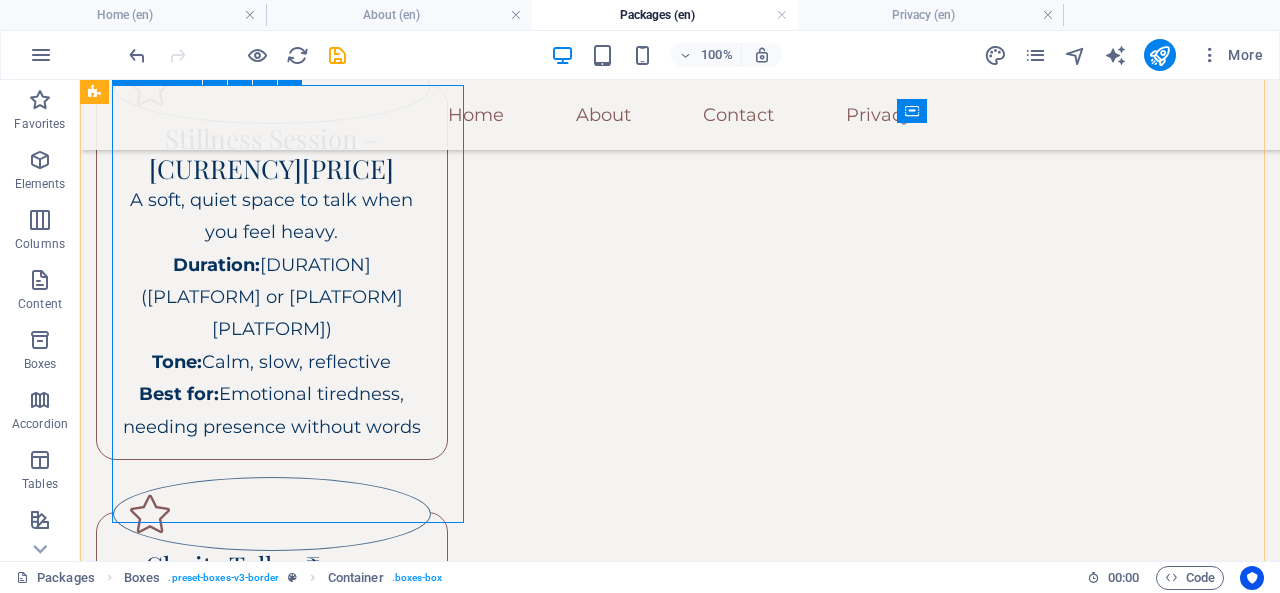 click on "Stillness Session – ₹25,000 A soft, quiet space to talk when you feel heavy. Duration:  60 mins (Zoom or WhatsApp Video) Tone:  Calm, slow, reflective Best for:  Emotional tiredness, needing presence without words" at bounding box center (272, 272) 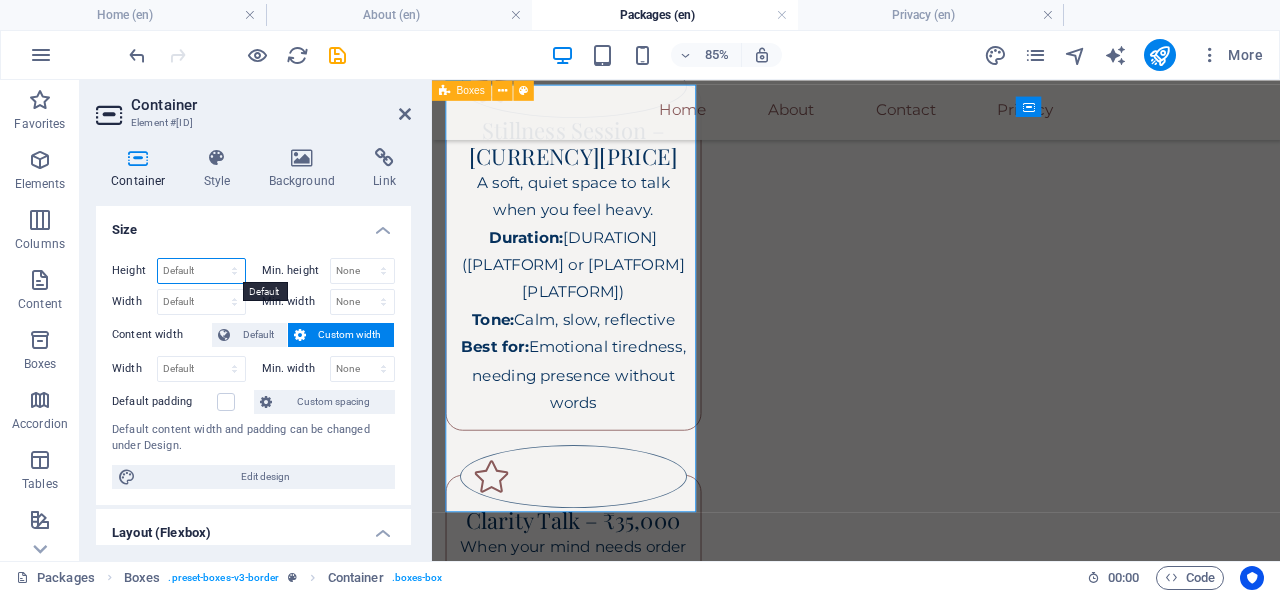 click on "Default px rem % vh vw" at bounding box center [201, 271] 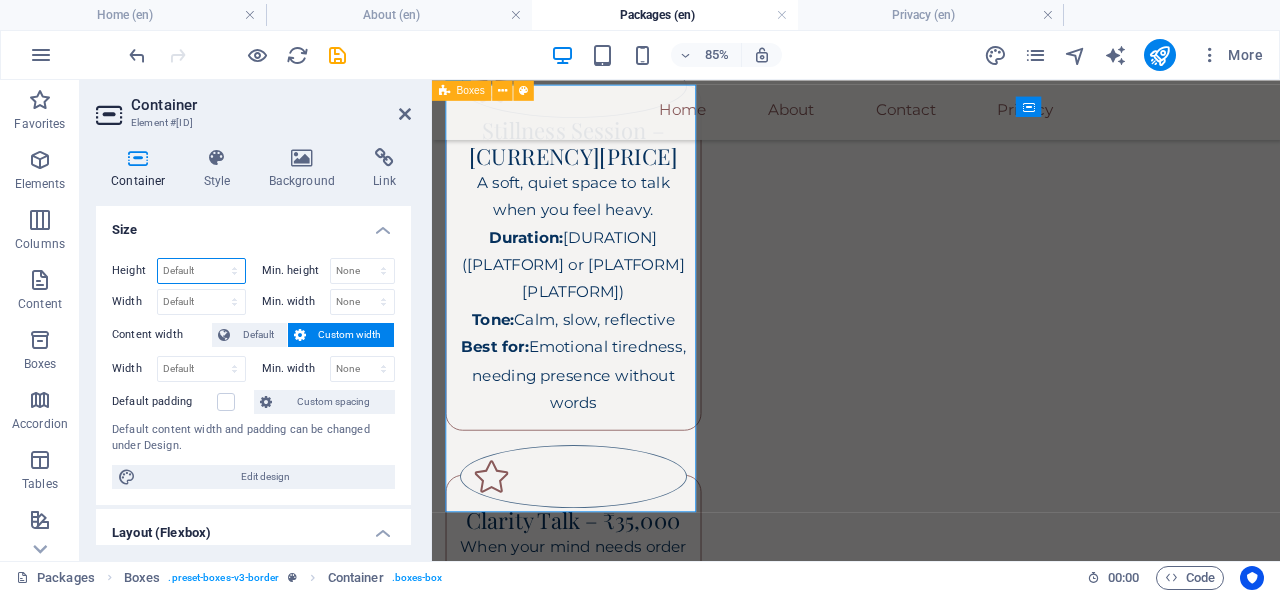 select on "rem" 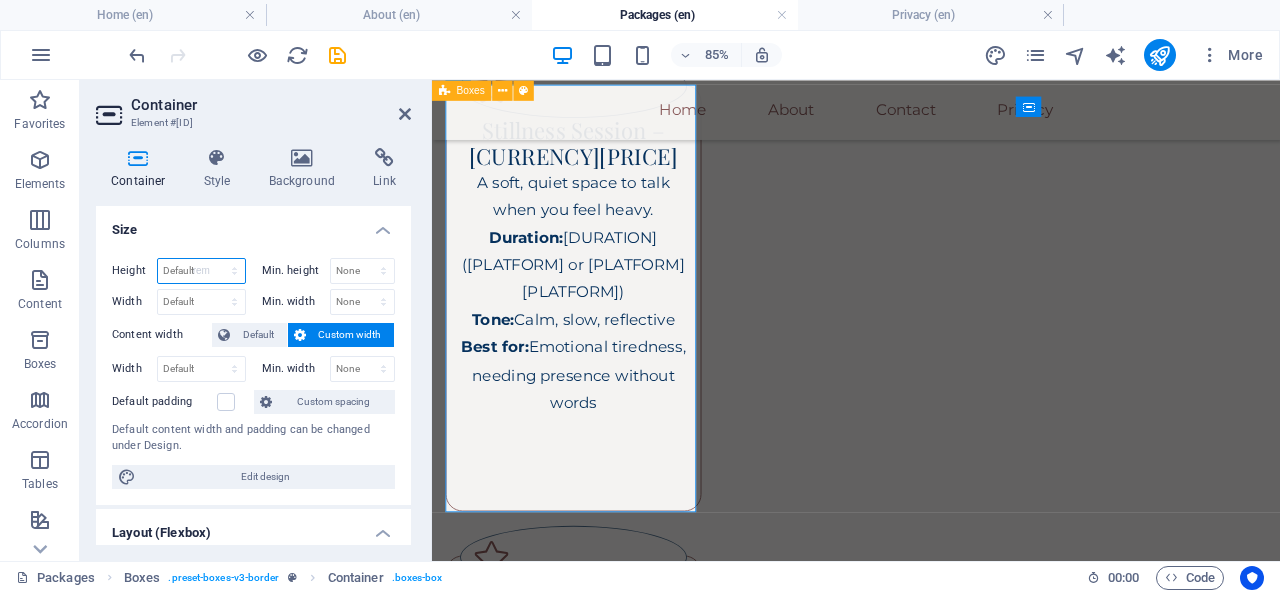 click on "Default px rem % vh vw" at bounding box center (201, 271) 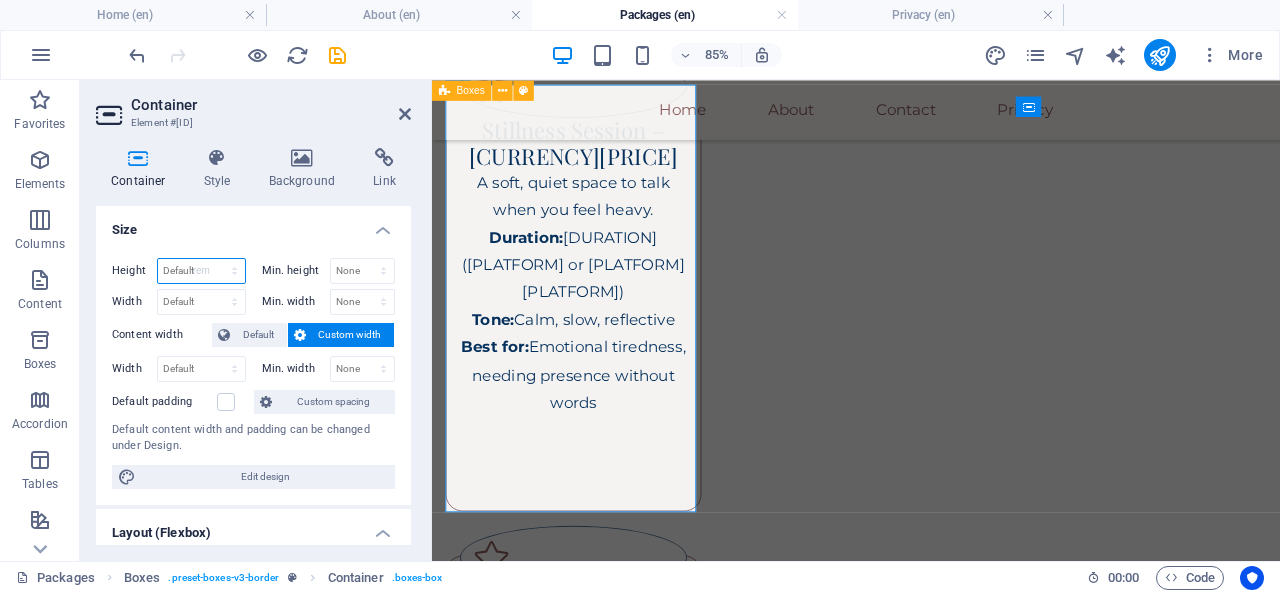 type on "31.3672" 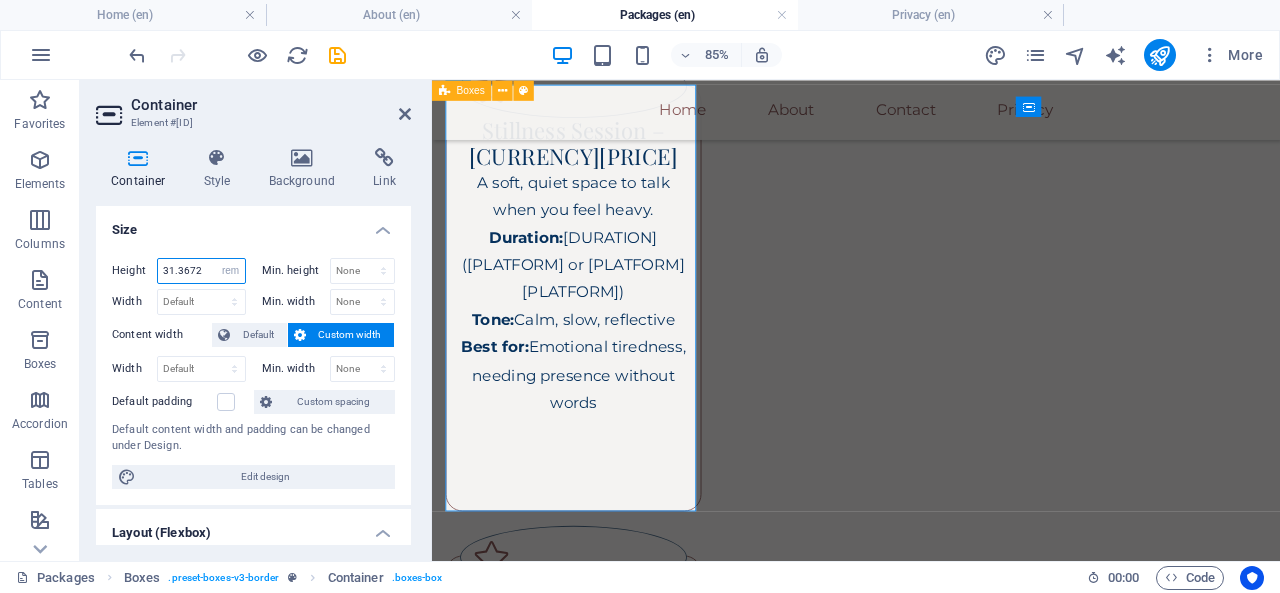 click on "Default px rem % vh vw" at bounding box center (231, 271) 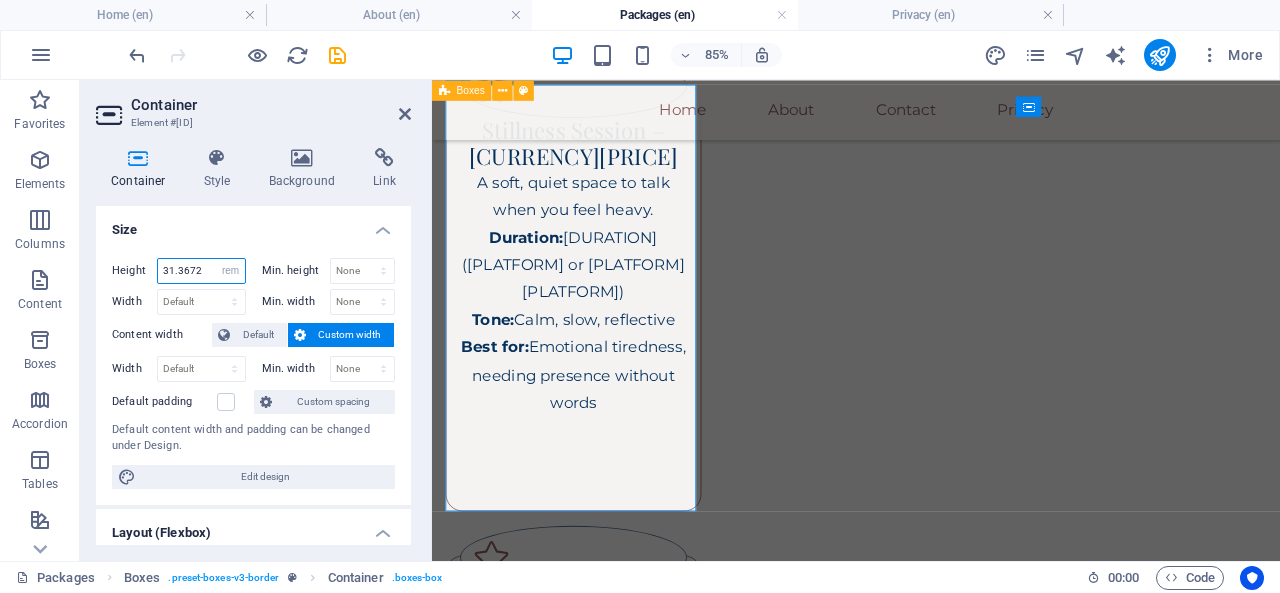 select on "px" 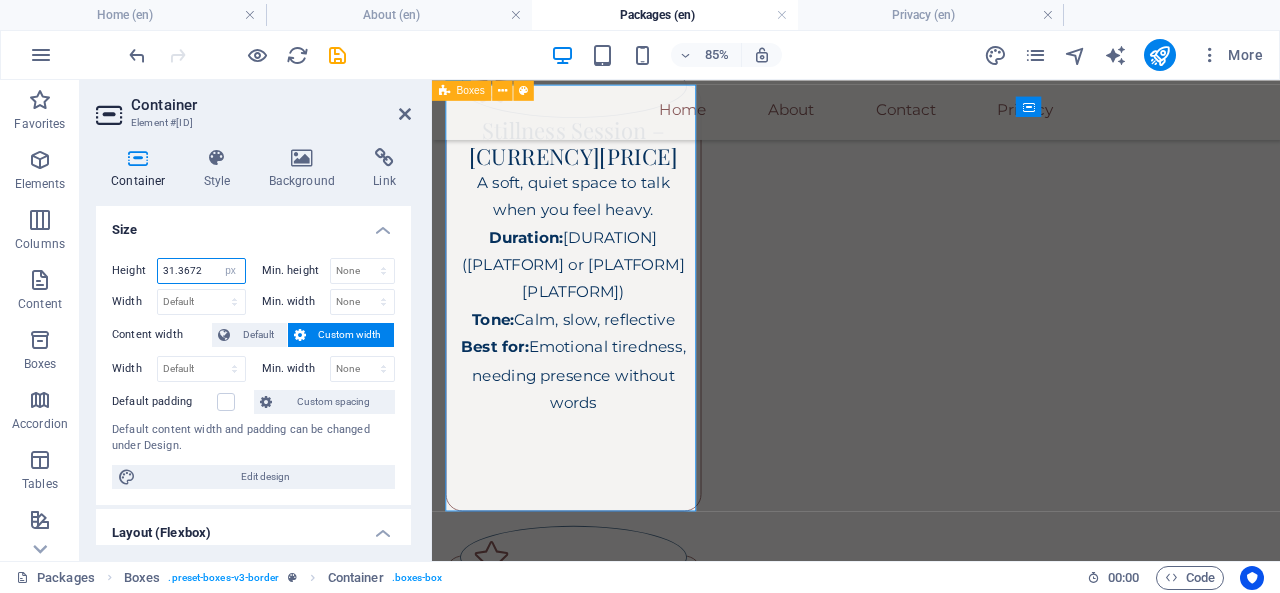 click on "Default px rem % vh vw" at bounding box center (231, 271) 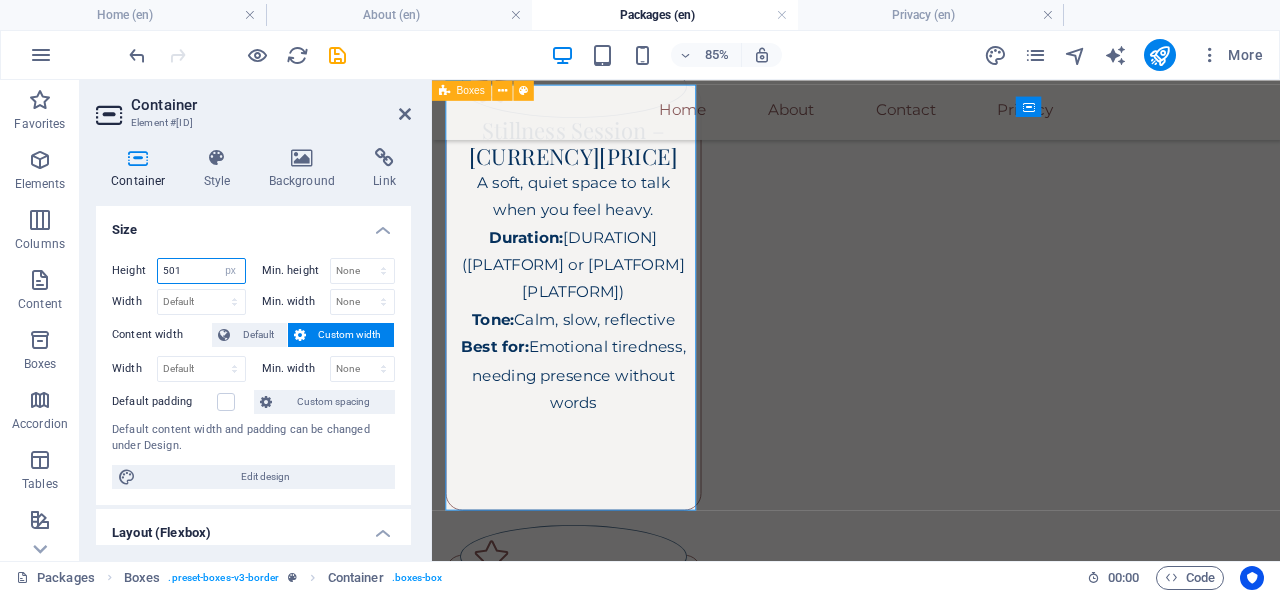 click on "Default px rem % vh vw" at bounding box center (231, 271) 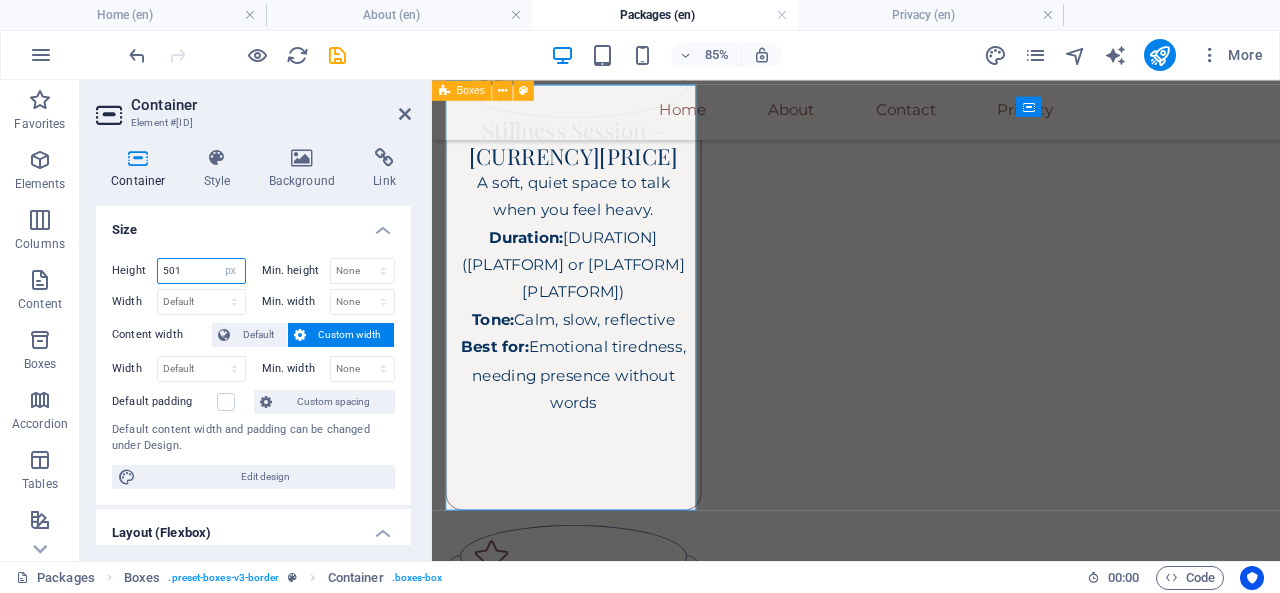 select on "default" 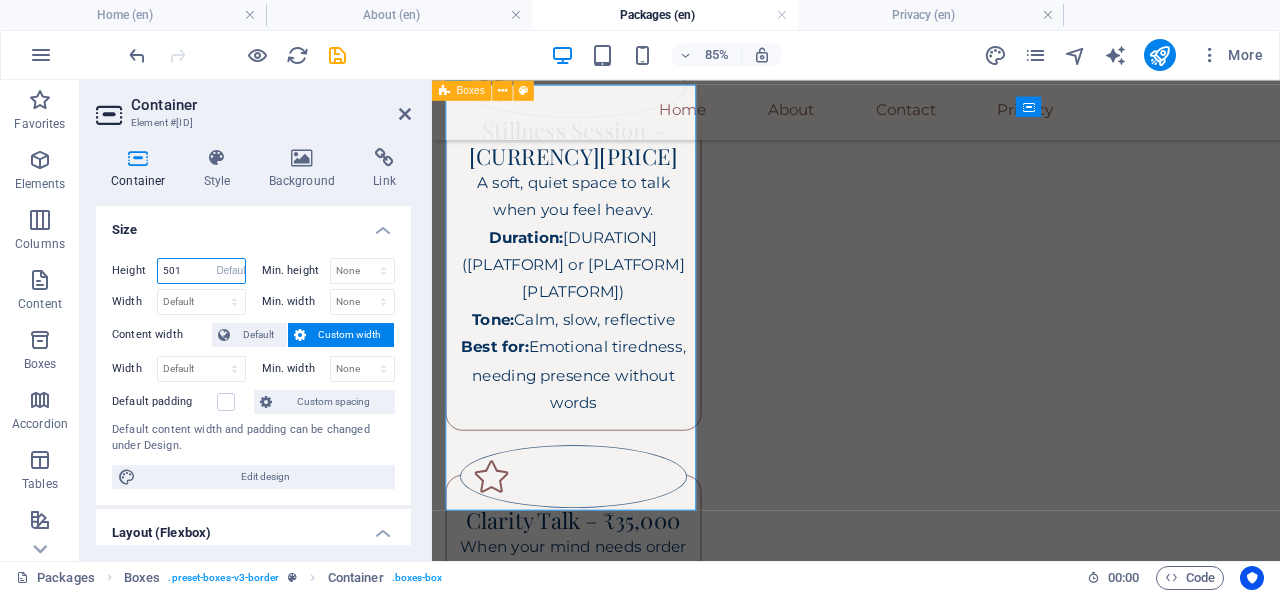 click on "Default px rem % vh vw" at bounding box center [231, 271] 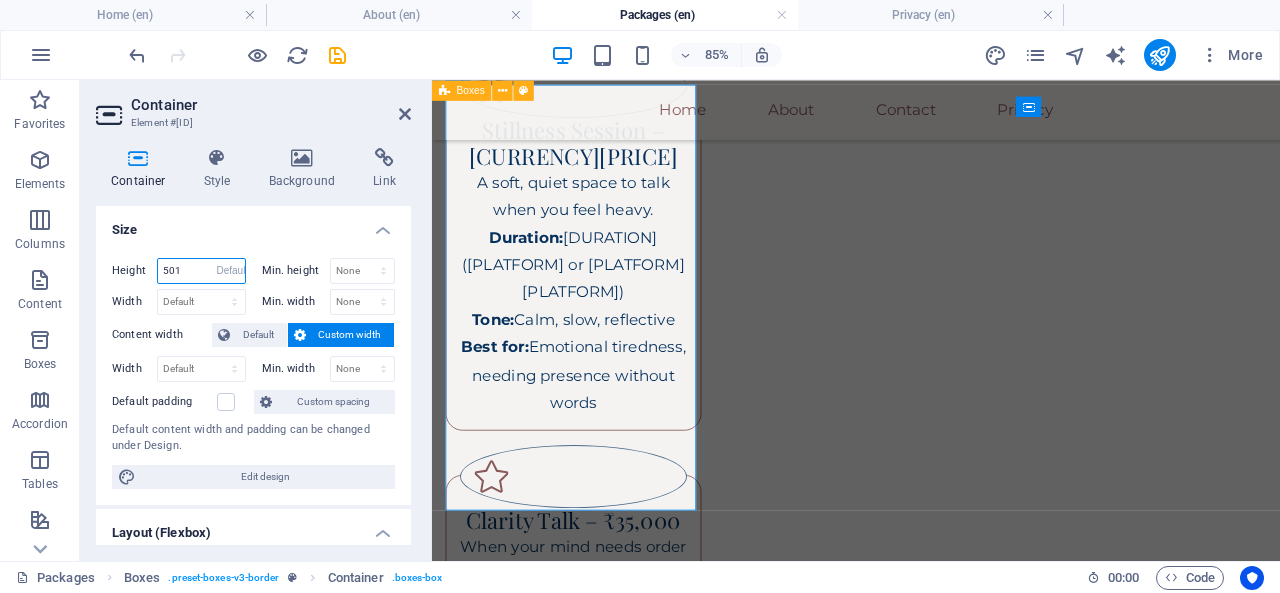 type 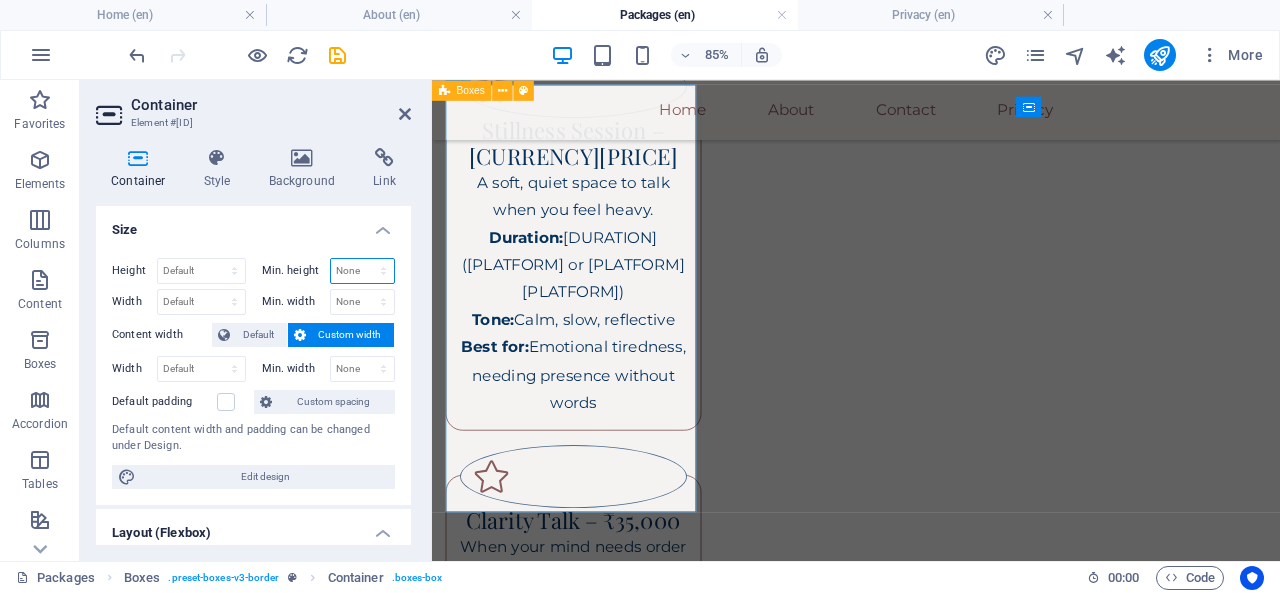 click on "None px rem % vh vw" at bounding box center [363, 271] 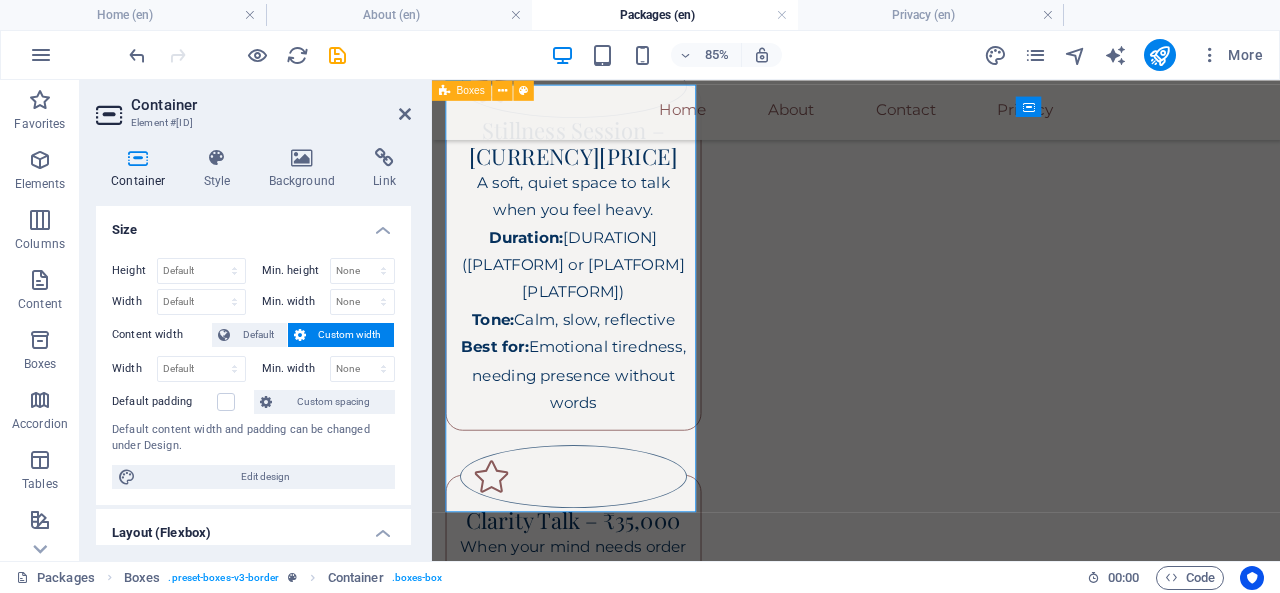 click on "Size" at bounding box center (253, 224) 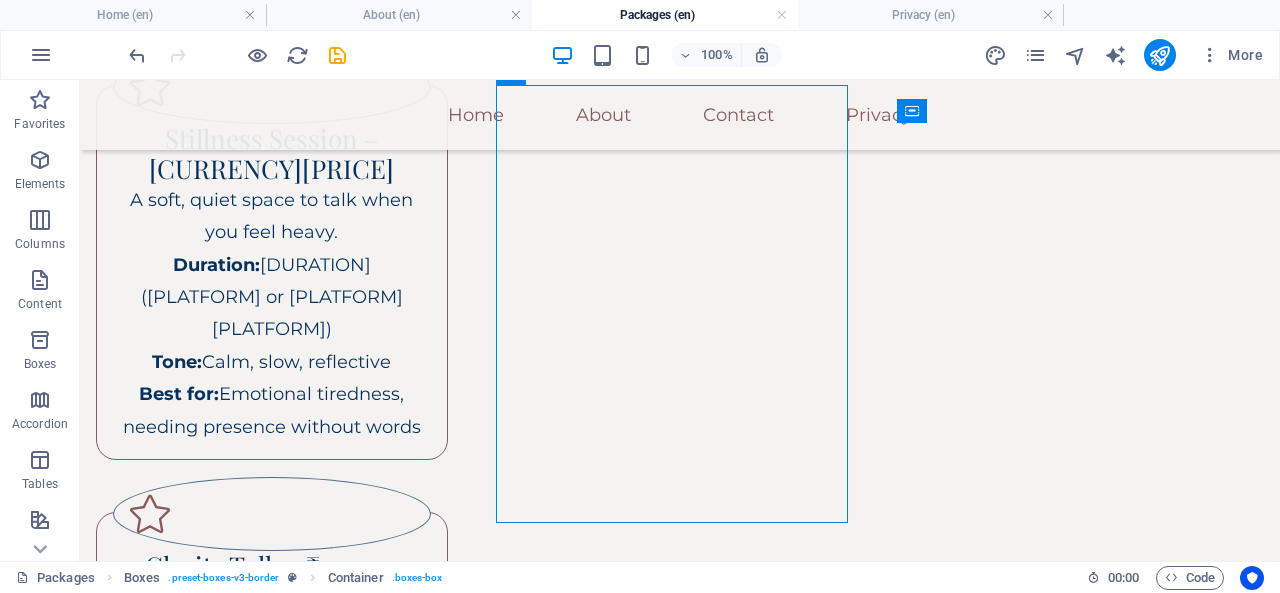 drag, startPoint x: 471, startPoint y: 583, endPoint x: 782, endPoint y: 543, distance: 313.5618 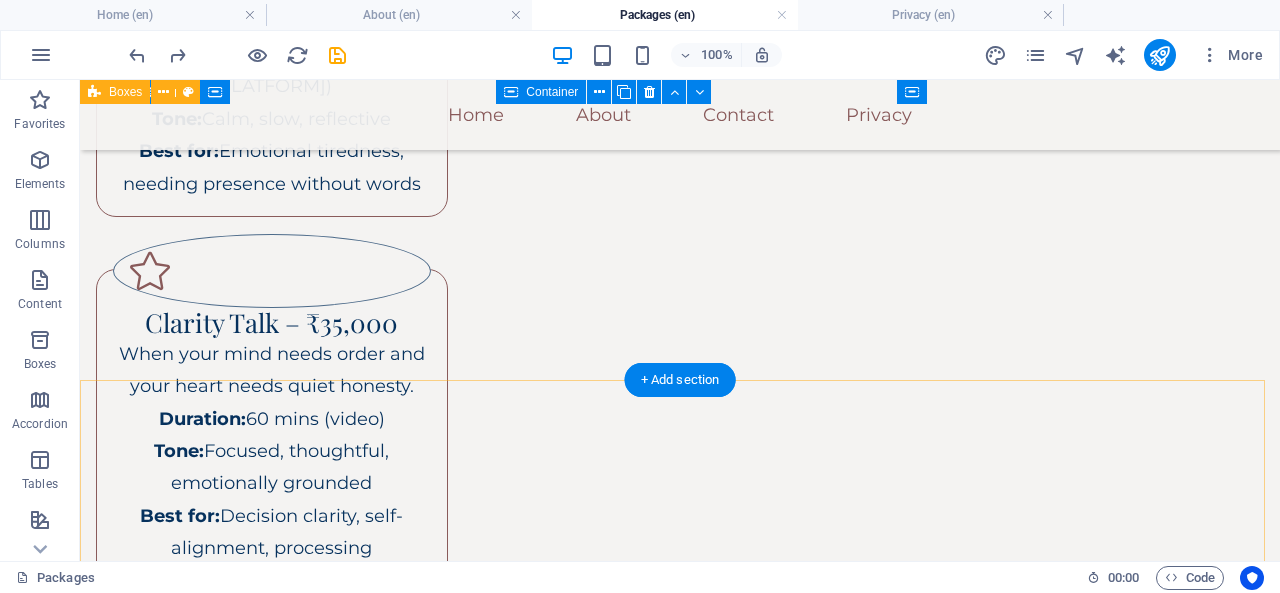 scroll, scrollTop: 426, scrollLeft: 0, axis: vertical 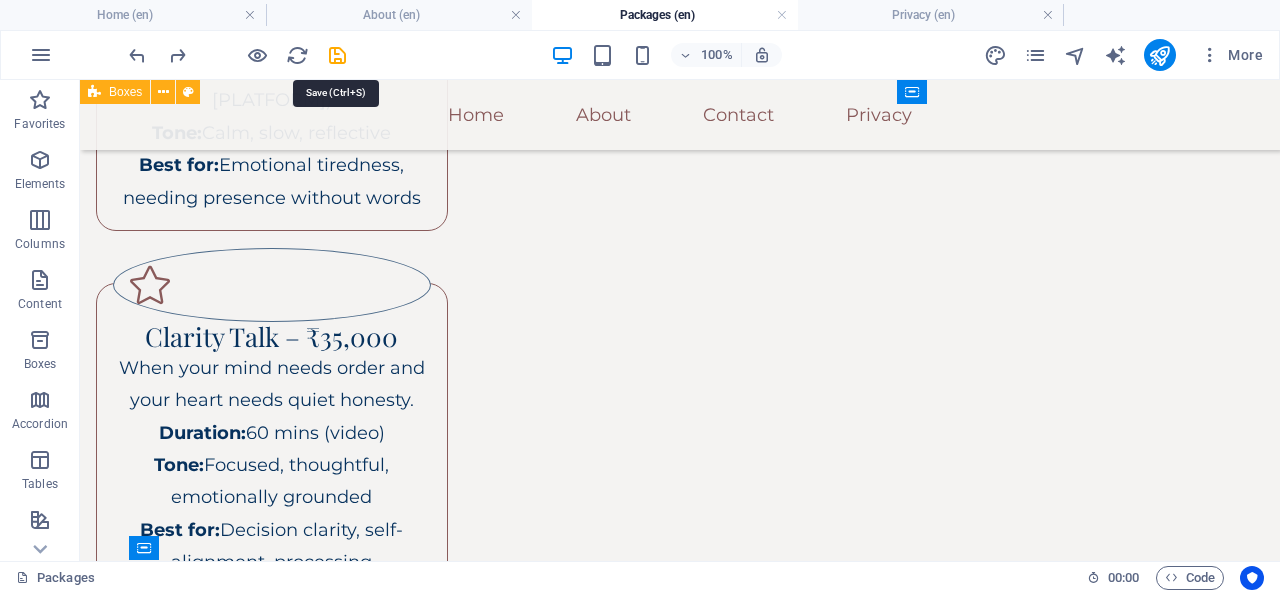 click at bounding box center [337, 55] 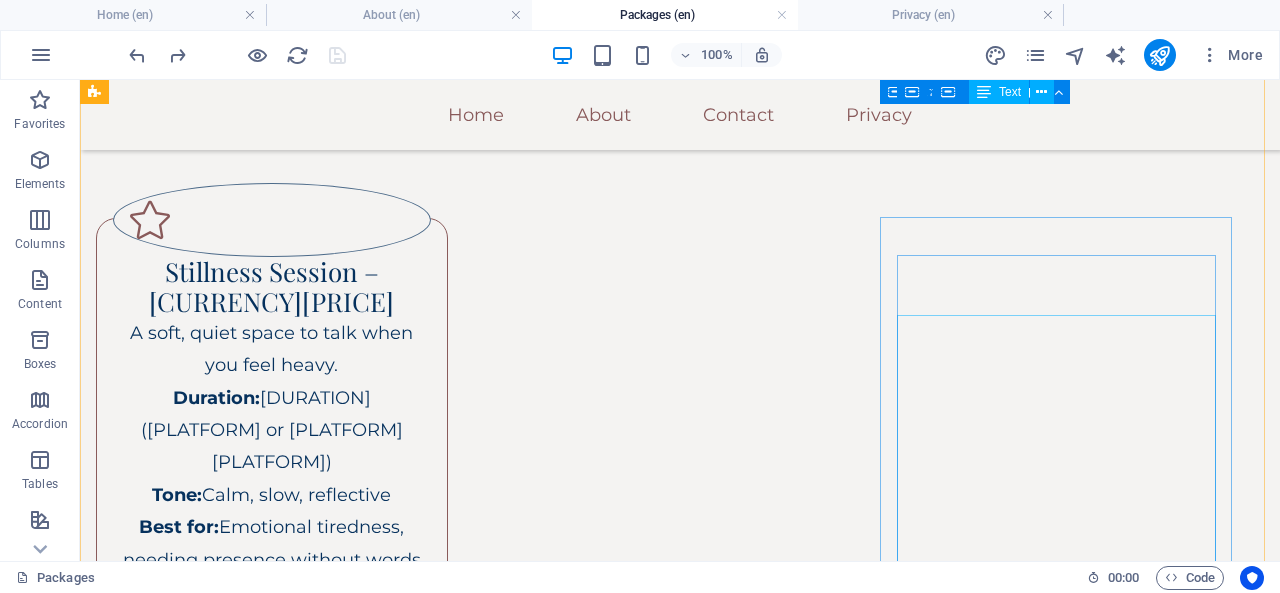 scroll, scrollTop: 0, scrollLeft: 0, axis: both 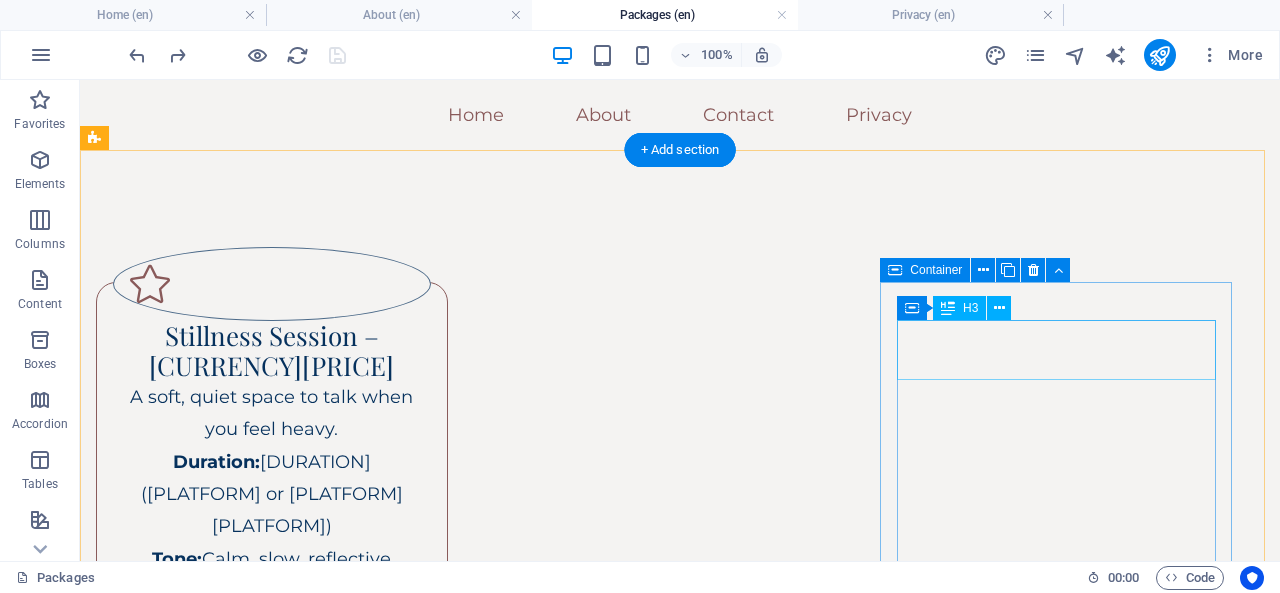 click on "🌙 Night Soul Call – ₹50,000" at bounding box center [272, 1143] 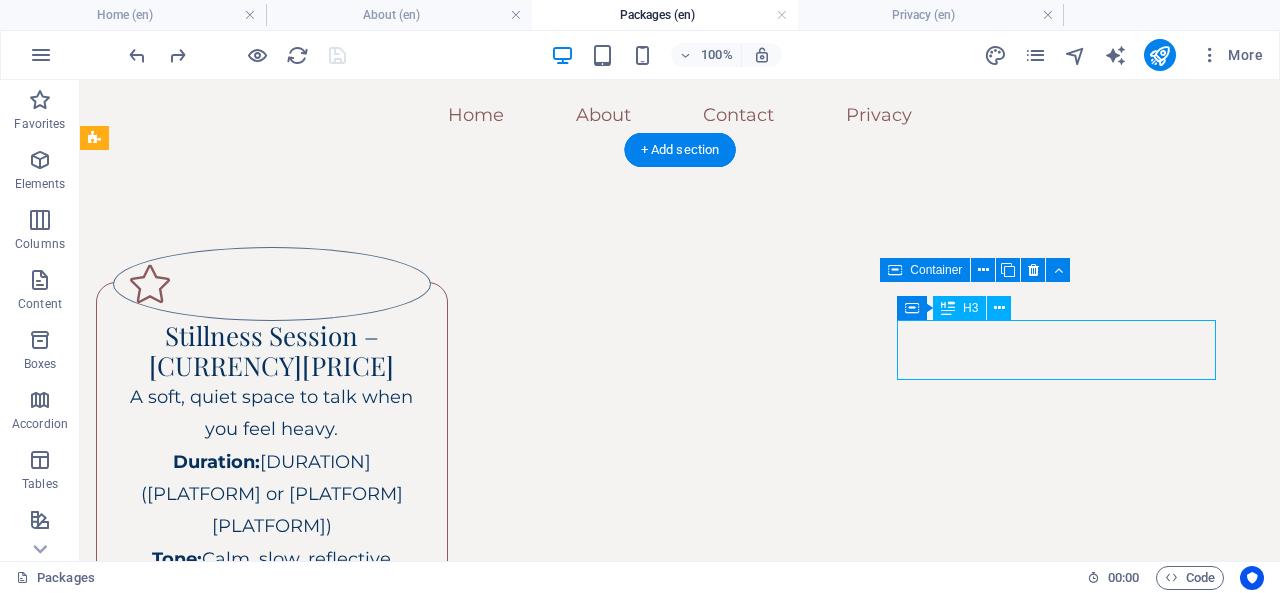 click on "🌙 Night Soul Call – ₹50,000" at bounding box center (272, 1143) 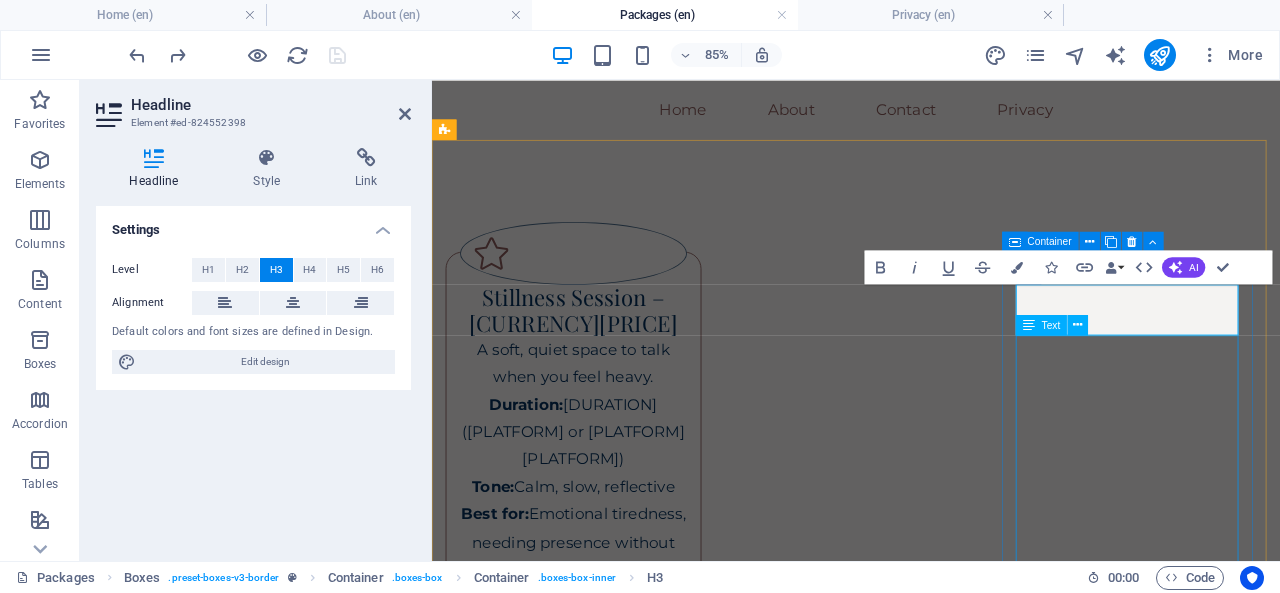 drag, startPoint x: 1422, startPoint y: 357, endPoint x: 1182, endPoint y: 405, distance: 244.75293 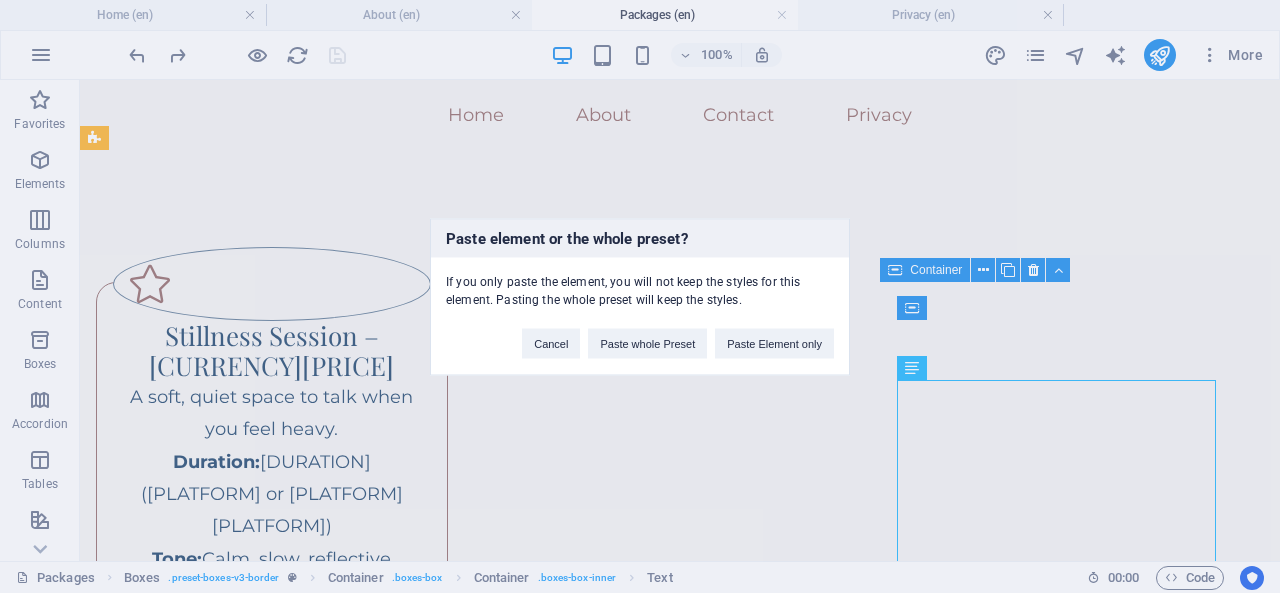 type 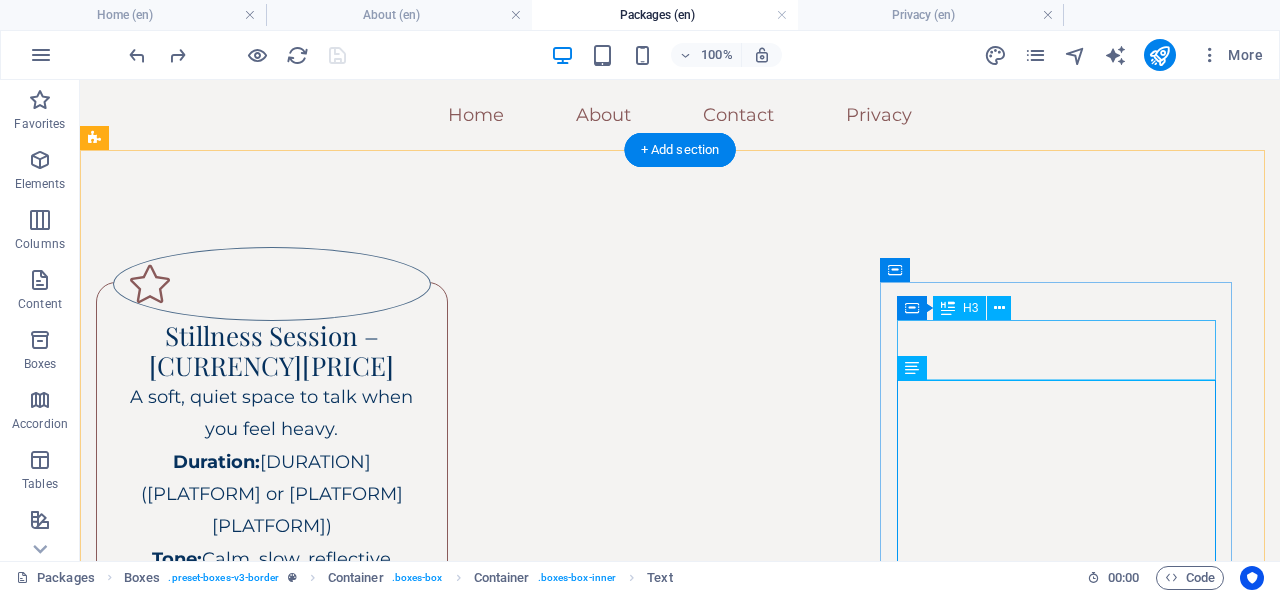 click on "🌙 Night Soul Call – ₹50,000" at bounding box center [272, 1143] 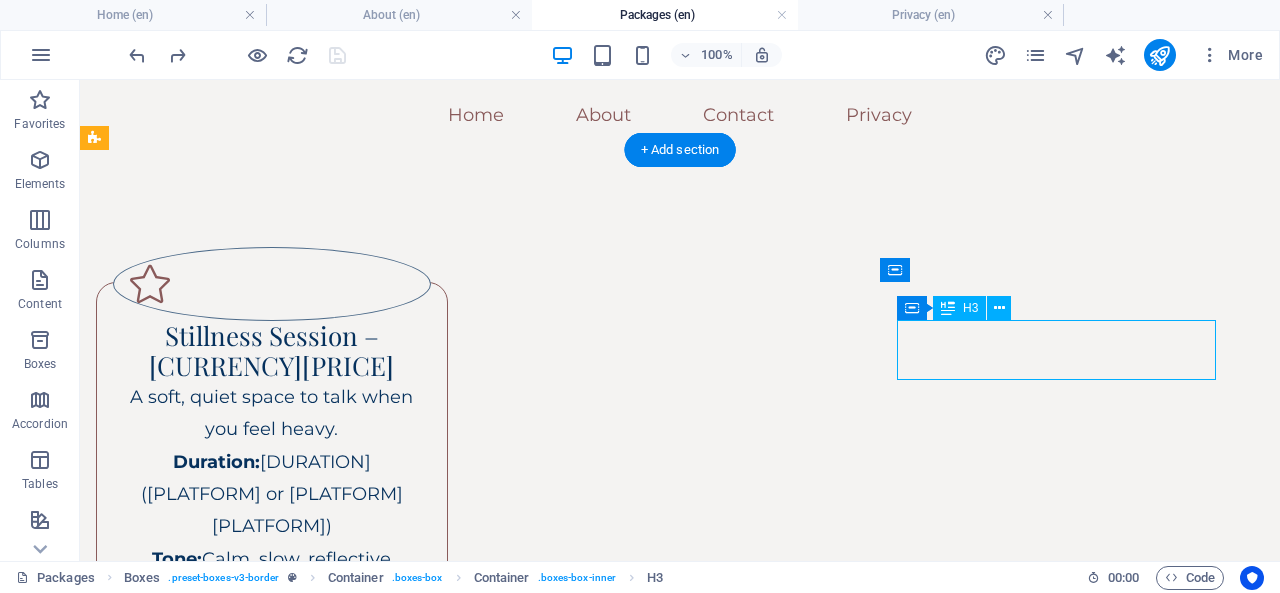 click on "🌙 Night Soul Call – ₹50,000" at bounding box center [272, 1143] 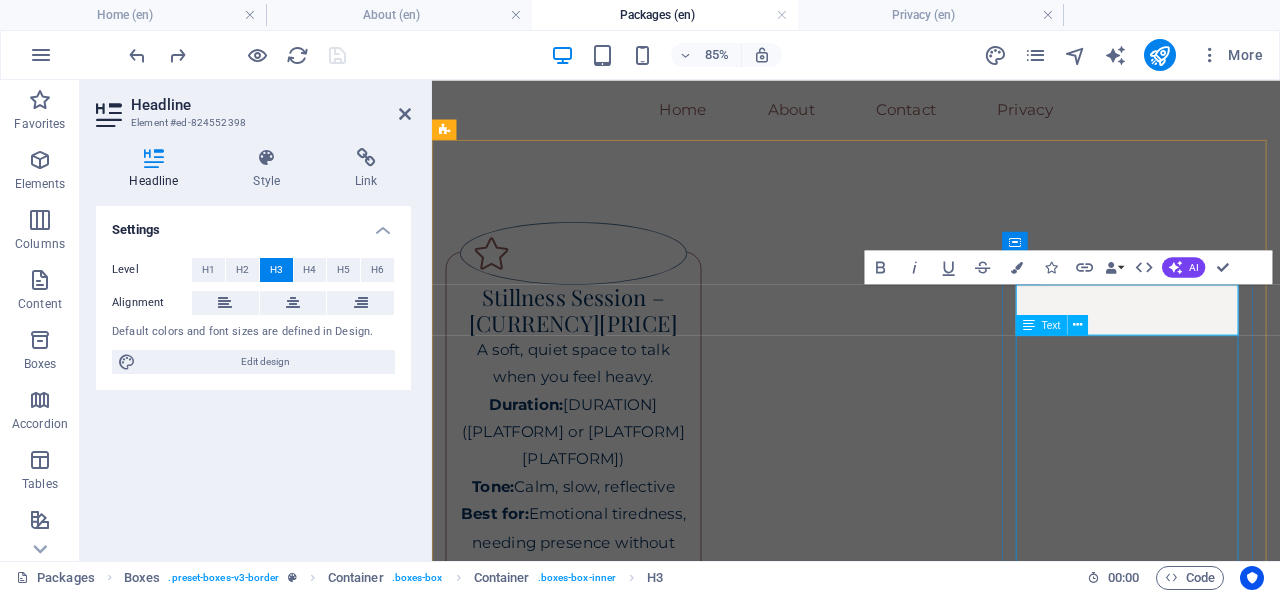 click on "Elite monthly access  for inner-circle minds. Includes: Up to 12 curated sessions/month Exclusive access to elite conversationalists Confidentiality assurance & emotional alignment Personalized session themes (well-being, creativity, power talks)" at bounding box center [598, 1431] 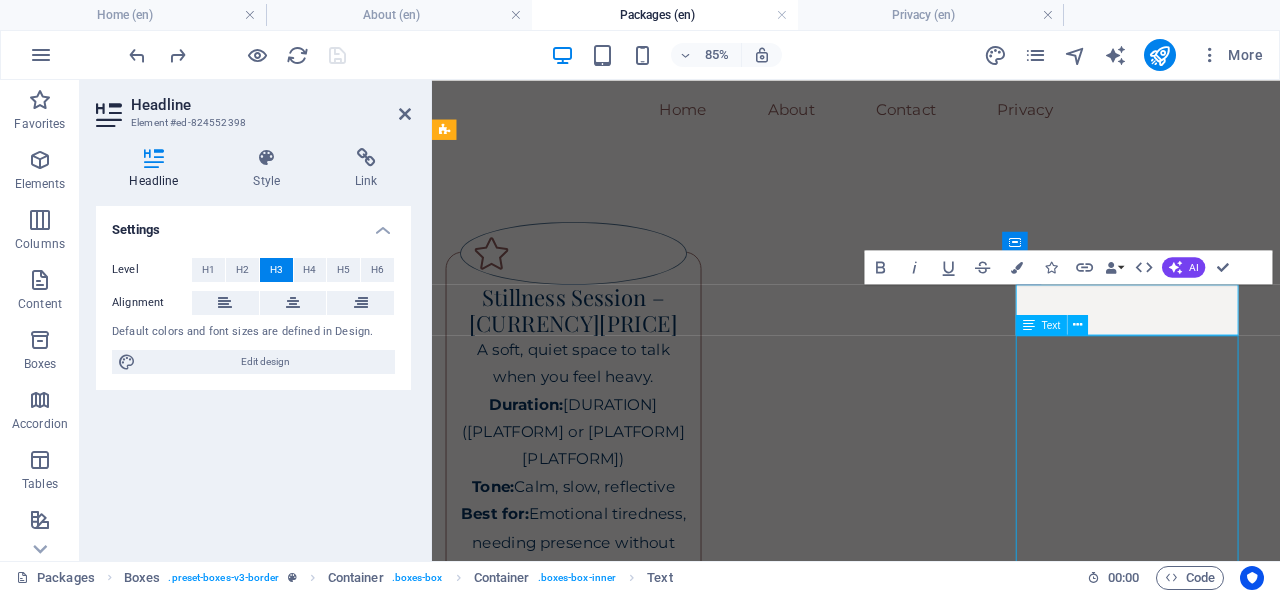 click on "Elite monthly access  for inner-circle minds. Includes: Up to 12 curated sessions/month Exclusive access to elite conversationalists Confidentiality assurance & emotional alignment Personalized session themes (well-being, creativity, power talks)" at bounding box center [598, 1431] 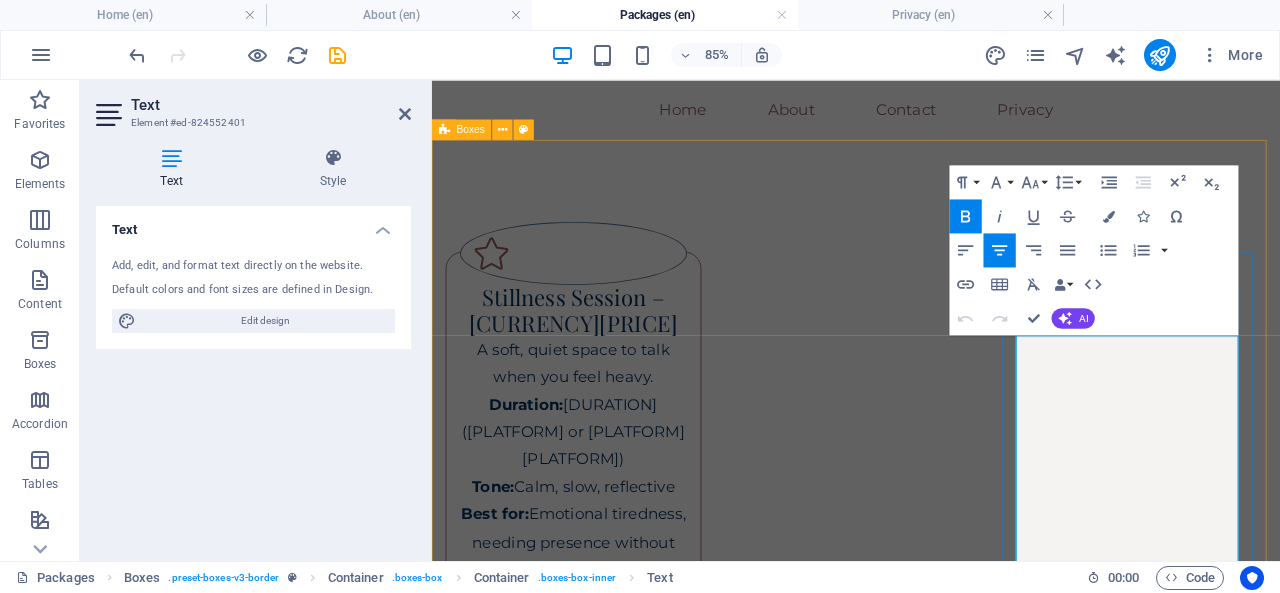 click on "Up to 12 curated sessions/month" at bounding box center [598, 1366] 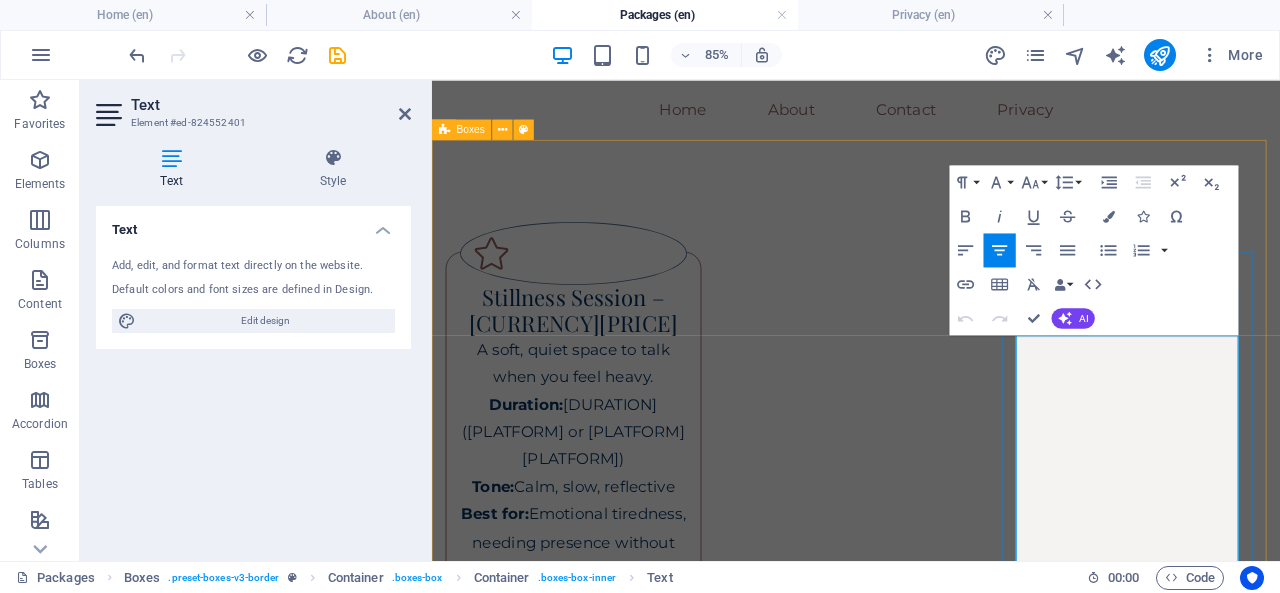 click on "Up to 12 curated sessions/month" at bounding box center (598, 1366) 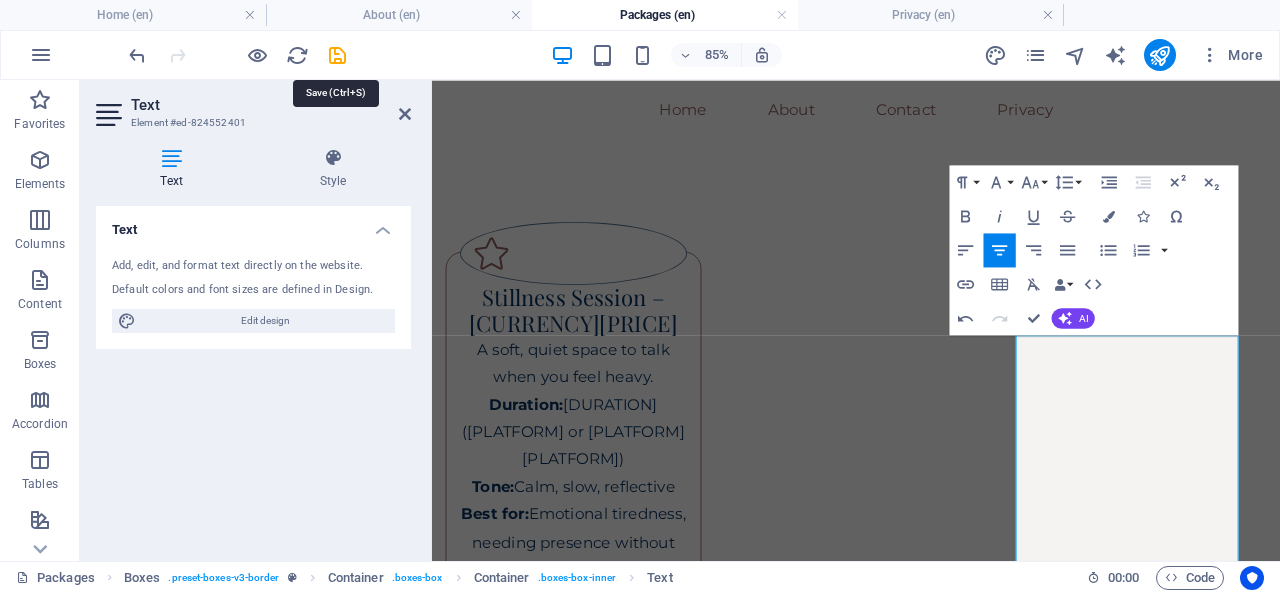 click at bounding box center [337, 55] 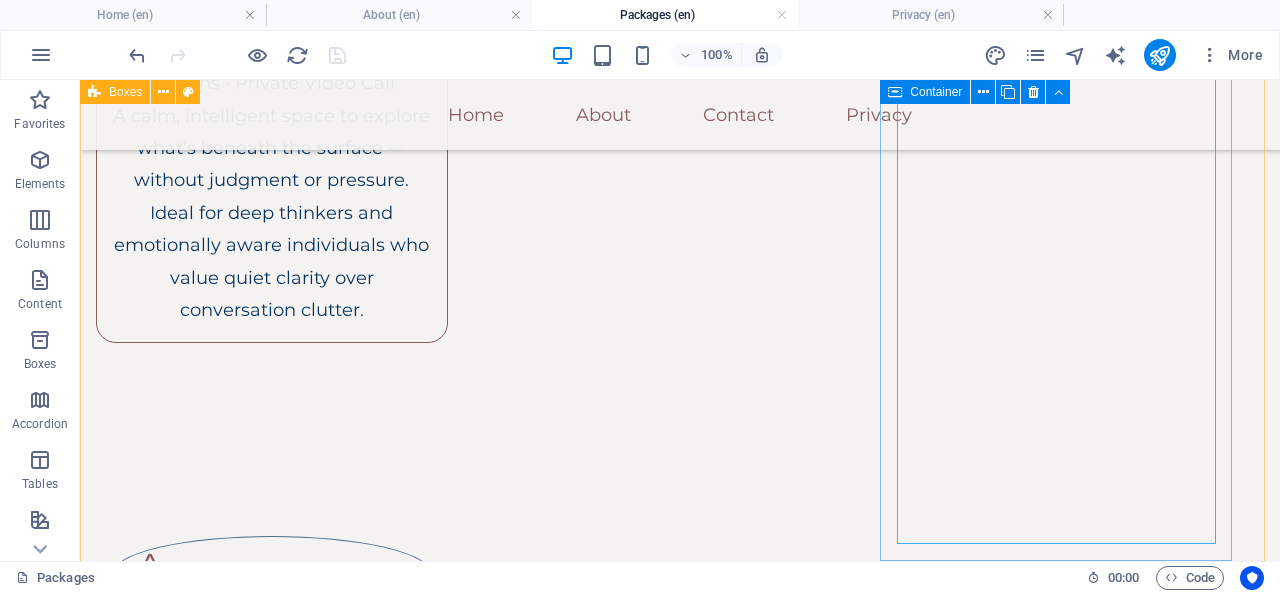 scroll, scrollTop: 1107, scrollLeft: 0, axis: vertical 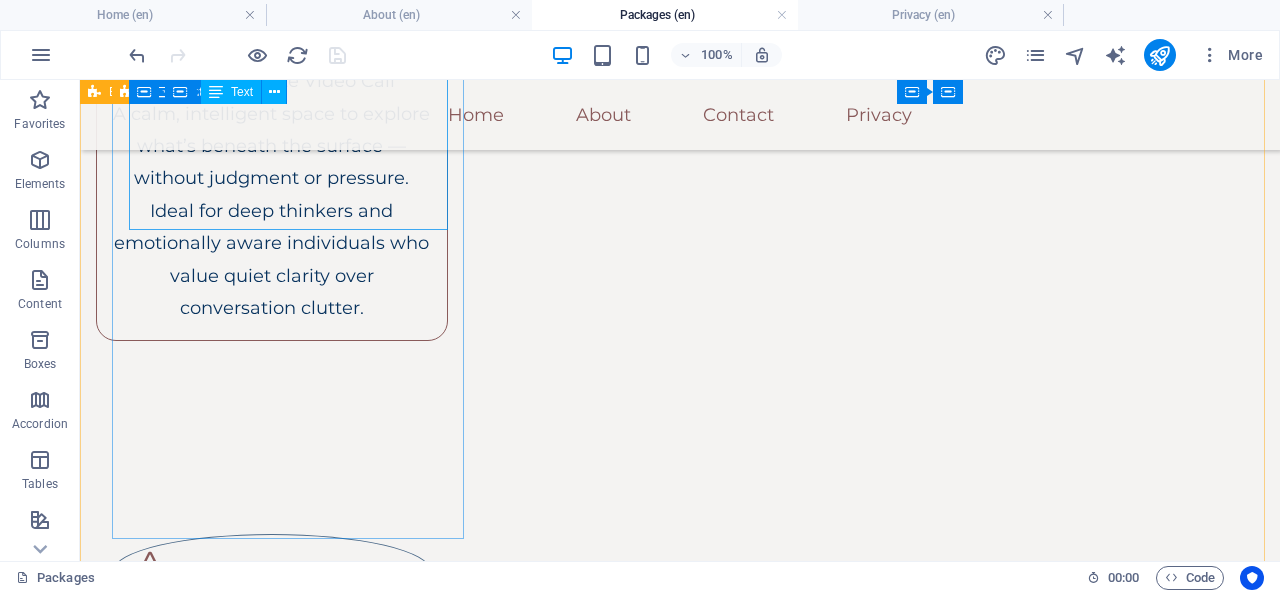 click on "A grounded, present meeting over tea or calm surroundings. Duration:  60 mins Setting:  Safe public location (luxury cafe/hotel lounge) Includes: Real-life emotional connection No pressure, no agenda — just quiet presence Client chooses mood: reflective / light / observational" at bounding box center (272, 846) 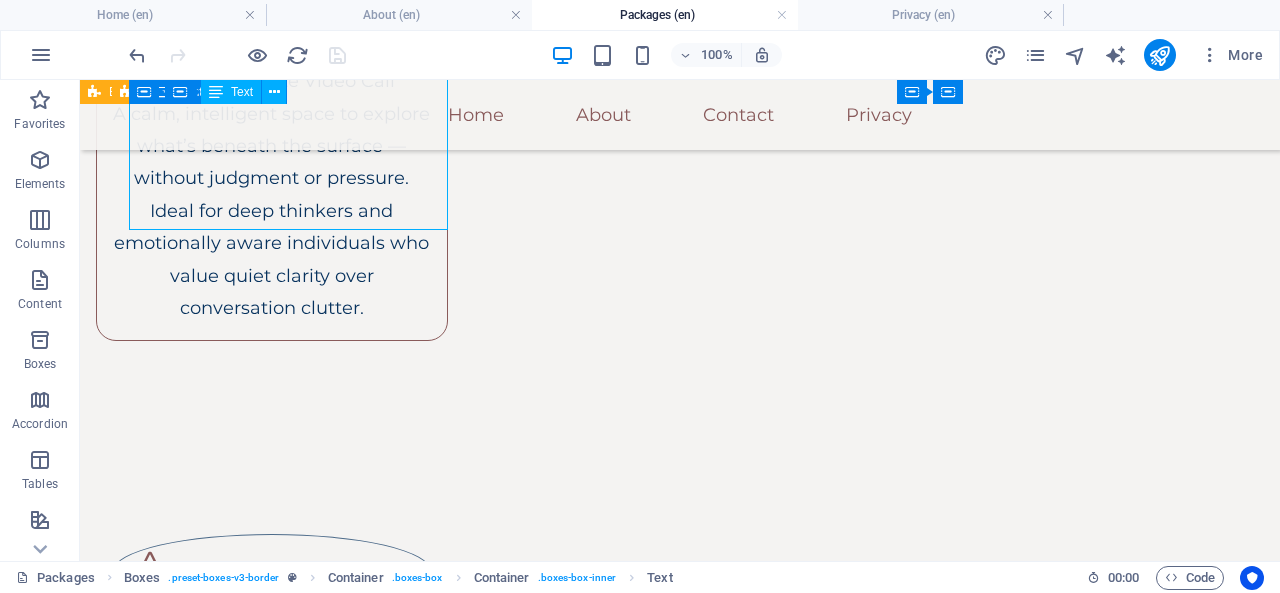 click on "A grounded, present meeting over tea or calm surroundings. Duration:  60 mins Setting:  Safe public location (luxury cafe/hotel lounge) Includes: Real-life emotional connection No pressure, no agenda — just quiet presence Client chooses mood: reflective / light / observational" at bounding box center (272, 846) 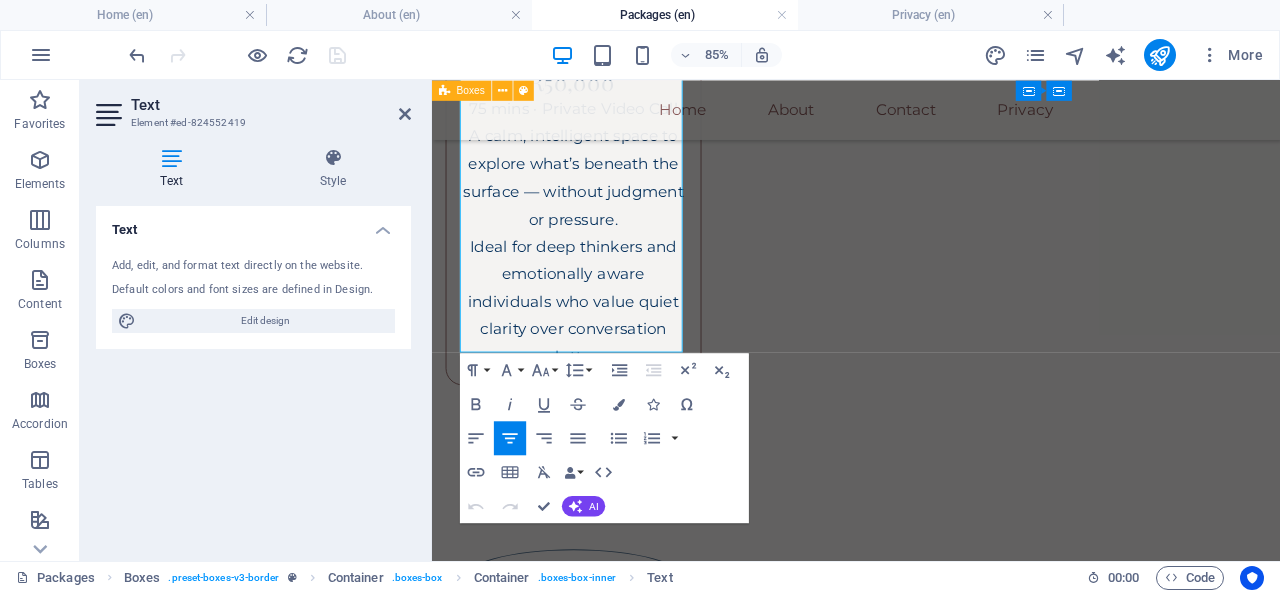 scroll, scrollTop: 1149, scrollLeft: 0, axis: vertical 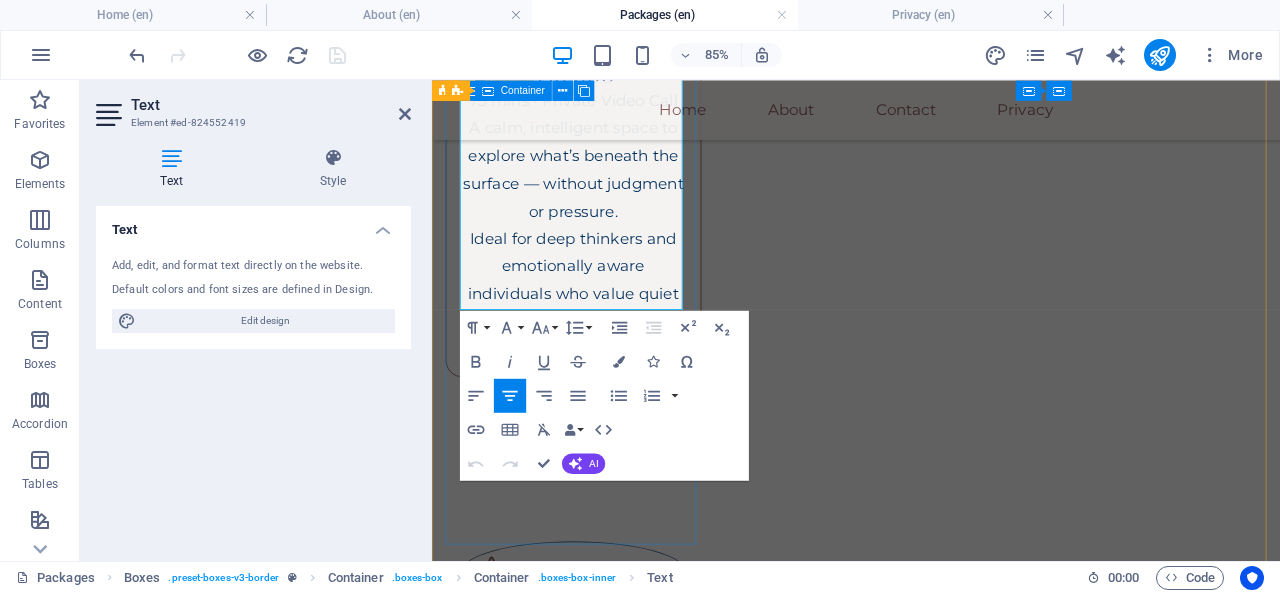 click on "The Presence Hour – ₹75,000 A grounded, present meeting over tea or calm surroundings. Duration:  60 mins Setting:  Safe public location (luxury cafe/hotel lounge) Includes: Real-life emotional connection No pressure, no agenda — just quiet presence Client chooses mood: reflective / light / observational" at bounding box center [598, 941] 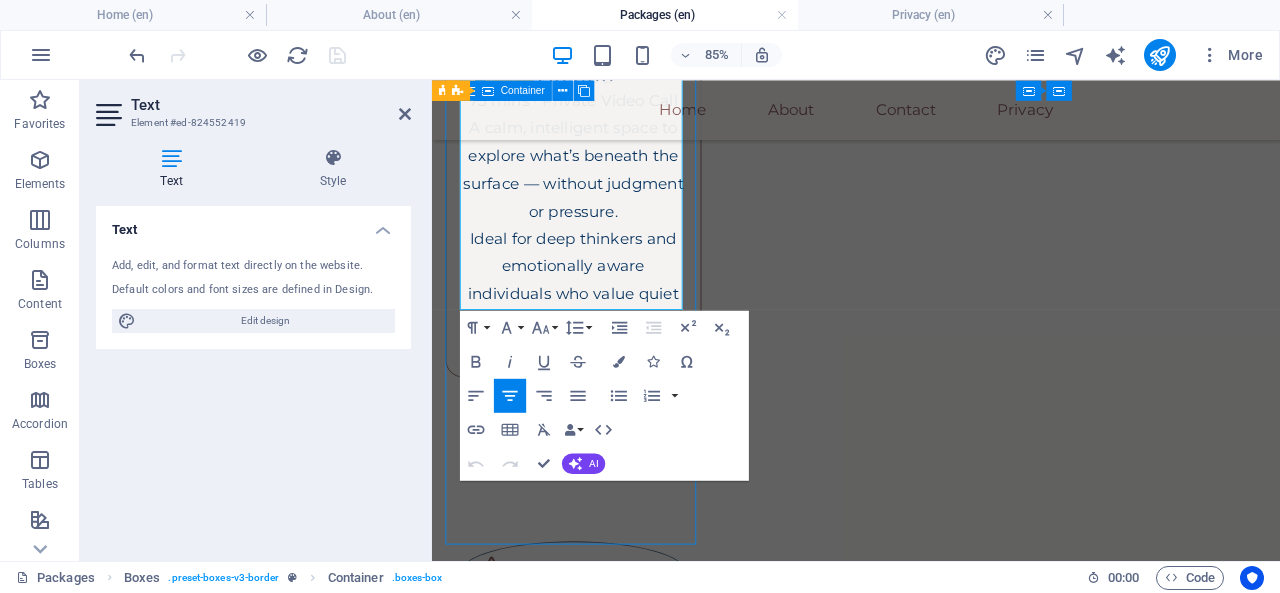 scroll, scrollTop: 1149, scrollLeft: 0, axis: vertical 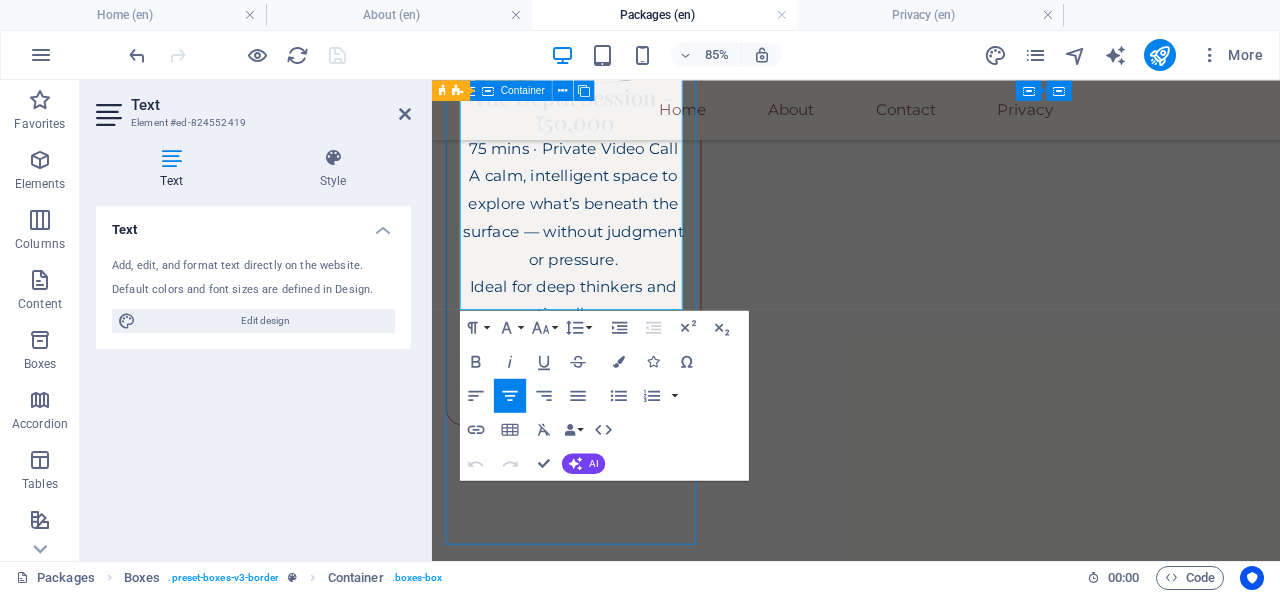 click on "The Presence Hour – ₹75,000 A grounded, present meeting over tea or calm surroundings. Duration:  60 mins Setting:  Safe public location (luxury cafe/hotel lounge) Includes: Real-life emotional connection No pressure, no agenda — just quiet presence Client chooses mood: reflective / light / observational The Silent Meet – ₹1,00,000 No need to speak unless you want to. Just real, human presence. Duration:  90 mins Setting:  Pre-agreed location Includes: Optional conversation Shared quiet, emotional energy Designed for emotionally intense individuals The Soul Retreat – ₹5,00,000 and above 10 Days | One-on-One | (Client Chooses Location) A mindful, emotionally intelligent holiday with a calm, thoughtful companion by your side. No therapy, no pressure — just real presence. Includes: Travel together or meet at destination (within India) 10 days of calm companionship (up to 6 hours/day) Shared silent mornings, conversations, tea, walks Mood-based connection: talk, reflect, or just be" at bounding box center [931, 1683] 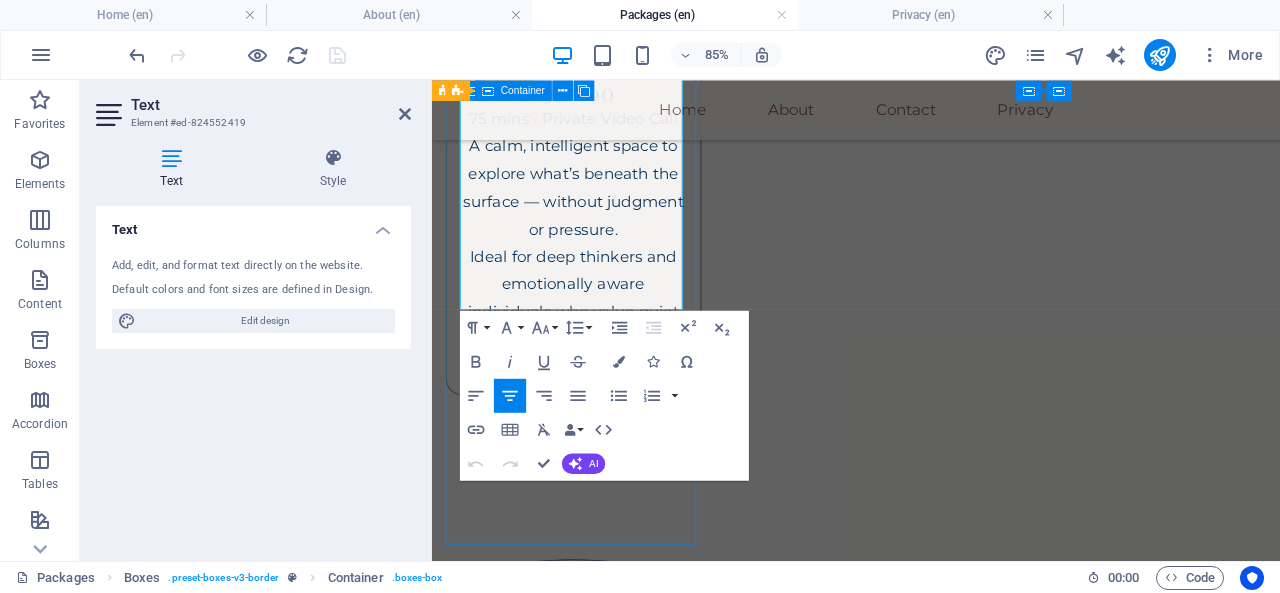 select on "rem" 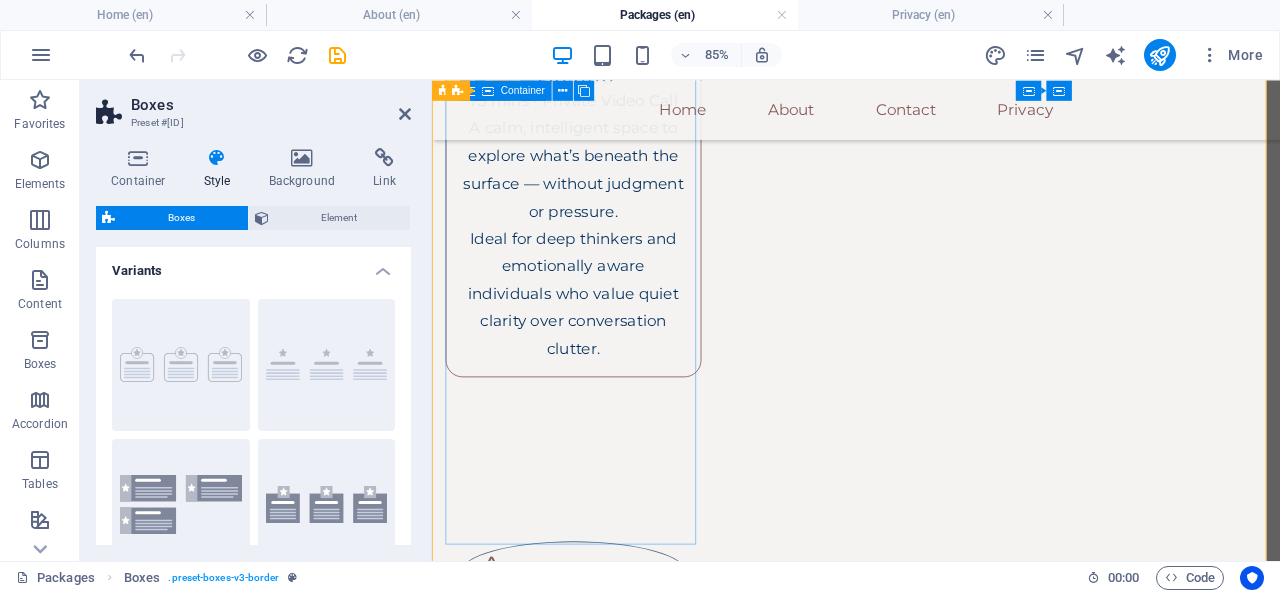 click on "The Presence Hour – ₹75,000 A grounded, present meeting over tea or calm surroundings. Duration:  60 mins Setting:  Safe public location (luxury cafe/hotel lounge) Includes: Real-life emotional connection No pressure, no agenda — just quiet presence Client chooses mood: reflective / light / observational" at bounding box center [598, 941] 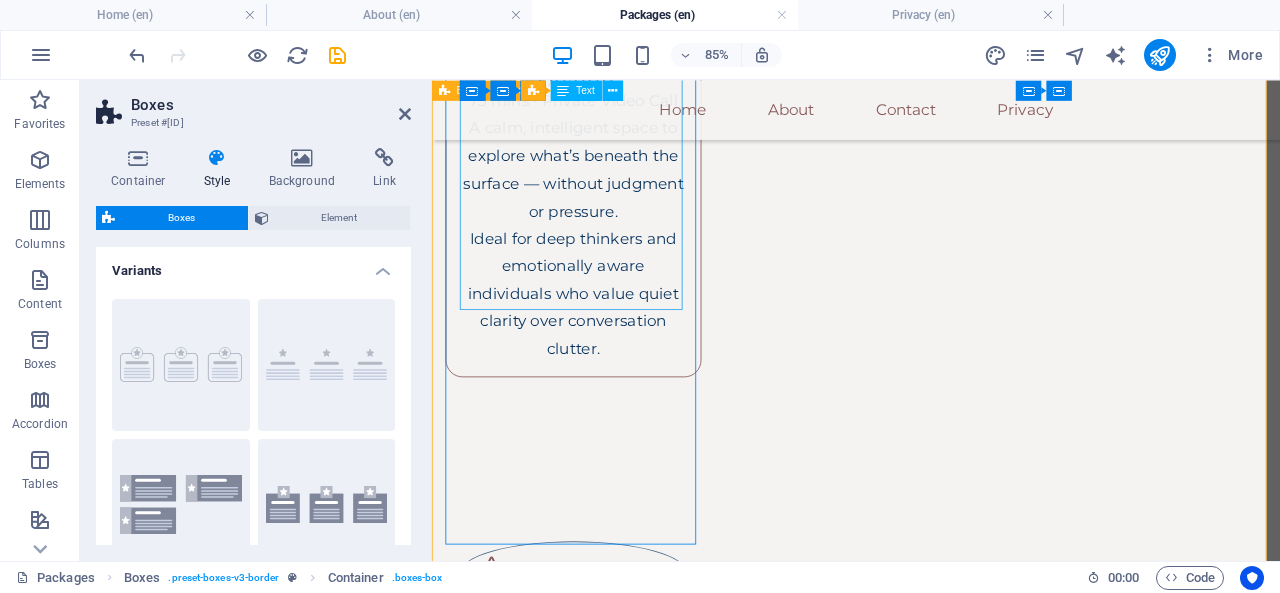 click on "A grounded, present meeting over tea or calm surroundings. Duration:  60 mins Setting:  Safe public location (luxury cafe/hotel lounge) Includes: Real-life emotional connection No pressure, no agenda — just quiet presence Client chooses mood: reflective / light / observational" at bounding box center (598, 982) 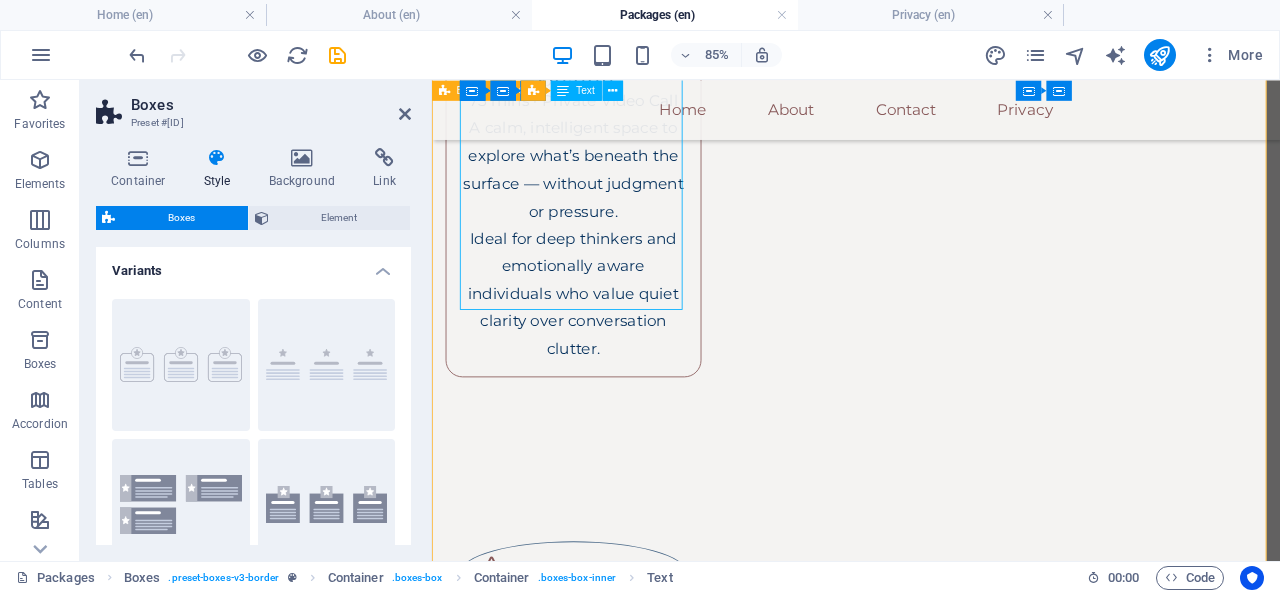 click on "A grounded, present meeting over tea or calm surroundings. Duration:  60 mins Setting:  Safe public location (luxury cafe/hotel lounge) Includes: Real-life emotional connection No pressure, no agenda — just quiet presence Client chooses mood: reflective / light / observational" at bounding box center [598, 982] 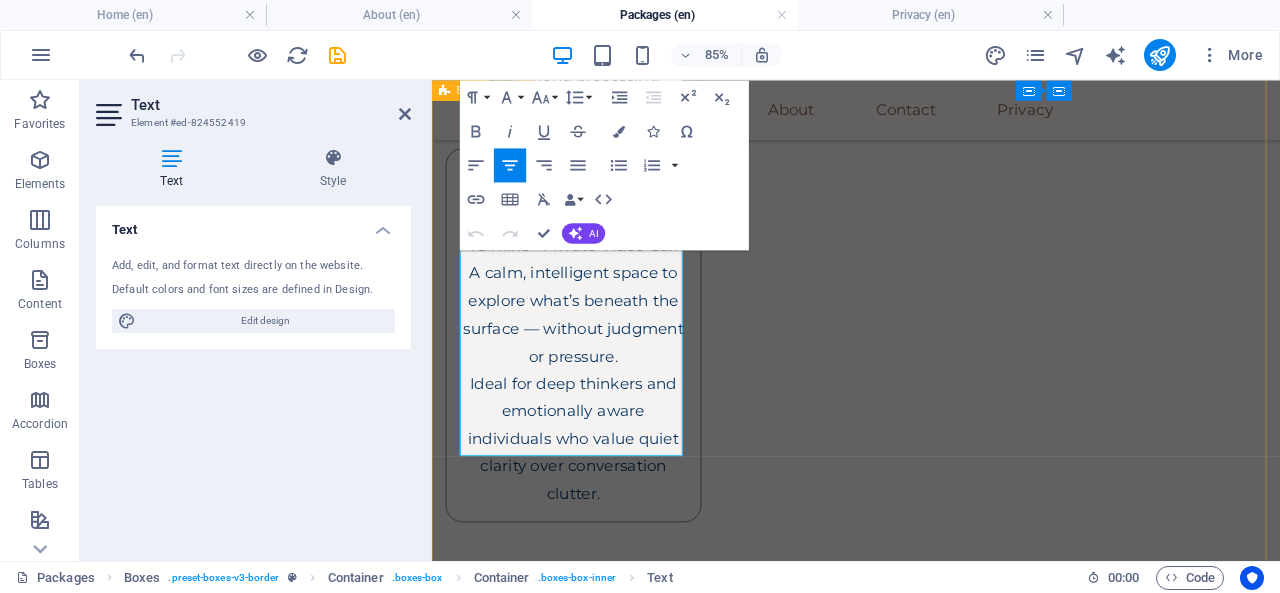 scroll, scrollTop: 979, scrollLeft: 0, axis: vertical 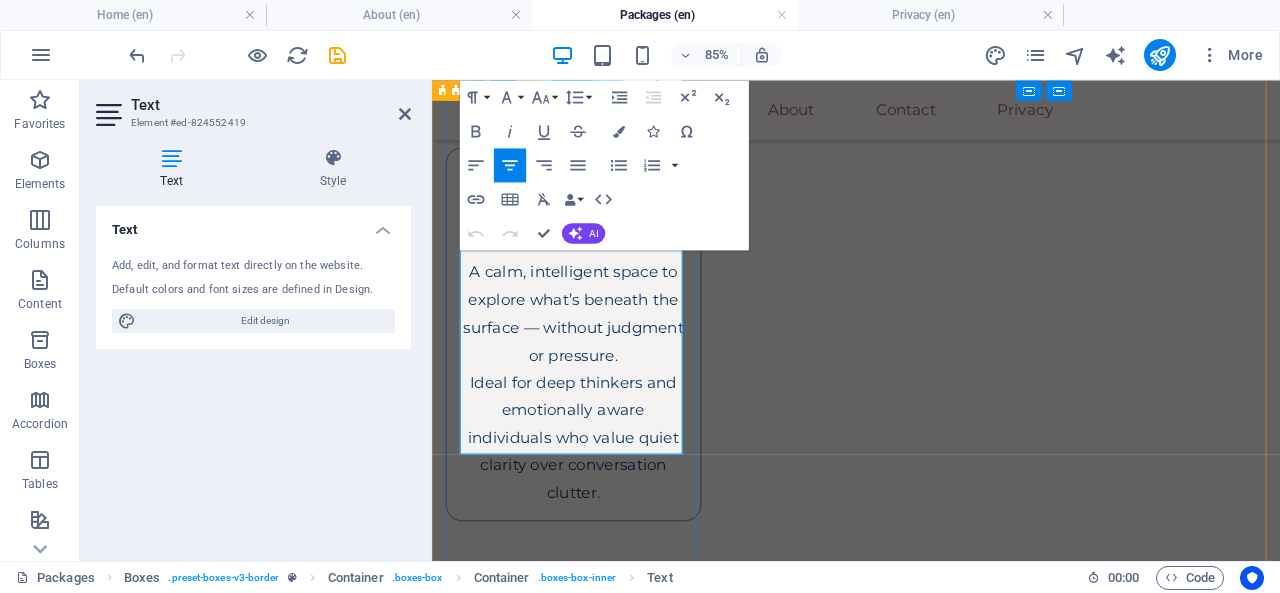 click on "Client chooses mood: reflective / light / observational" at bounding box center [598, 1330] 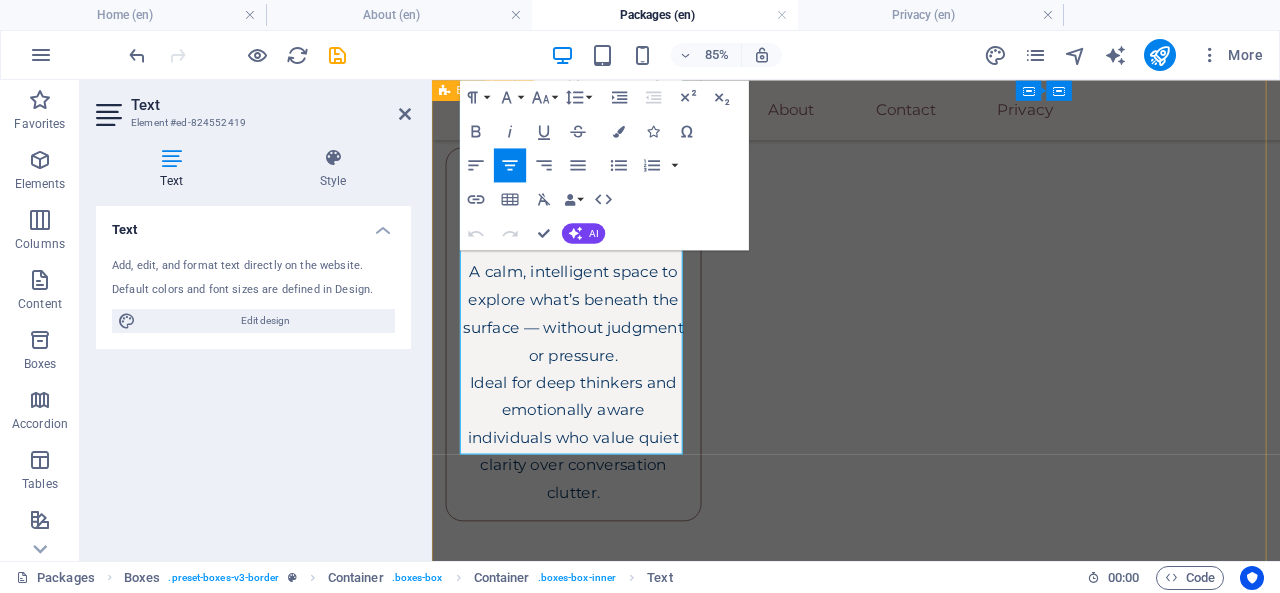 click on "The Presence Hour – ₹75,000 A grounded, present meeting over tea or calm surroundings. Duration:  60 mins Setting:  Safe public location (luxury cafe/hotel lounge) Includes: Real-life emotional connection No pressure, no agenda — just quiet presence Client chooses mood: reflective / light / observational The Silent Meet – ₹1,00,000 No need to speak unless you want to. Just real, human presence. Duration:  90 mins Setting:  Pre-agreed location Includes: Optional conversation Shared quiet, emotional energy Designed for emotionally intense individuals The Soul Retreat – ₹5,00,000 and above 10 Days | One-on-One | (Client Chooses Location) A mindful, emotionally intelligent holiday with a calm, thoughtful companion by your side. No therapy, no pressure — just real presence. Includes: Travel together or meet at destination (within India) 10 days of calm companionship (up to 6 hours/day) Shared silent mornings, conversations, tea, walks Mood-based connection: talk, reflect, or just be" at bounding box center (931, 1796) 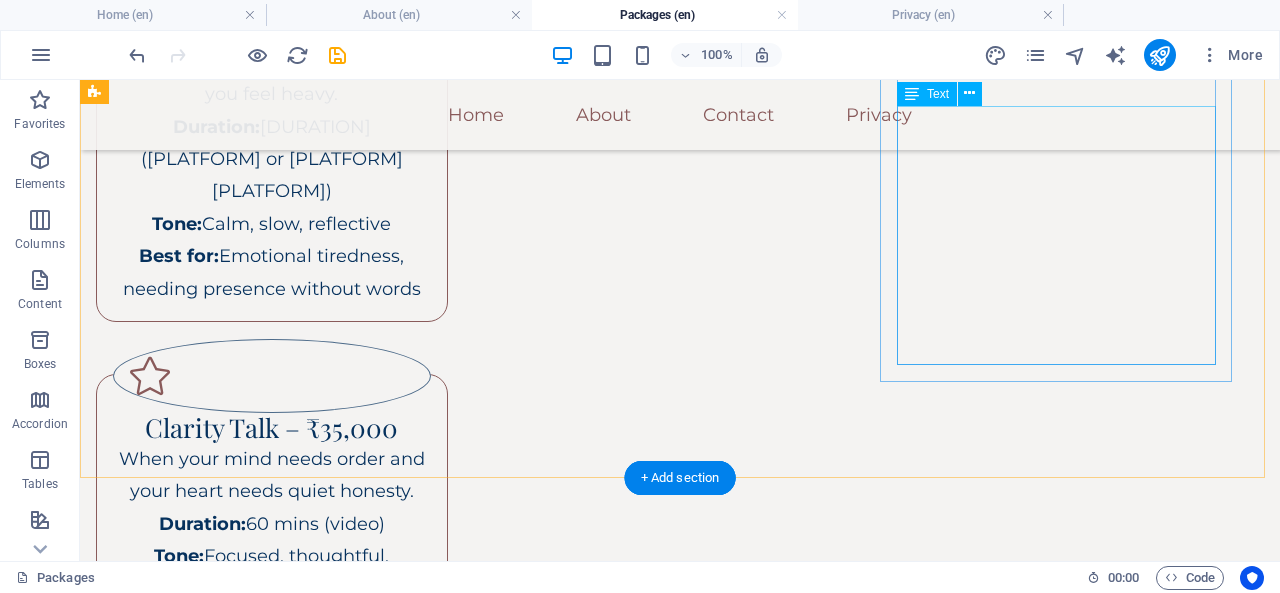 scroll, scrollTop: 375, scrollLeft: 0, axis: vertical 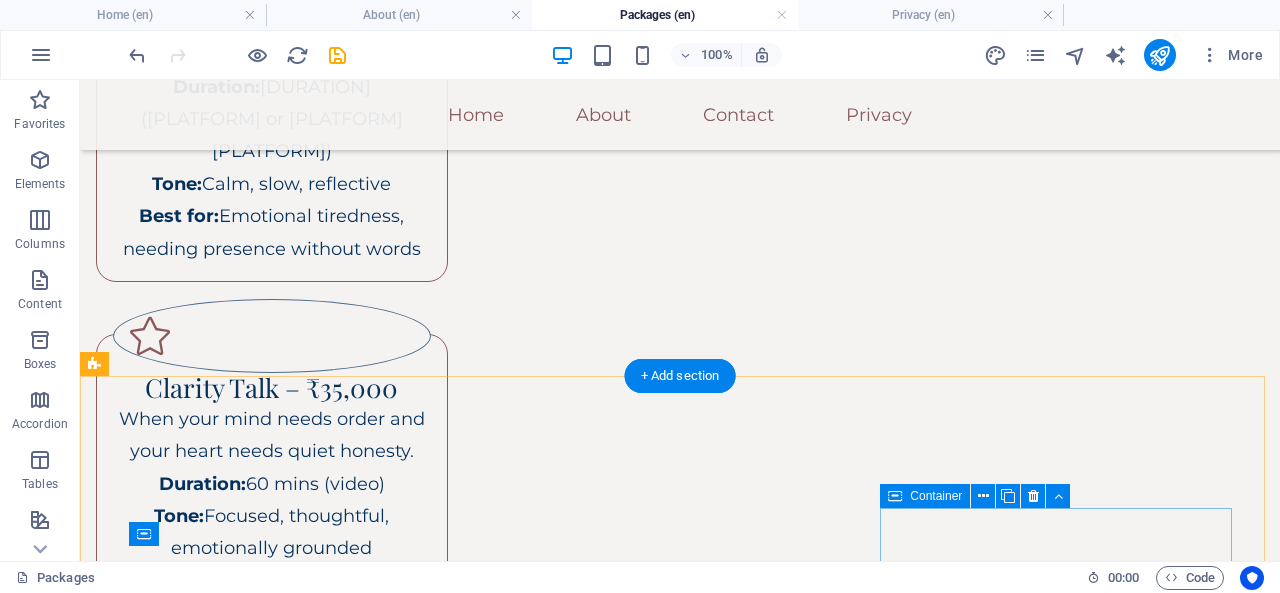 click on "The Soul Retreat – ₹5,00,000 and above 10 Days | One-on-One | (Client Chooses Location) A mindful, emotionally intelligent holiday with a calm, thoughtful companion by your side. No therapy, no pressure — just real presence. Includes: Travel together or meet at destination (within India) 10 days of calm companionship (up to 6 hours/day) Shared silent mornings, conversations, tea, walks Mood-based connection: talk, reflect, or just be Daily emotional check-ins and quiet presence Client pays for stay, travel, and meals separately" at bounding box center [272, 2667] 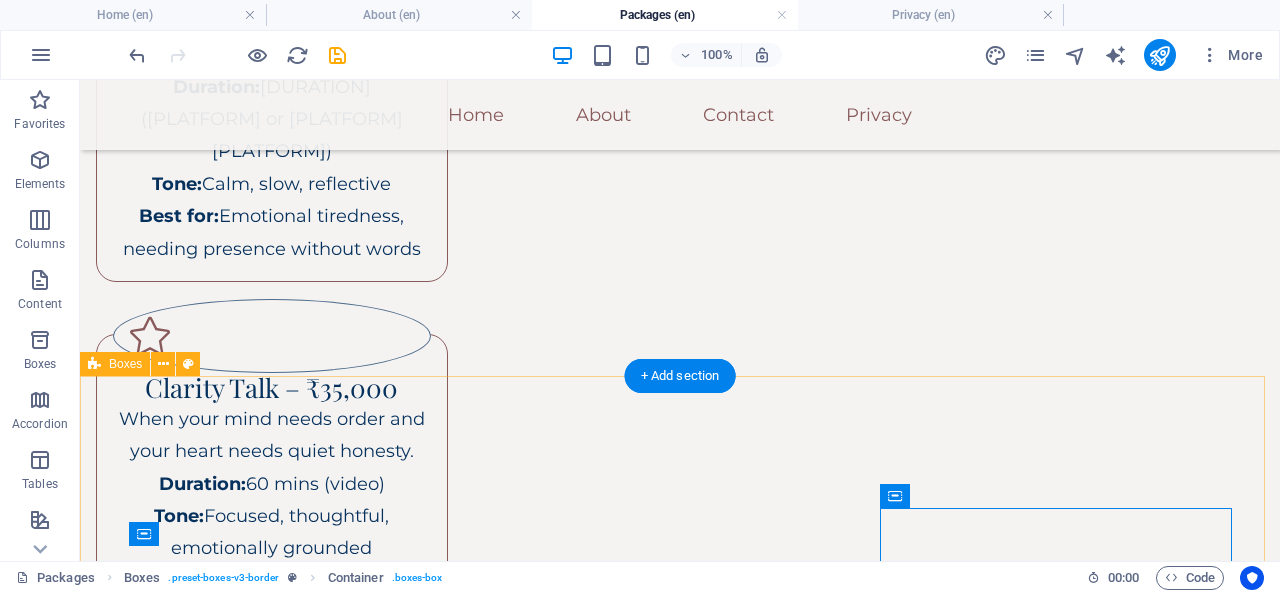 scroll, scrollTop: 0, scrollLeft: 0, axis: both 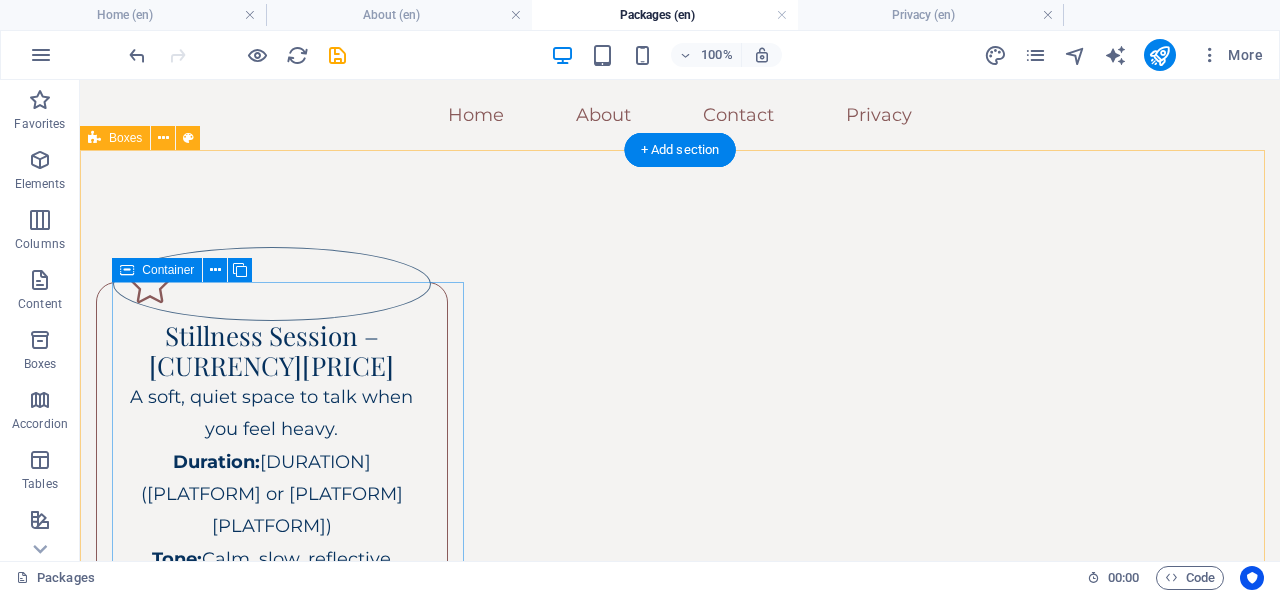 click on "Stillness Session – ₹25,000 A soft, quiet space to talk when you feel heavy. Duration:  60 mins (Zoom or WhatsApp Video) Tone:  Calm, slow, reflective Best for:  Emotional tiredness, needing presence without words" at bounding box center [272, 469] 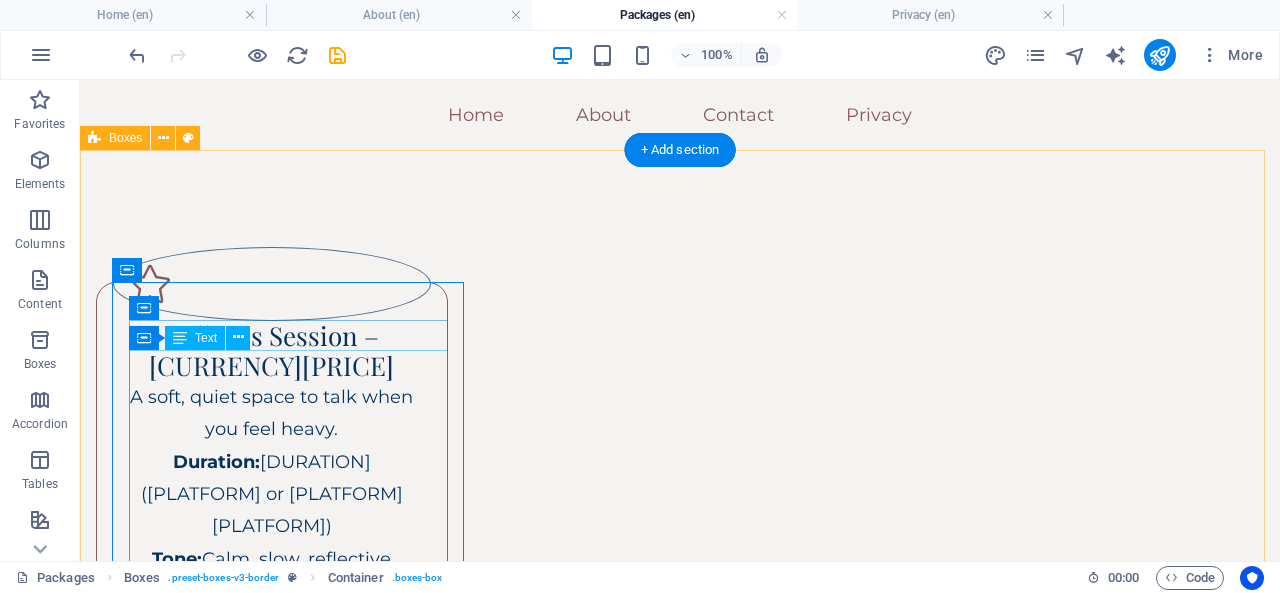 click on "A soft, quiet space to talk when you feel heavy. Duration:  60 mins (Zoom or WhatsApp Video) Tone:  Calm, slow, reflective Best for:  Emotional tiredness, needing presence without words" at bounding box center (272, 510) 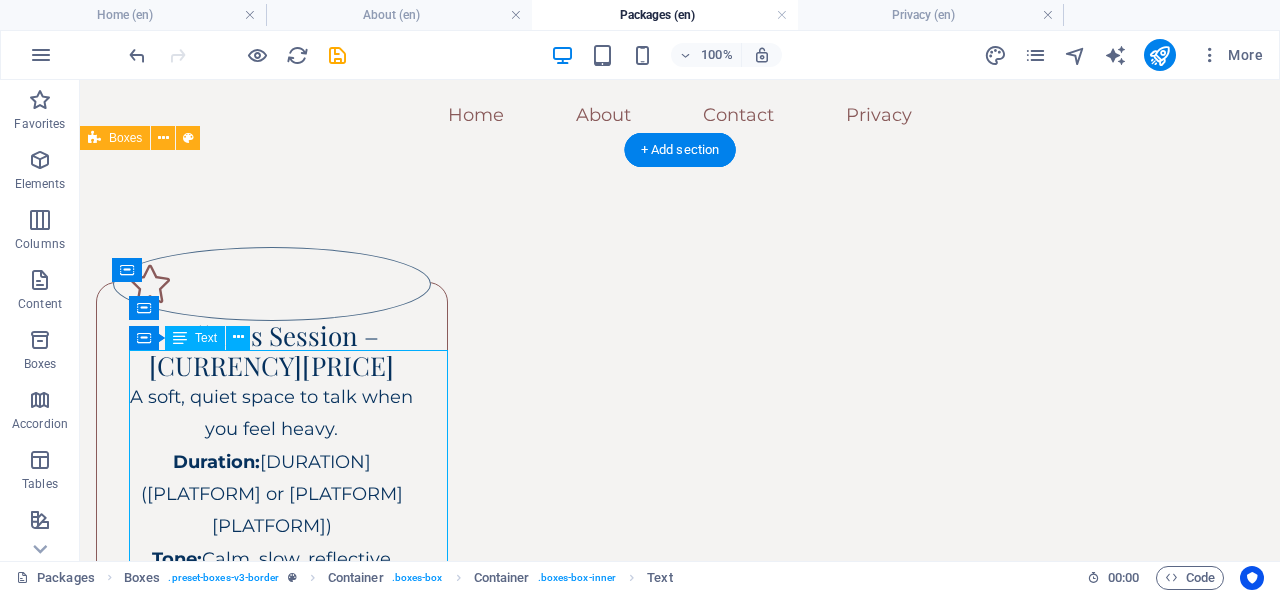 click on "A soft, quiet space to talk when you feel heavy. Duration:  60 mins (Zoom or WhatsApp Video) Tone:  Calm, slow, reflective Best for:  Emotional tiredness, needing presence without words" at bounding box center [272, 510] 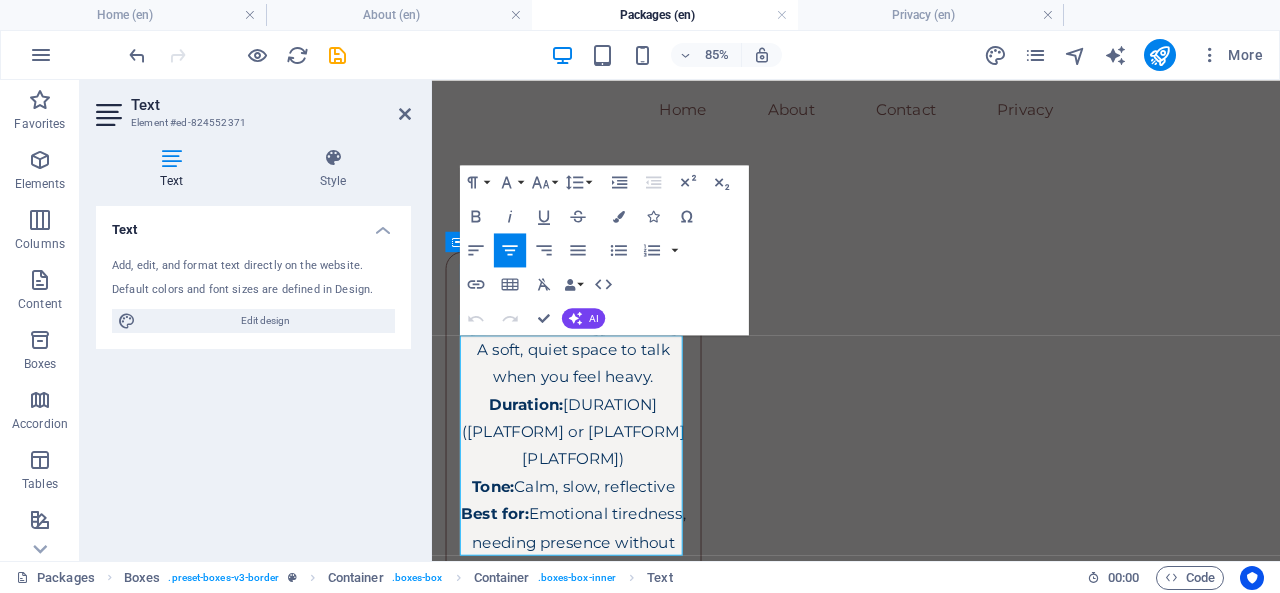 click at bounding box center (40, 160) 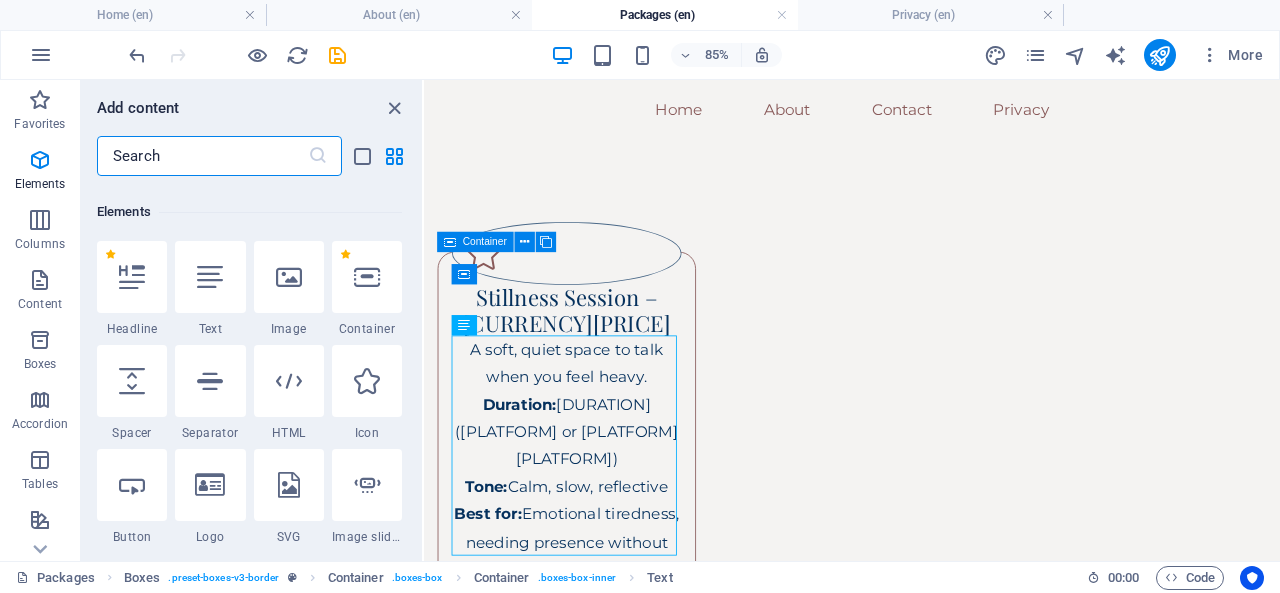 scroll, scrollTop: 213, scrollLeft: 0, axis: vertical 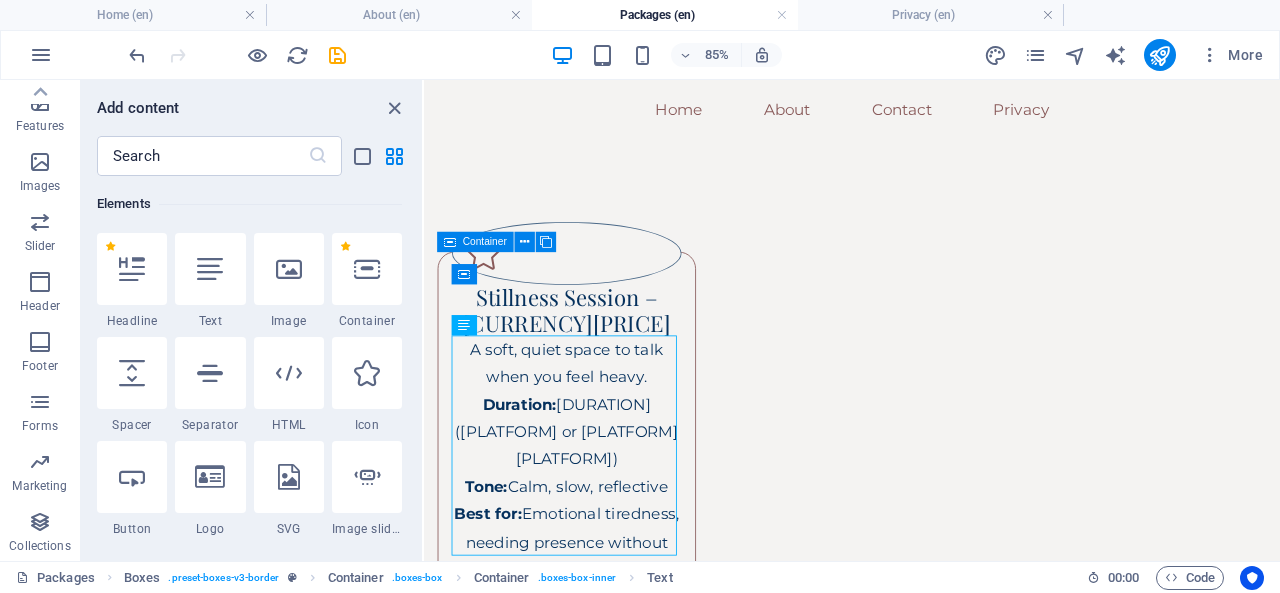 click on "Forms" at bounding box center [40, 414] 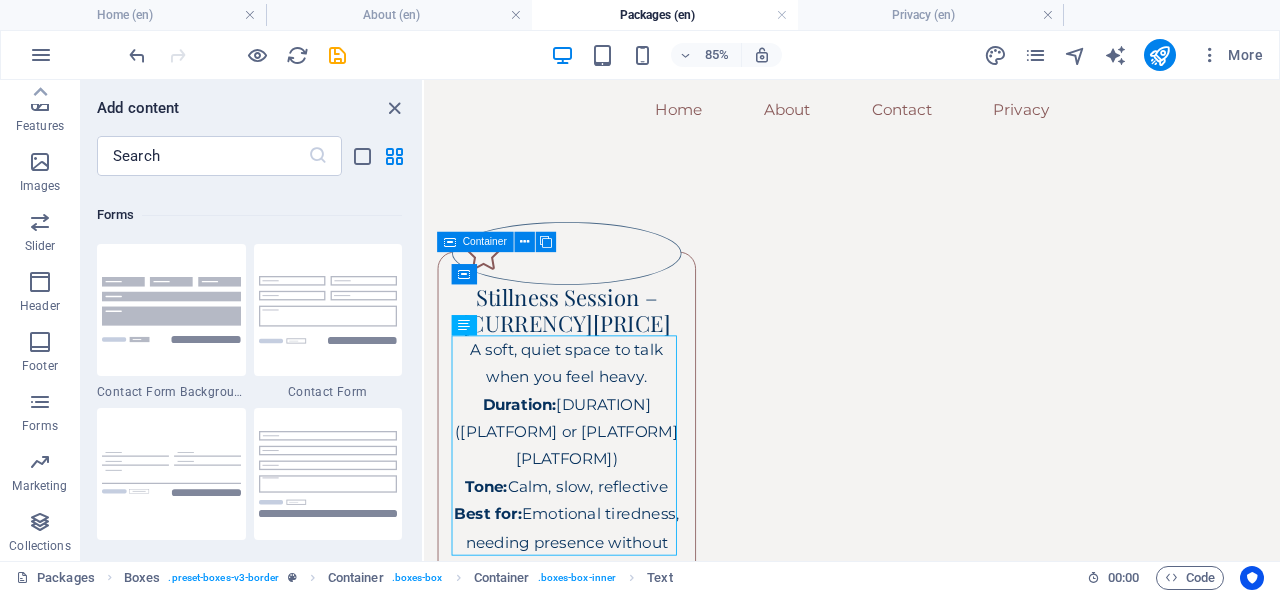 scroll, scrollTop: 14600, scrollLeft: 0, axis: vertical 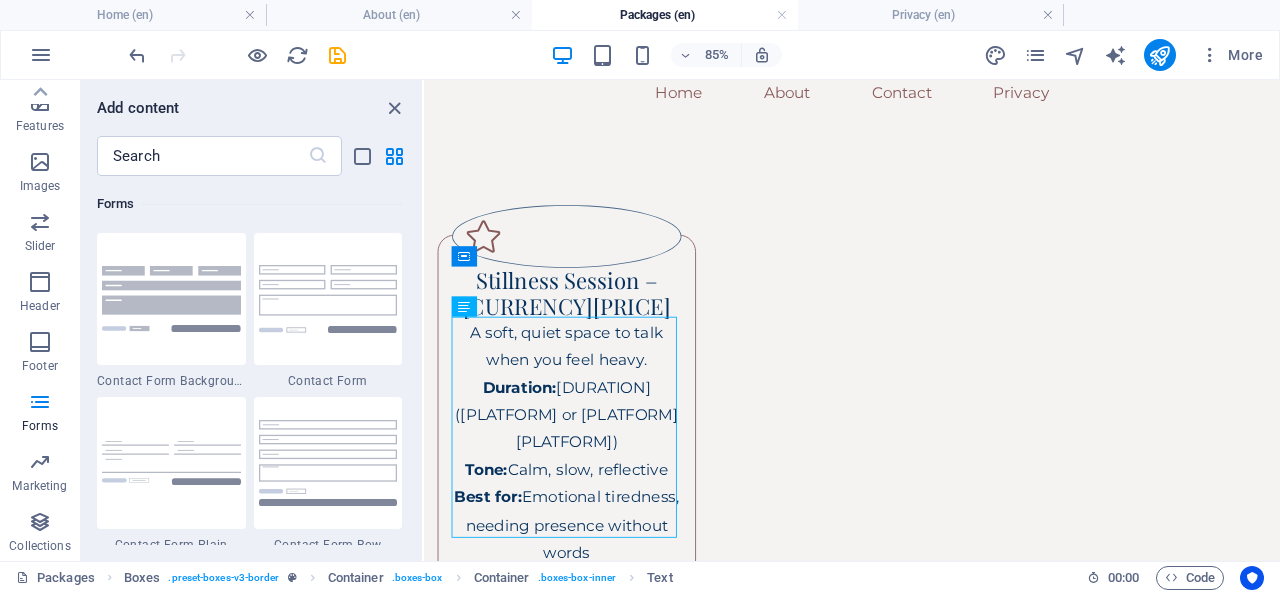 click at bounding box center (394, 108) 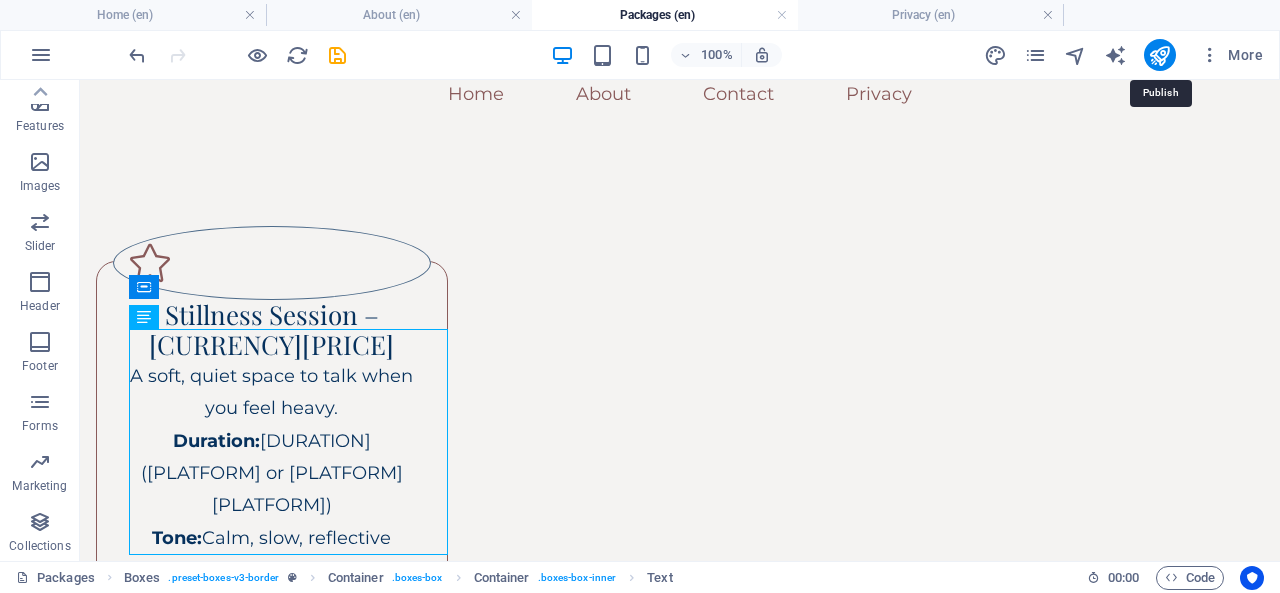 click at bounding box center (1159, 55) 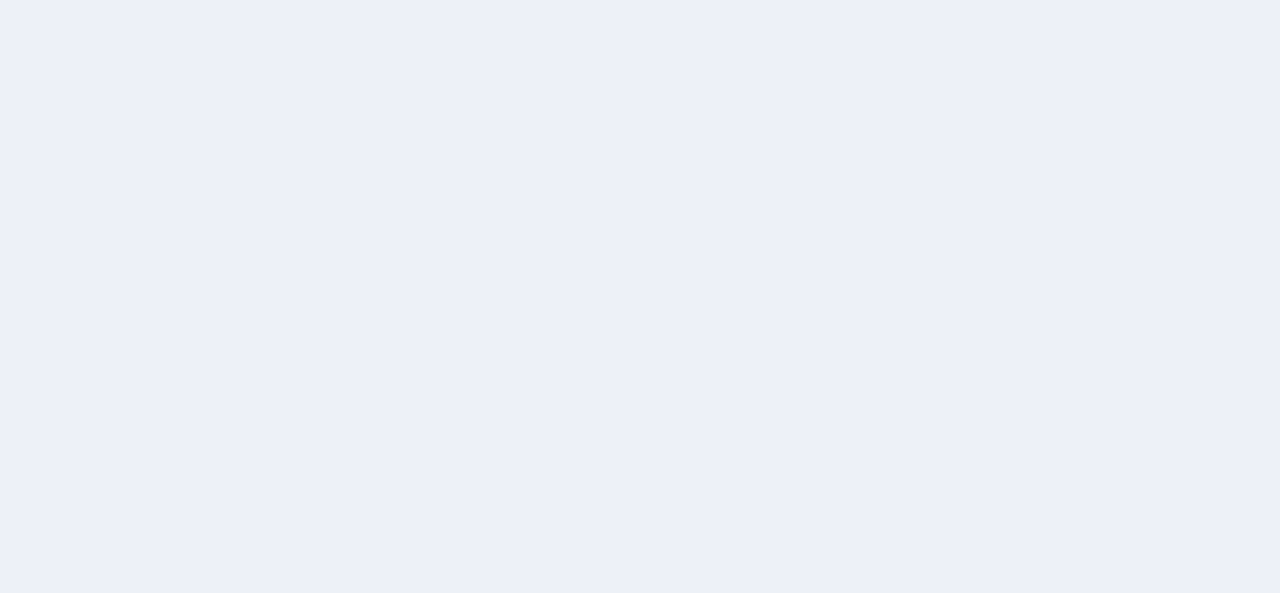 scroll, scrollTop: 0, scrollLeft: 0, axis: both 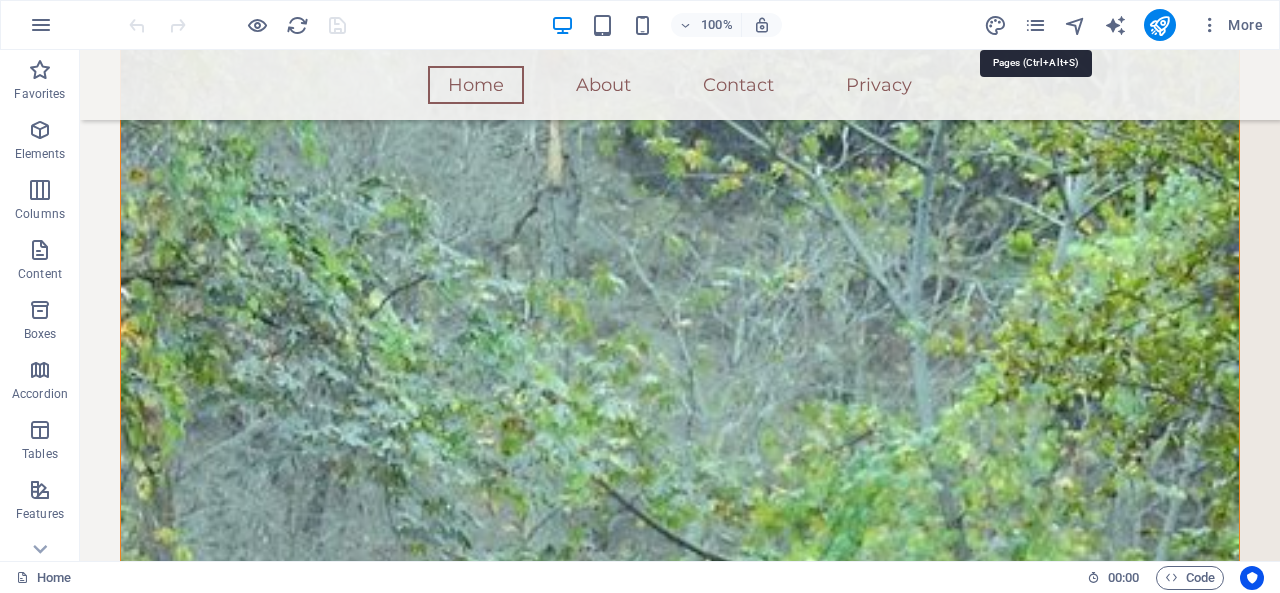 click at bounding box center [1035, 25] 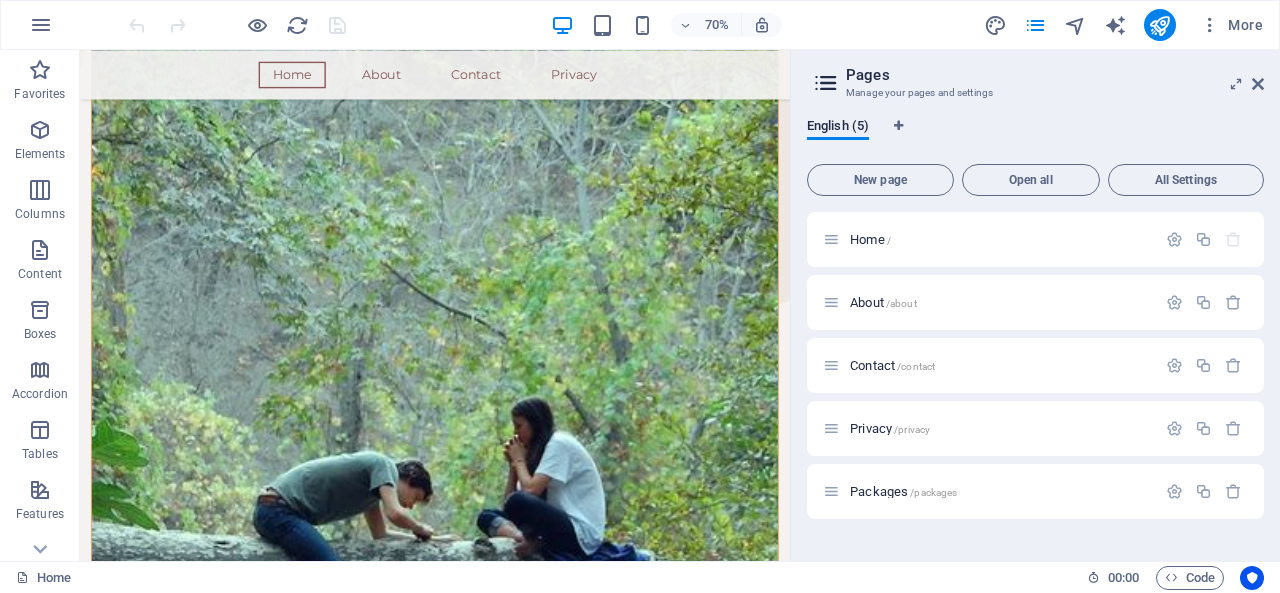 click at bounding box center [1174, 491] 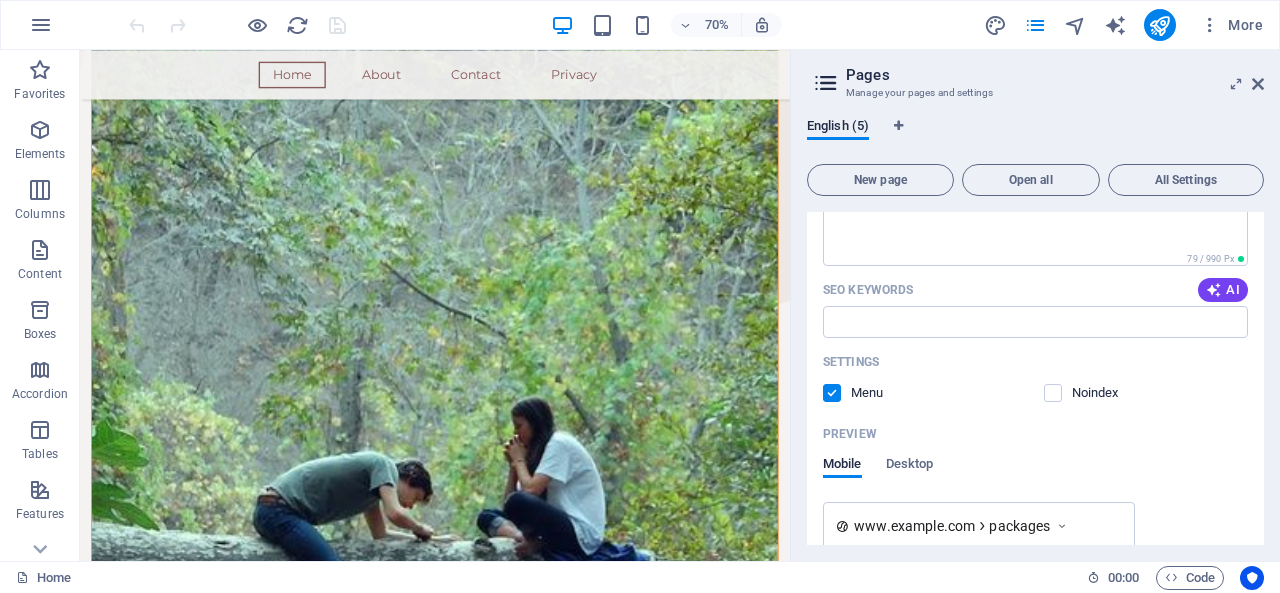 scroll, scrollTop: 726, scrollLeft: 0, axis: vertical 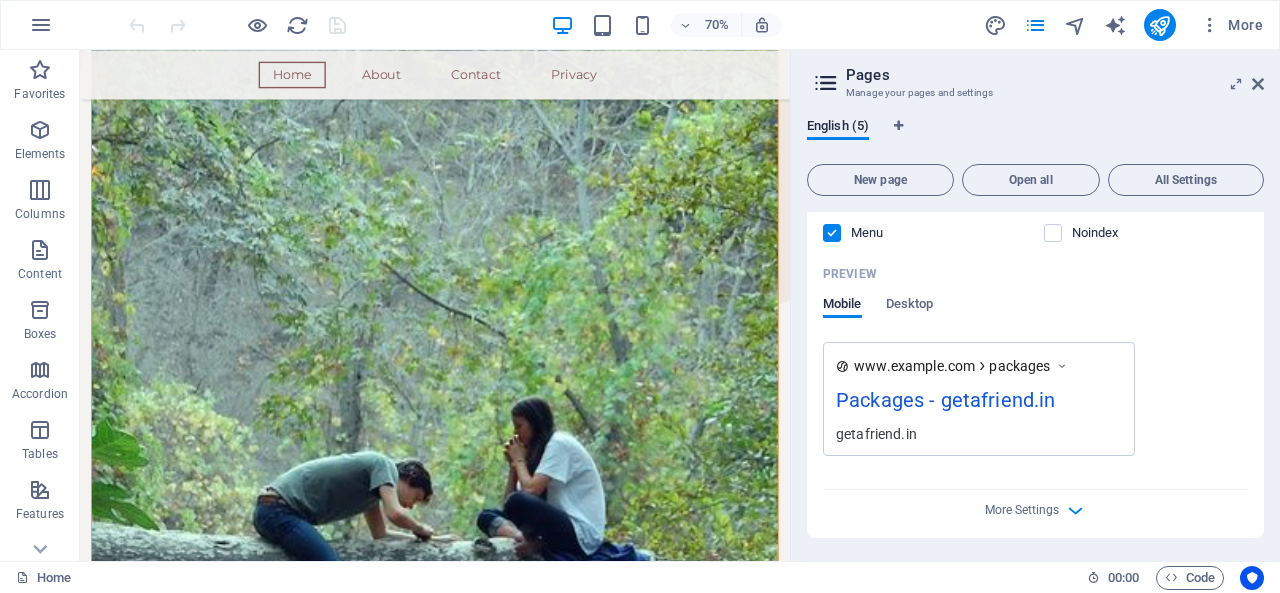 click at bounding box center (40, 130) 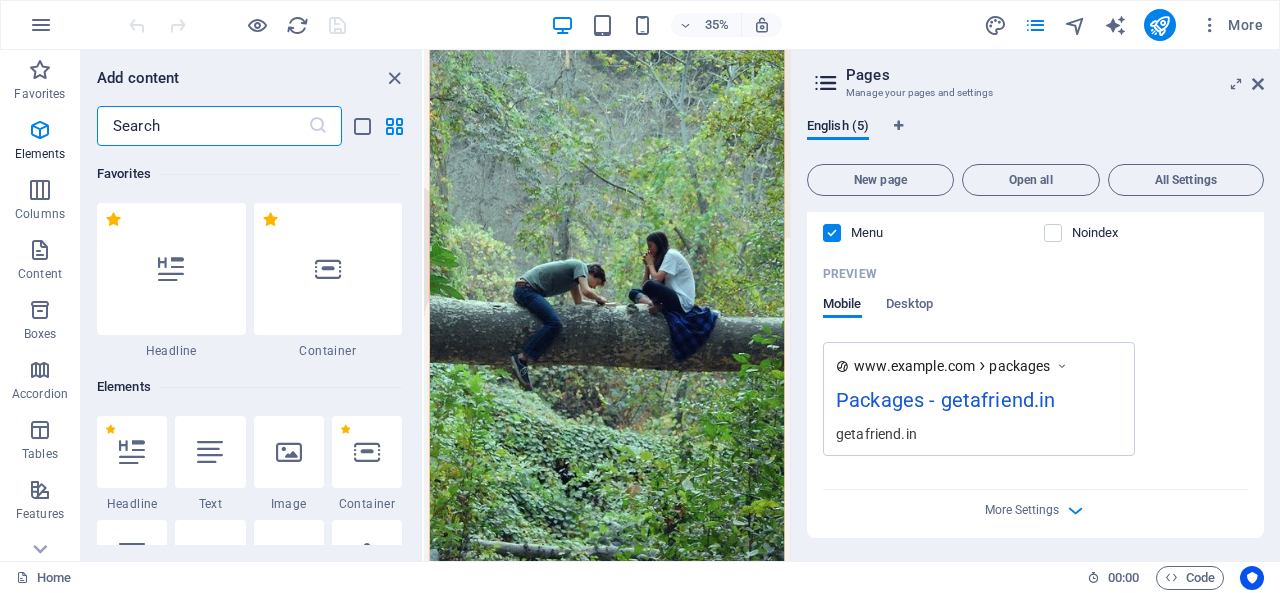 scroll, scrollTop: 186, scrollLeft: 0, axis: vertical 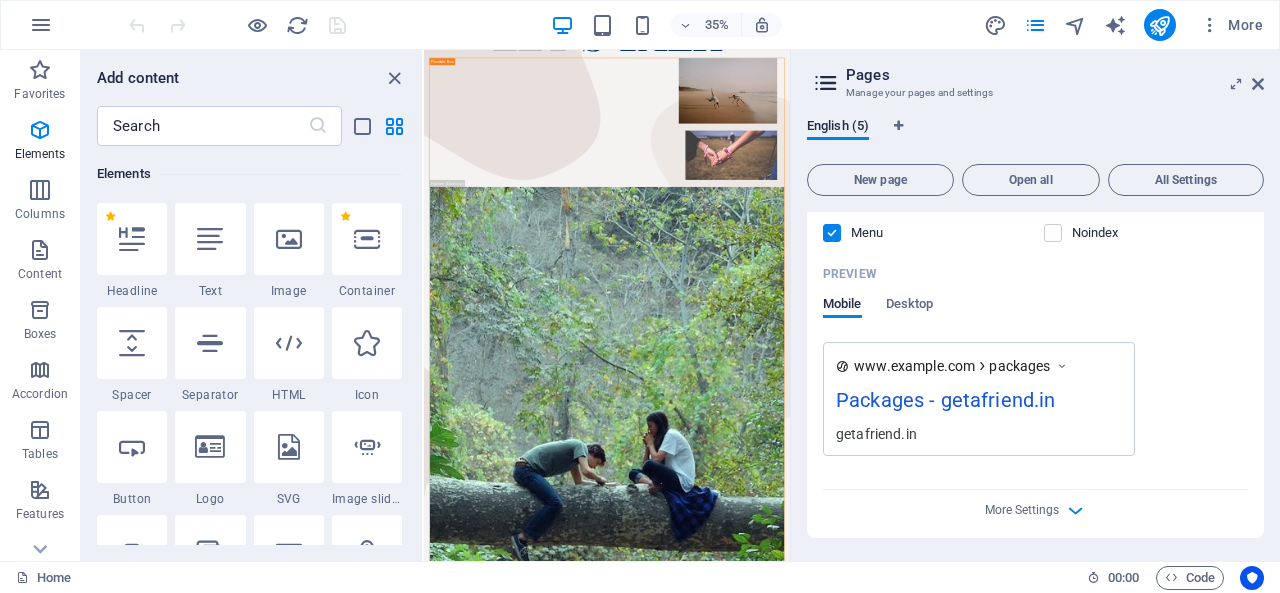 click at bounding box center (394, 78) 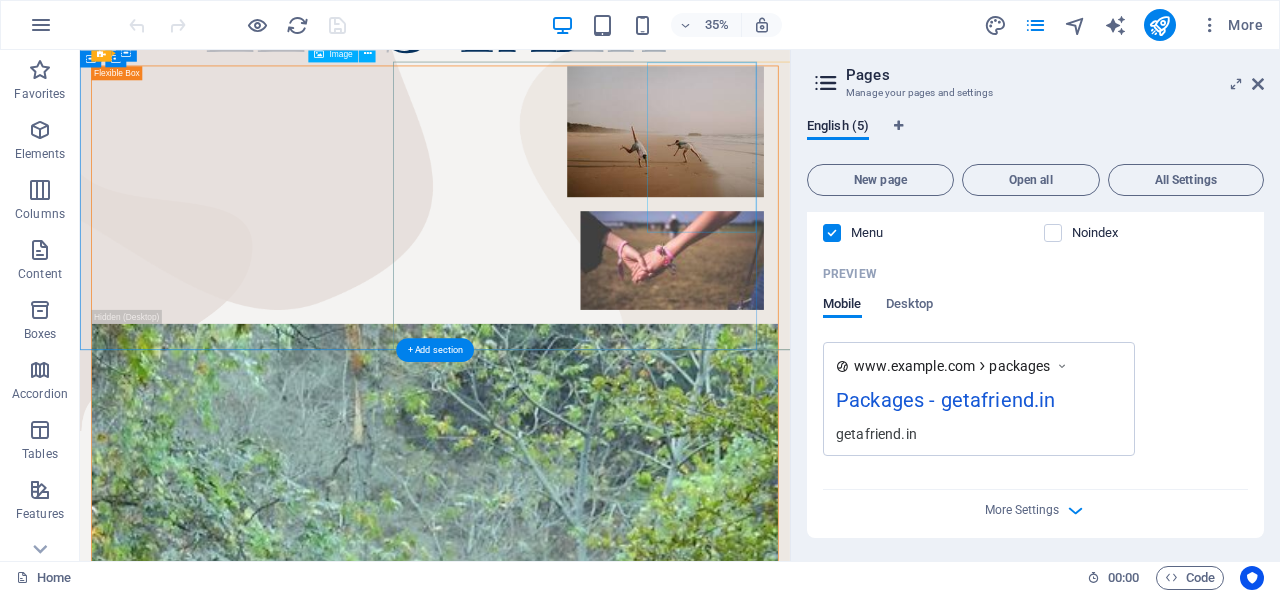scroll, scrollTop: 192, scrollLeft: 0, axis: vertical 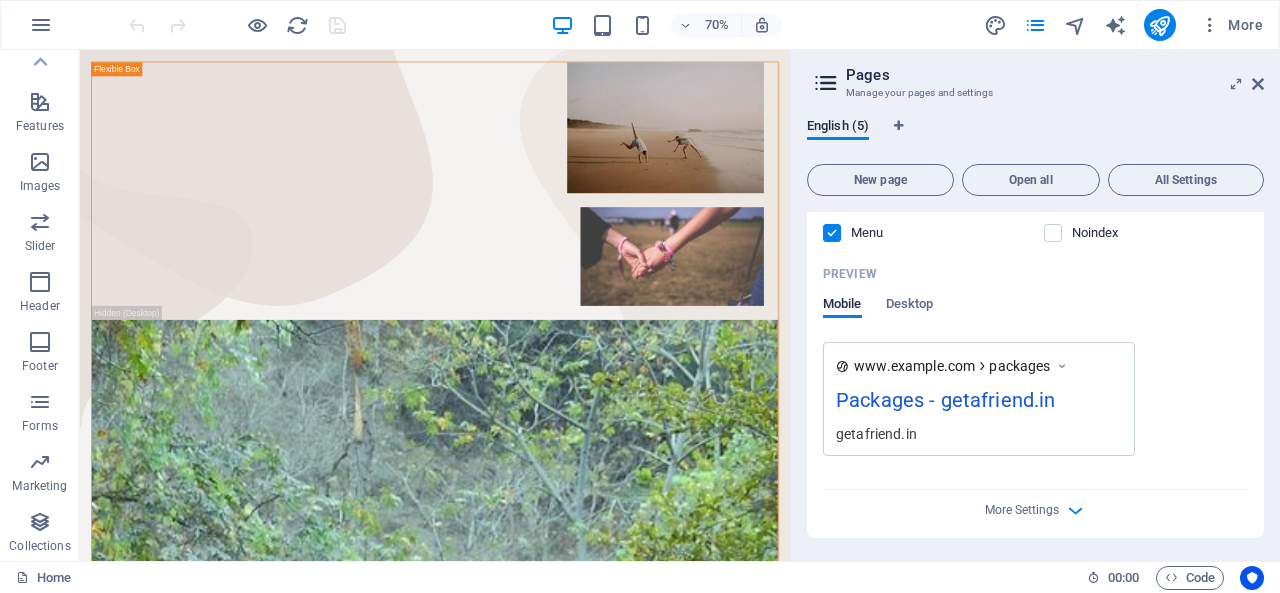 click at bounding box center [41, 25] 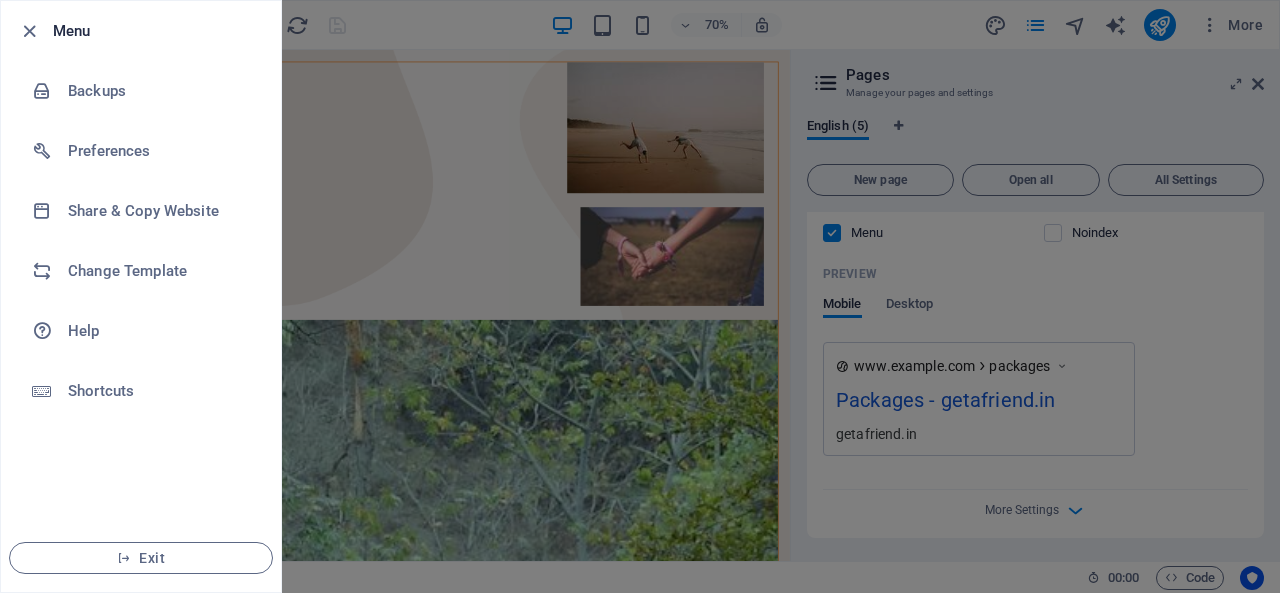 click at bounding box center [640, 296] 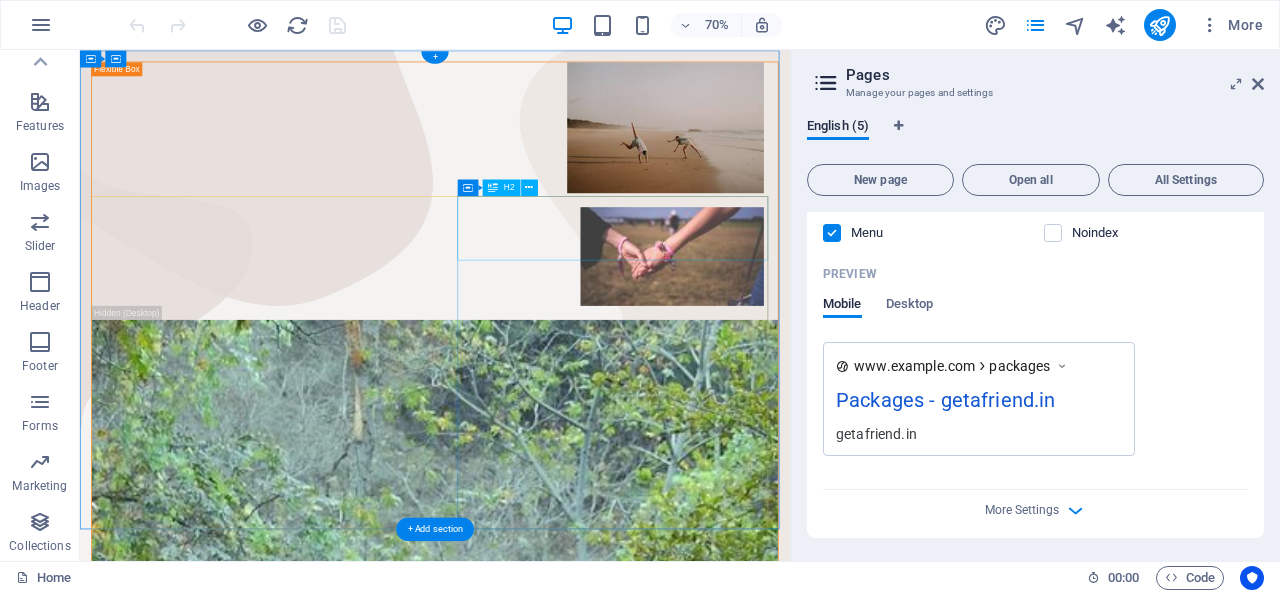 scroll, scrollTop: 0, scrollLeft: 0, axis: both 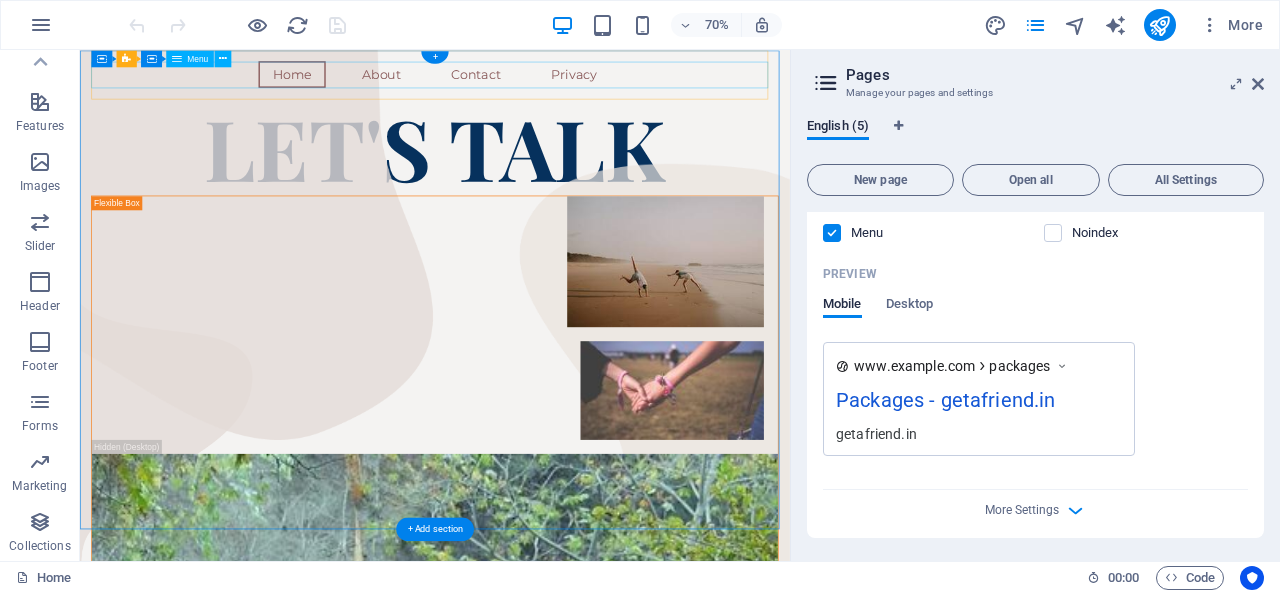 click on "Home About Contact Privacy" at bounding box center (587, 85) 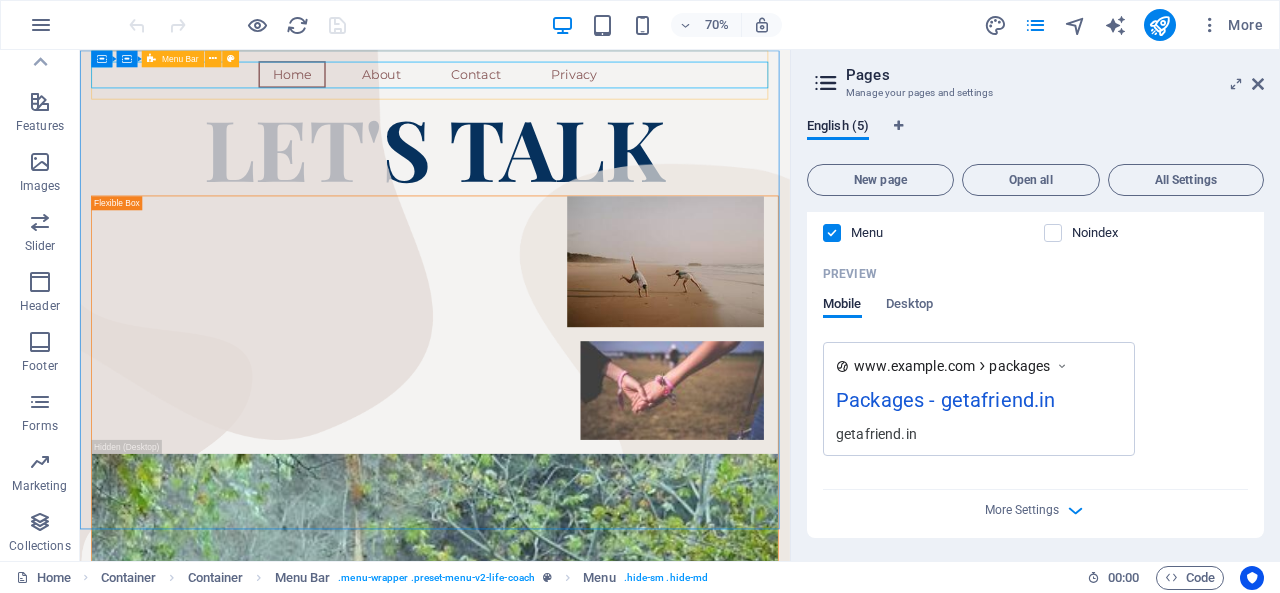 click at bounding box center (213, 58) 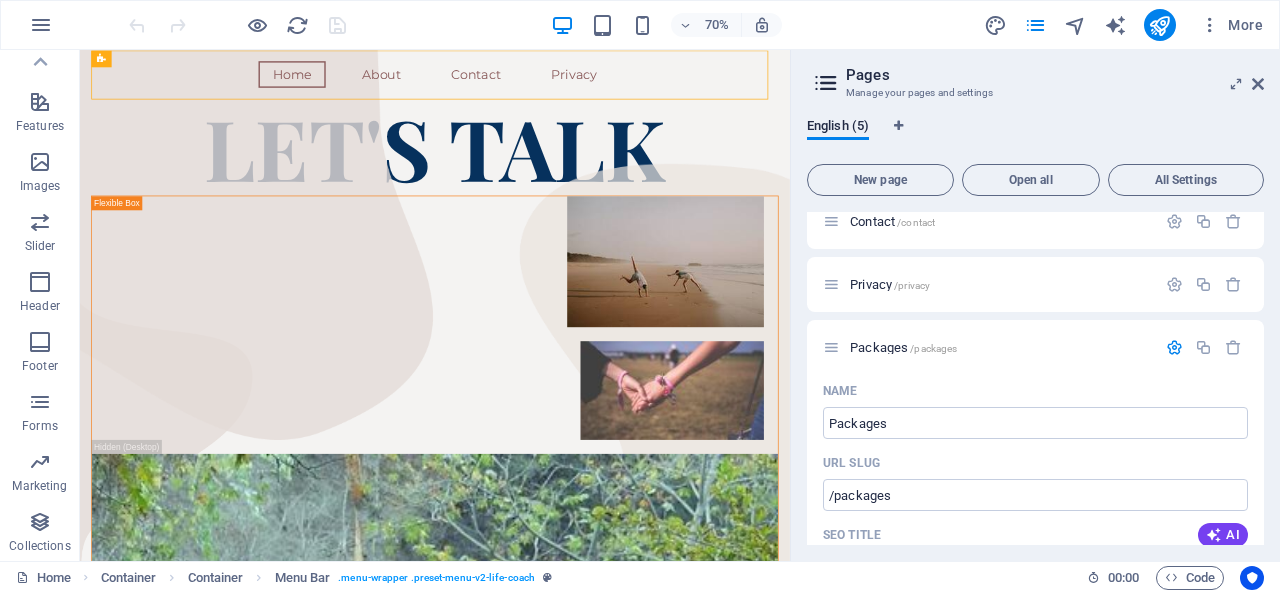 scroll, scrollTop: 136, scrollLeft: 0, axis: vertical 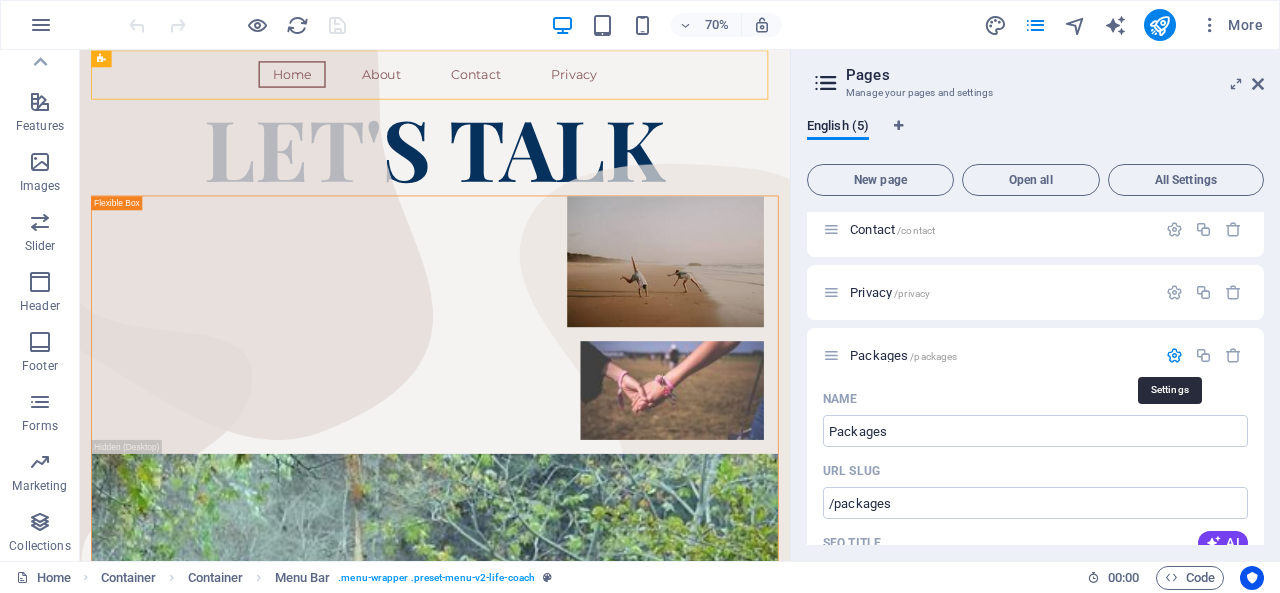 click at bounding box center [1174, 355] 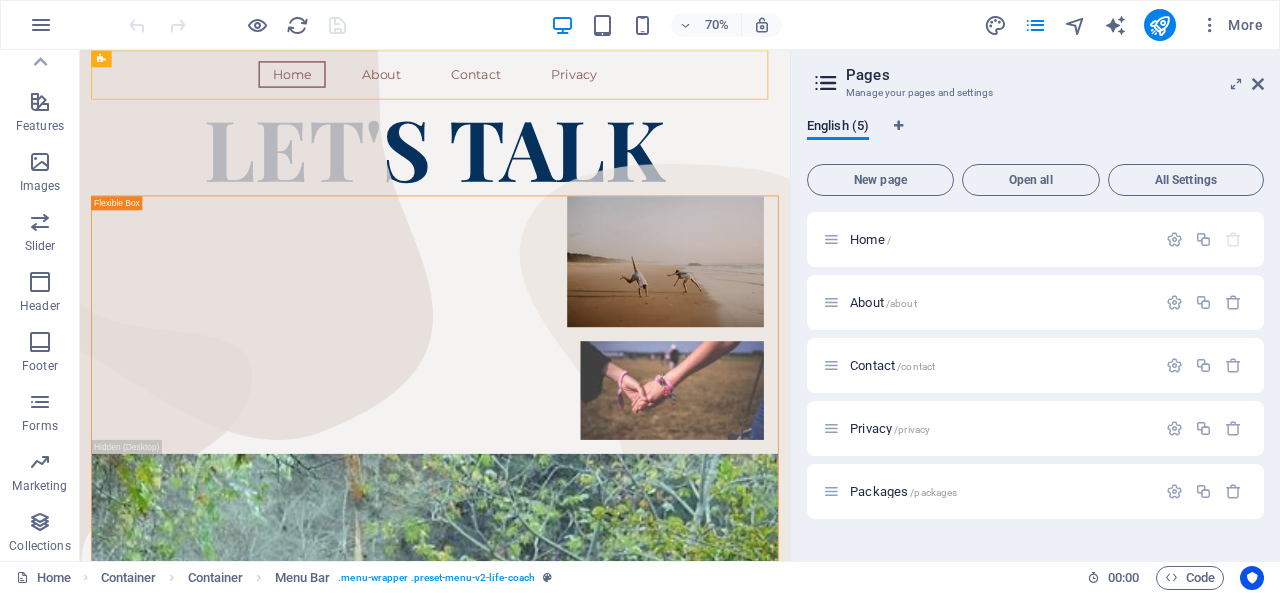 click at bounding box center [1174, 491] 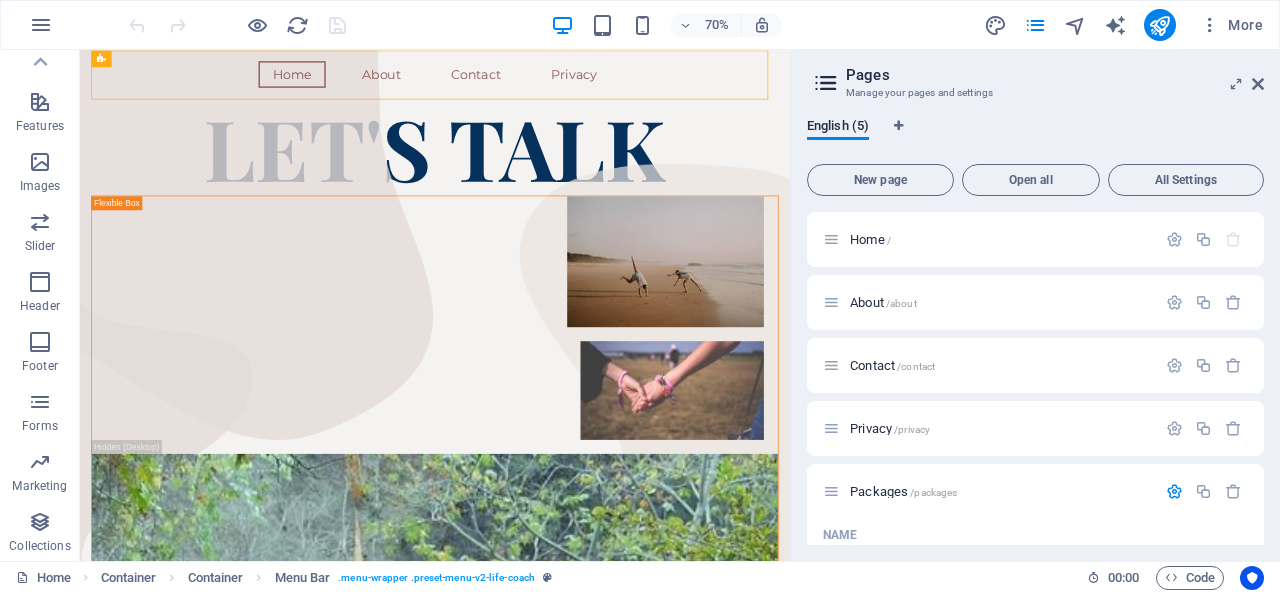 scroll, scrollTop: 188, scrollLeft: 0, axis: vertical 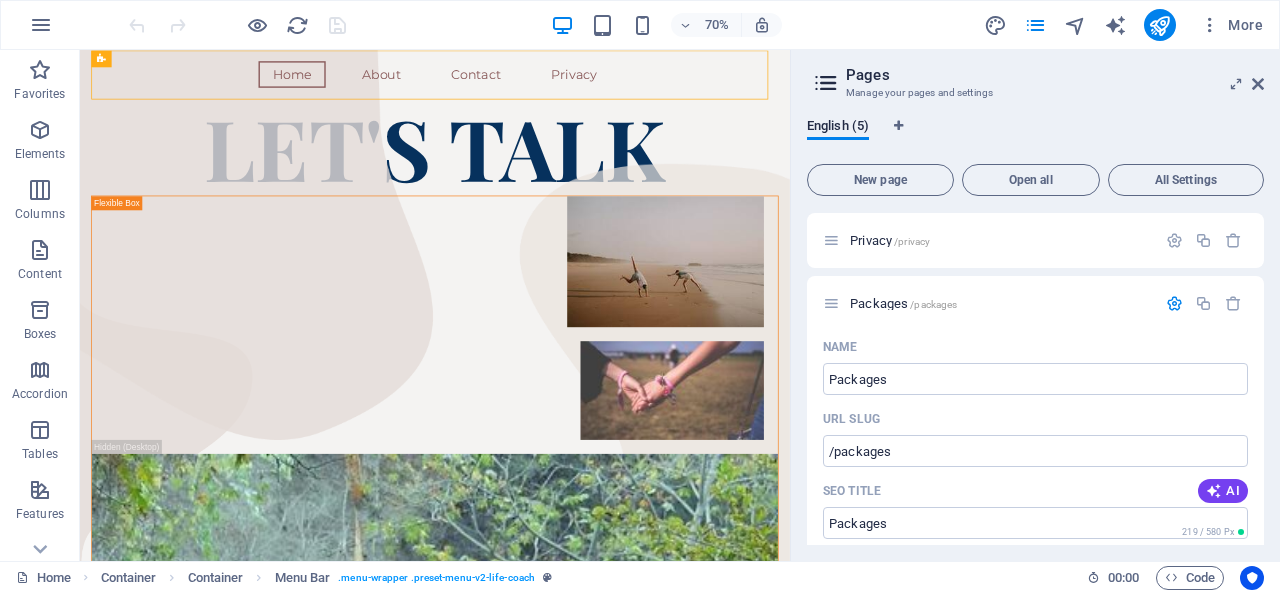 click at bounding box center [40, 70] 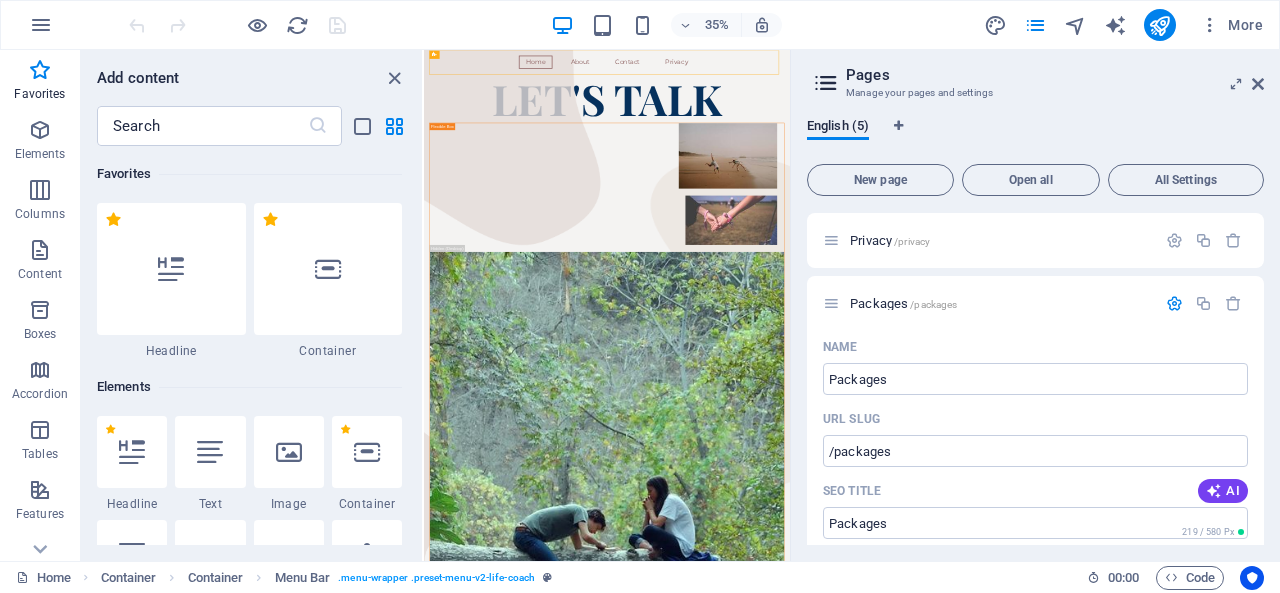 click at bounding box center [394, 78] 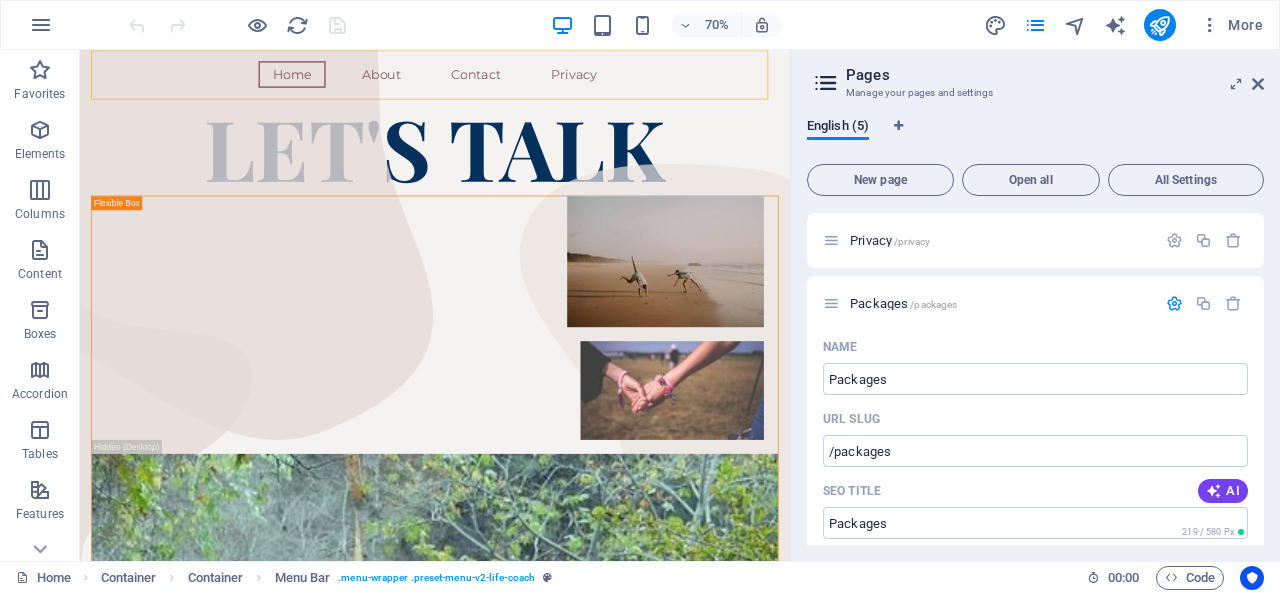 click on "Privacy /privacy" at bounding box center (890, 240) 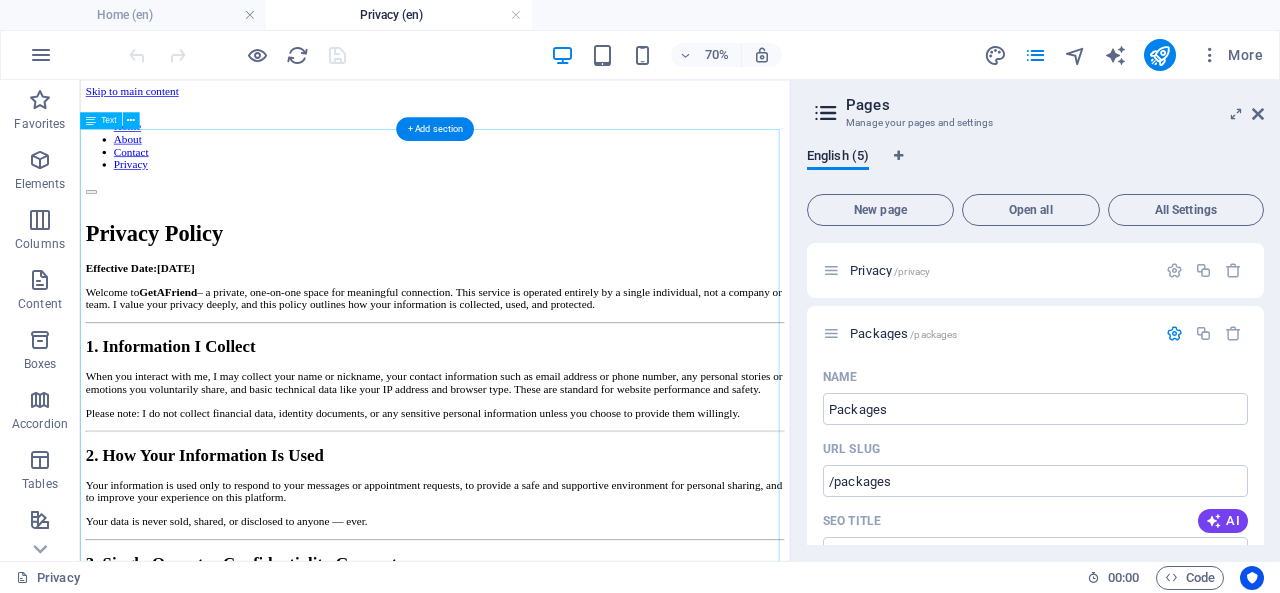 scroll, scrollTop: 0, scrollLeft: 0, axis: both 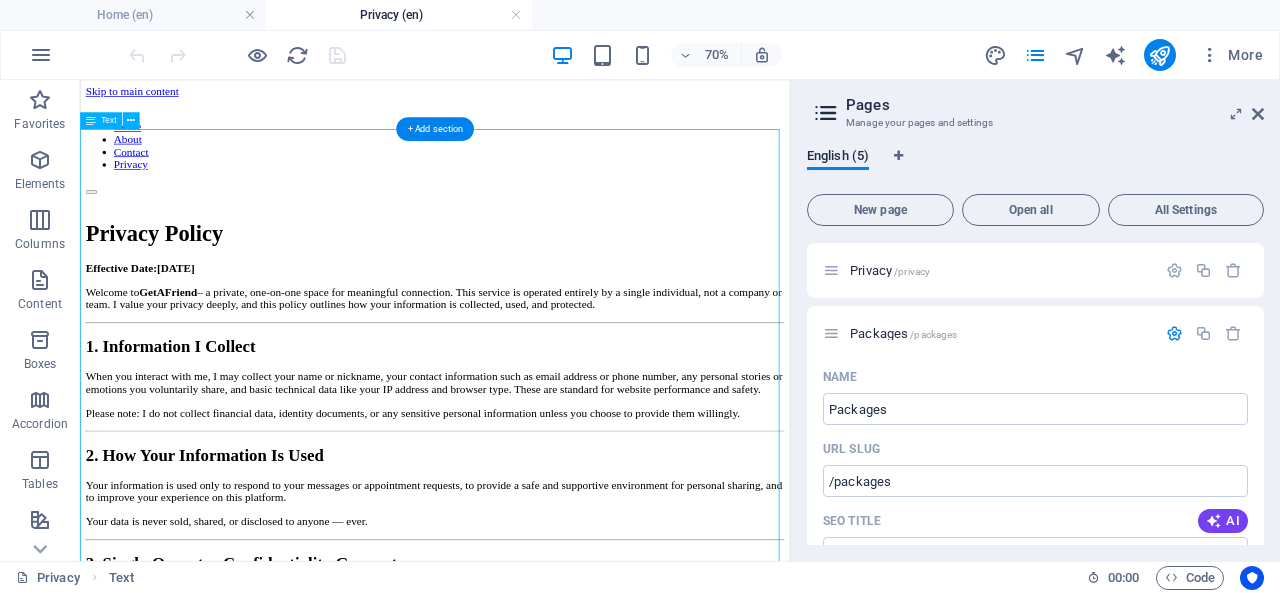 drag, startPoint x: 513, startPoint y: 328, endPoint x: 577, endPoint y: 305, distance: 68.007355 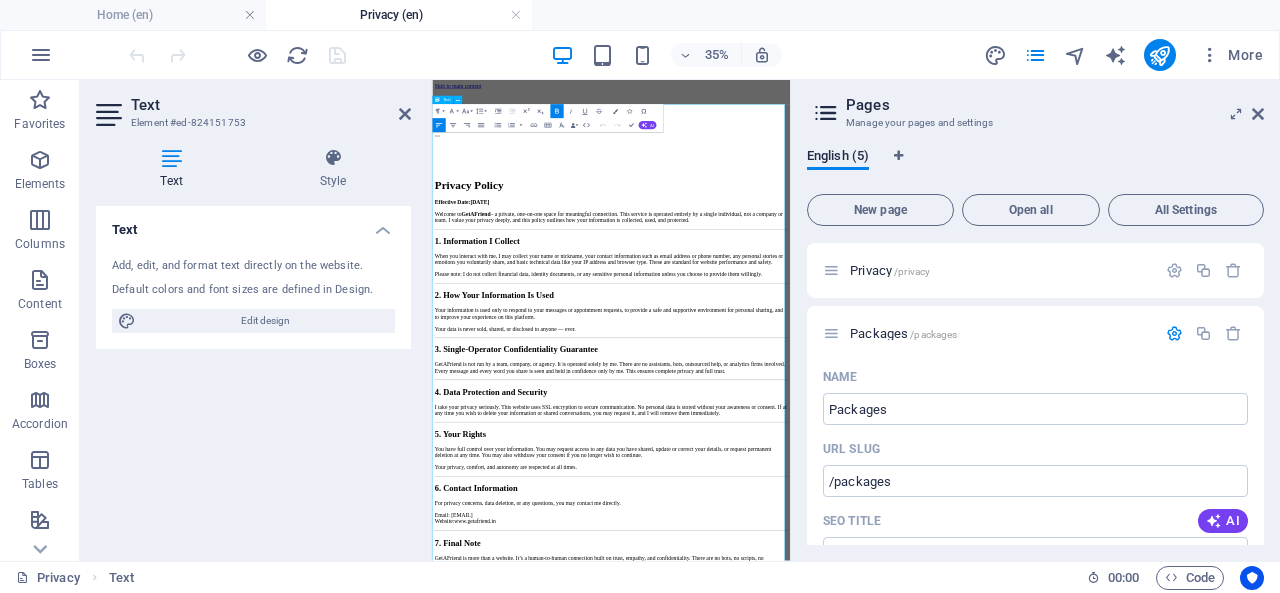 click on "When you interact with me, I may collect your name or nickname, your contact information such as email address or phone number, any personal stories or emotions you voluntarily share, and basic technical data like your IP address and browser type. These are standard for website performance and safety." at bounding box center (943, 593) 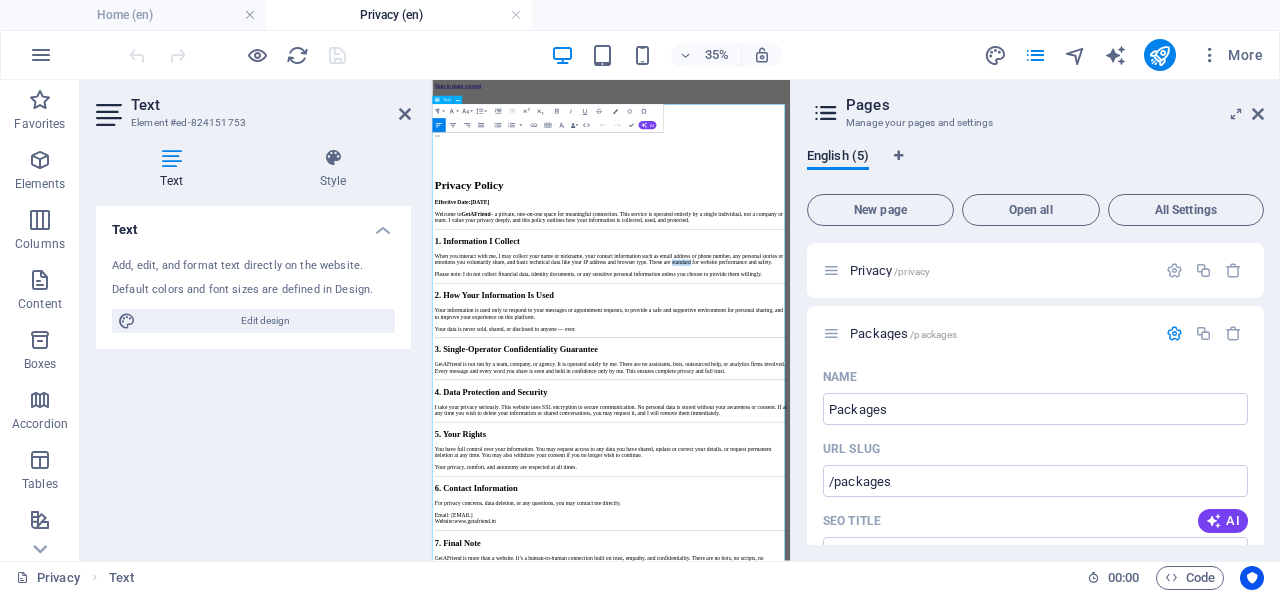 click on "When you interact with me, I may collect your name or nickname, your contact information such as email address or phone number, any personal stories or emotions you voluntarily share, and basic technical data like your IP address and browser type. These are standard for website performance and safety." at bounding box center [943, 593] 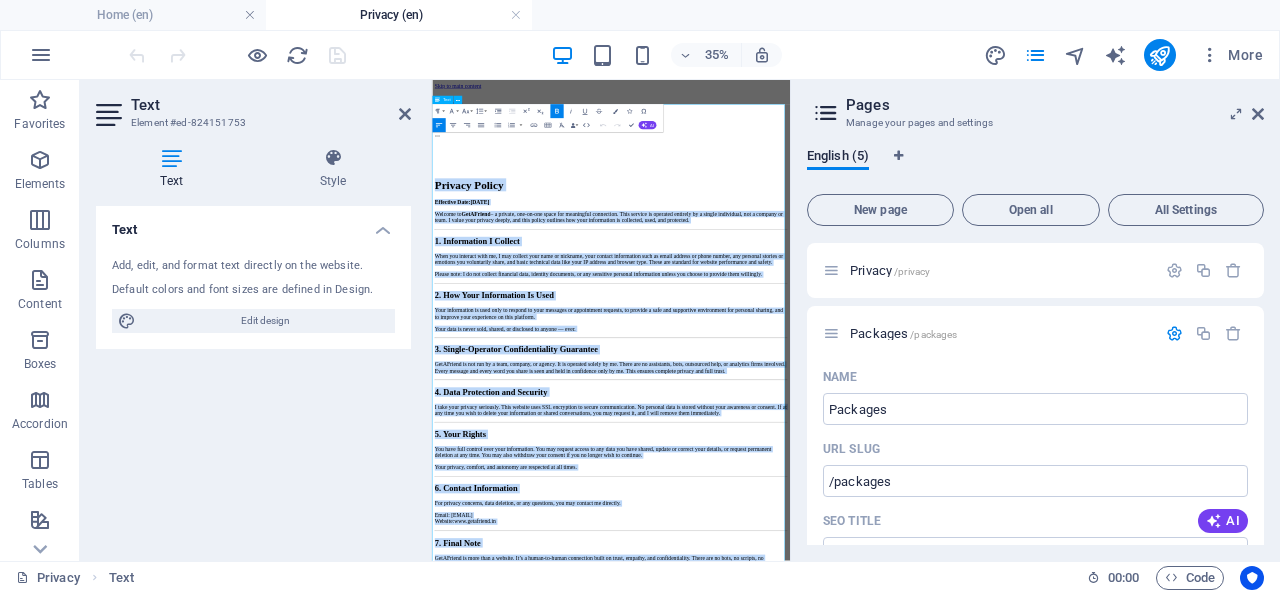 copy on "Privacy Policy Effective Date:02/08/2025 Welcome to  GetAFriend  – a private, one-on-one space for meaningful connection. This service is operated entirely by a single individual, not a company or team. I value your privacy deeply, and this policy outlines how your information is collected, used, and protected. 1. Information I Collect When you interact with me, I may collect your name or nickname, your contact information such as email address or phone number, any personal stories or emotions you voluntarily share, and basic technical data like your IP address and browser type. These are standard for website performance and safety. Please note: I do not collect financial data, identity documents, or any sensitive personal information unless you choose to provide them willingly. 2. How Your Information Is Used Your information is used only to respond to your messages or appointment requests, to provide a safe and supportive environment for personal sharing, and to improve your experience on this platform. ..." 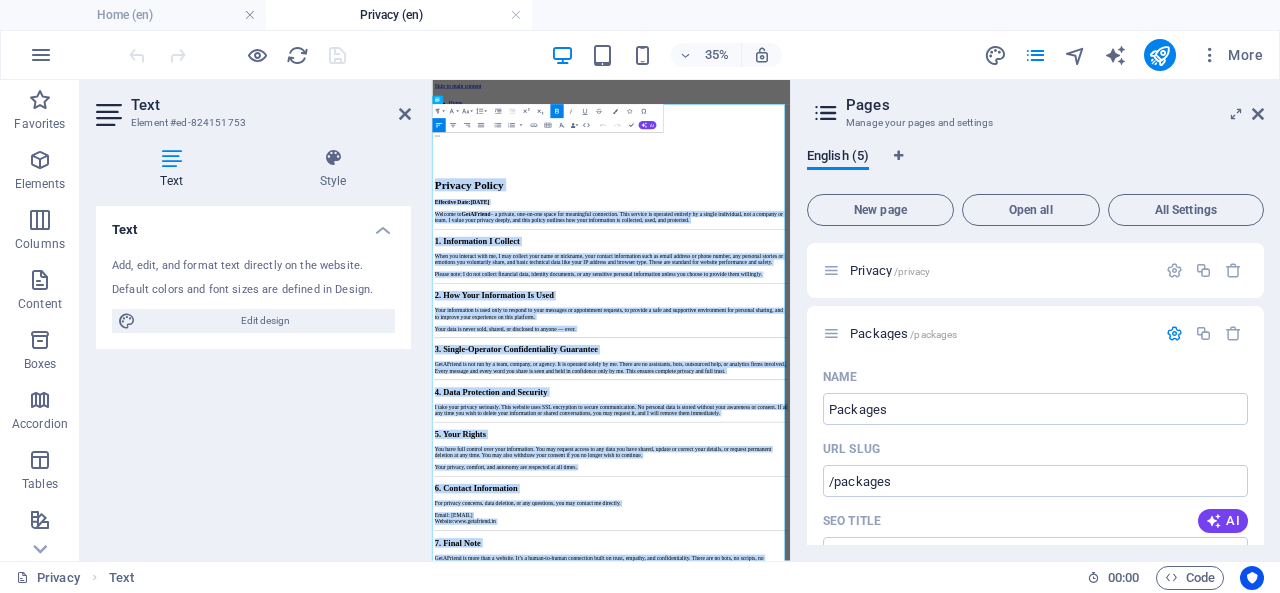 type 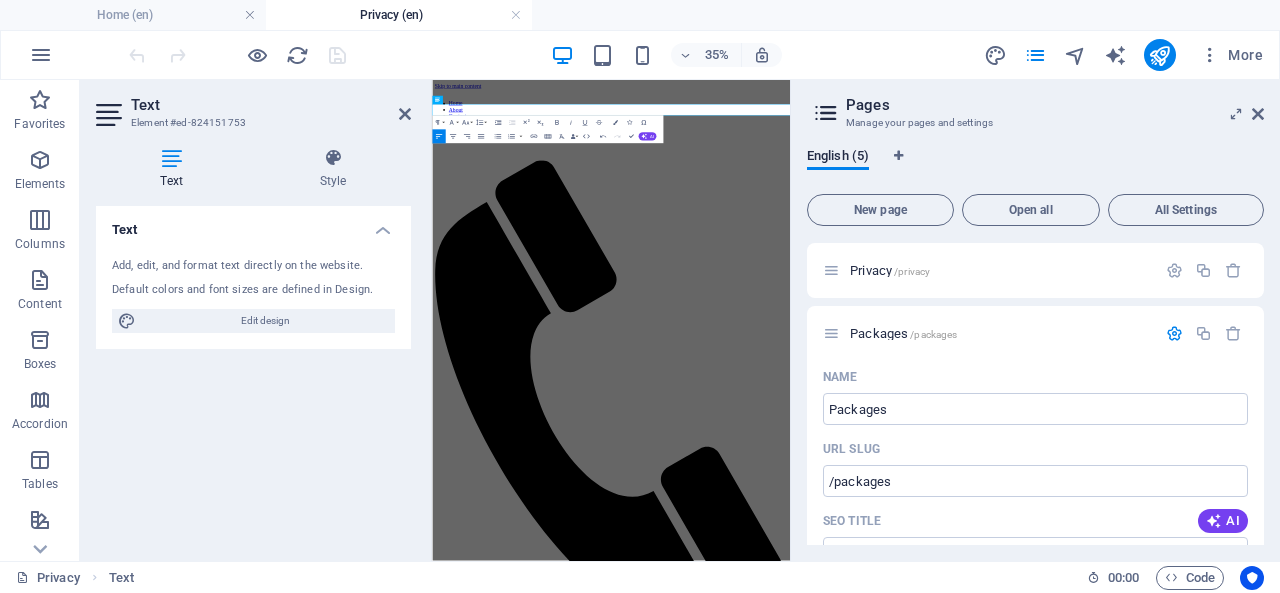 click on "Add, edit, and format text directly on the website. Default colors and font sizes are defined in Design. Edit design" at bounding box center [253, 295] 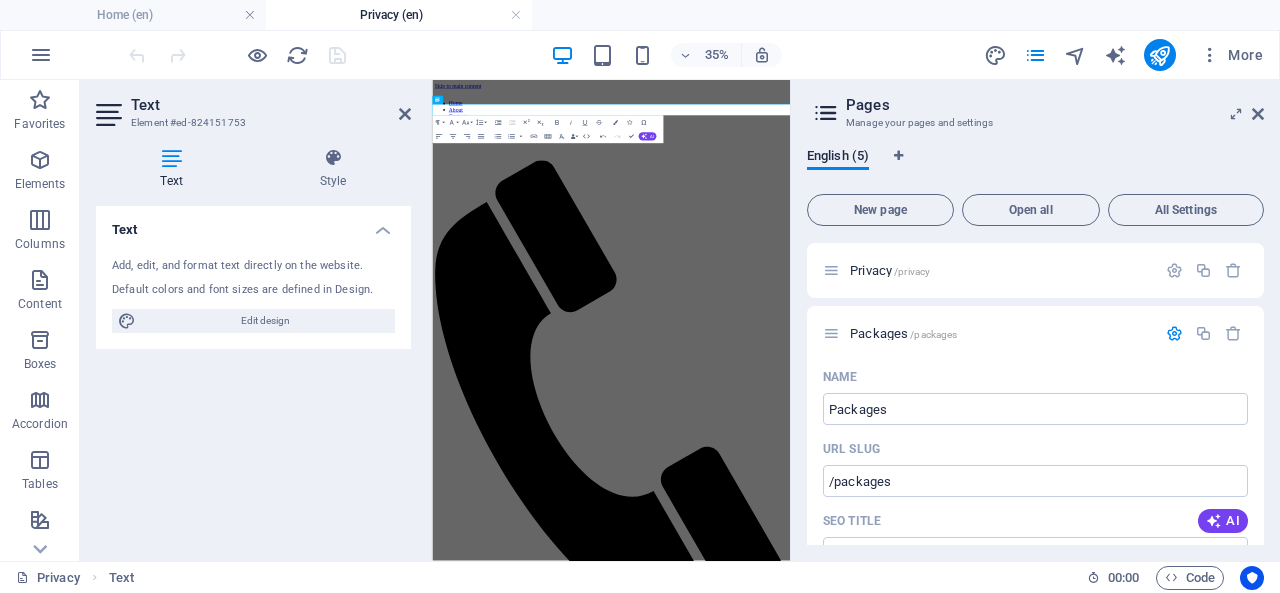 click on "Skip to main content
Home About Contact Privacy Menu Menu Email: connect@getafriend.in Home About Contact Privacy" at bounding box center [943, 3047] 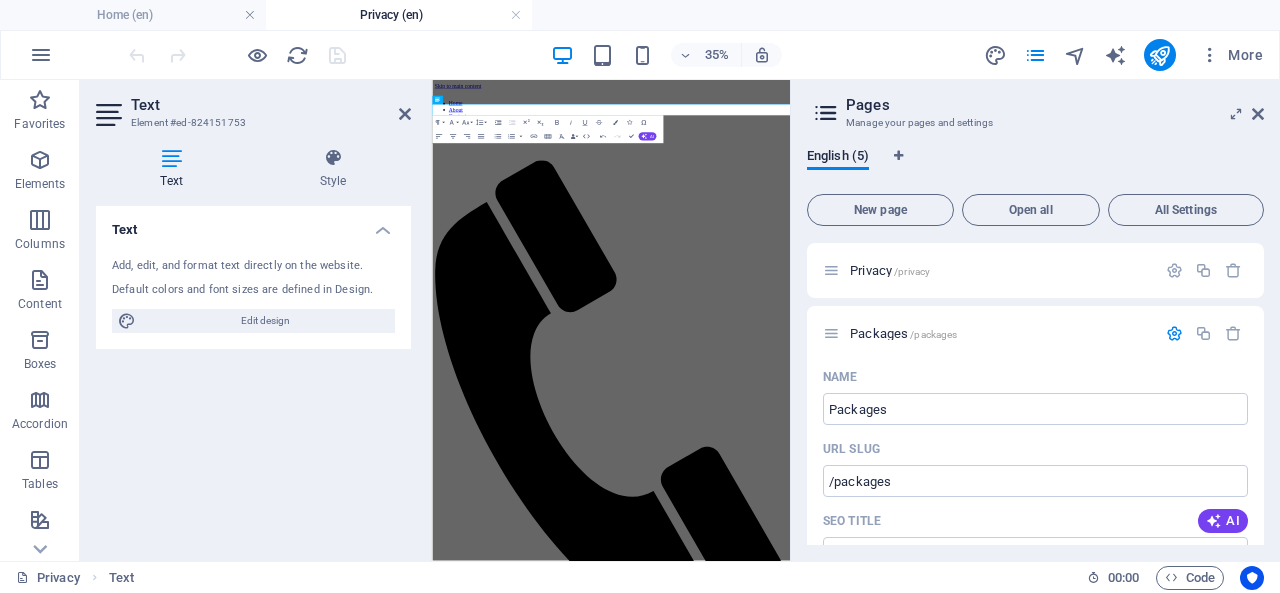 click at bounding box center [405, 114] 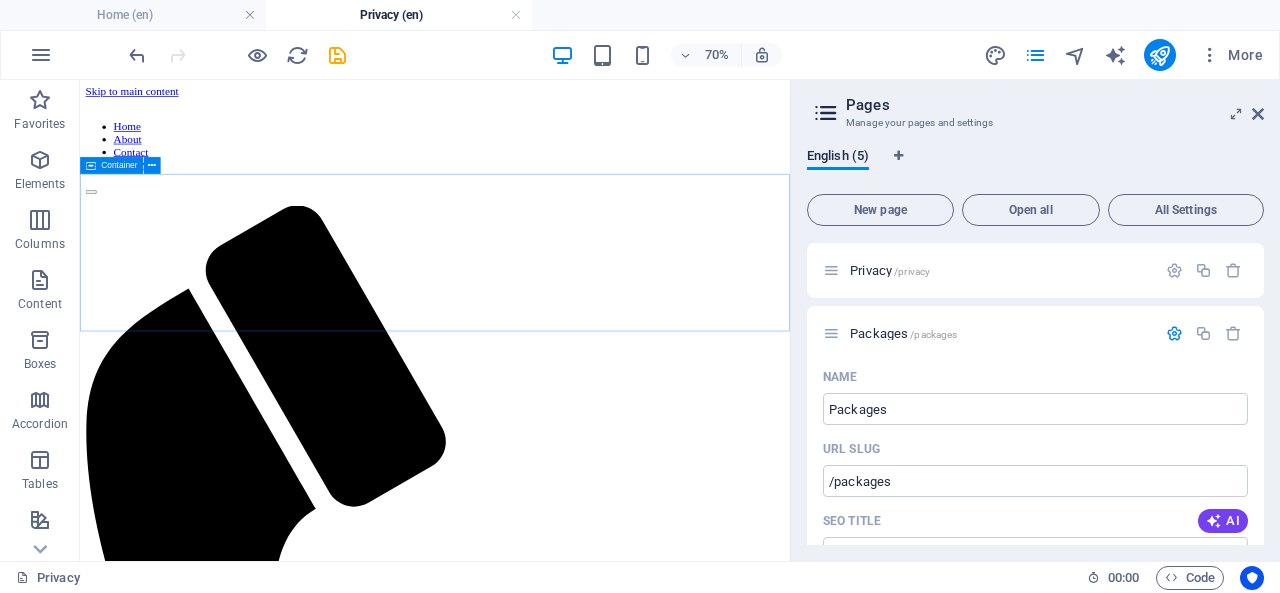 click at bounding box center (152, 165) 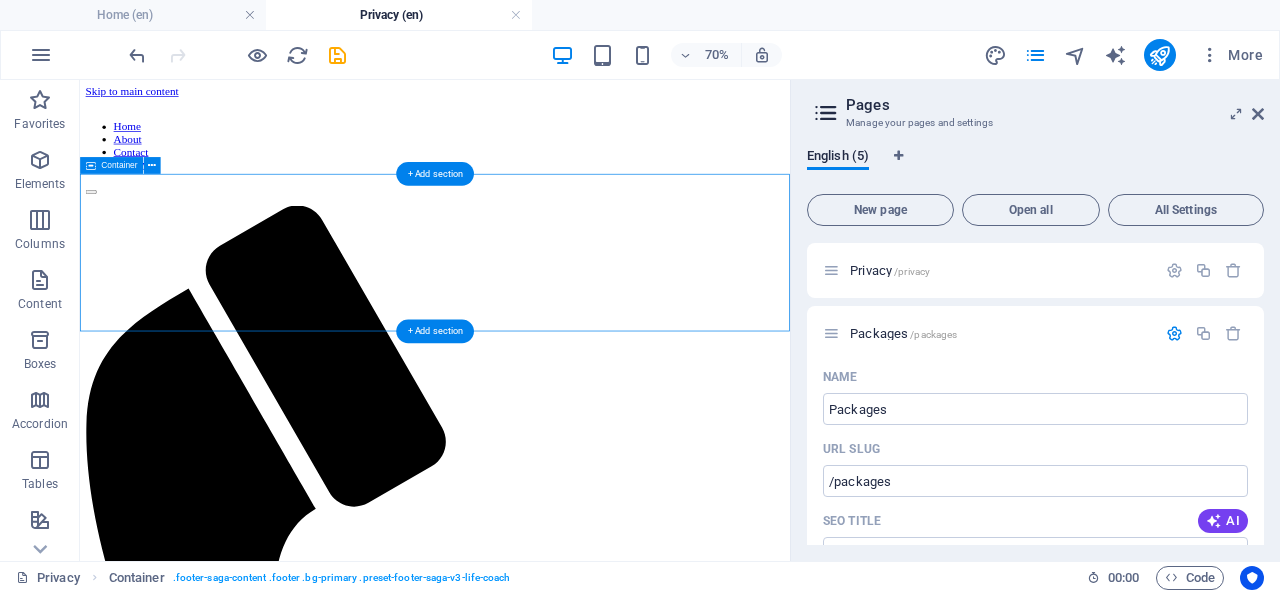 click on "Email: [EMAIL]" at bounding box center [587, 4364] 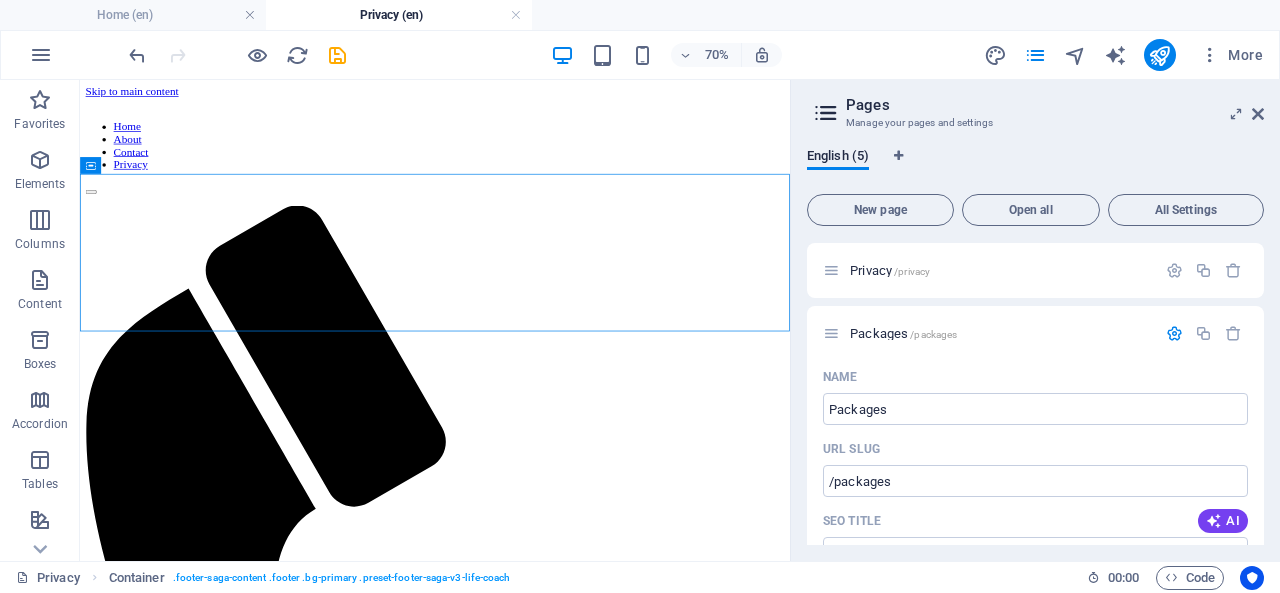 click at bounding box center (40, 340) 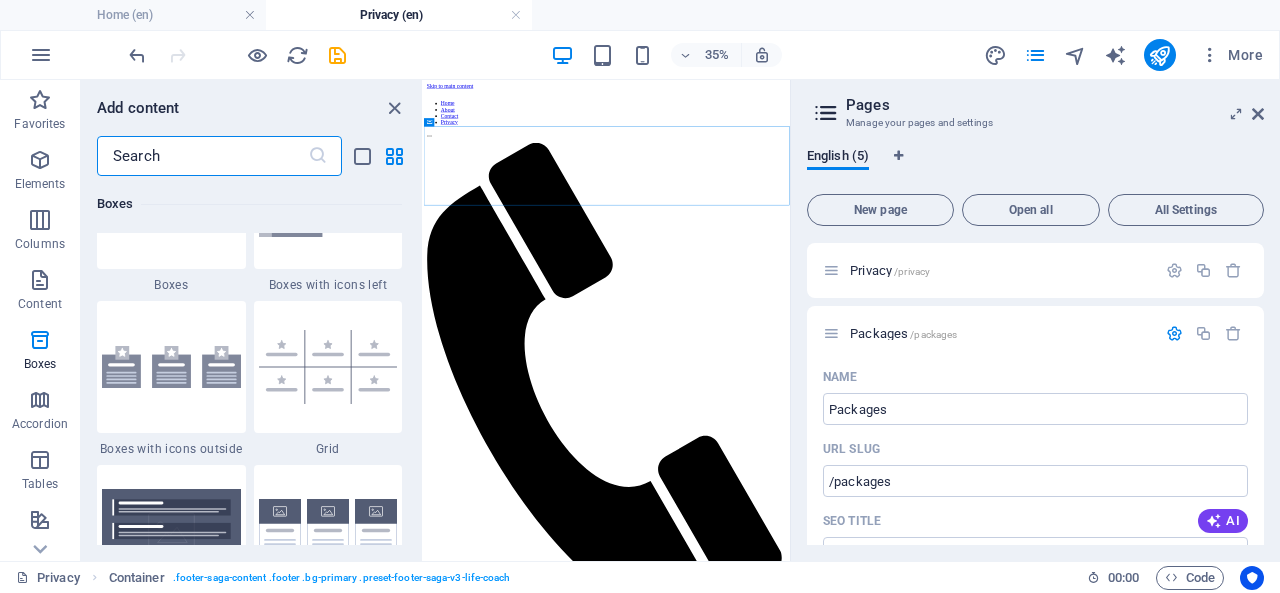 scroll, scrollTop: 5778, scrollLeft: 0, axis: vertical 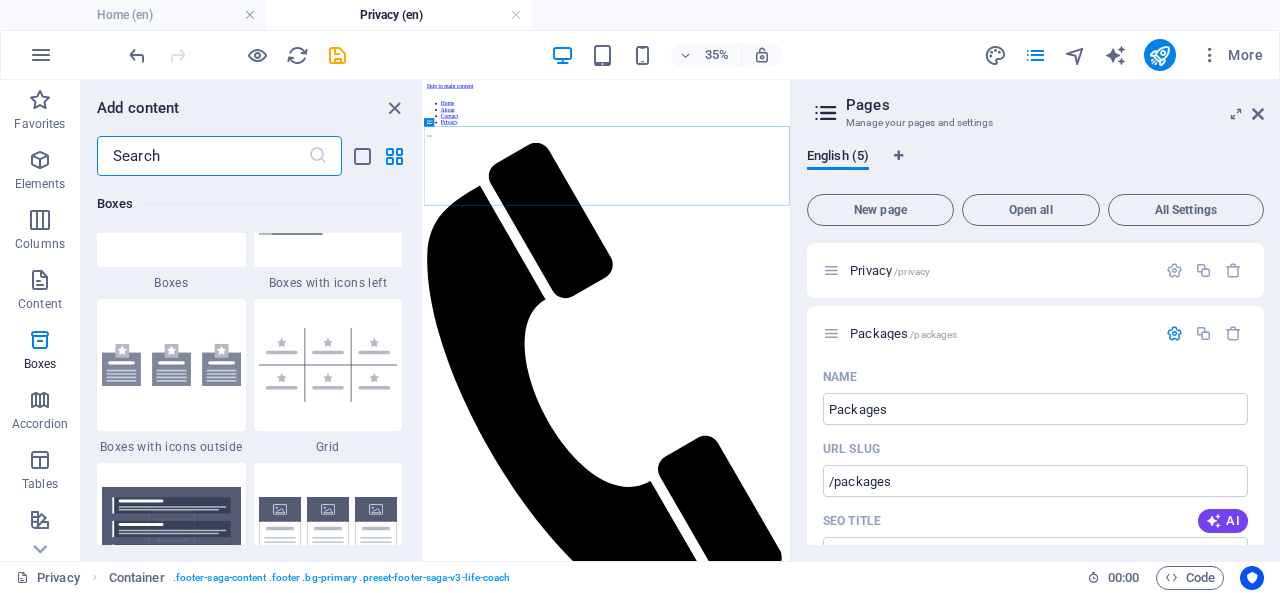 click at bounding box center [328, 365] 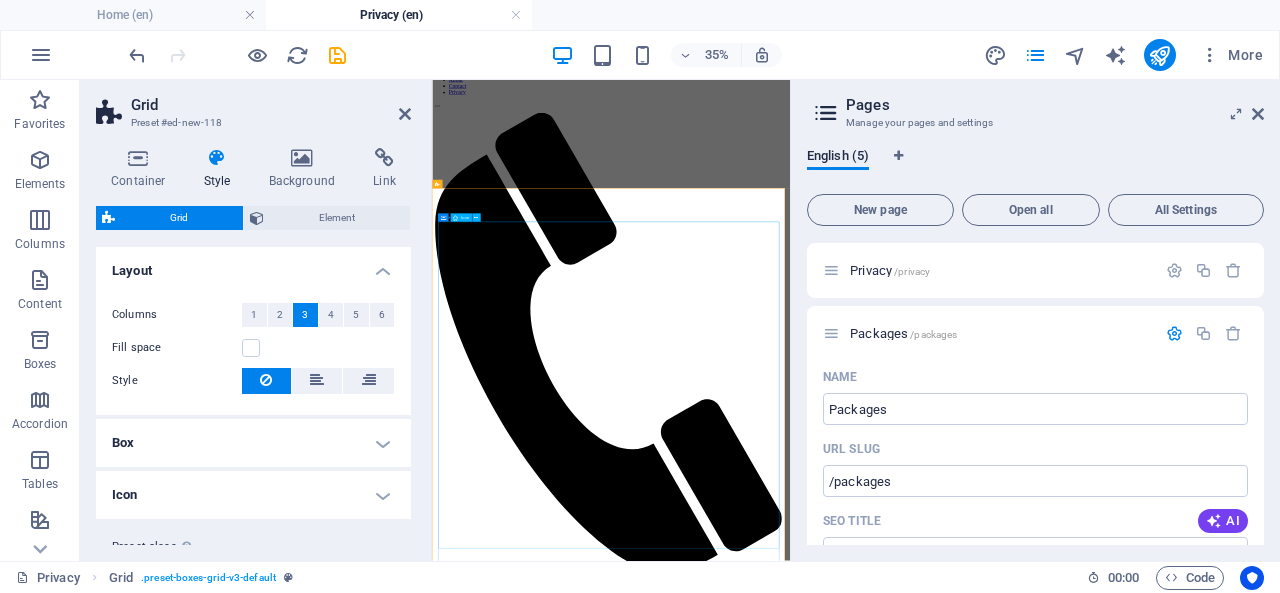 scroll, scrollTop: 95, scrollLeft: 0, axis: vertical 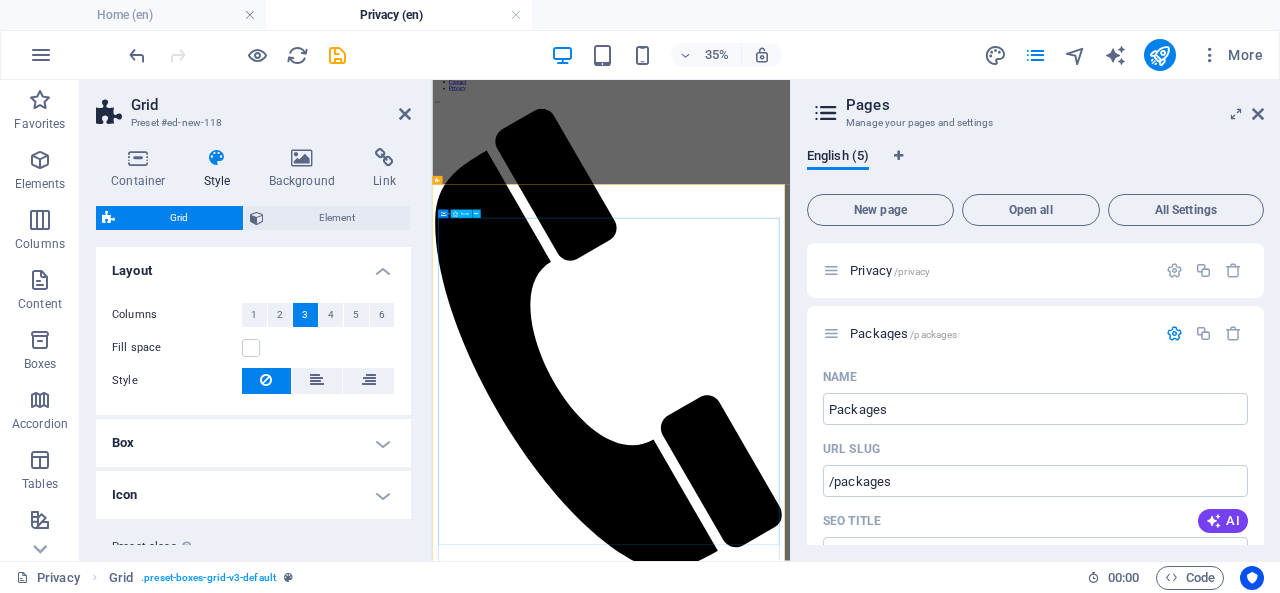 click at bounding box center [943, 6249] 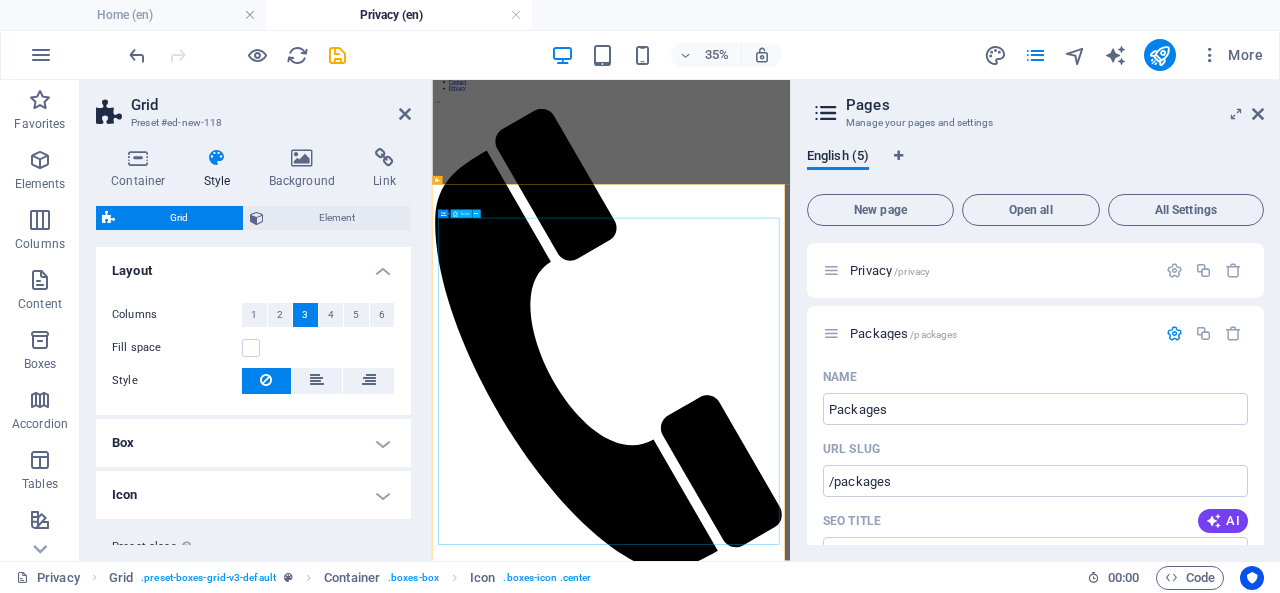 scroll, scrollTop: 0, scrollLeft: 0, axis: both 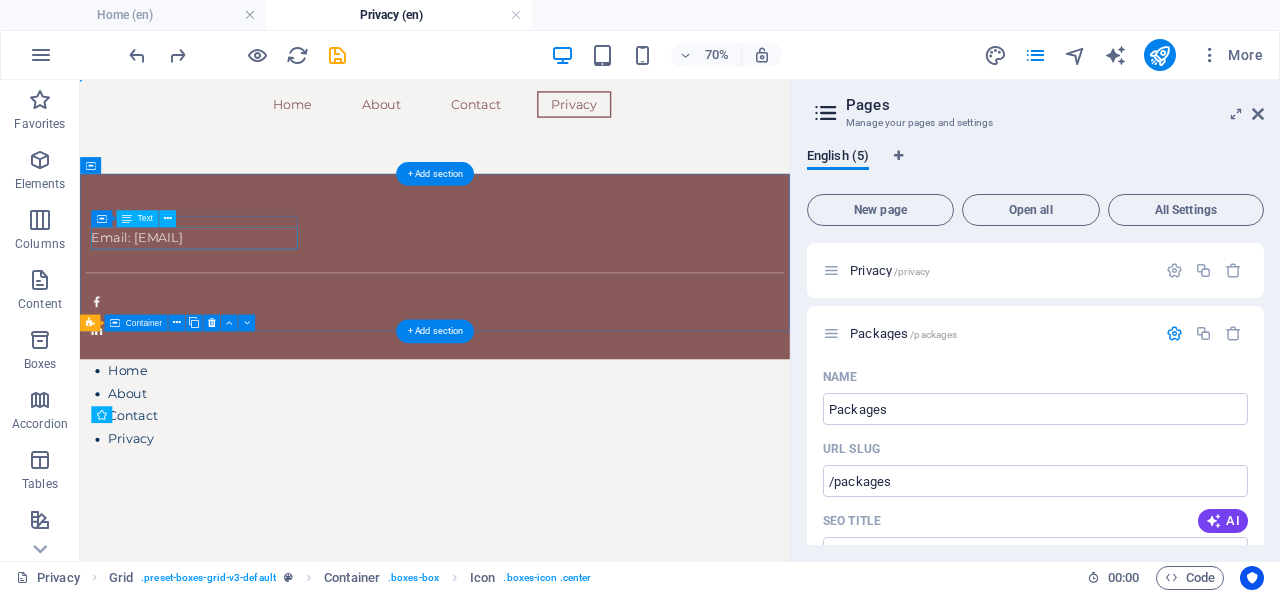 click on "Email: [EMAIL]" at bounding box center (243, 306) 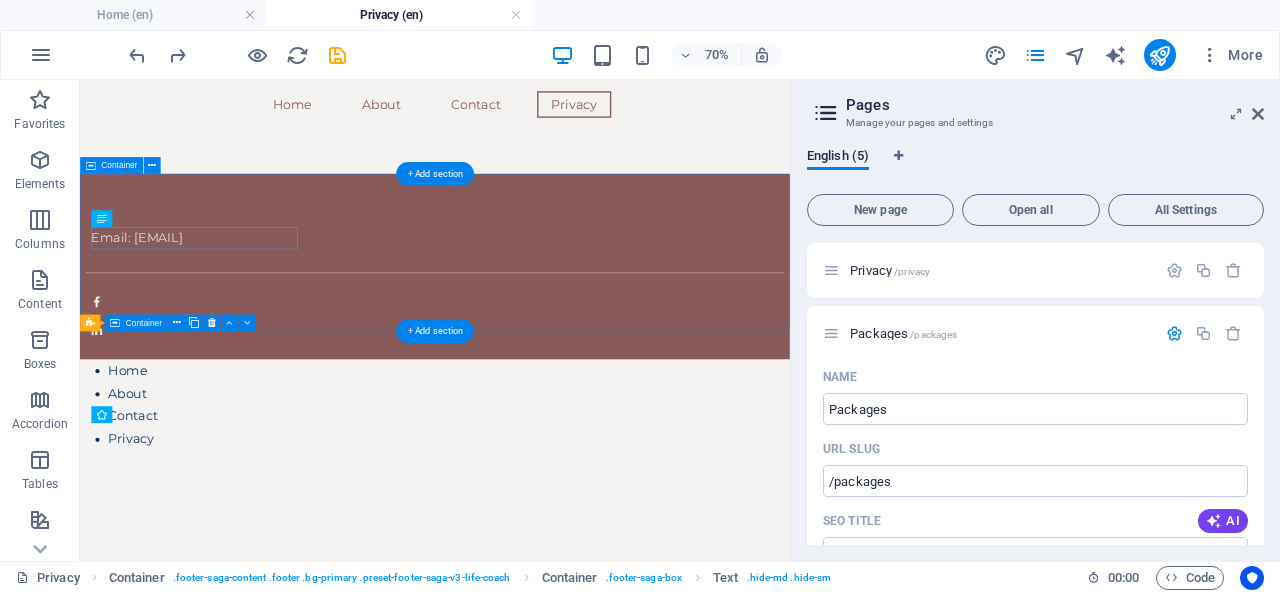 click on "Email: [EMAIL]" at bounding box center [587, 346] 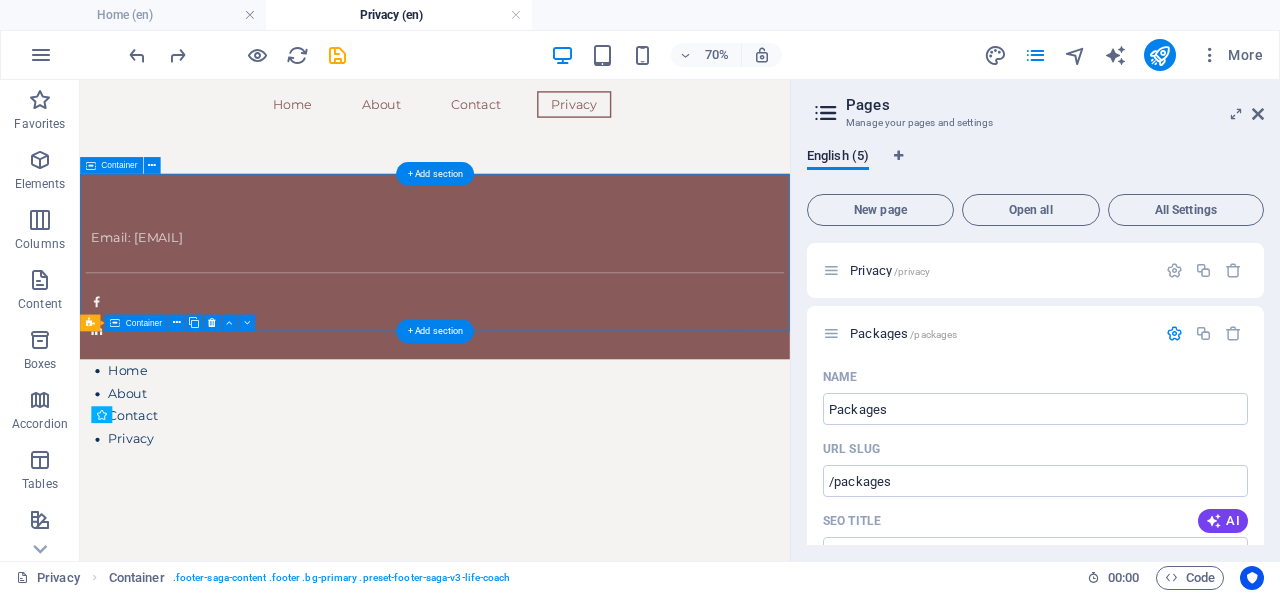 click on "Email: [EMAIL]" at bounding box center [587, 346] 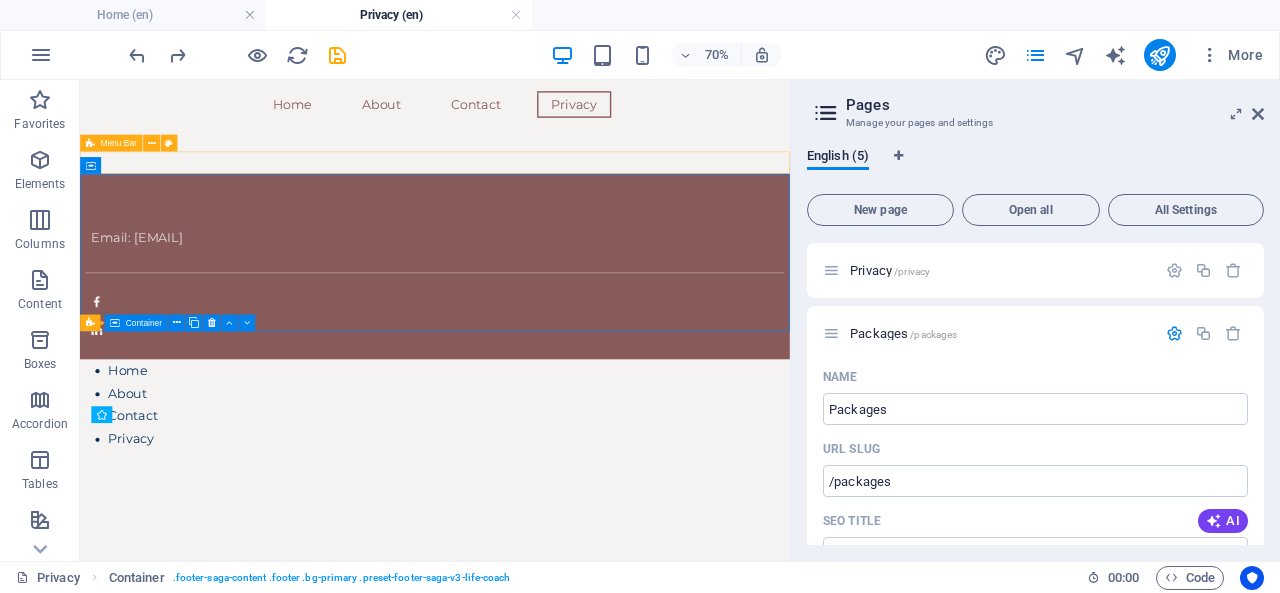 click on "Menu" at bounding box center [587, 198] 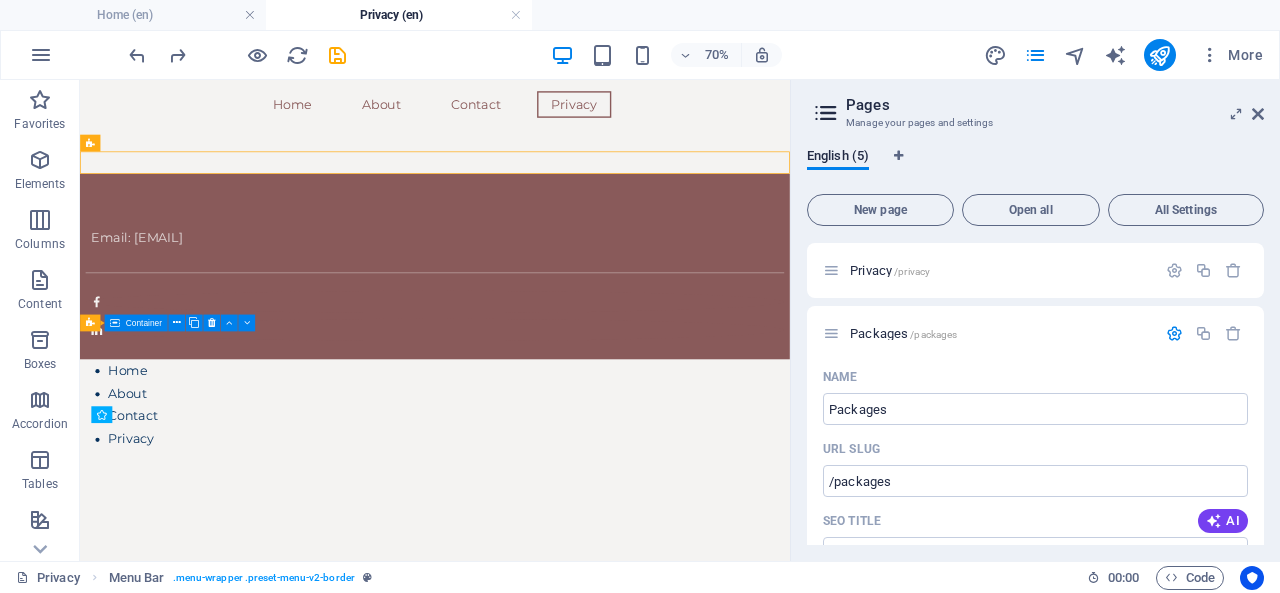 click at bounding box center (40, 220) 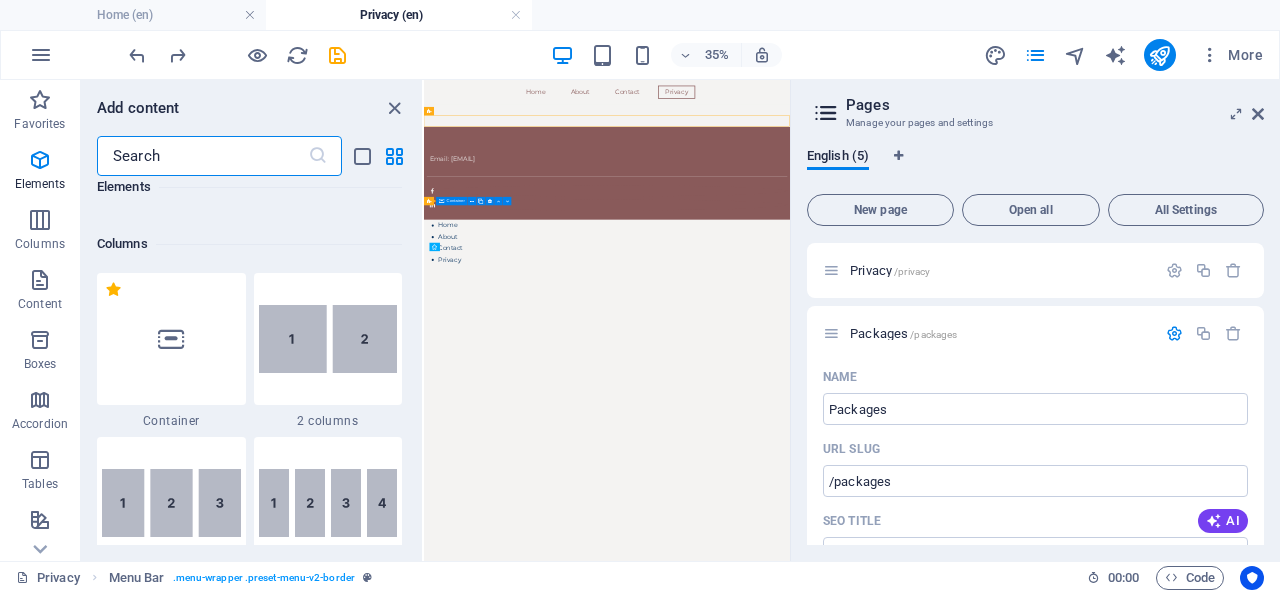 scroll, scrollTop: 990, scrollLeft: 0, axis: vertical 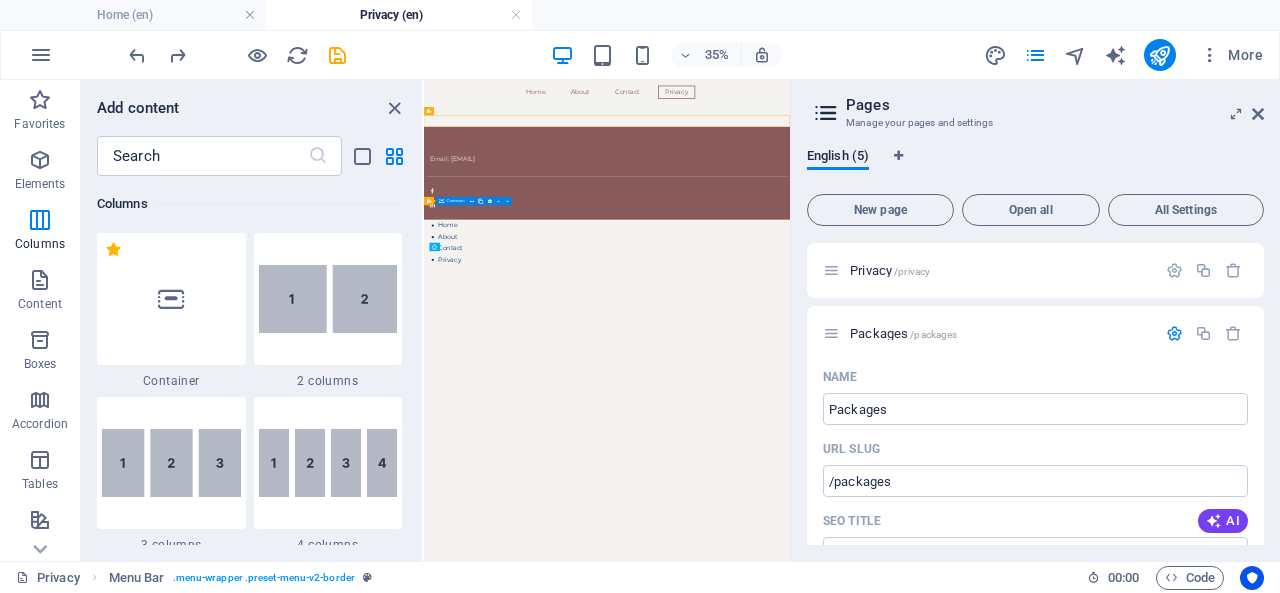 click at bounding box center [171, 299] 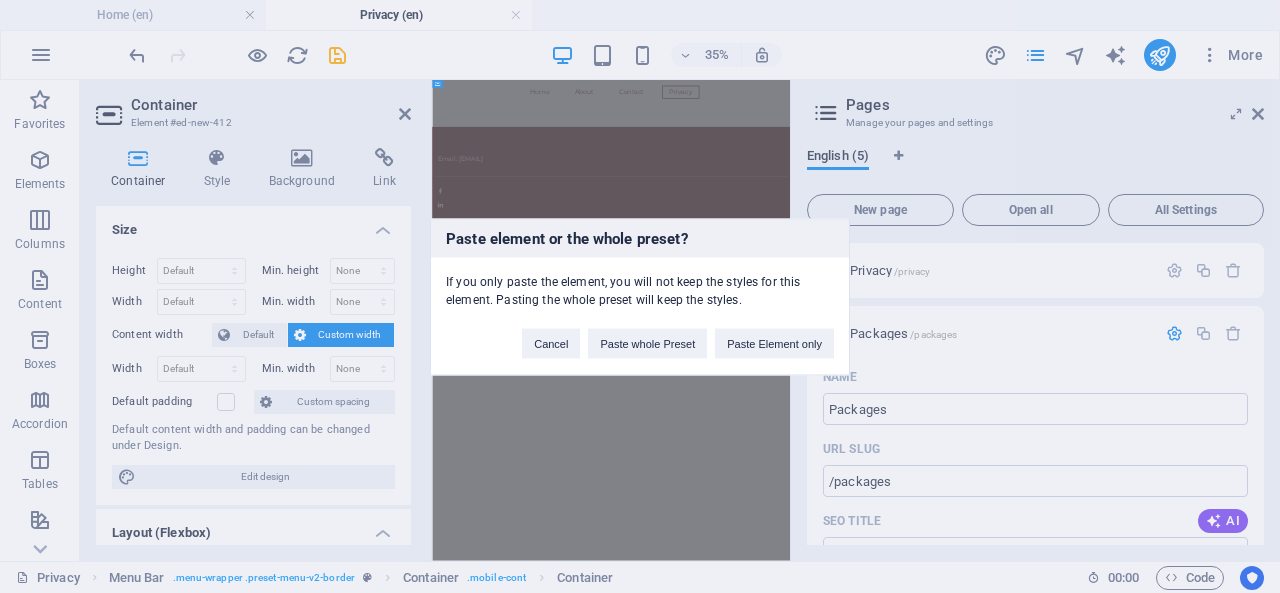 type 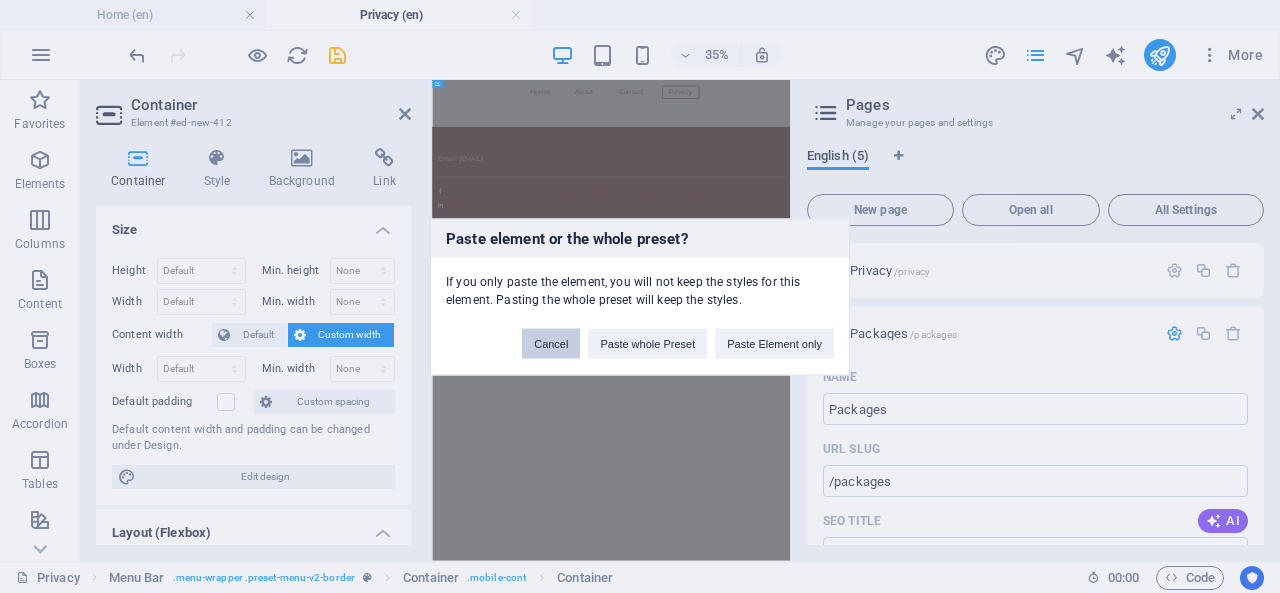 click on "Cancel" at bounding box center (551, 343) 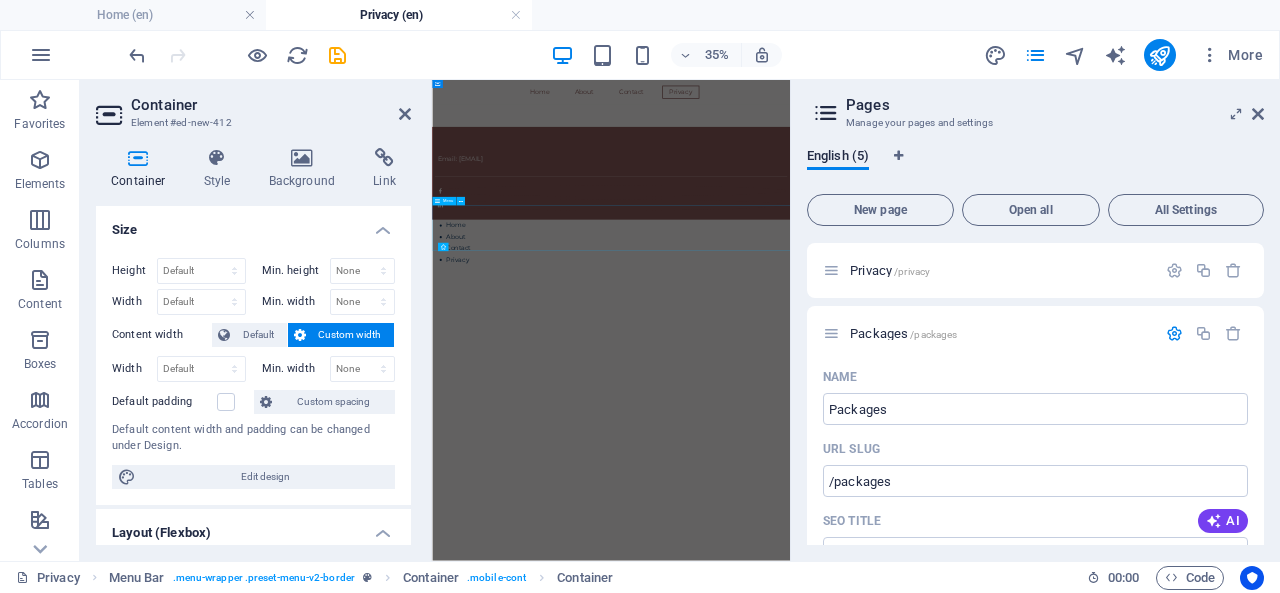 click on "Home About Contact Privacy" at bounding box center (943, 544) 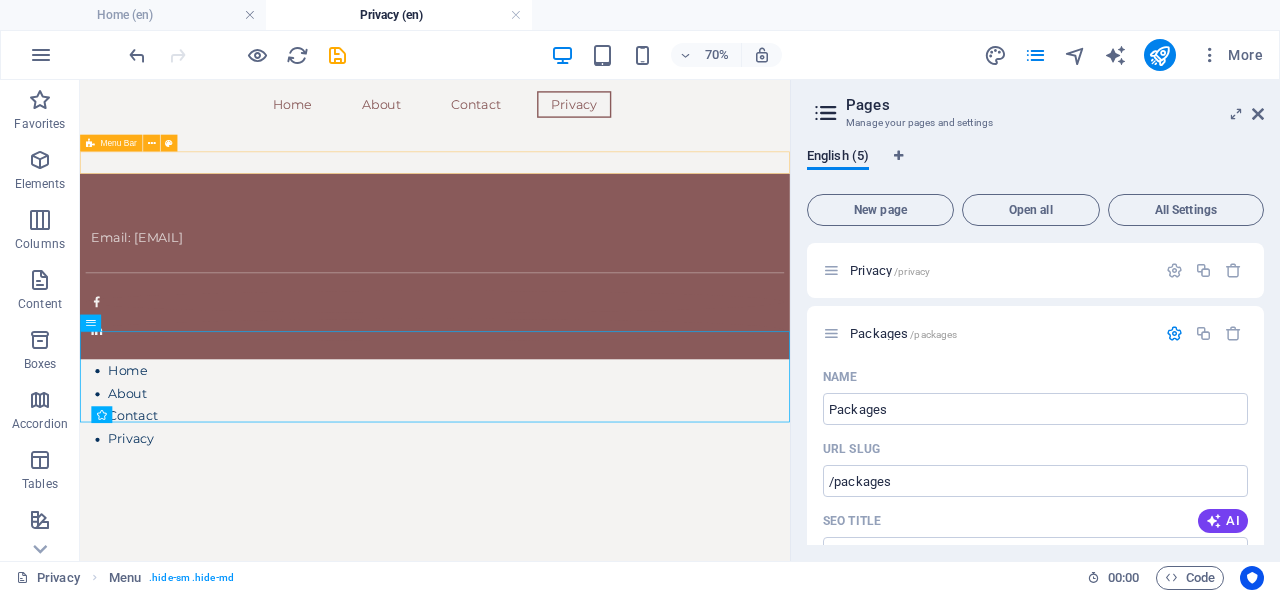 click on "Drop content here or  Add elements  Paste clipboard Menu" at bounding box center (587, 198) 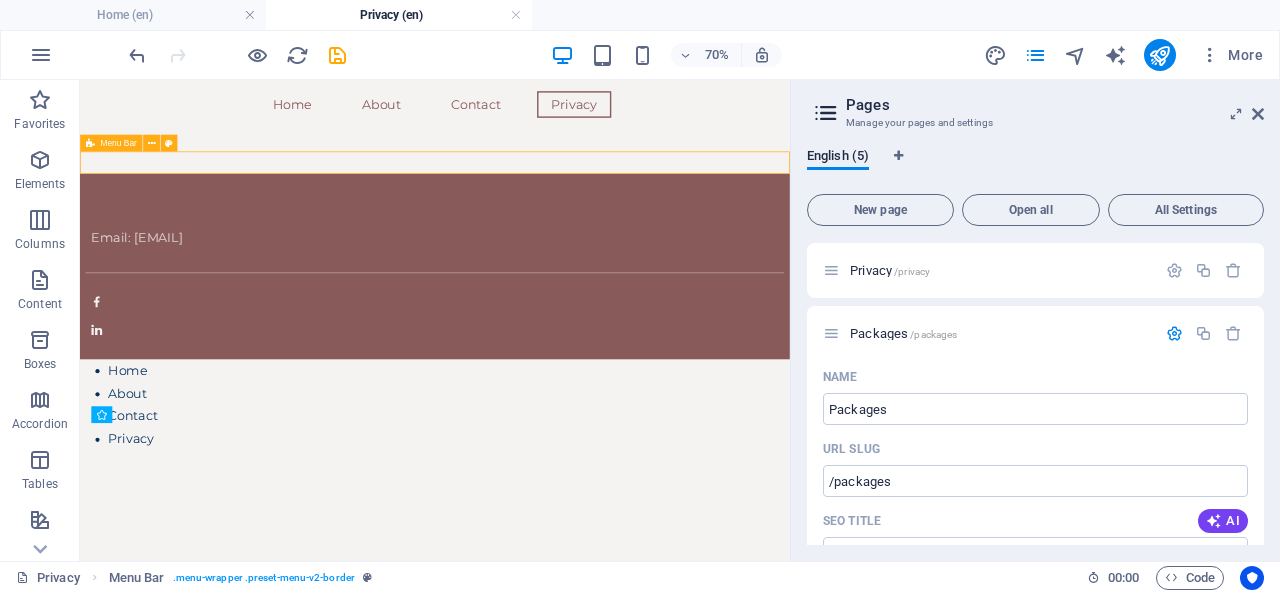 click on "Drop content here or  Add elements  Paste clipboard Menu" at bounding box center (587, 198) 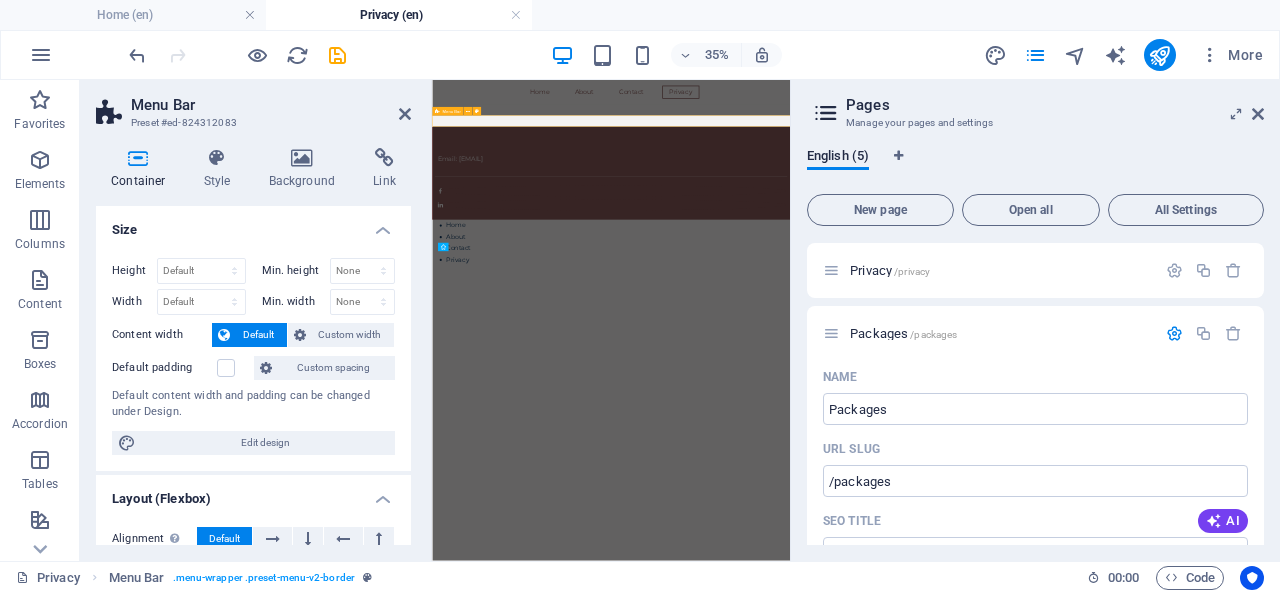 click on "Drop content here or  Add elements  Paste clipboard Menu" at bounding box center [943, 198] 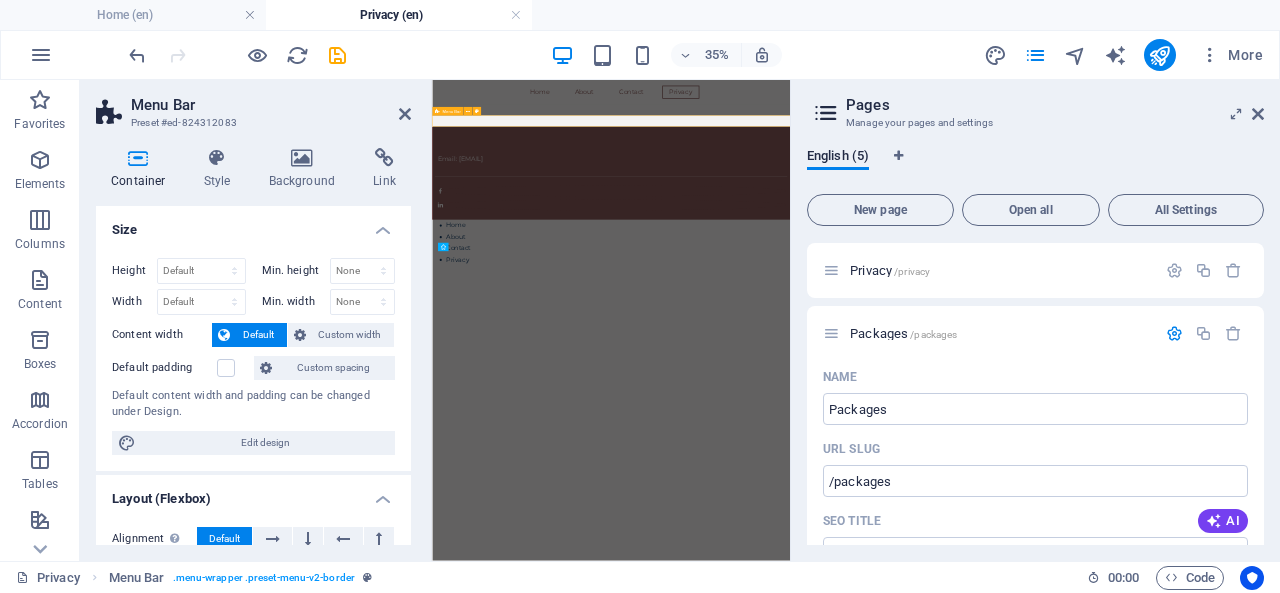 click on "Drop content here or  Add elements  Paste clipboard Menu" at bounding box center (943, 198) 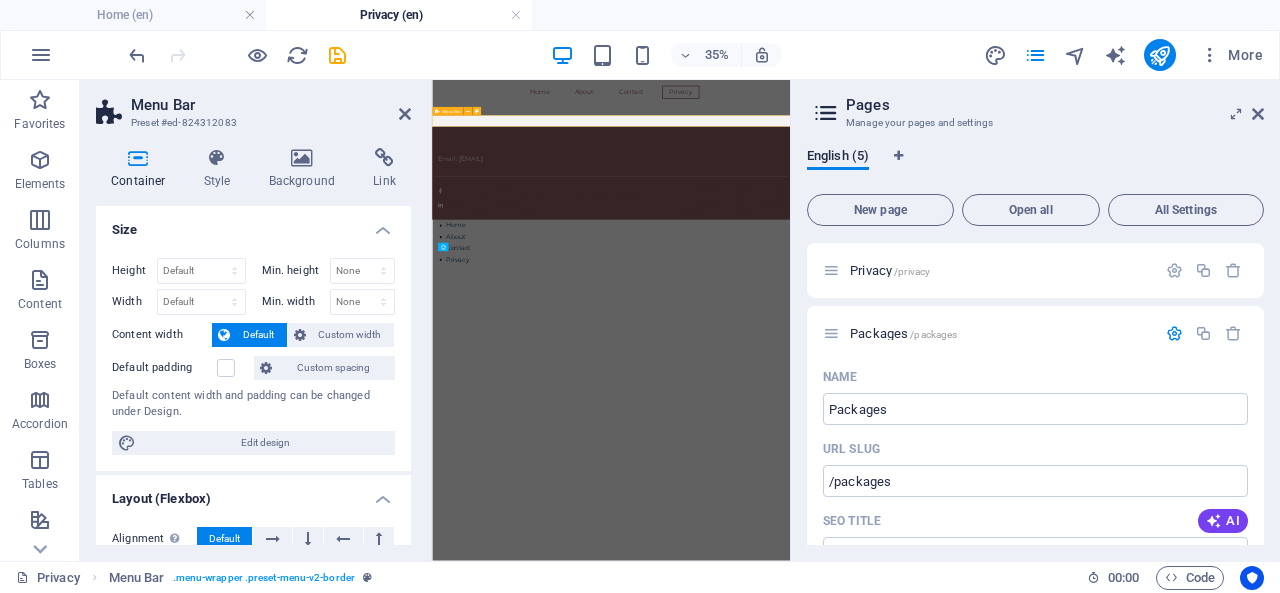 click on "Drop content here or  Add elements  Paste clipboard Menu" at bounding box center (943, 198) 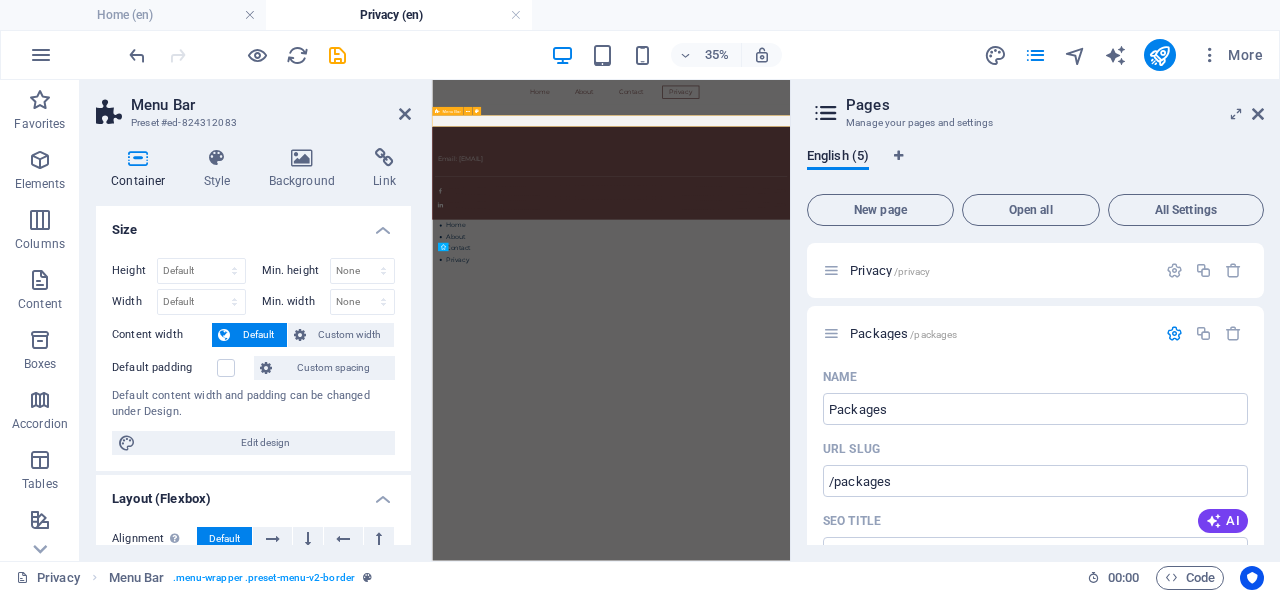click on "Drop content here or  Add elements  Paste clipboard Menu" at bounding box center (943, 198) 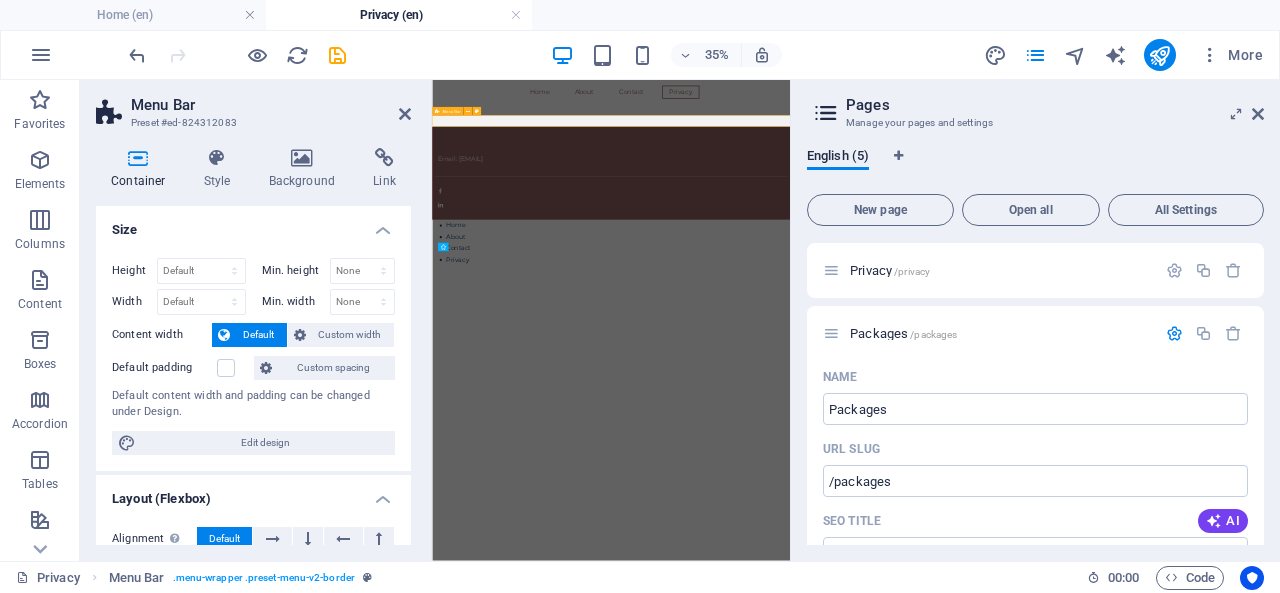 click on "Drop content here or  Add elements  Paste clipboard Menu" at bounding box center [943, 198] 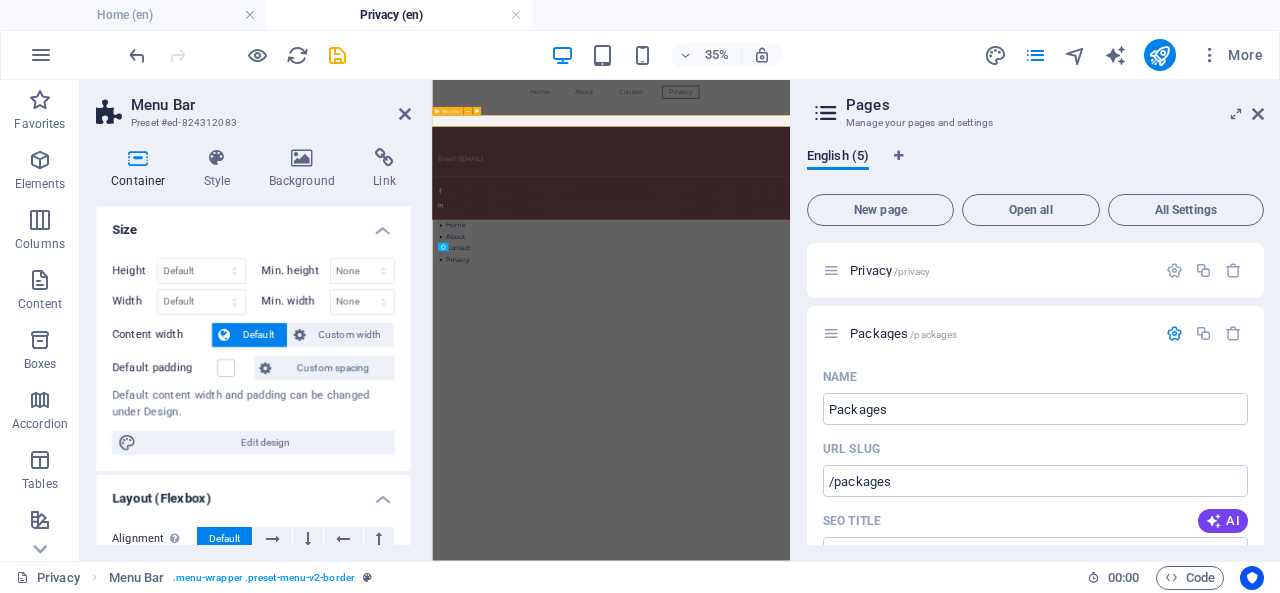 click on "Drop content here or  Add elements  Paste clipboard Menu" at bounding box center [943, 198] 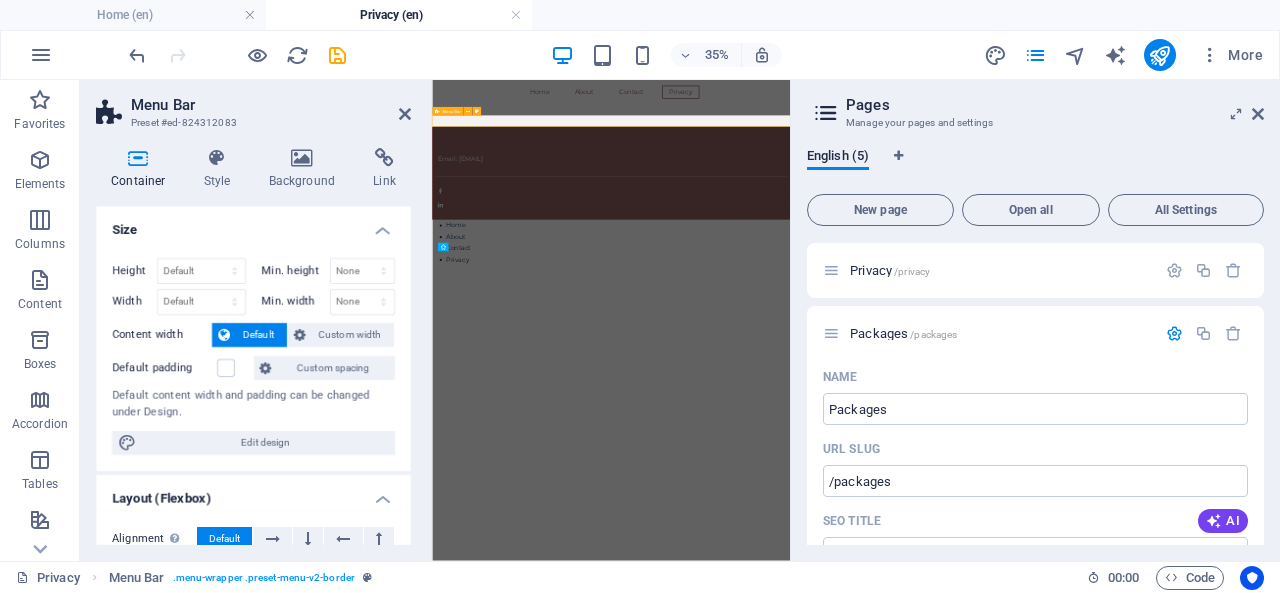 click on "Drop content here or  Add elements  Paste clipboard Menu" at bounding box center (943, 198) 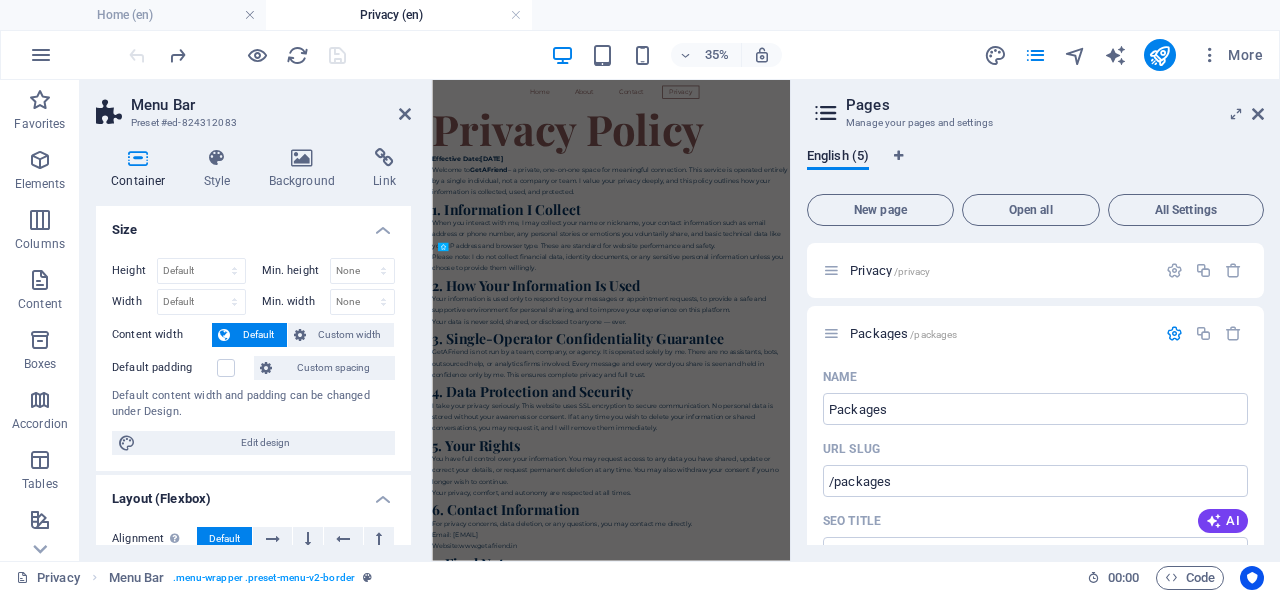 click at bounding box center (405, 114) 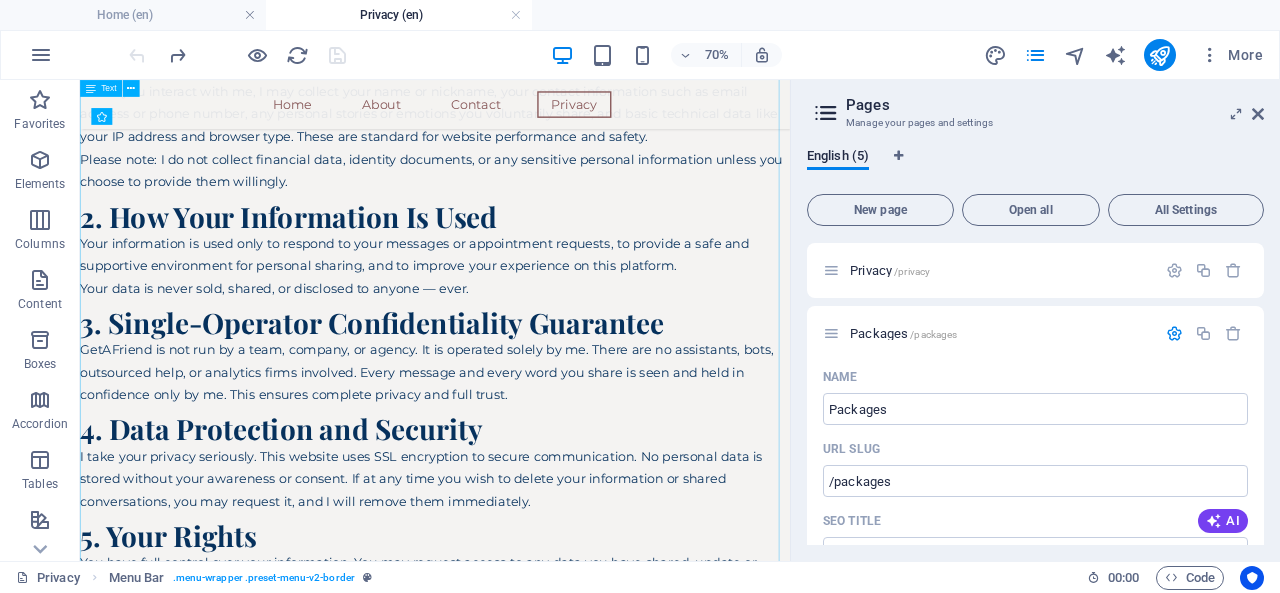 scroll, scrollTop: 426, scrollLeft: 0, axis: vertical 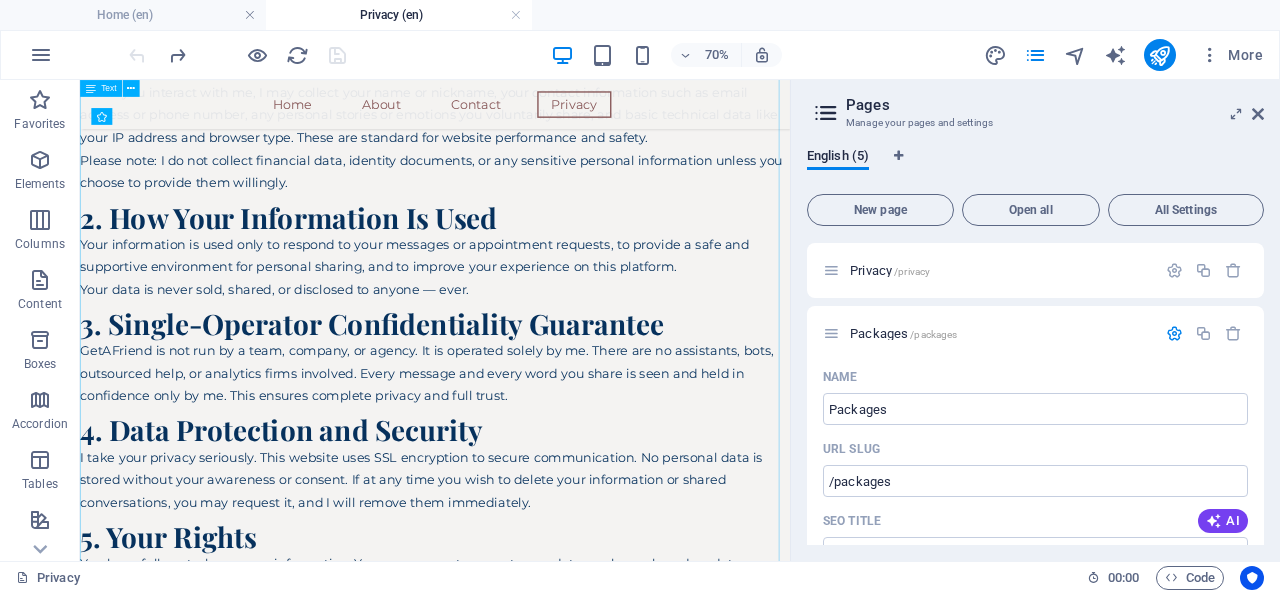 click on "Privacy Policy Effective Date:02/08/2025 Welcome to  GetAFriend  – a private, one-on-one space for meaningful connection. This service is operated entirely by a single individual, not a company or team. I value your privacy deeply, and this policy outlines how your information is collected, used, and protected. 1. Information I Collect When you interact with me, I may collect your name or nickname, your contact information such as email address or phone number, any personal stories or emotions you voluntarily share, and basic technical data like your IP address and browser type. These are standard for website performance and safety. Please note: I do not collect financial data, identity documents, or any sensitive personal information unless you choose to provide them willingly. 2. How Your Information Is Used Your information is used only to respond to your messages or appointment requests, to provide a safe and supportive environment for personal sharing, and to improve your experience on this platform." at bounding box center (587, 469) 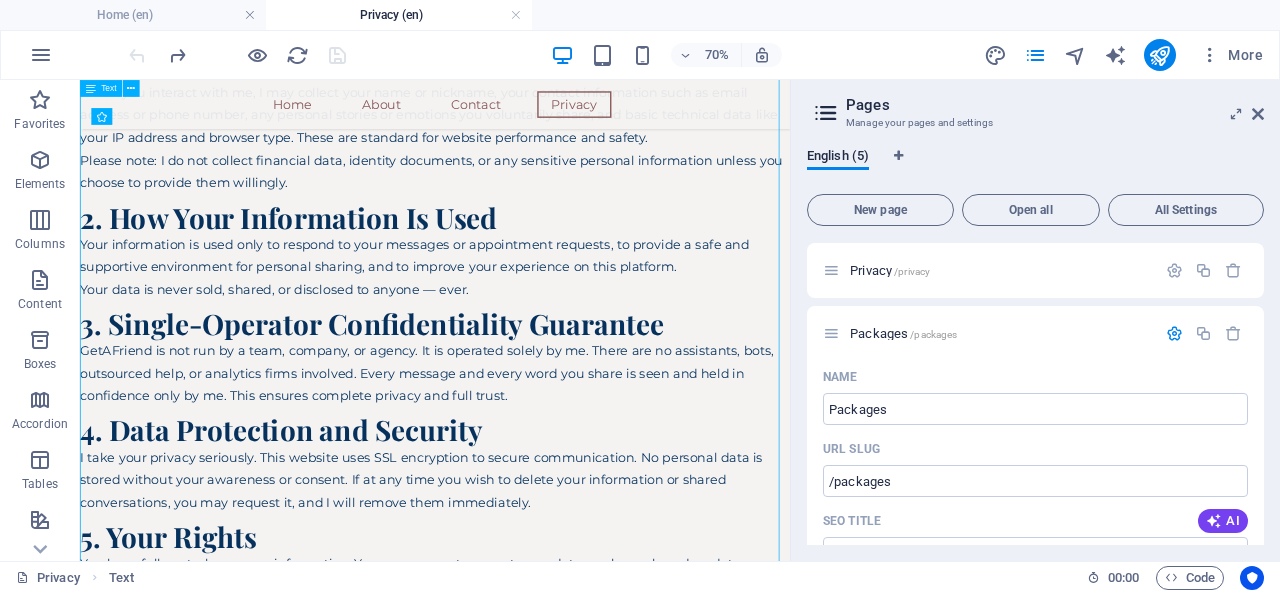 click on "Privacy Policy Effective Date:02/08/2025 Welcome to  GetAFriend  – a private, one-on-one space for meaningful connection. This service is operated entirely by a single individual, not a company or team. I value your privacy deeply, and this policy outlines how your information is collected, used, and protected. 1. Information I Collect When you interact with me, I may collect your name or nickname, your contact information such as email address or phone number, any personal stories or emotions you voluntarily share, and basic technical data like your IP address and browser type. These are standard for website performance and safety. Please note: I do not collect financial data, identity documents, or any sensitive personal information unless you choose to provide them willingly. 2. How Your Information Is Used Your information is used only to respond to your messages or appointment requests, to provide a safe and supportive environment for personal sharing, and to improve your experience on this platform." at bounding box center (587, 469) 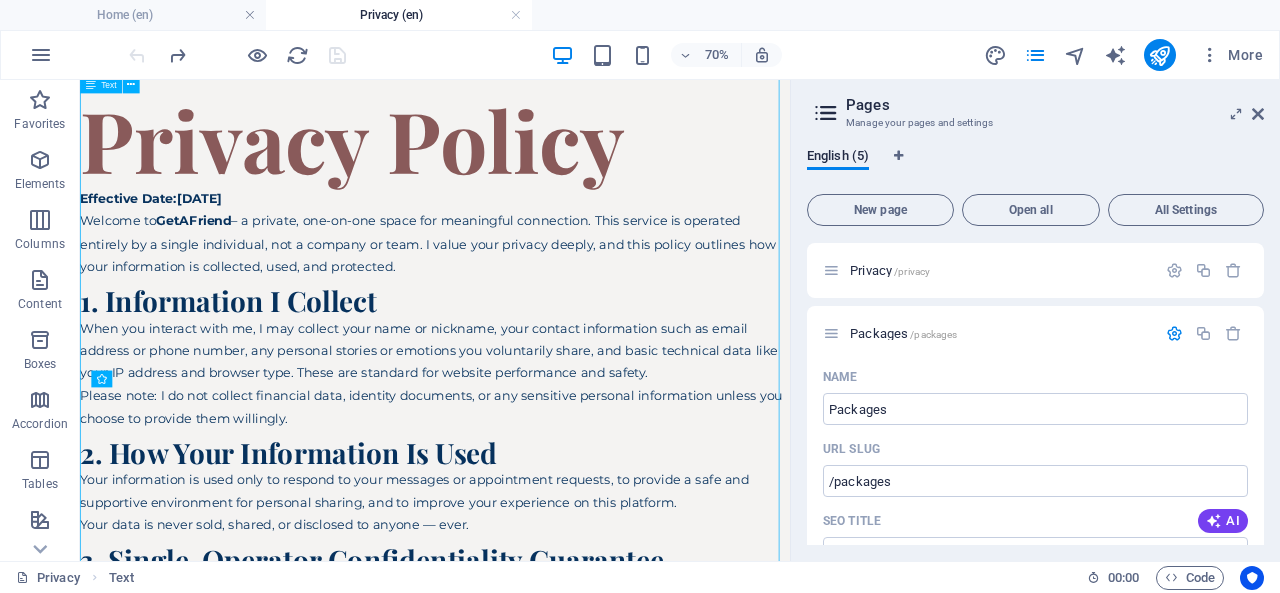 scroll, scrollTop: 51, scrollLeft: 0, axis: vertical 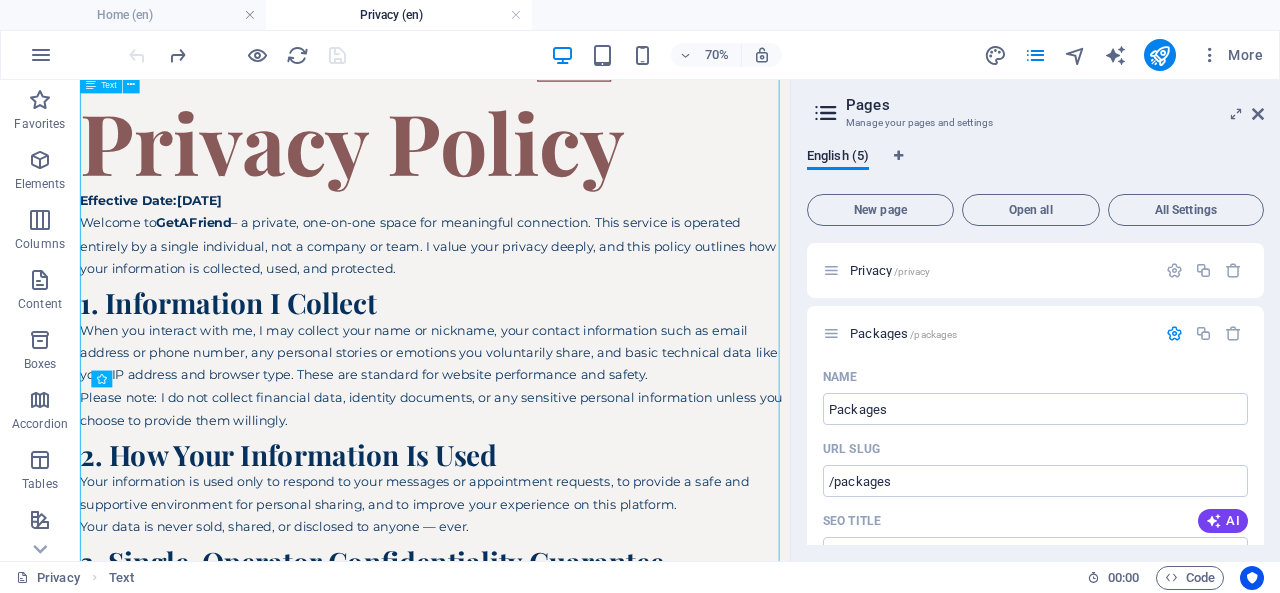 click at bounding box center [131, 84] 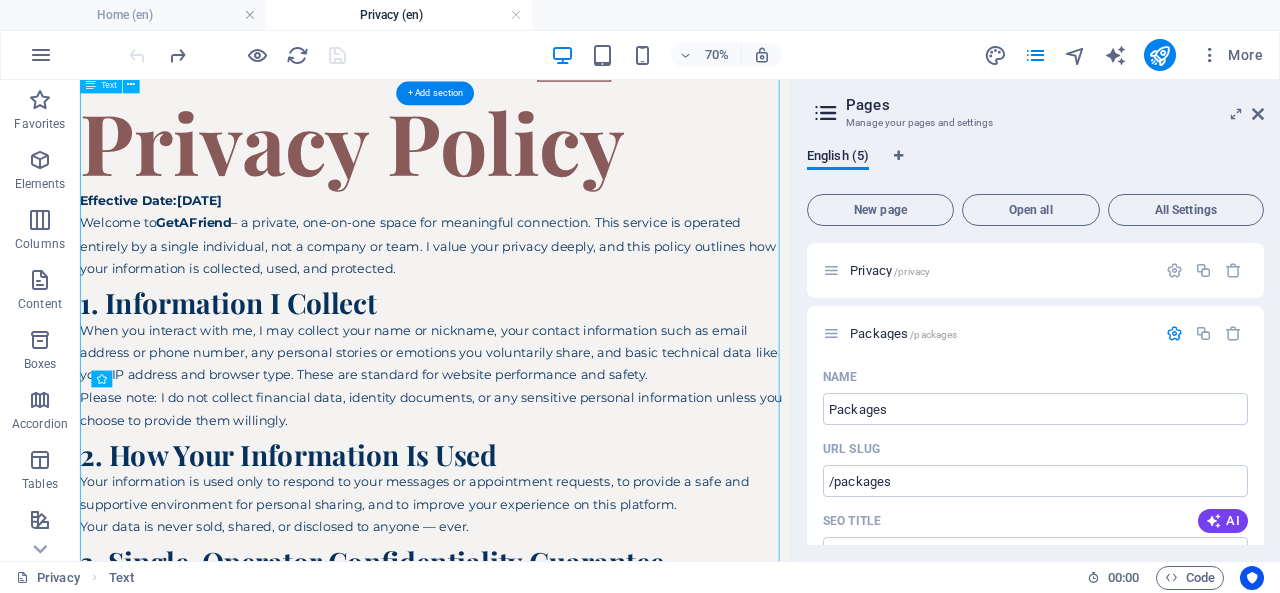 click on "Privacy Policy Effective Date:02/08/2025 Welcome to  GetAFriend  – a private, one-on-one space for meaningful connection. This service is operated entirely by a single individual, not a company or team. I value your privacy deeply, and this policy outlines how your information is collected, used, and protected. 1. Information I Collect When you interact with me, I may collect your name or nickname, your contact information such as email address or phone number, any personal stories or emotions you voluntarily share, and basic technical data like your IP address and browser type. These are standard for website performance and safety. Please note: I do not collect financial data, identity documents, or any sensitive personal information unless you choose to provide them willingly. 2. How Your Information Is Used Your information is used only to respond to your messages or appointment requests, to provide a safe and supportive environment for personal sharing, and to improve your experience on this platform." at bounding box center [587, 862] 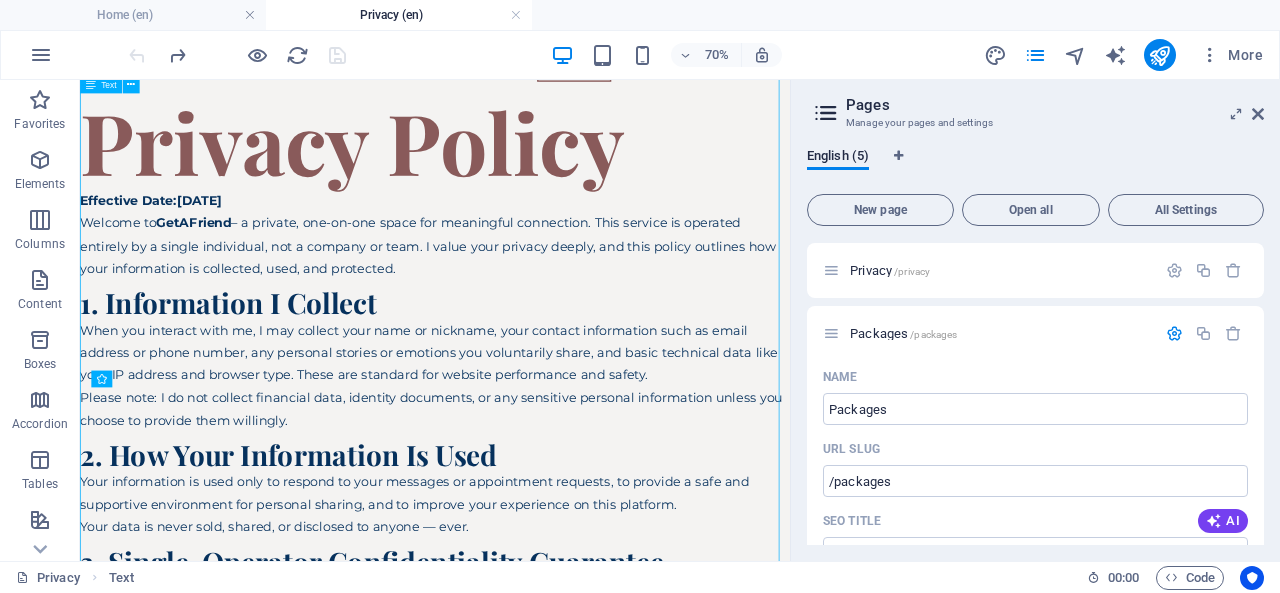 click at bounding box center (131, 84) 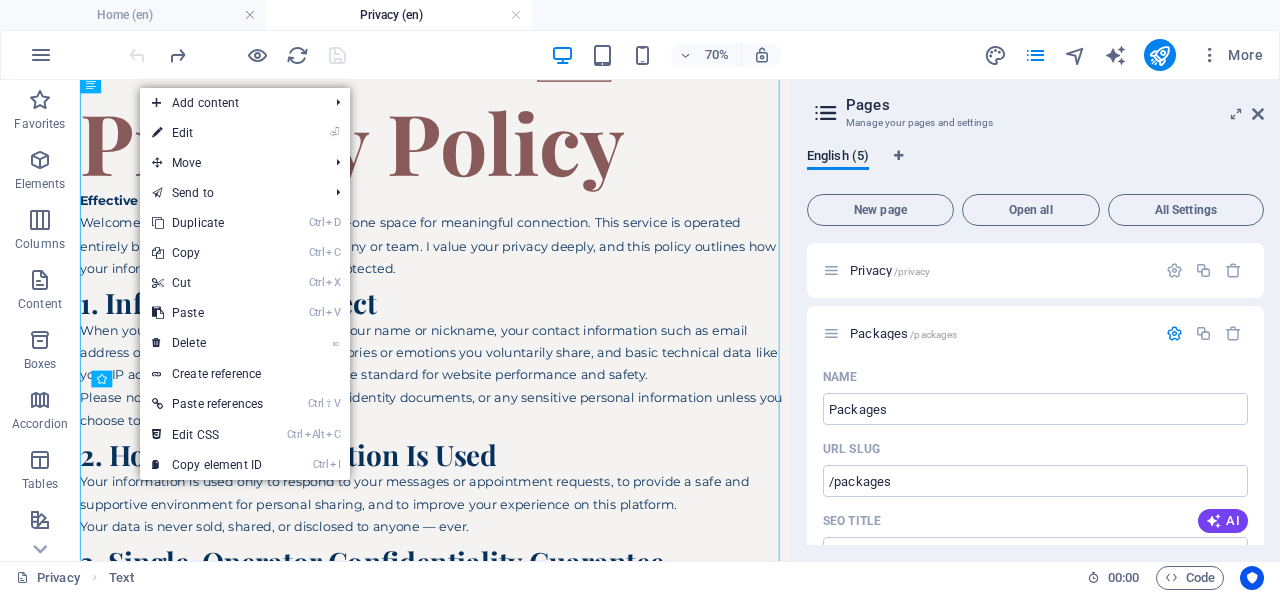 click on "⏎  Edit" at bounding box center [207, 133] 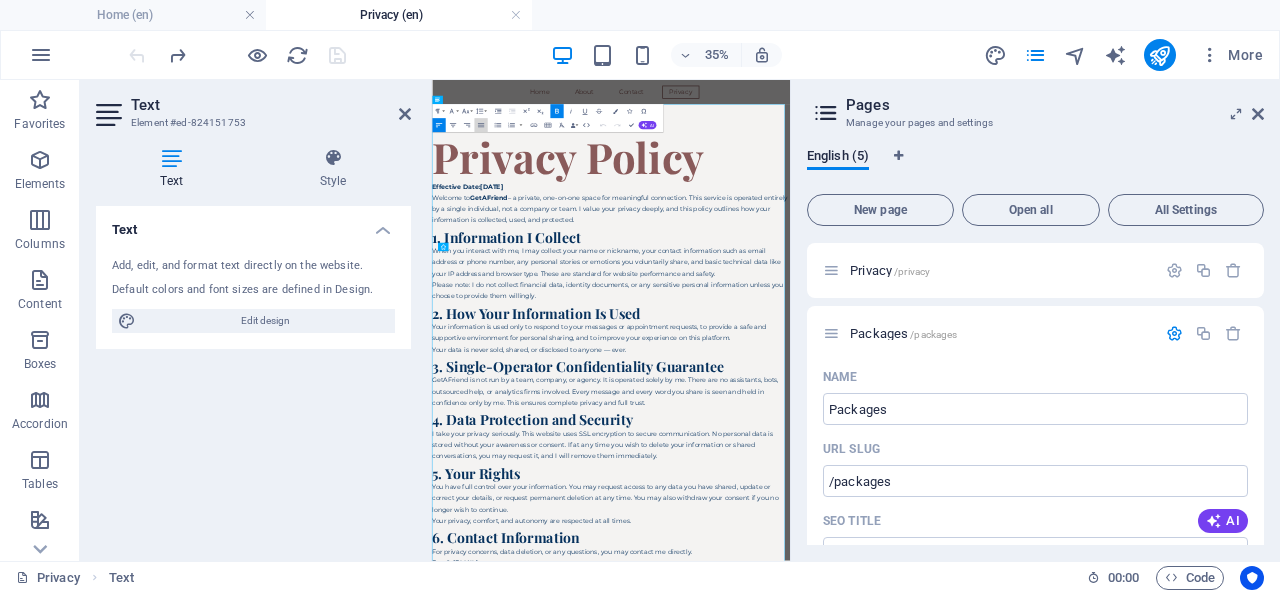 click 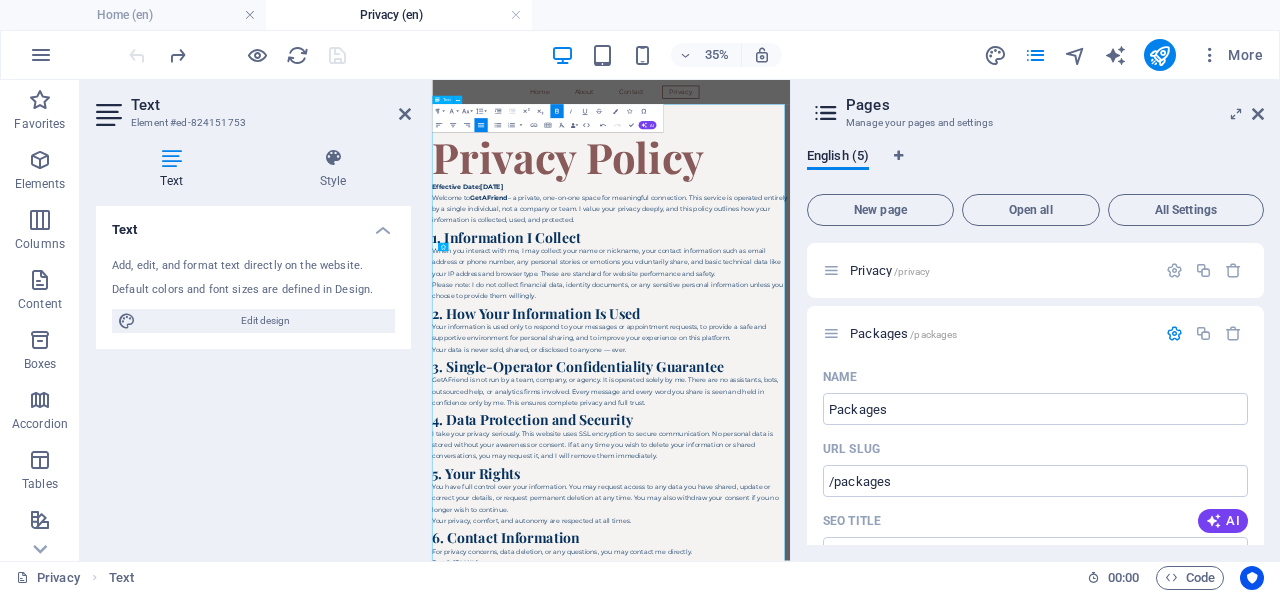 click on "Welcome to  GetAFriend  – a private, one-on-one space for meaningful connection. This service is operated entirely by a single individual, not a company or team. I value your privacy deeply, and this policy outlines how your information is collected, used, and protected." at bounding box center (943, 448) 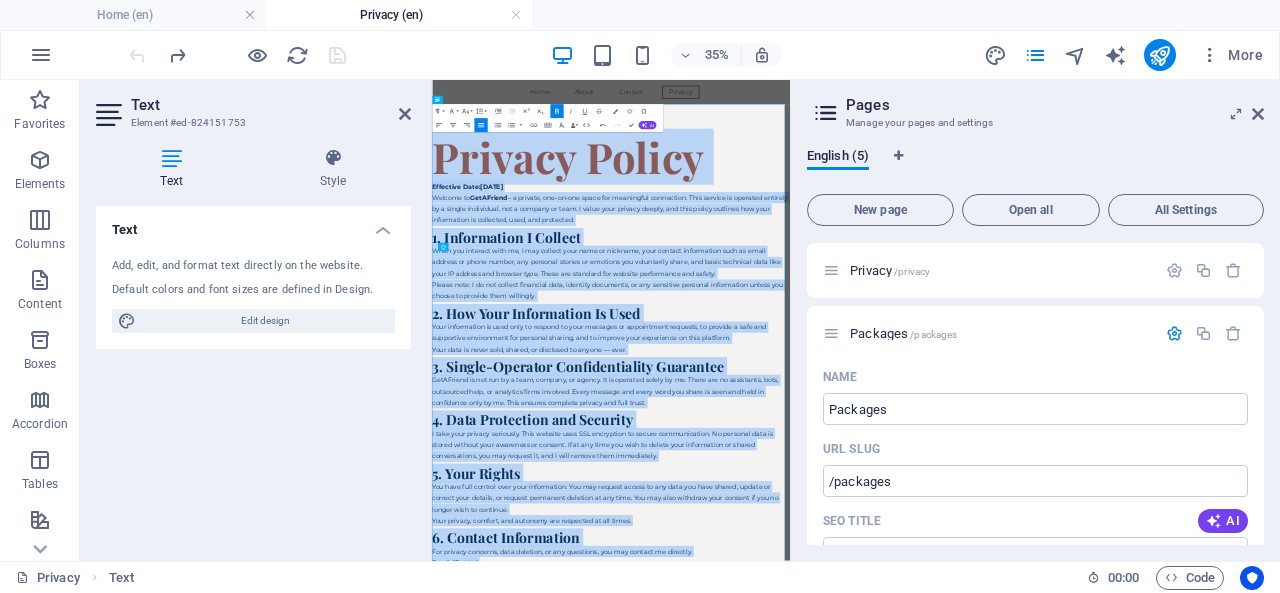 click on "Align Justify" at bounding box center [480, 126] 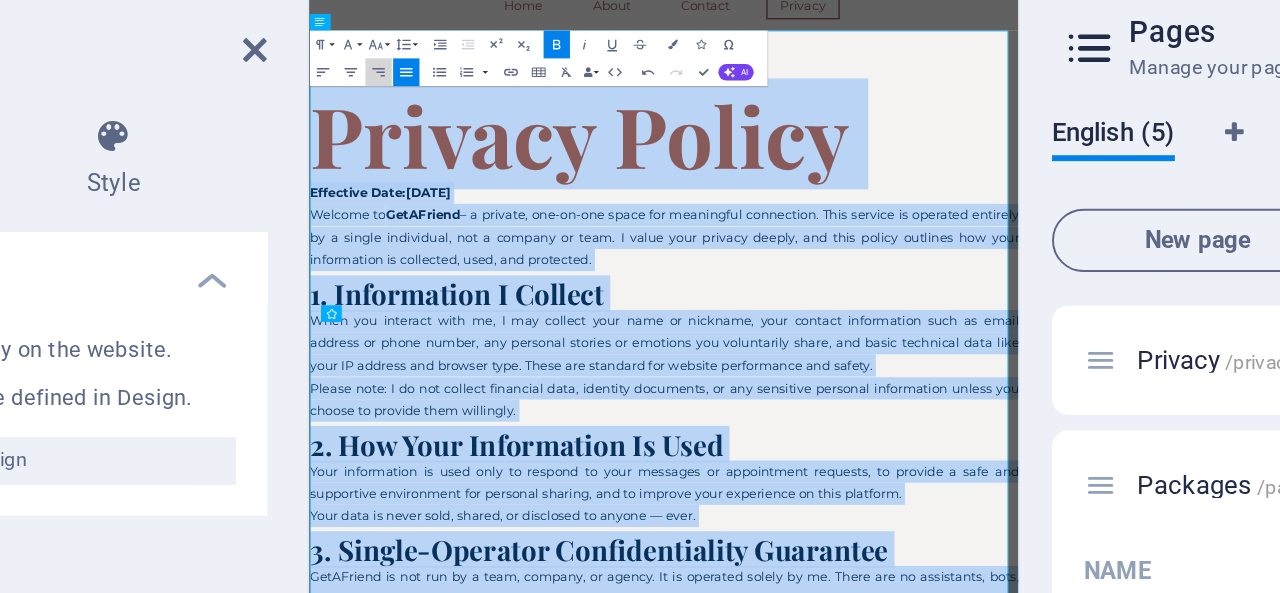 click 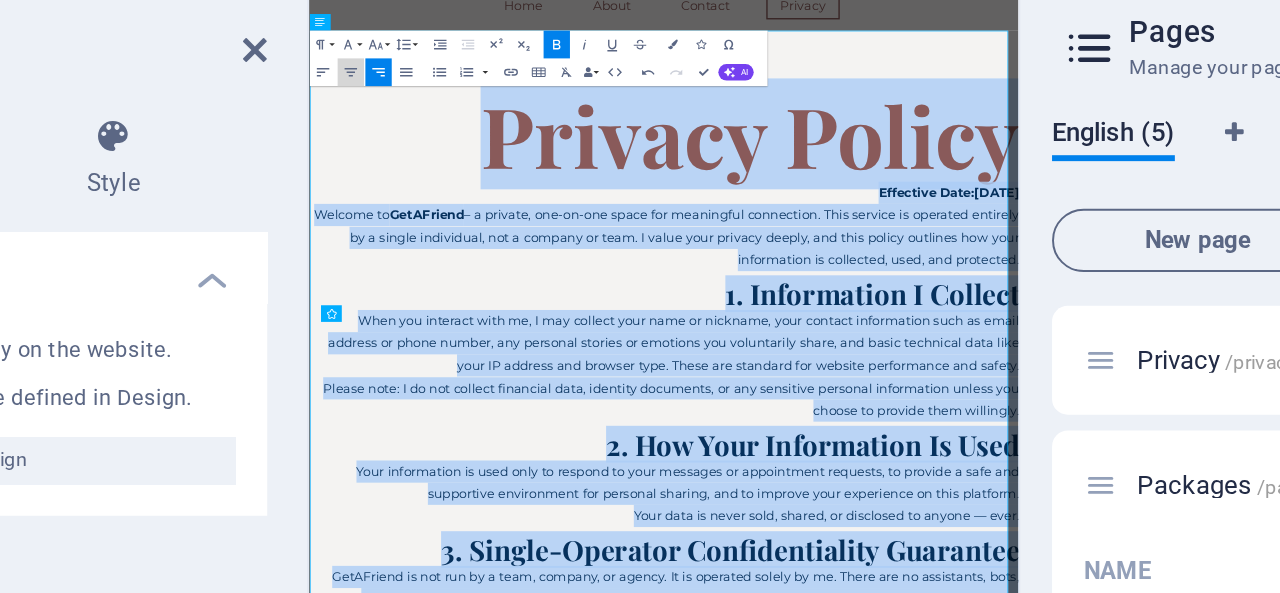 click 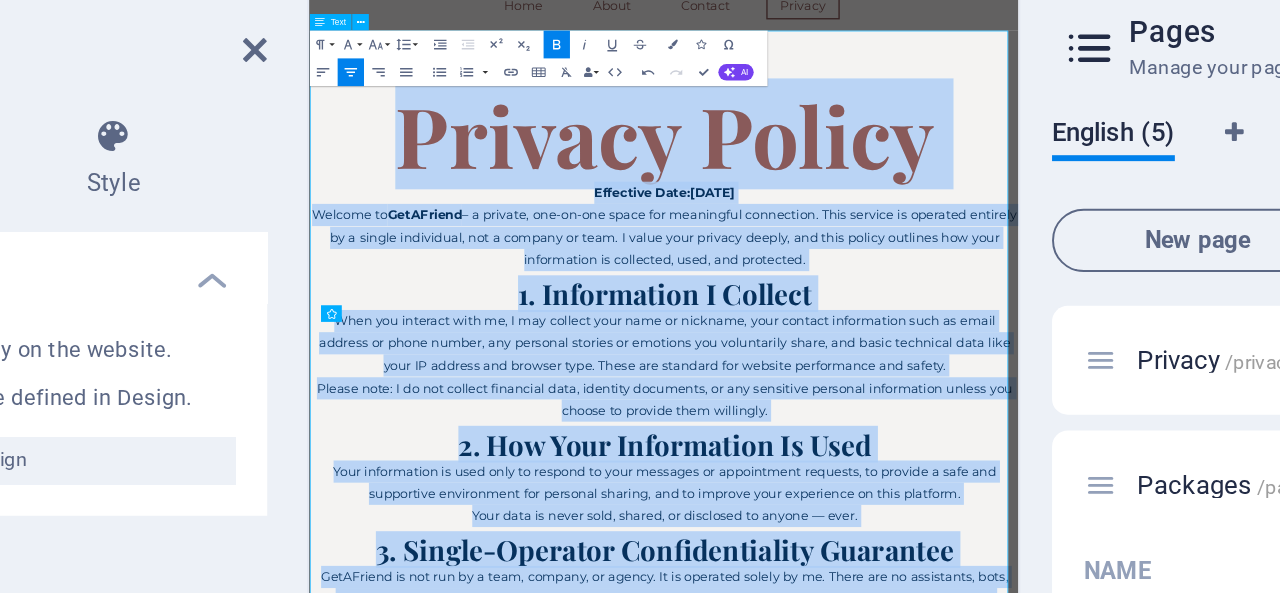 click on "Welcome to  GetAFriend  – a private, one-on-one space for meaningful connection. This service is operated entirely by a single individual, not a company or team. I value your privacy deeply, and this policy outlines how your information is collected, used, and protected." at bounding box center (820, 351) 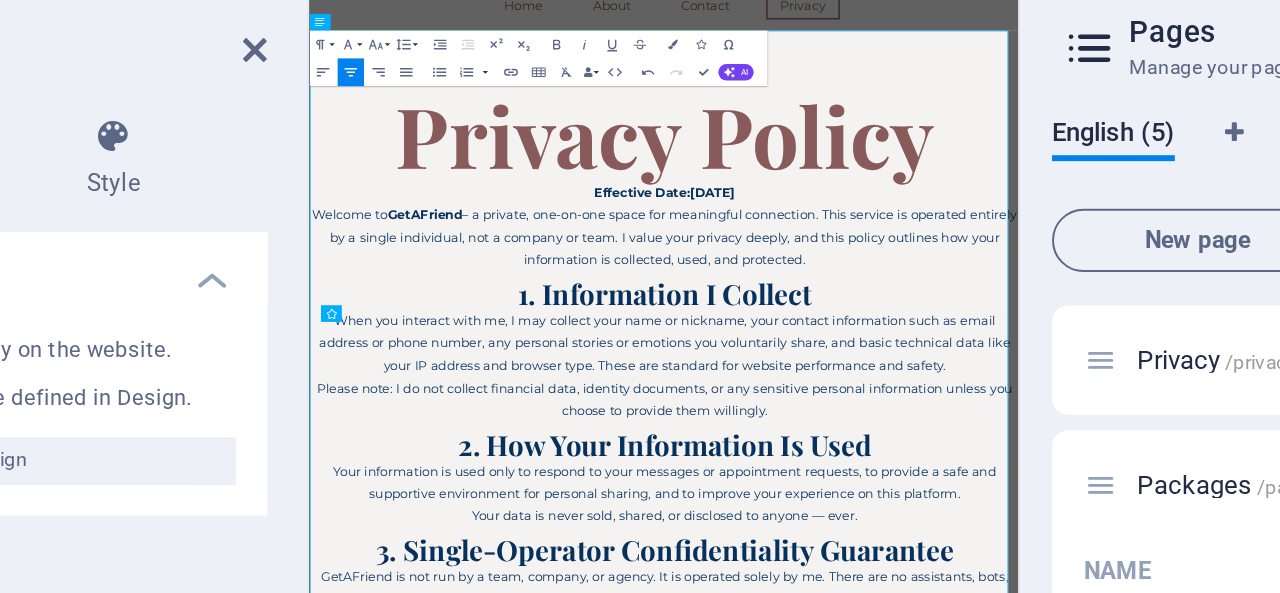 click at bounding box center [405, 114] 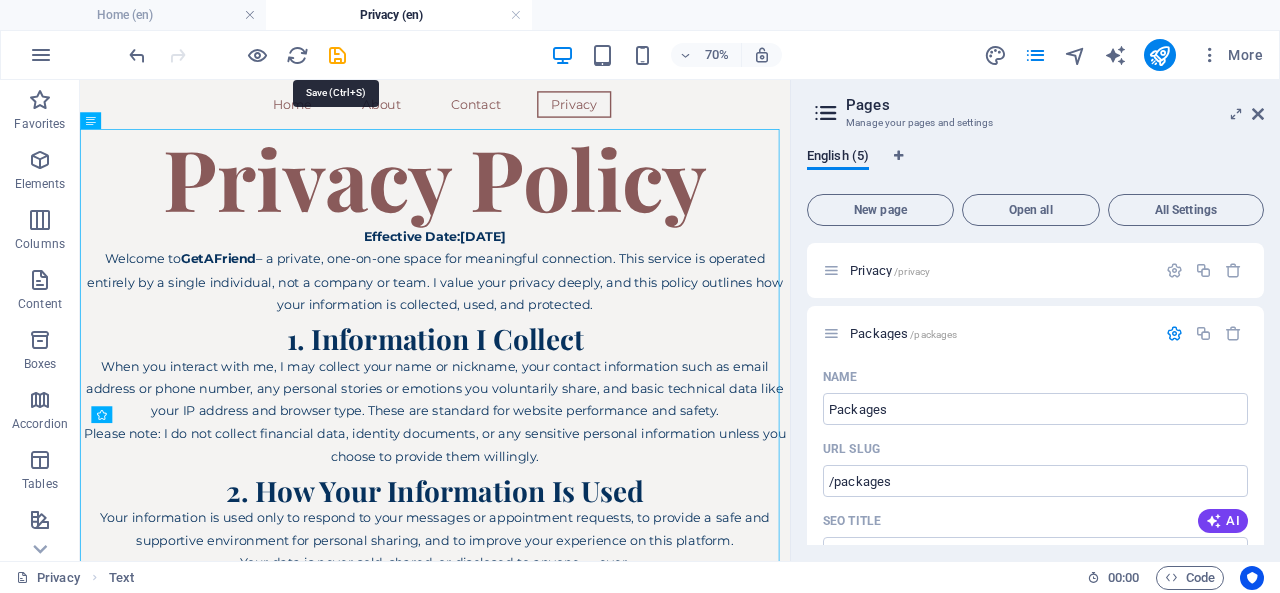 click at bounding box center (337, 55) 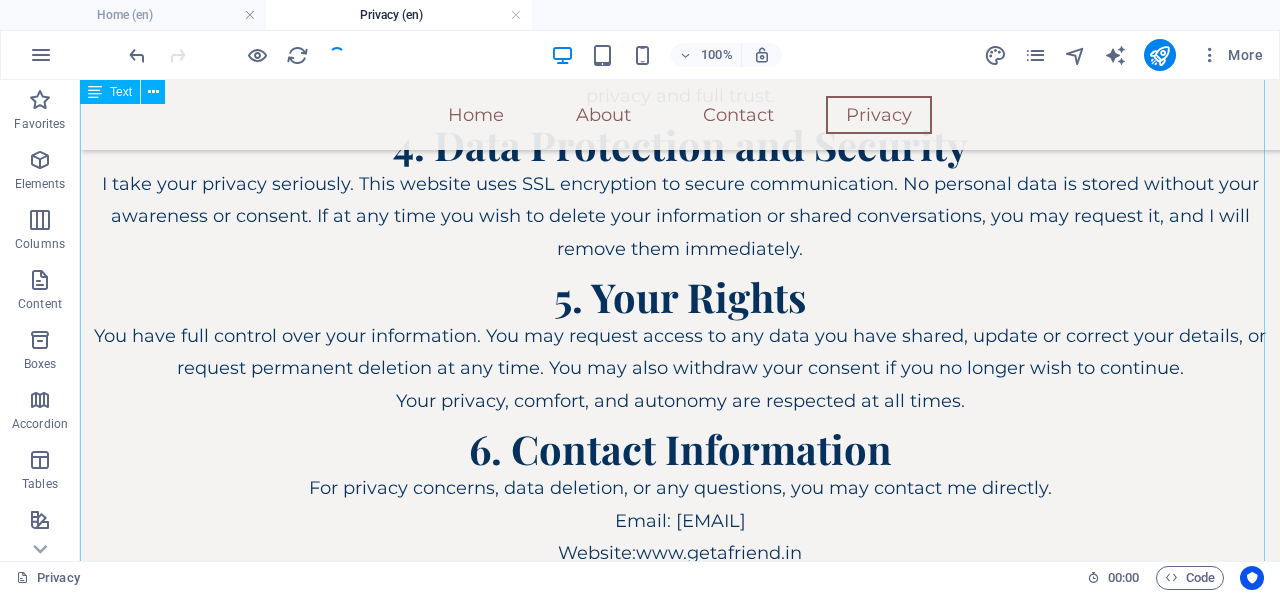 scroll, scrollTop: 863, scrollLeft: 0, axis: vertical 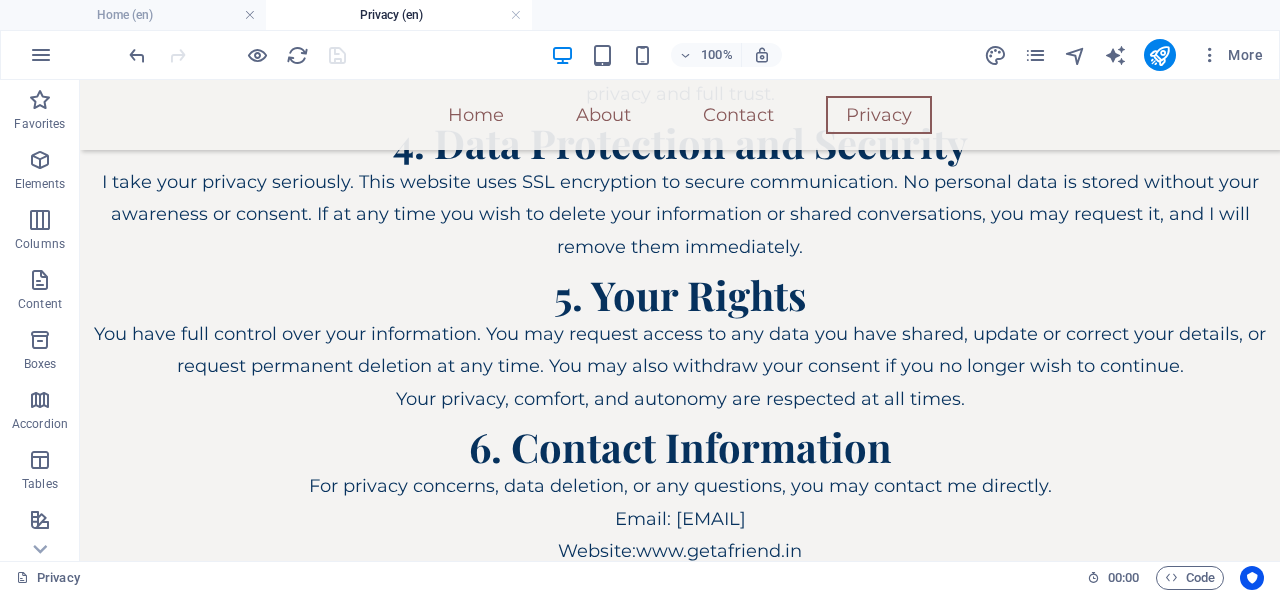click at bounding box center (1210, 55) 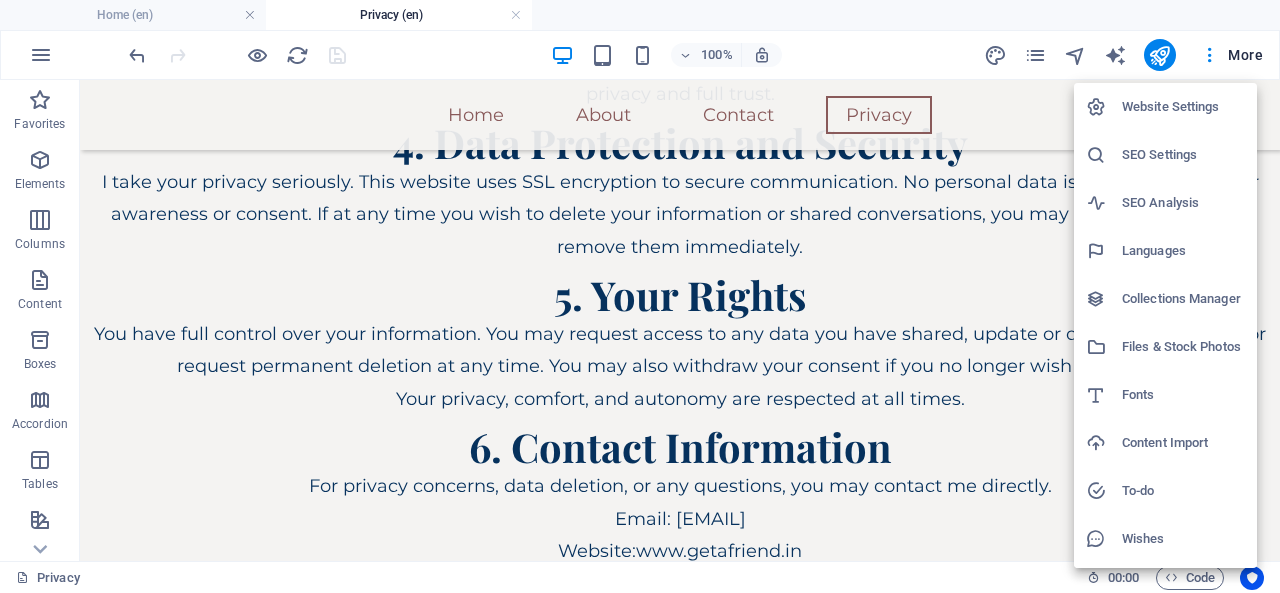 click on "Website Settings" at bounding box center (1183, 107) 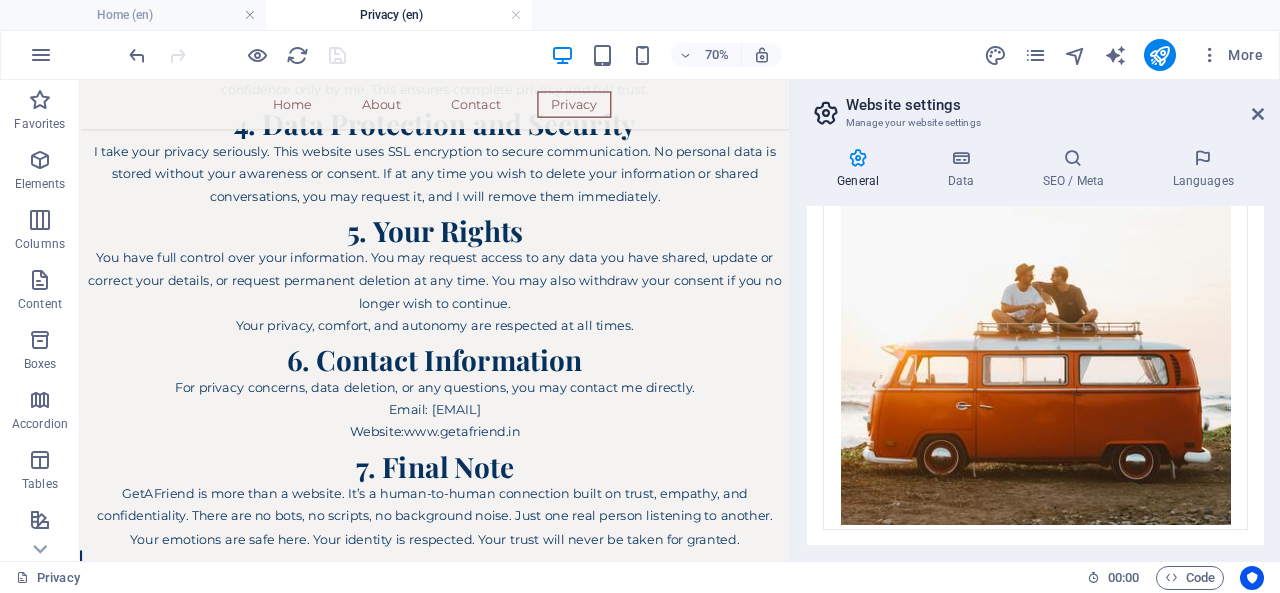 scroll, scrollTop: 0, scrollLeft: 0, axis: both 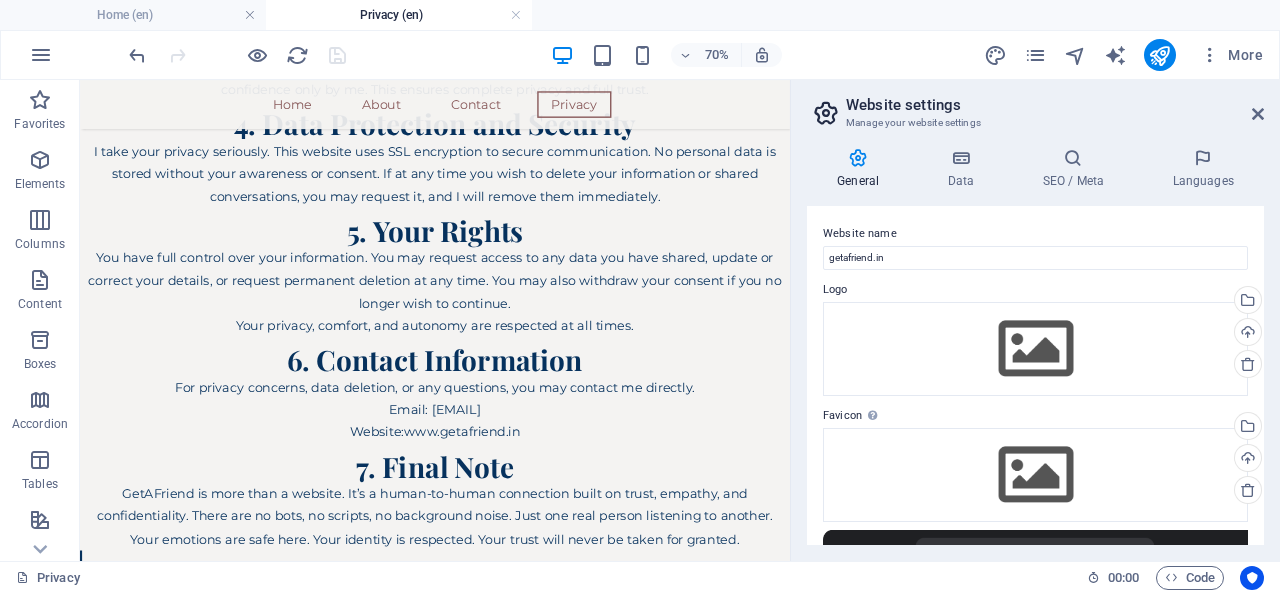 click on "Data" at bounding box center [964, 169] 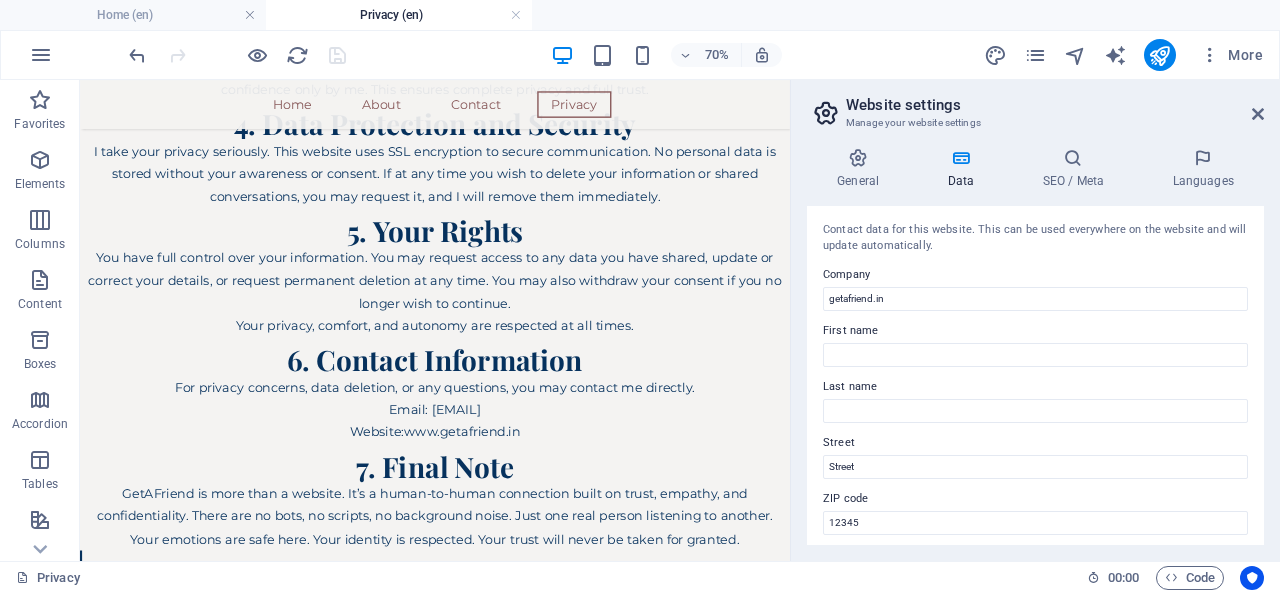 click on "General" at bounding box center [862, 169] 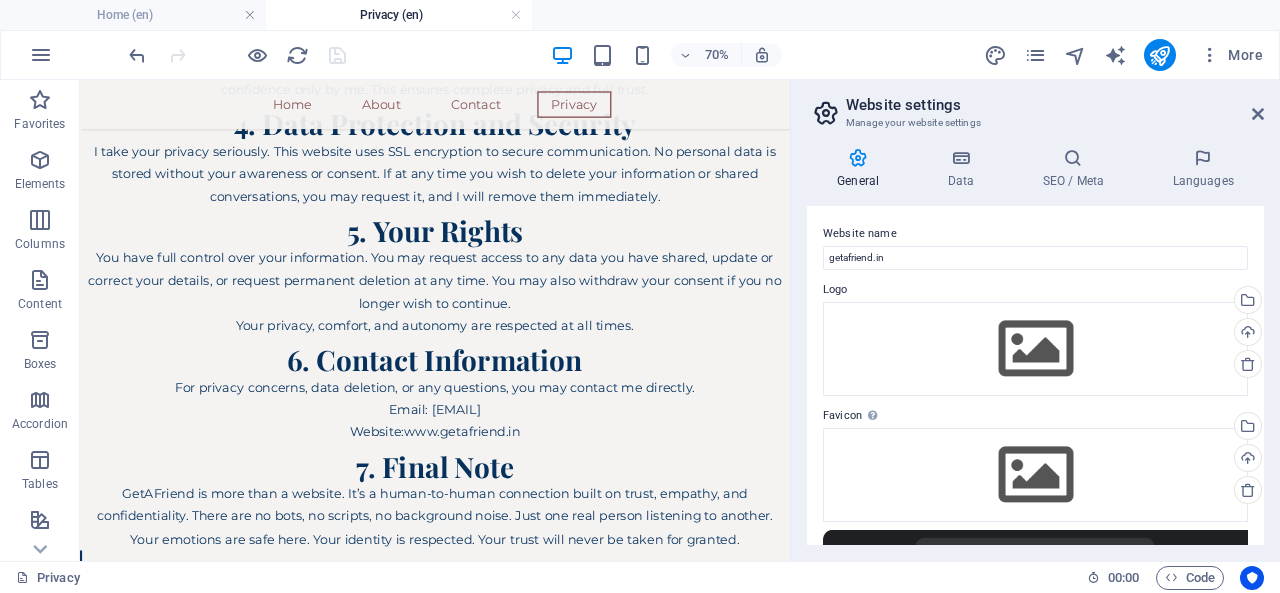 click at bounding box center [41, 55] 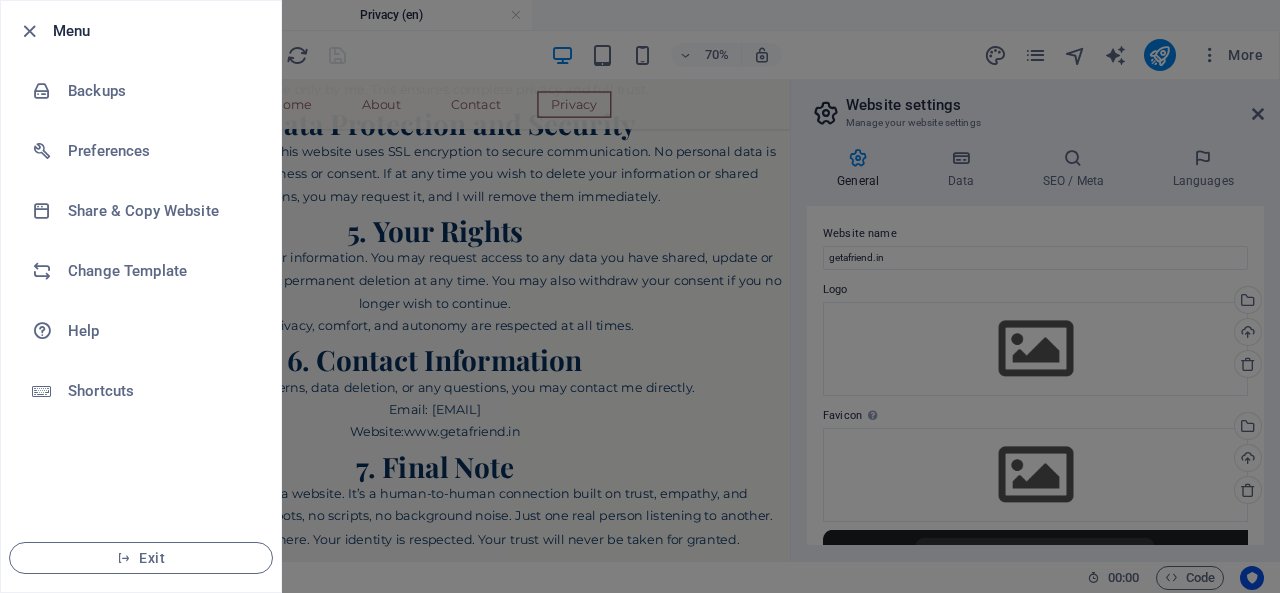 click at bounding box center (640, 296) 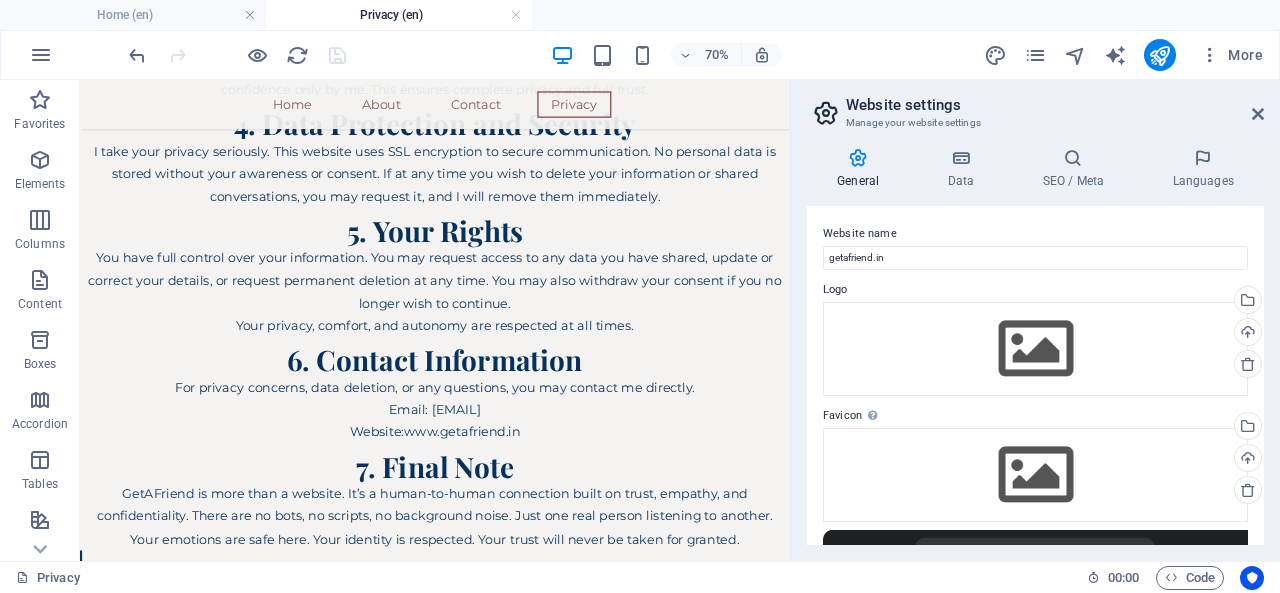 click at bounding box center [1073, 158] 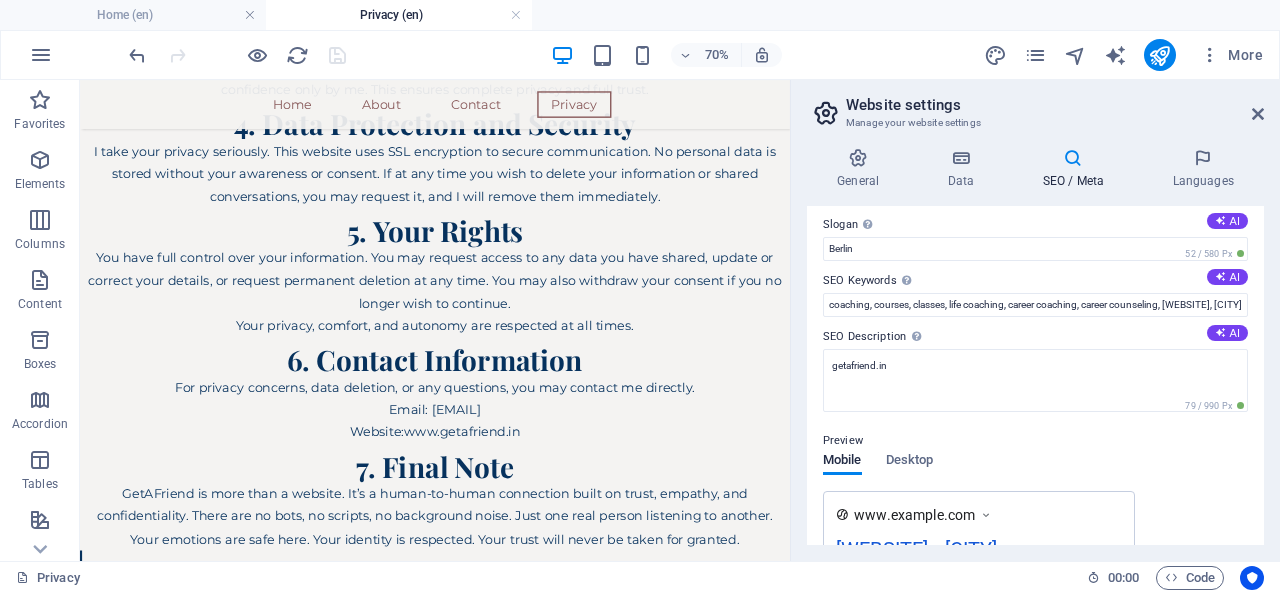 scroll, scrollTop: 0, scrollLeft: 0, axis: both 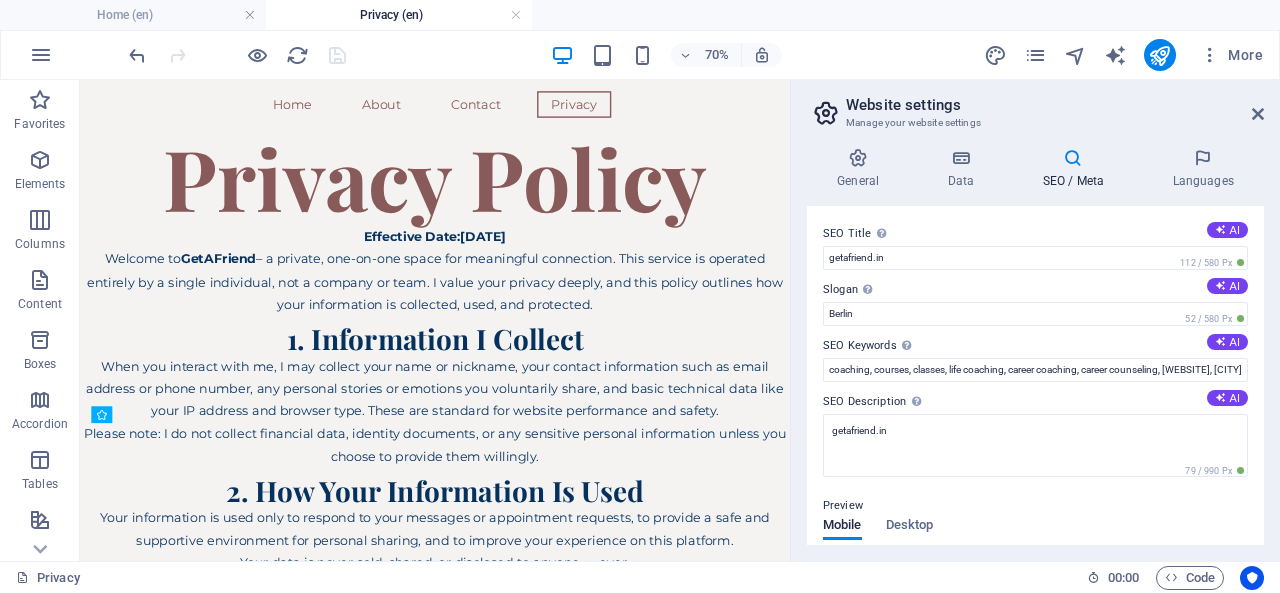 click at bounding box center [41, 55] 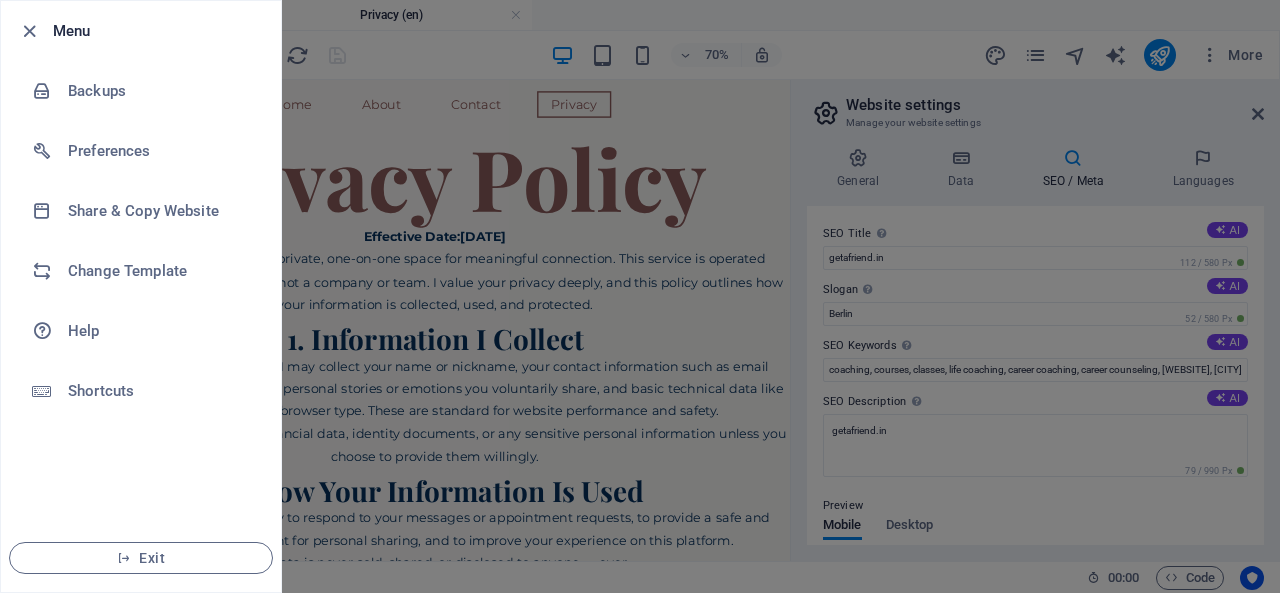 click at bounding box center [640, 296] 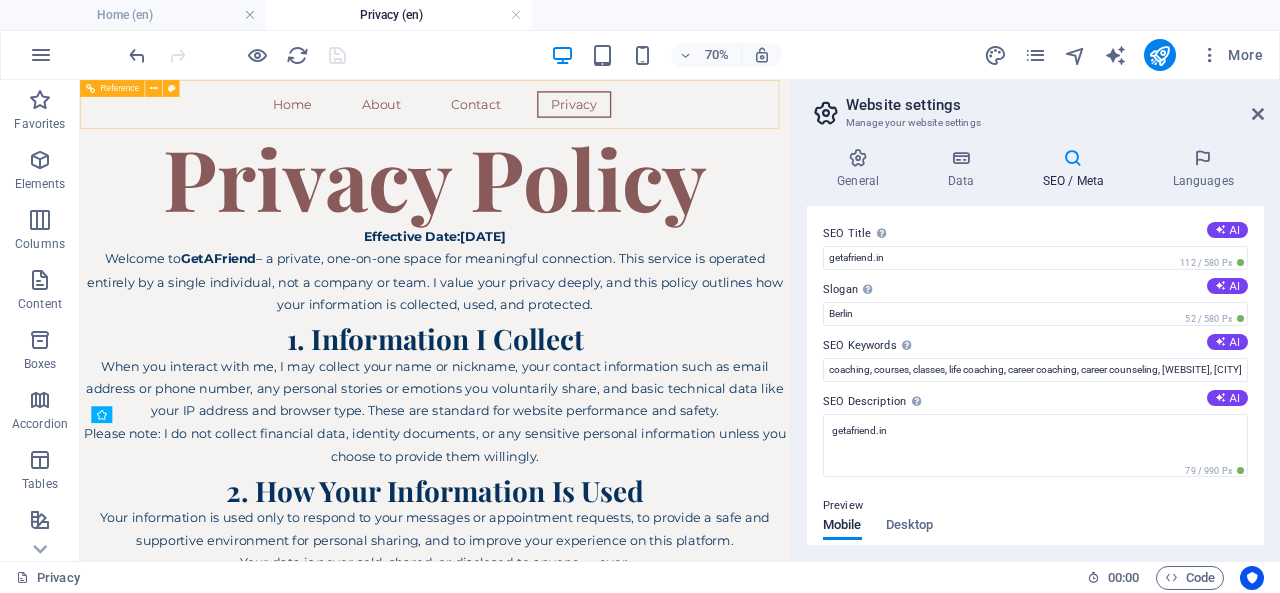 click at bounding box center [154, 88] 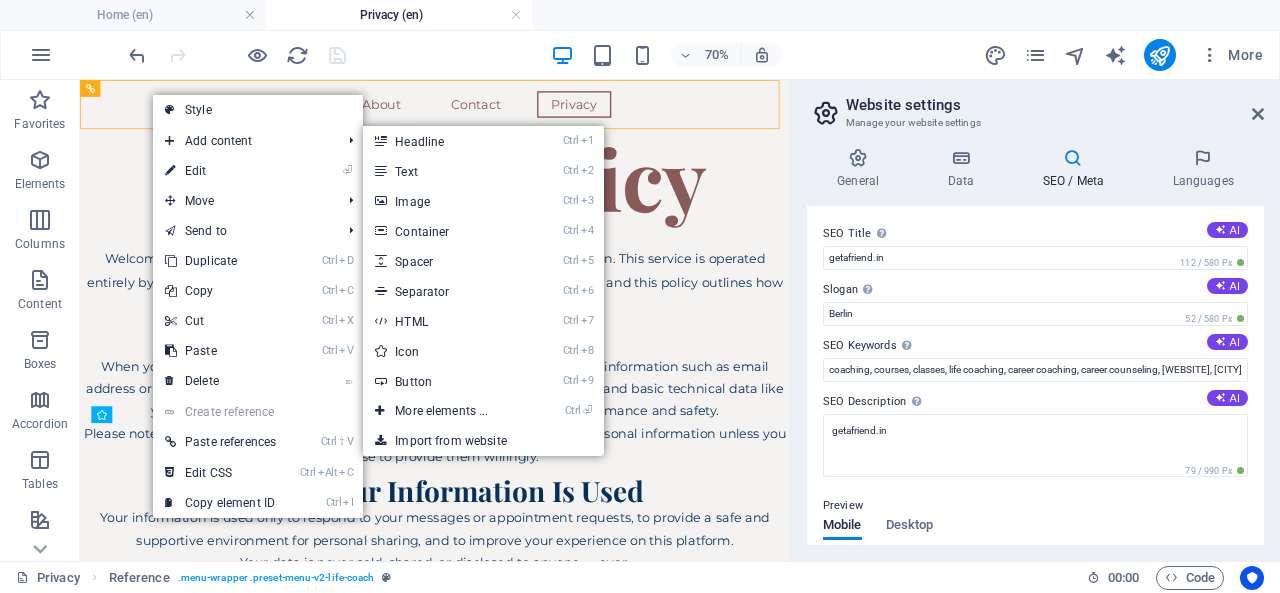 click on "Ctrl 9  Button" at bounding box center [445, 381] 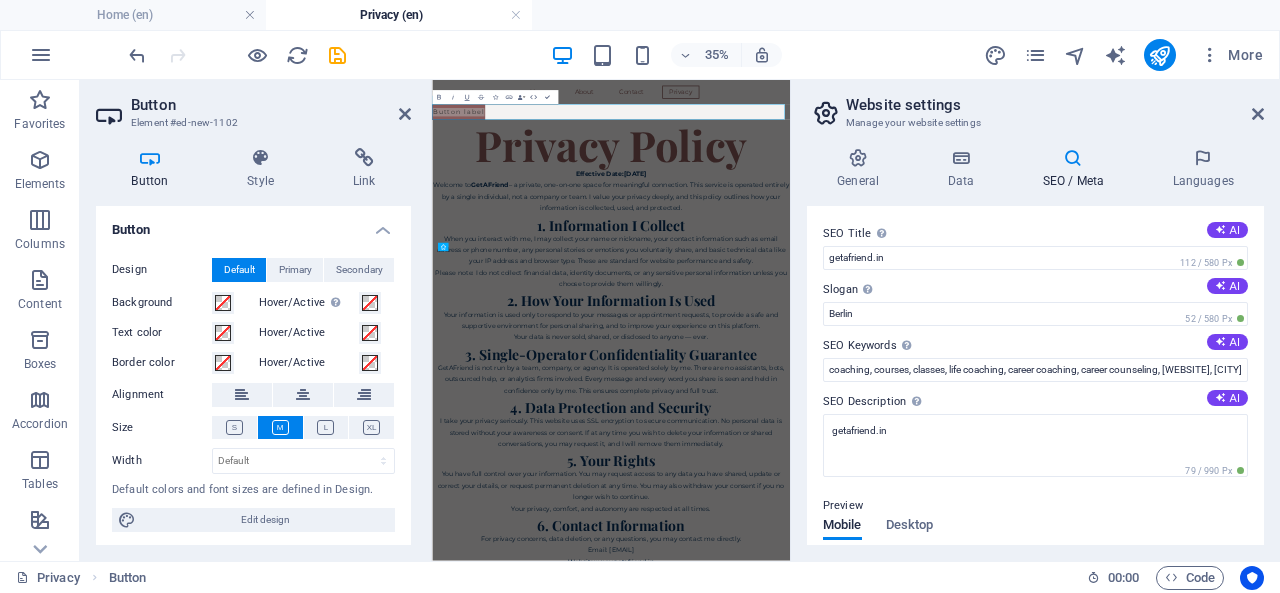 click at bounding box center (405, 114) 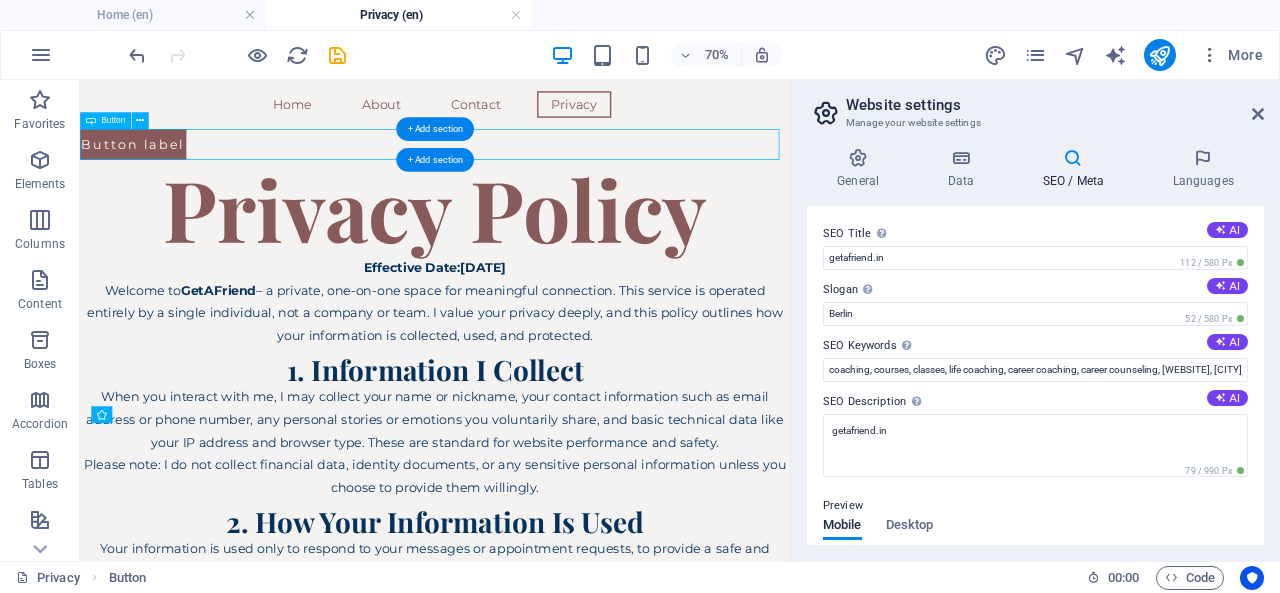 click on "Button label" at bounding box center [587, 172] 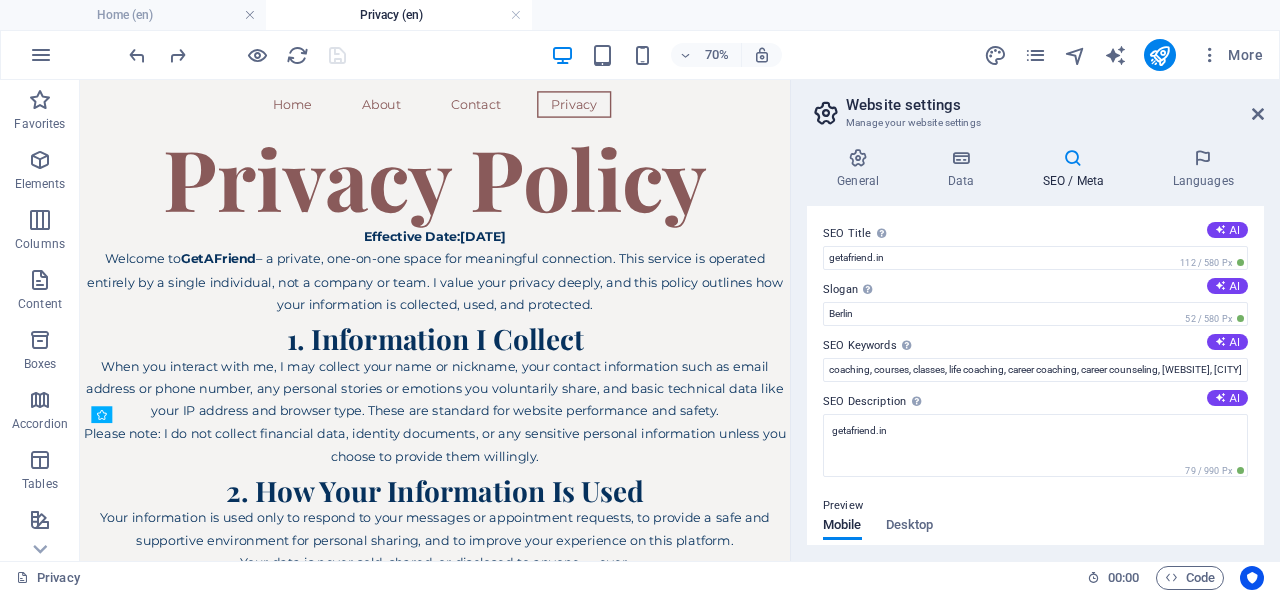 click at bounding box center [41, 55] 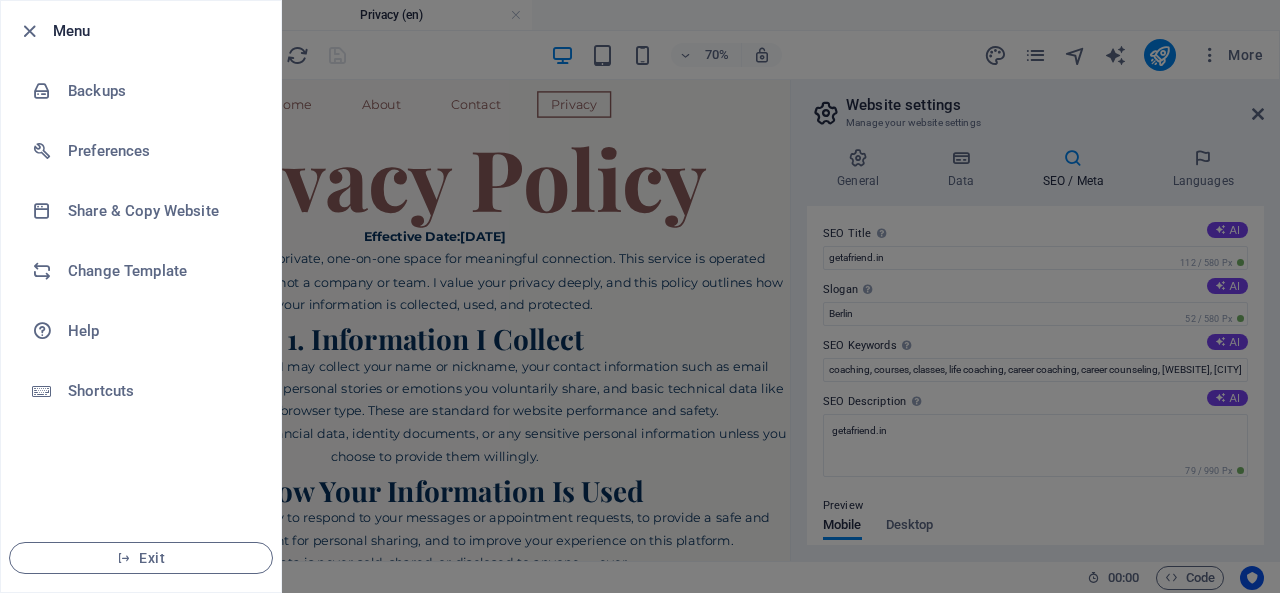click at bounding box center [29, 31] 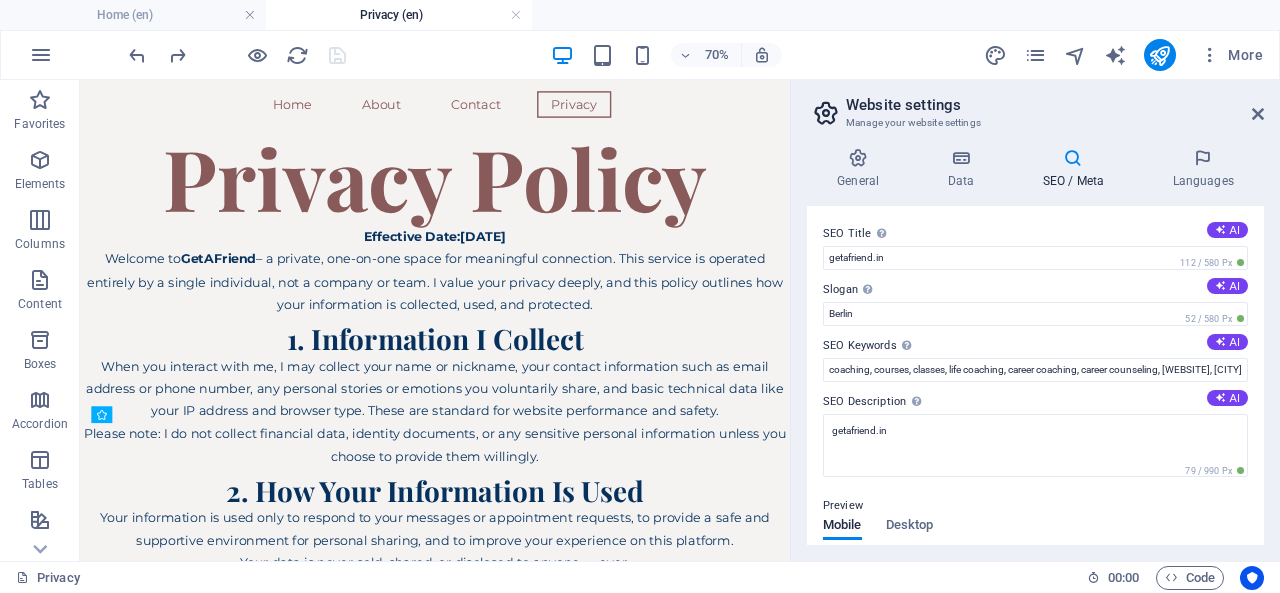 click on "Home (en)" at bounding box center [133, 15] 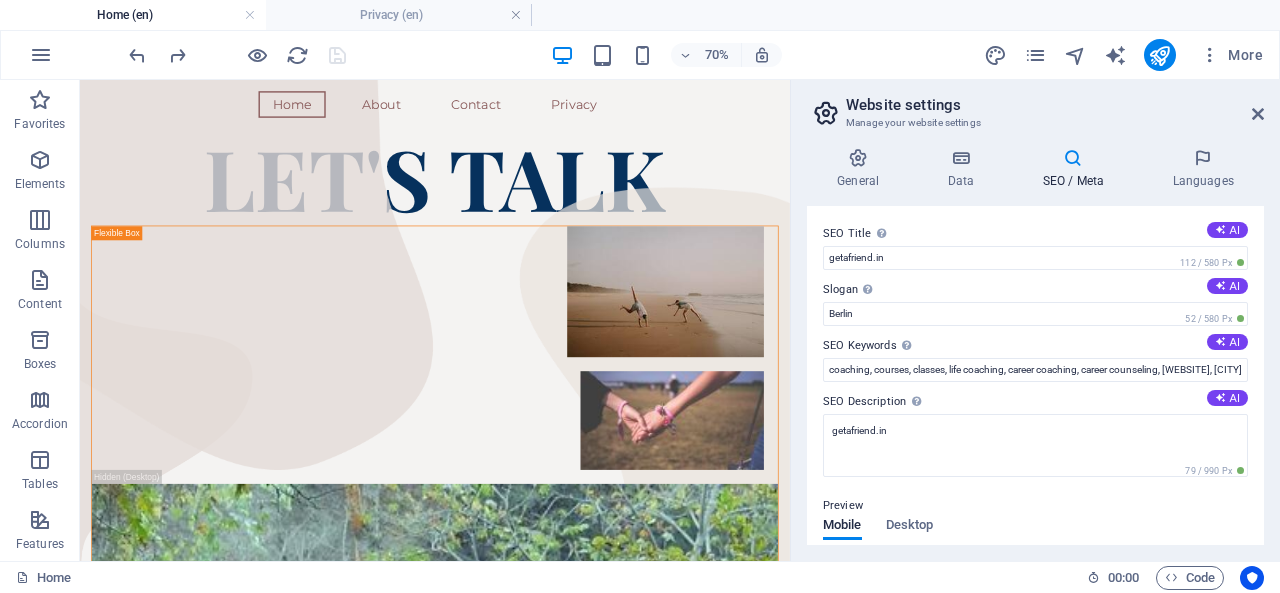 click on "Privacy (en)" at bounding box center [399, 15] 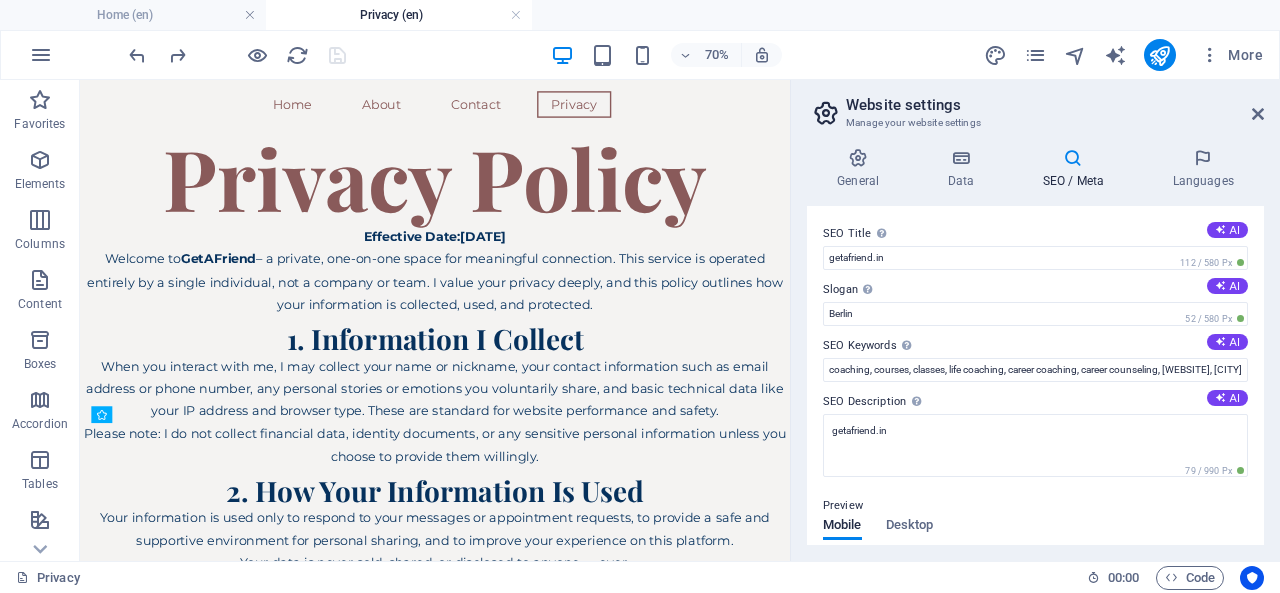 click at bounding box center (516, 15) 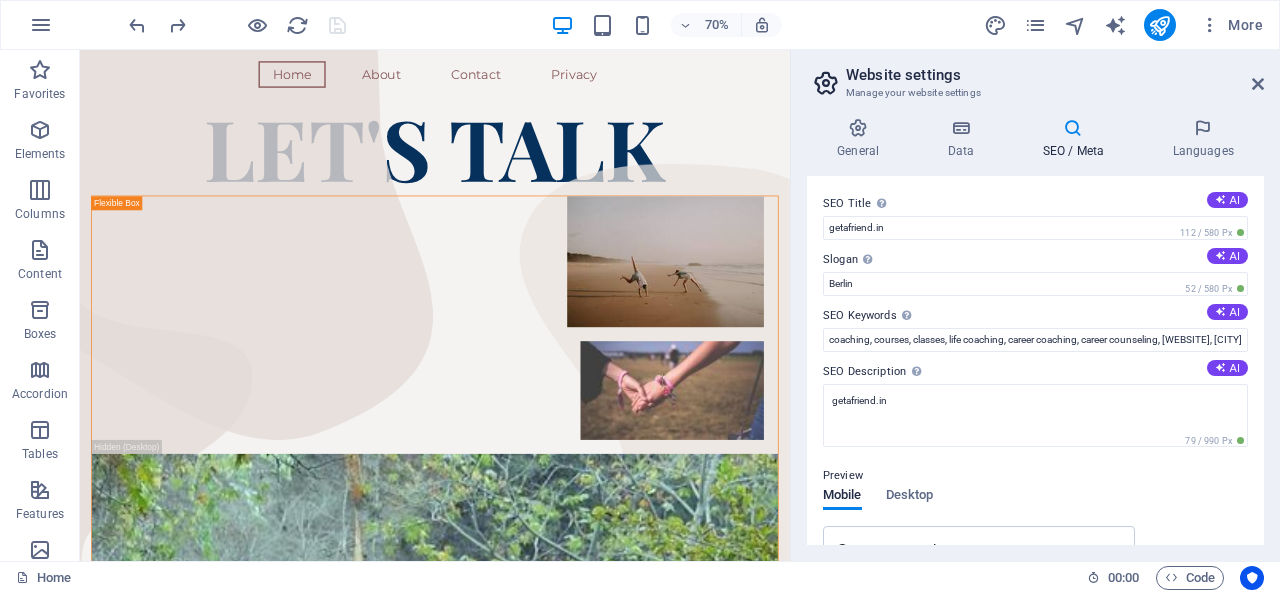 click at bounding box center (41, 25) 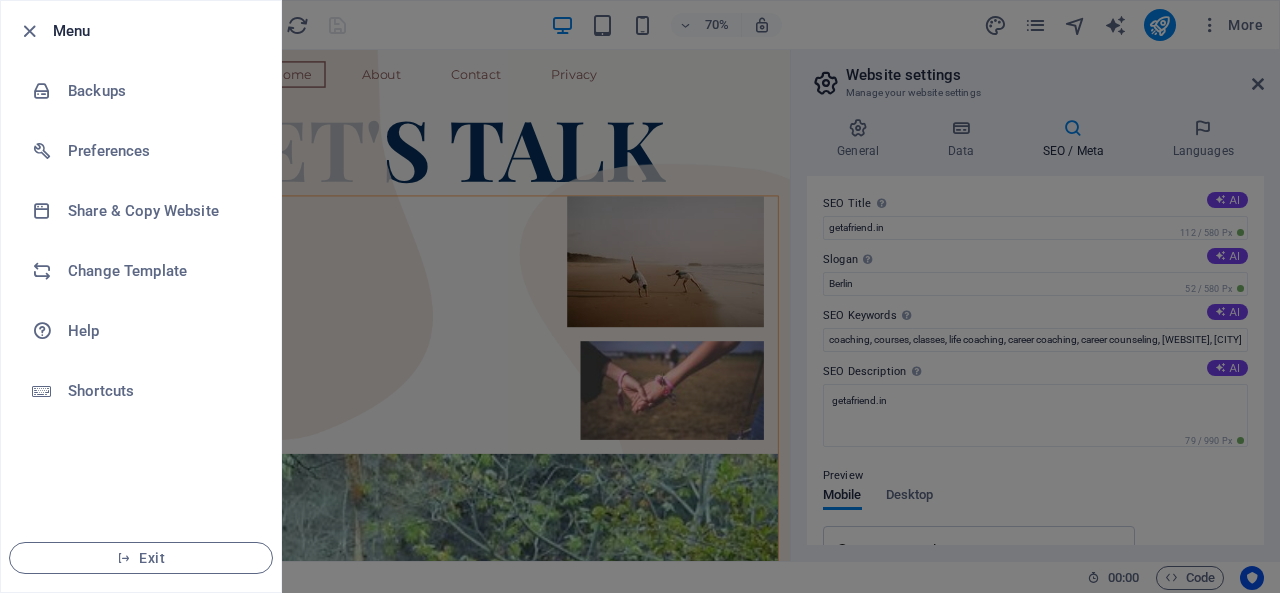 click on "Preferences" at bounding box center [160, 151] 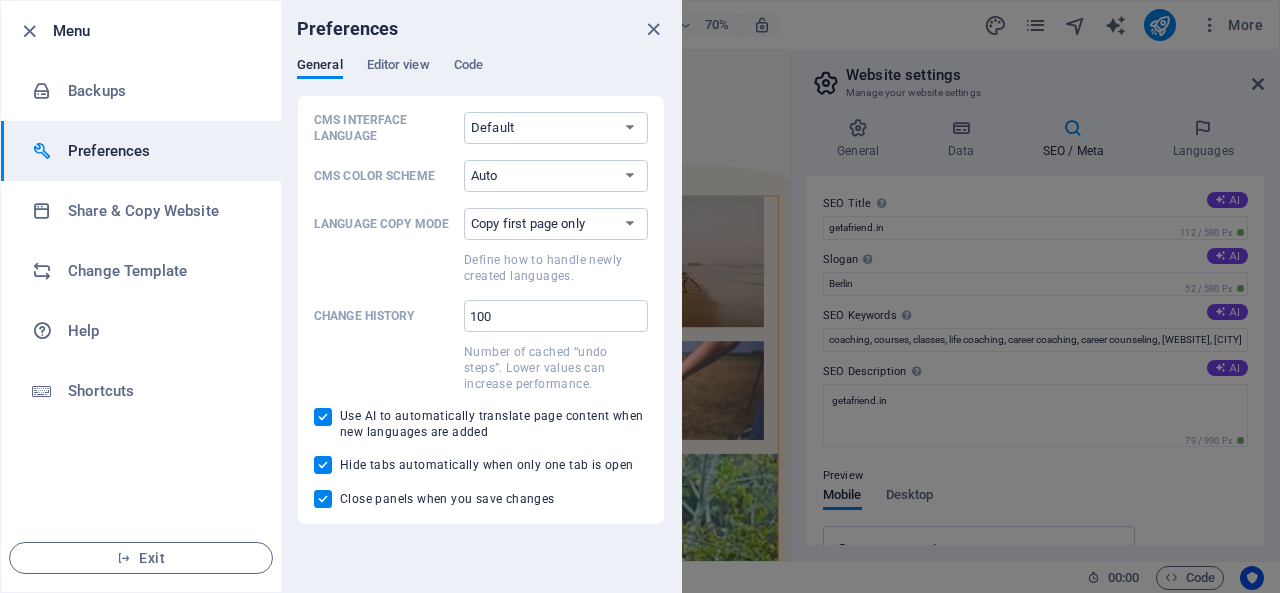 click on "Editor view" at bounding box center [398, 67] 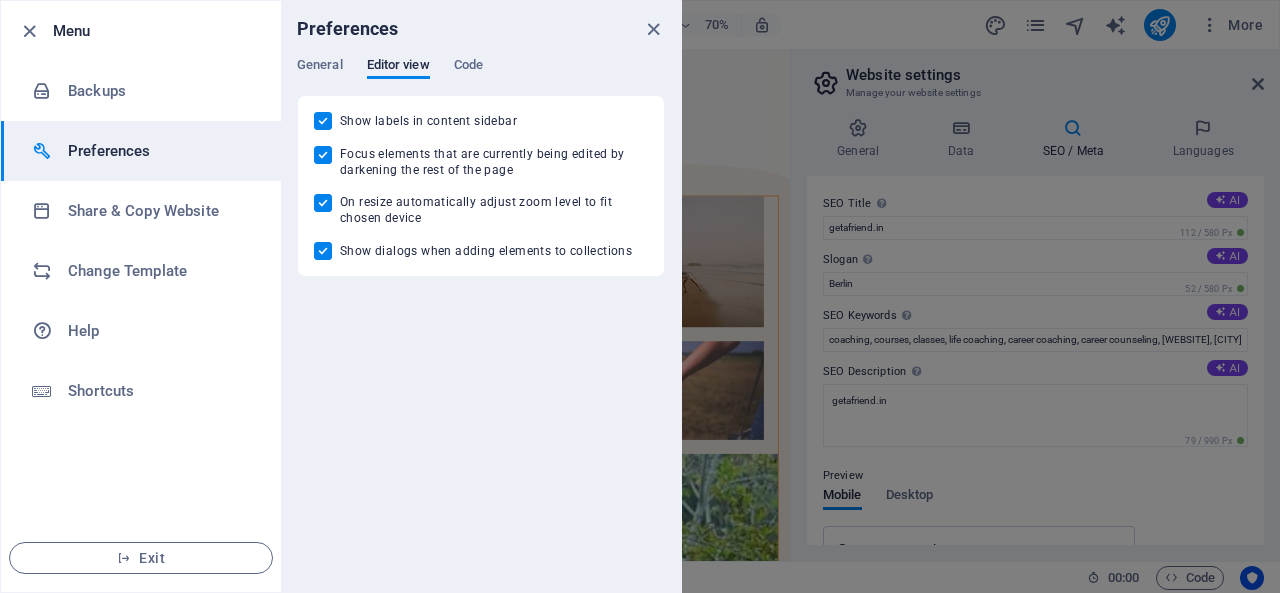 click on "General" at bounding box center (320, 67) 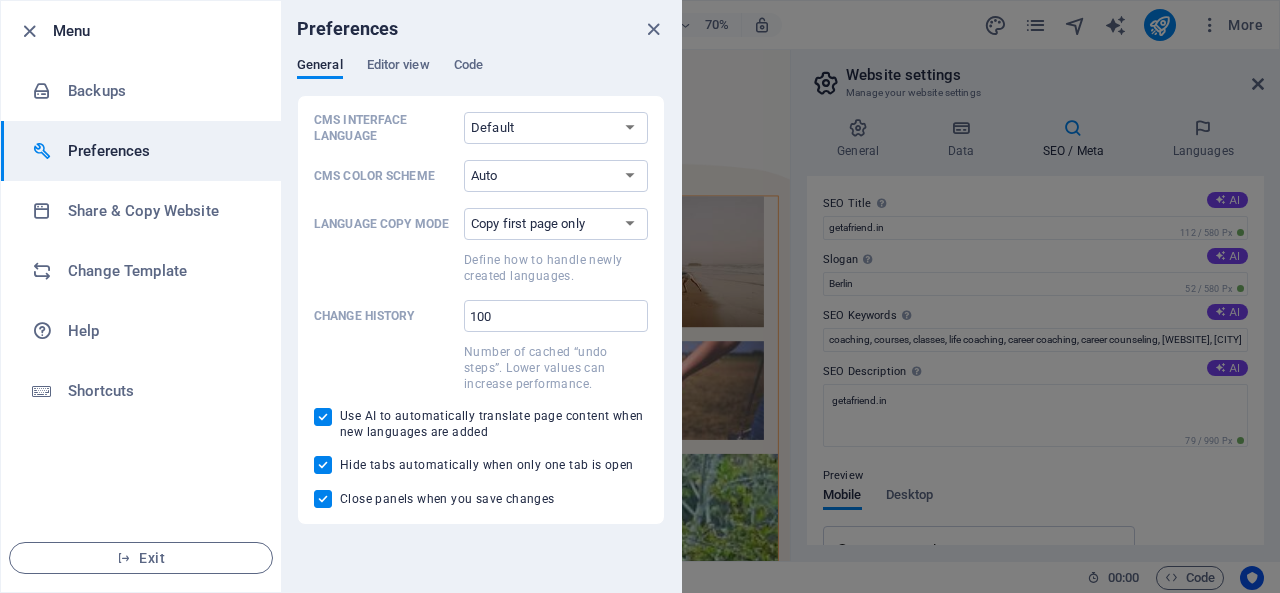click at bounding box center [653, 29] 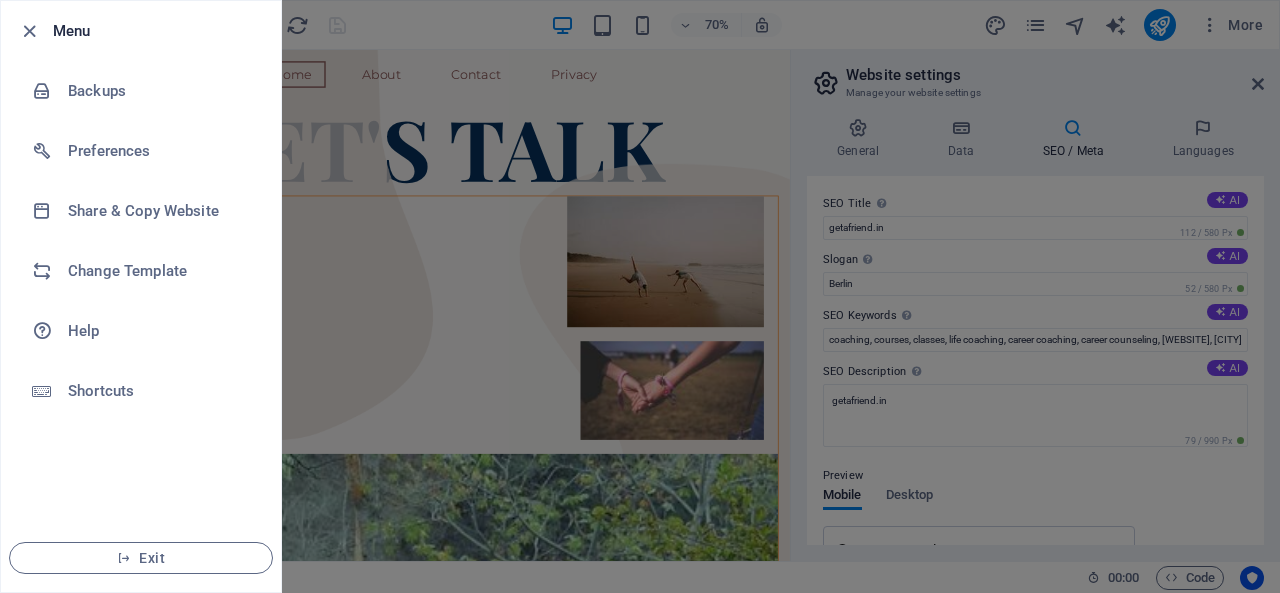 click at bounding box center (29, 31) 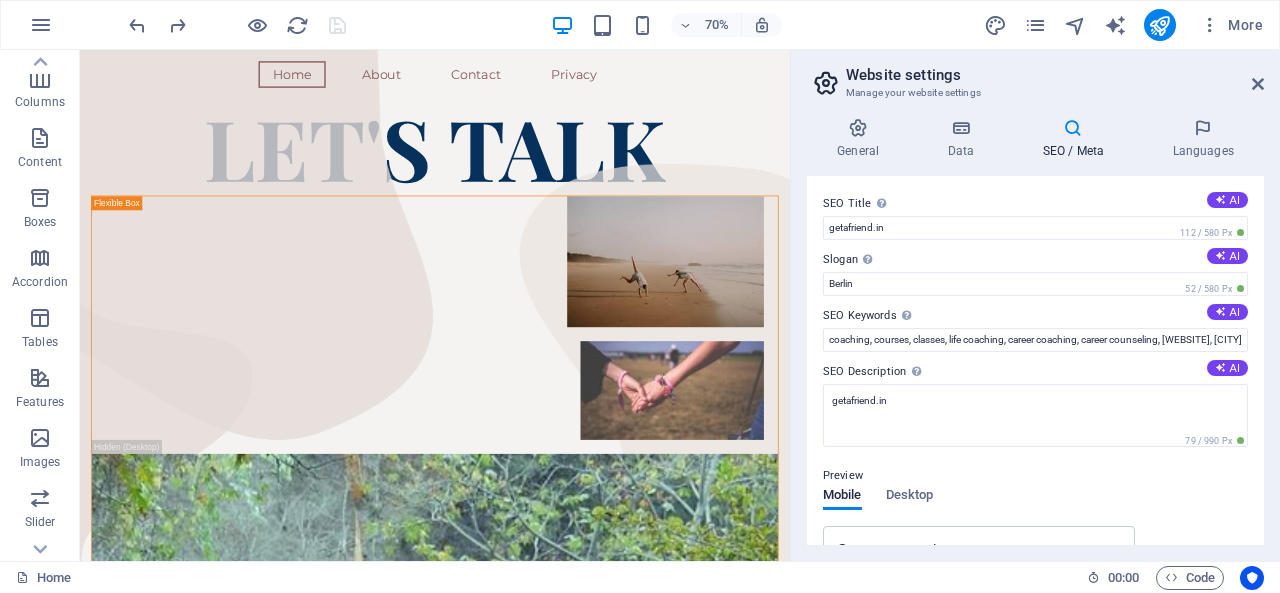 scroll, scrollTop: 88, scrollLeft: 0, axis: vertical 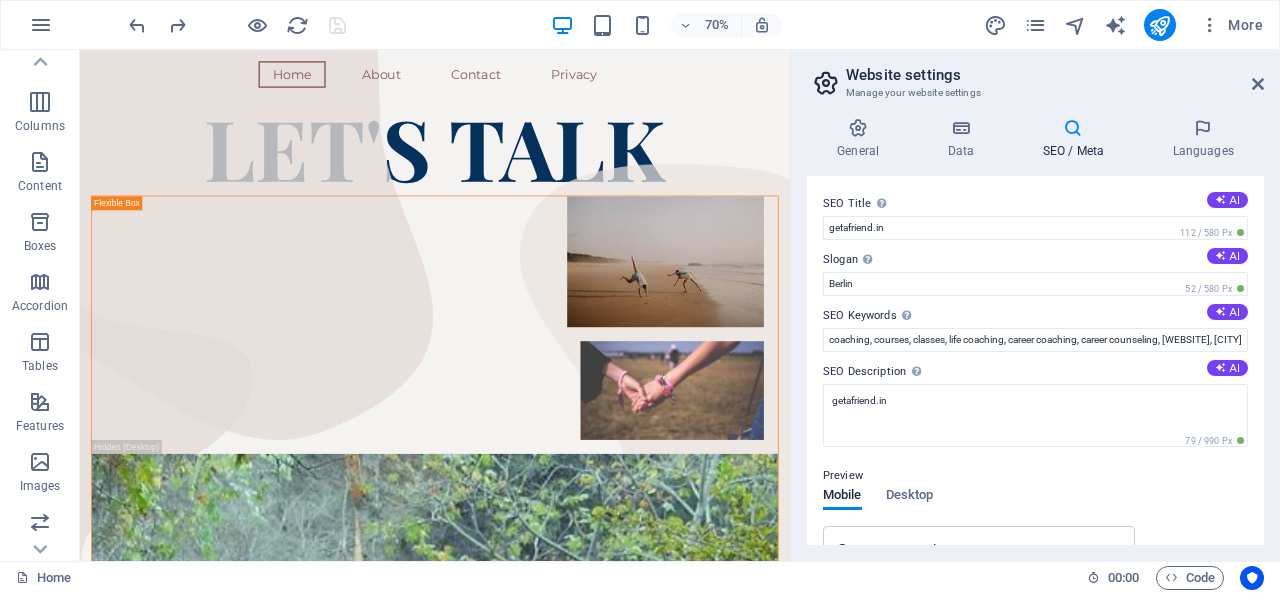 click on "Accordion" at bounding box center [40, 306] 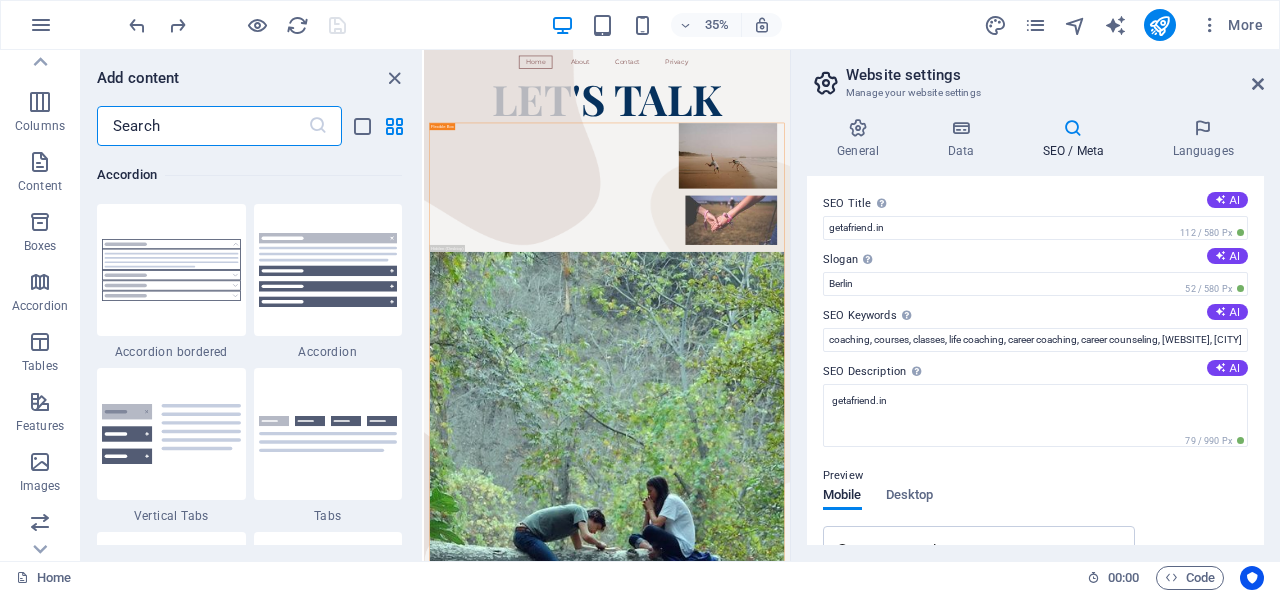 scroll, scrollTop: 6385, scrollLeft: 0, axis: vertical 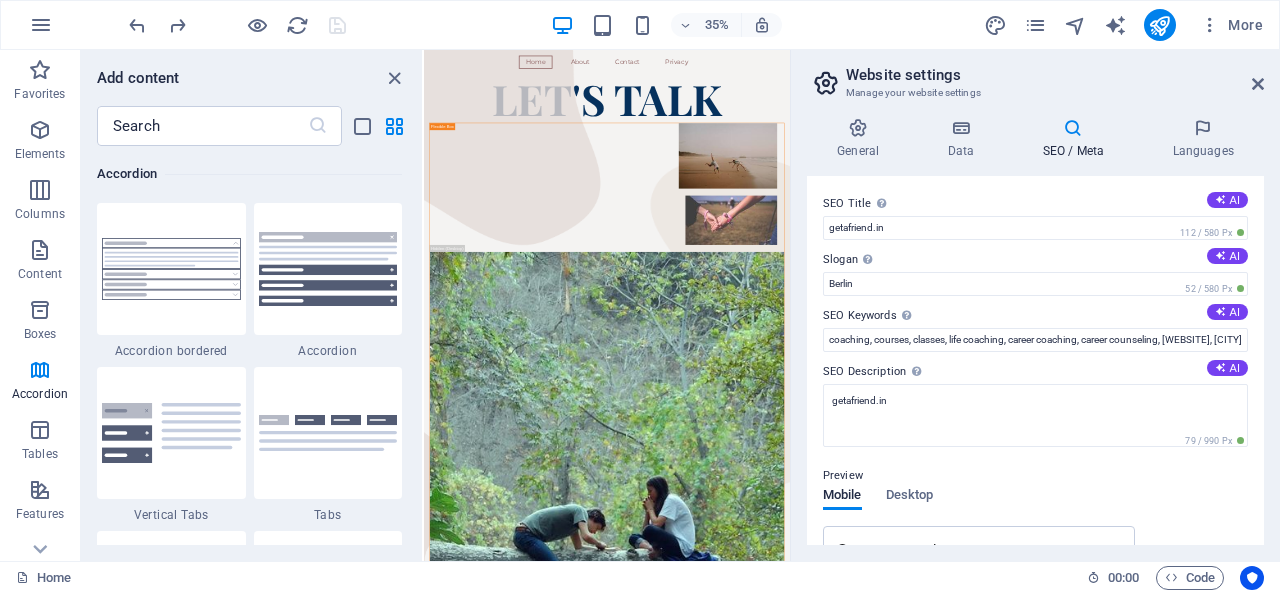 click on "Elements" at bounding box center (40, 154) 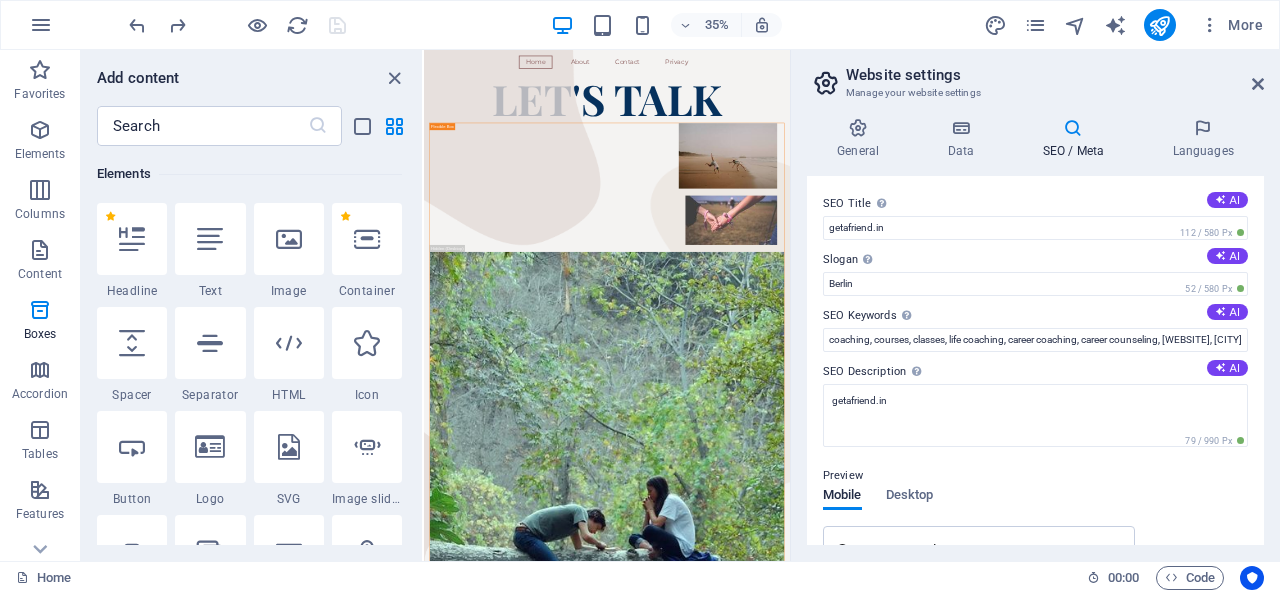 scroll, scrollTop: 213, scrollLeft: 0, axis: vertical 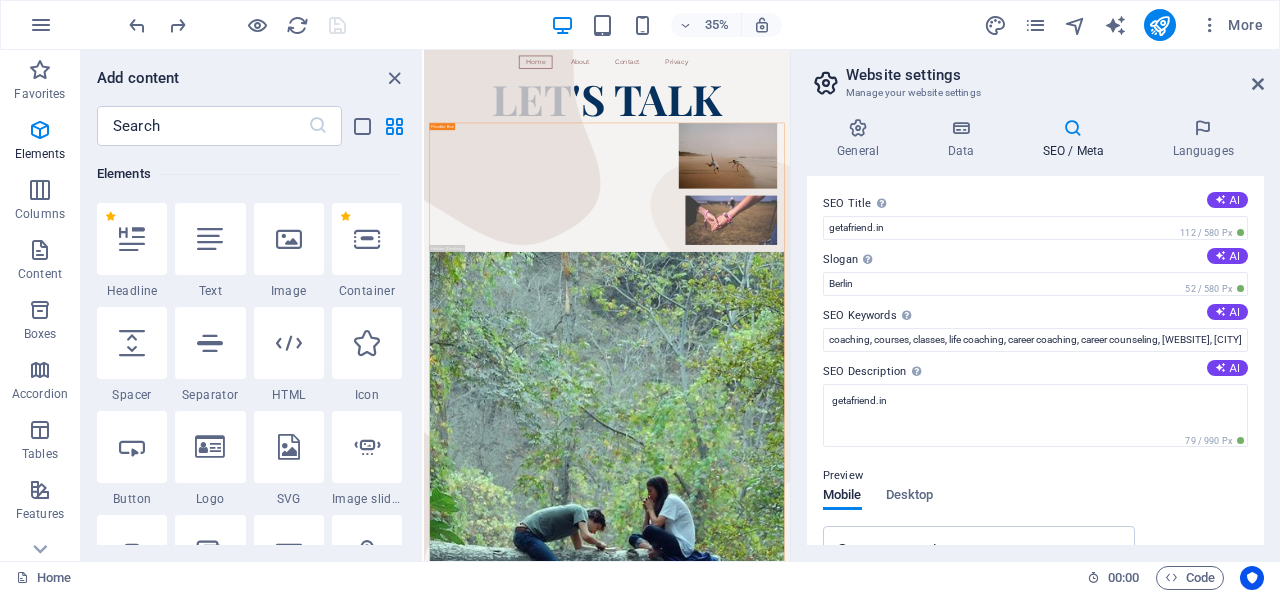click on "Add content" at bounding box center [251, 78] 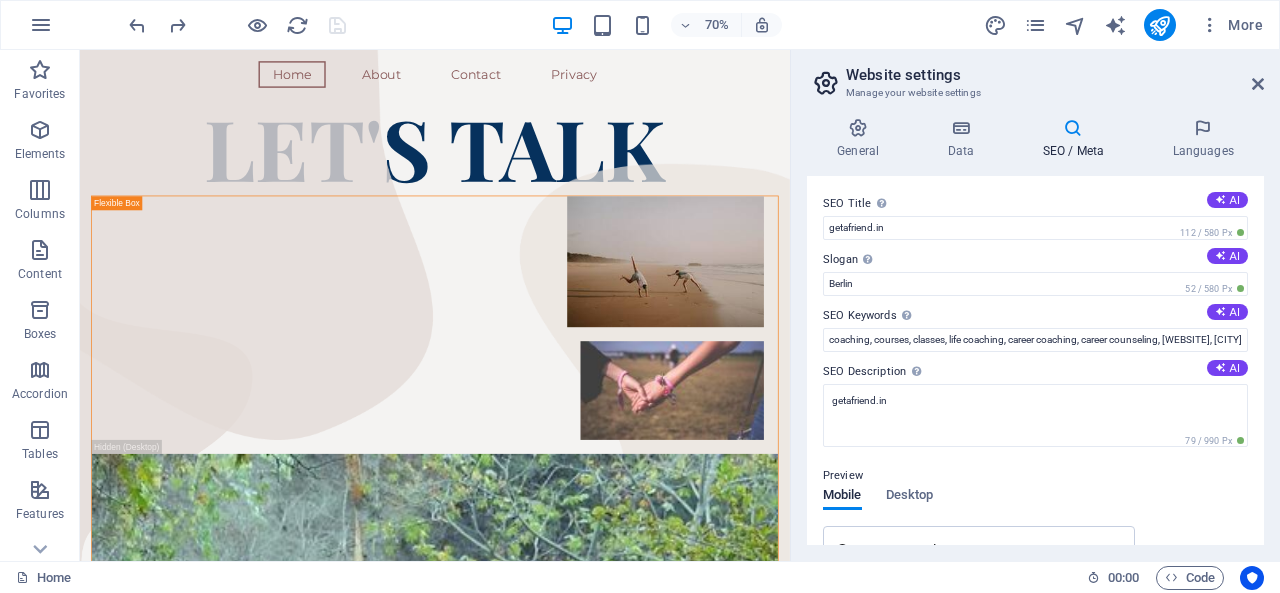click at bounding box center (41, 25) 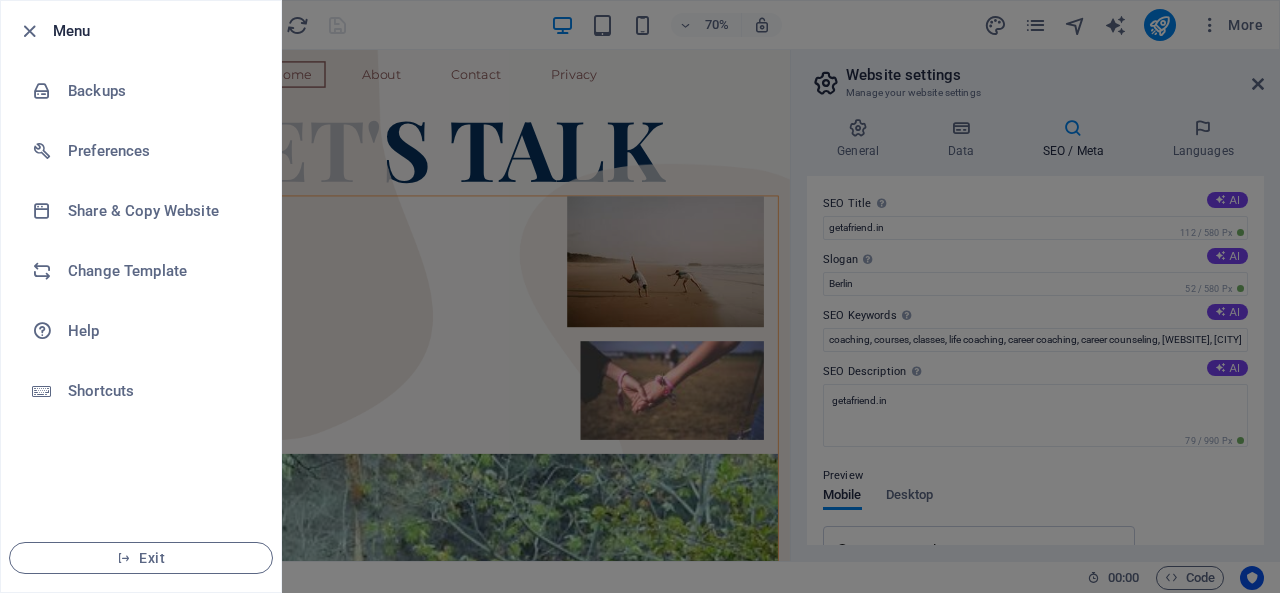 click on "Shortcuts" at bounding box center (160, 391) 